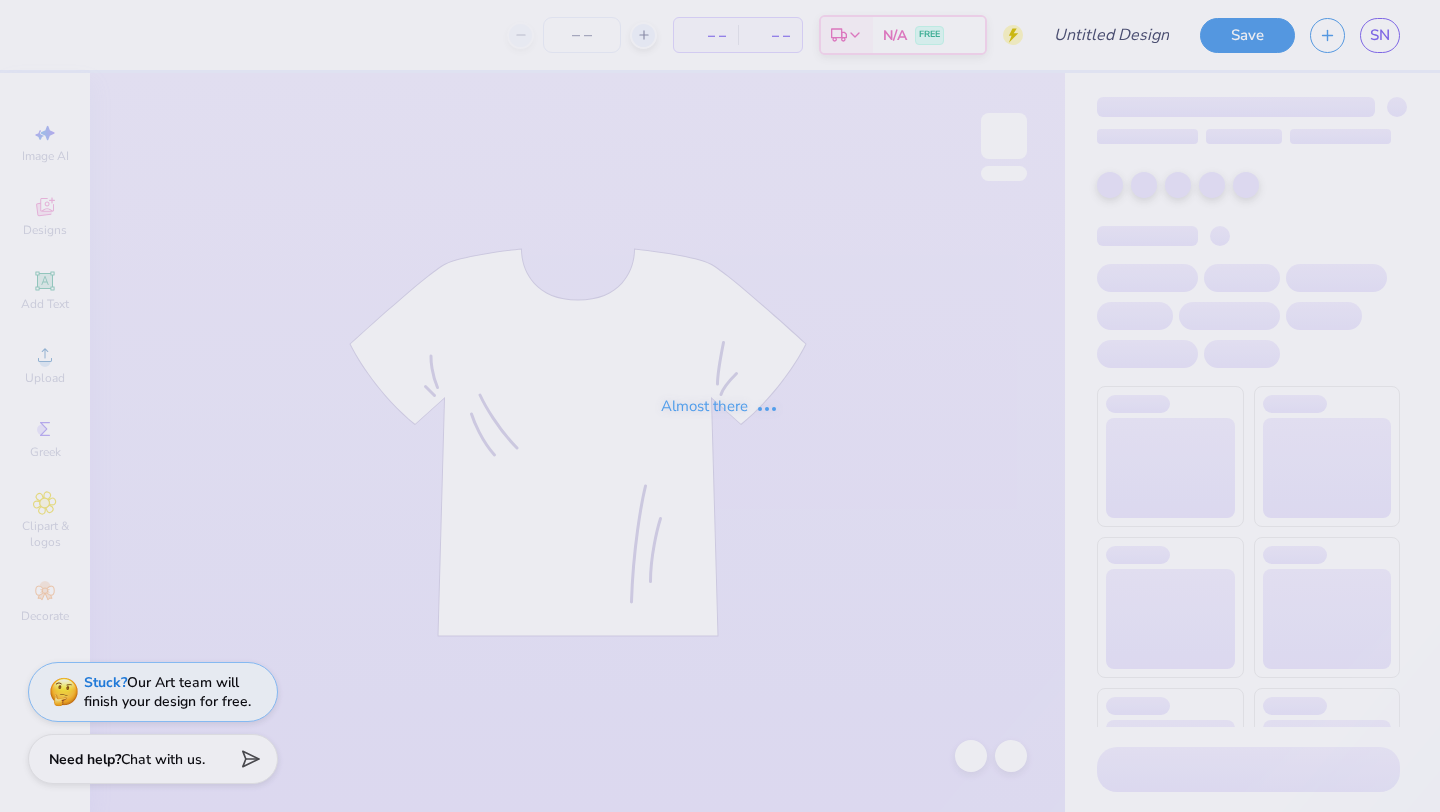 scroll, scrollTop: 0, scrollLeft: 0, axis: both 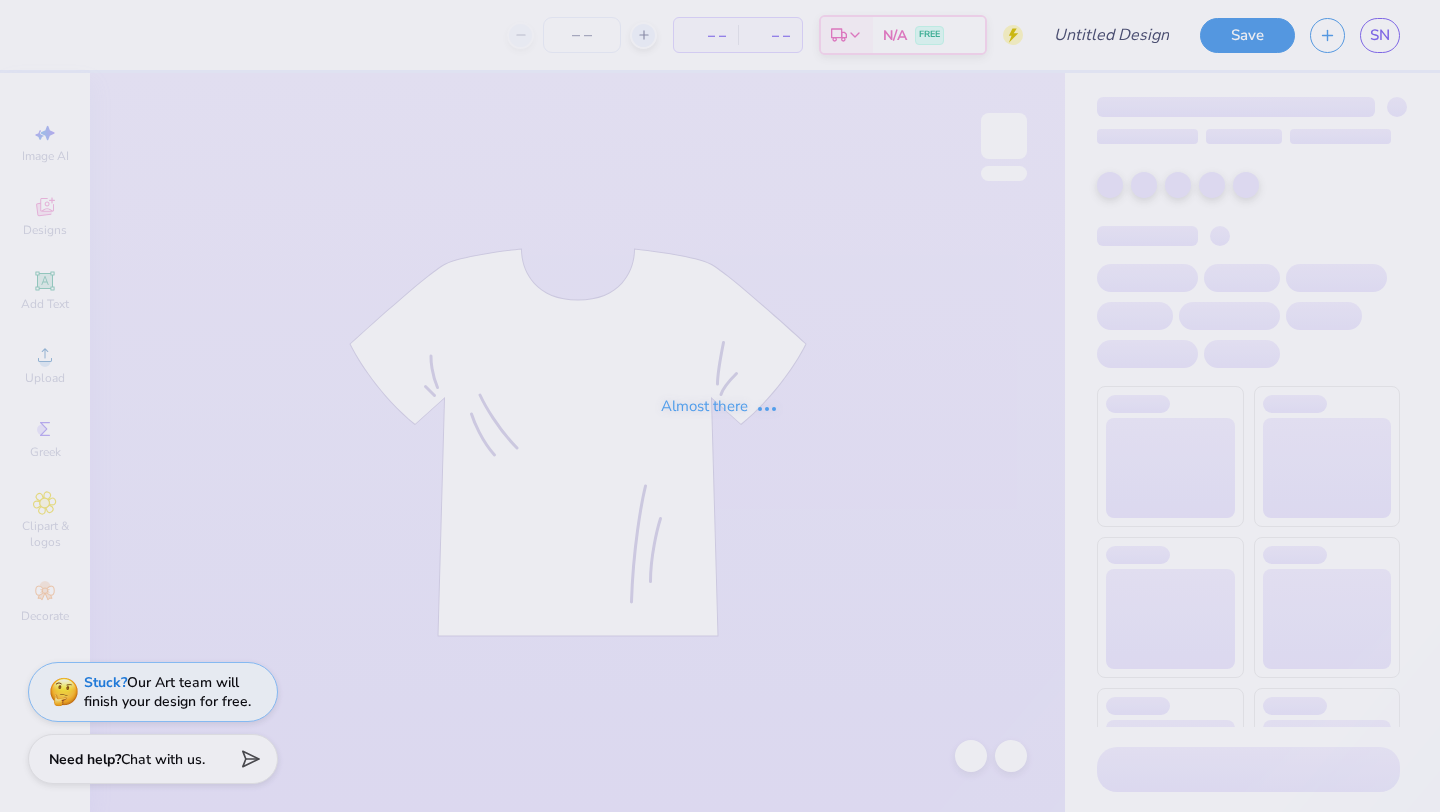 type on "Kappa fall retreat 2024" 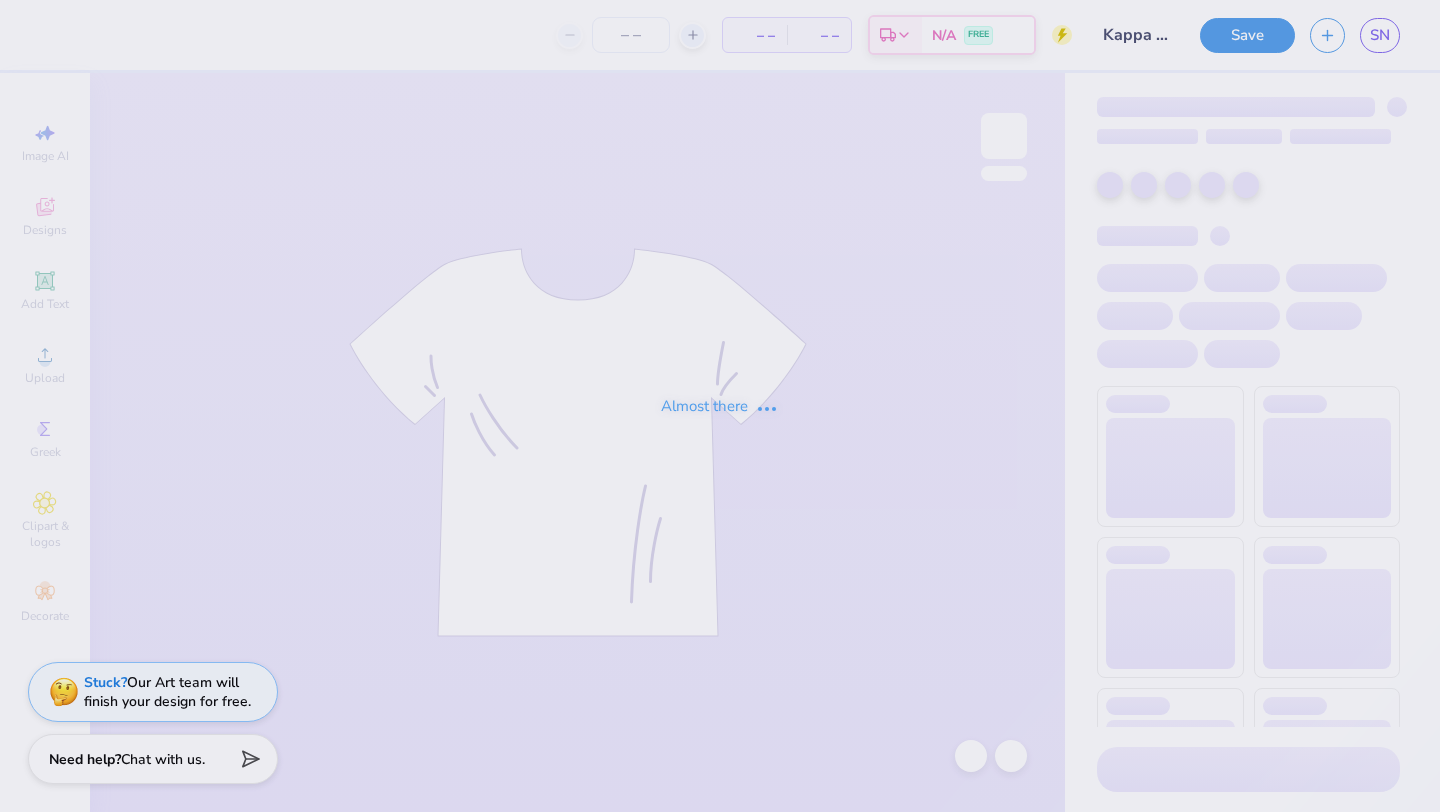 type on "50" 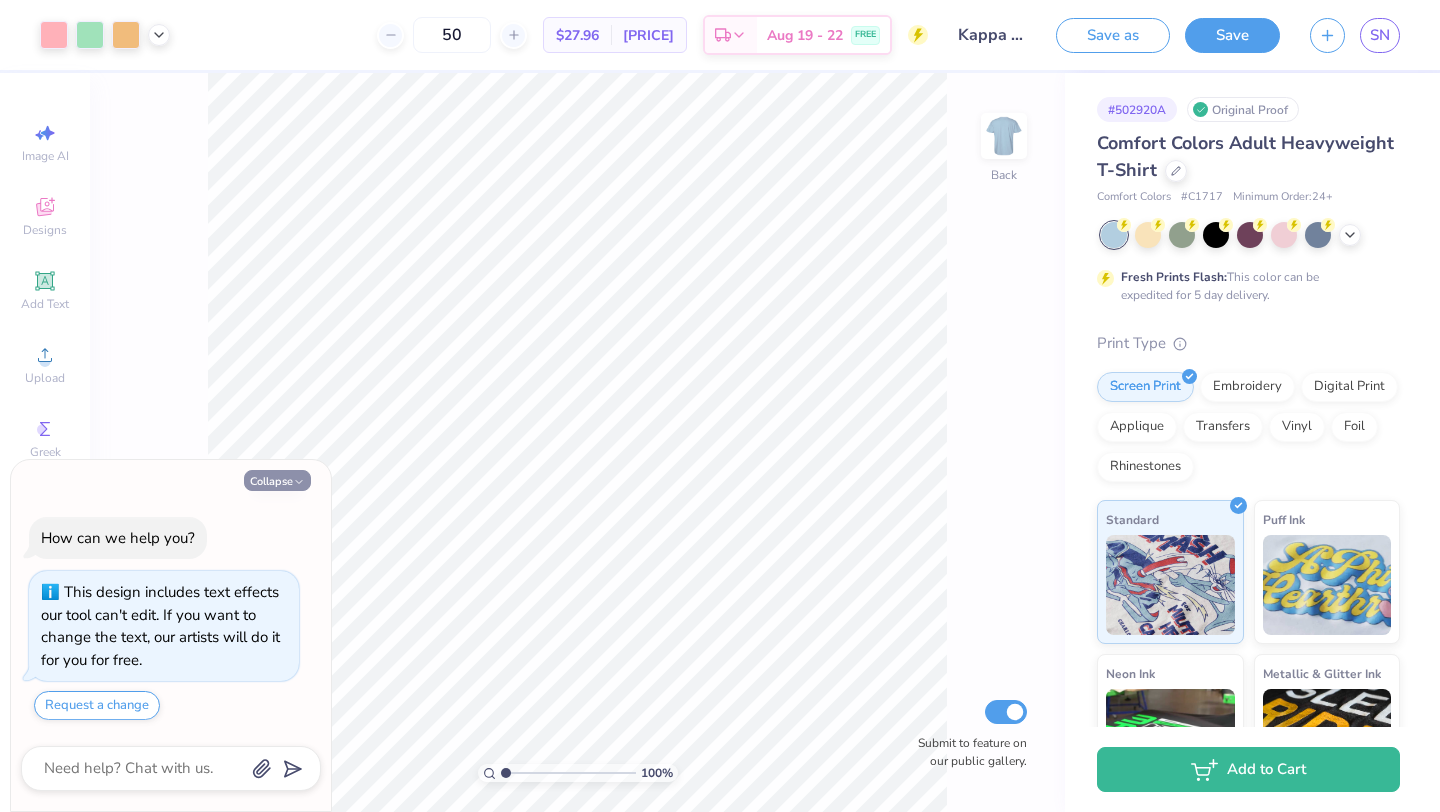 click on "Collapse" at bounding box center [277, 480] 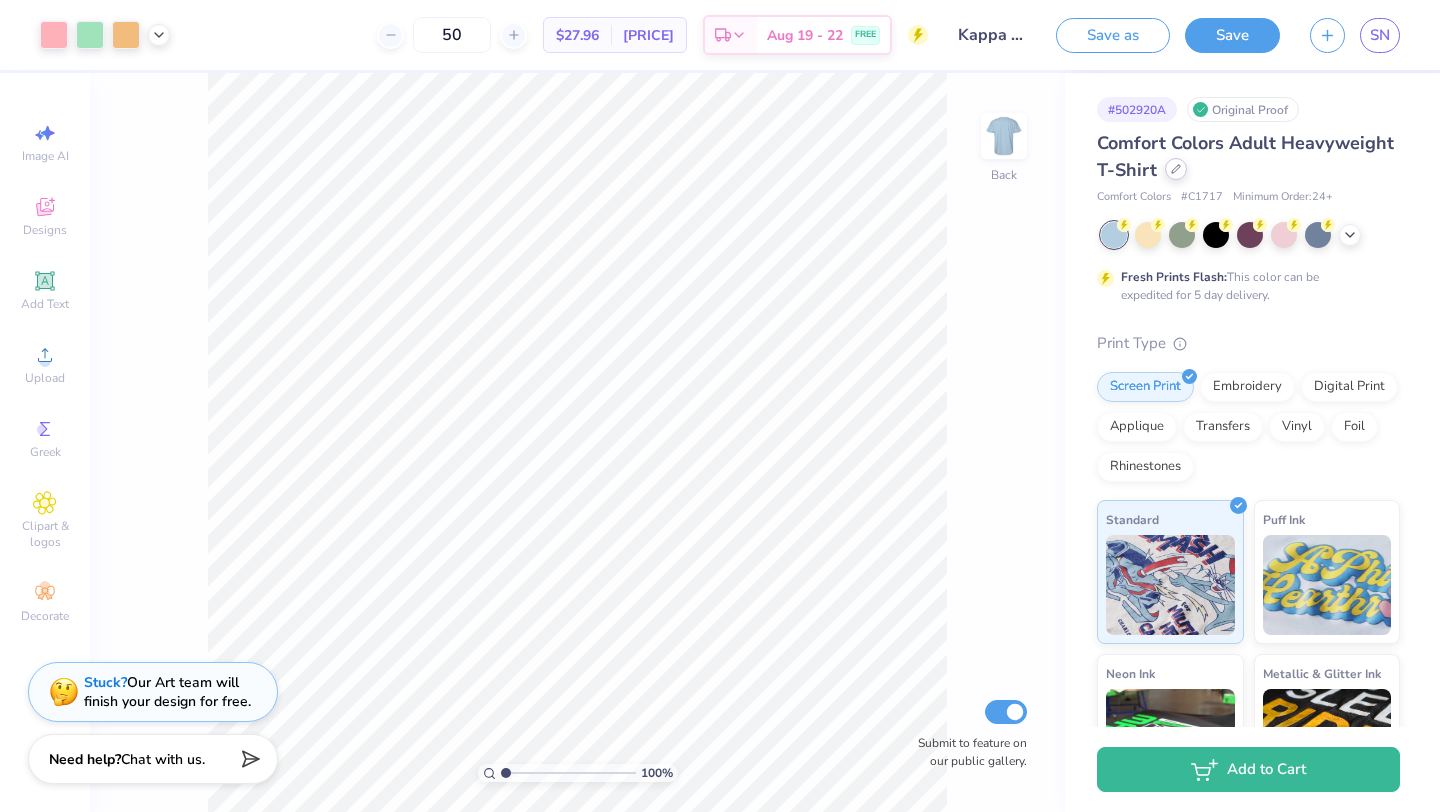 click 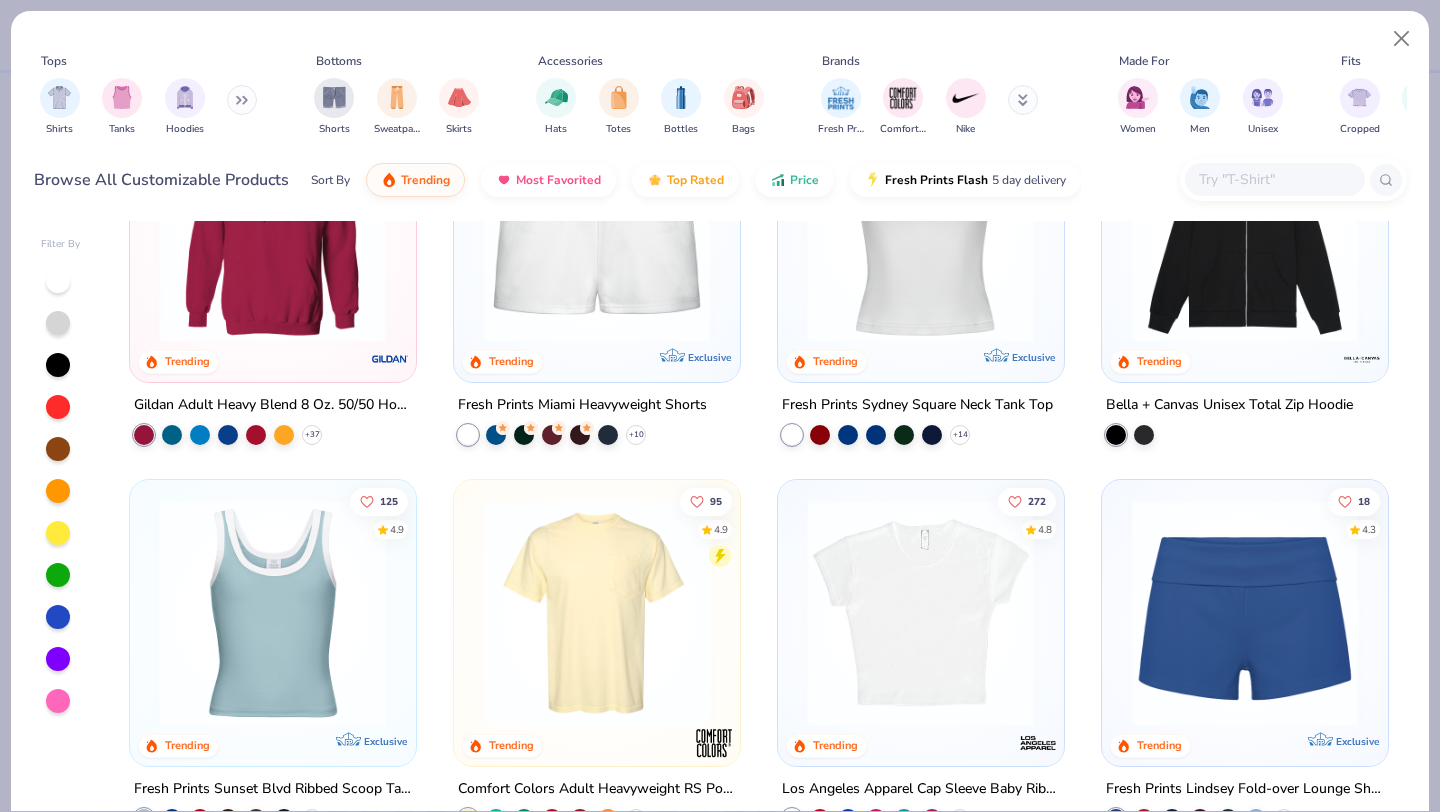 scroll, scrollTop: 914, scrollLeft: 0, axis: vertical 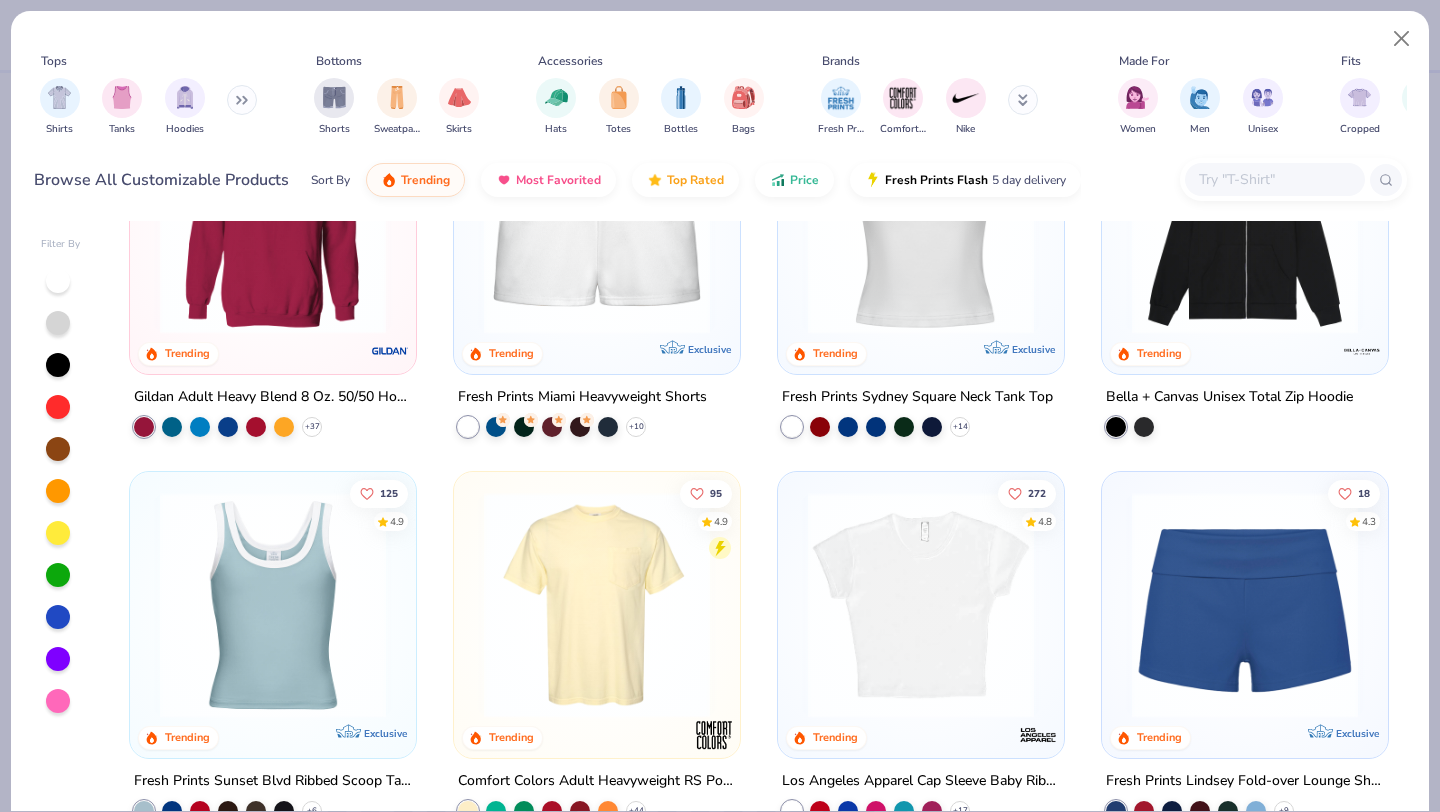 click at bounding box center (273, 220) 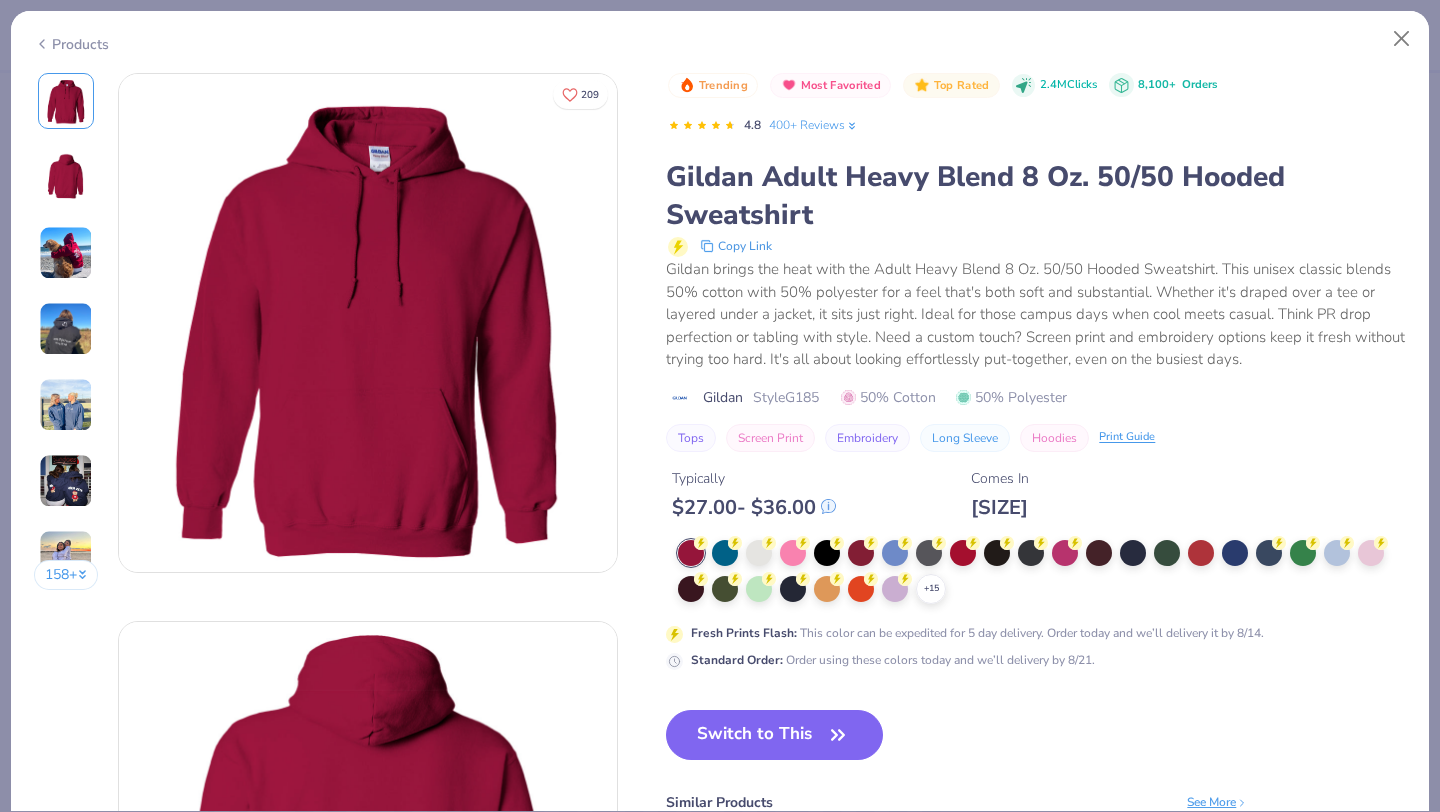 click on "$ 27.00  - $ 36.00" at bounding box center [754, 507] 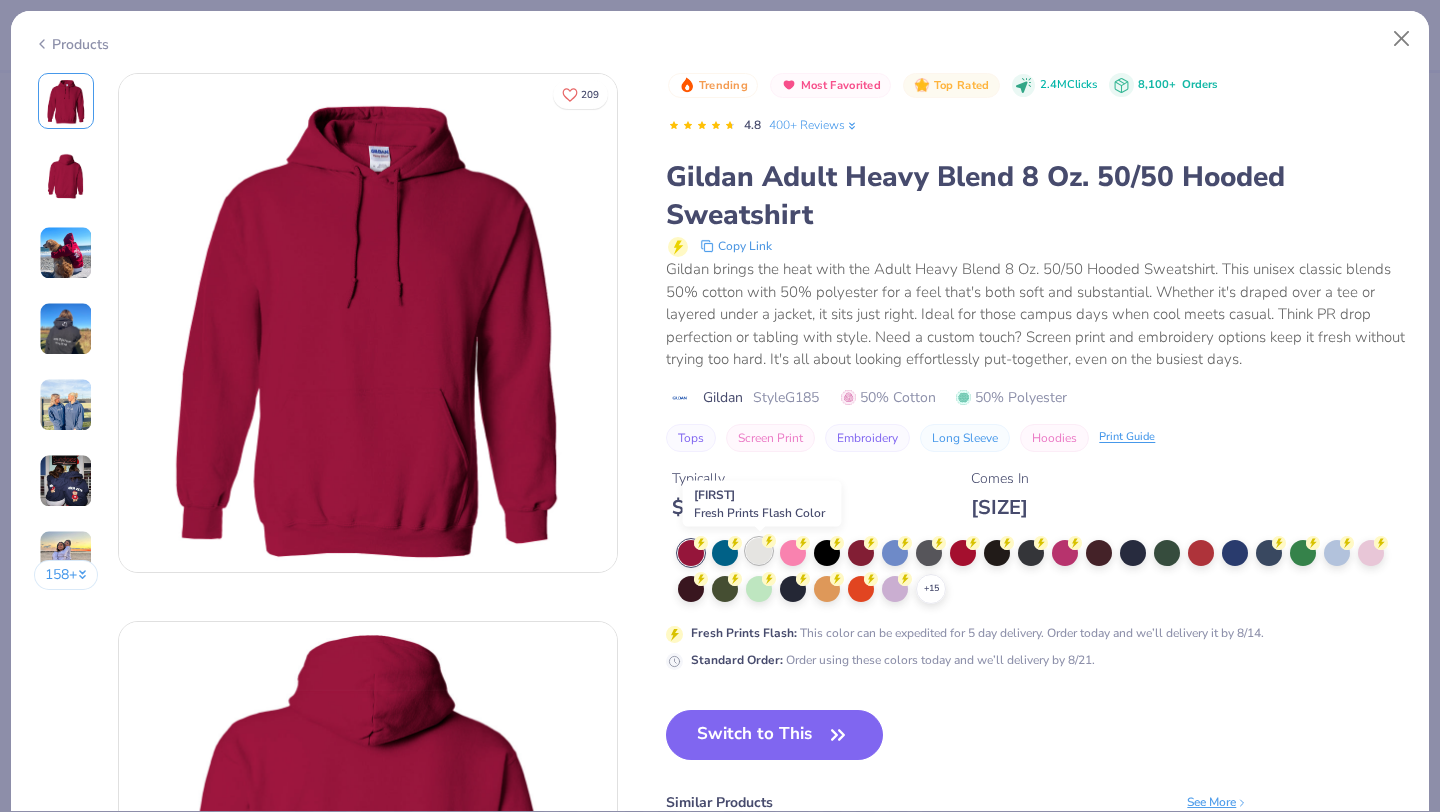 click at bounding box center [759, 551] 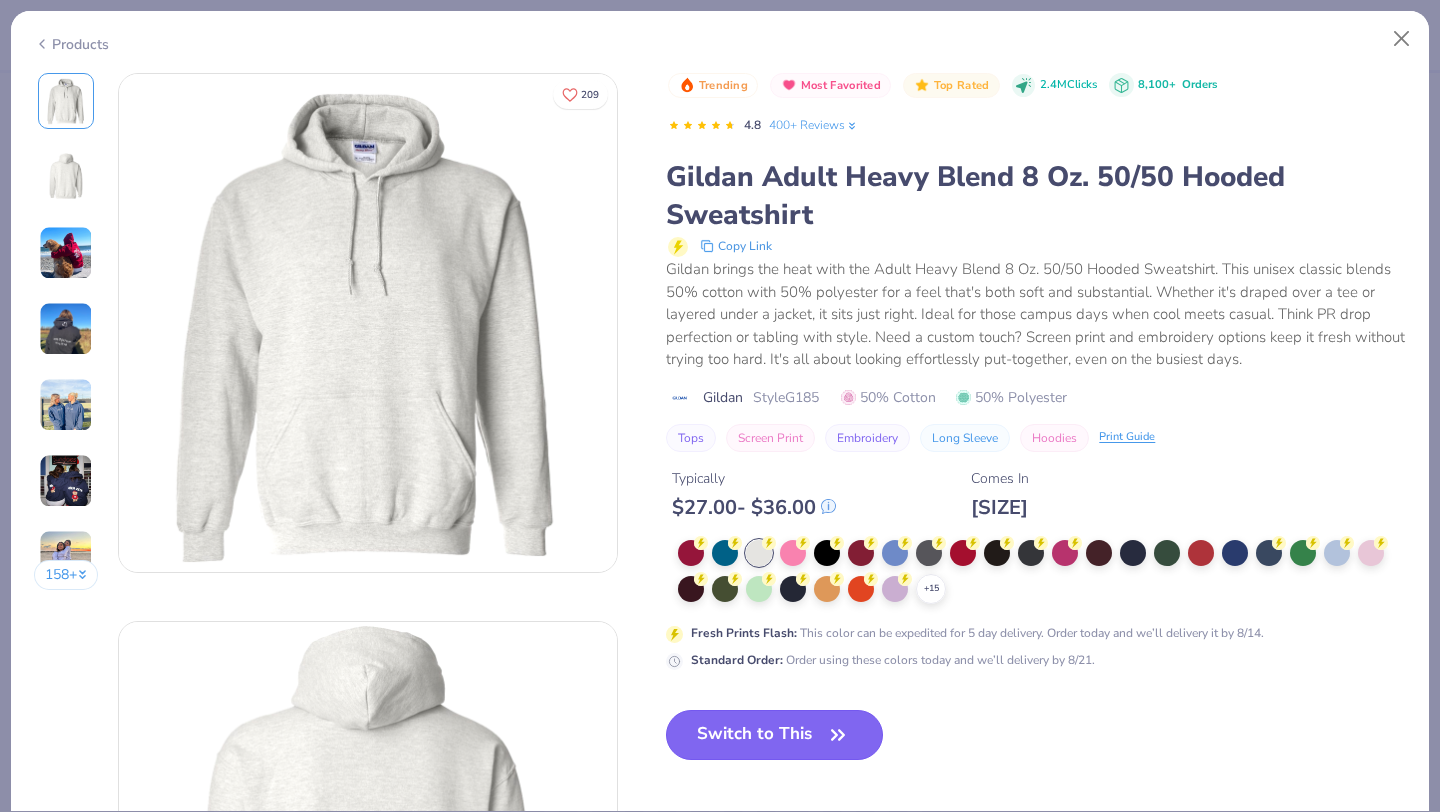 click on "Switch to This" at bounding box center (774, 735) 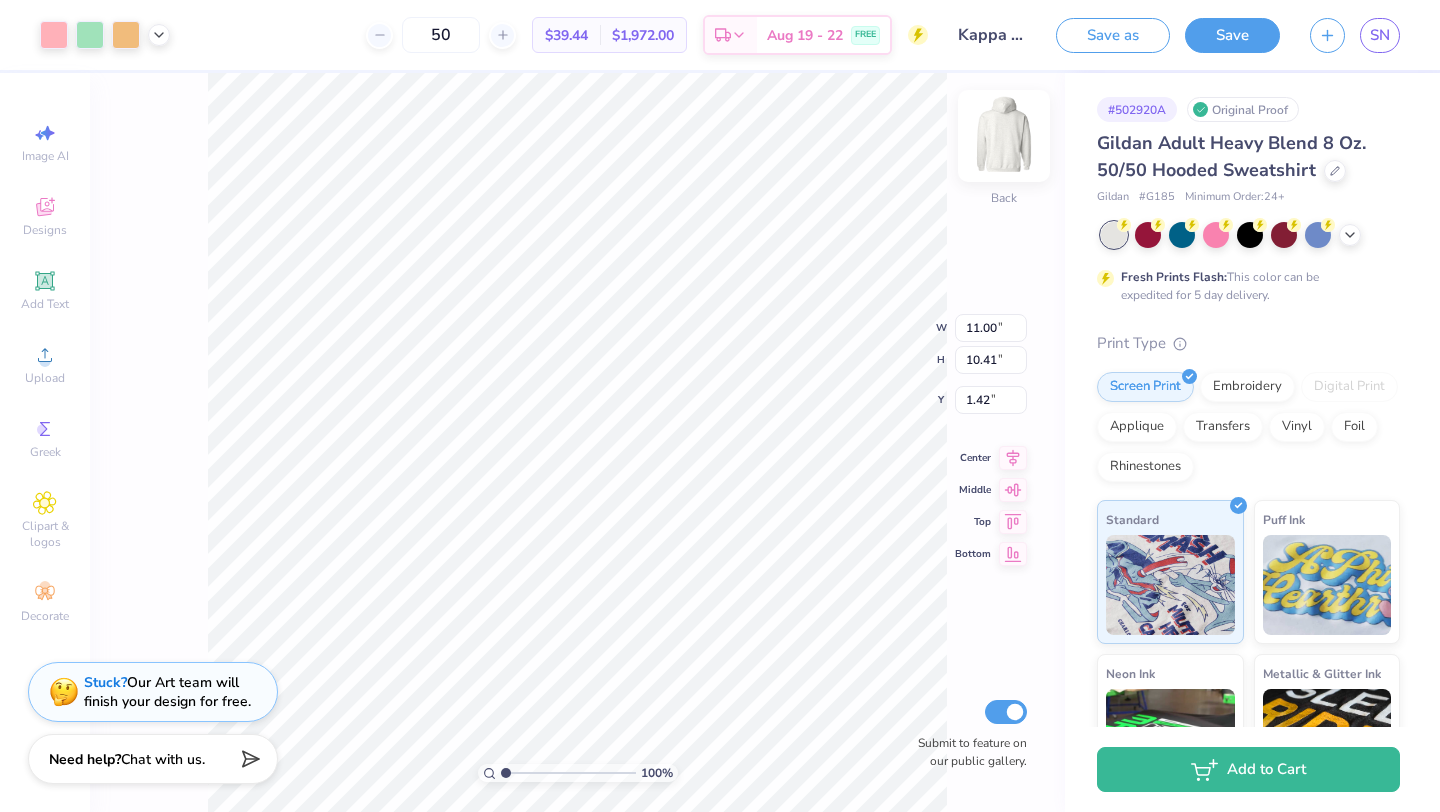 click at bounding box center (1004, 136) 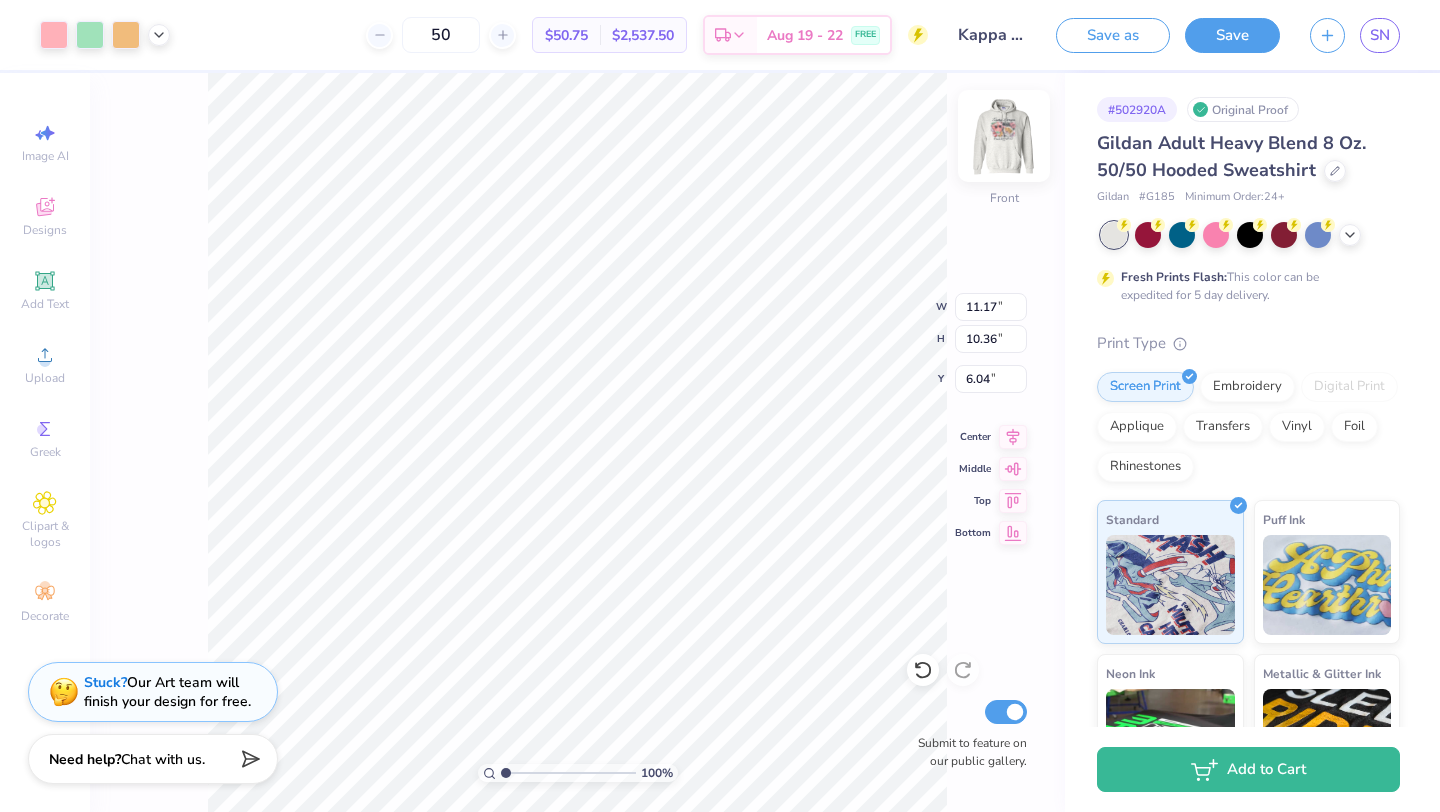 click at bounding box center [1004, 136] 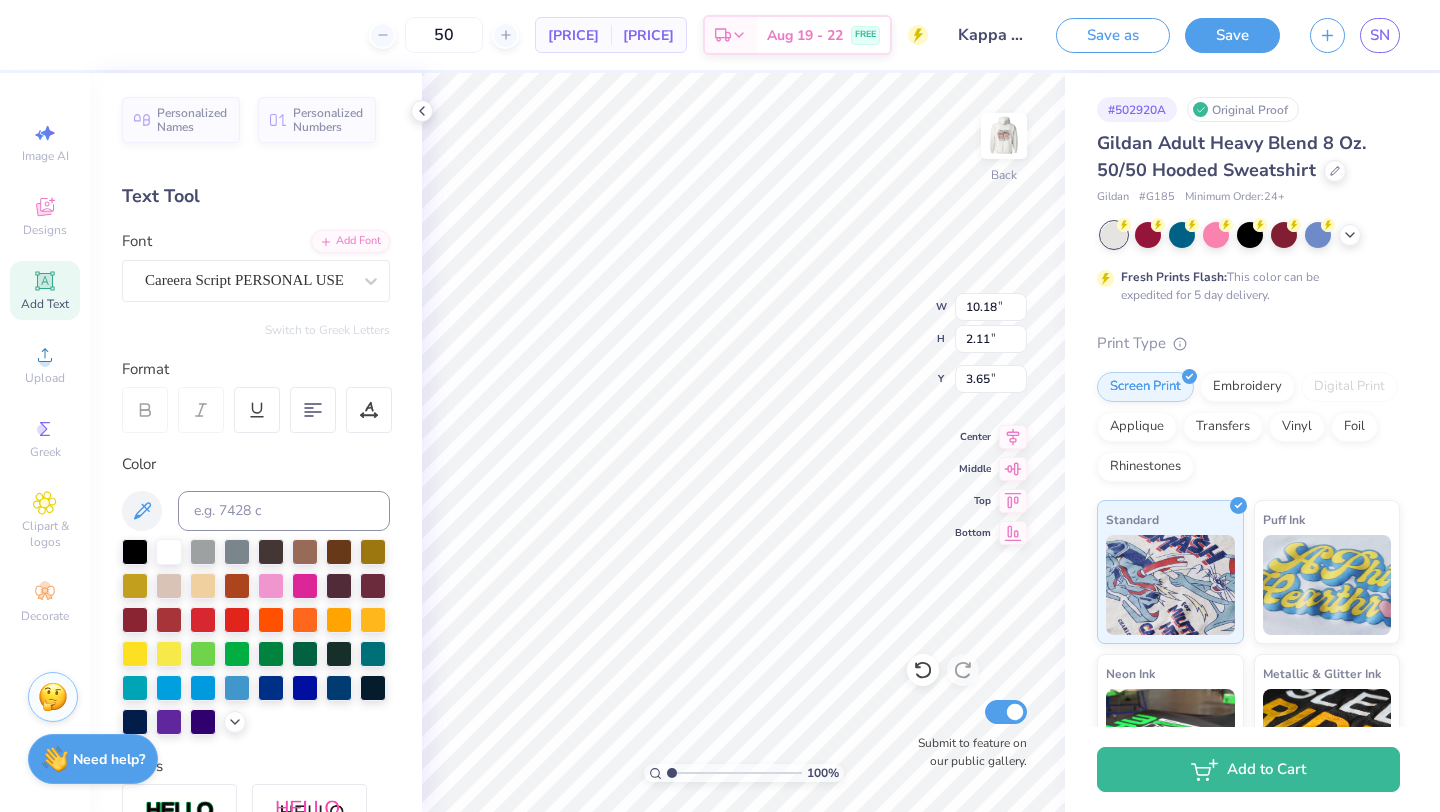 type on "3.65" 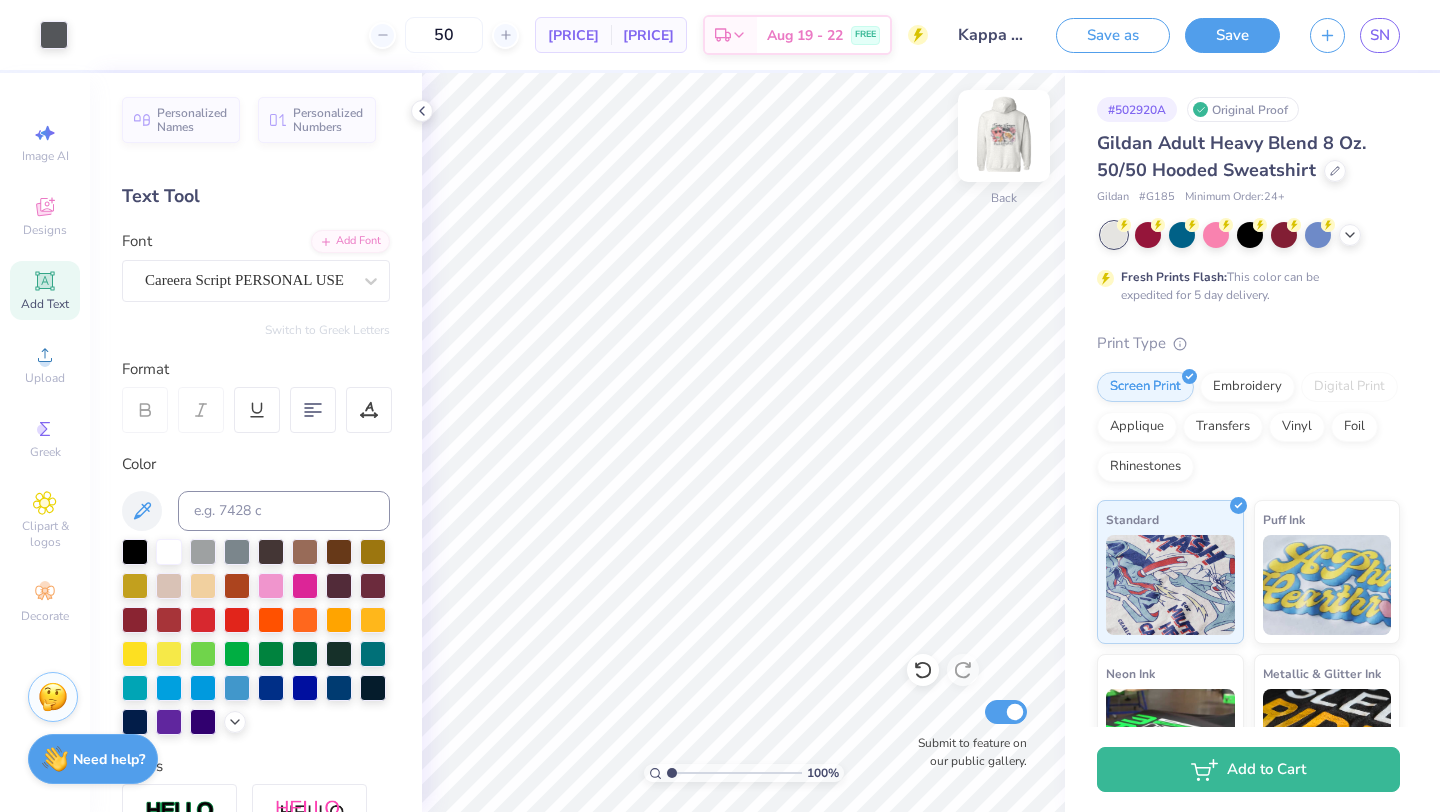 click at bounding box center [1004, 136] 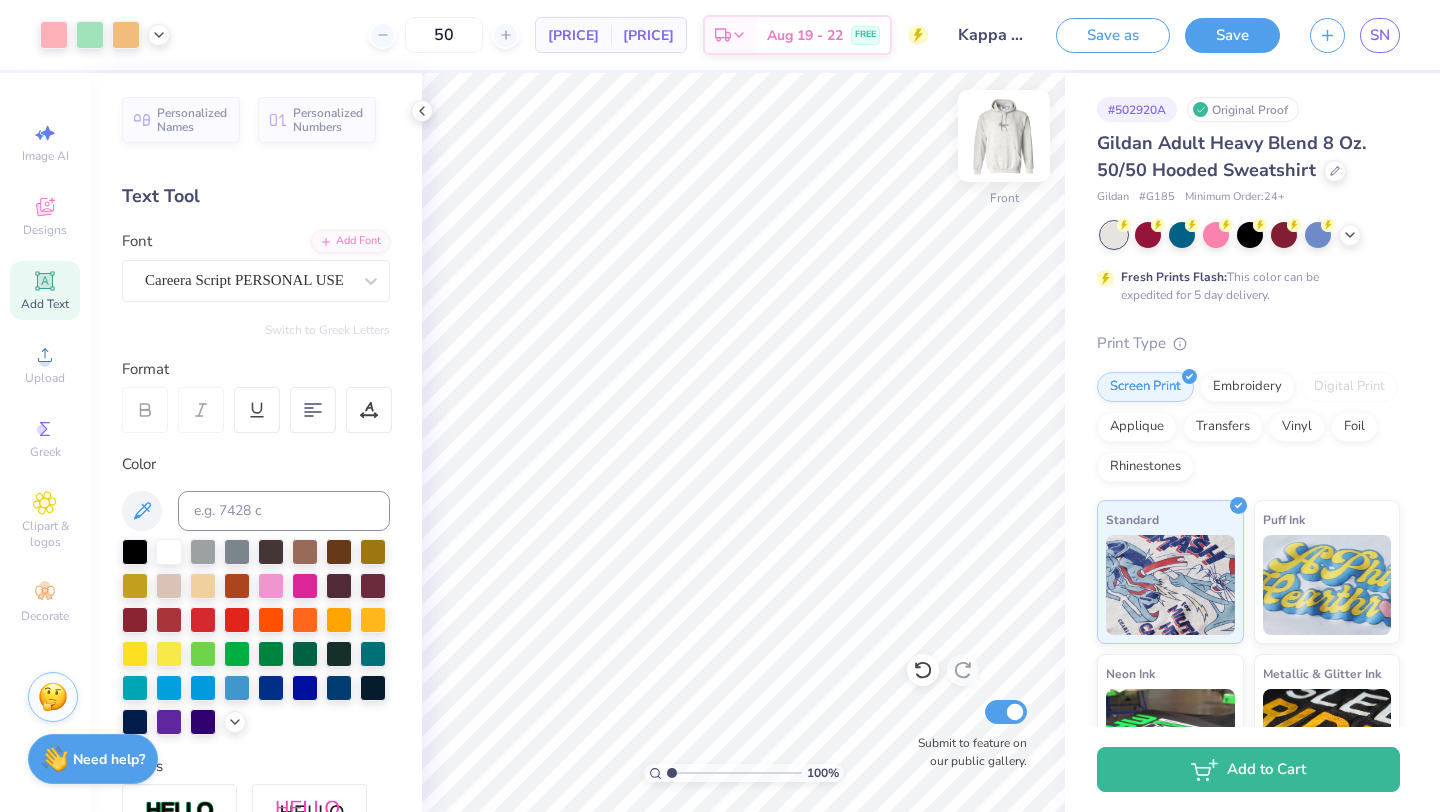 click at bounding box center (1004, 136) 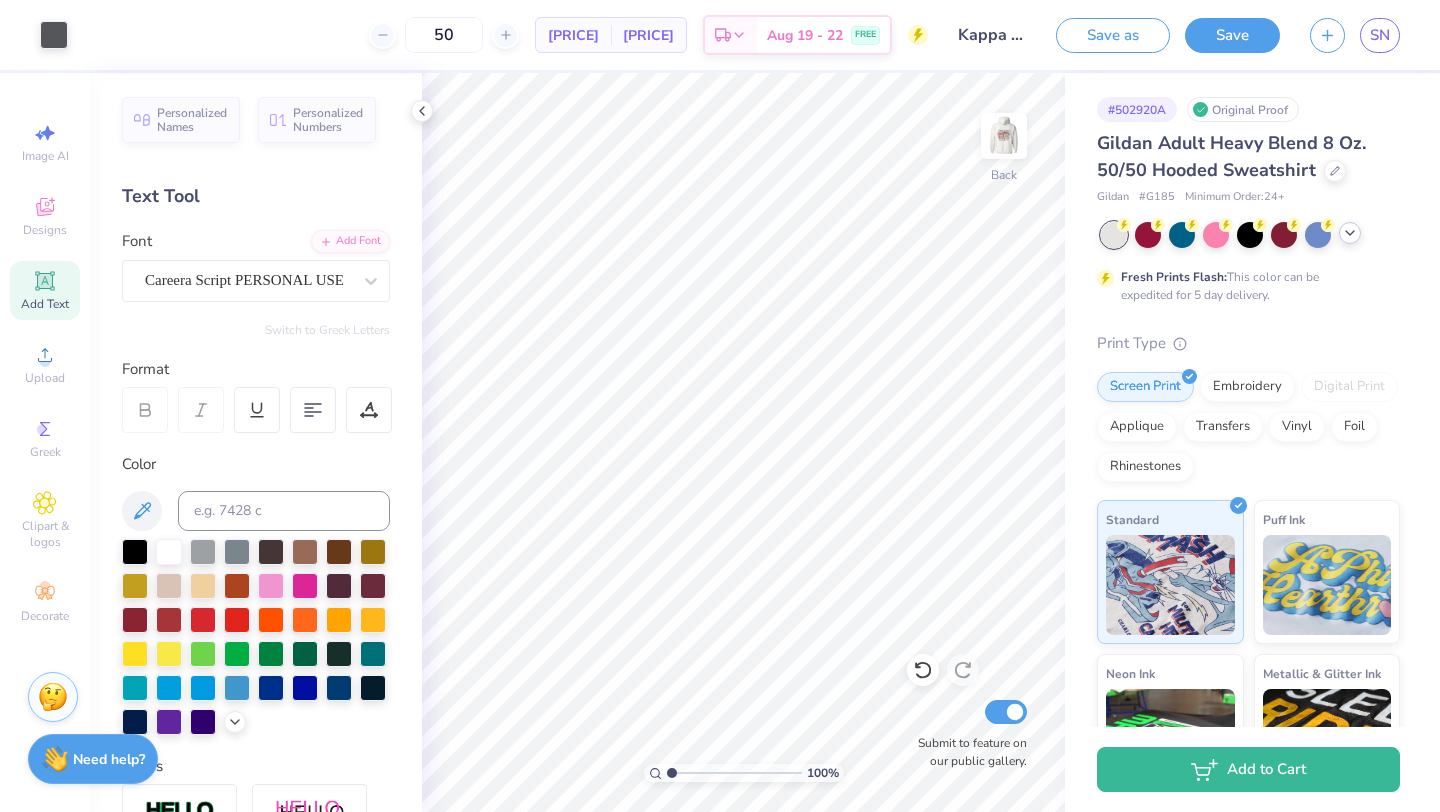click 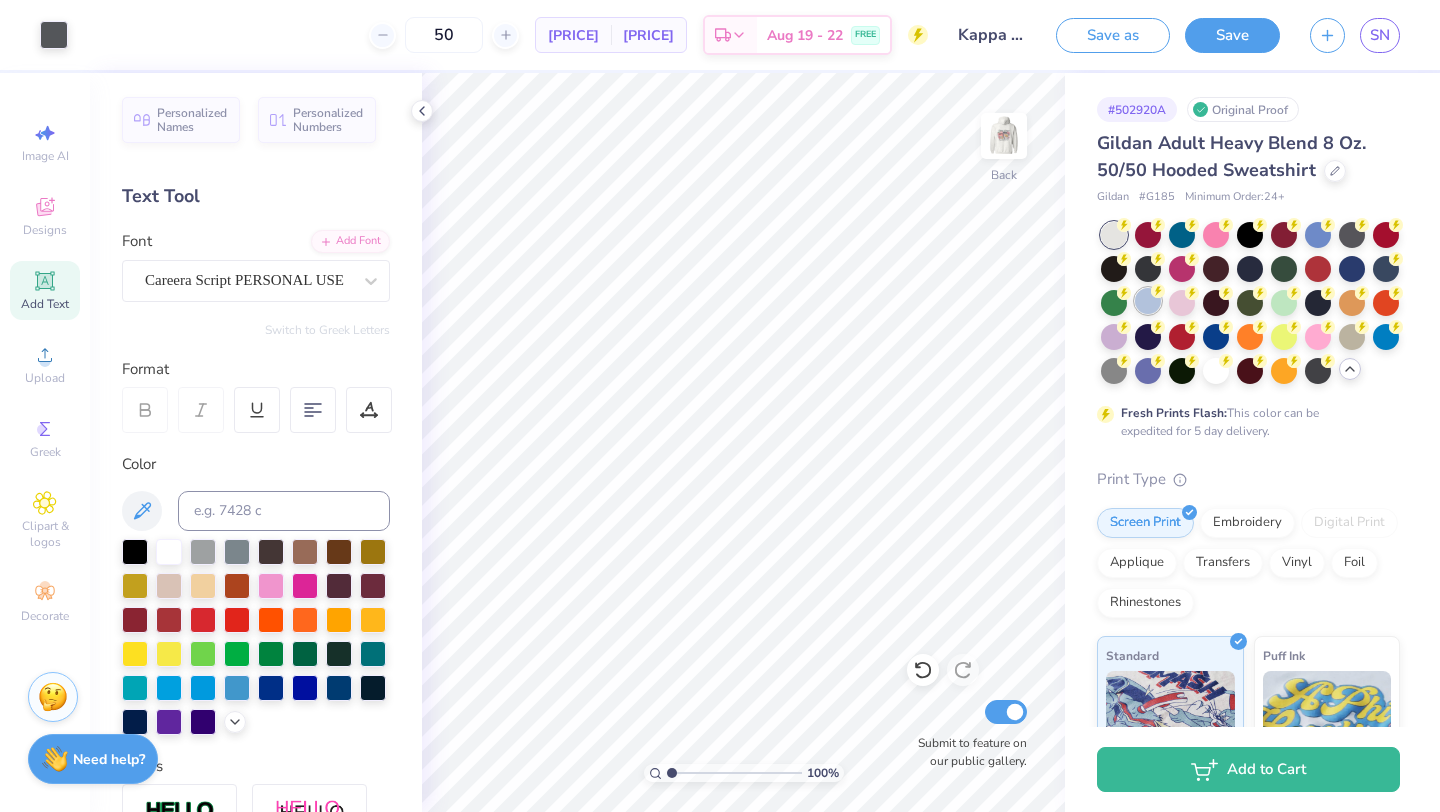 click at bounding box center (1148, 301) 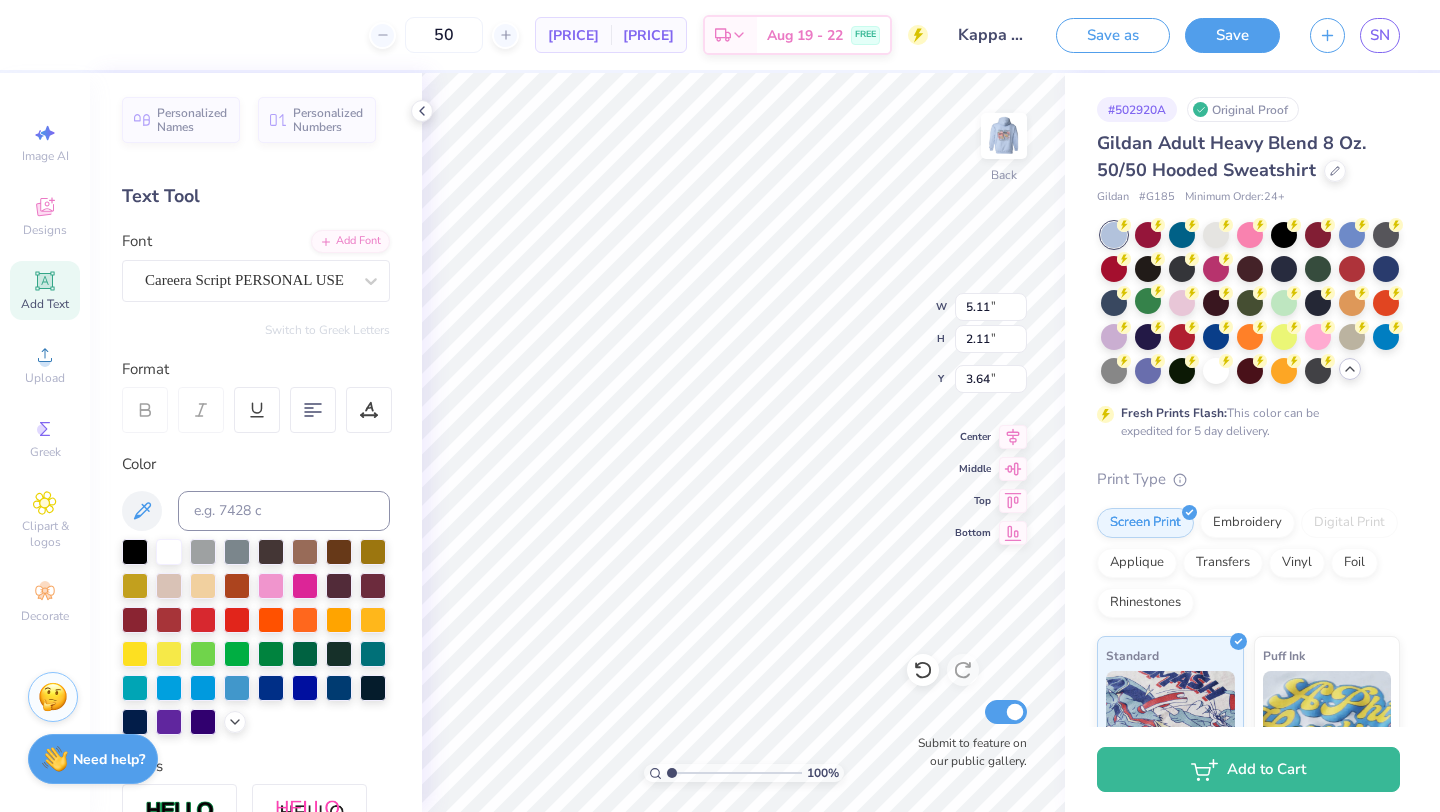 type on "3.64" 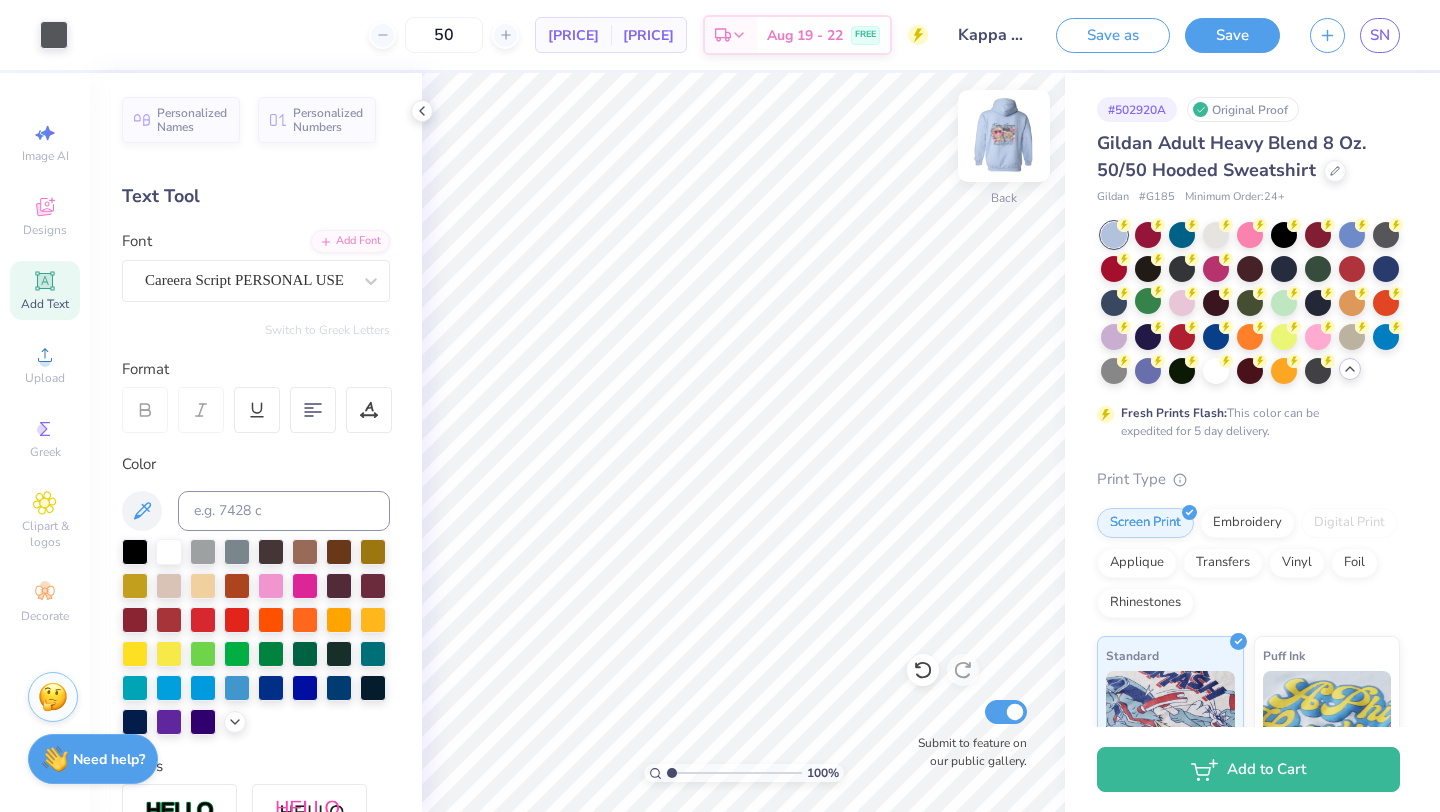 click at bounding box center (1004, 136) 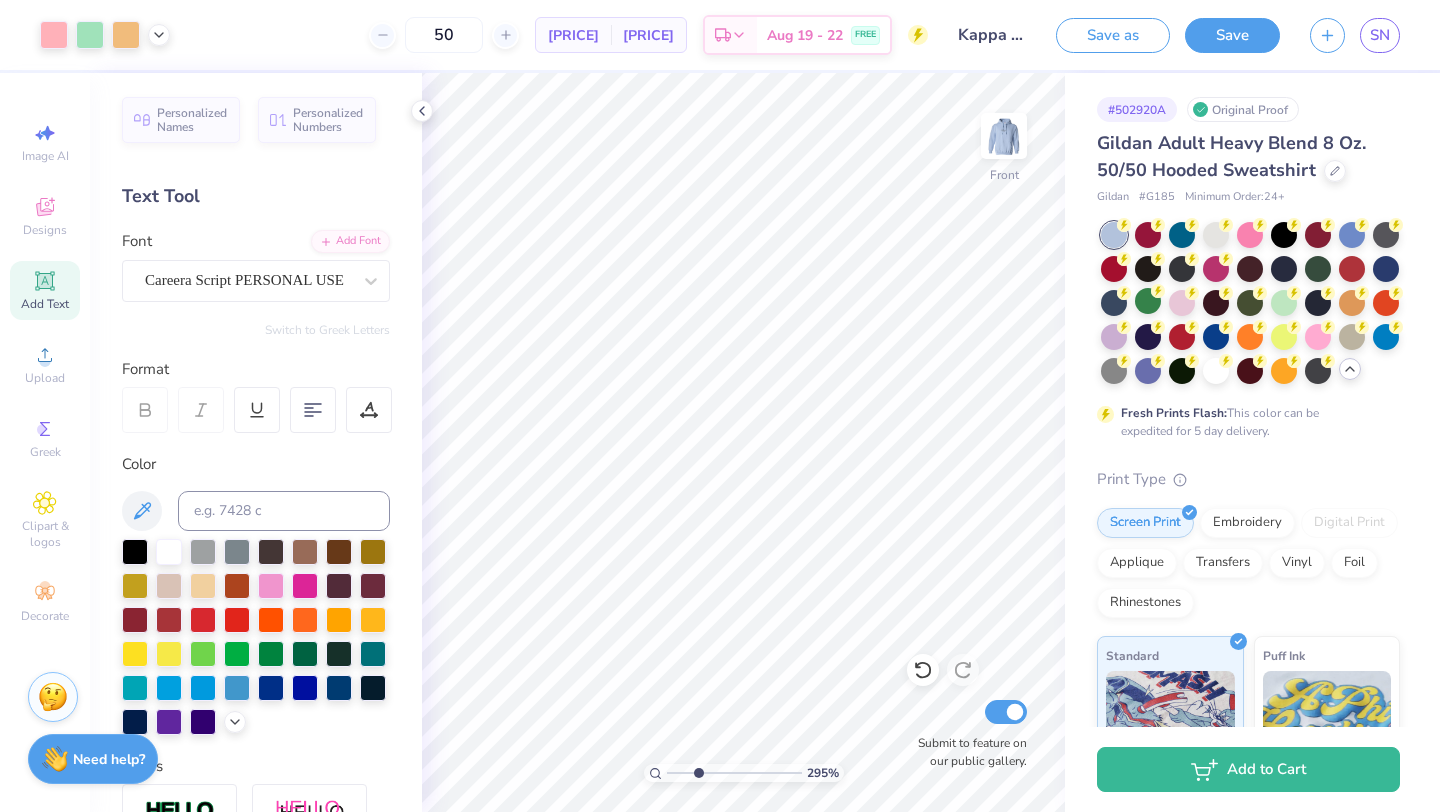 drag, startPoint x: 670, startPoint y: 775, endPoint x: 697, endPoint y: 773, distance: 27.073973 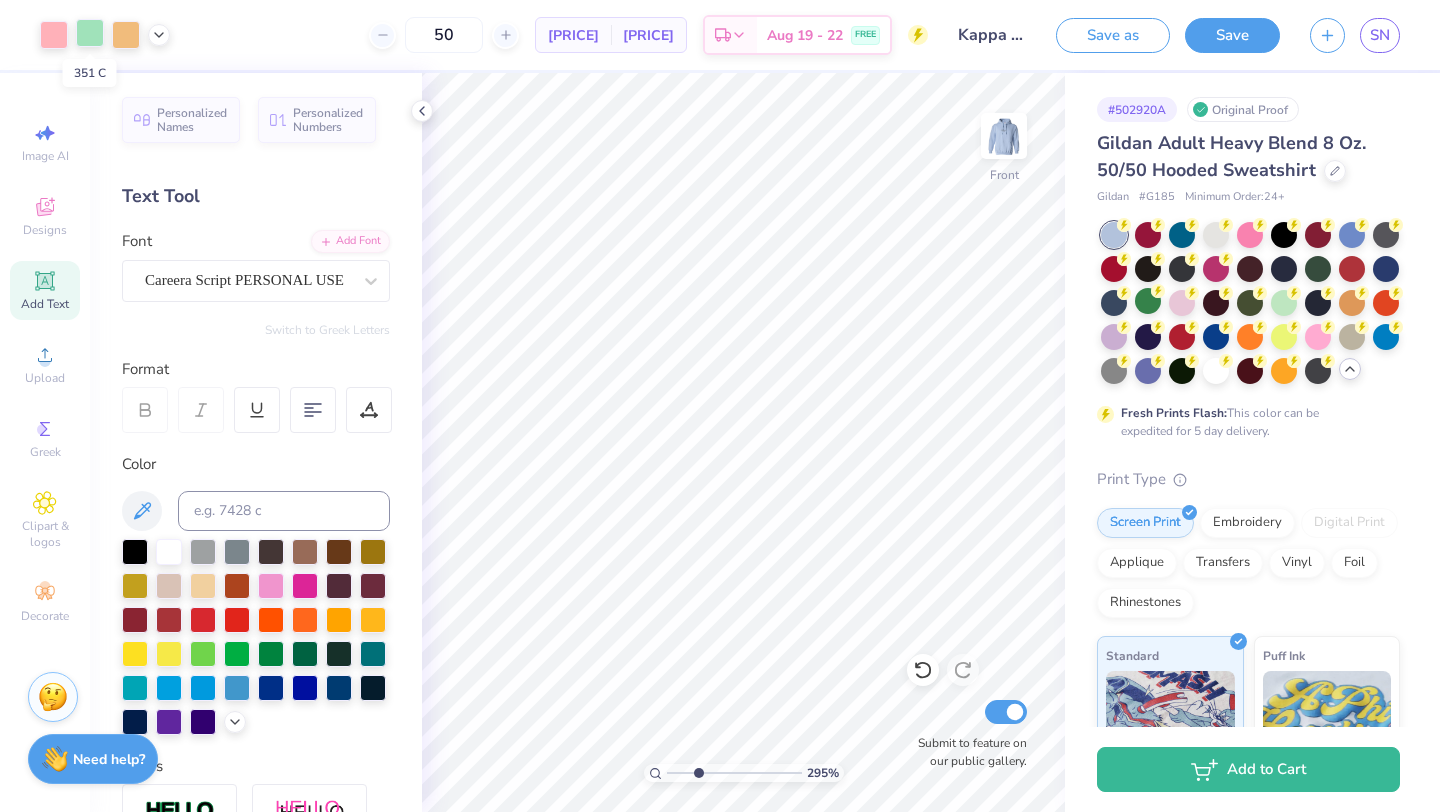 click at bounding box center [90, 33] 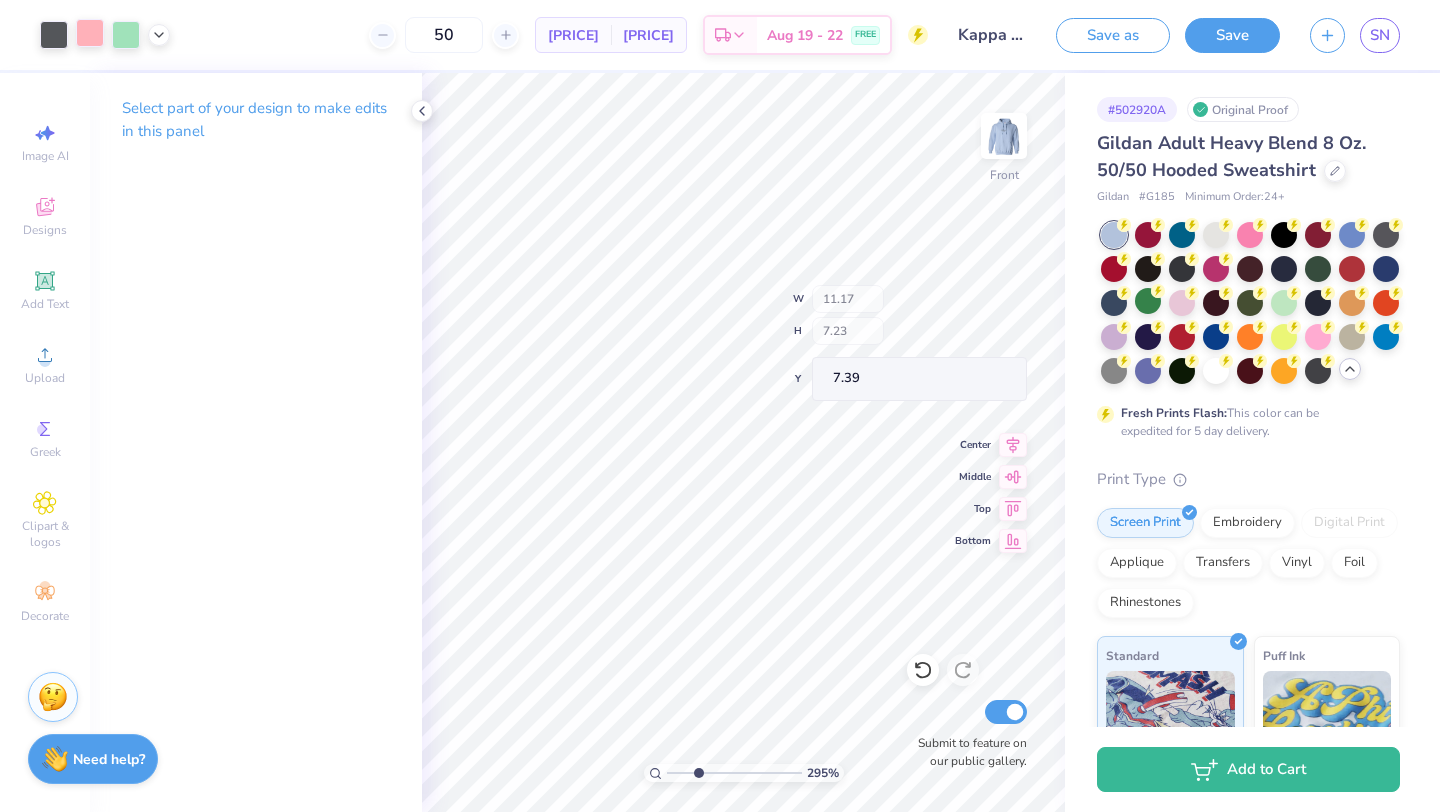 type on "10.36" 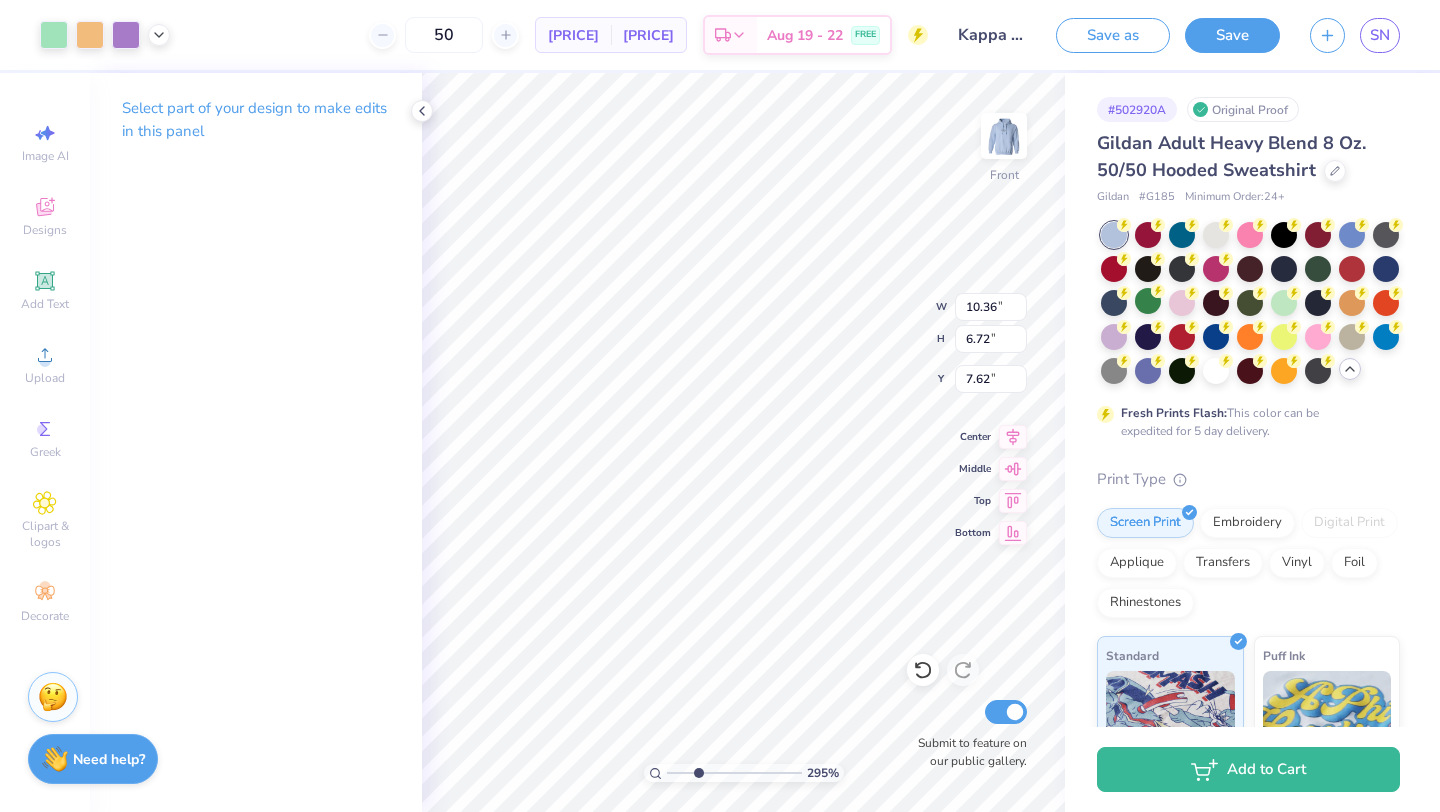 type on "11.16" 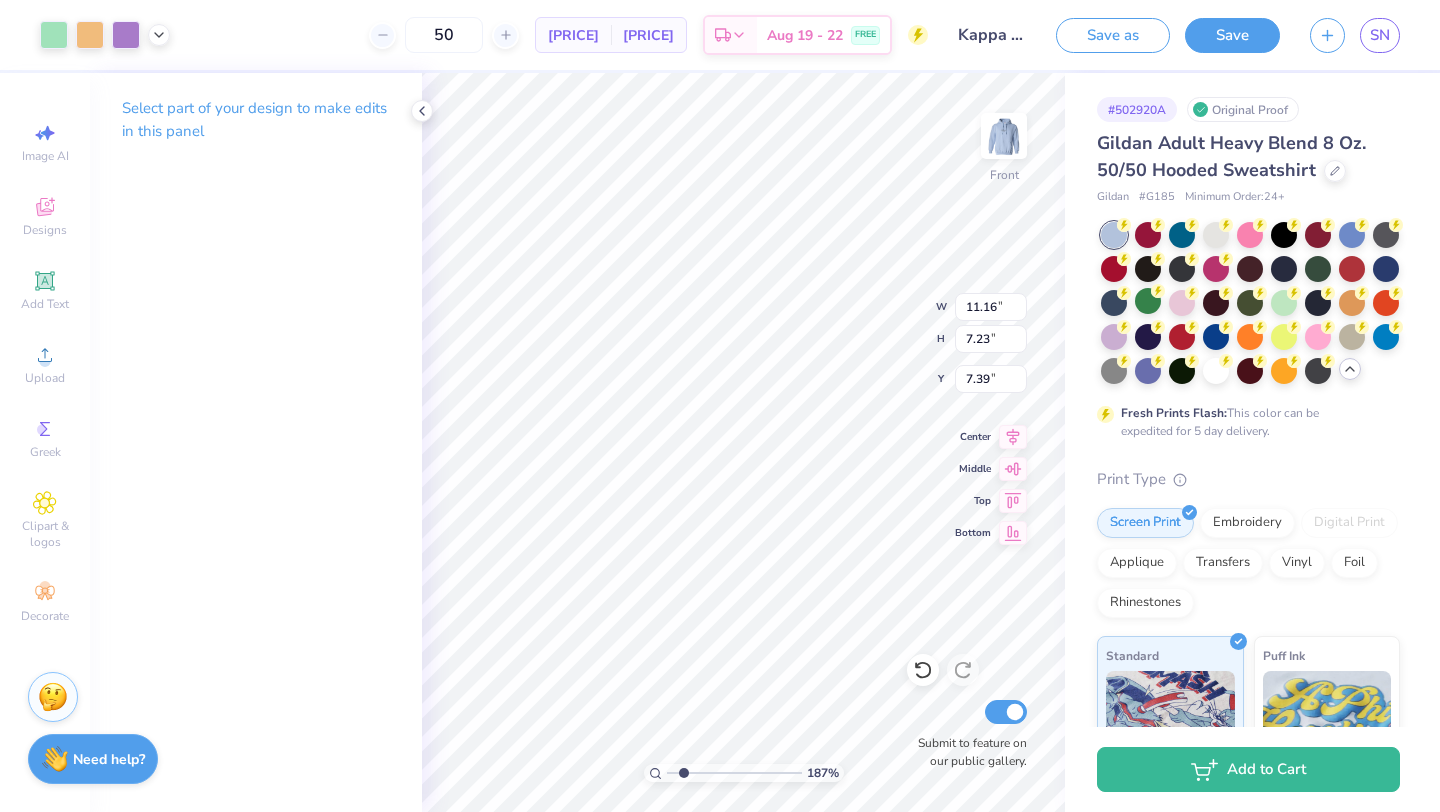 click at bounding box center [734, 773] 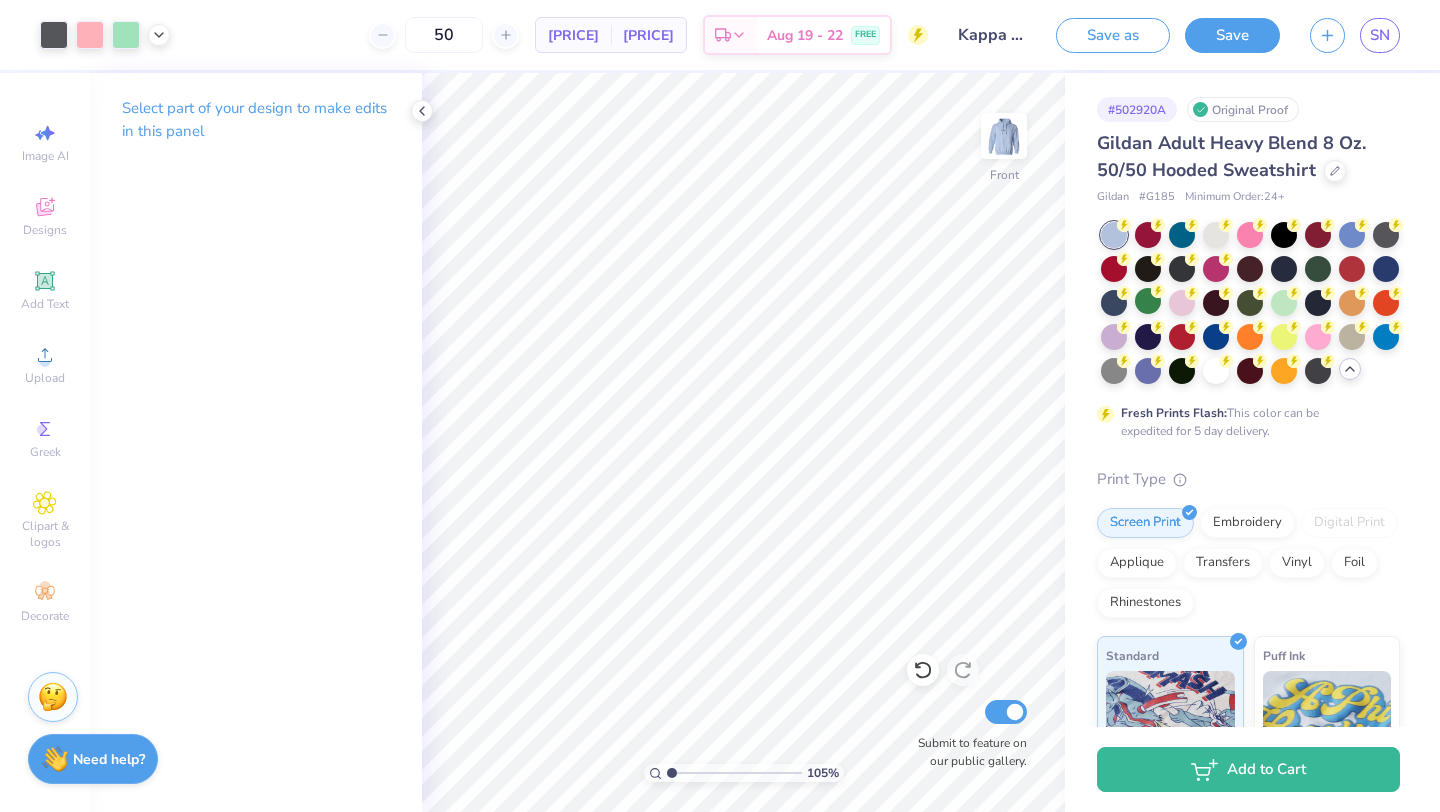 type on "1.05" 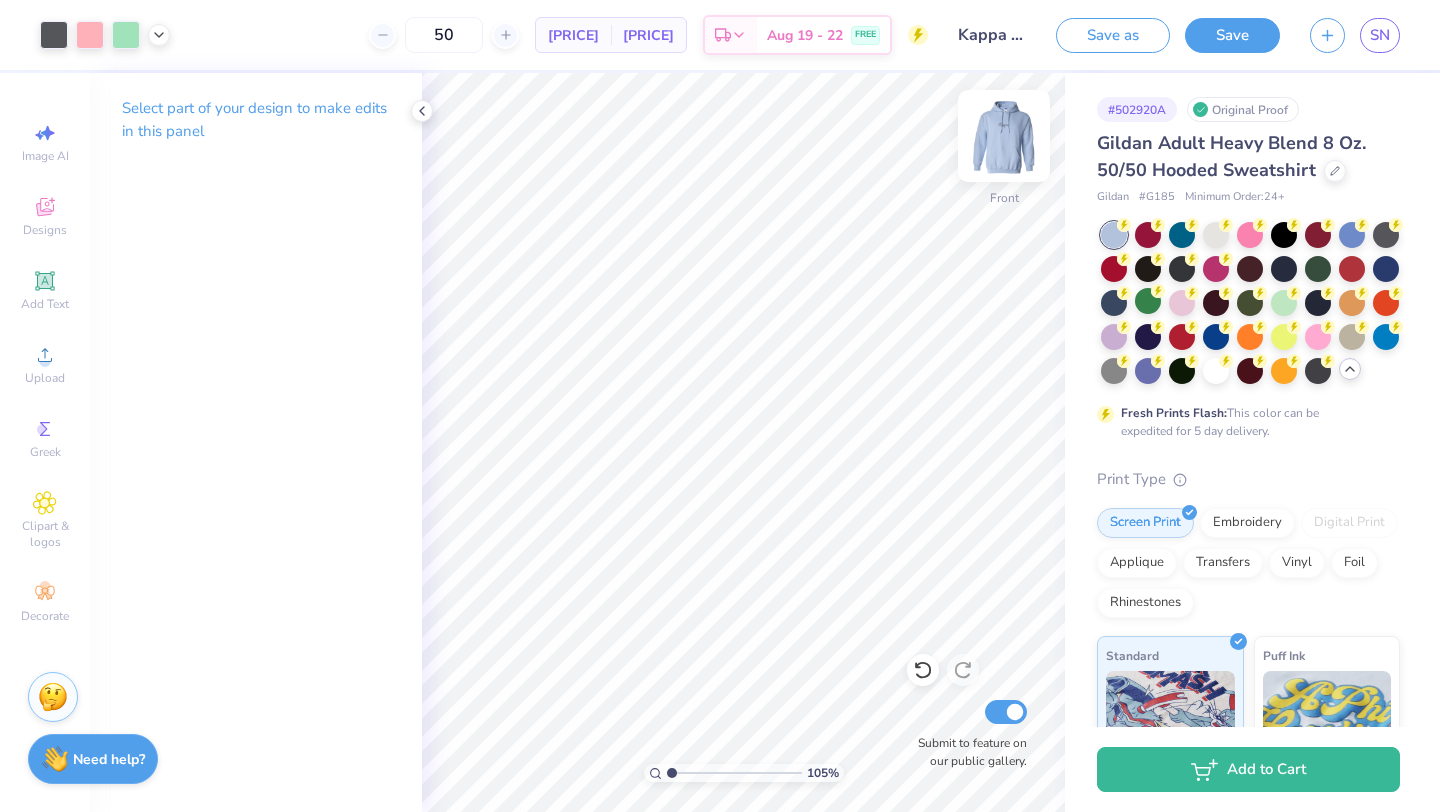 click at bounding box center [1004, 136] 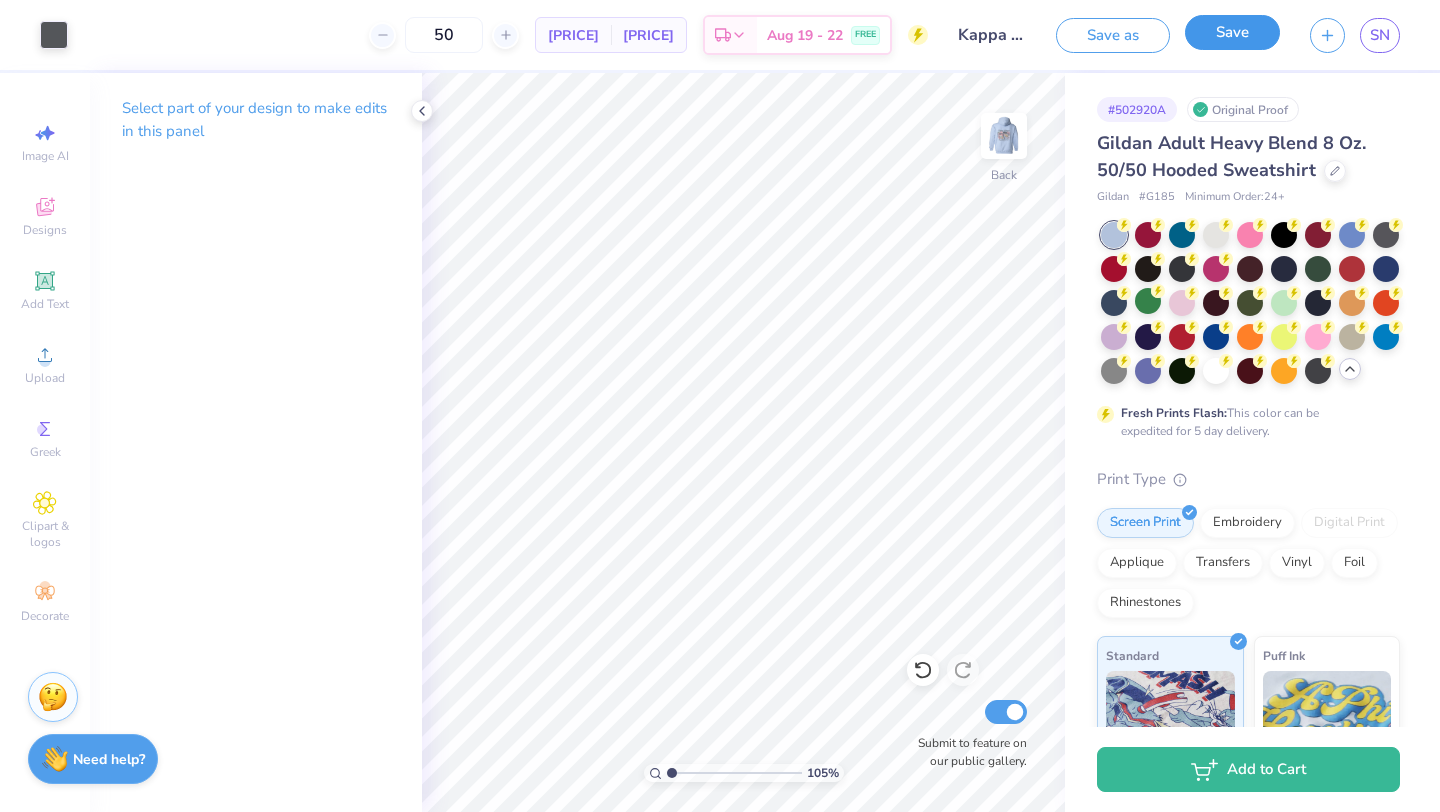 click on "Save" at bounding box center [1232, 32] 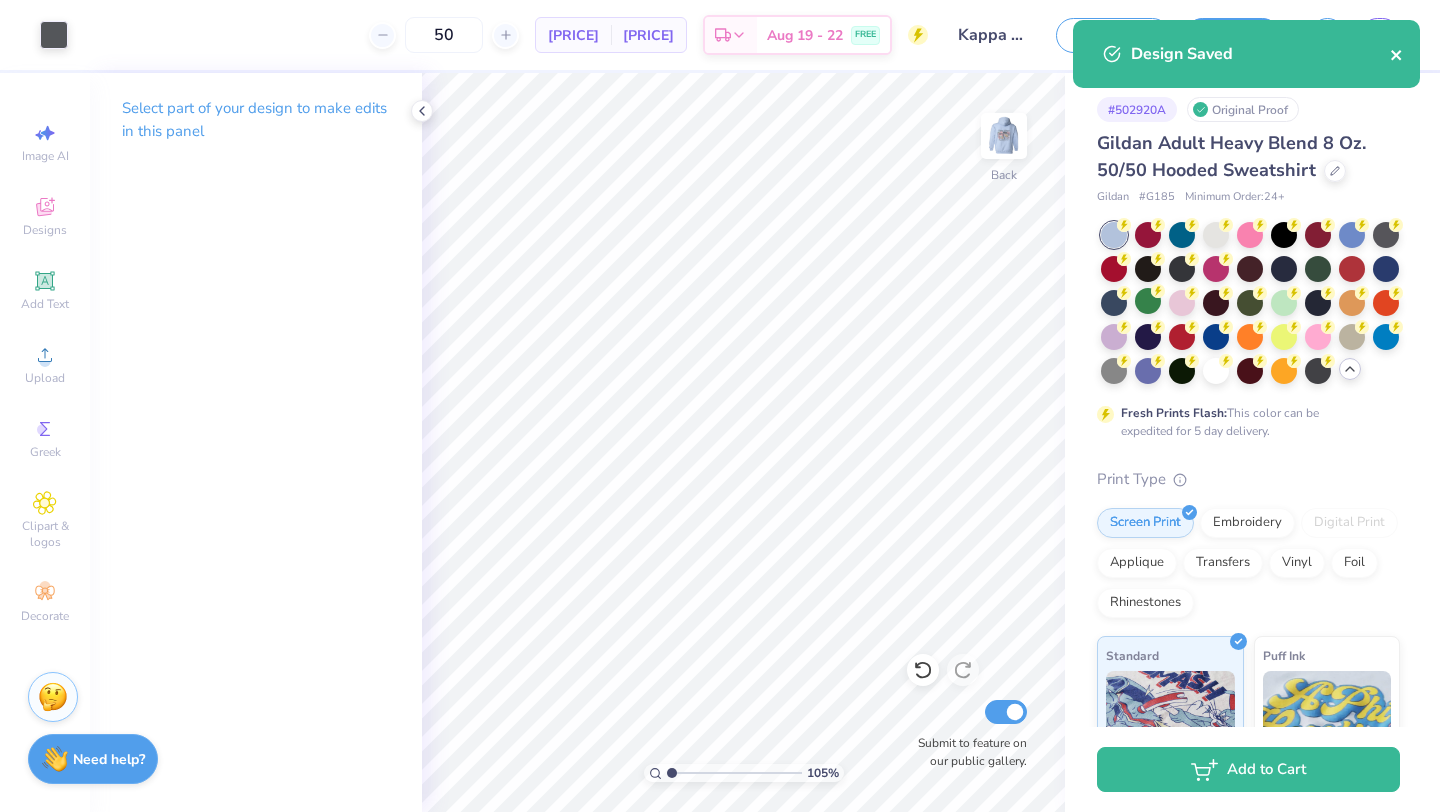 click 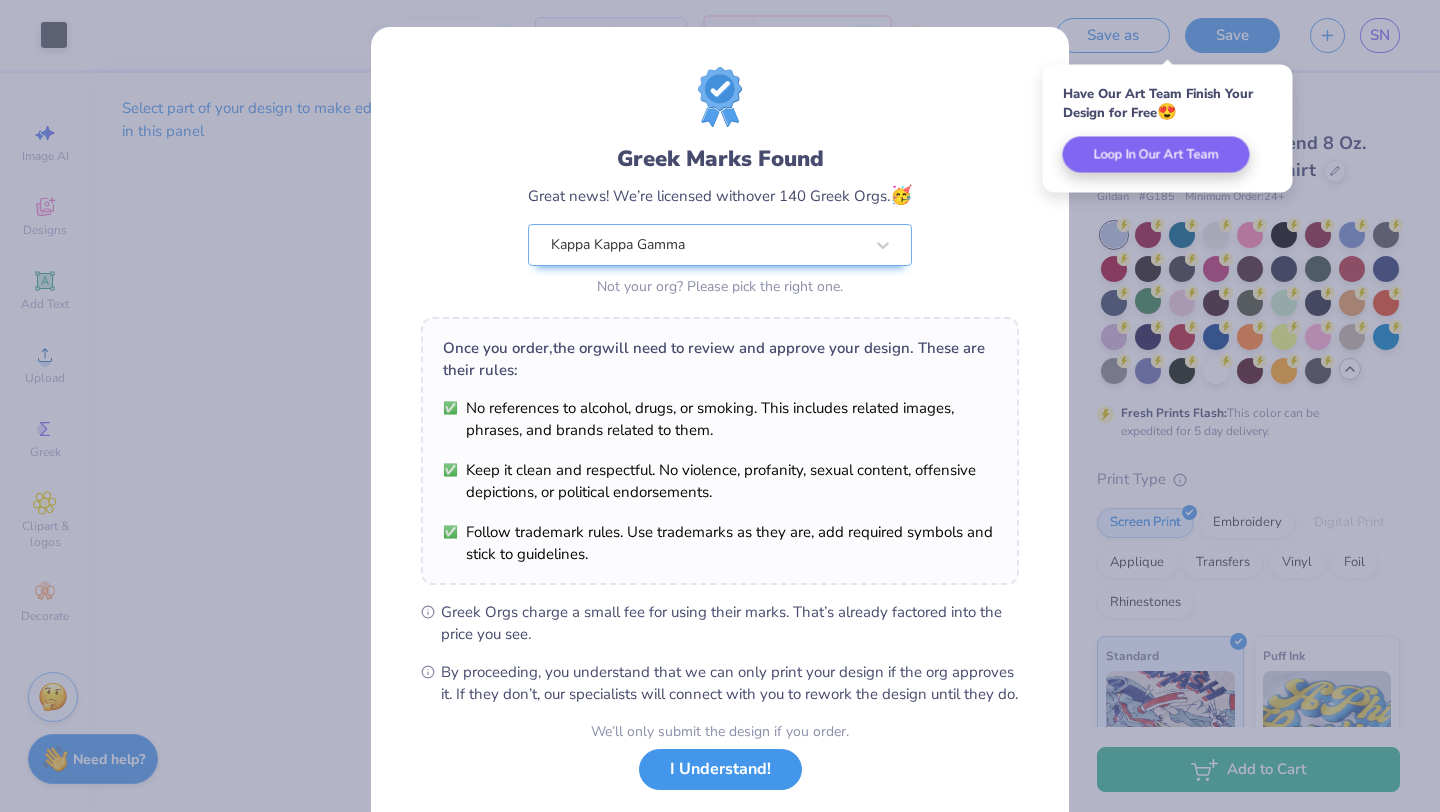 click on "I Understand!" at bounding box center [720, 769] 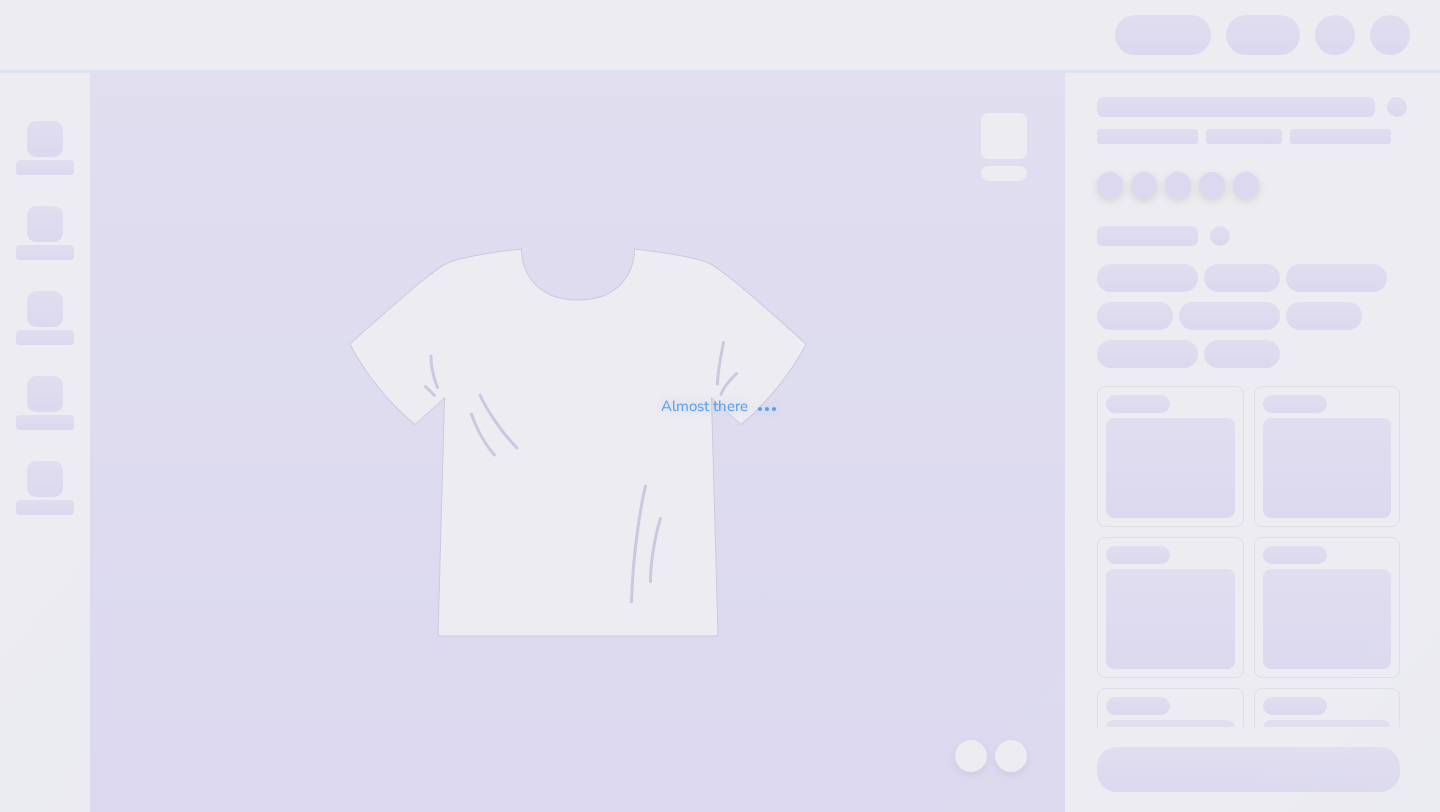 scroll, scrollTop: 0, scrollLeft: 0, axis: both 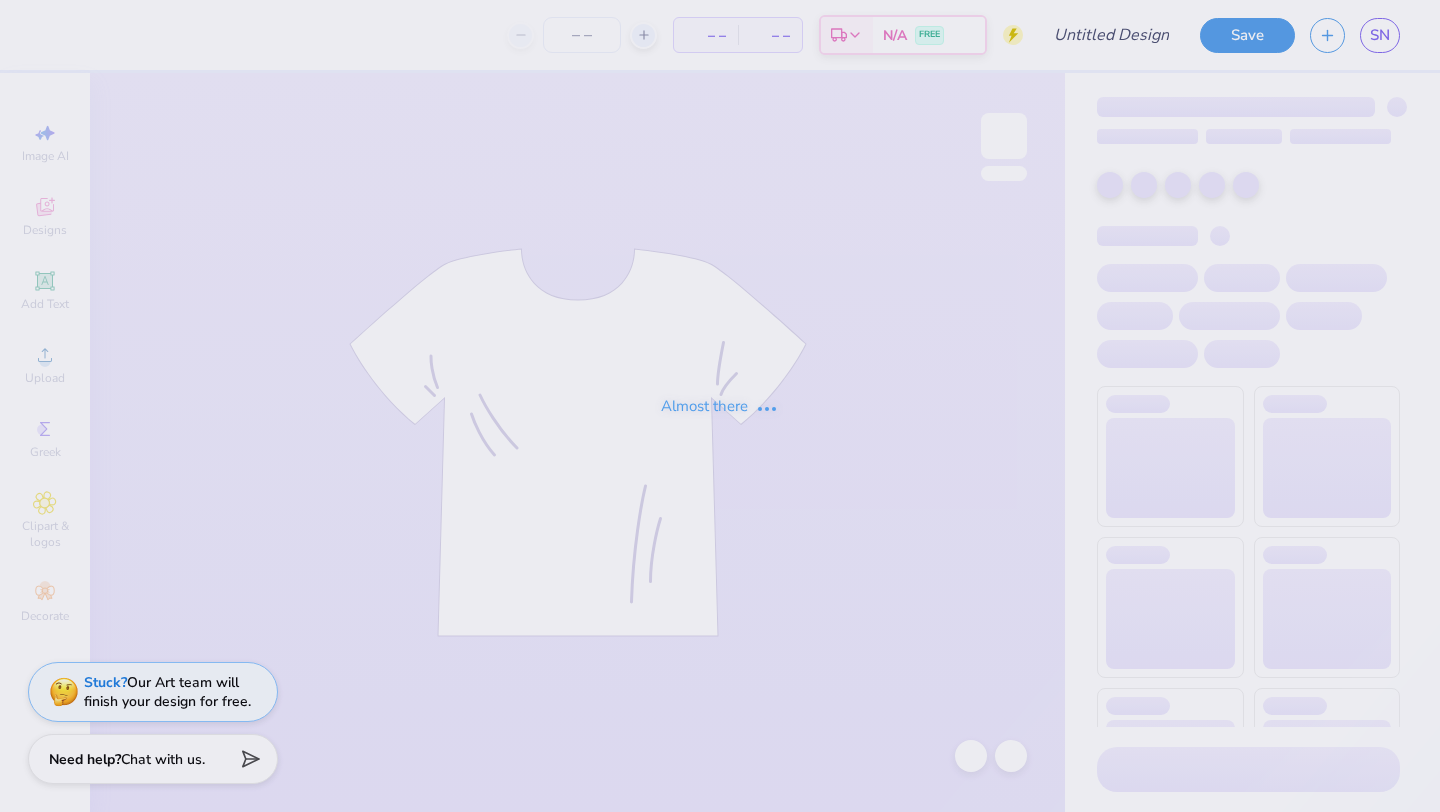 type on "kamp kappa hoodie idea" 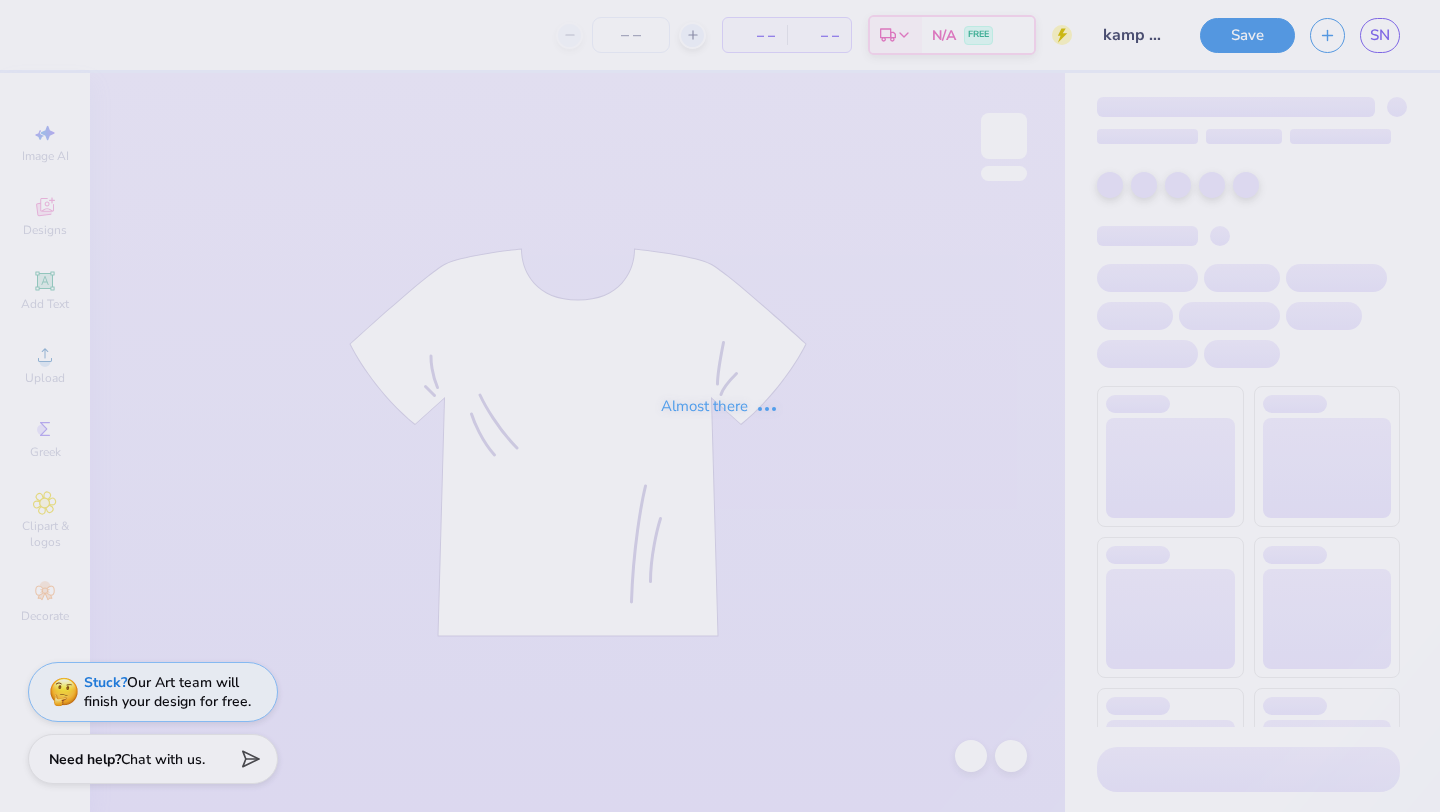 type on "60" 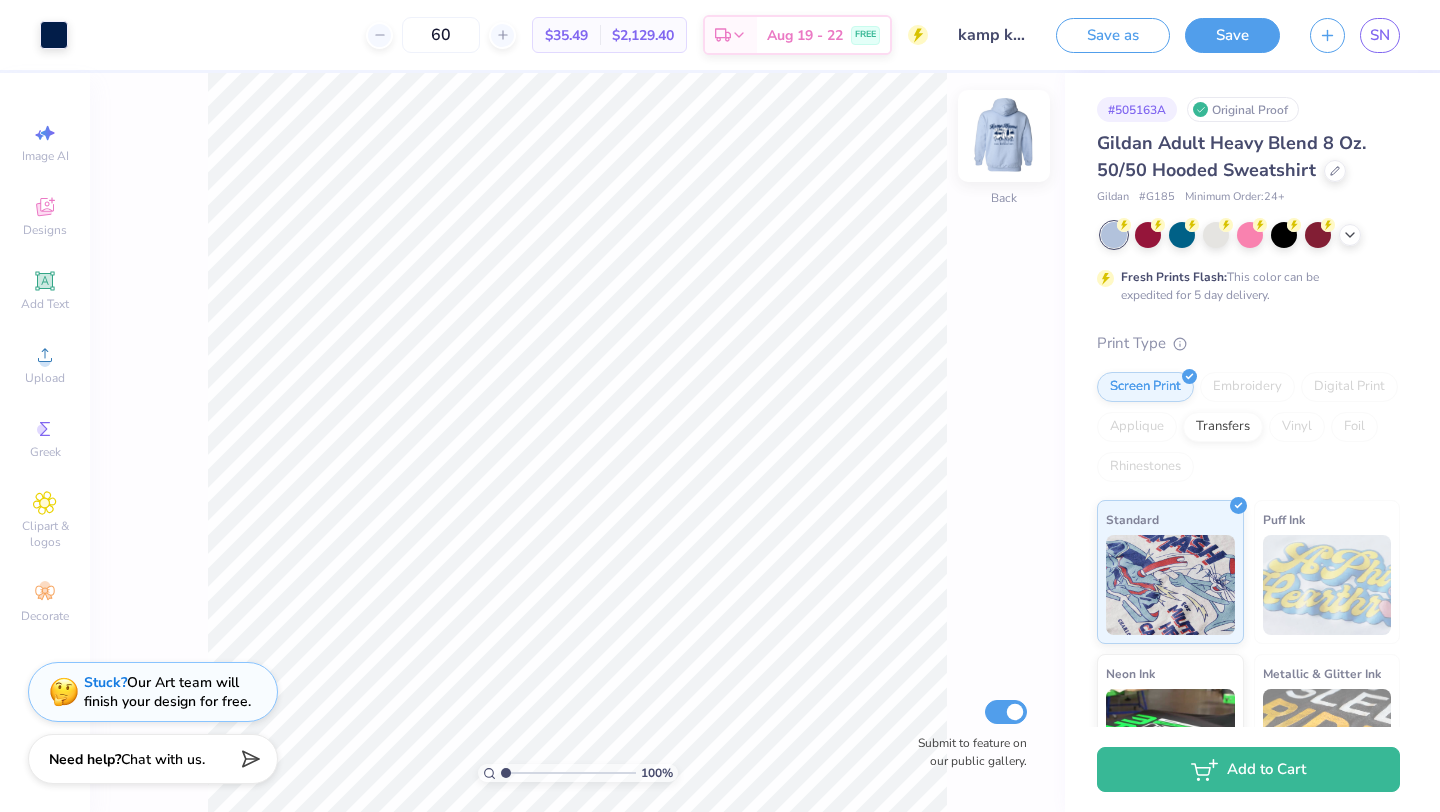 click at bounding box center (1004, 136) 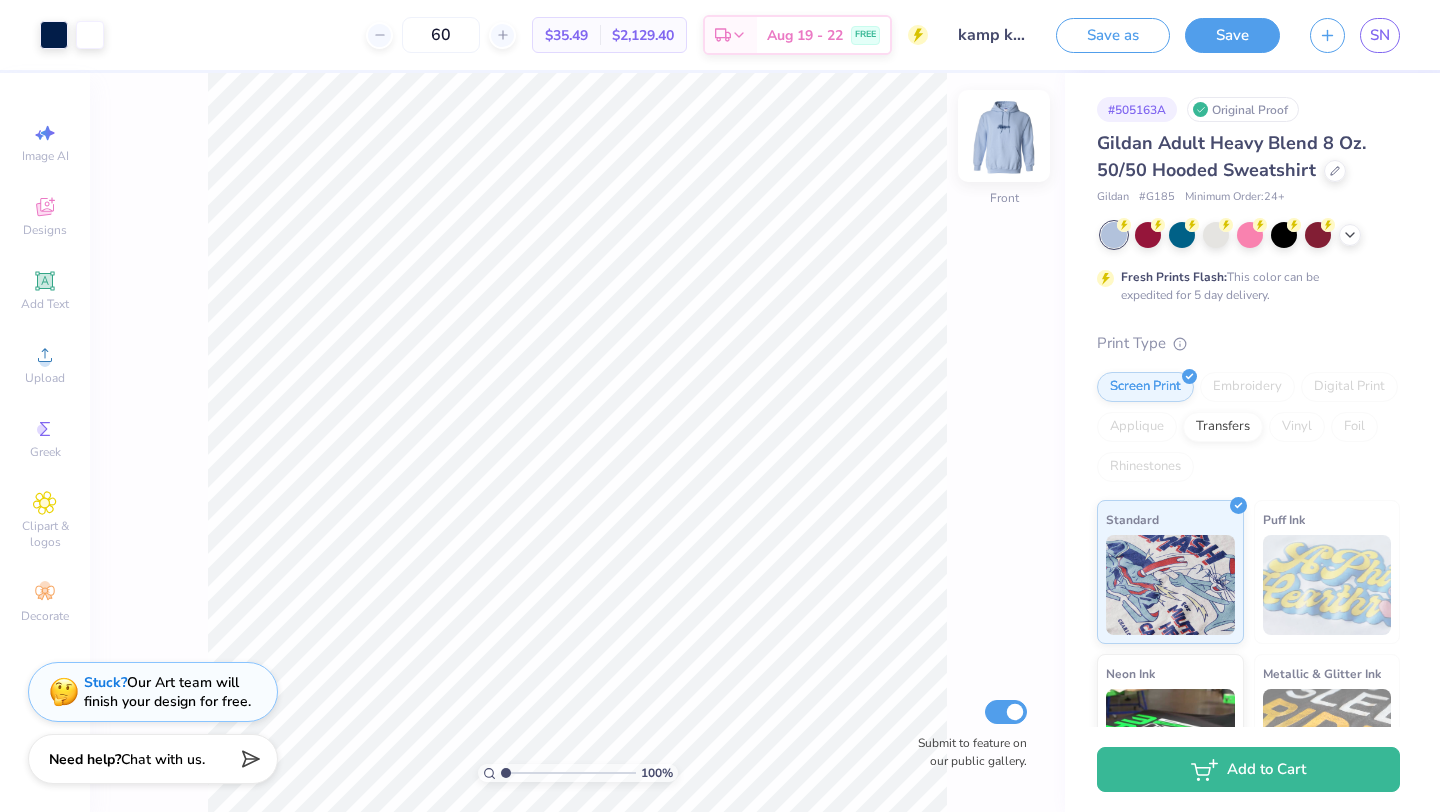 click at bounding box center (1004, 136) 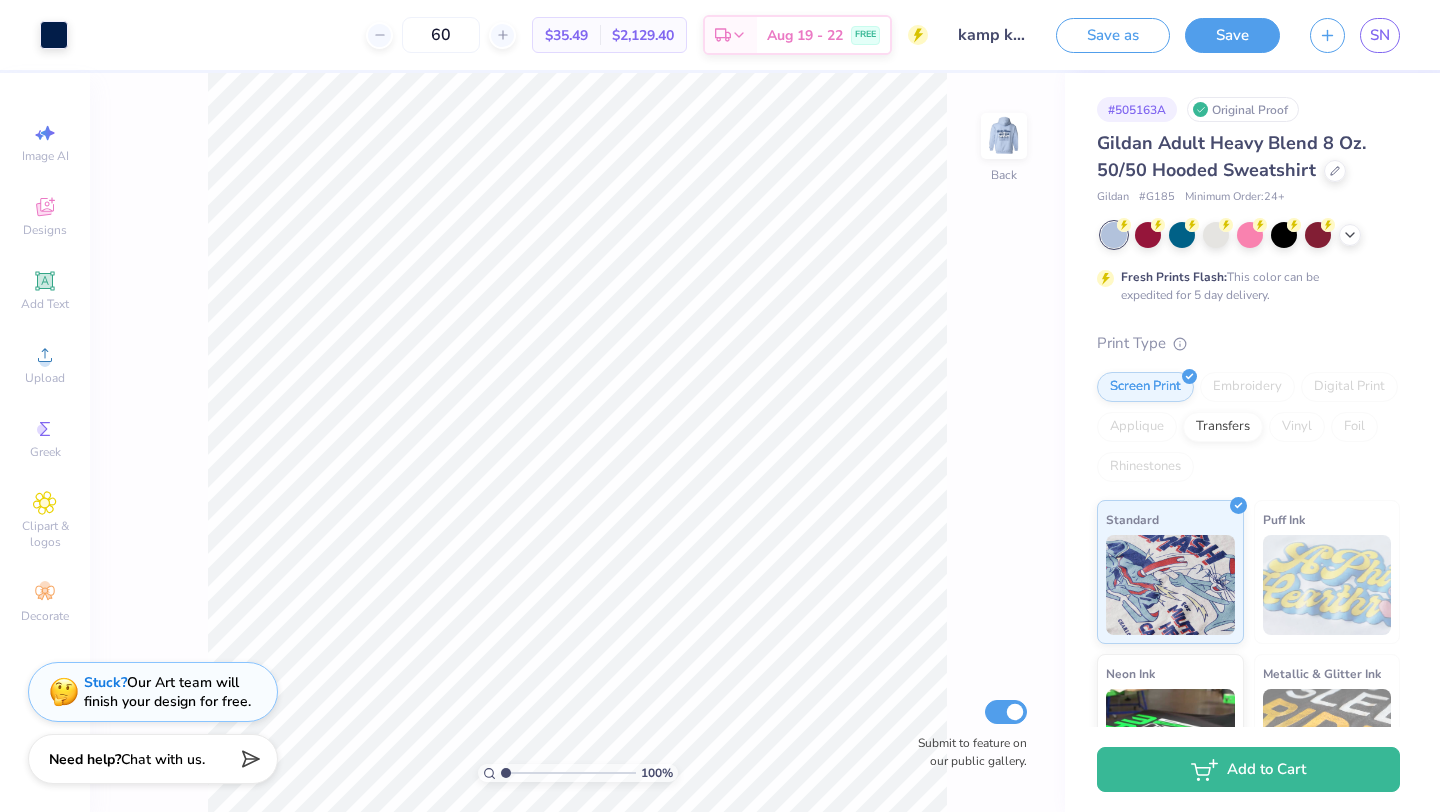 click at bounding box center (1250, 235) 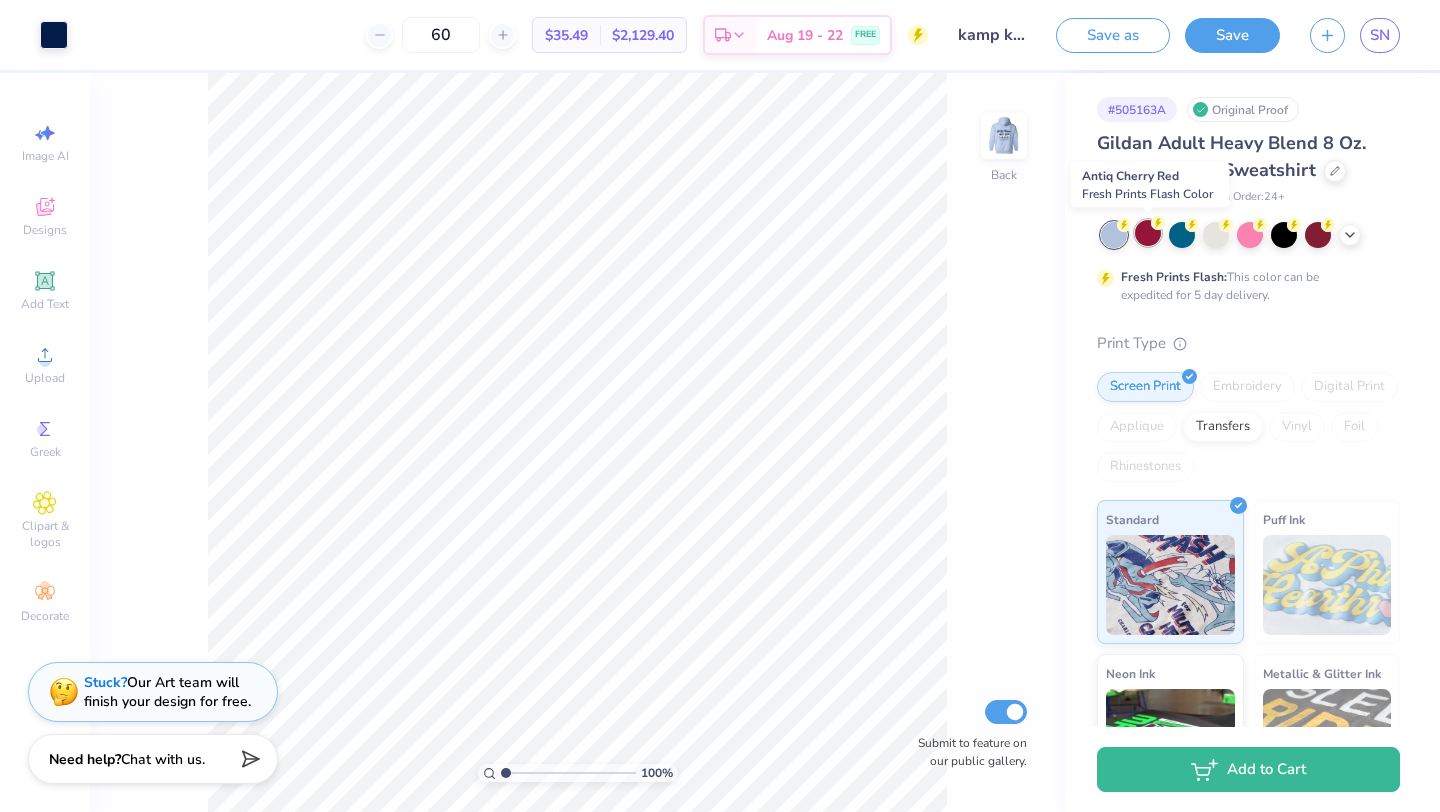 click at bounding box center (1148, 233) 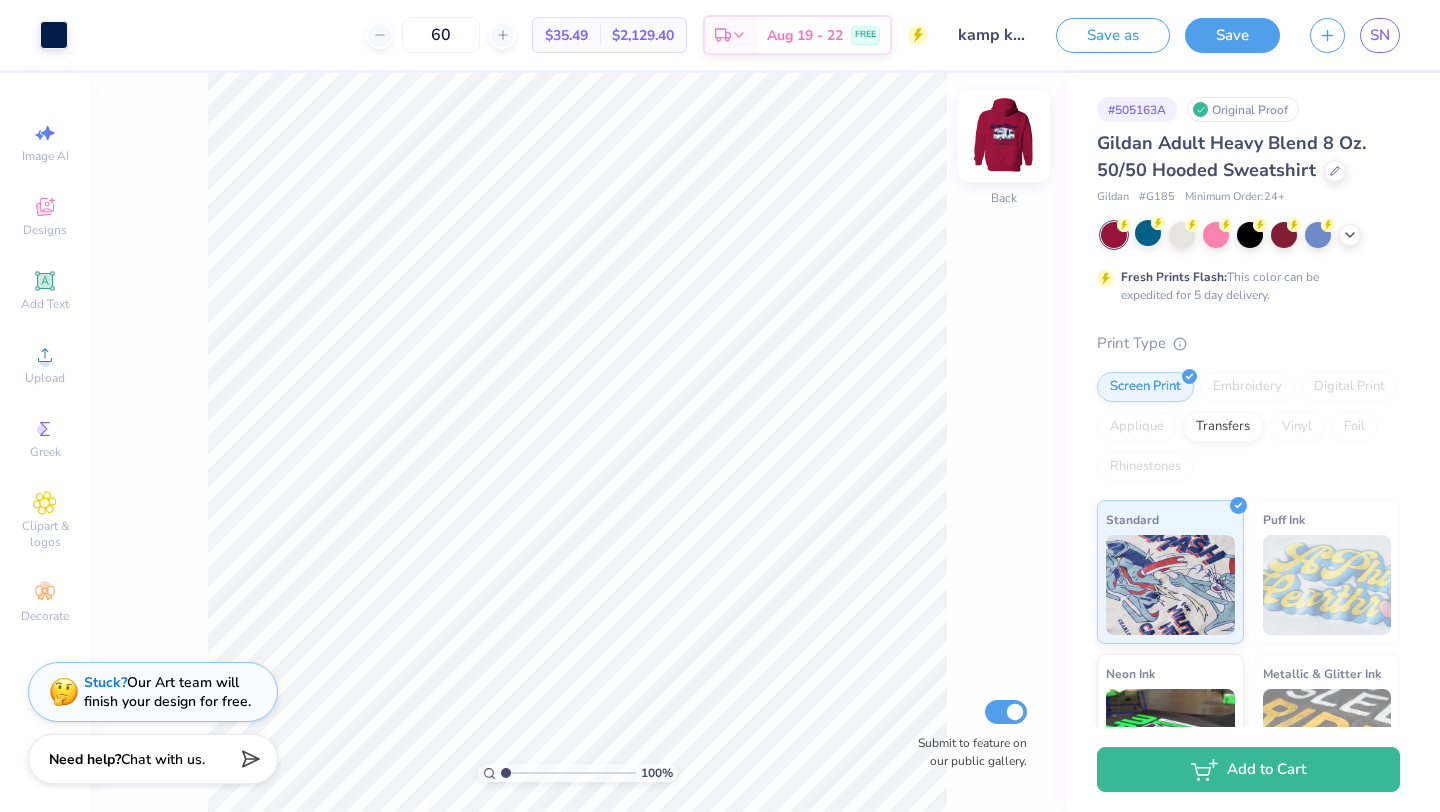 click at bounding box center (1004, 136) 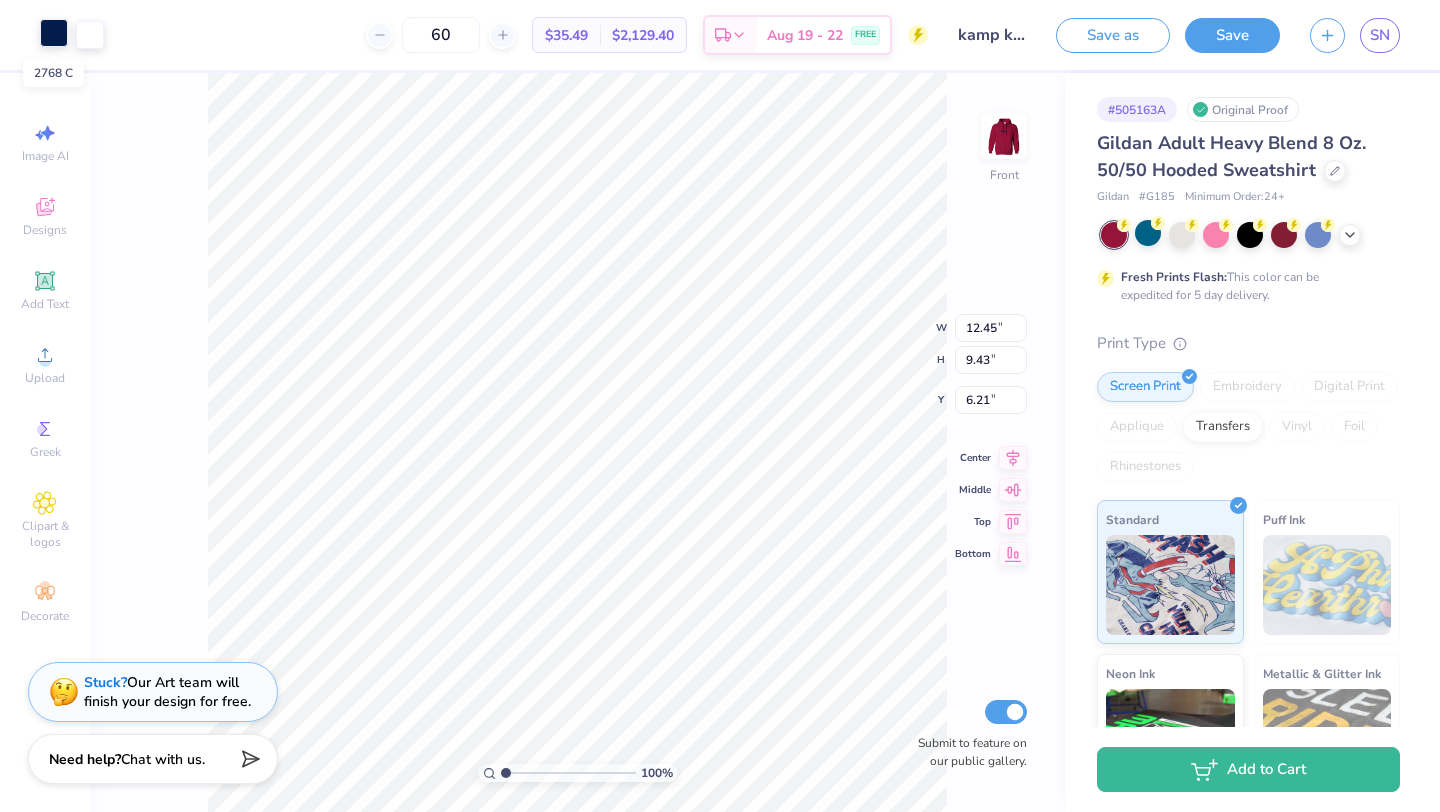 click at bounding box center (54, 33) 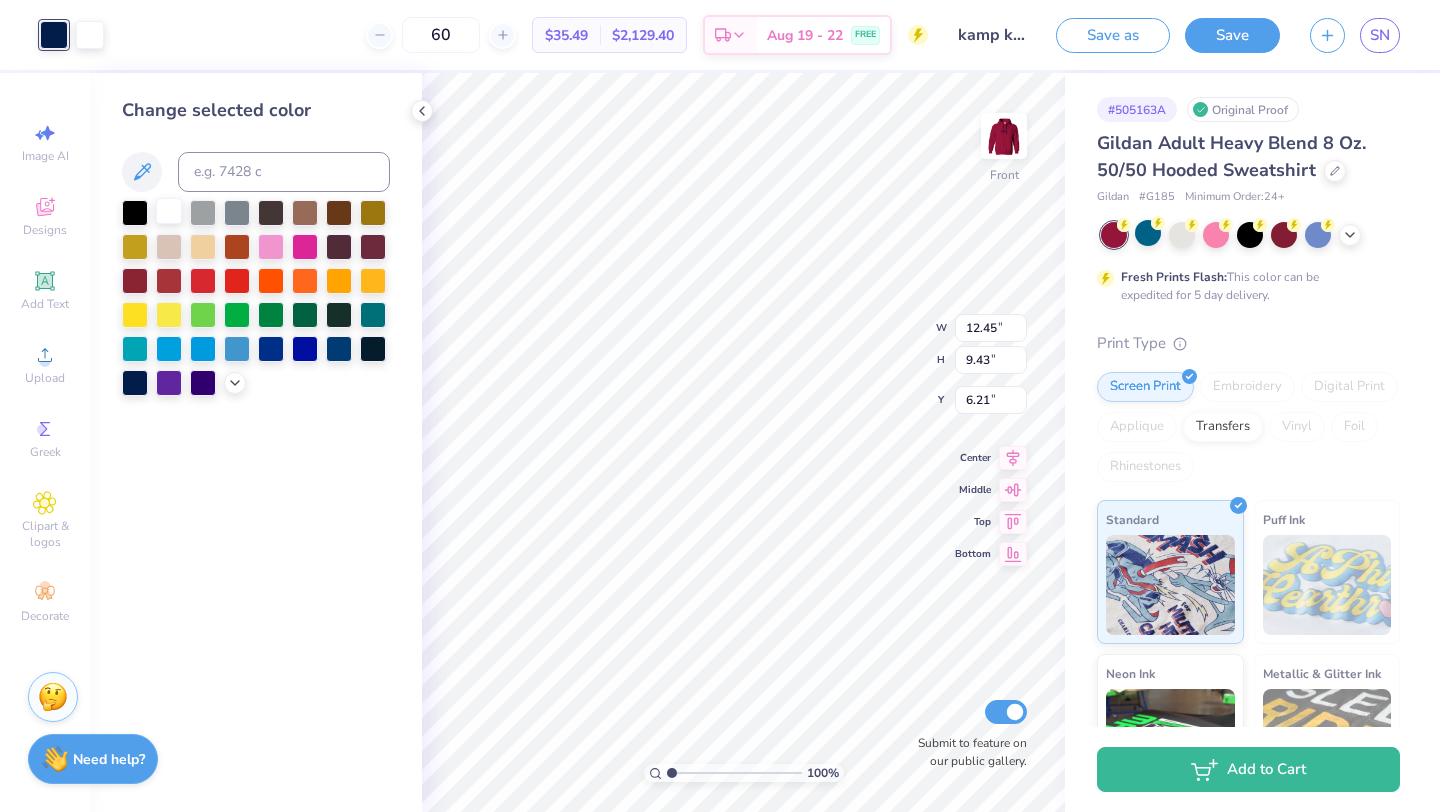 click at bounding box center [169, 211] 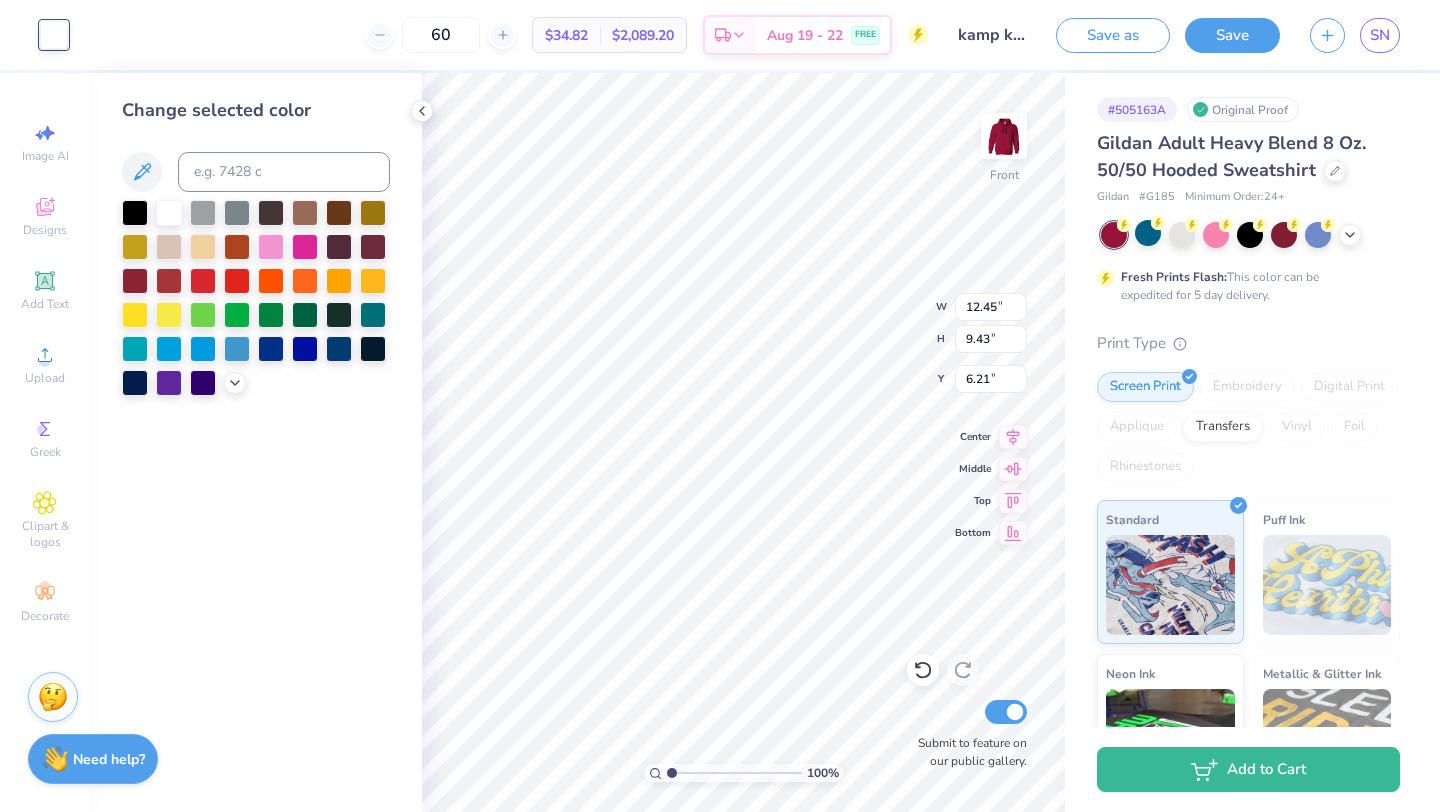 click at bounding box center [256, 298] 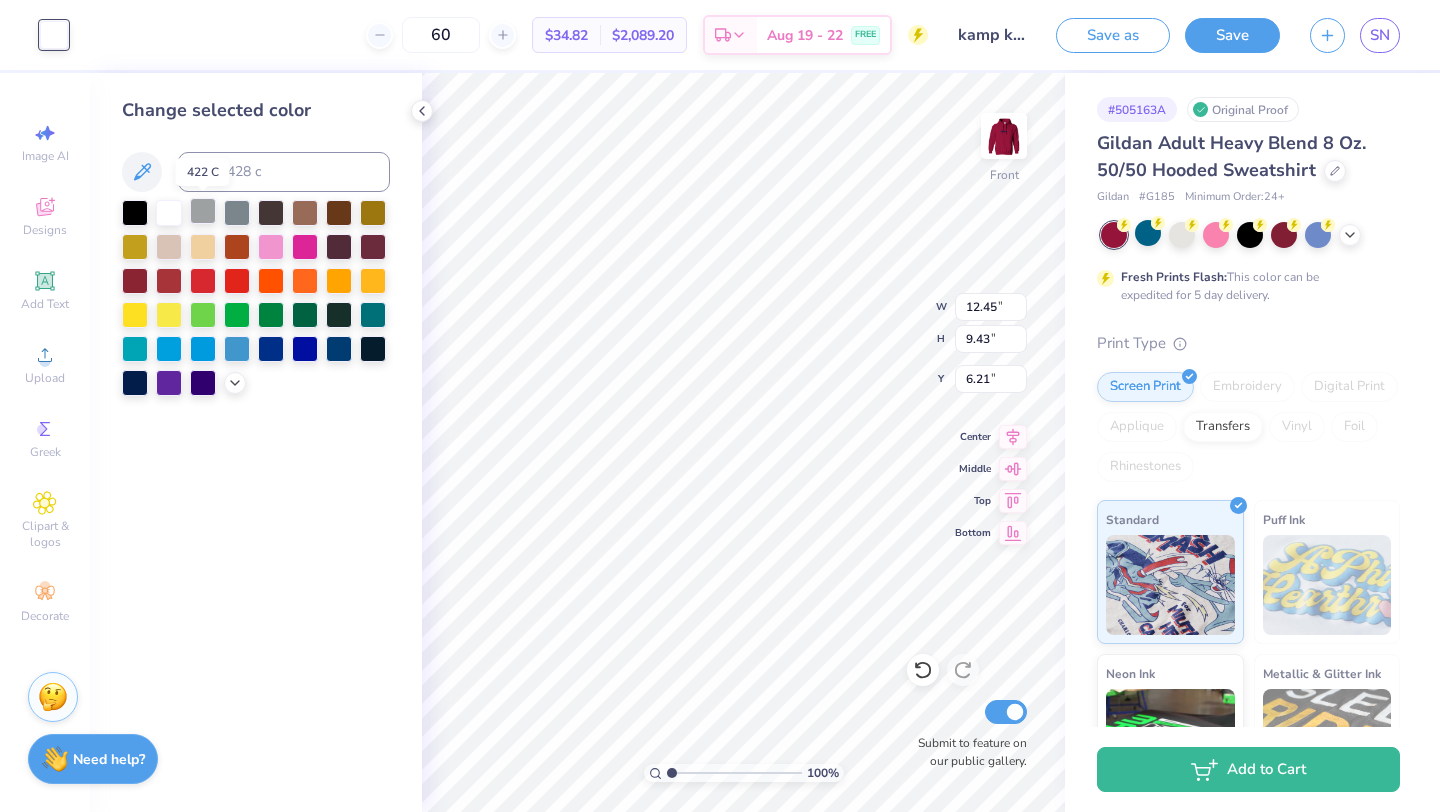 click at bounding box center [203, 211] 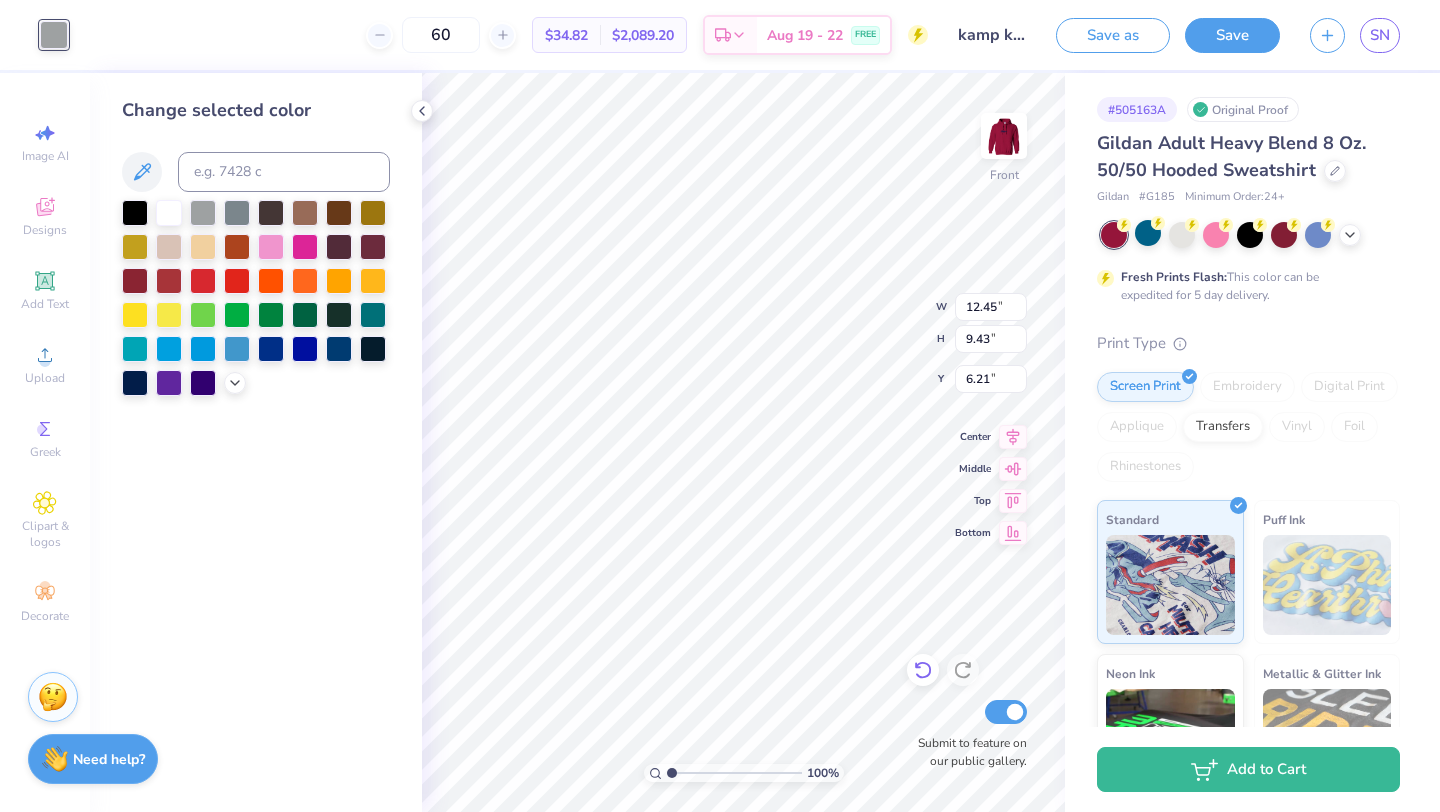 click 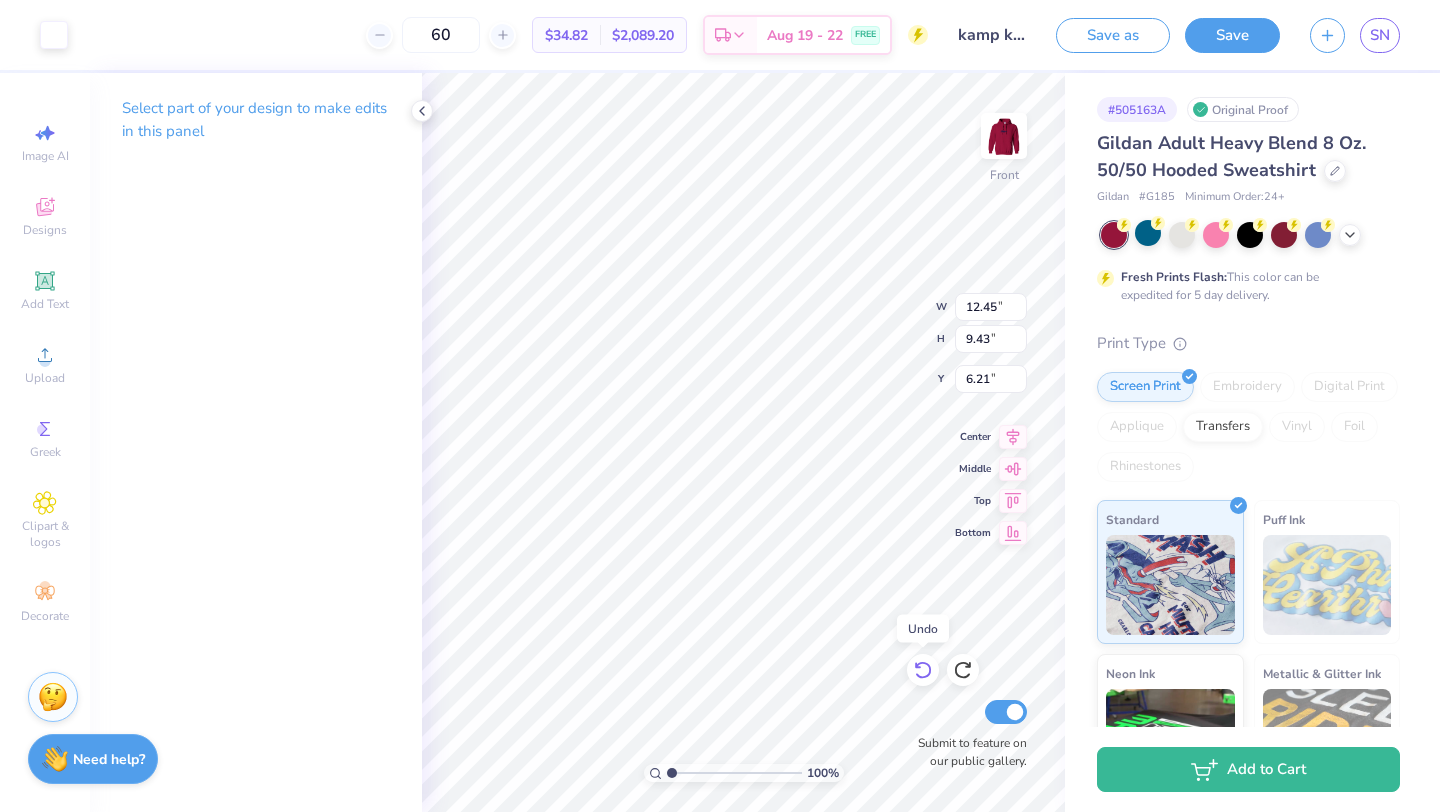 click 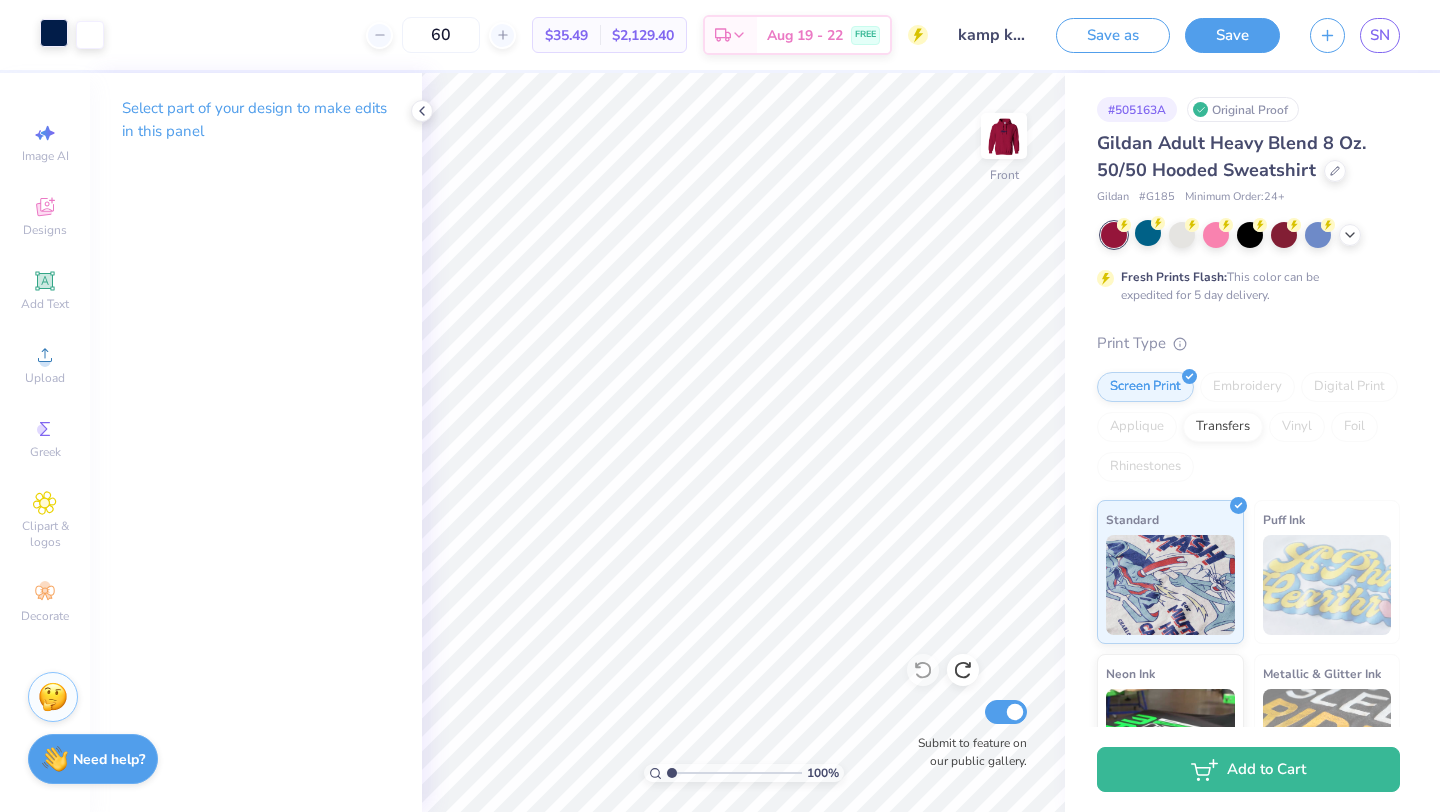 click at bounding box center (54, 33) 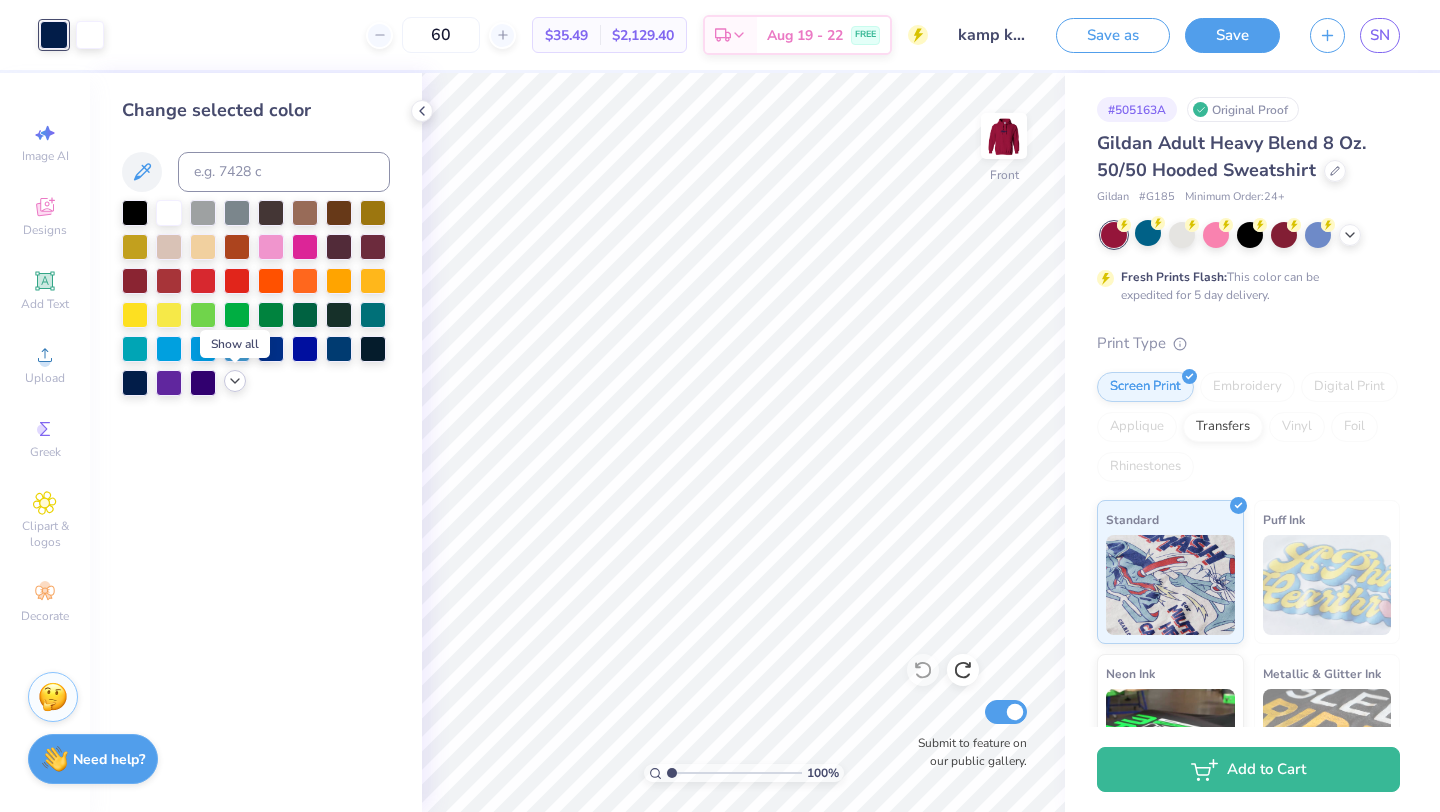 click 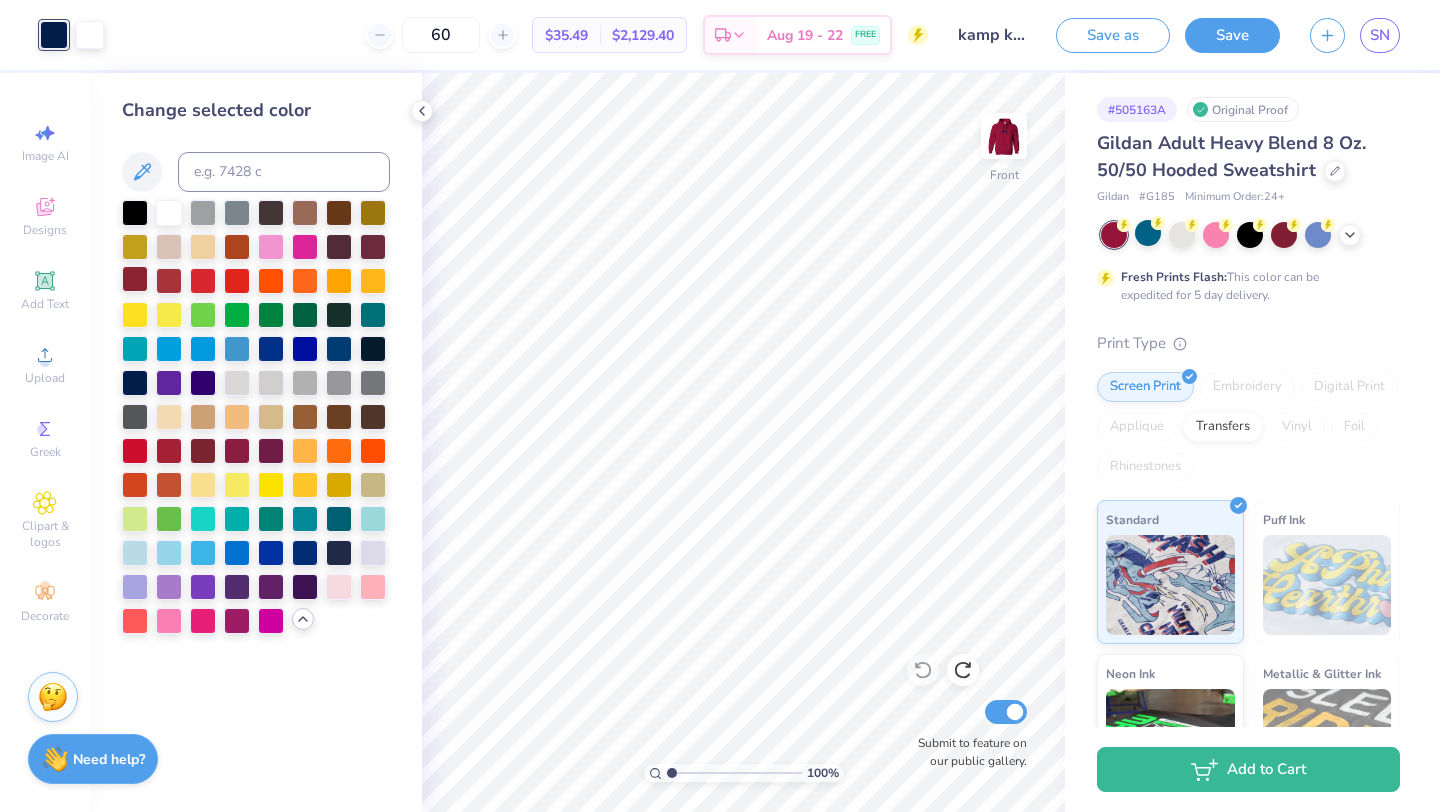 click at bounding box center [135, 279] 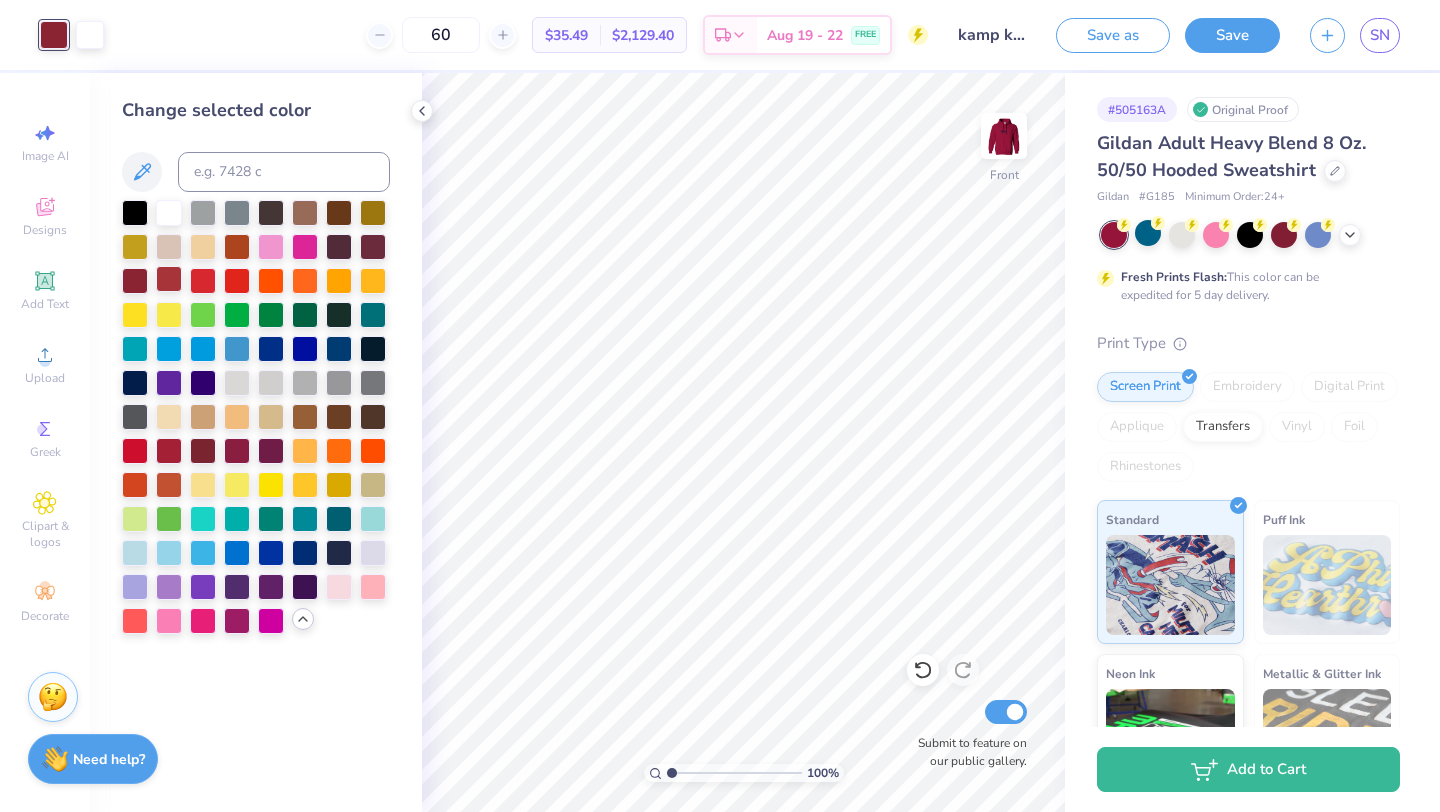 click at bounding box center (169, 279) 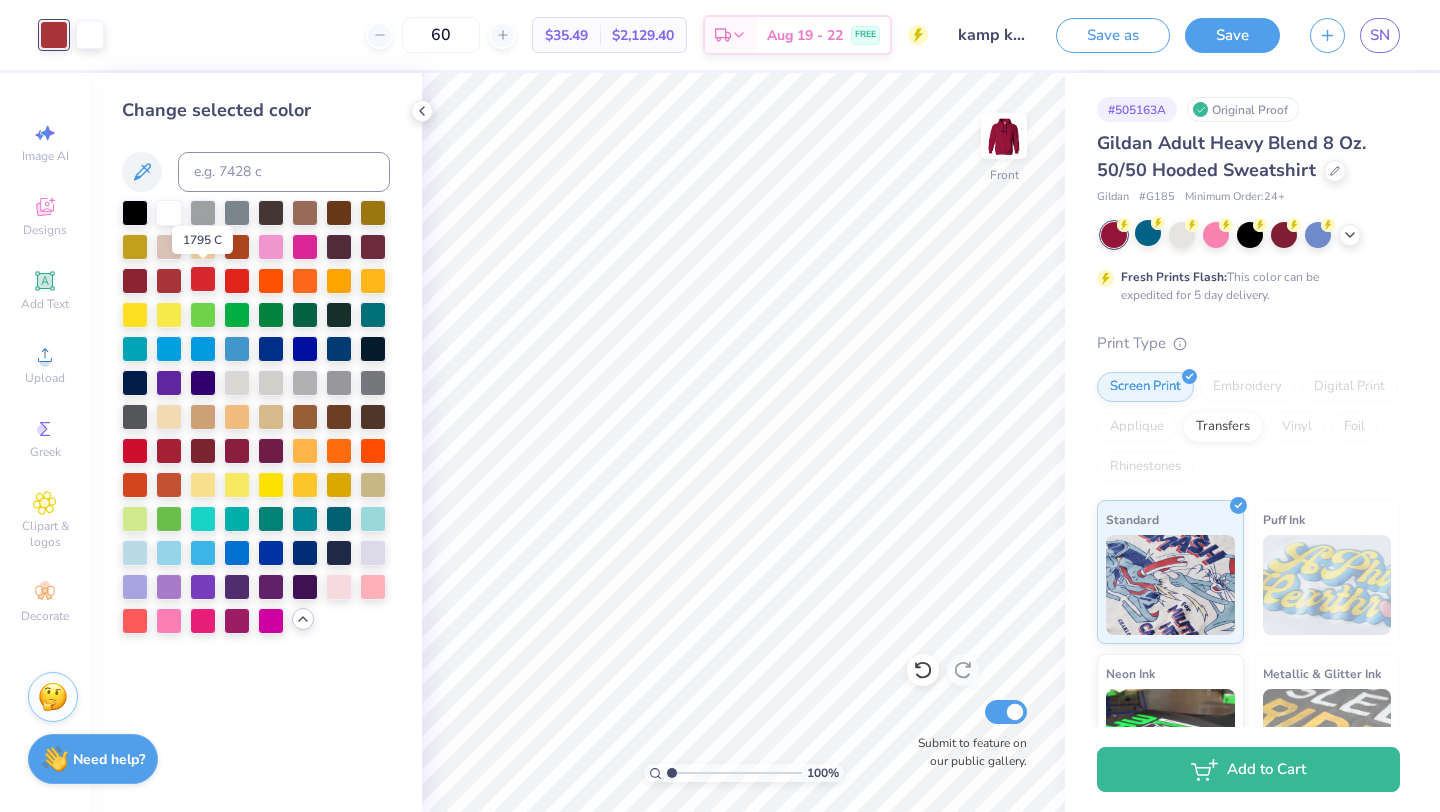 click at bounding box center [203, 279] 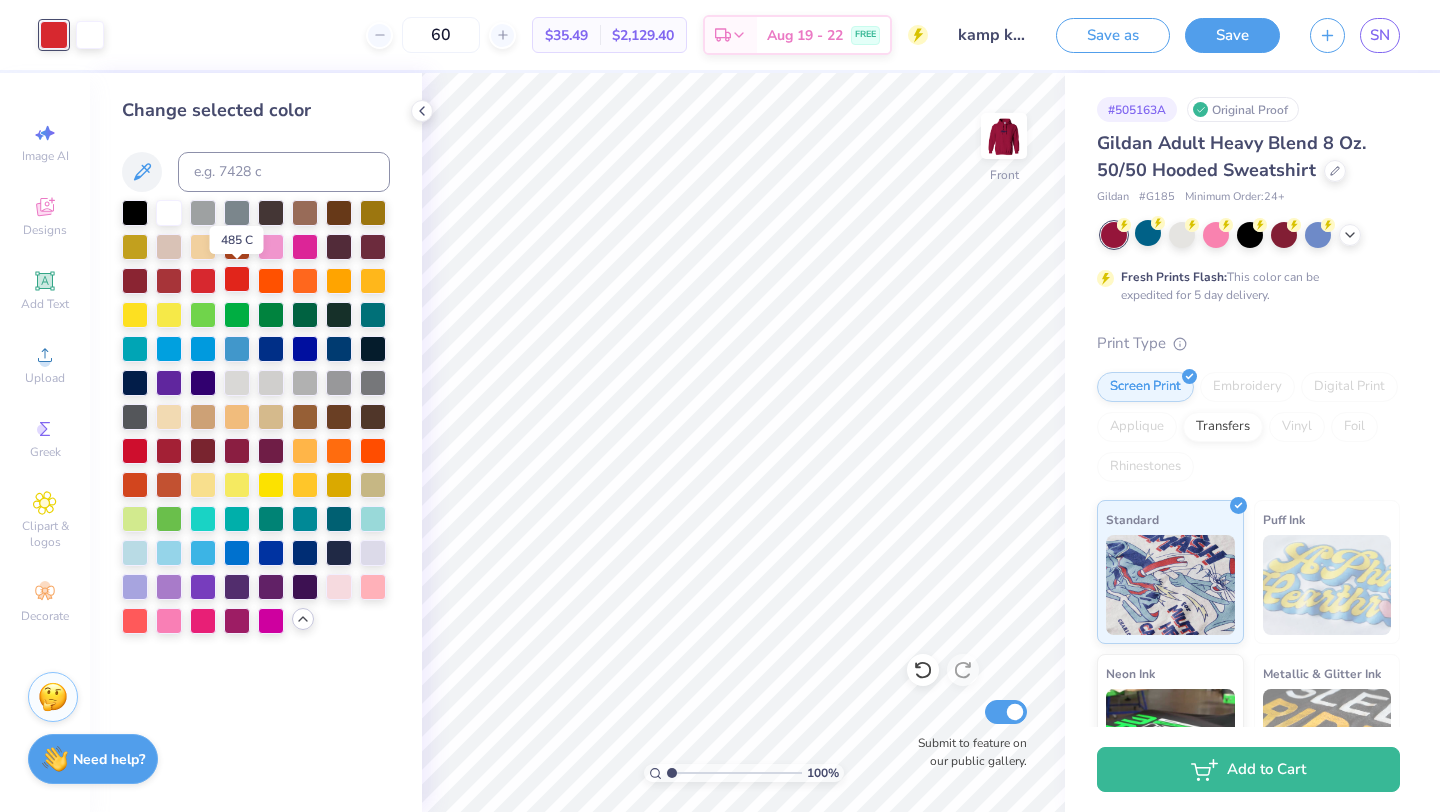 click at bounding box center (237, 279) 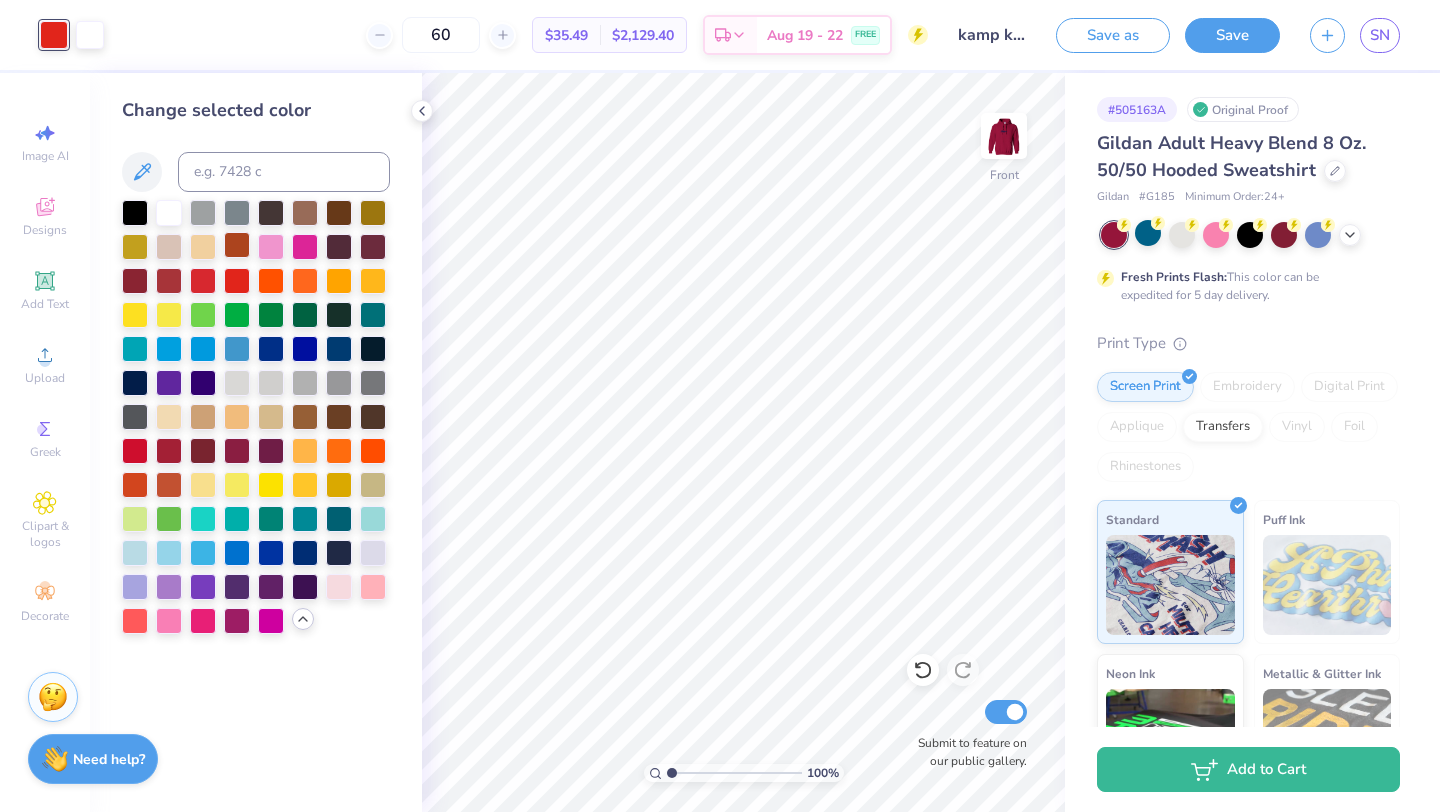 click at bounding box center (237, 245) 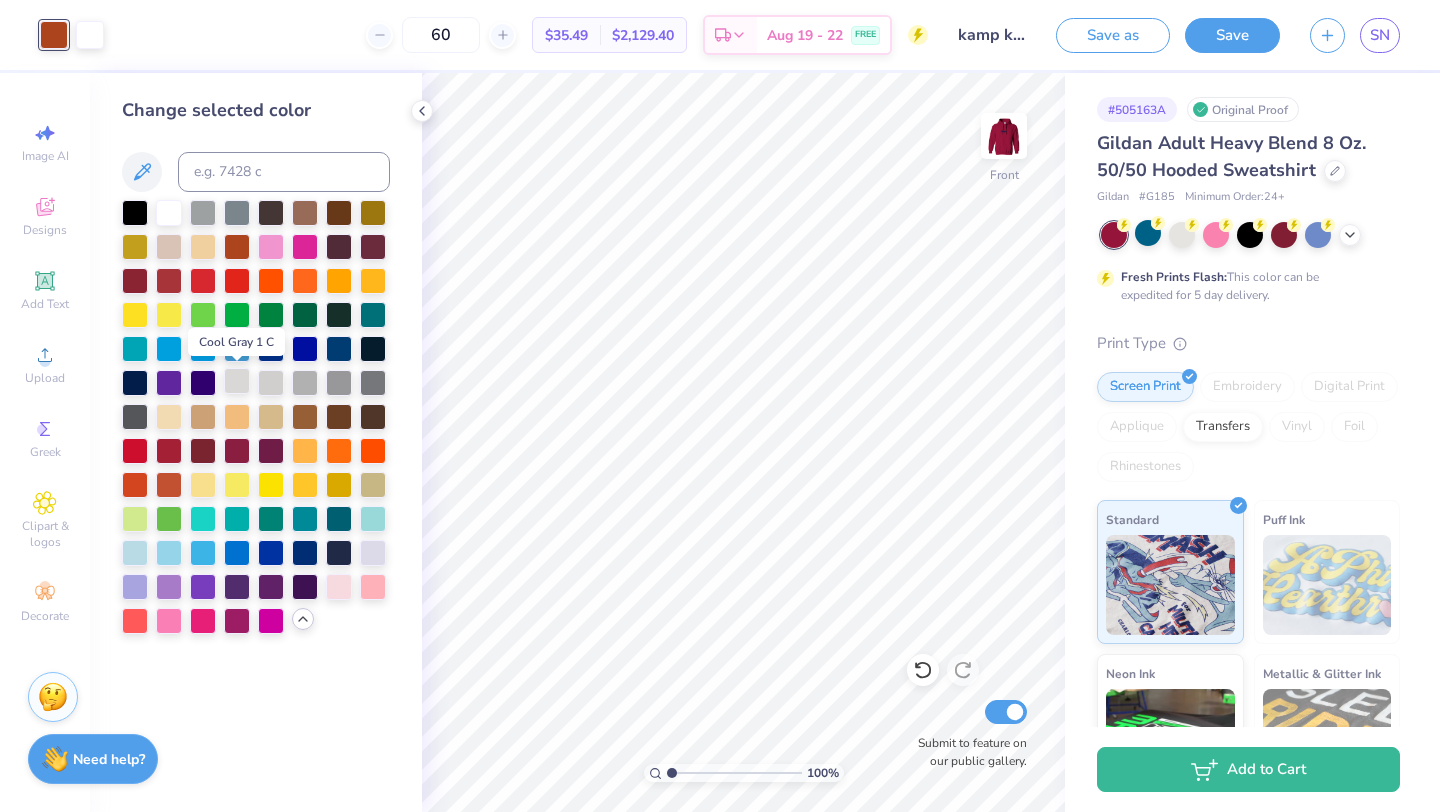 click at bounding box center [237, 381] 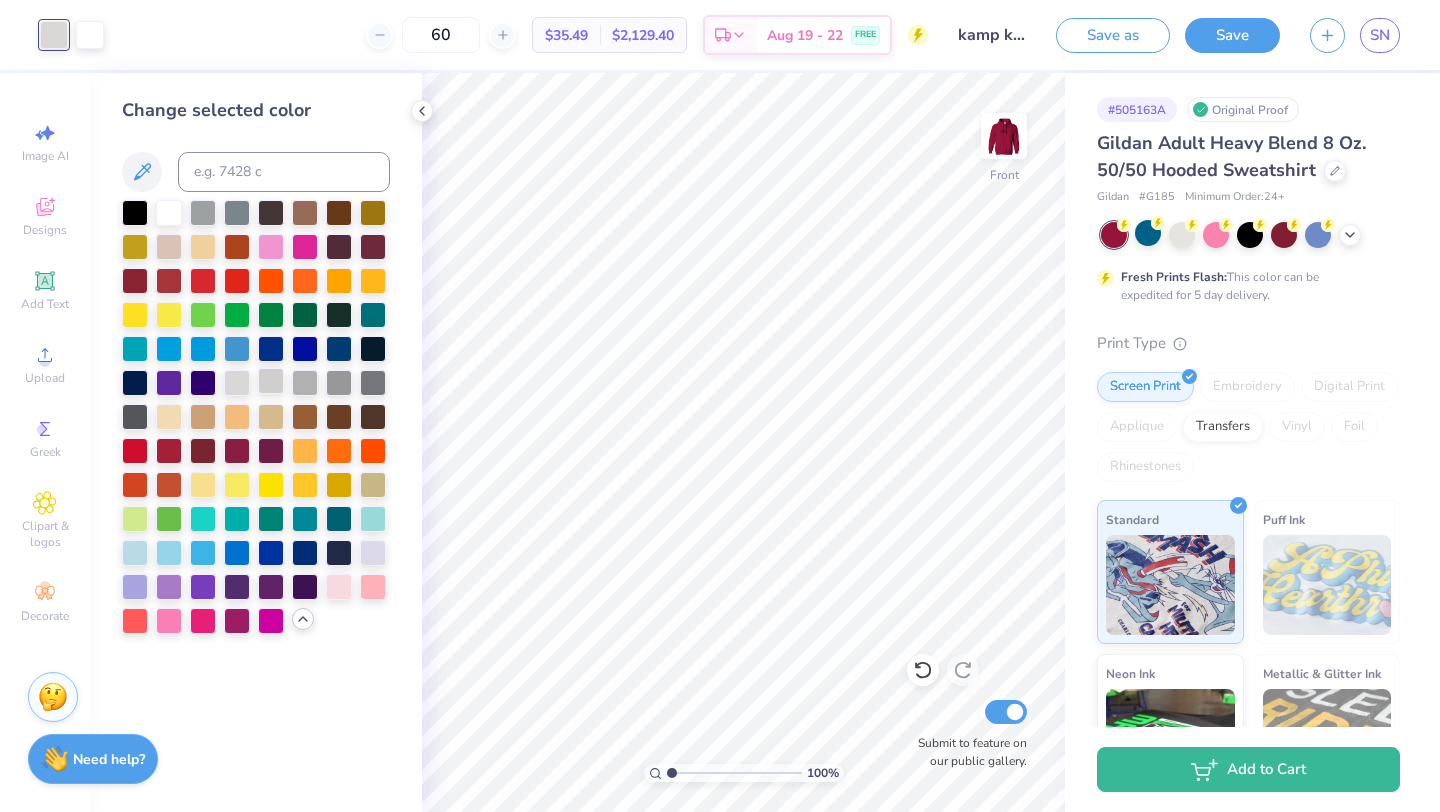 click at bounding box center [271, 381] 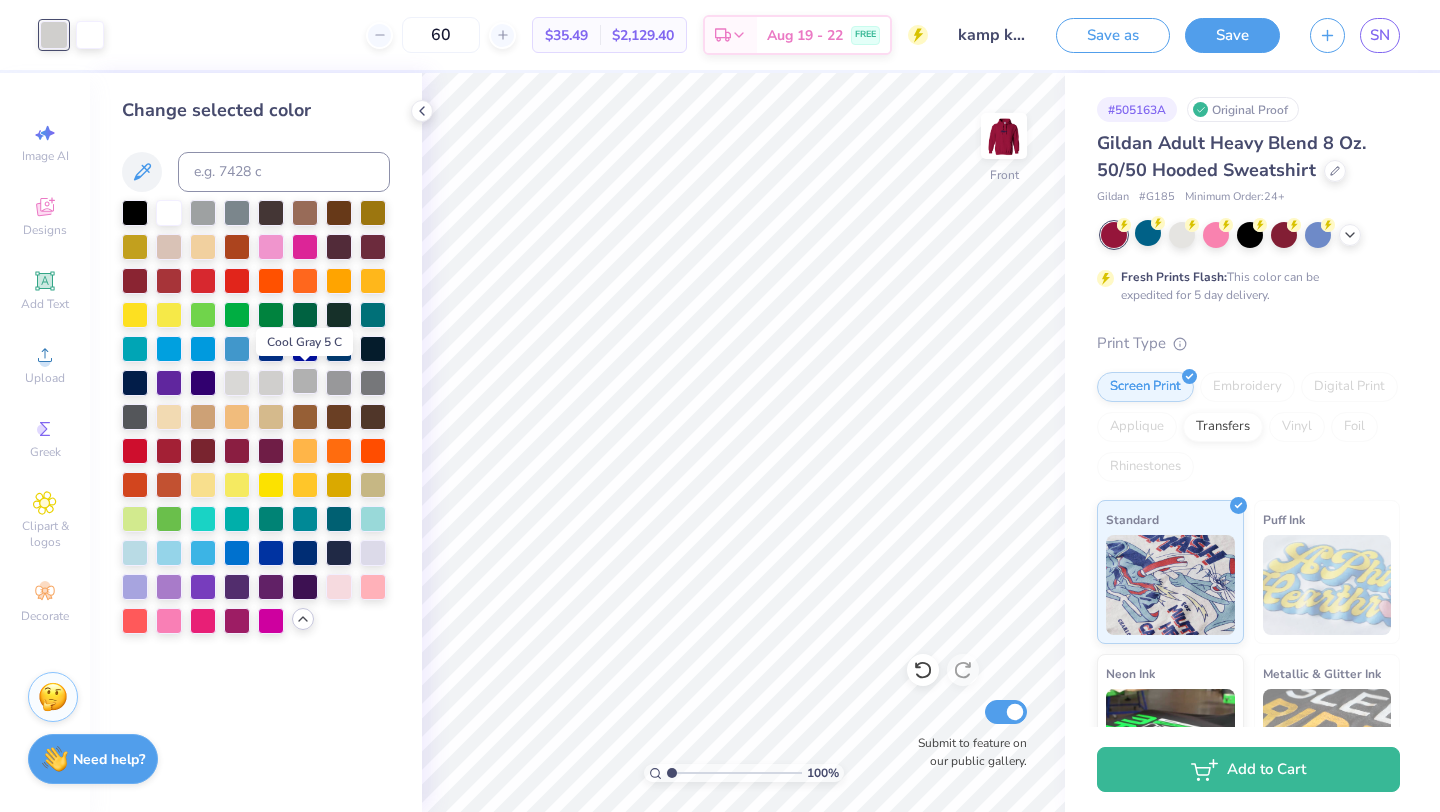 click at bounding box center [305, 381] 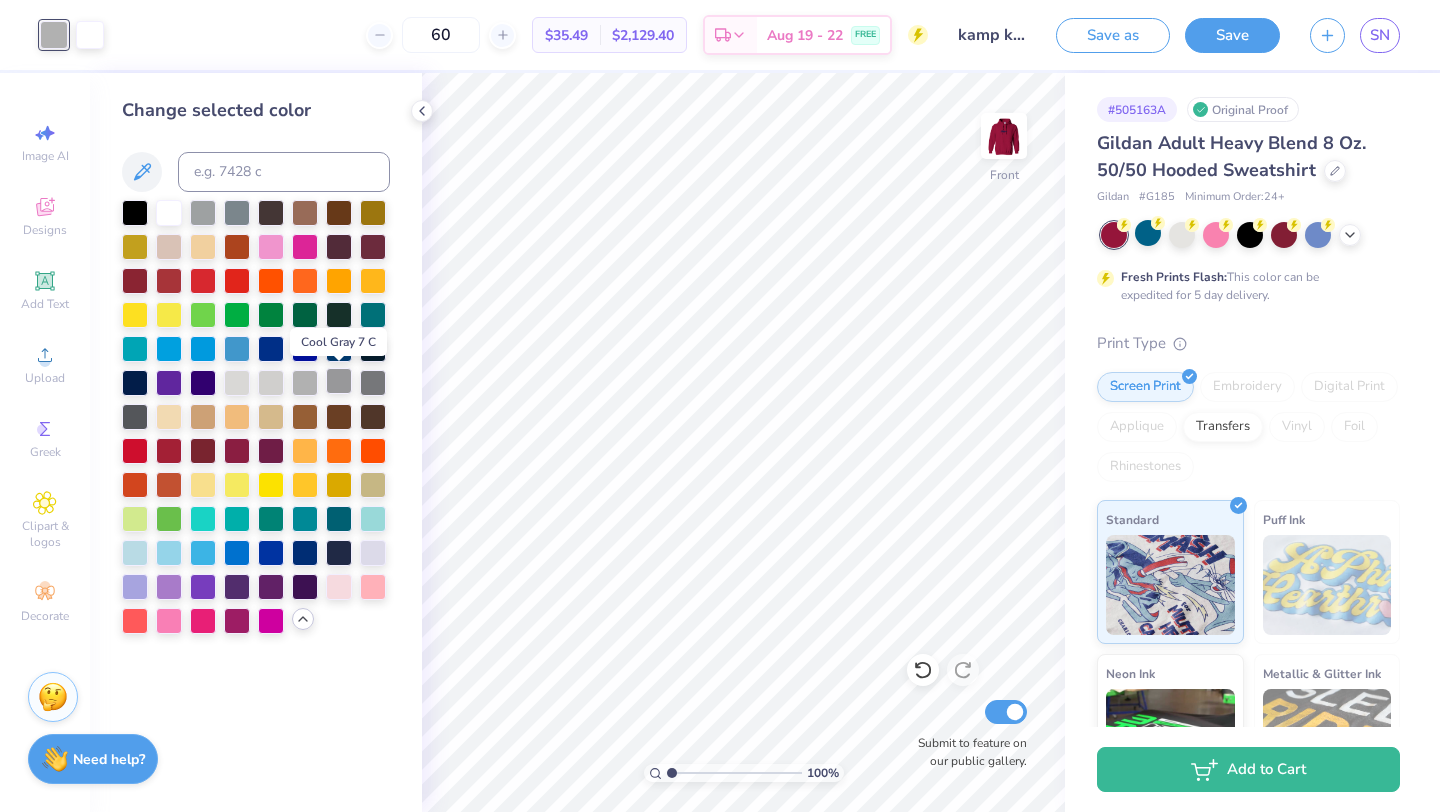 click at bounding box center (339, 381) 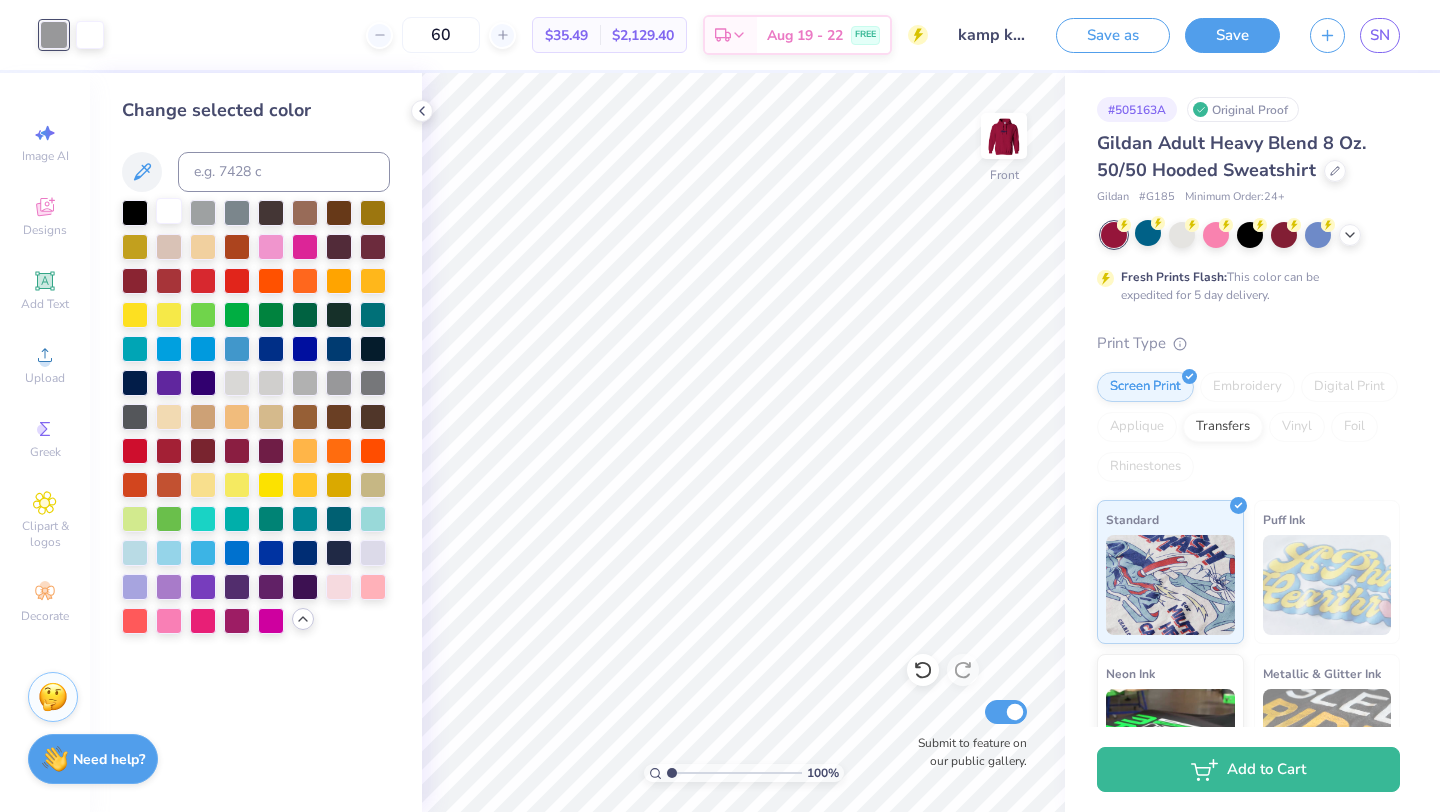 click at bounding box center [169, 211] 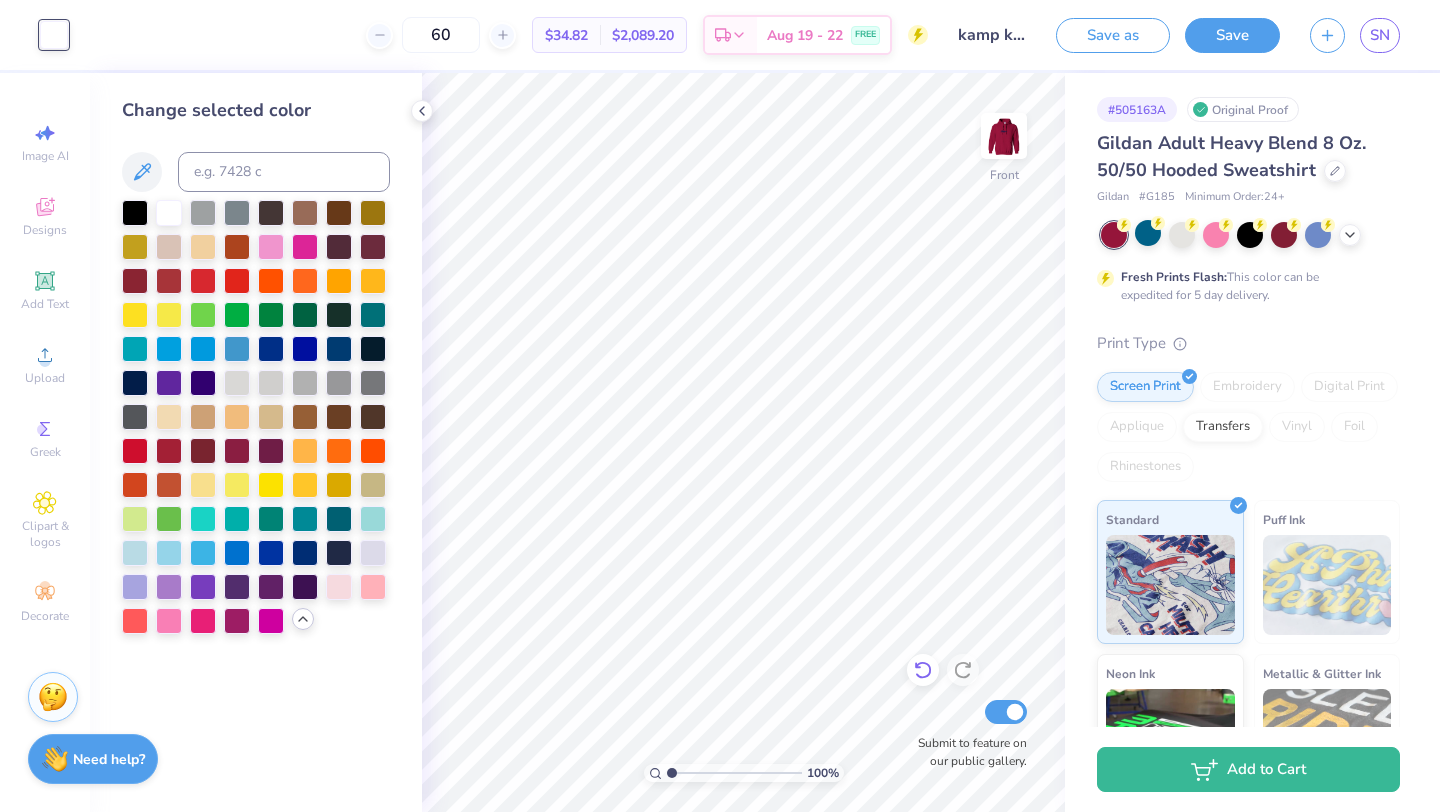 click 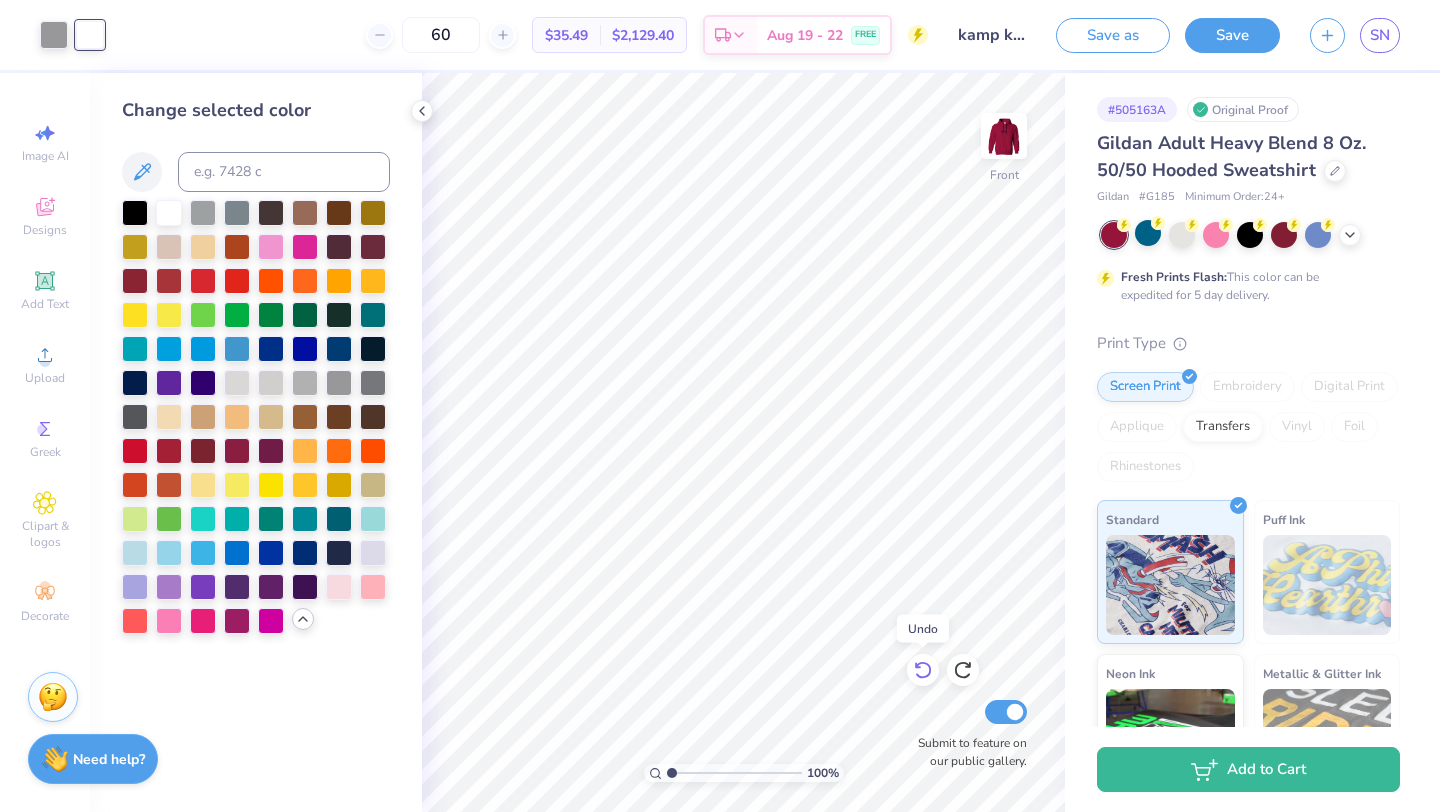 click 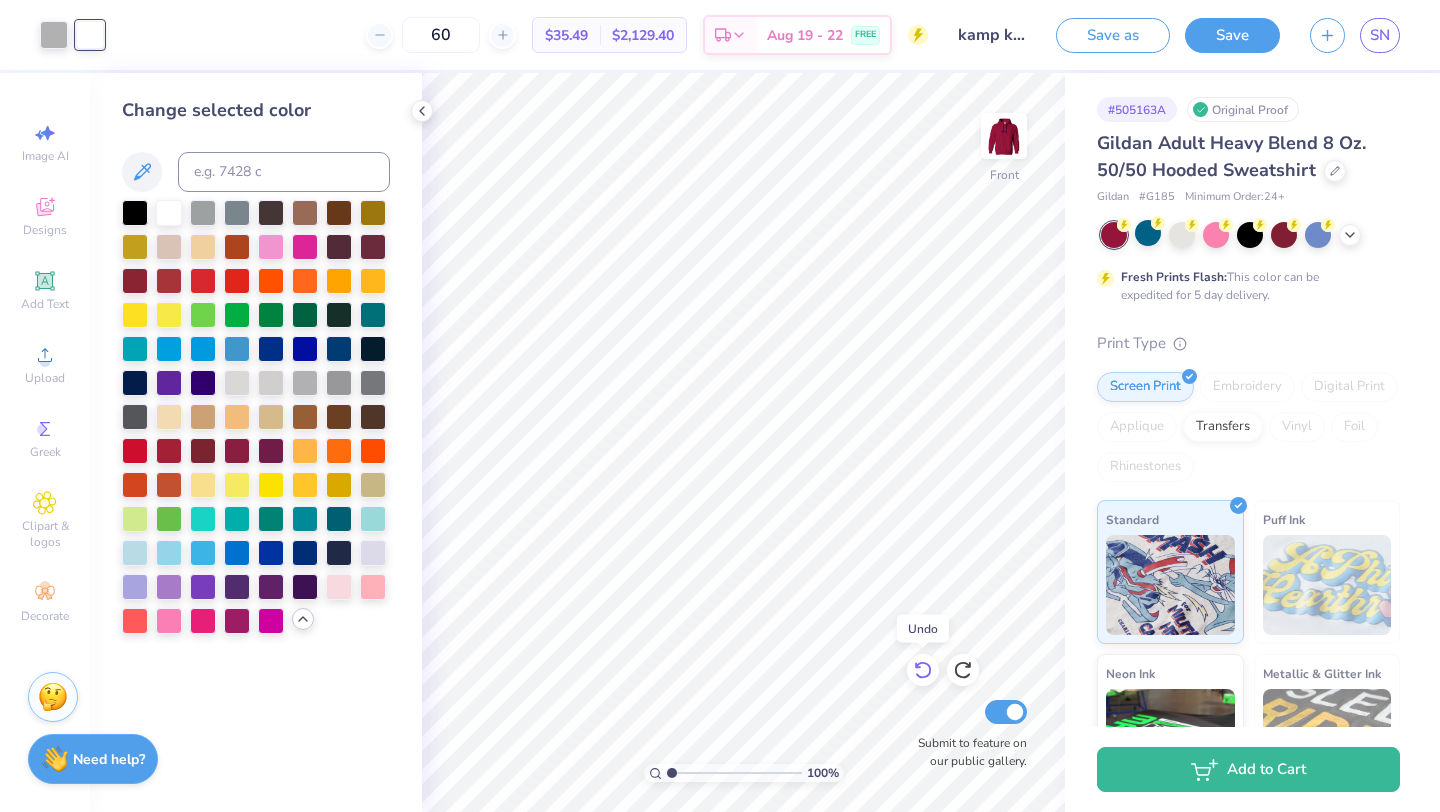 click 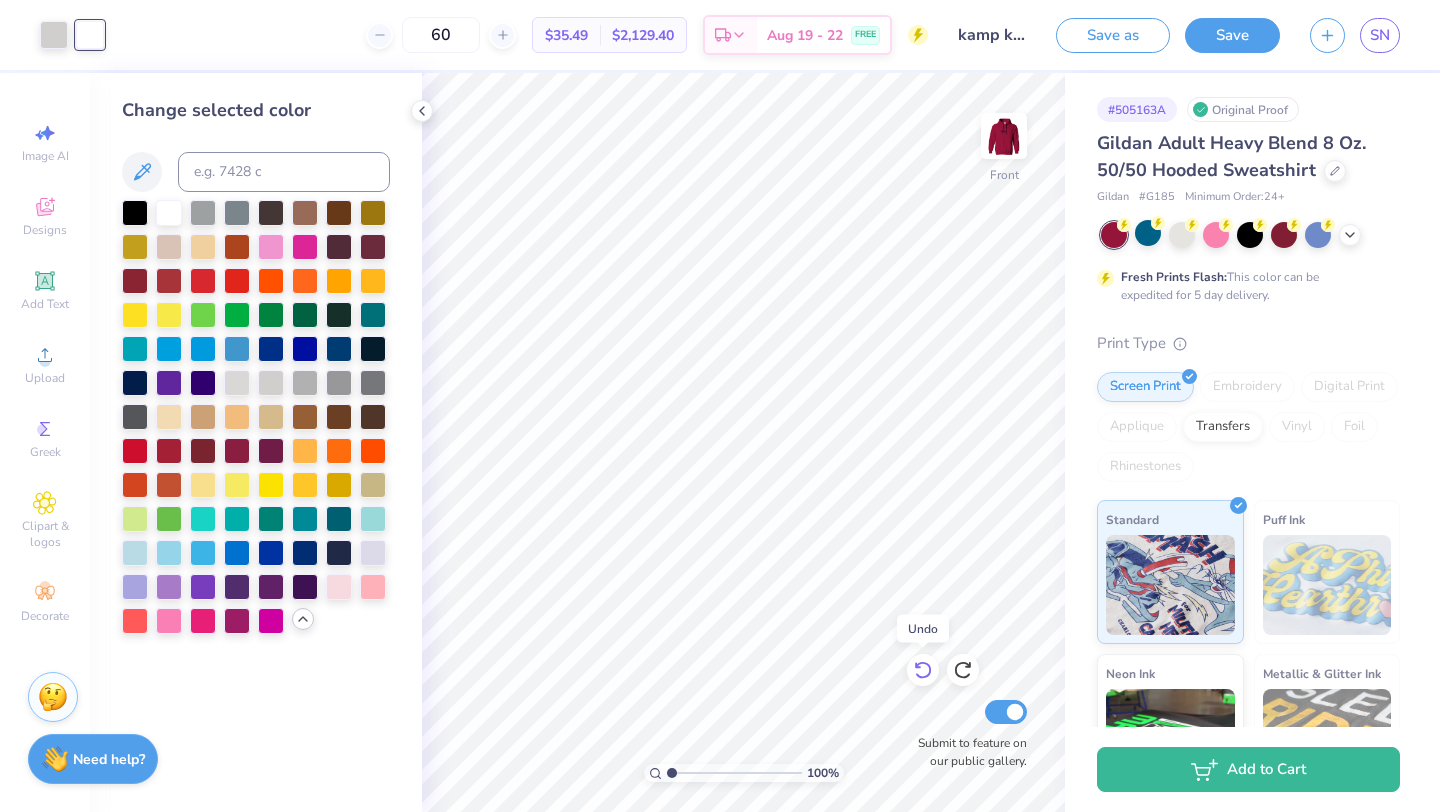 click 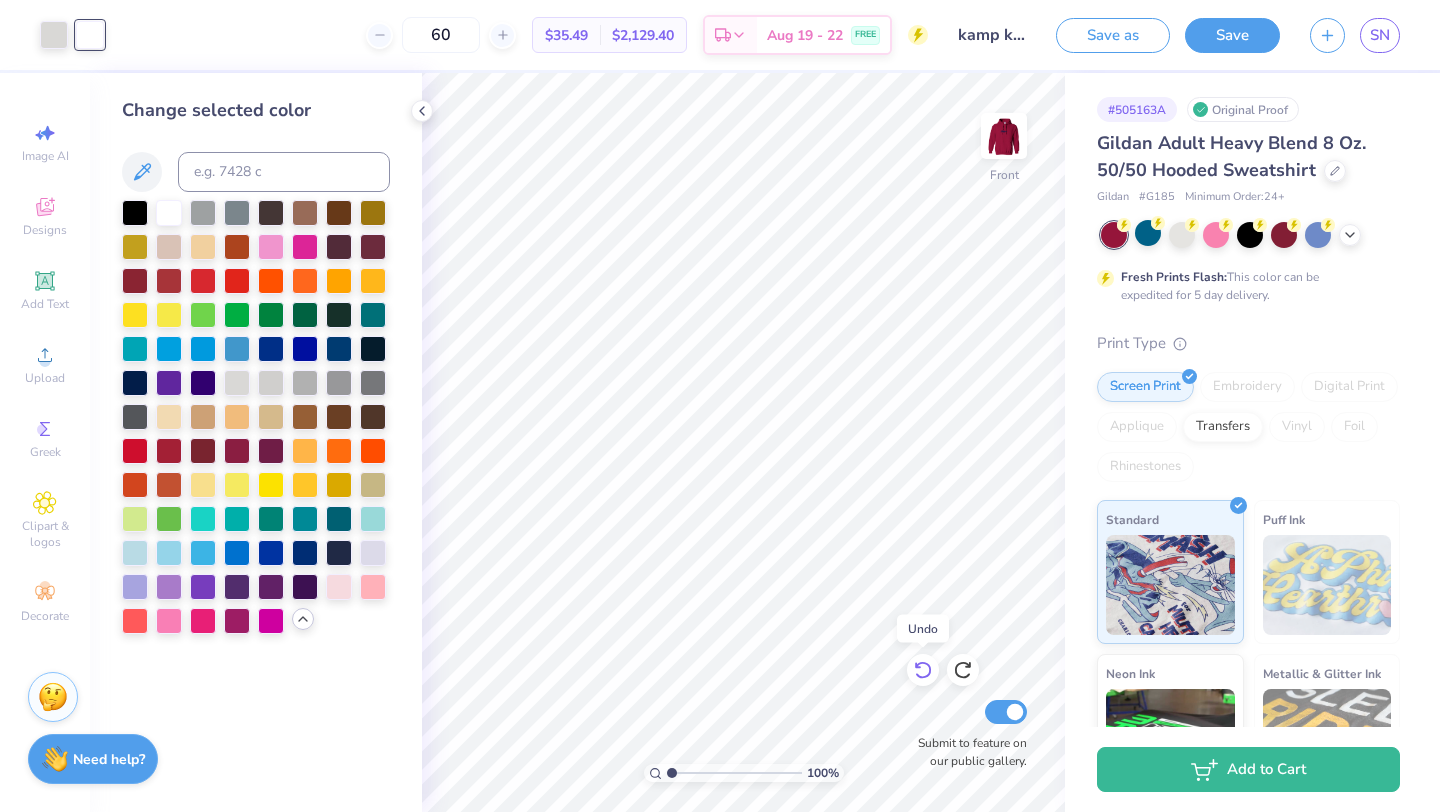 click 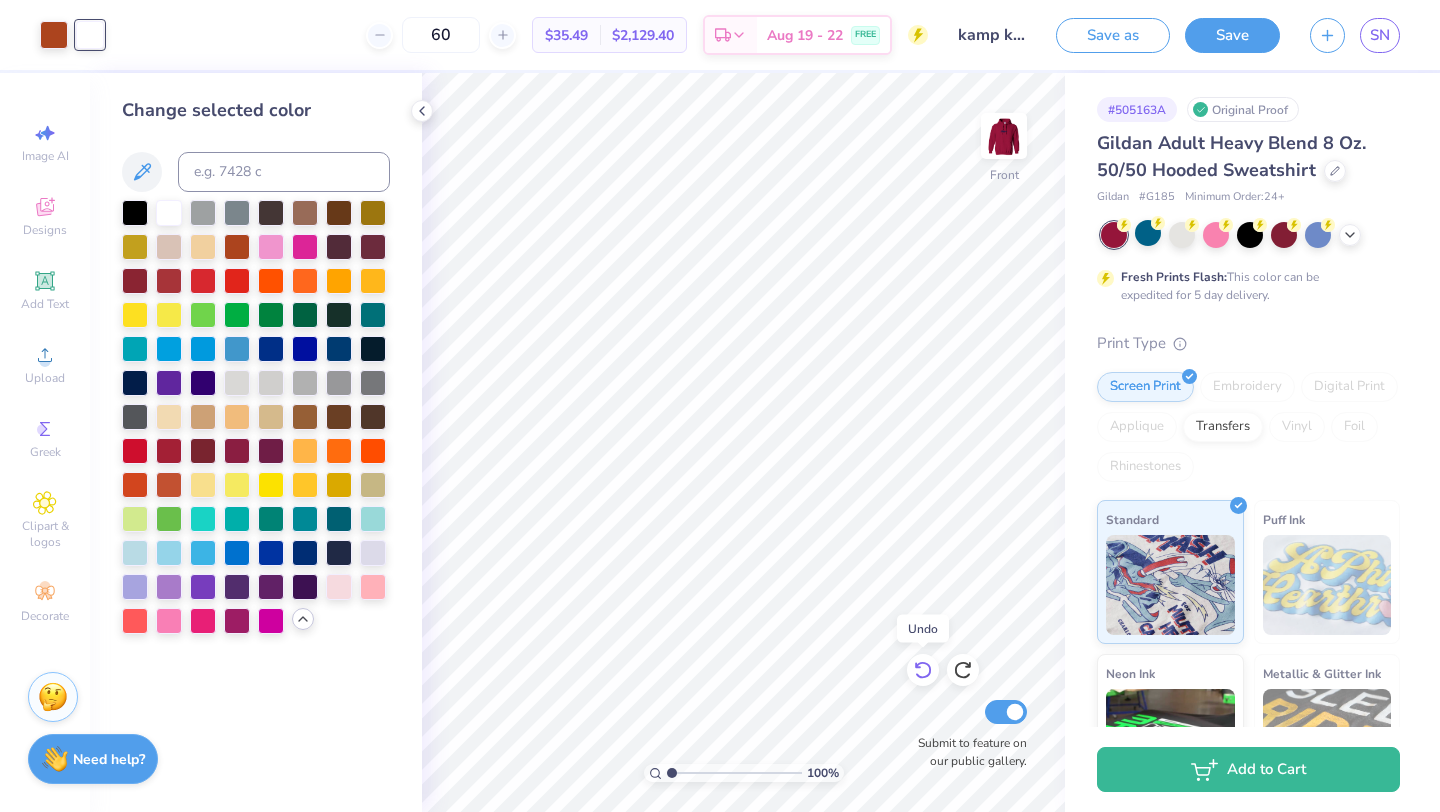 click 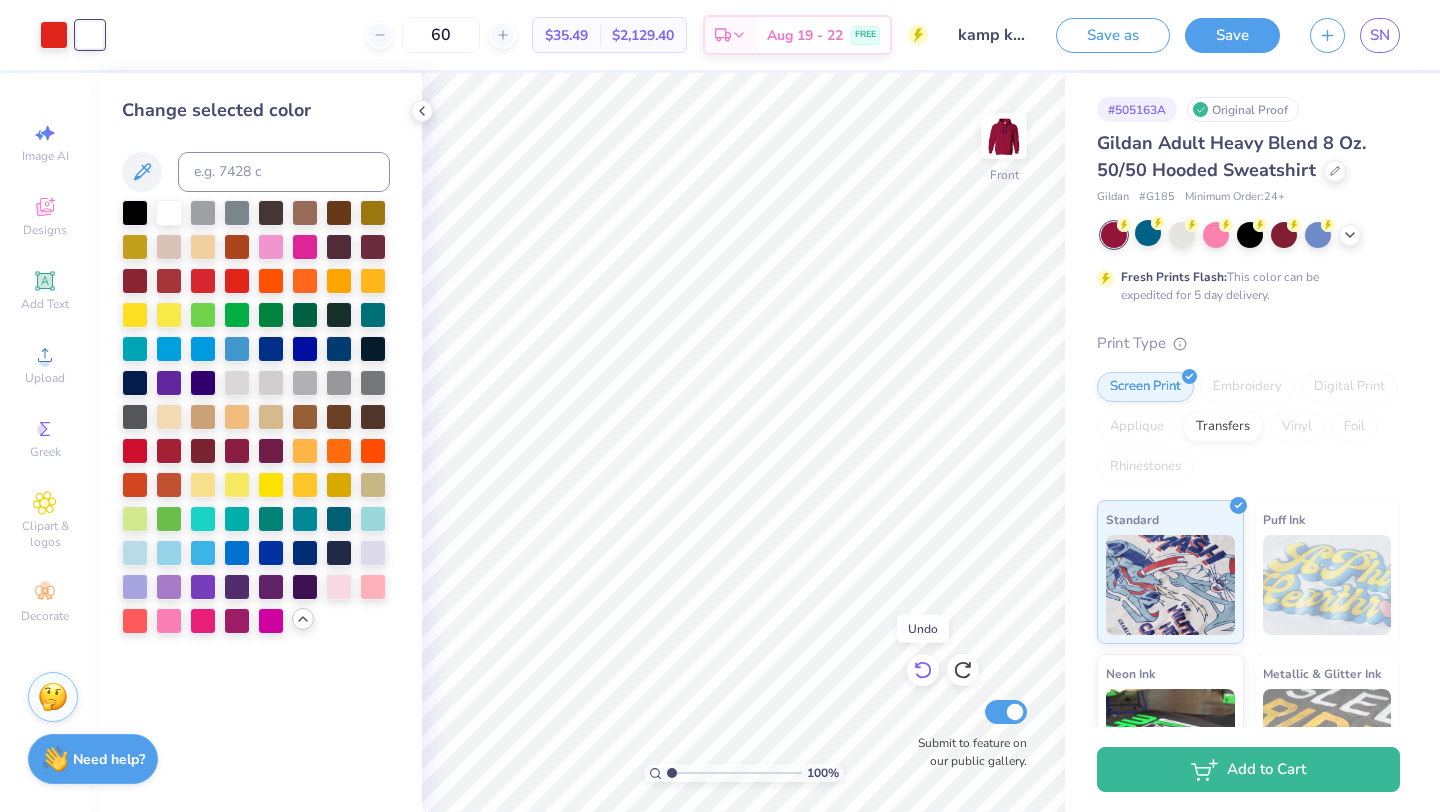 click 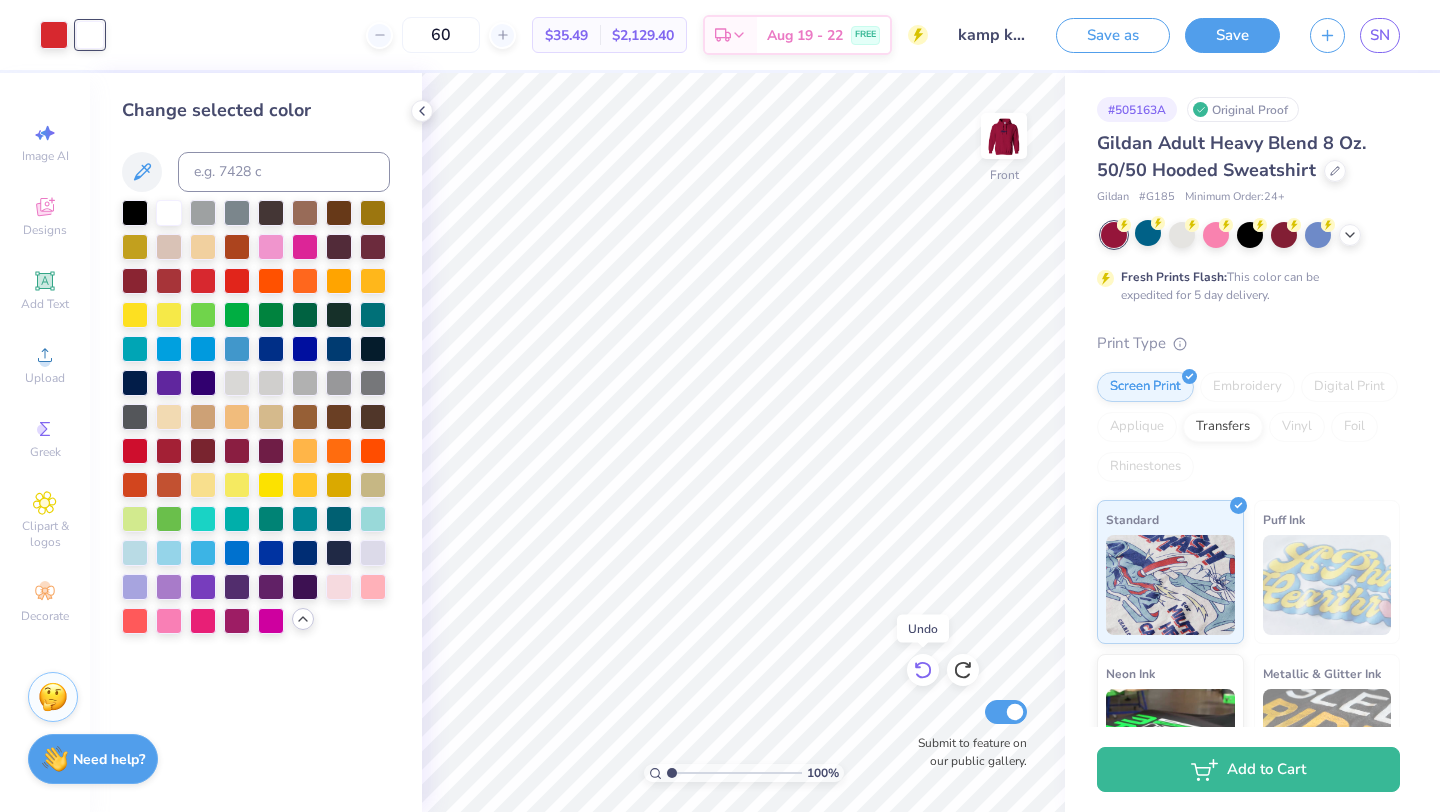 click 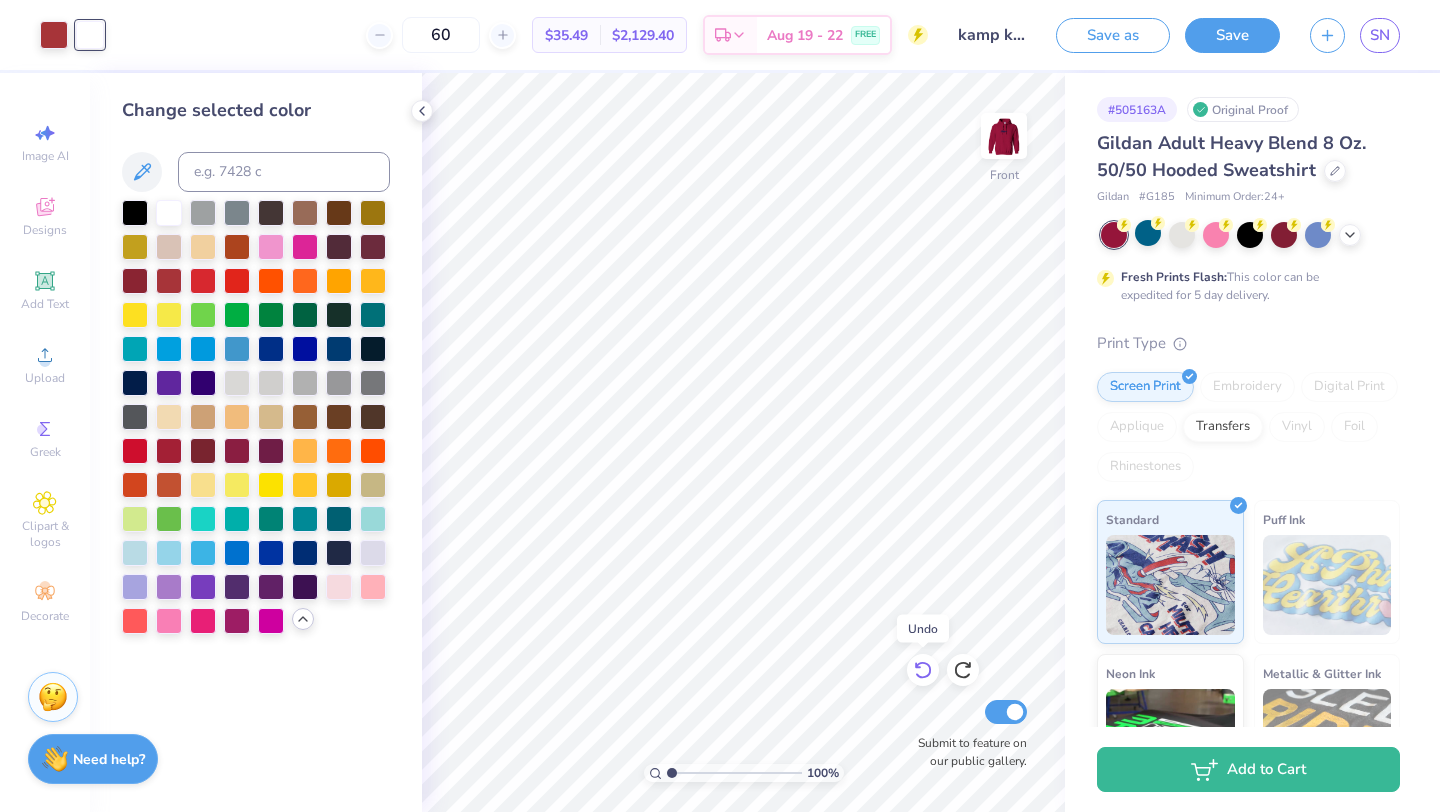 click 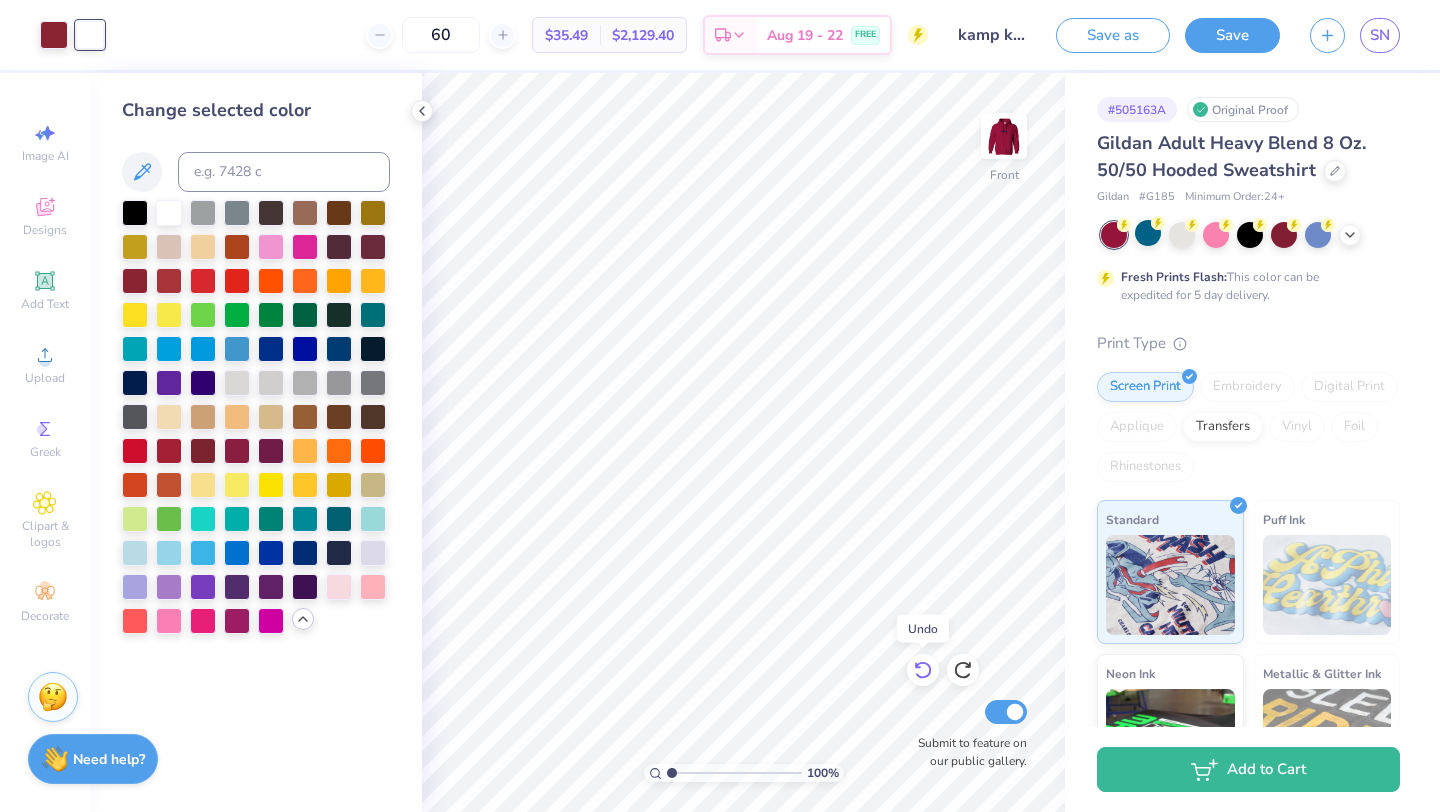 click 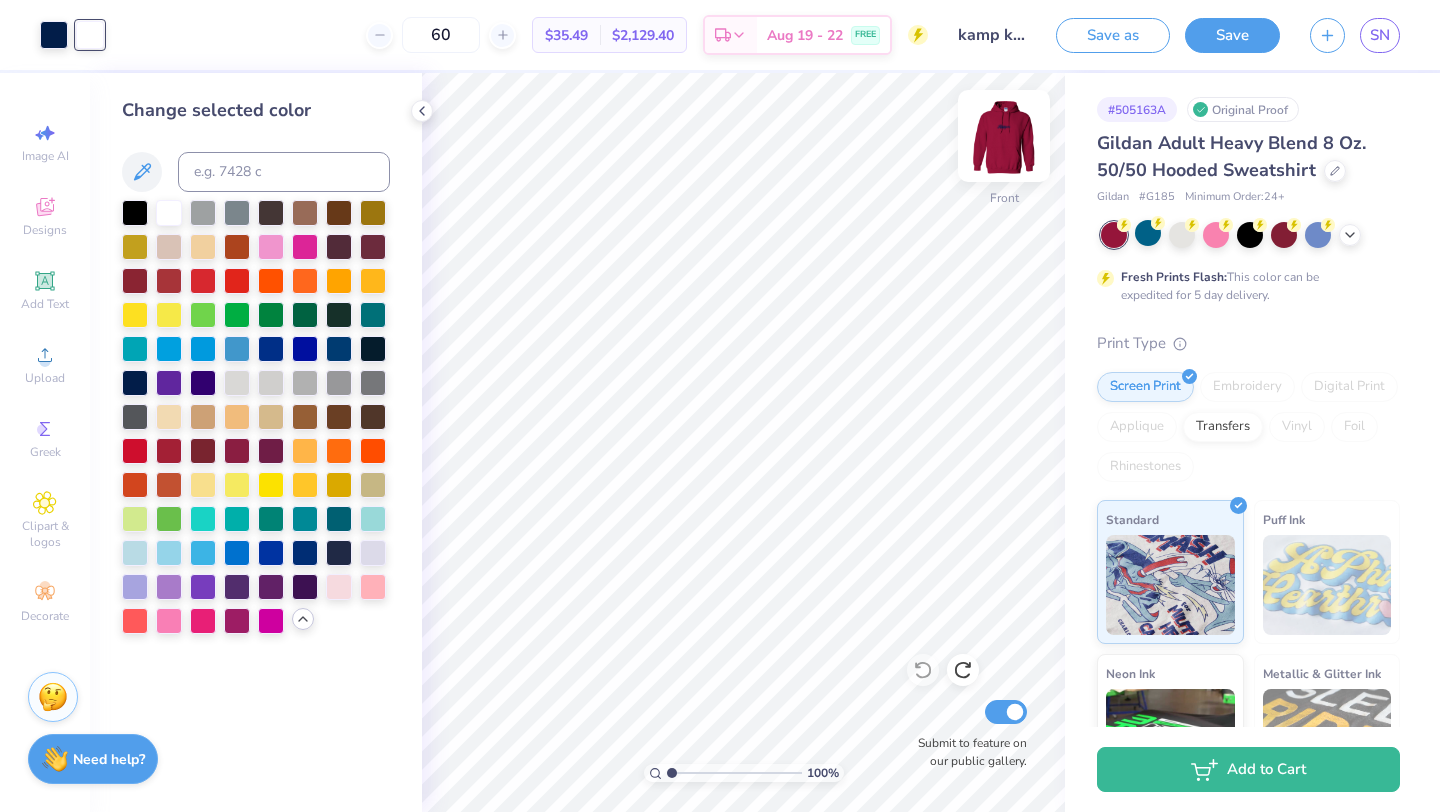 click at bounding box center (1004, 136) 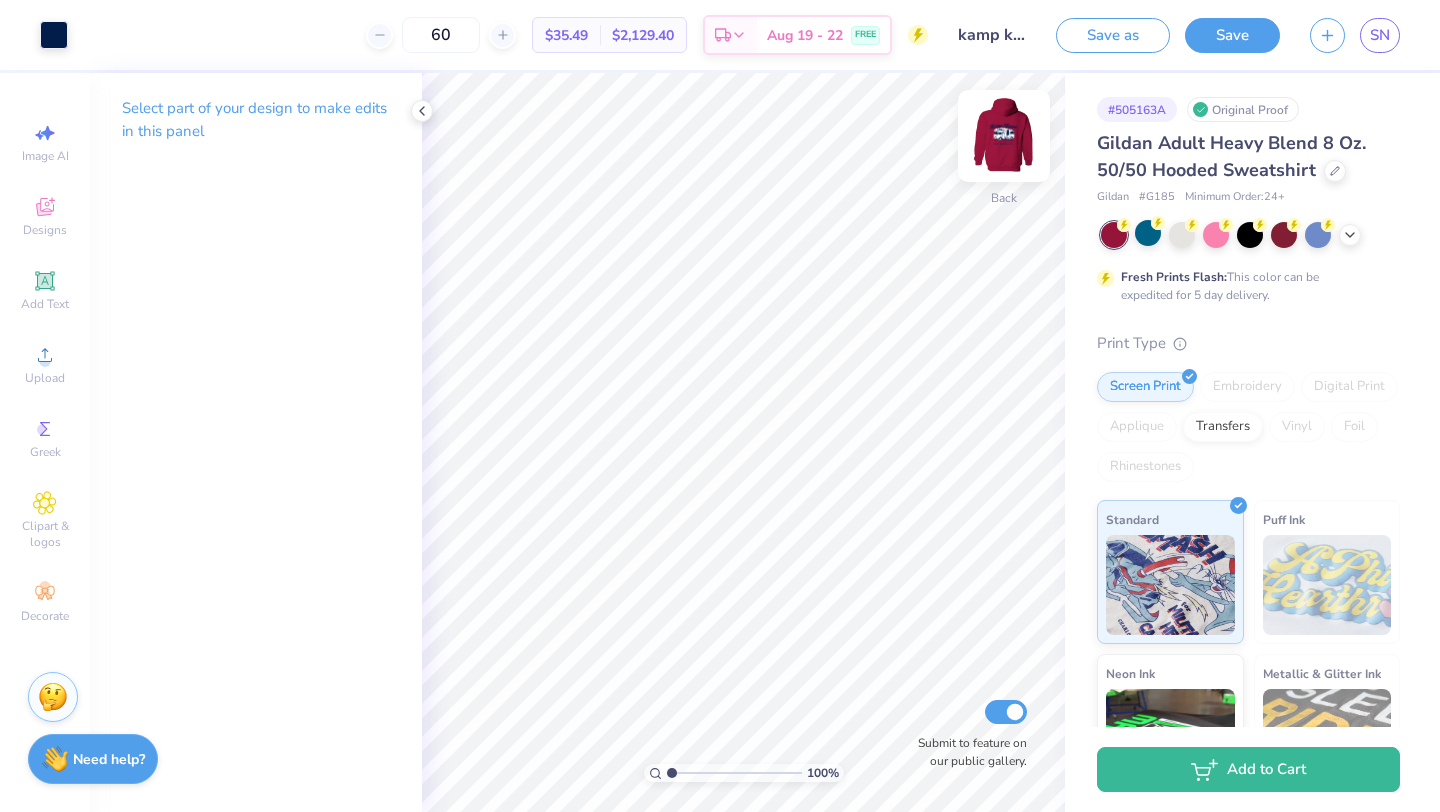 click at bounding box center (1004, 136) 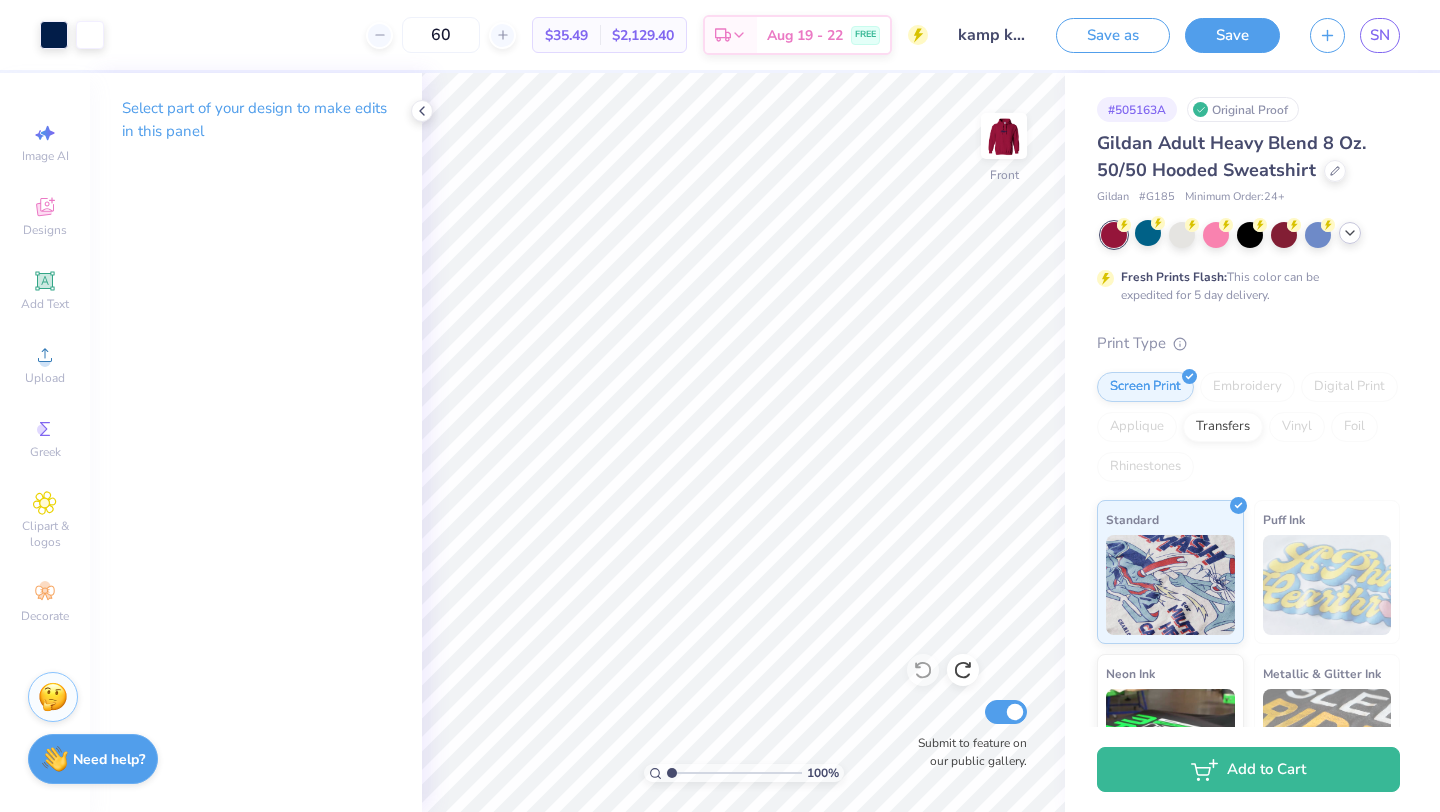 click 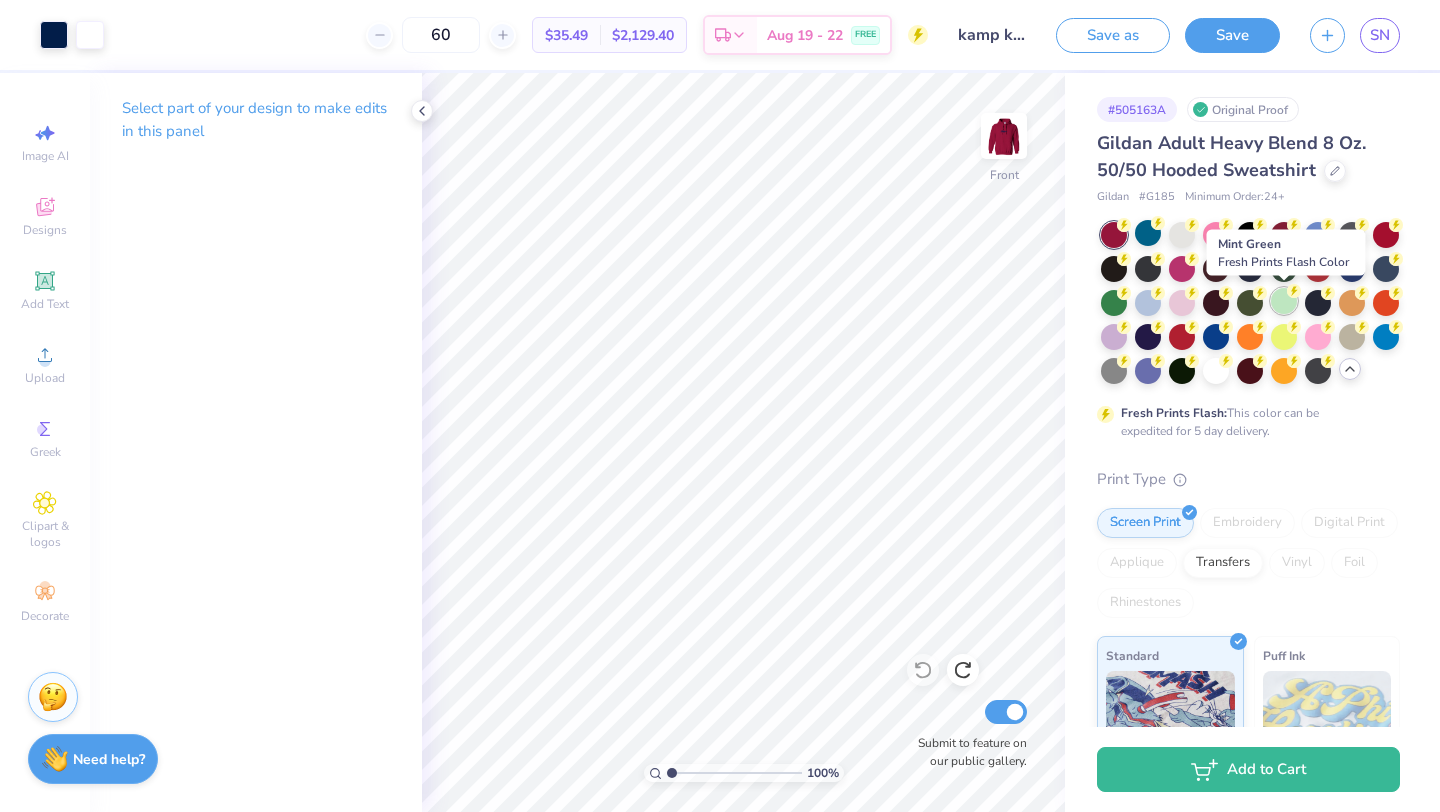 click at bounding box center (1284, 301) 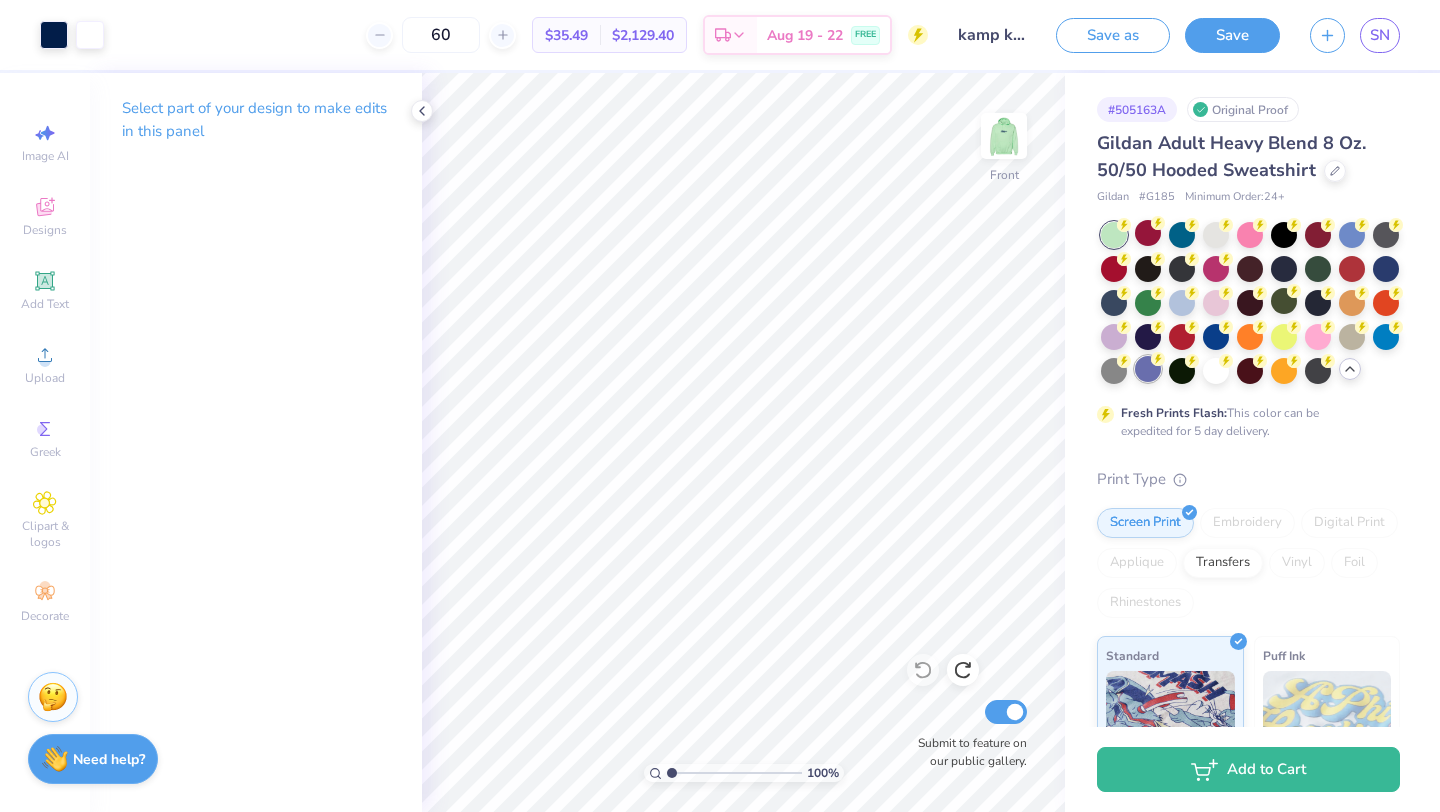 click at bounding box center [1148, 369] 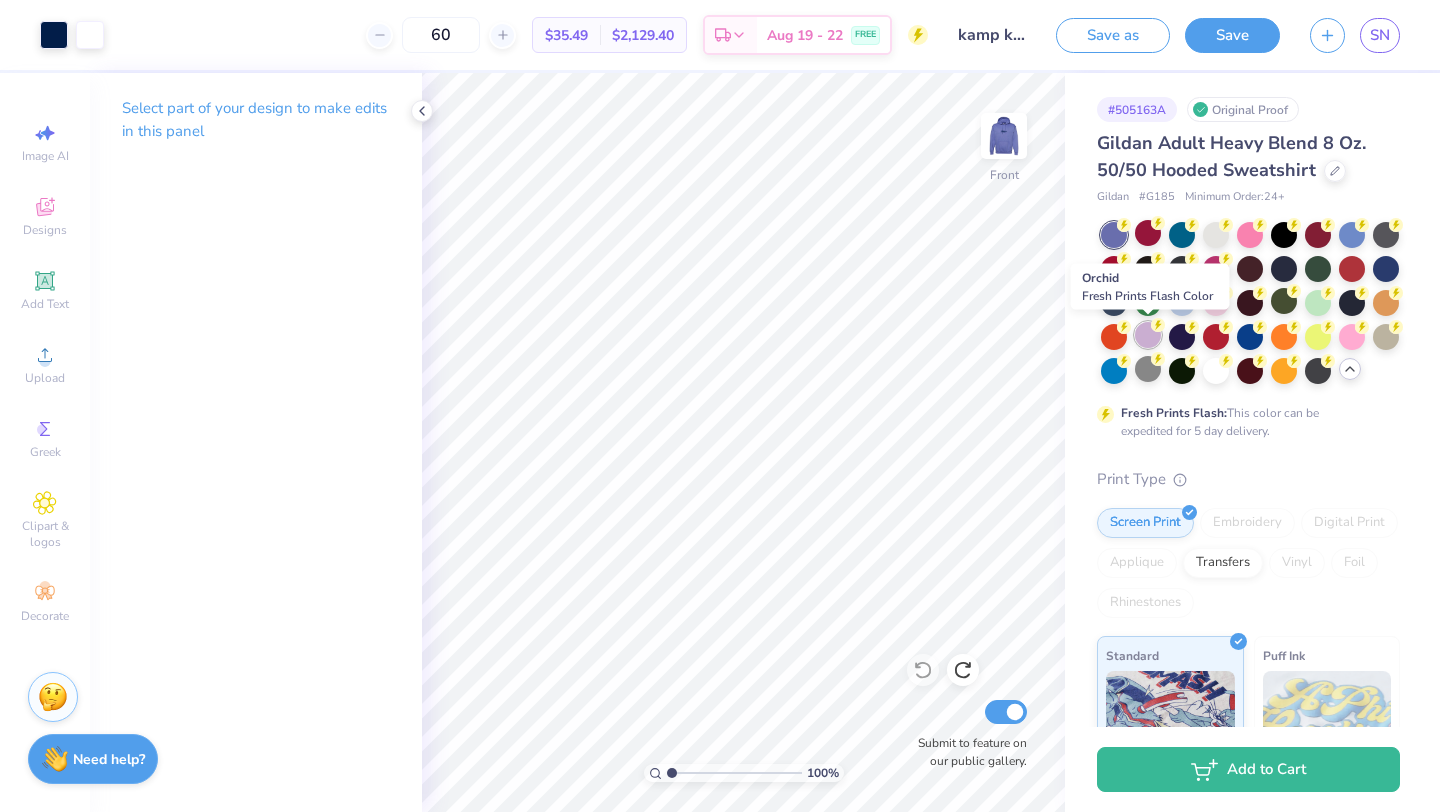 click at bounding box center [1148, 335] 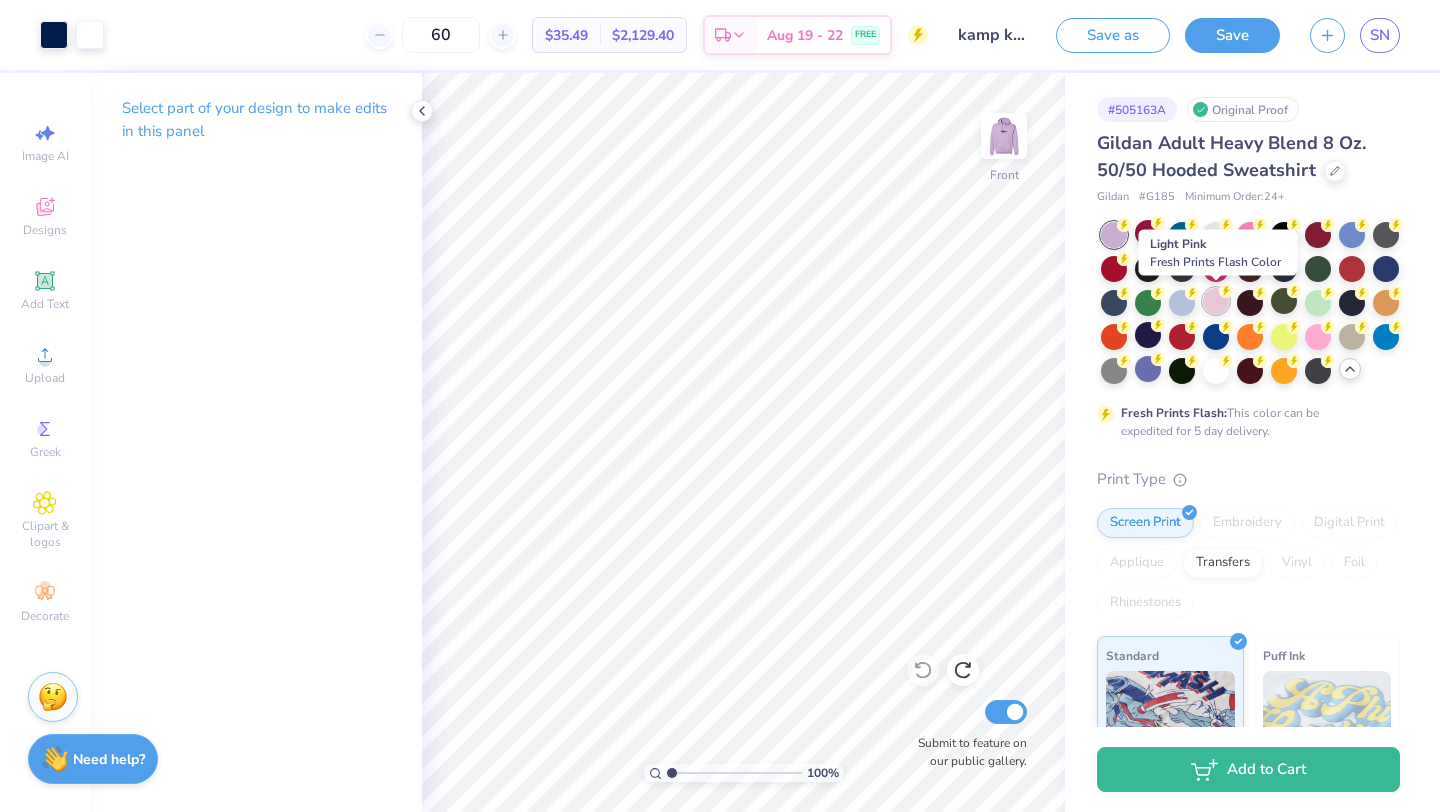 click at bounding box center (1216, 301) 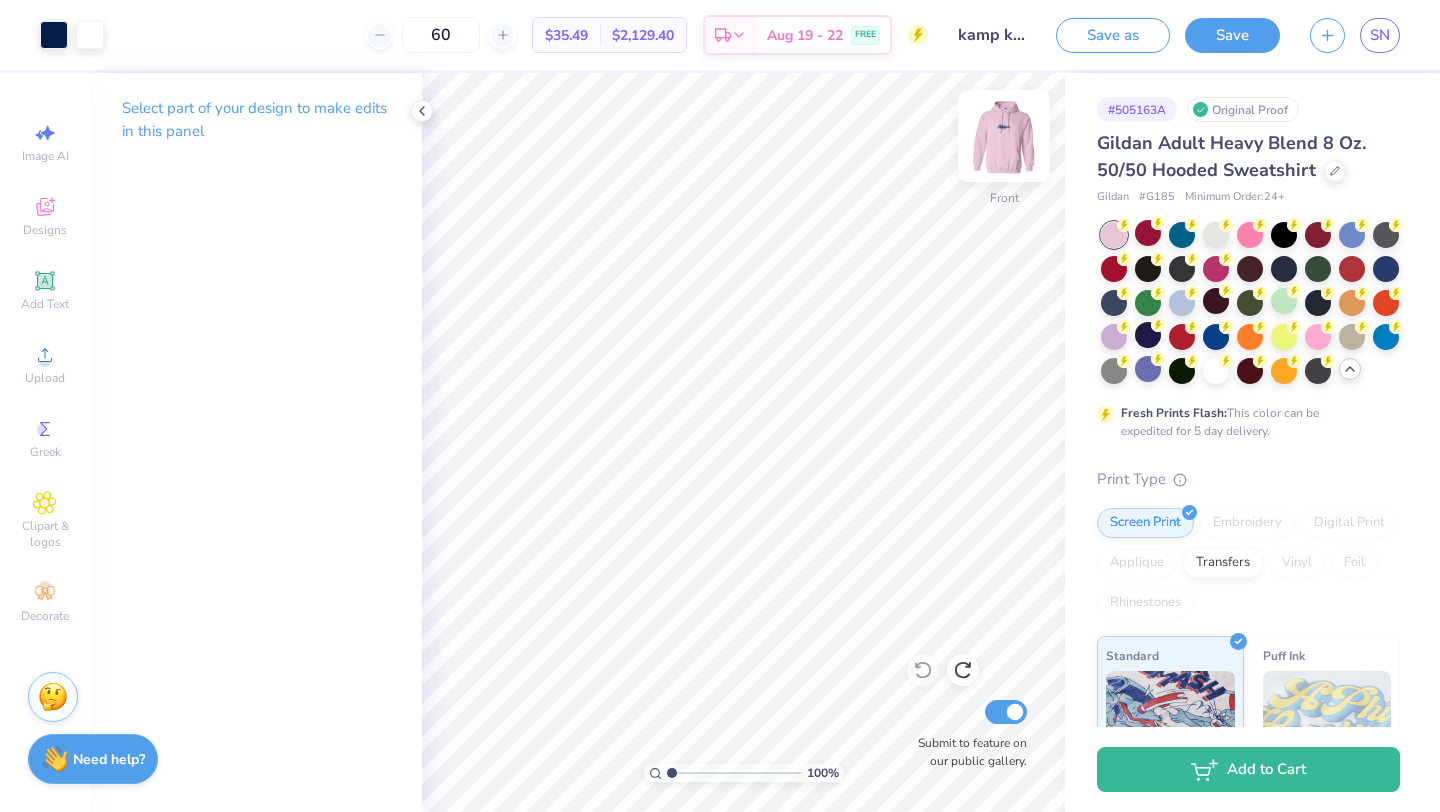 click at bounding box center [1004, 136] 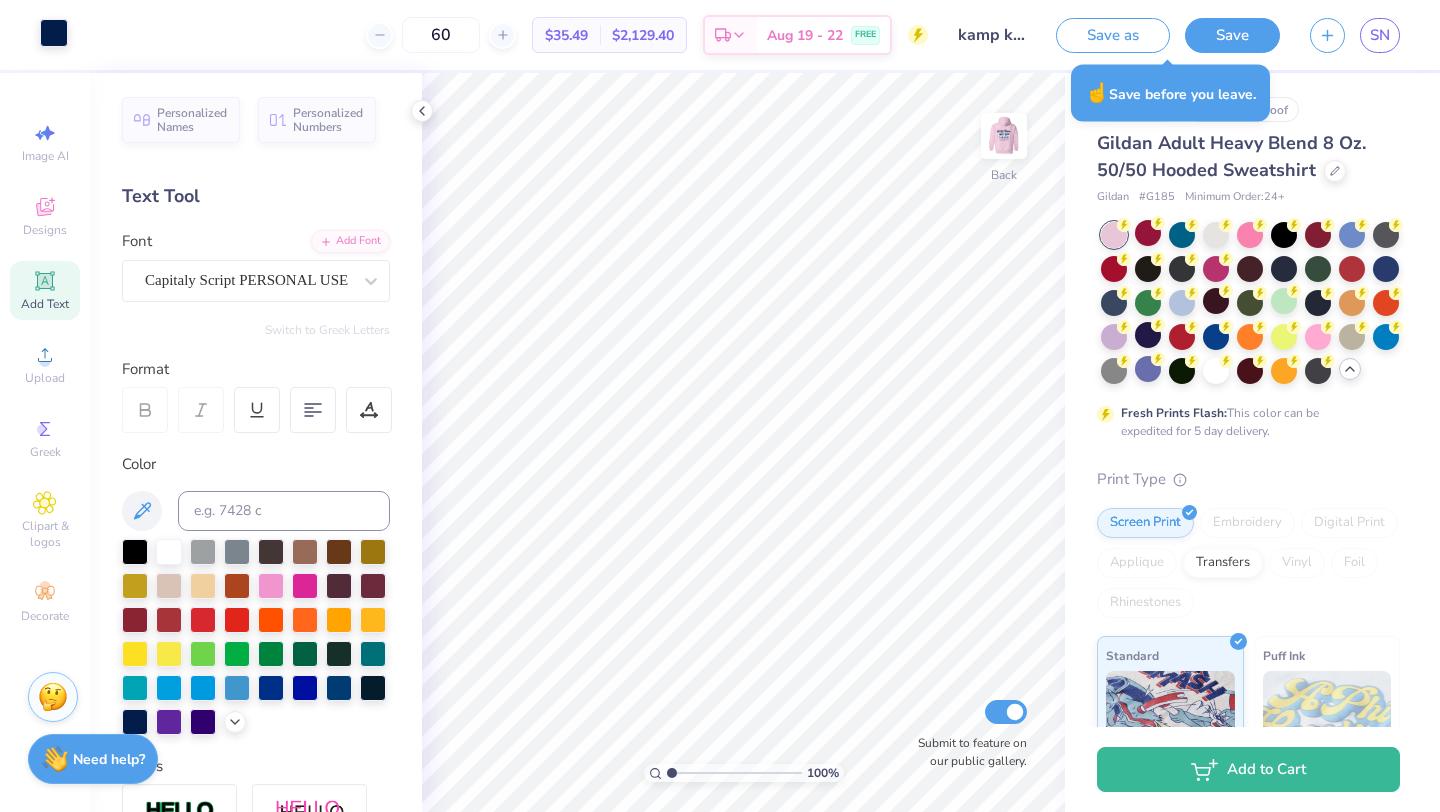 click at bounding box center (54, 33) 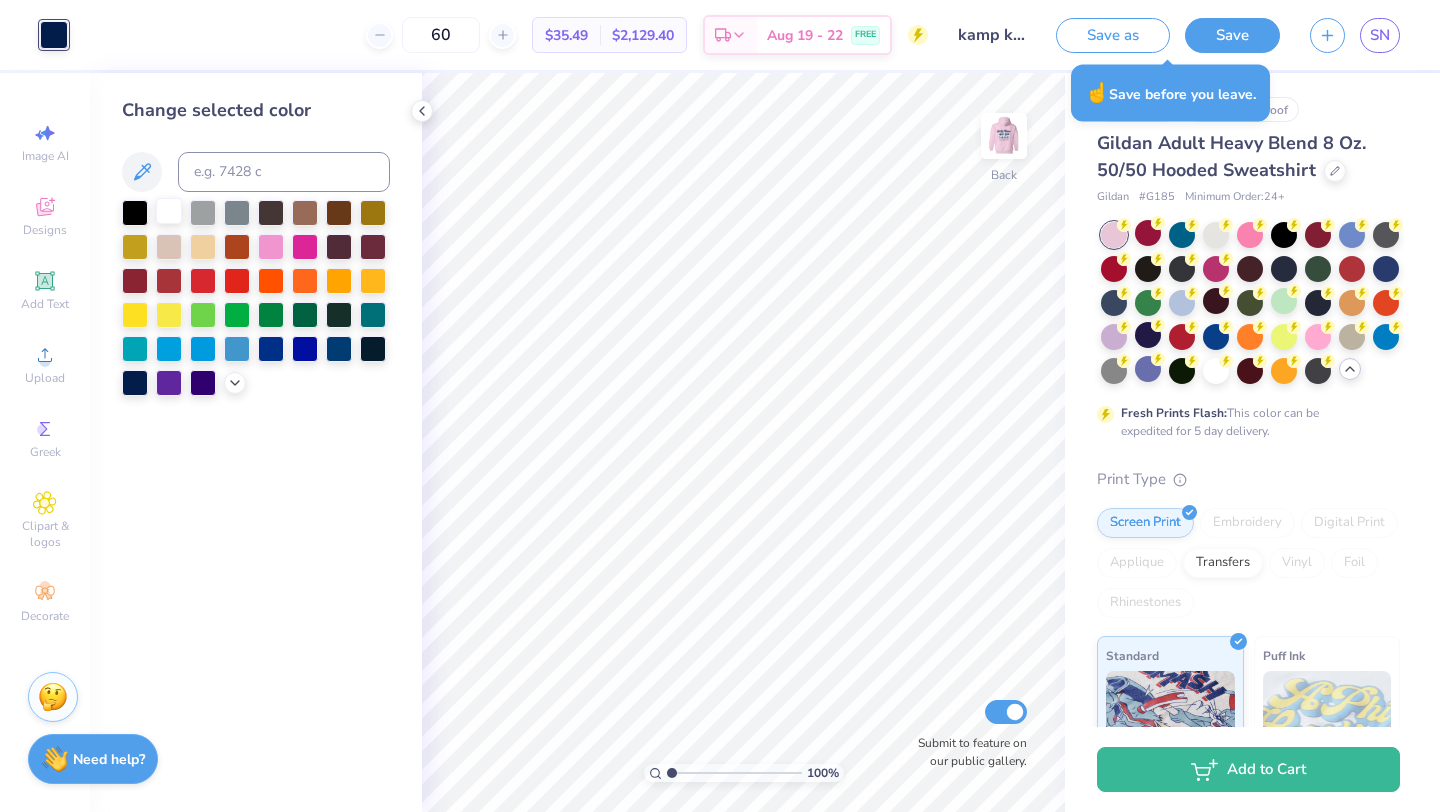 click at bounding box center [169, 211] 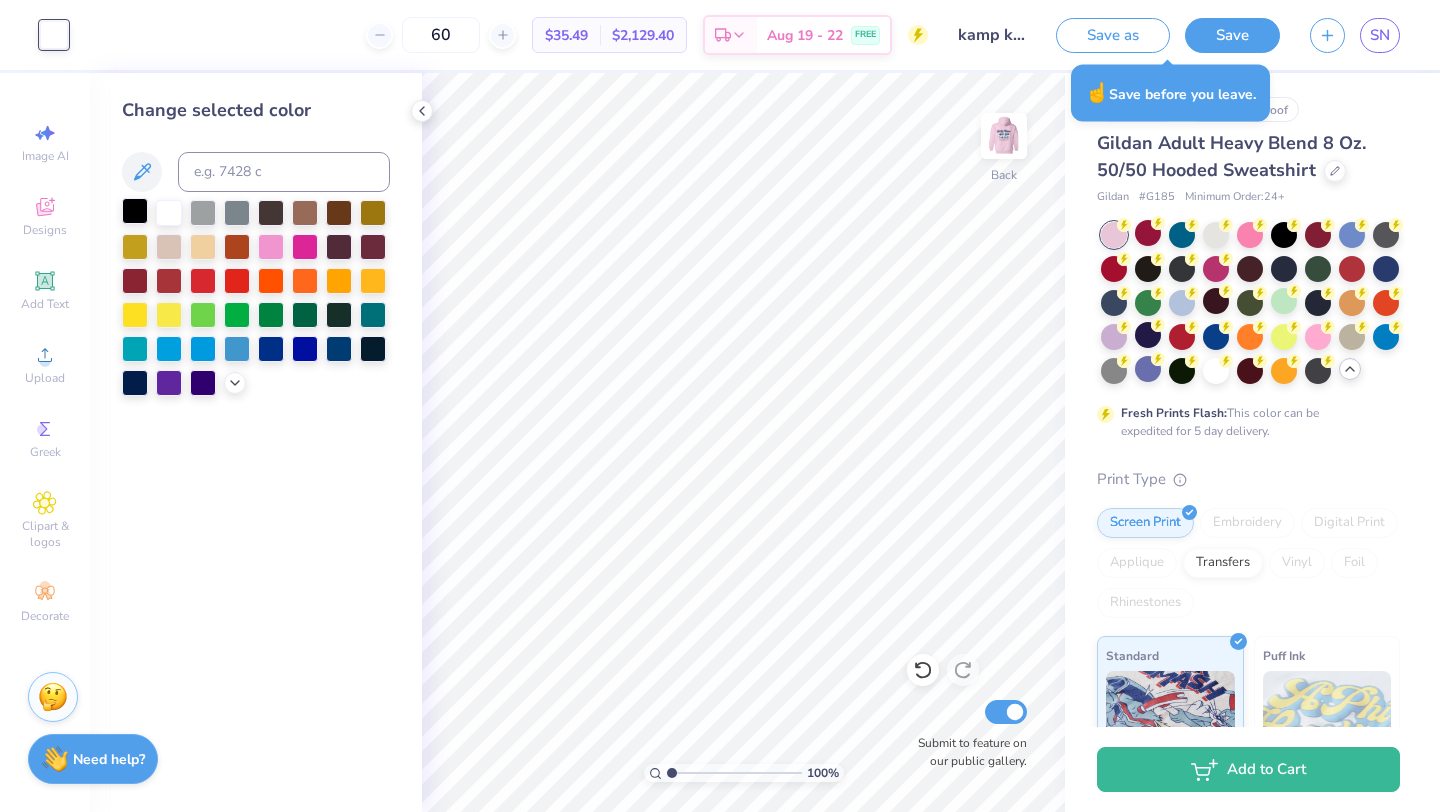 click at bounding box center (135, 211) 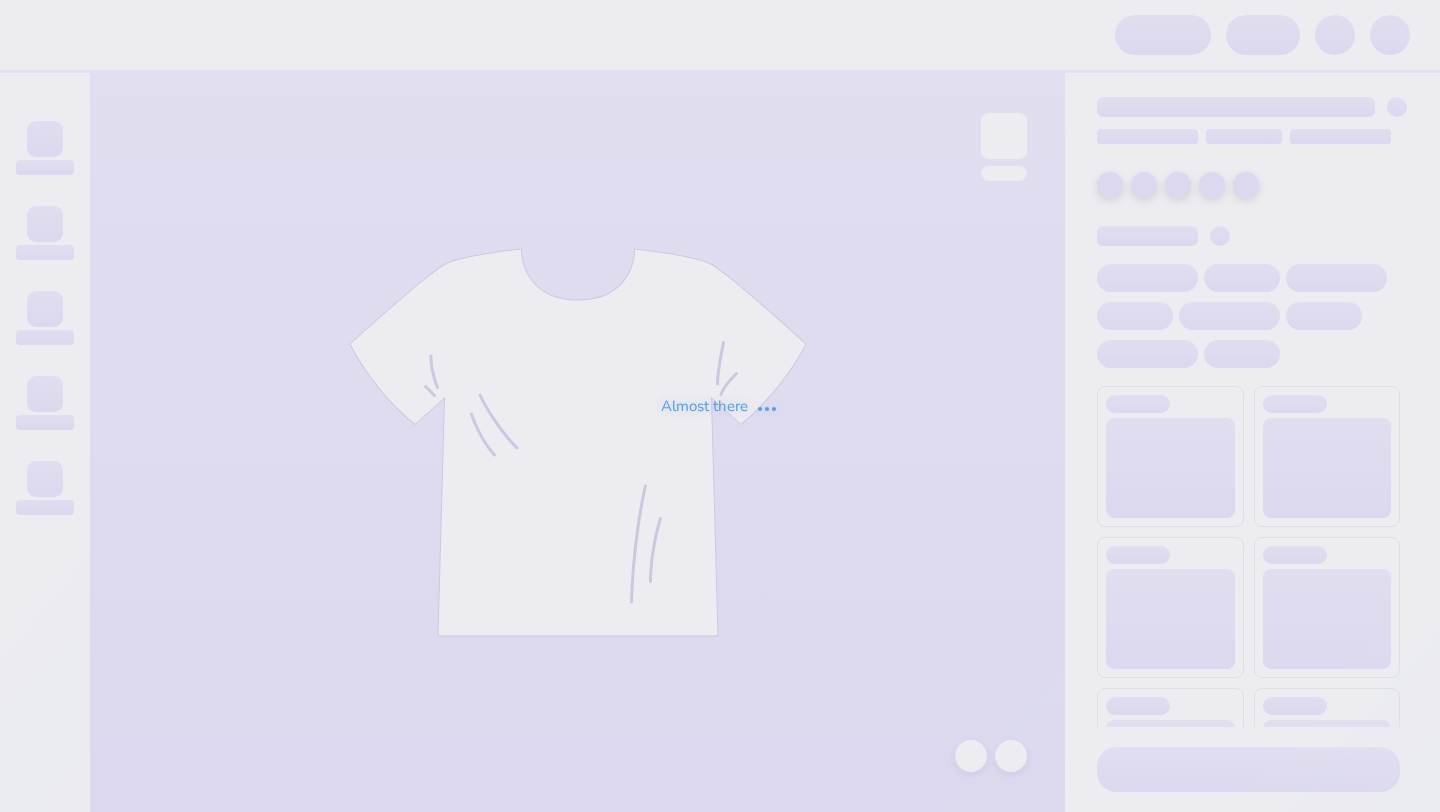 scroll, scrollTop: 0, scrollLeft: 0, axis: both 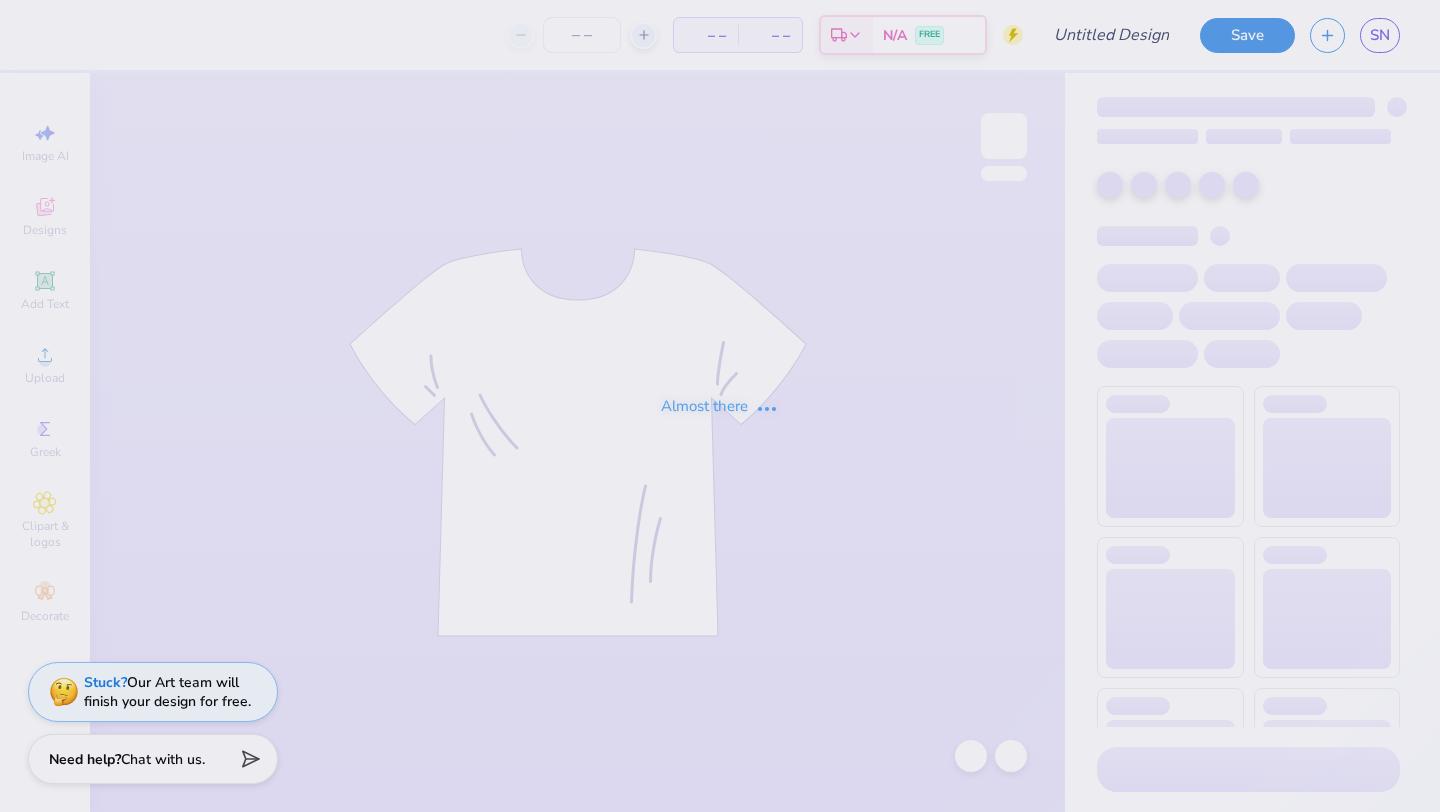 type on "kamp kappa 2025 idea 2" 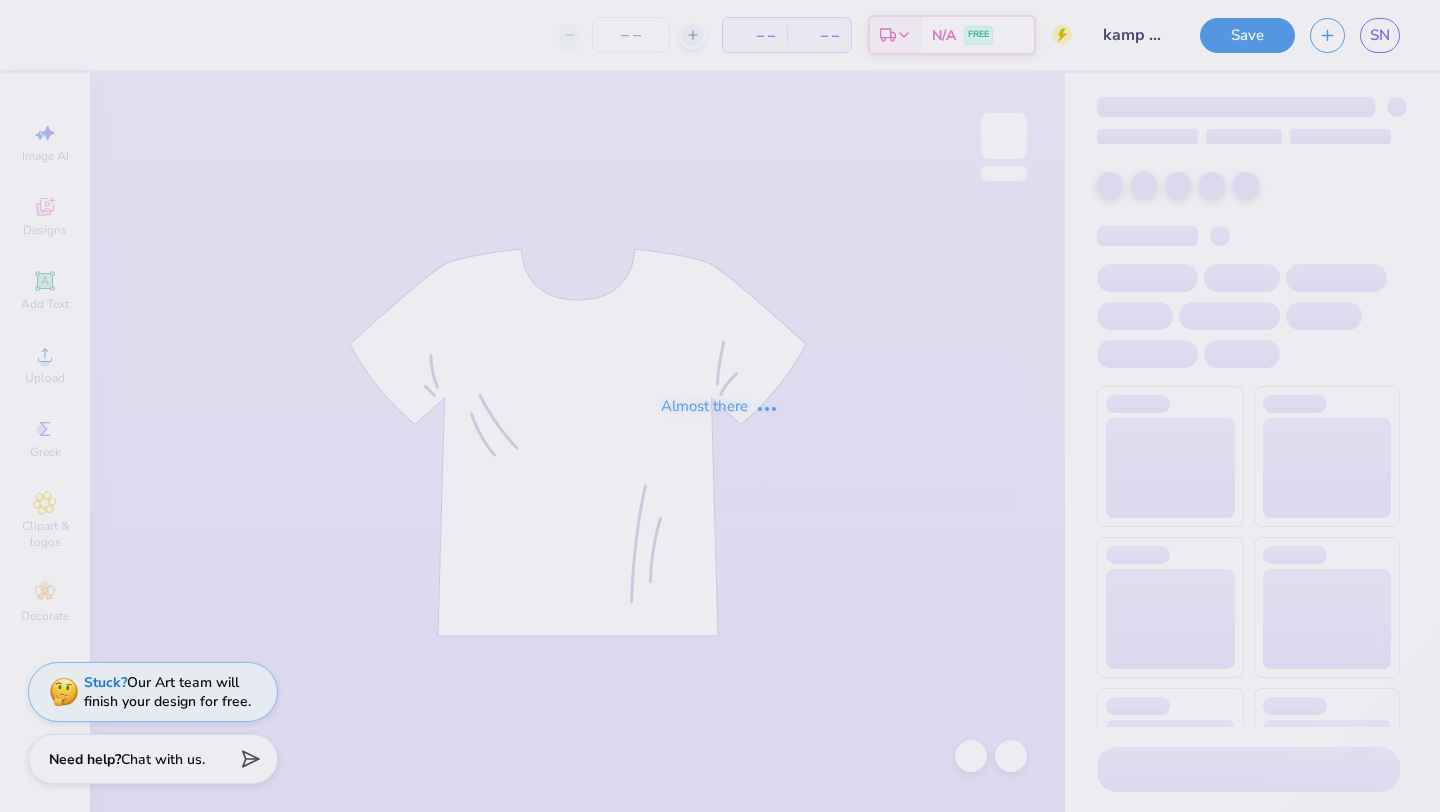 type on "60" 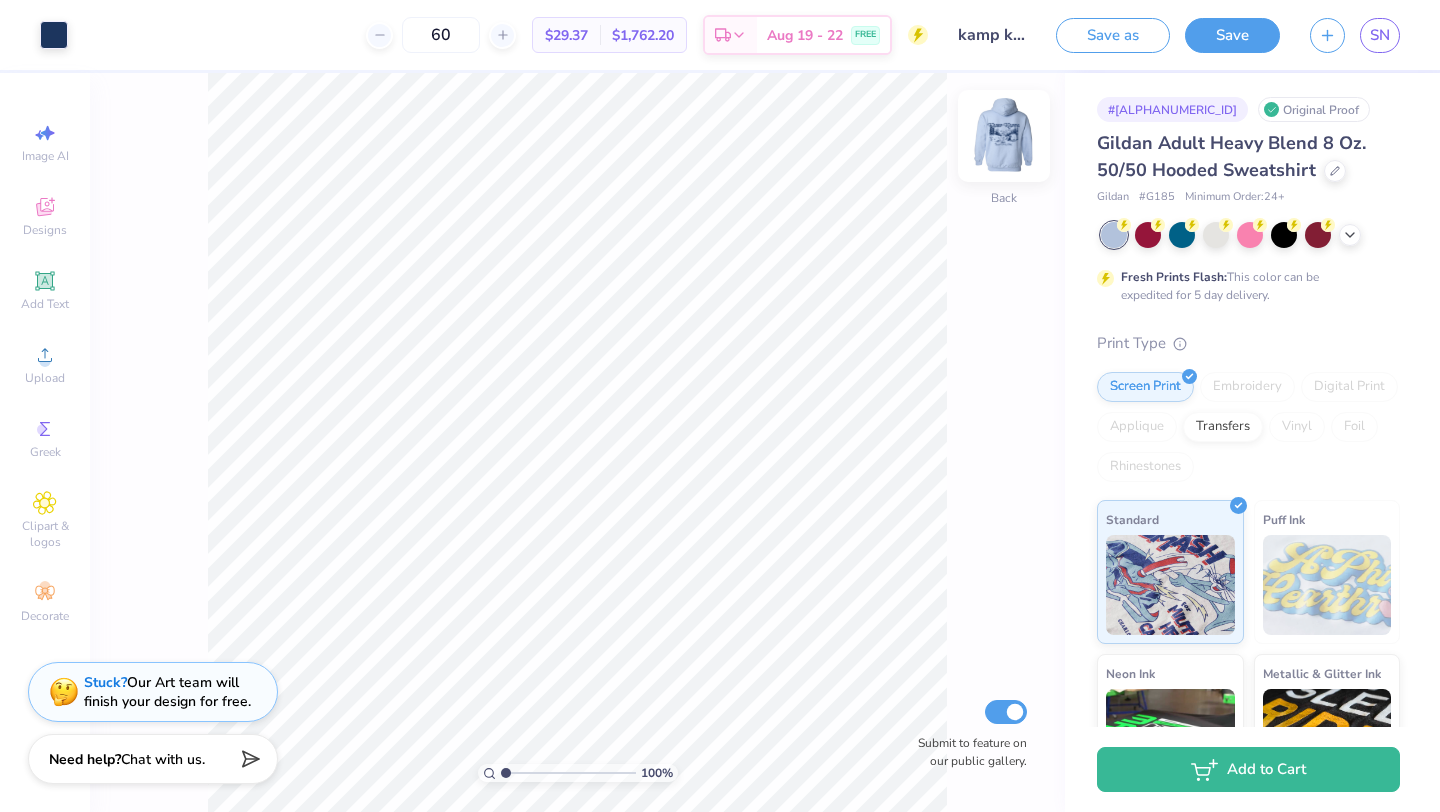 click at bounding box center [1004, 136] 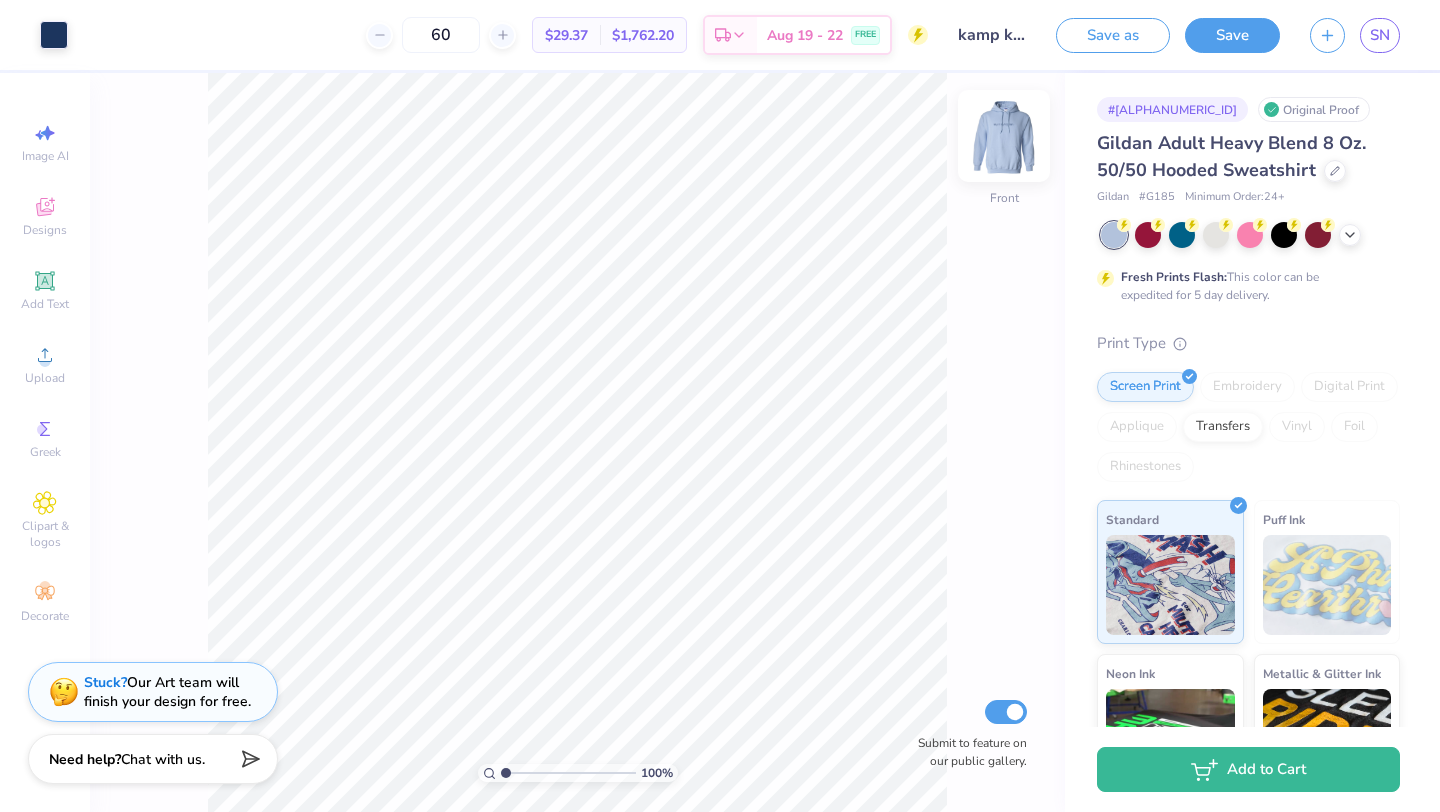 click at bounding box center (1004, 136) 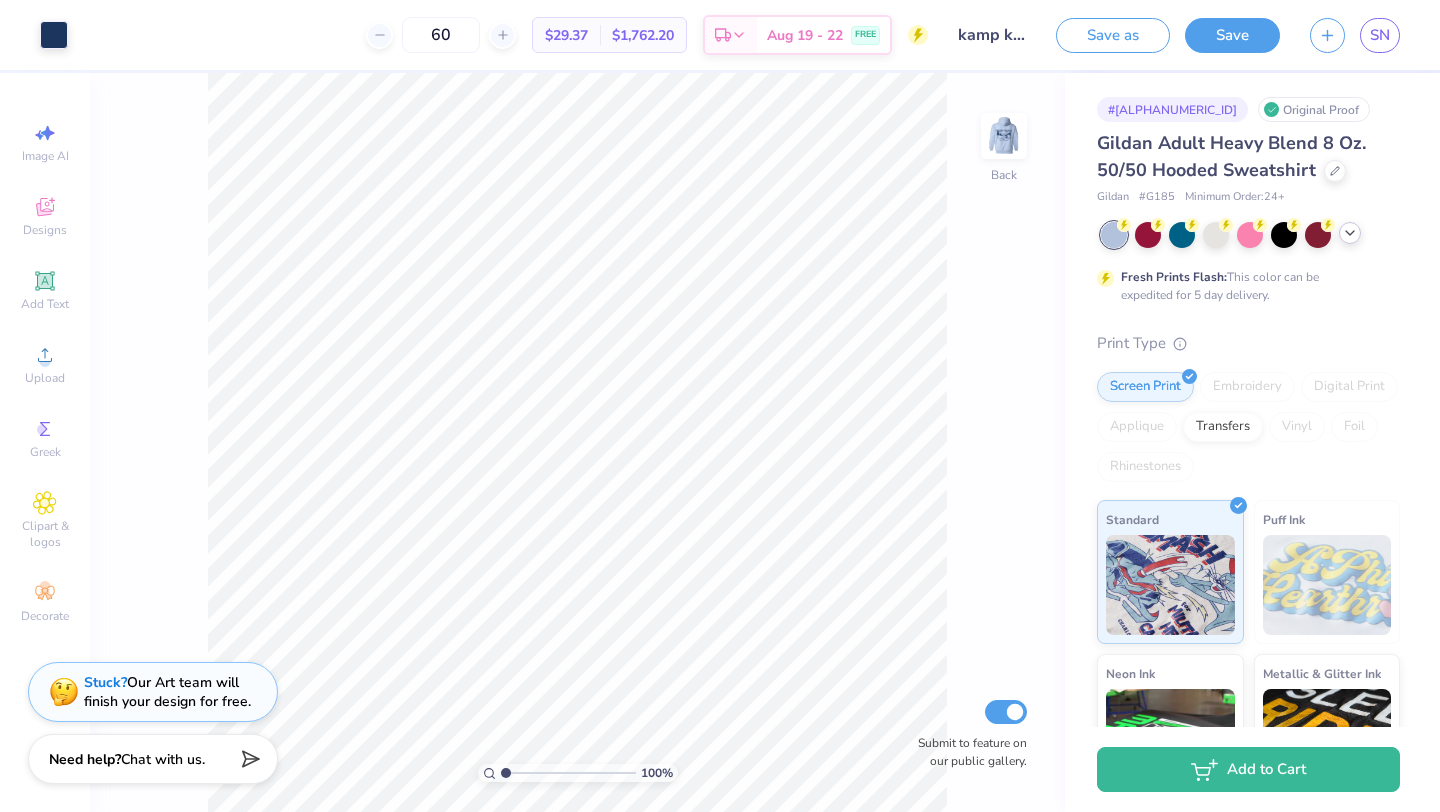 click 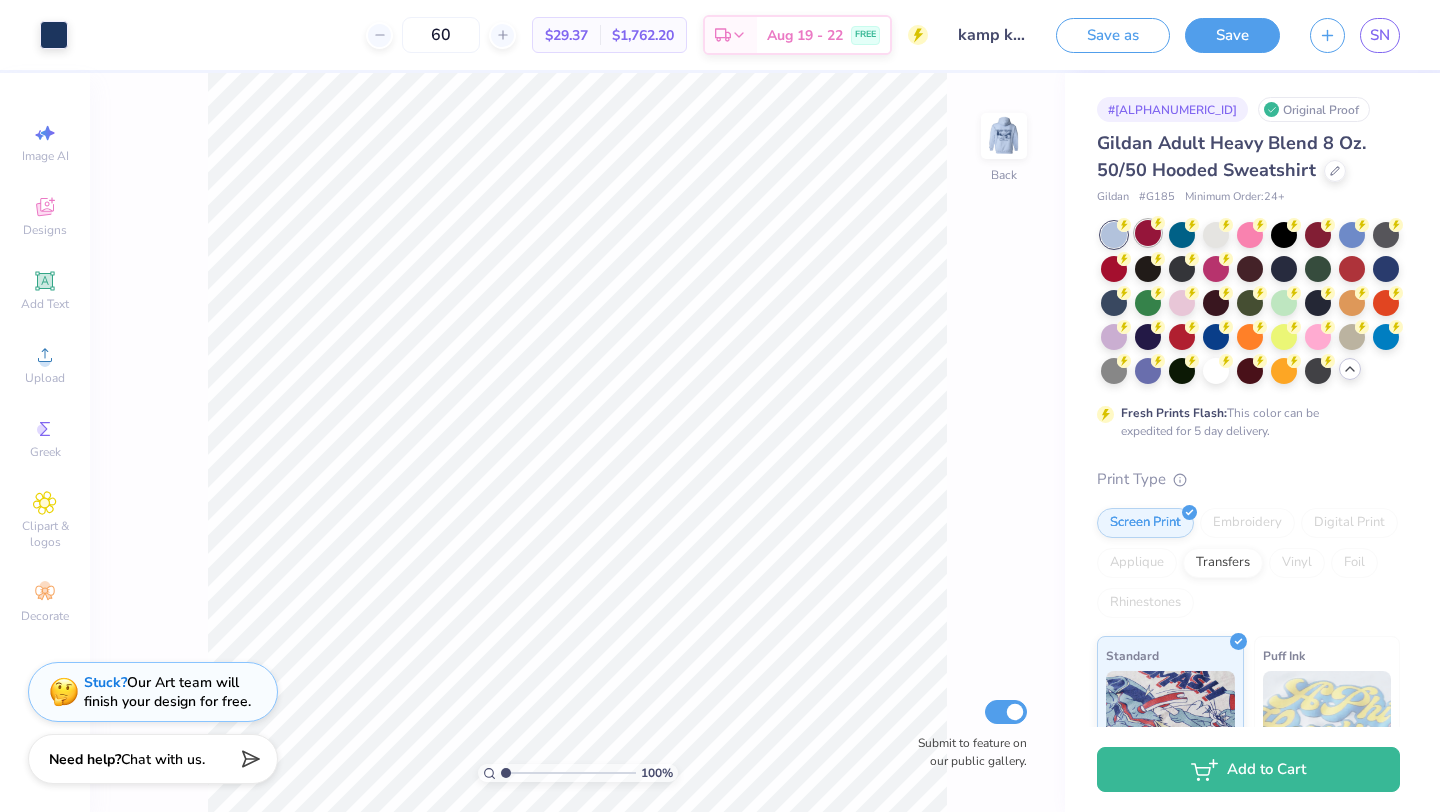 click at bounding box center (1148, 233) 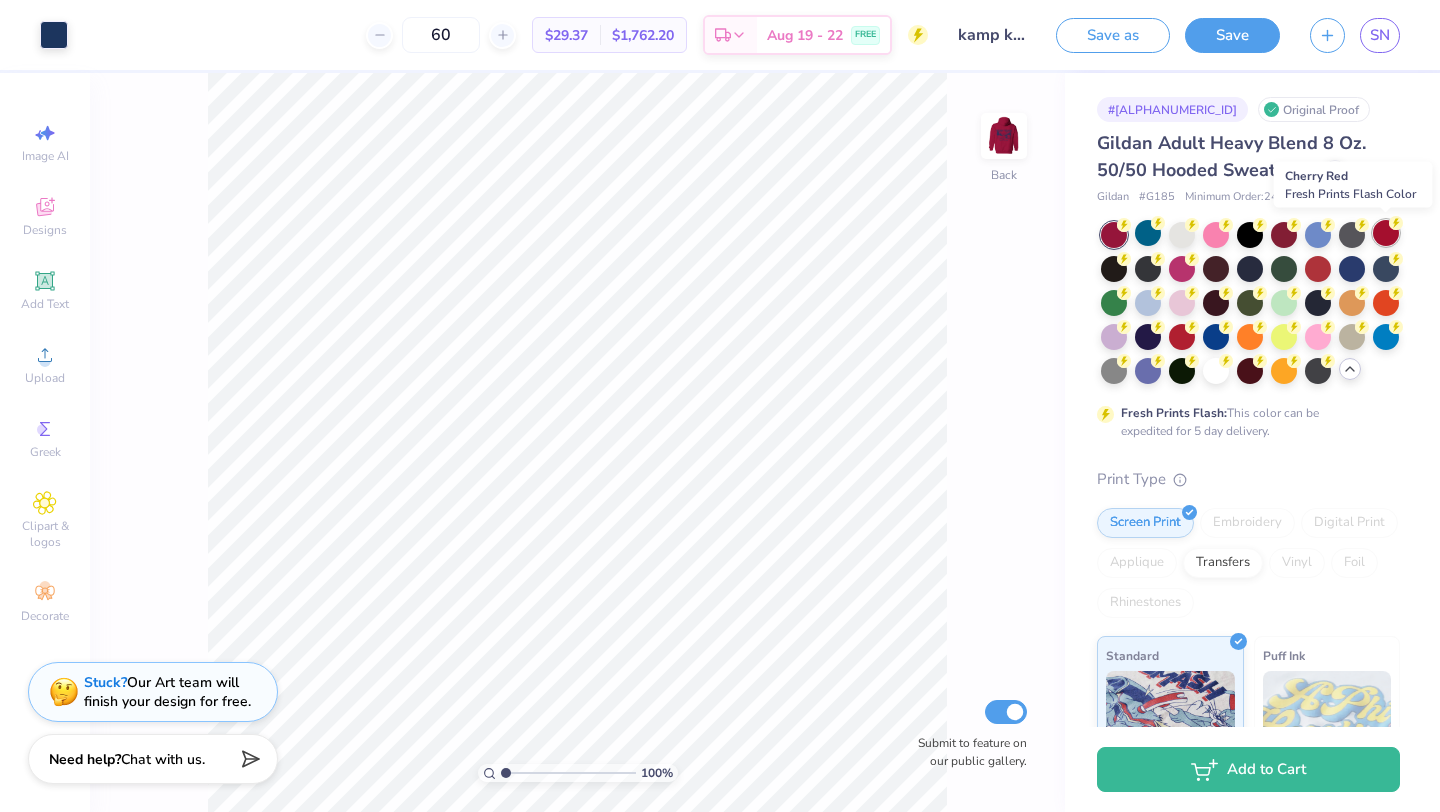 click at bounding box center (1386, 233) 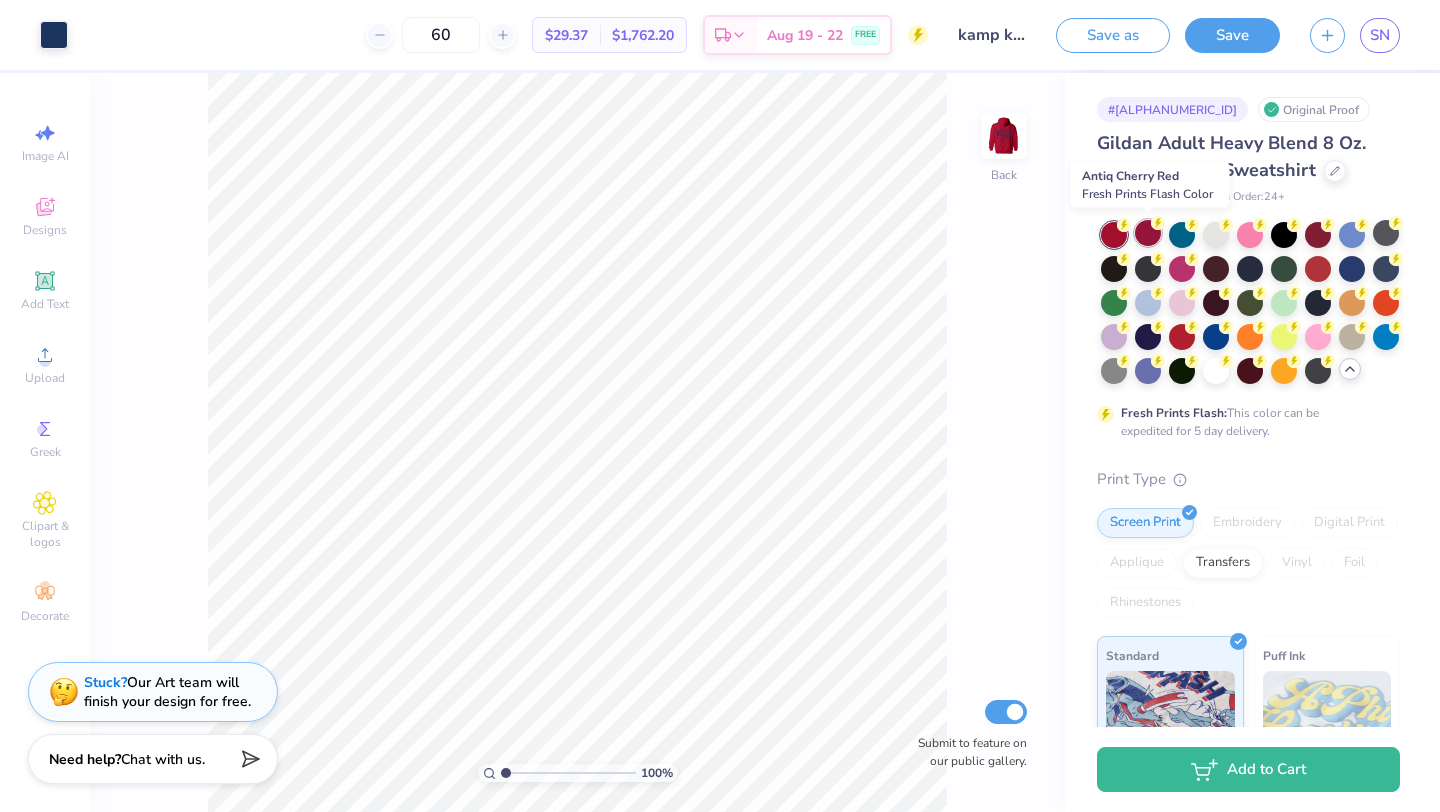 click at bounding box center [1148, 233] 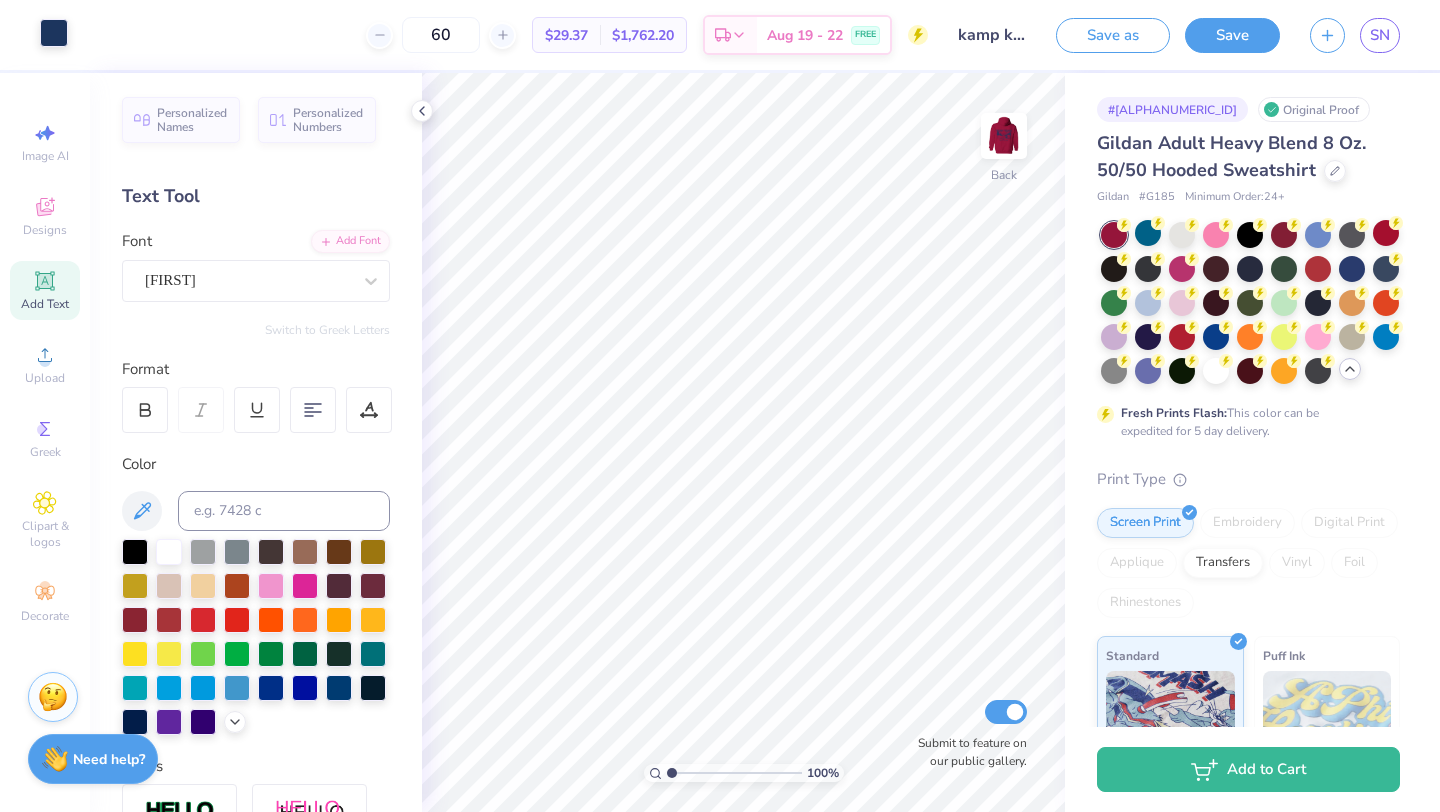 click at bounding box center (54, 33) 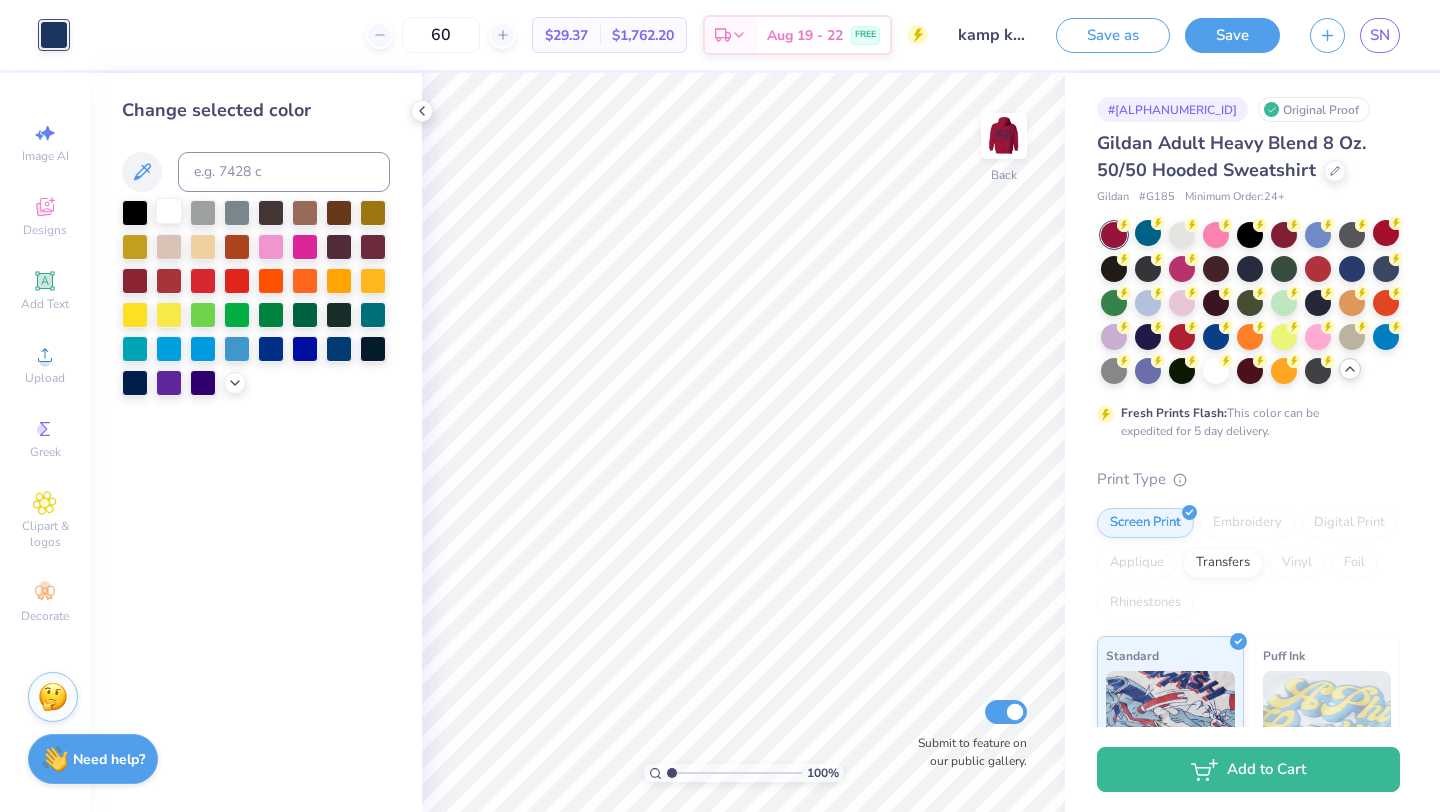 click at bounding box center (169, 211) 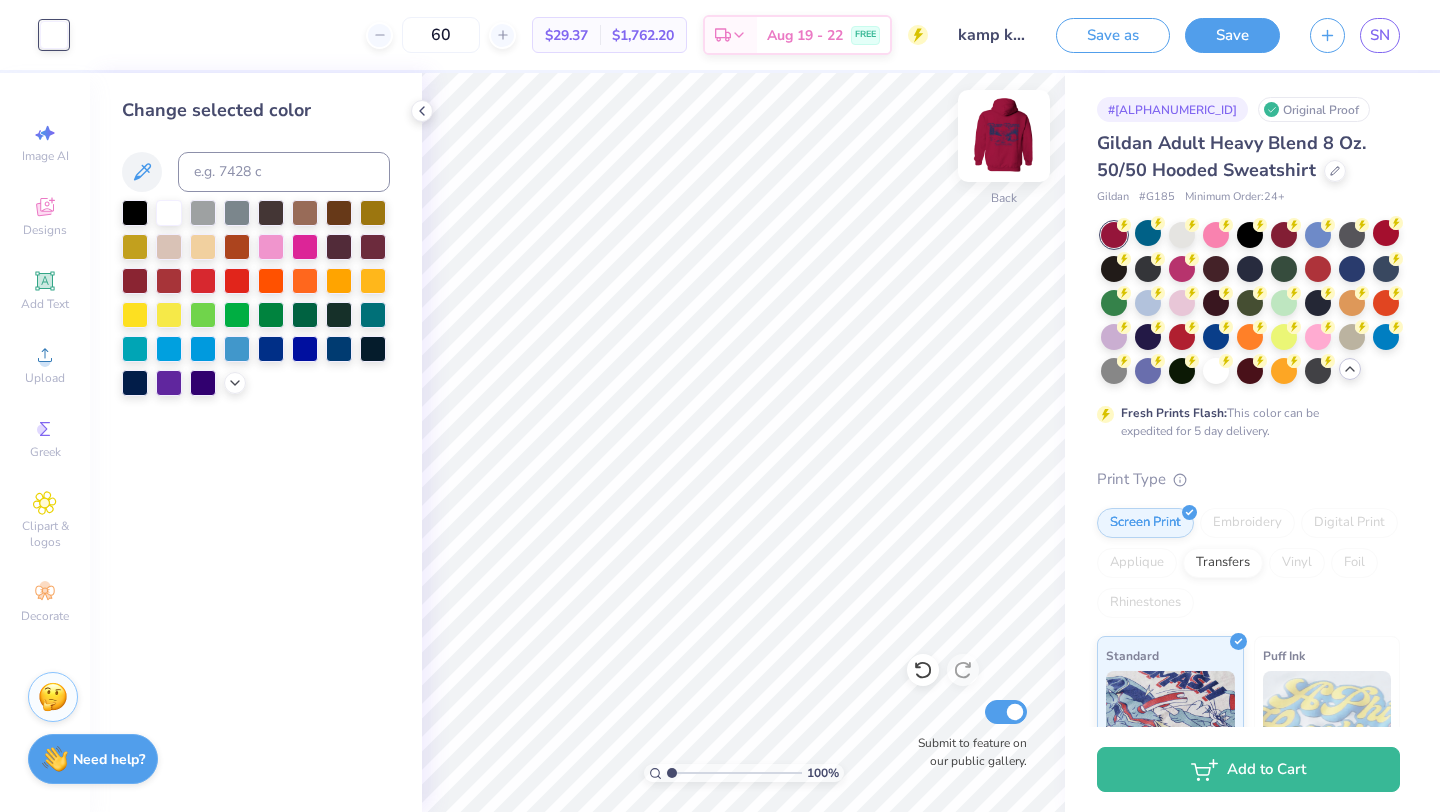 click at bounding box center [1004, 136] 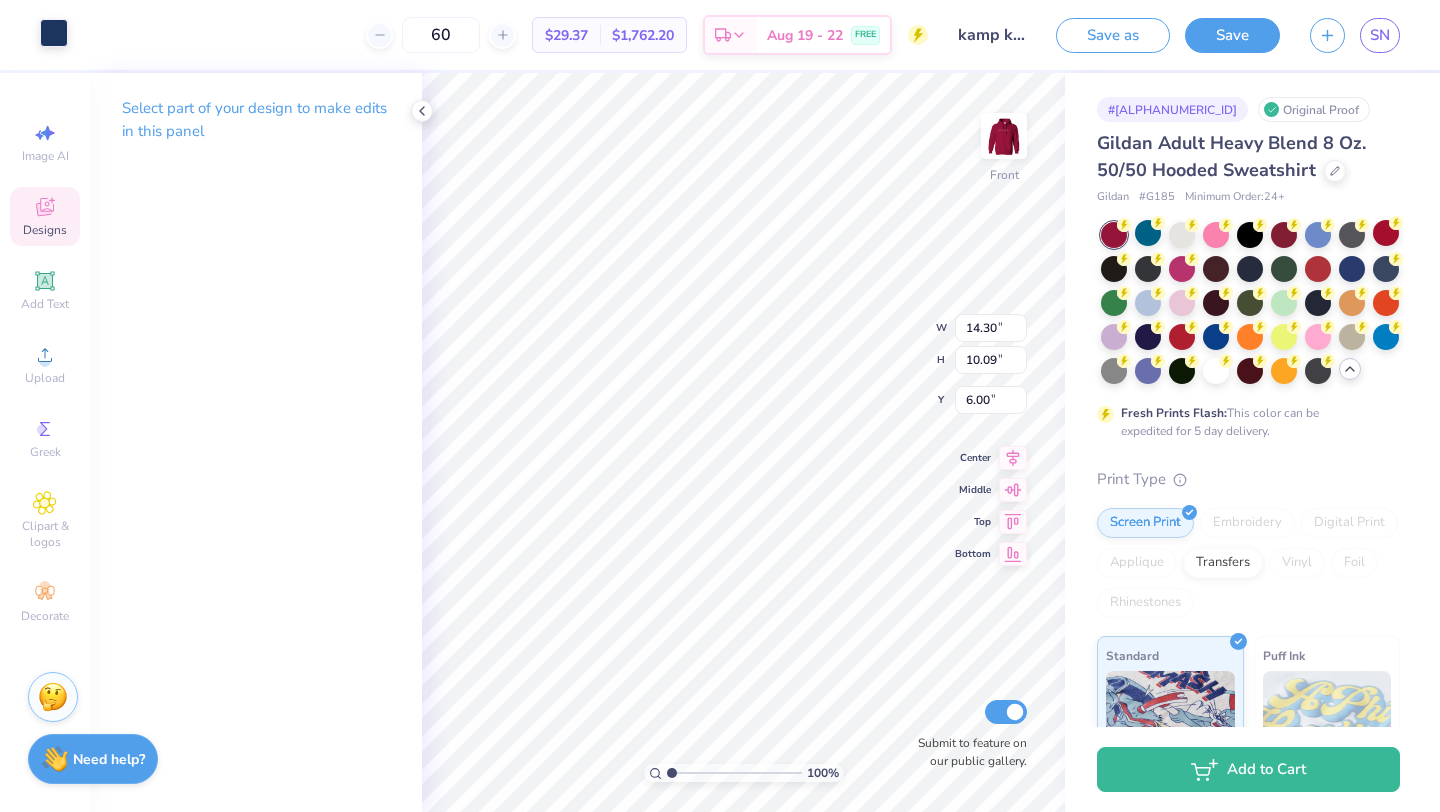 click at bounding box center [54, 33] 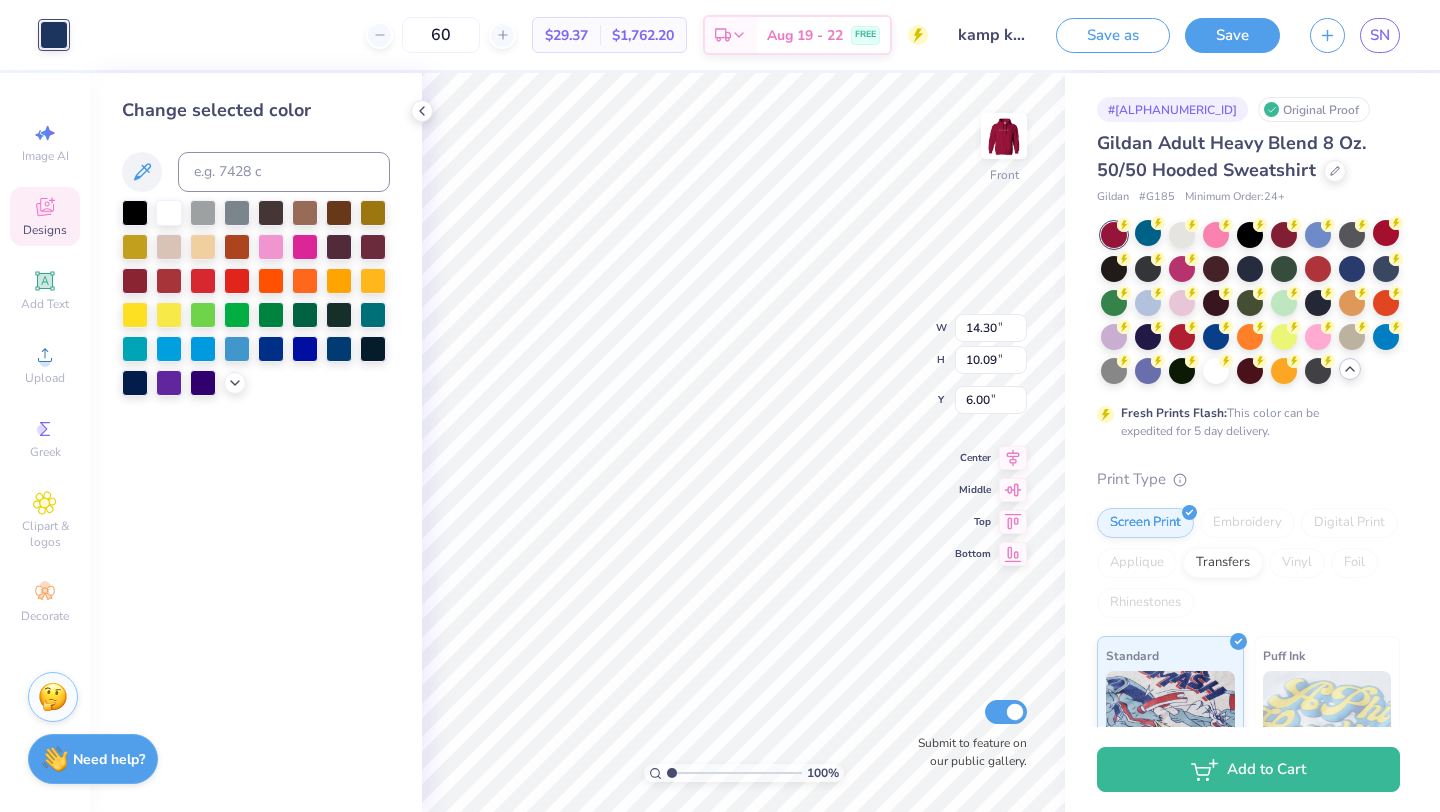click at bounding box center [54, 35] 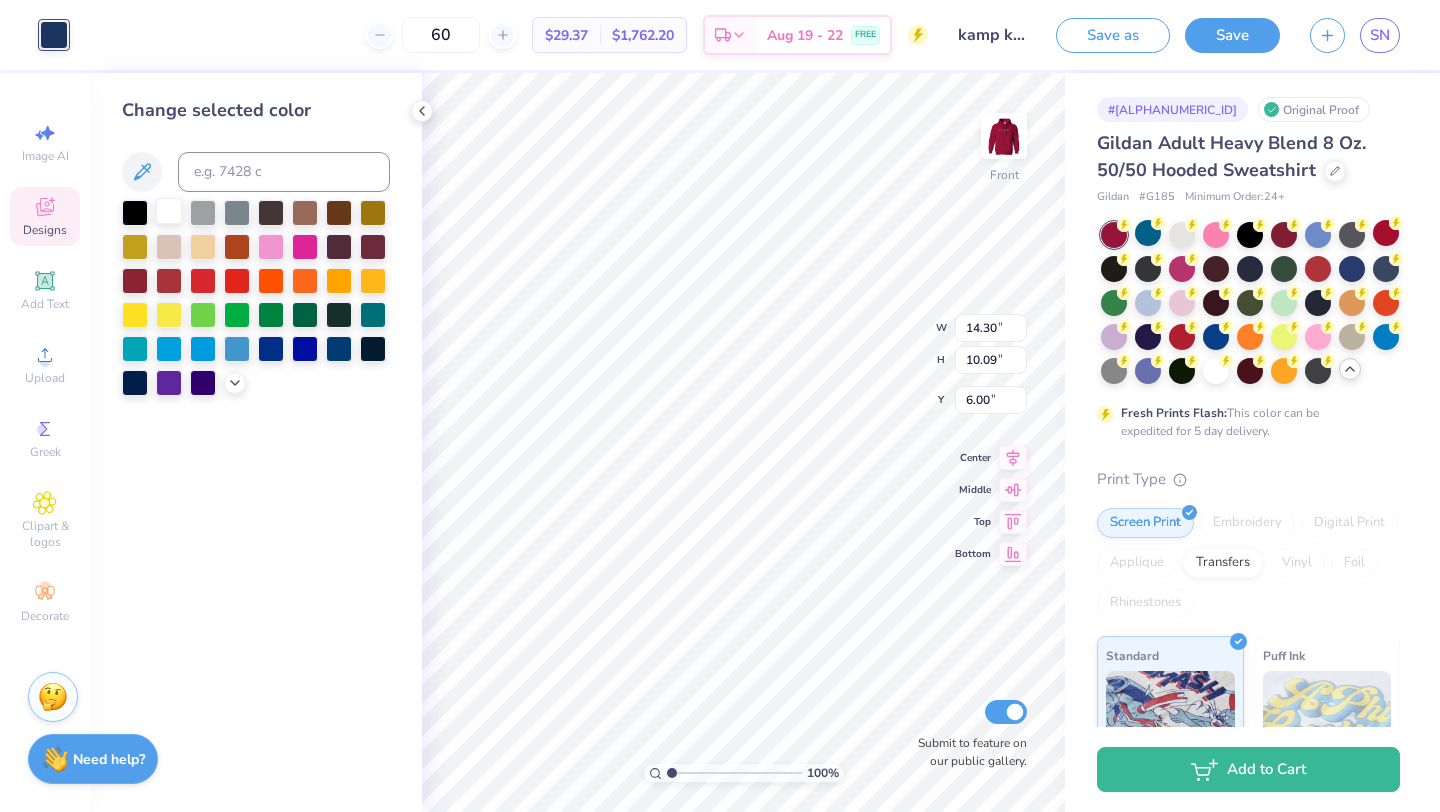 click at bounding box center (169, 211) 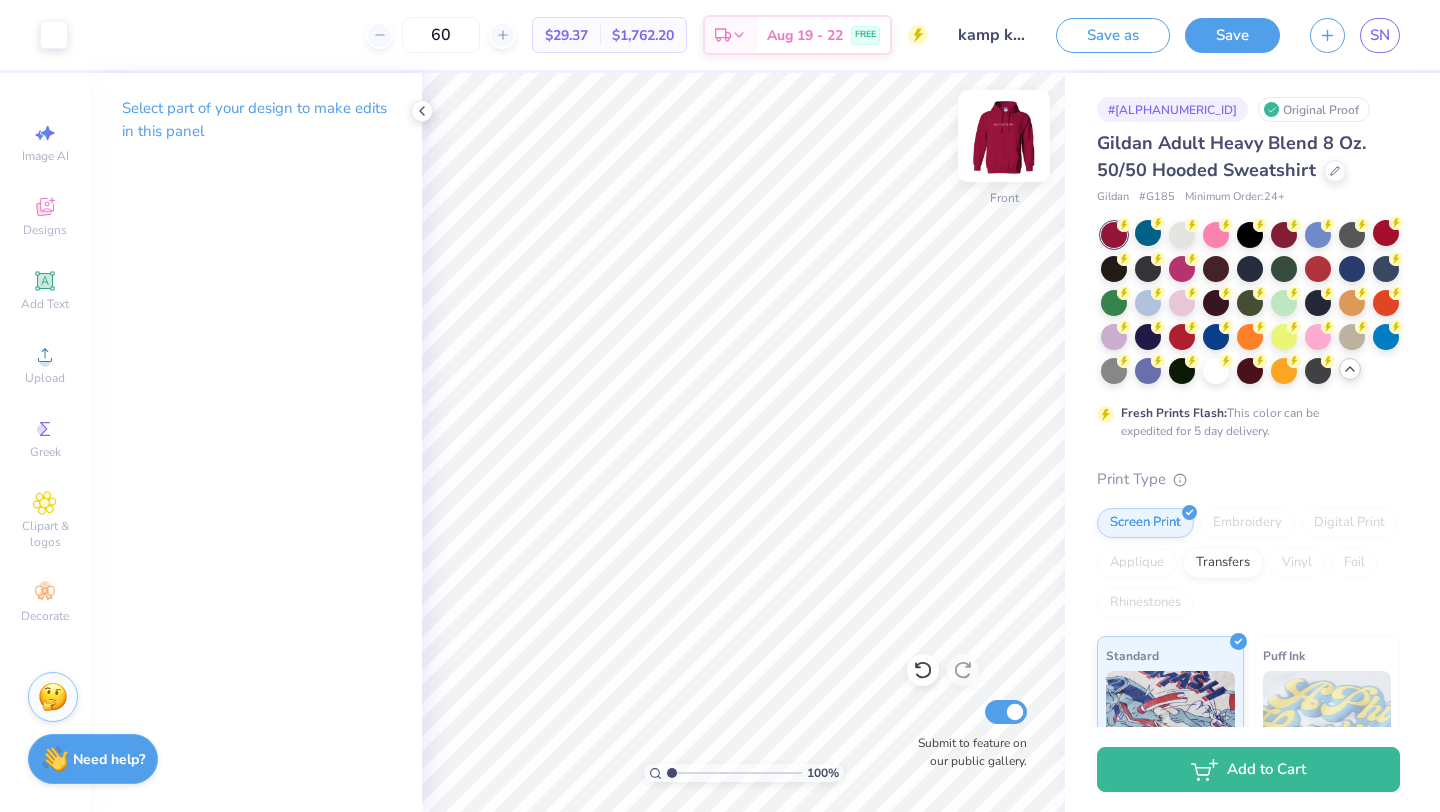 click at bounding box center (1004, 136) 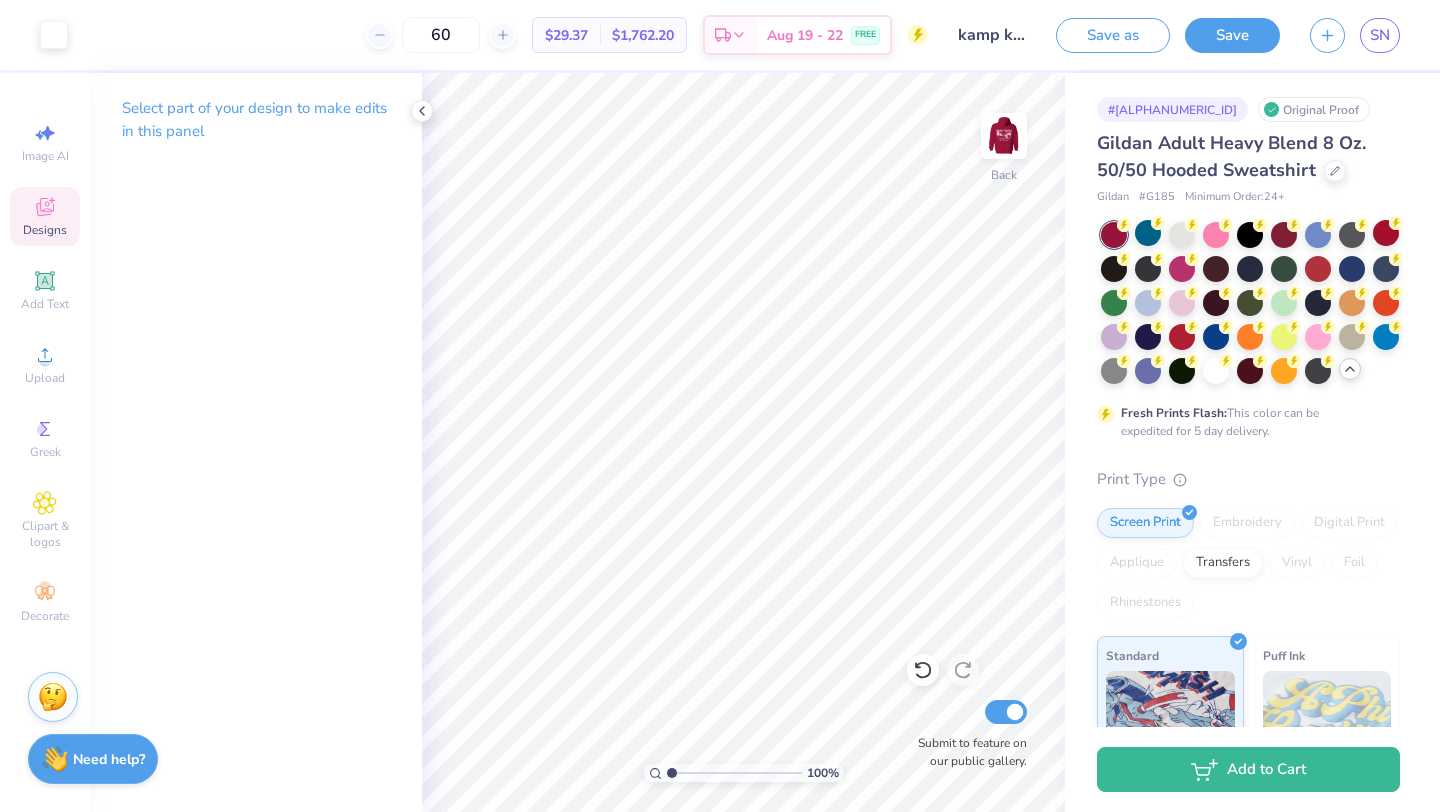 click 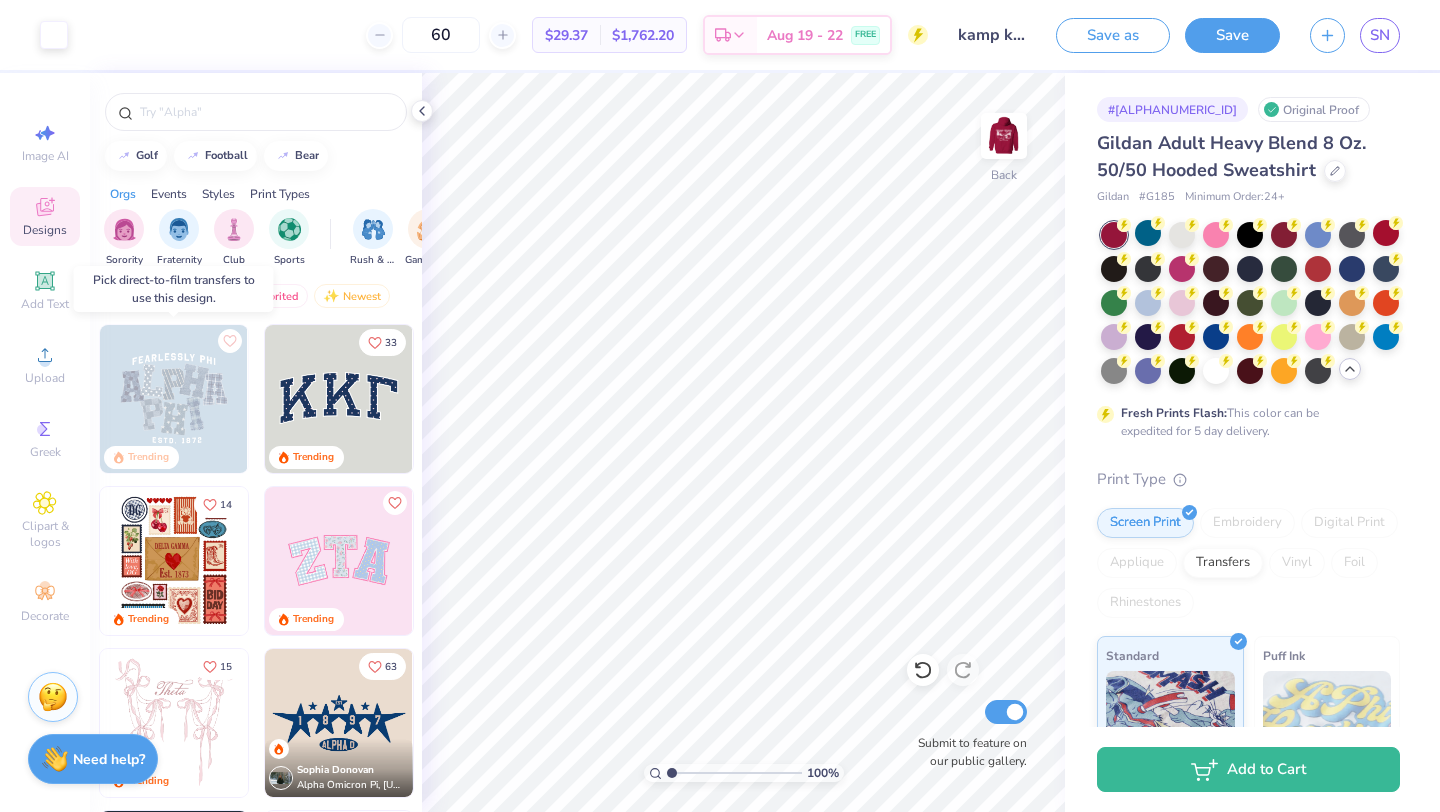 scroll, scrollTop: 13, scrollLeft: 0, axis: vertical 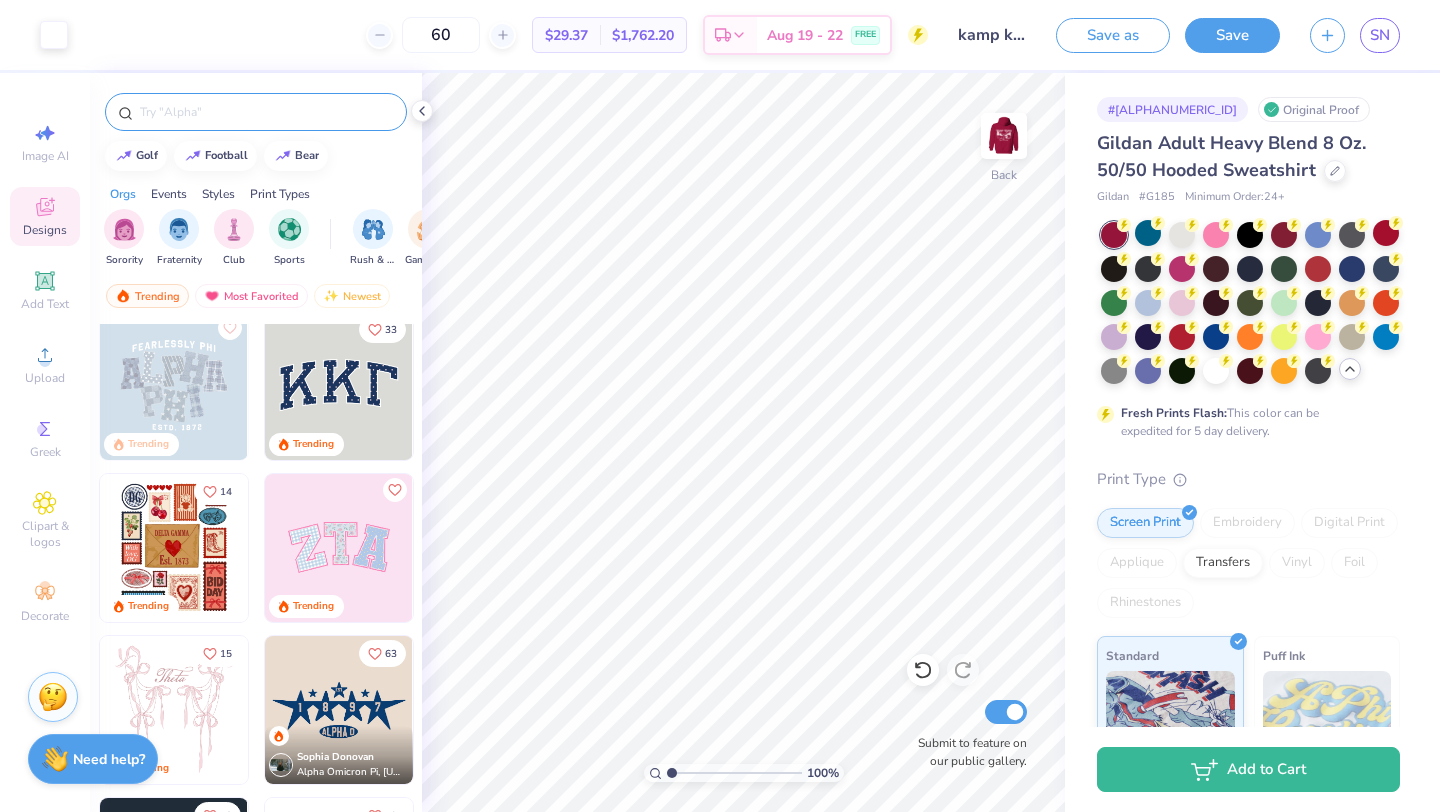 click at bounding box center (266, 112) 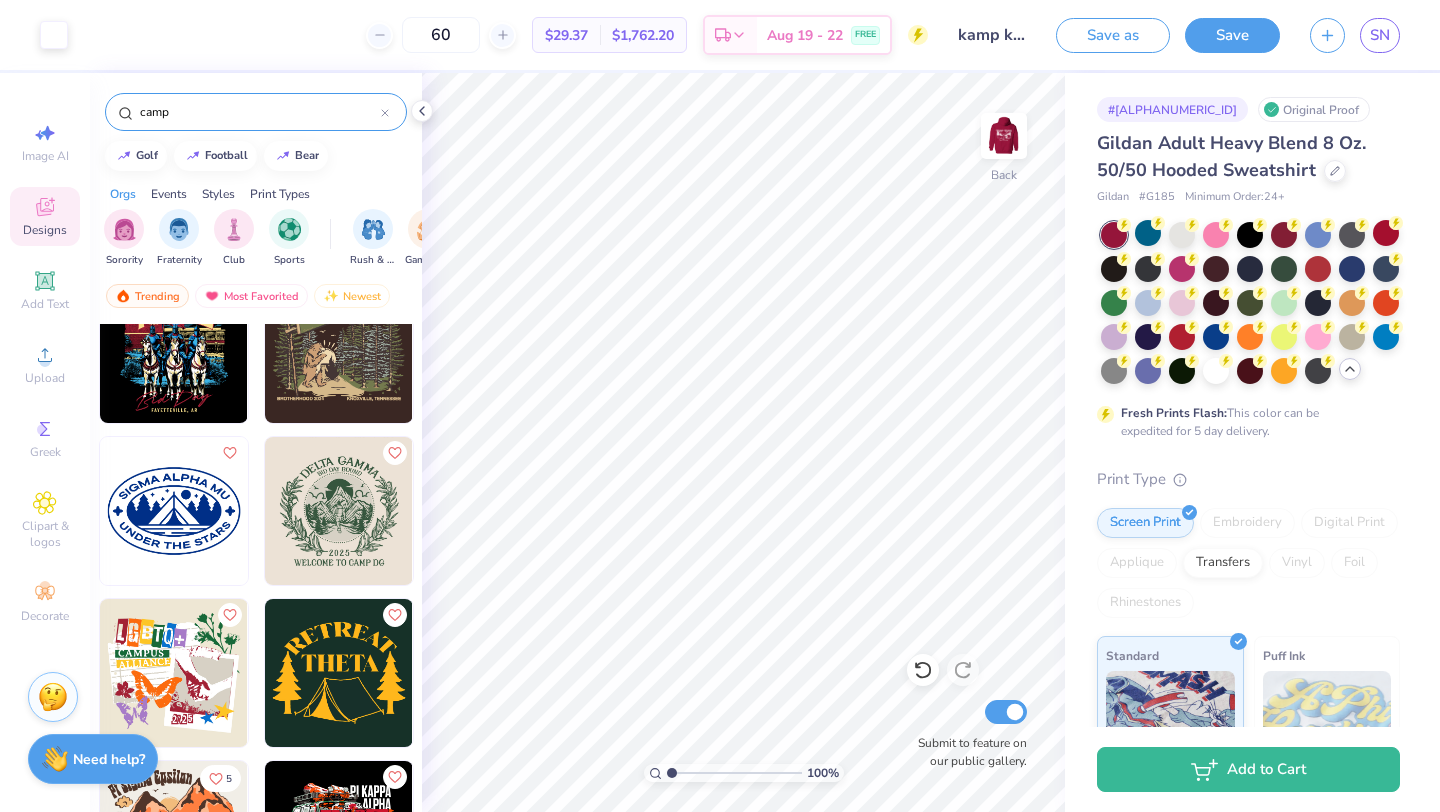 scroll, scrollTop: 78, scrollLeft: 0, axis: vertical 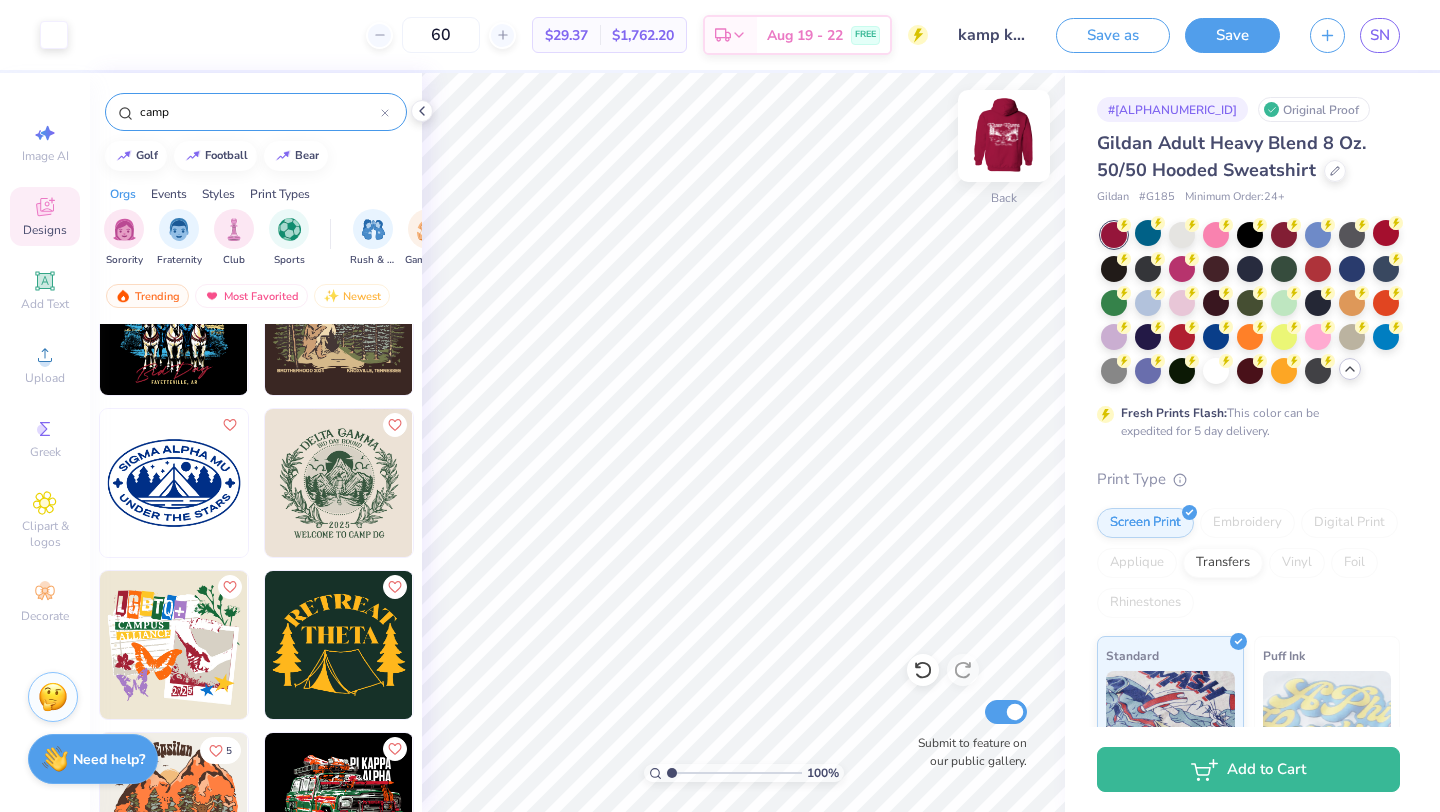 type on "camp" 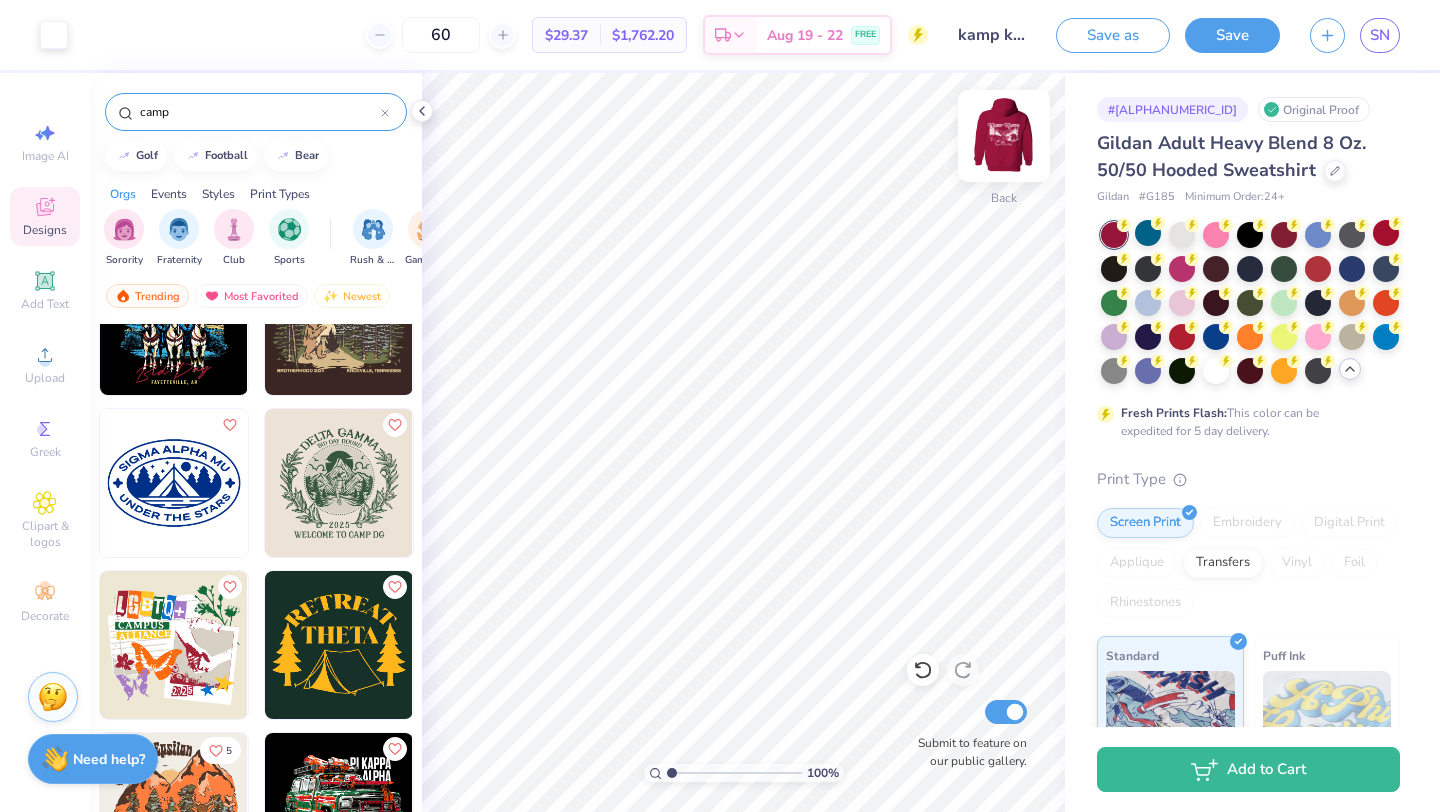click at bounding box center [1004, 136] 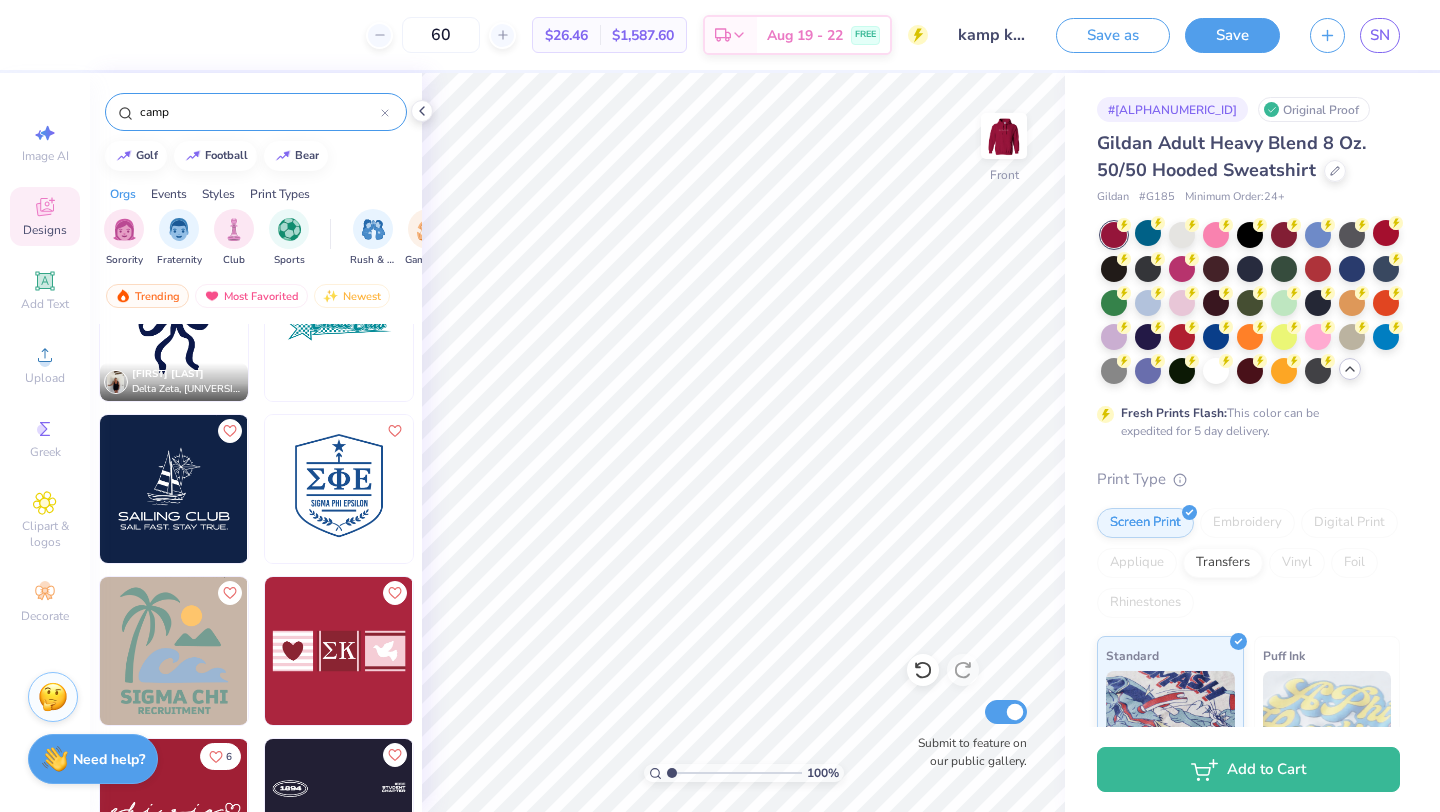scroll, scrollTop: 6350, scrollLeft: 0, axis: vertical 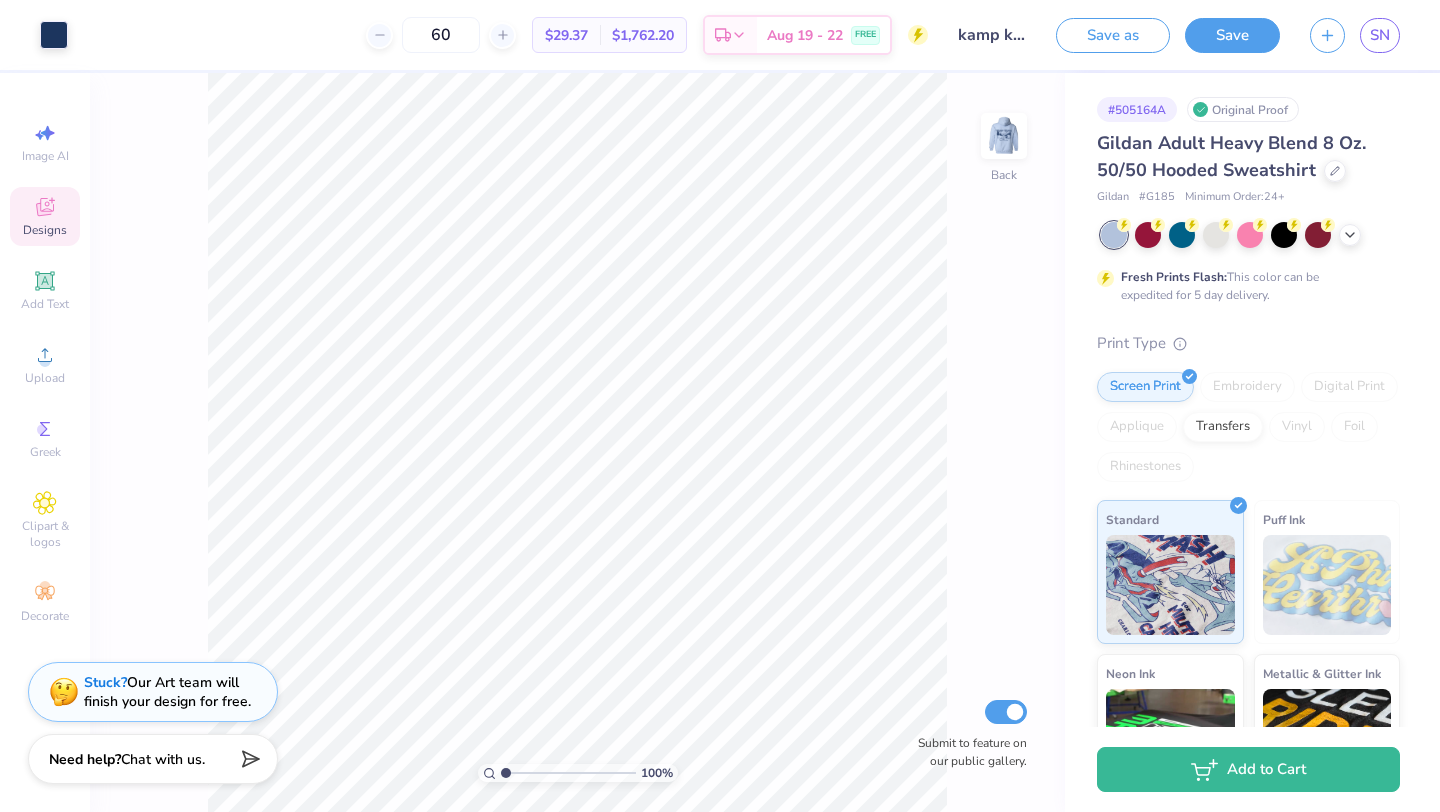 click 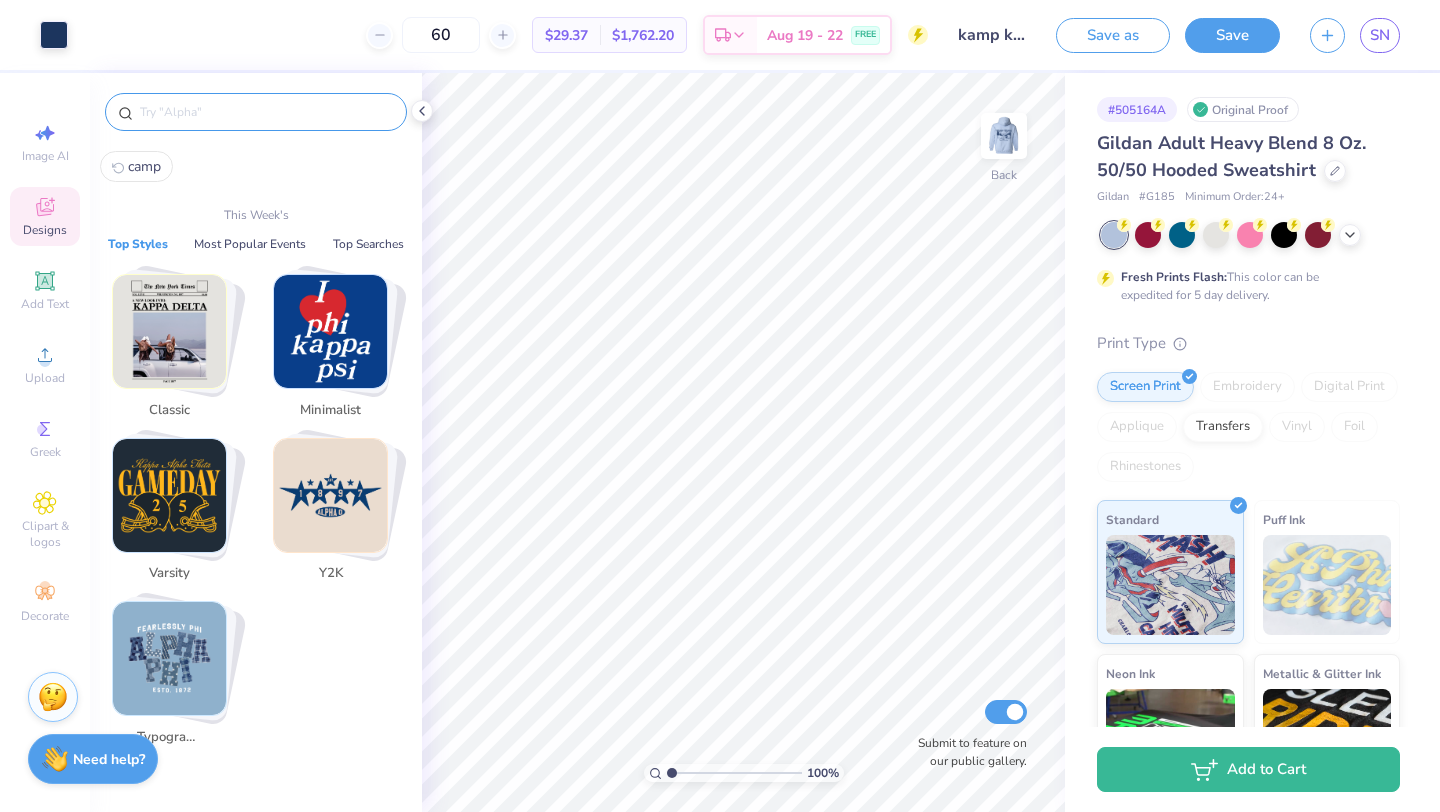 click at bounding box center [266, 112] 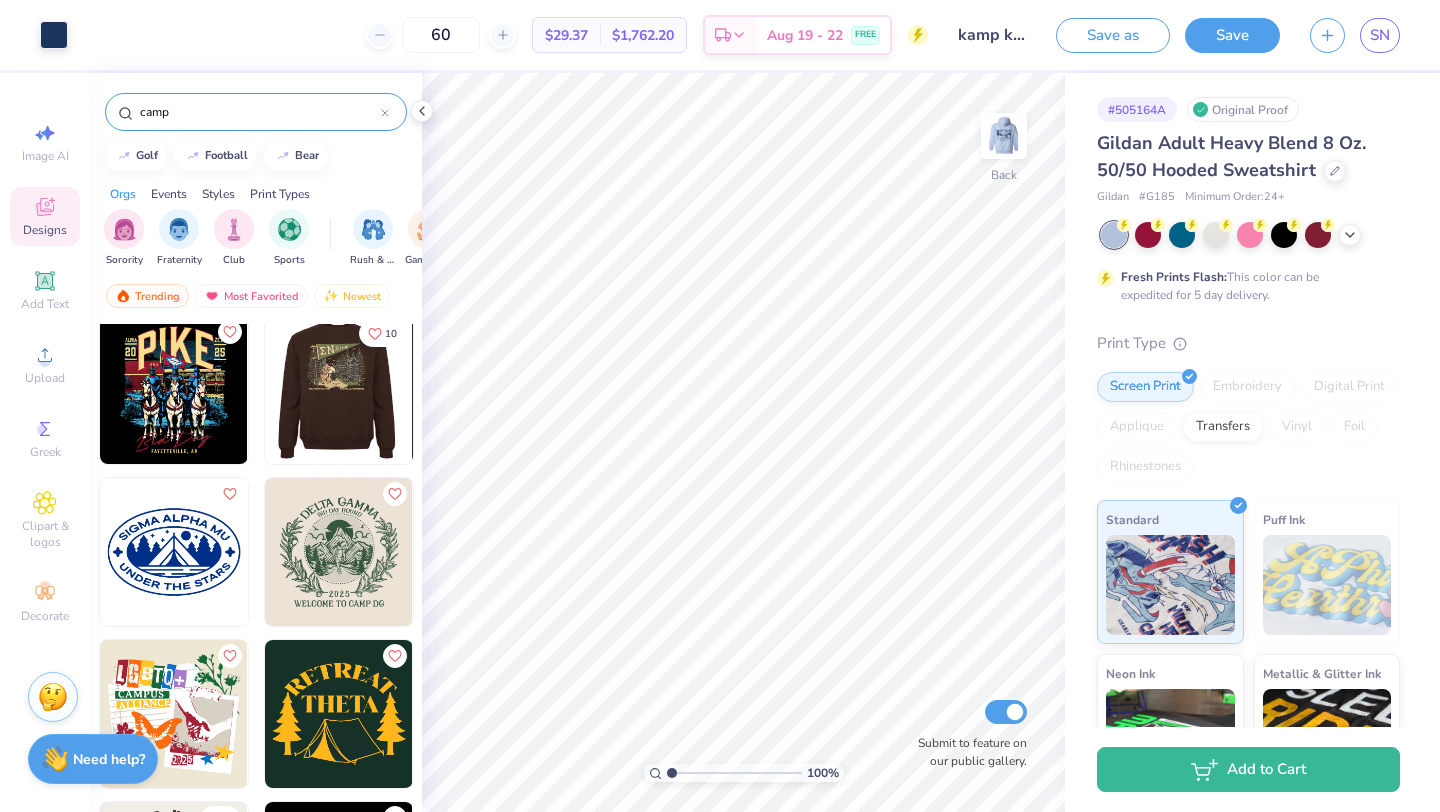 scroll, scrollTop: 7, scrollLeft: 0, axis: vertical 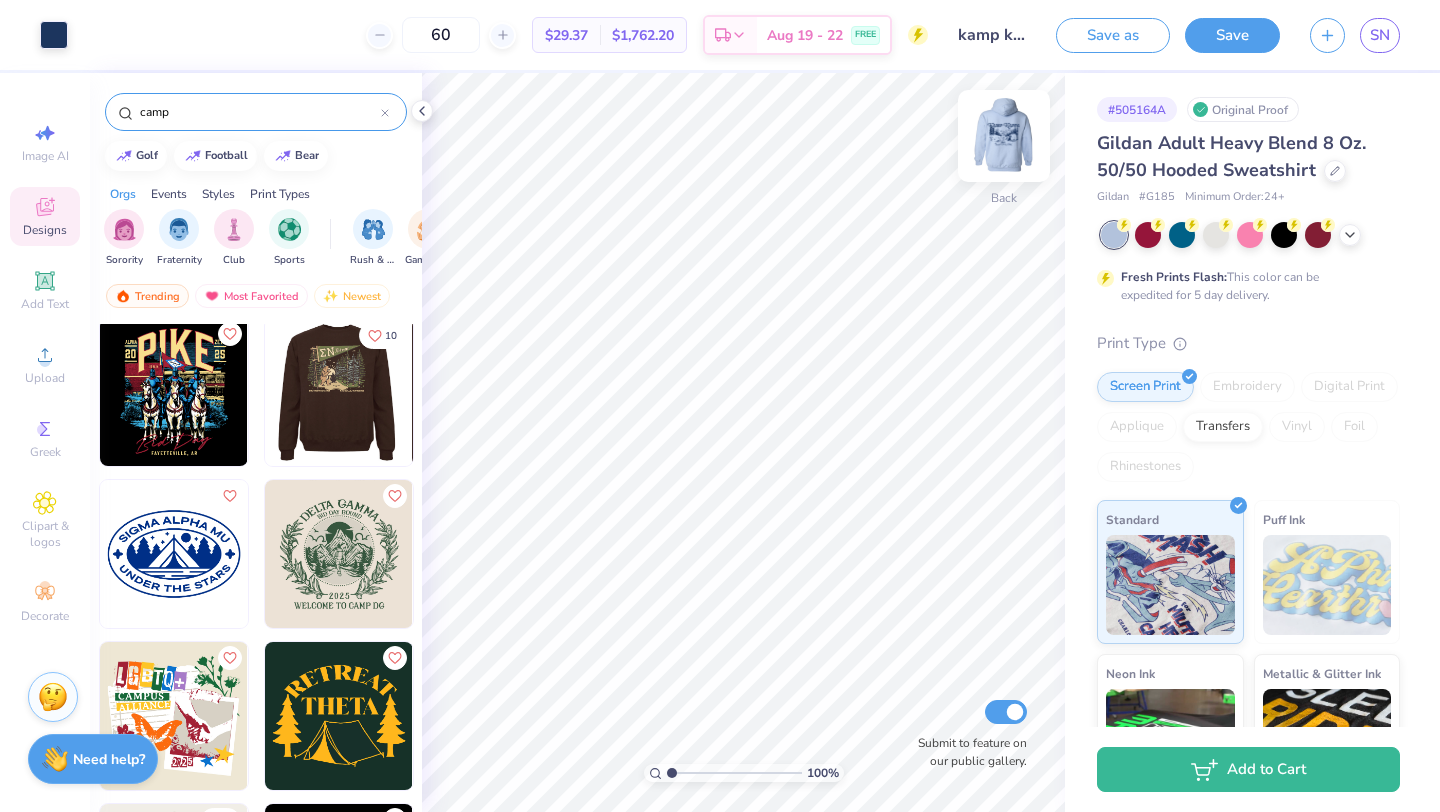 type on "camp" 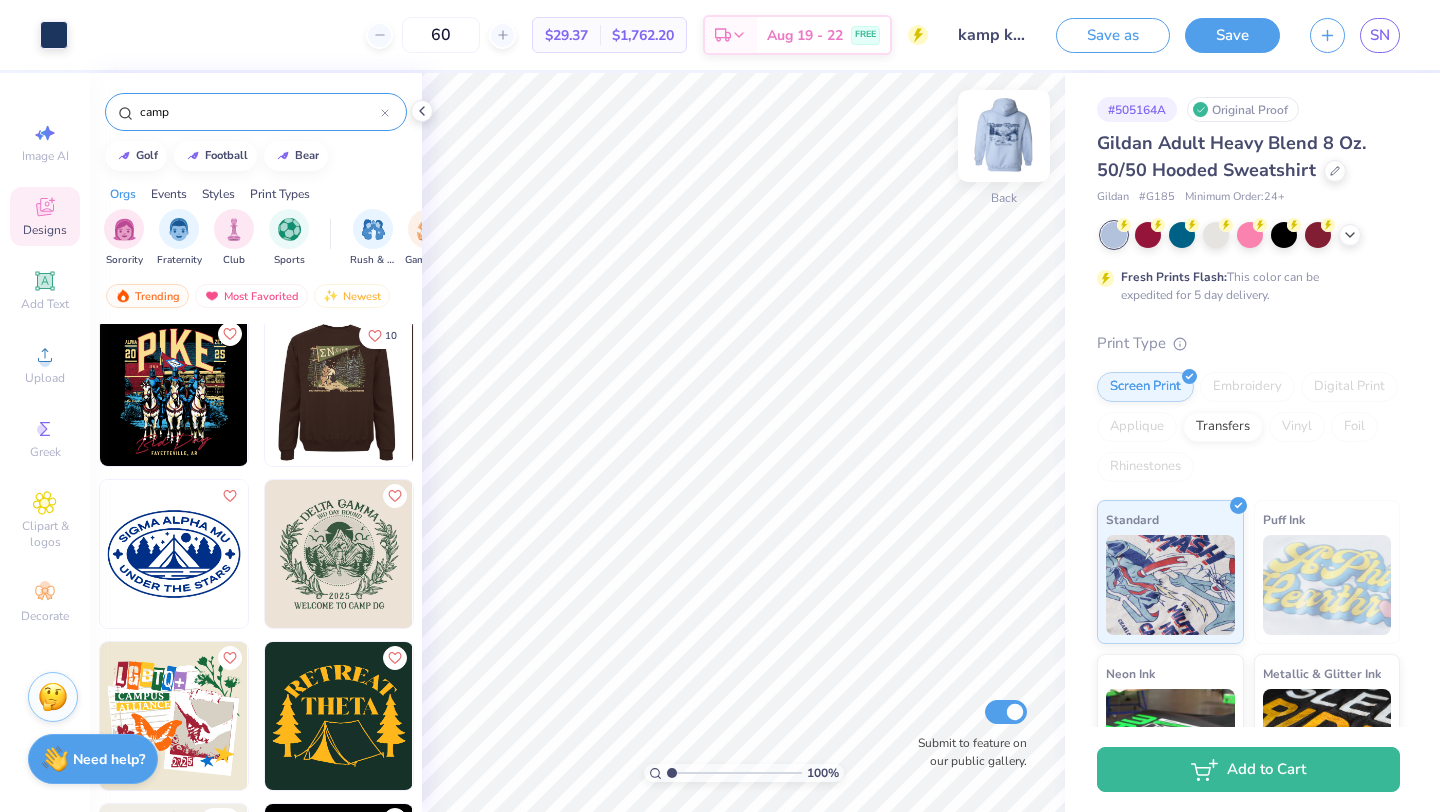 click at bounding box center (1004, 136) 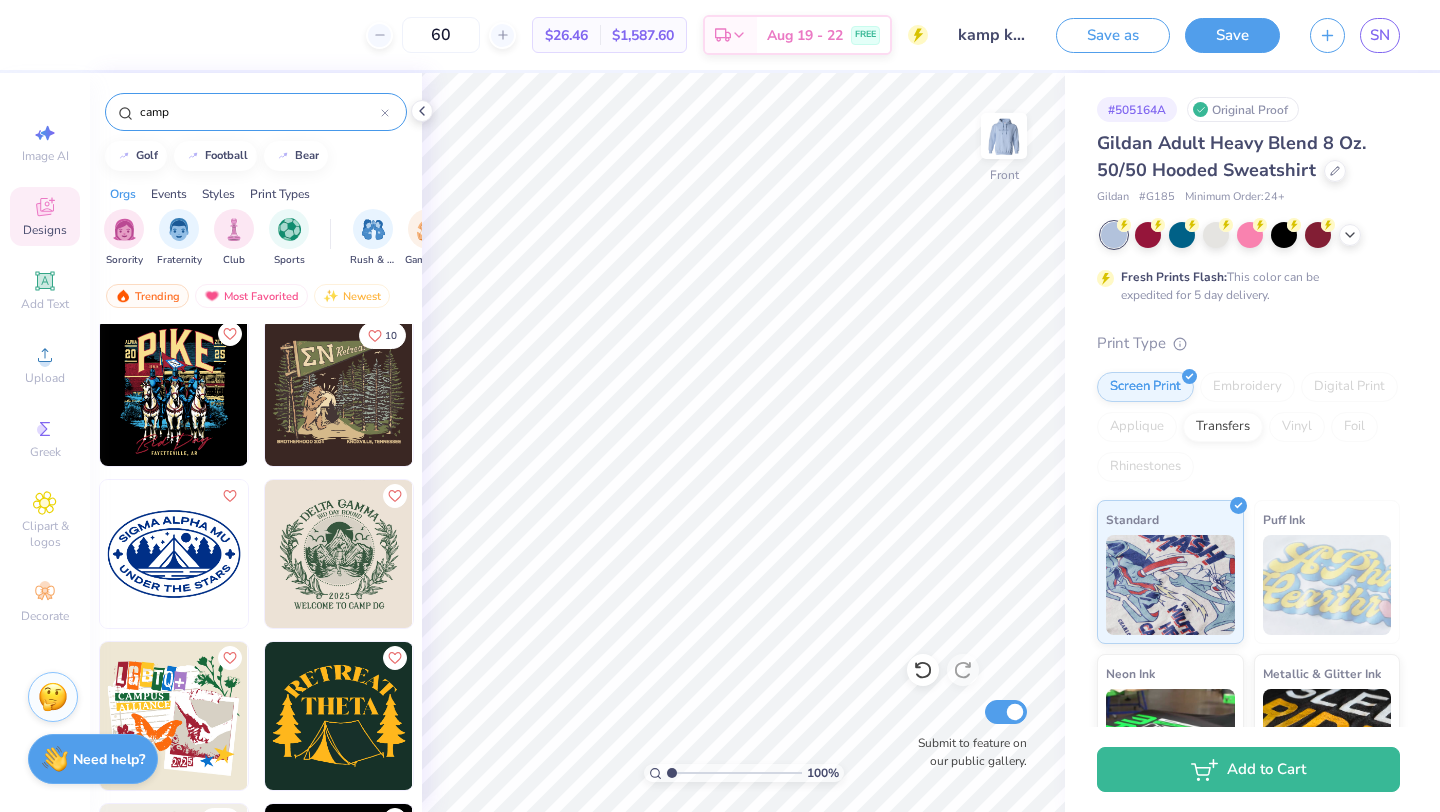 click at bounding box center [339, 392] 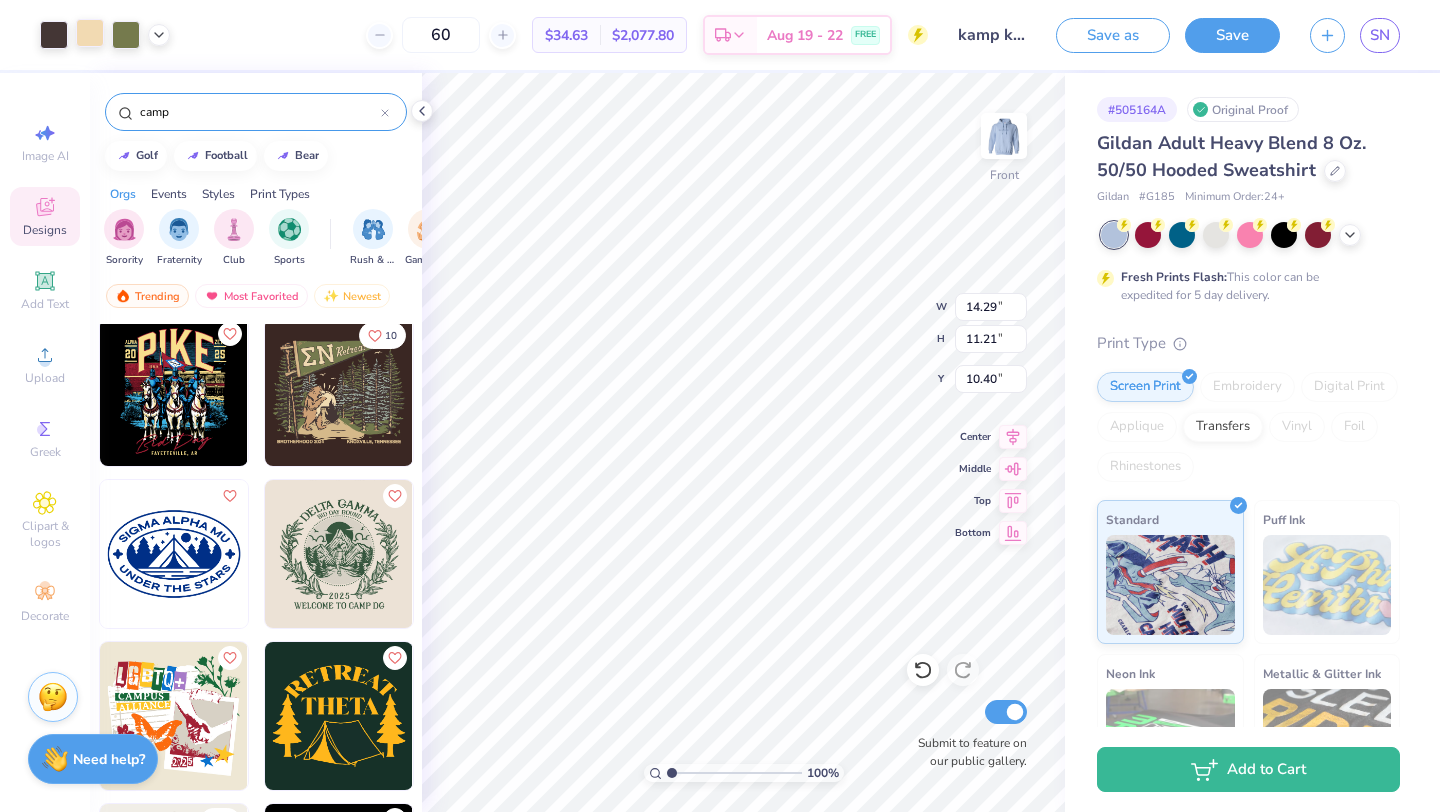 click at bounding box center (90, 33) 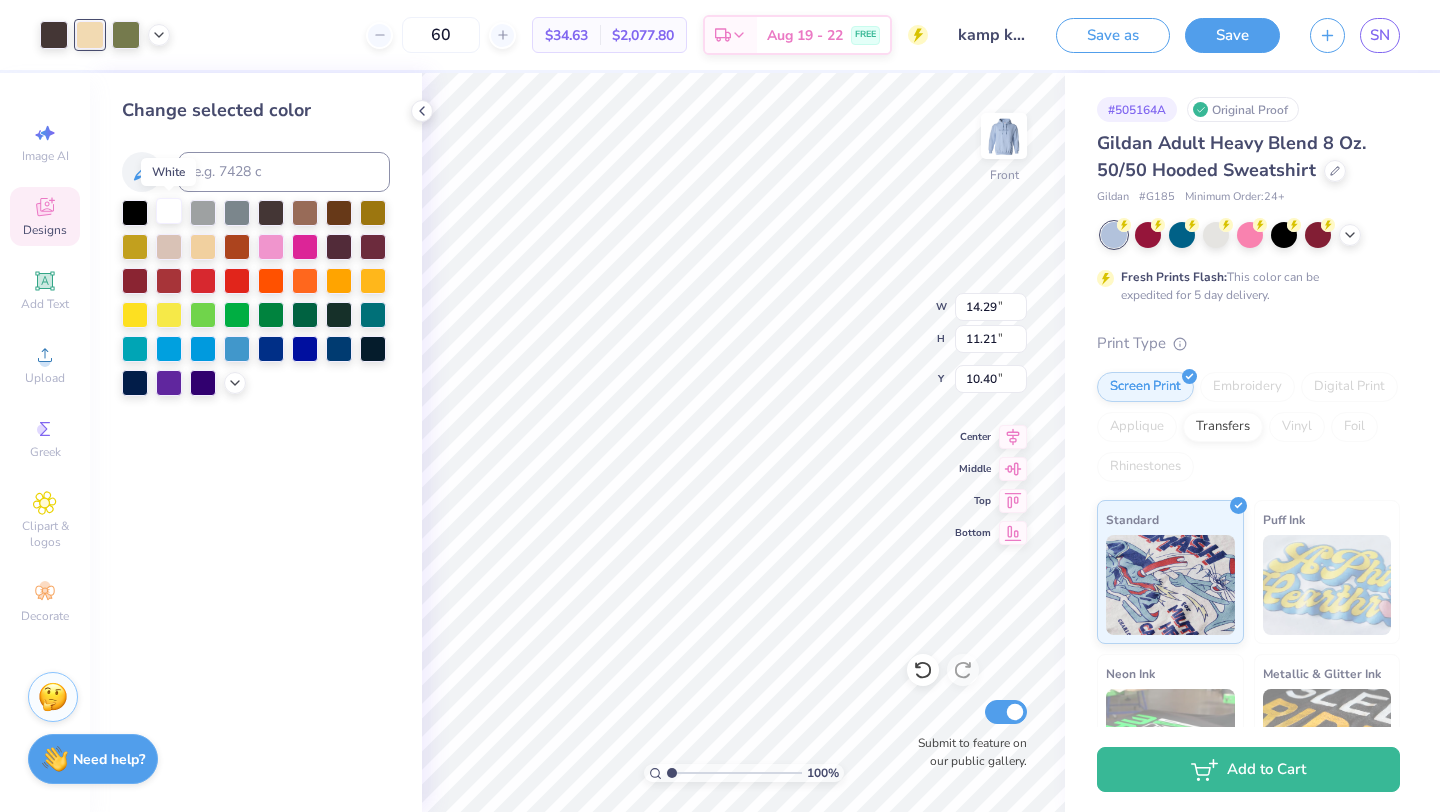 click at bounding box center [169, 211] 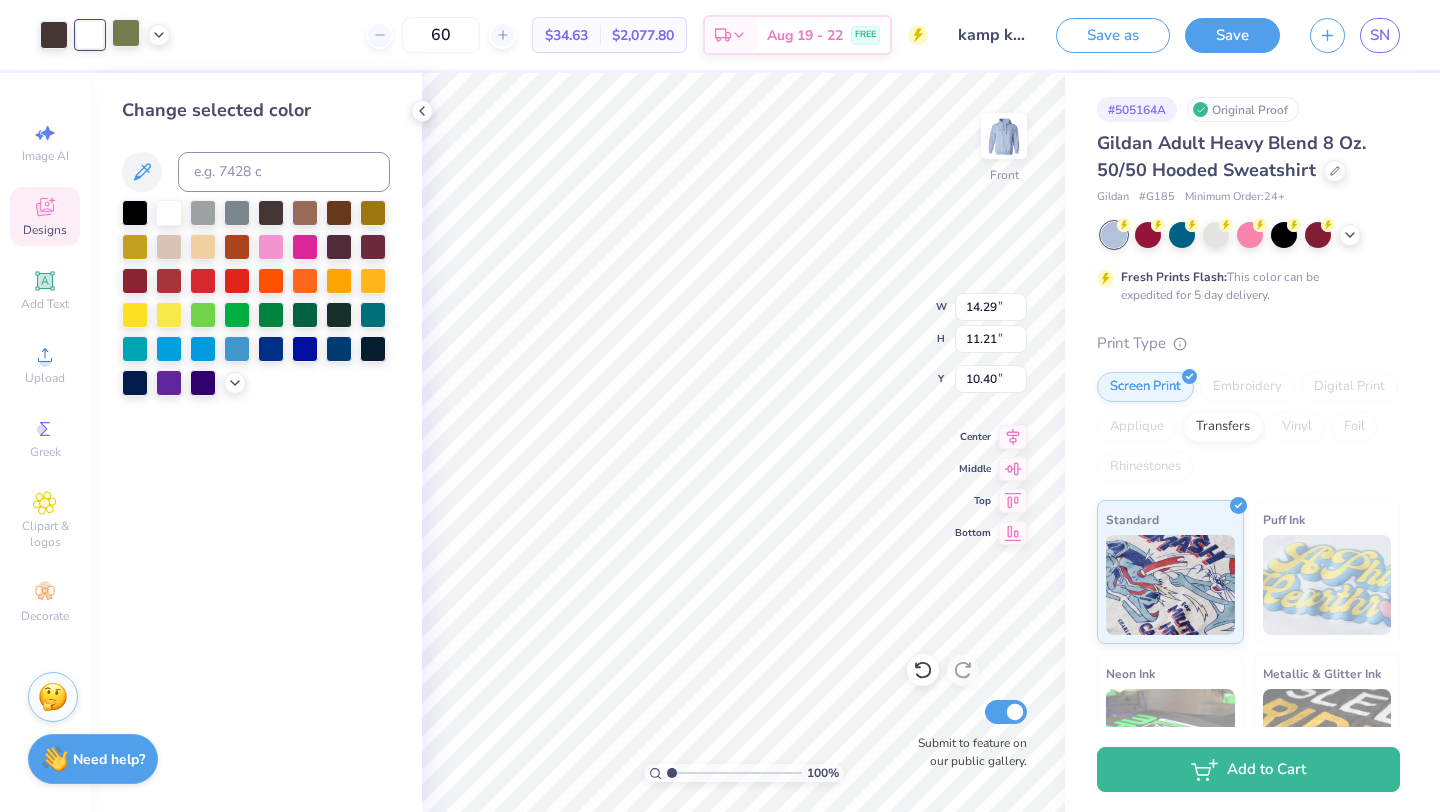 click at bounding box center [126, 33] 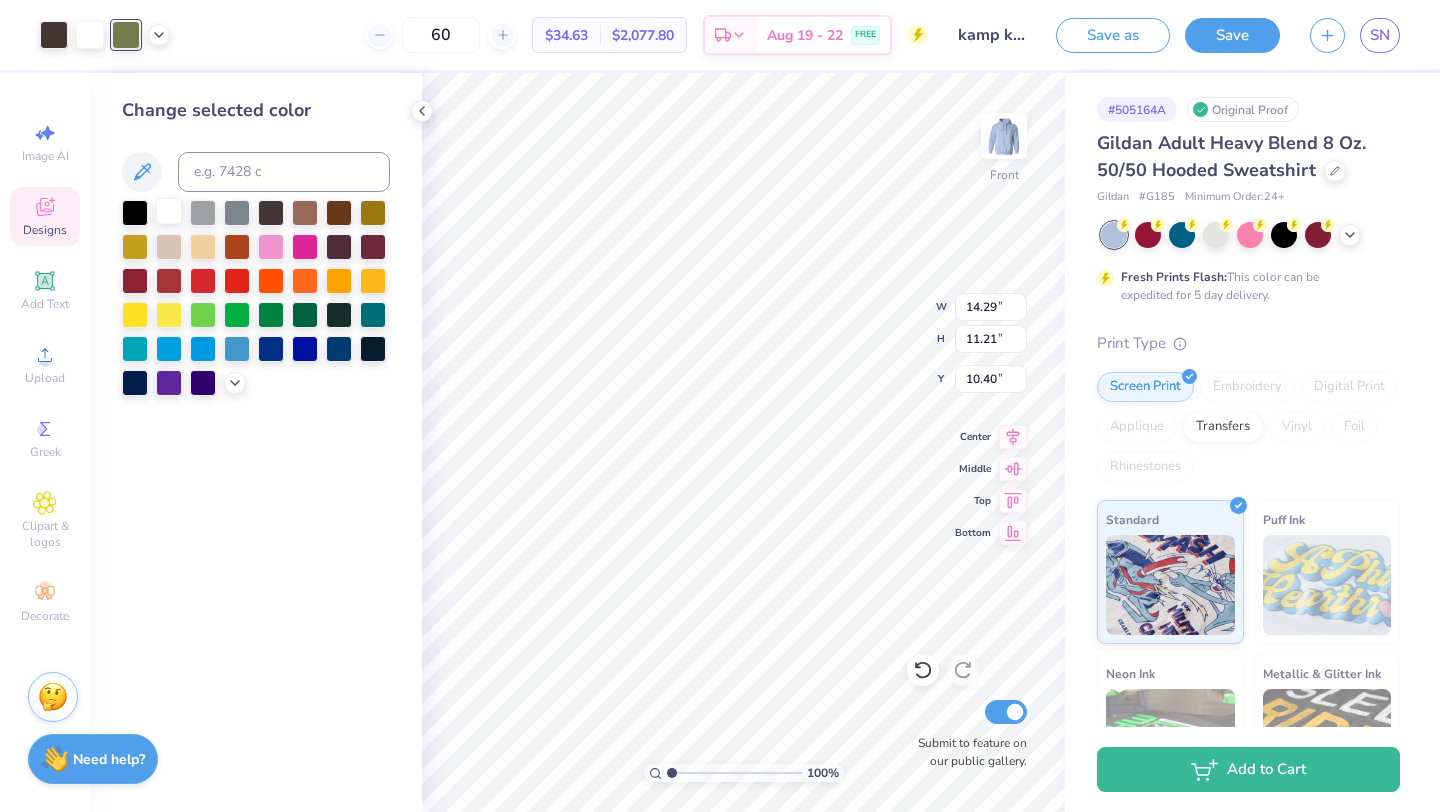 click at bounding box center (169, 211) 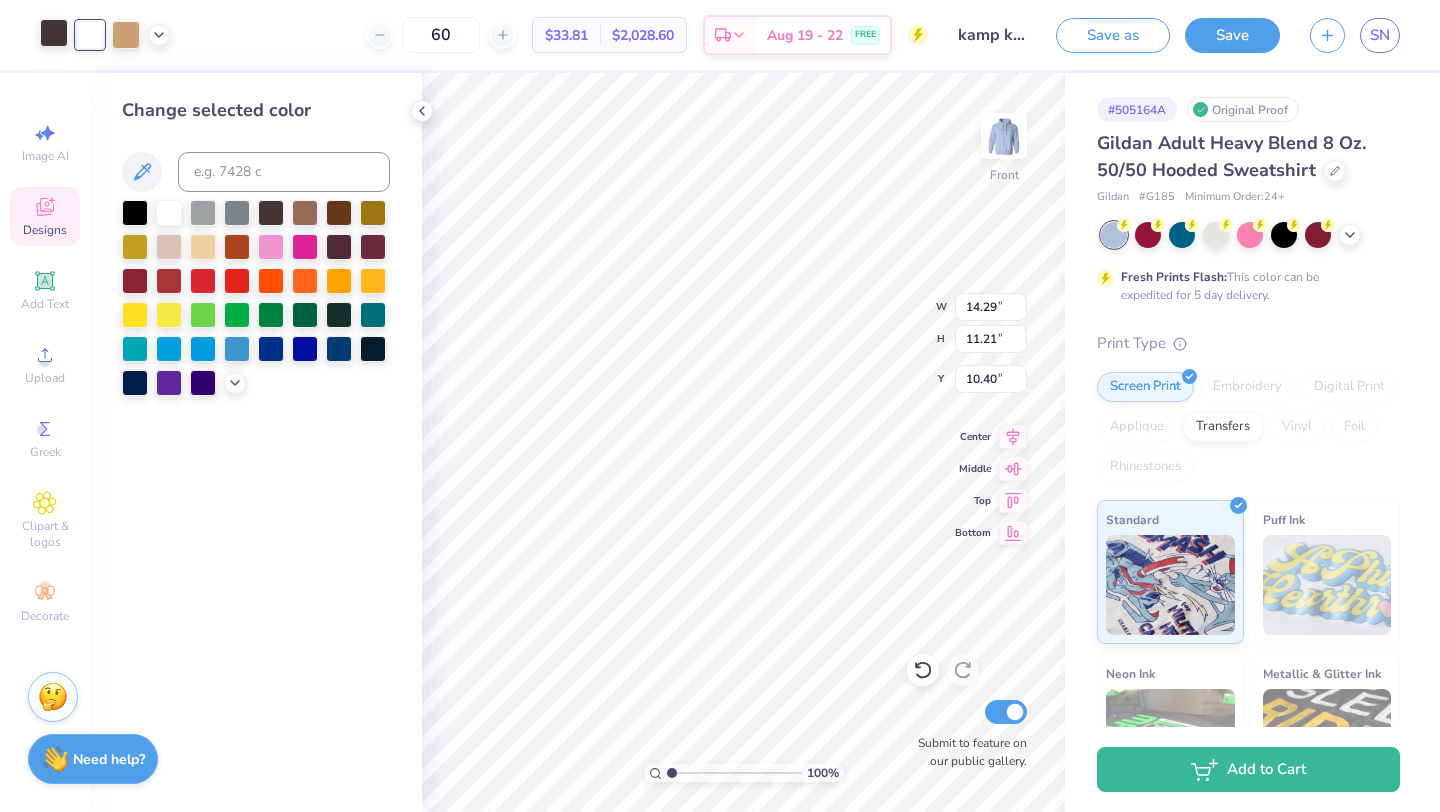 click at bounding box center (54, 33) 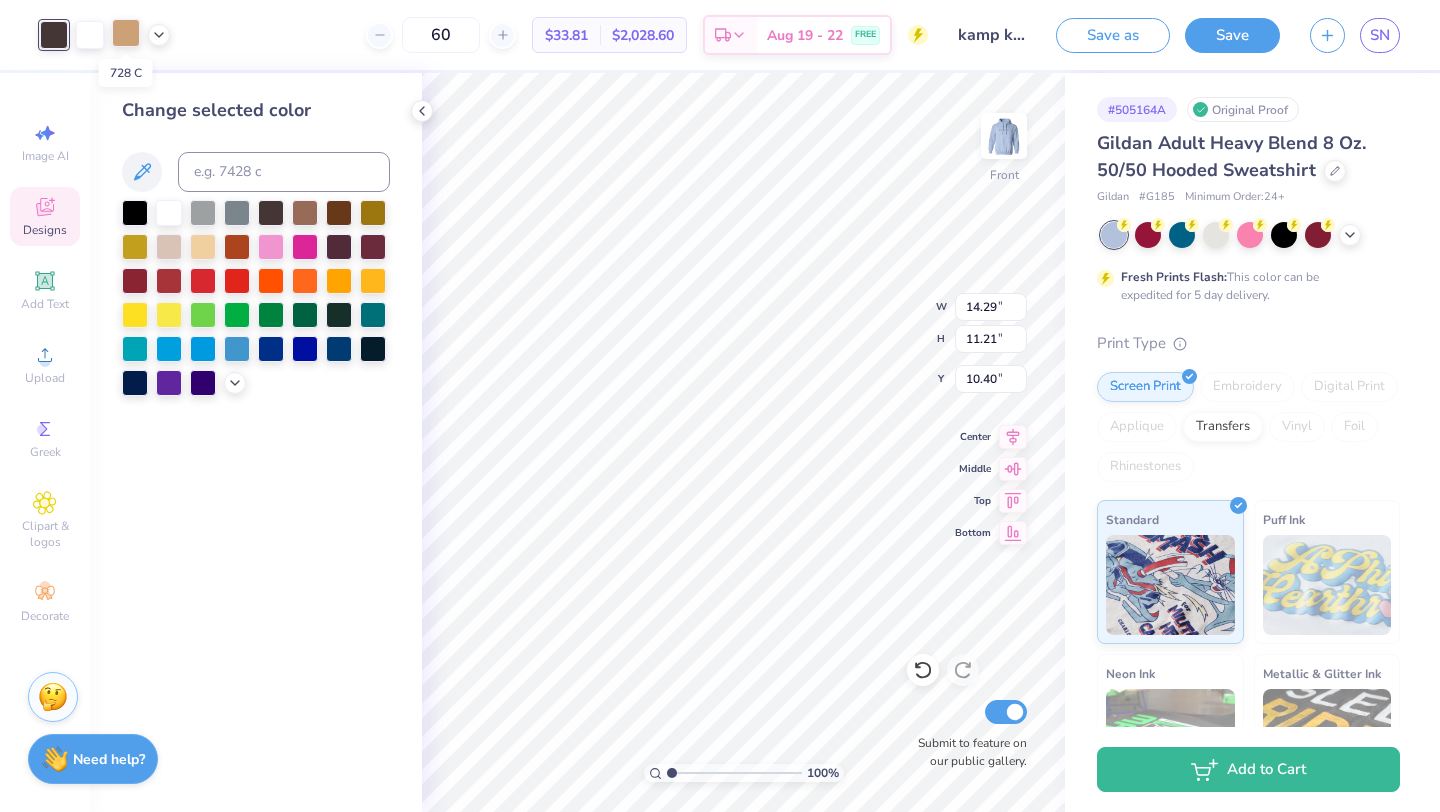 click at bounding box center [126, 33] 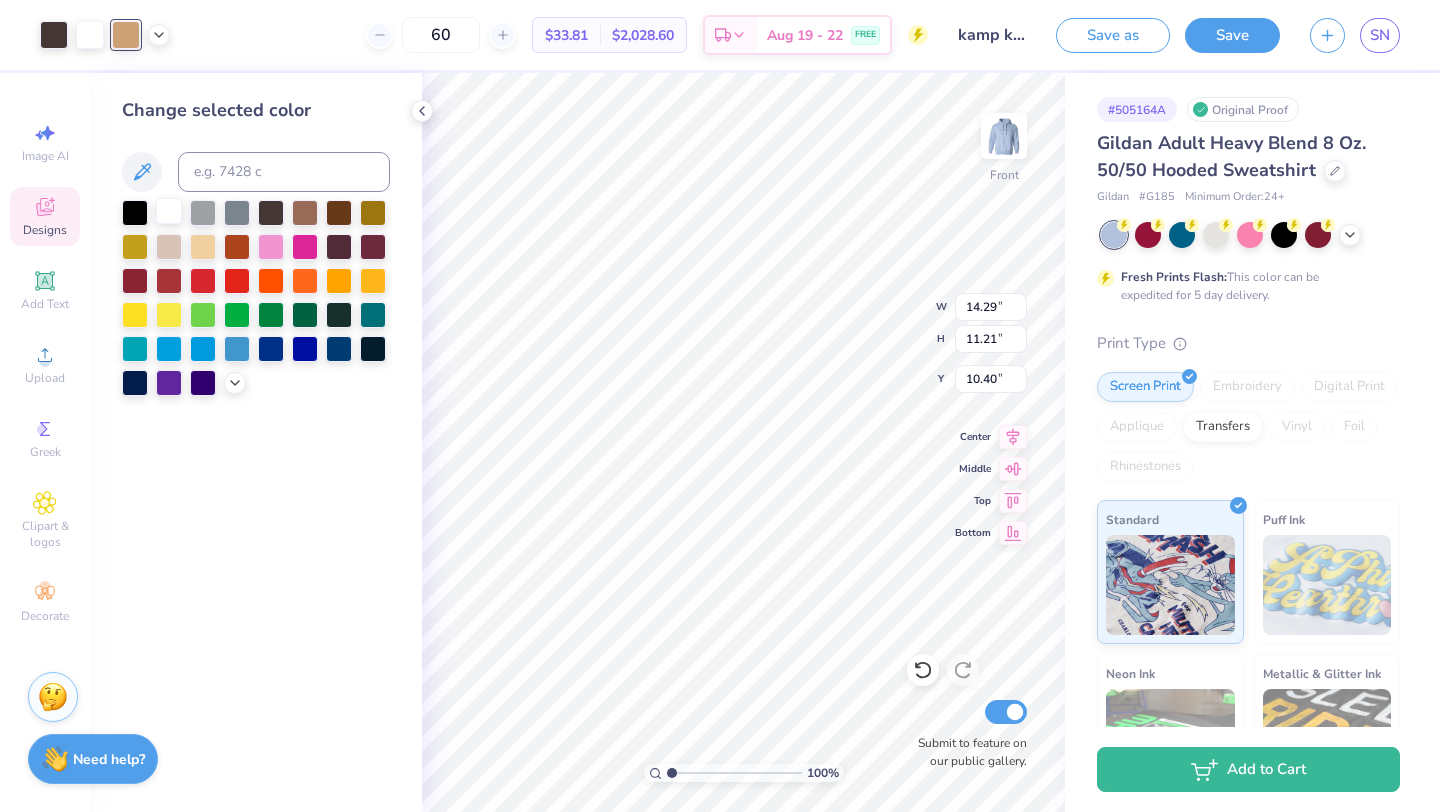 click at bounding box center [169, 211] 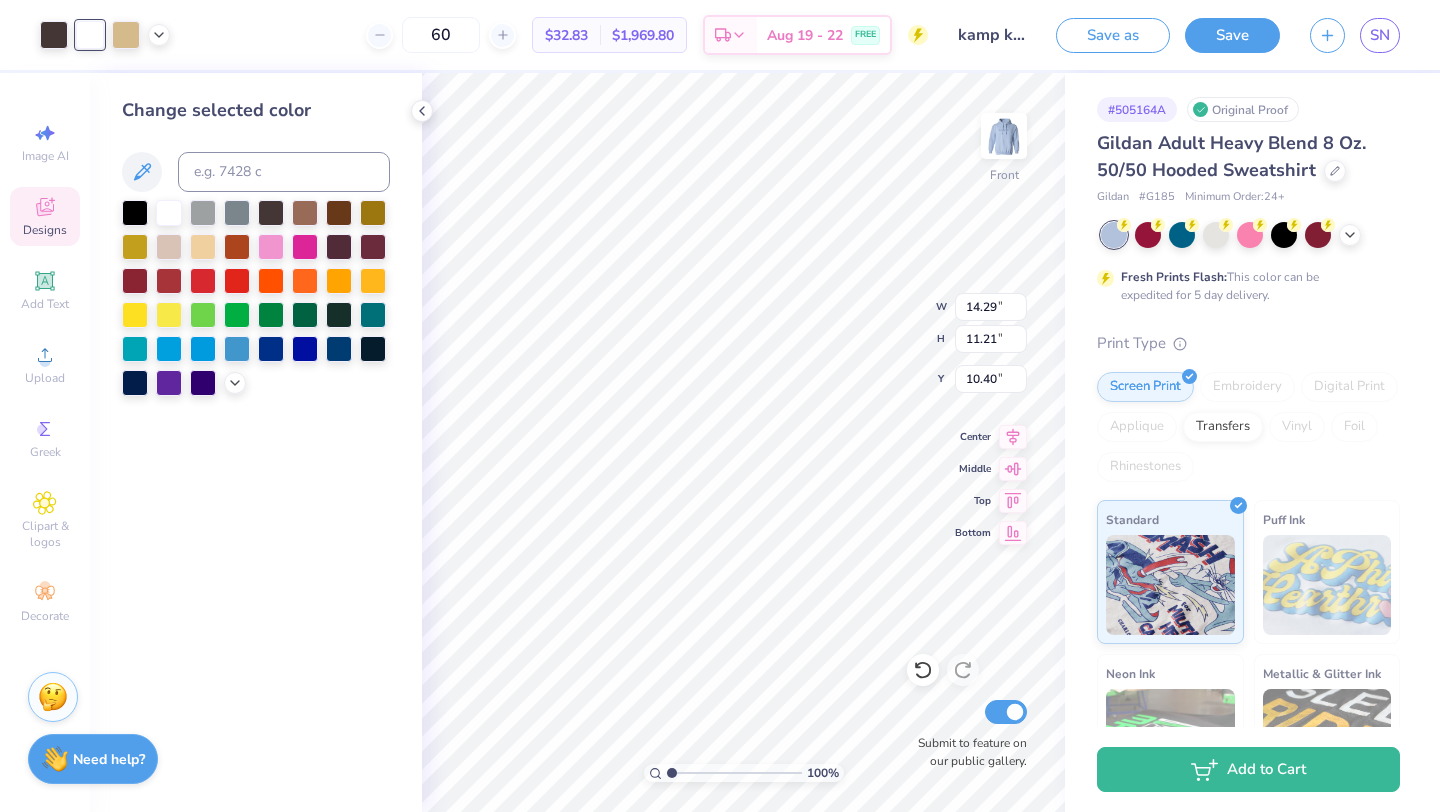 click on "Designs" at bounding box center [45, 216] 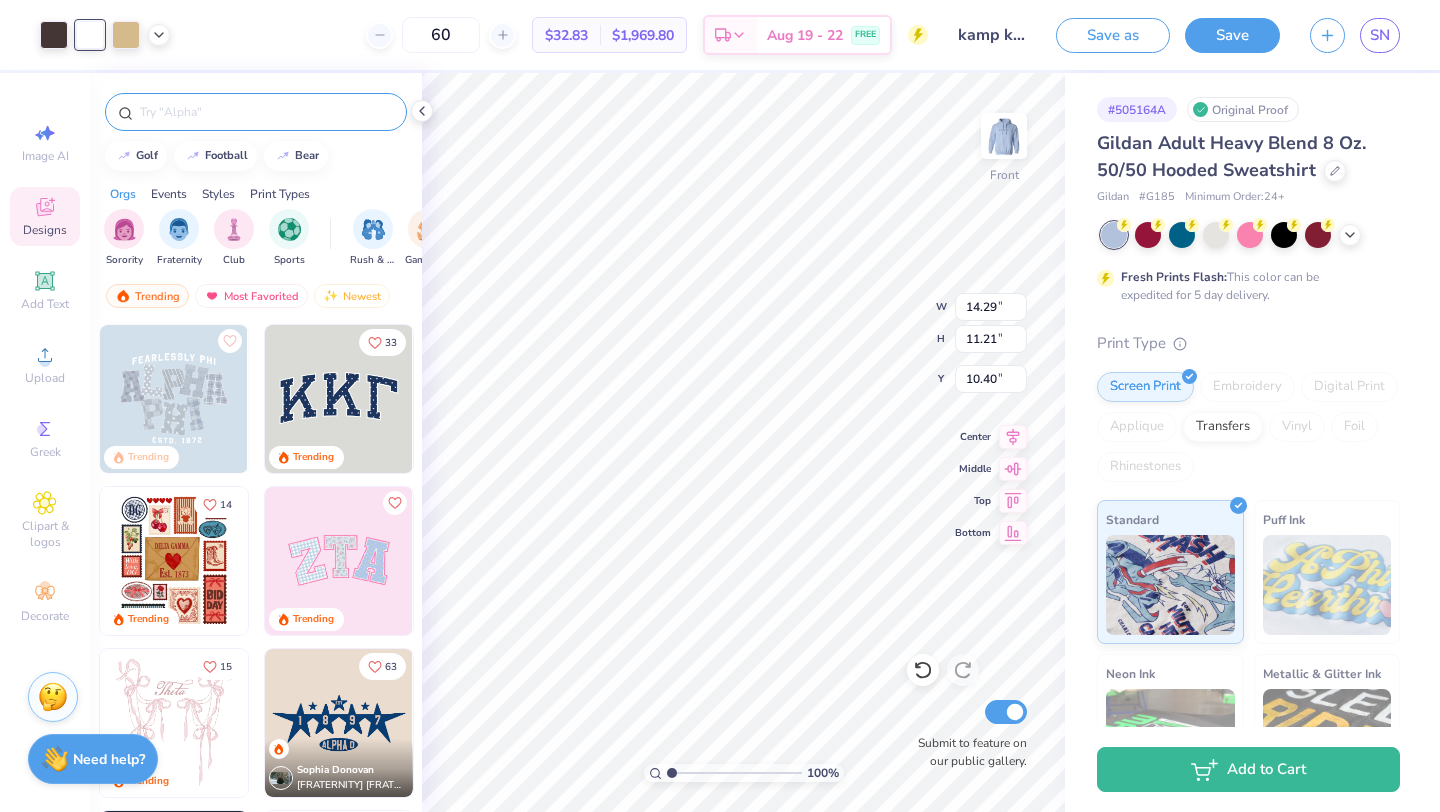 click at bounding box center [256, 112] 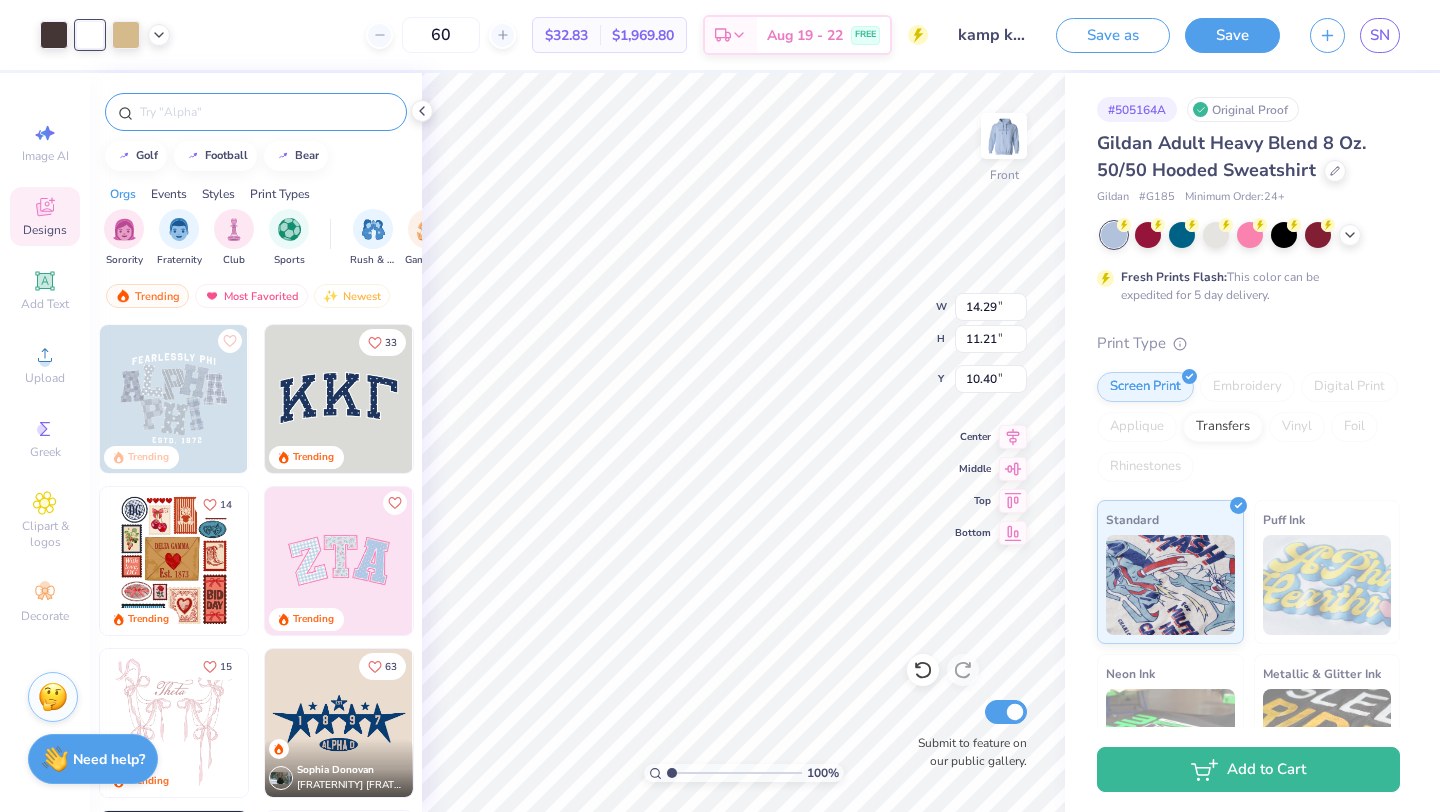 click at bounding box center [266, 112] 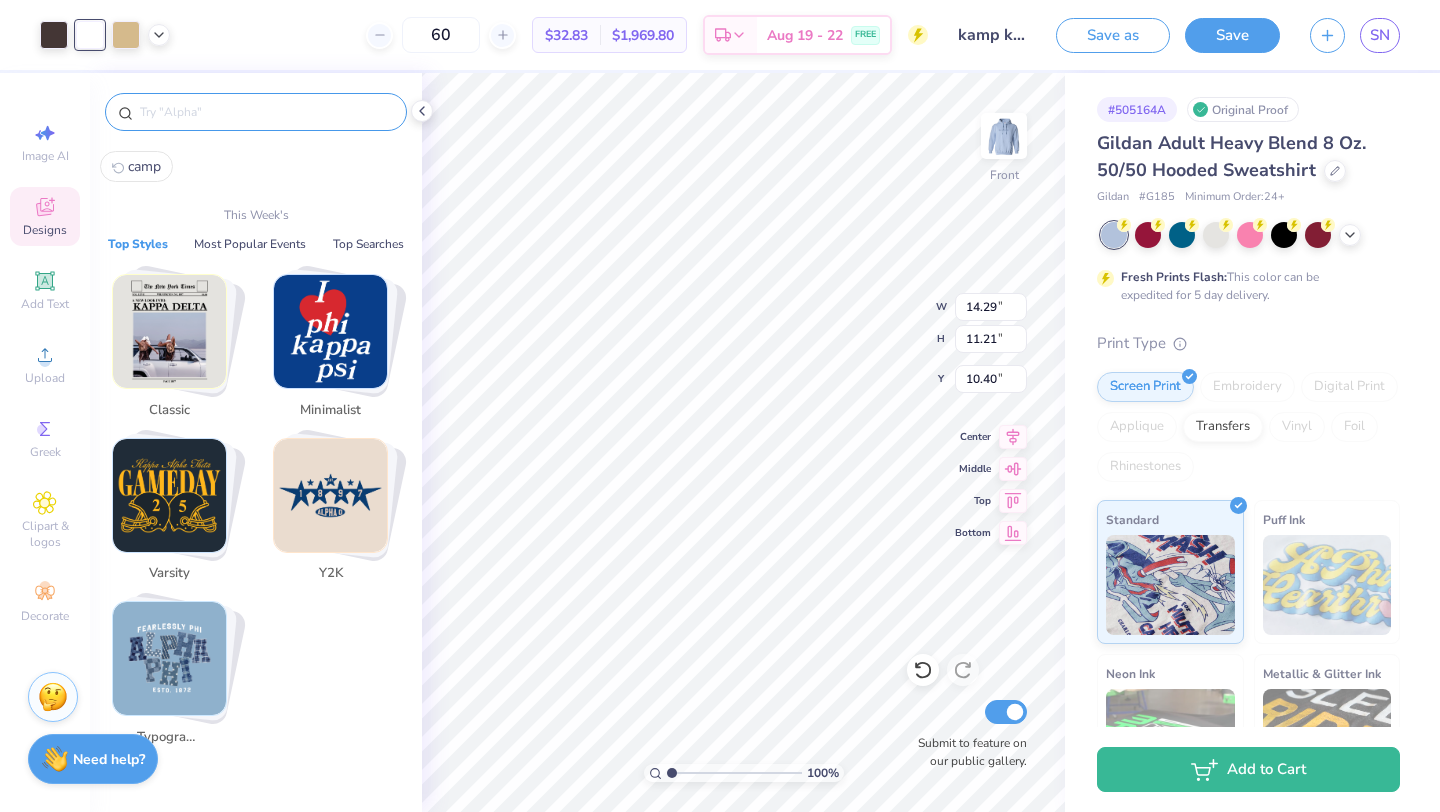 click on "Designs" at bounding box center (45, 216) 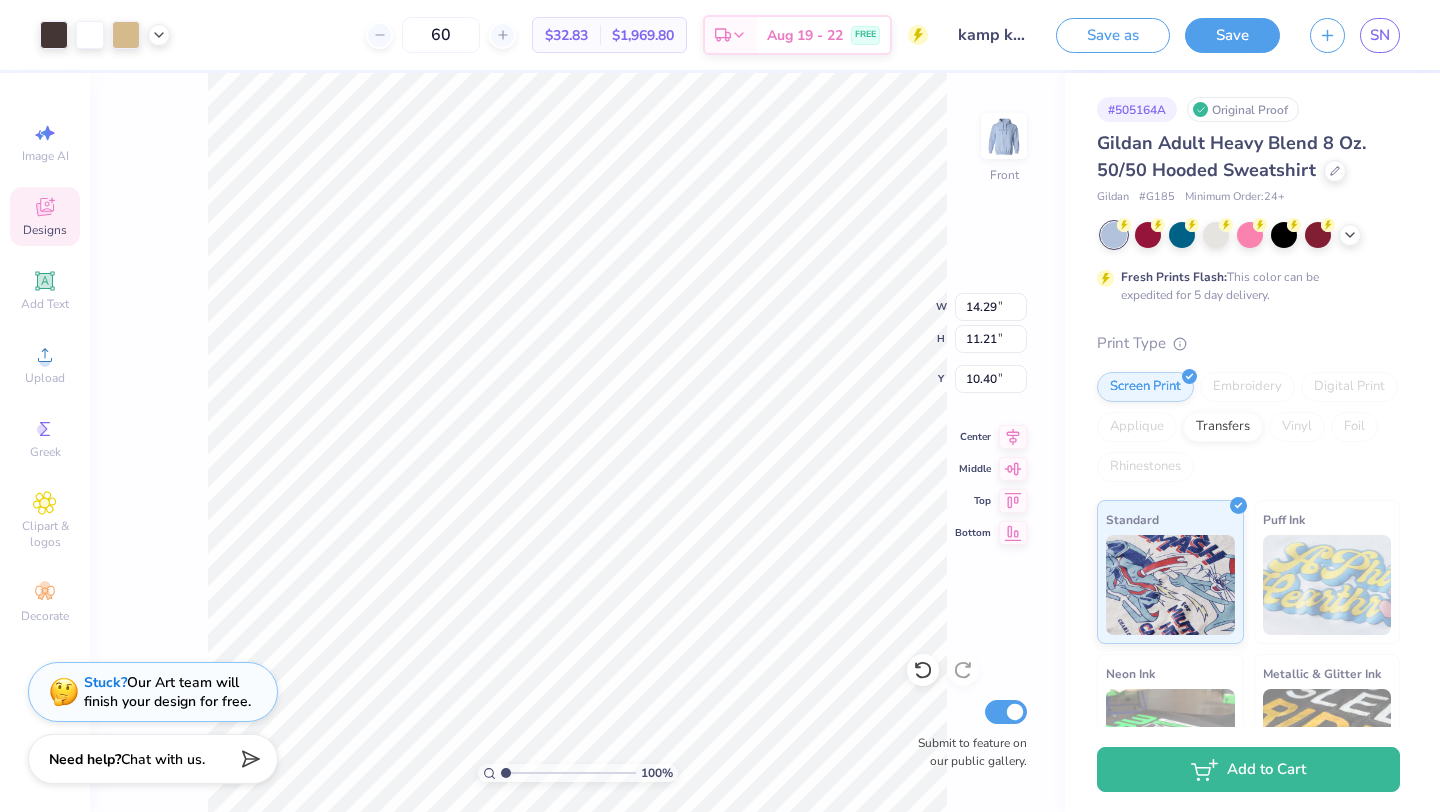 click on "Designs" at bounding box center [45, 216] 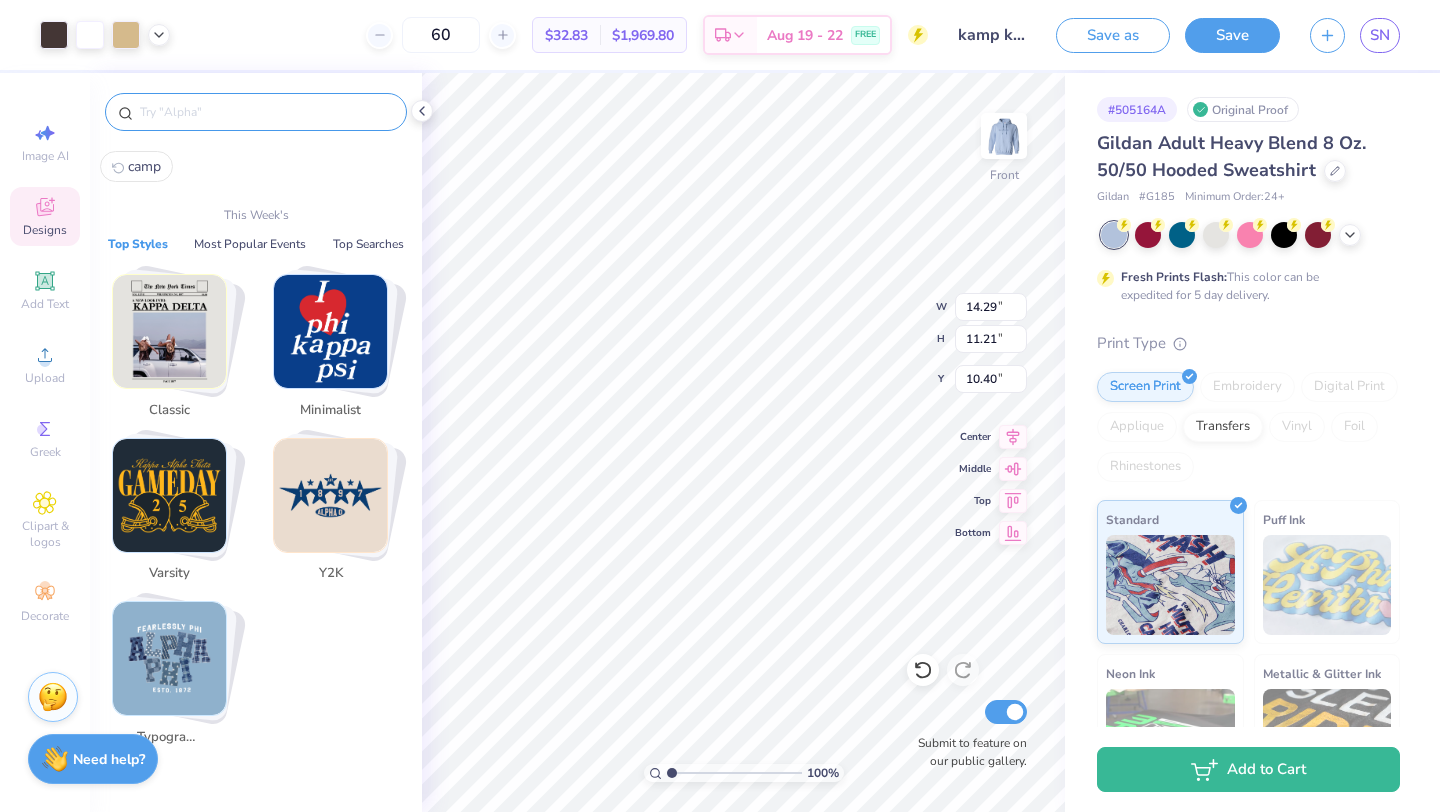 click at bounding box center [266, 112] 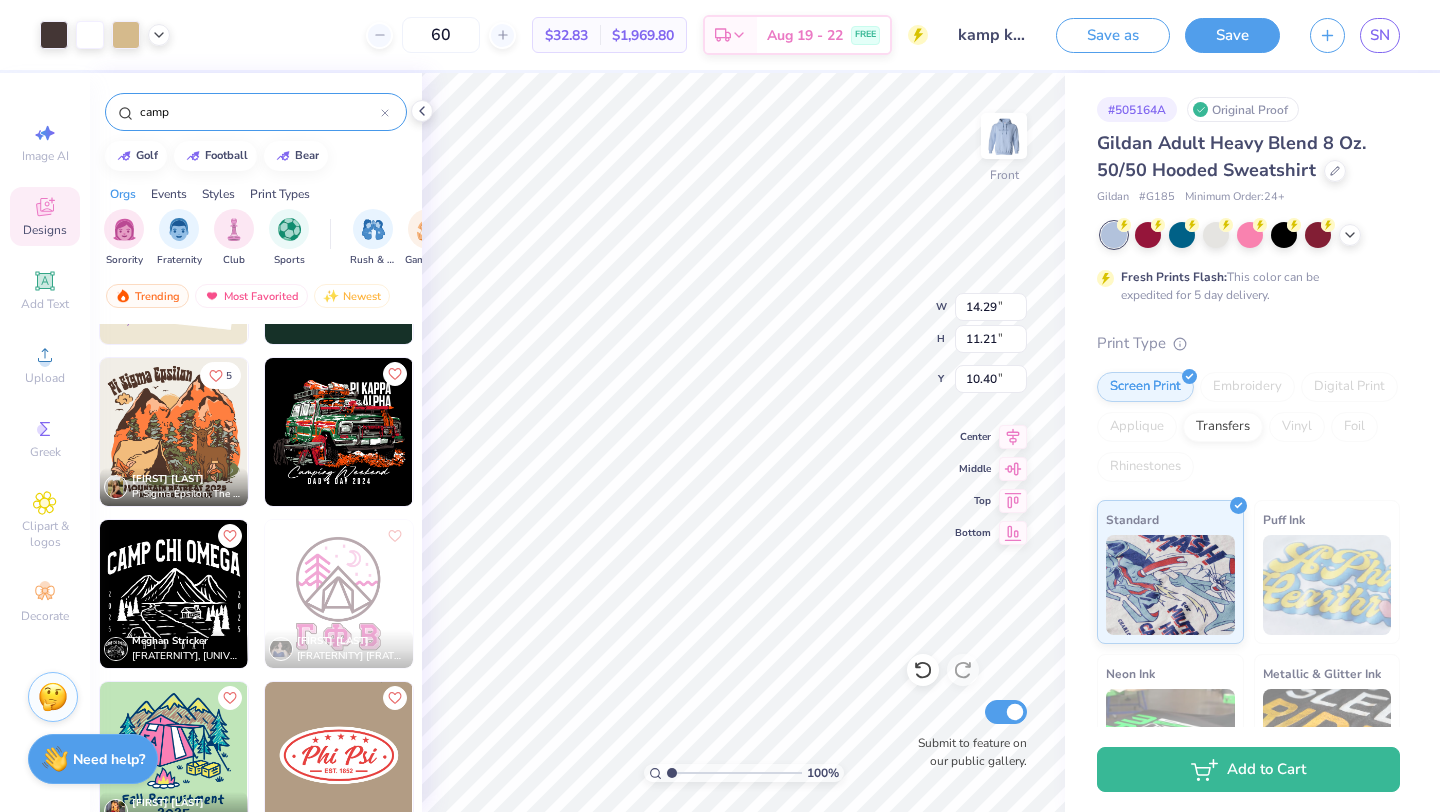 scroll, scrollTop: 460, scrollLeft: 0, axis: vertical 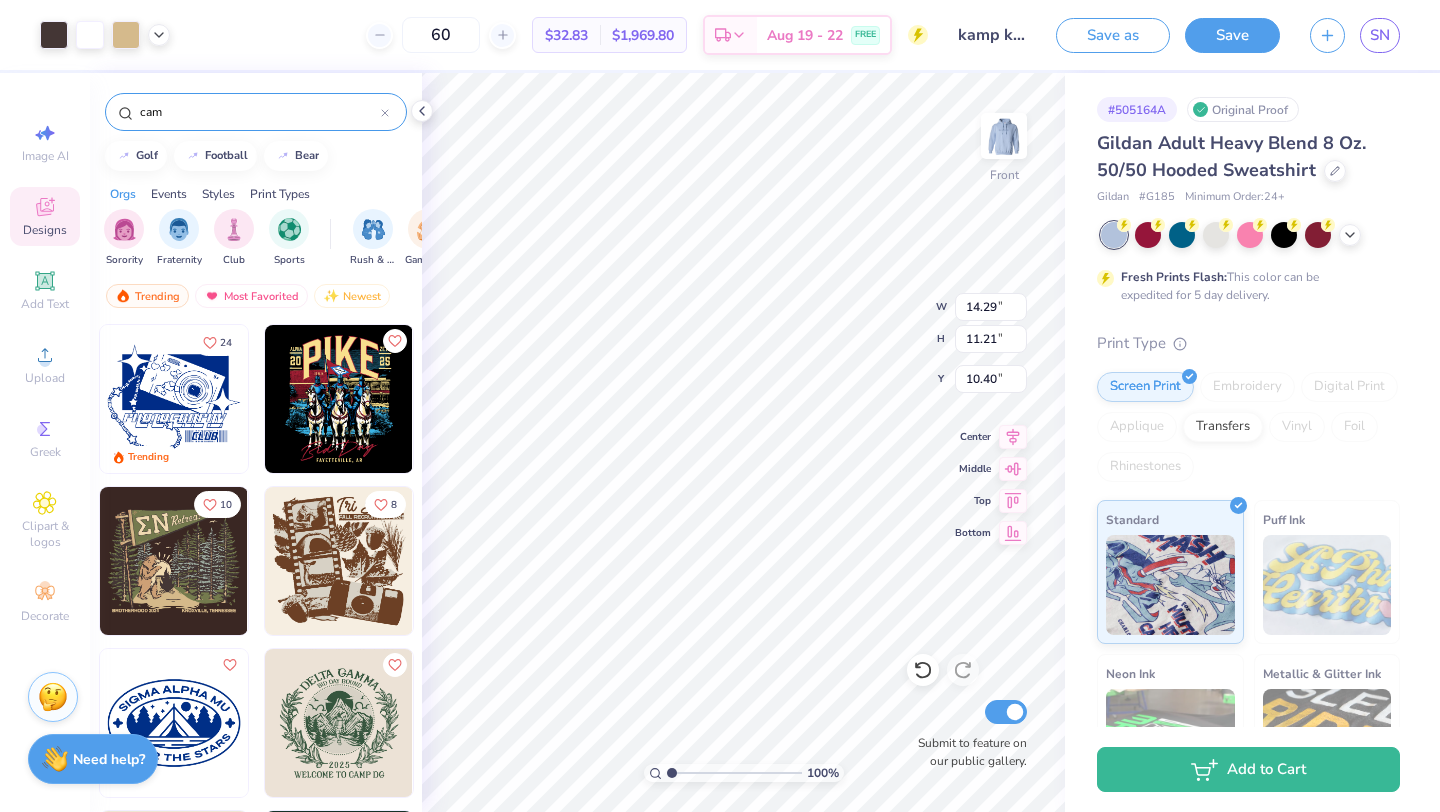 type on "cam" 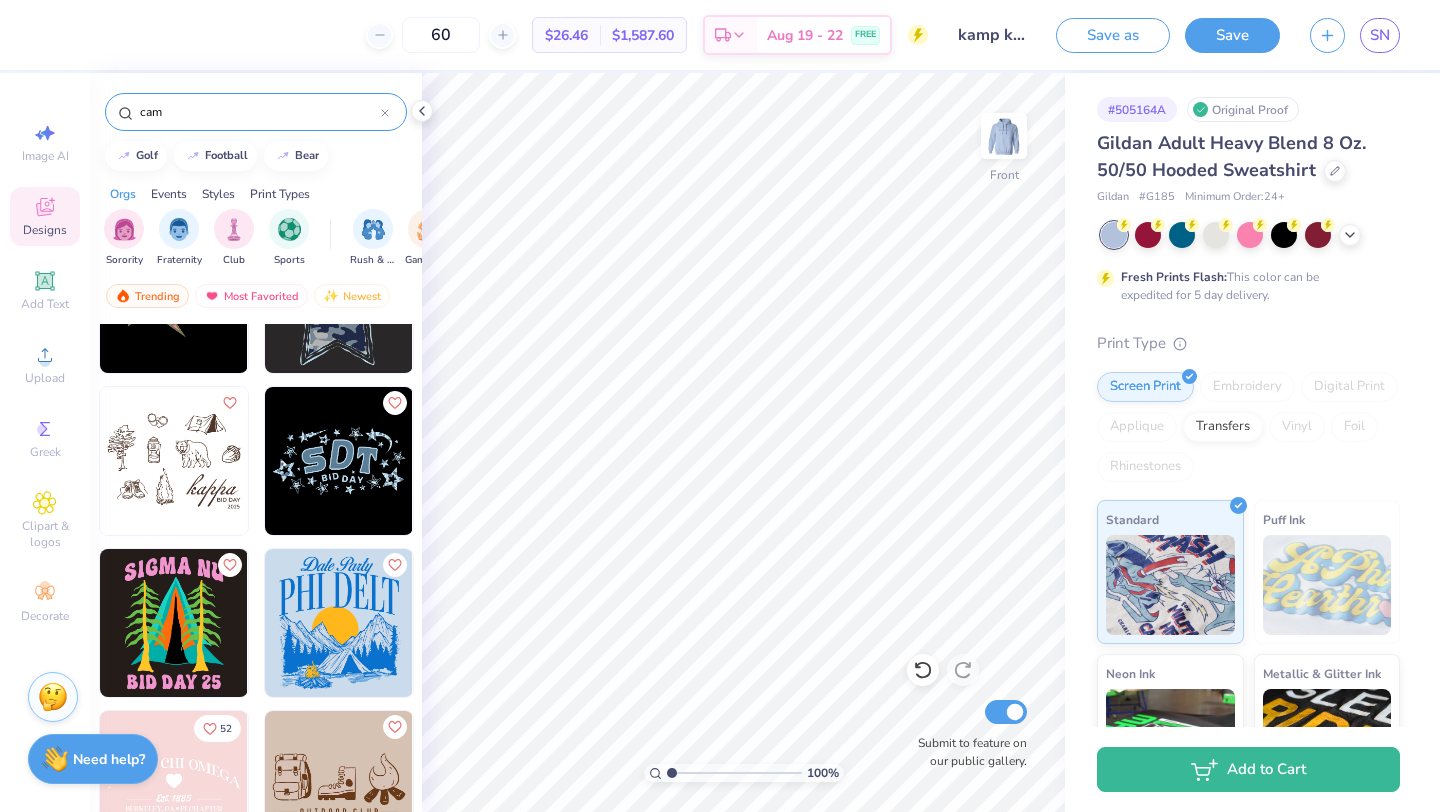 scroll, scrollTop: 3547, scrollLeft: 0, axis: vertical 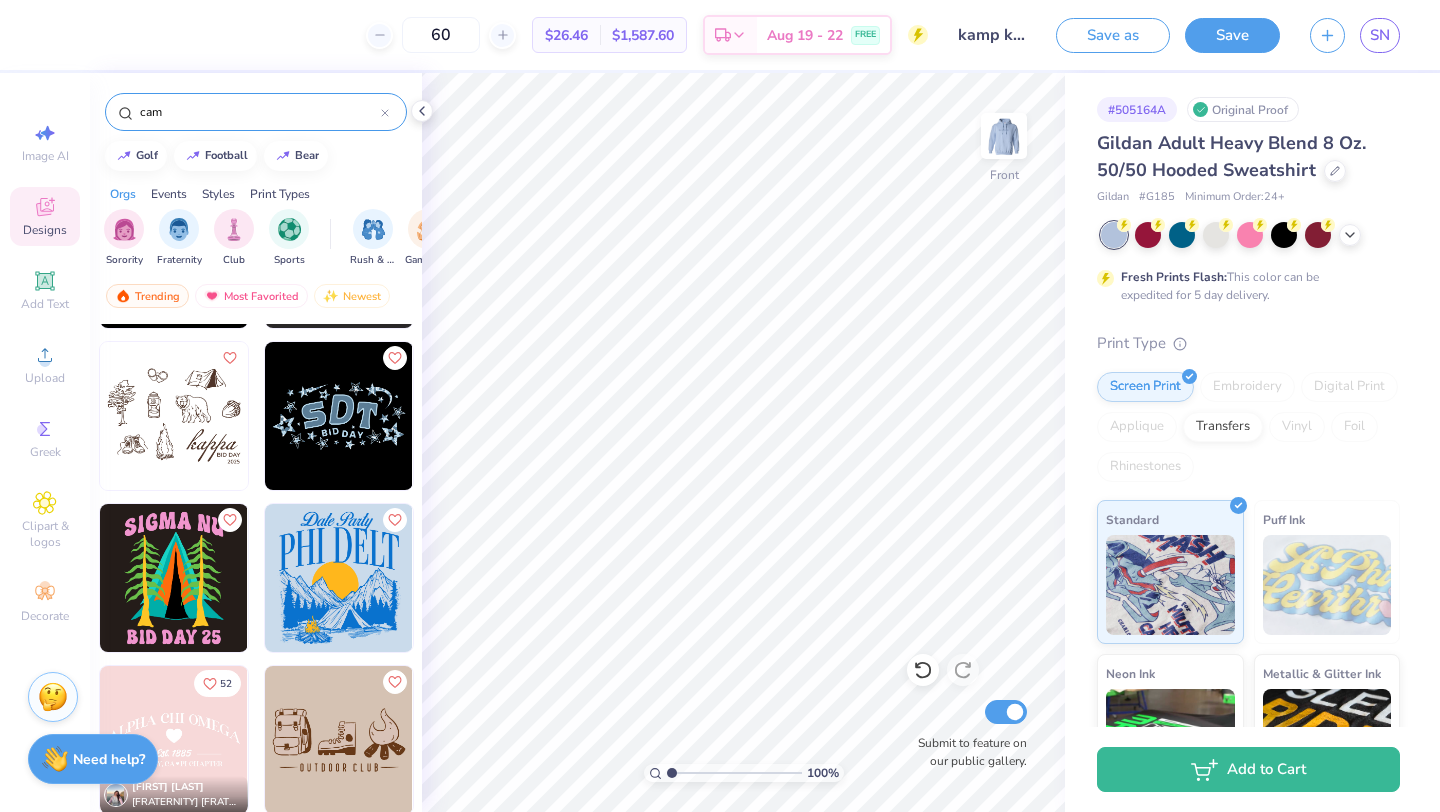 click at bounding box center (339, 578) 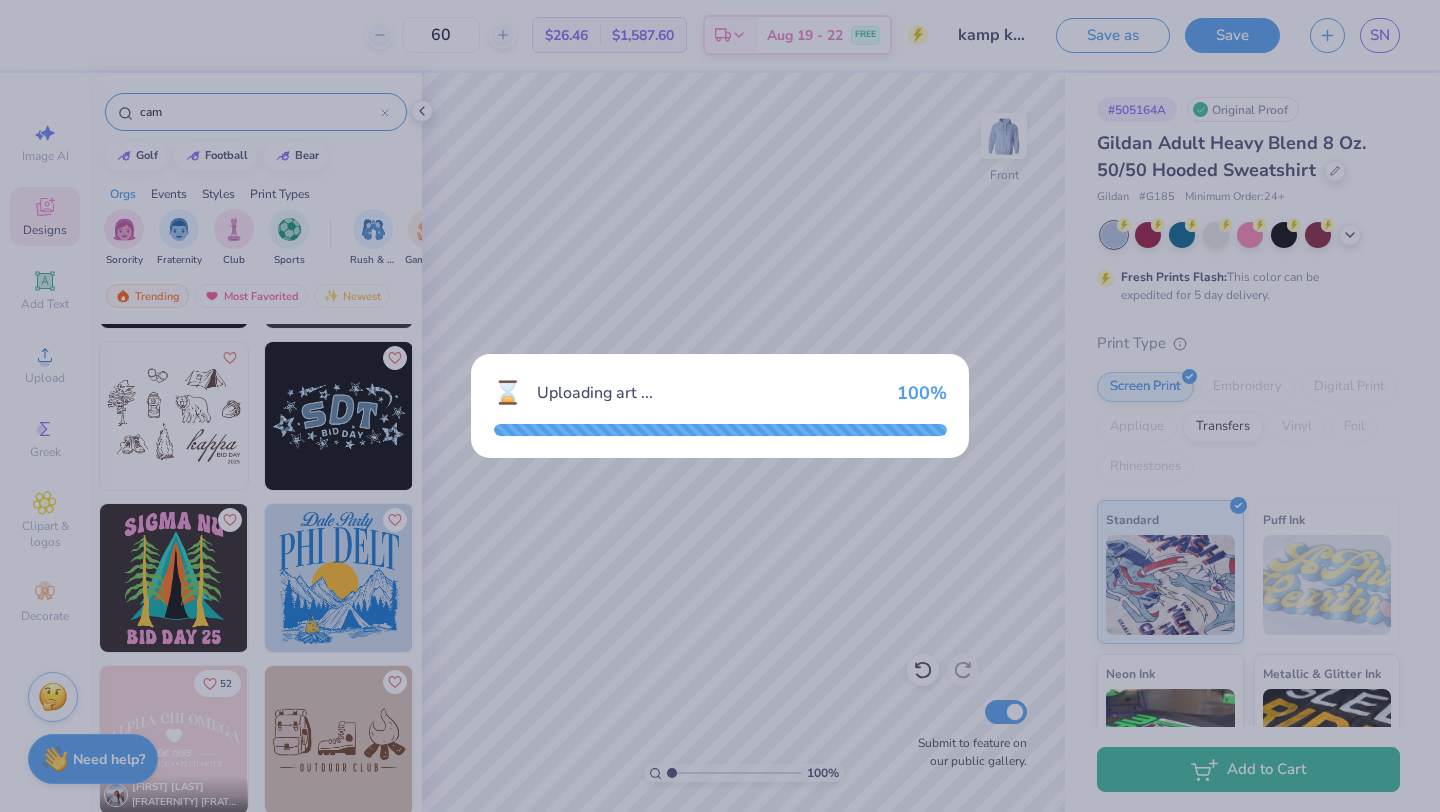 click on "⌛ Uploading art ... 100 %" at bounding box center (720, 406) 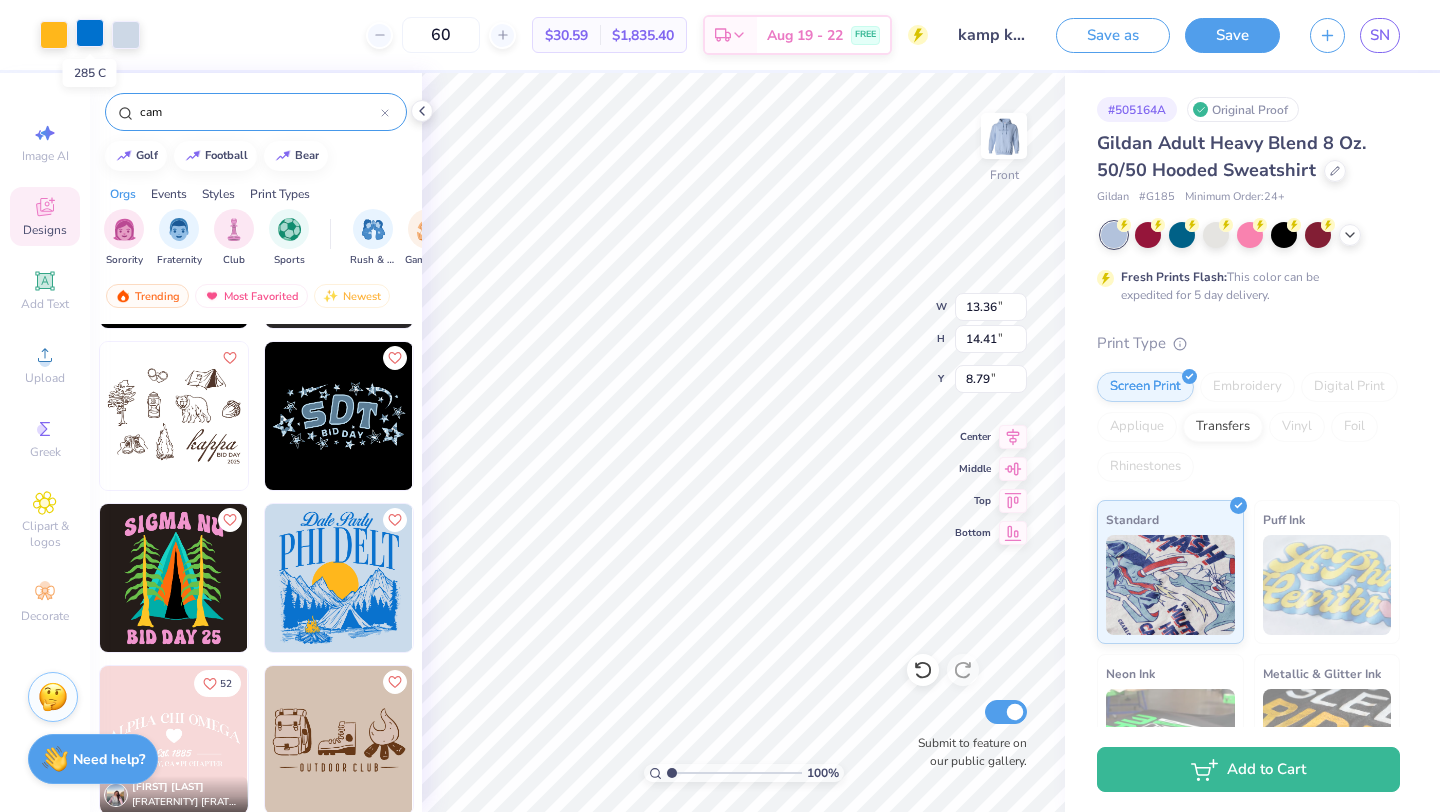 click at bounding box center (90, 33) 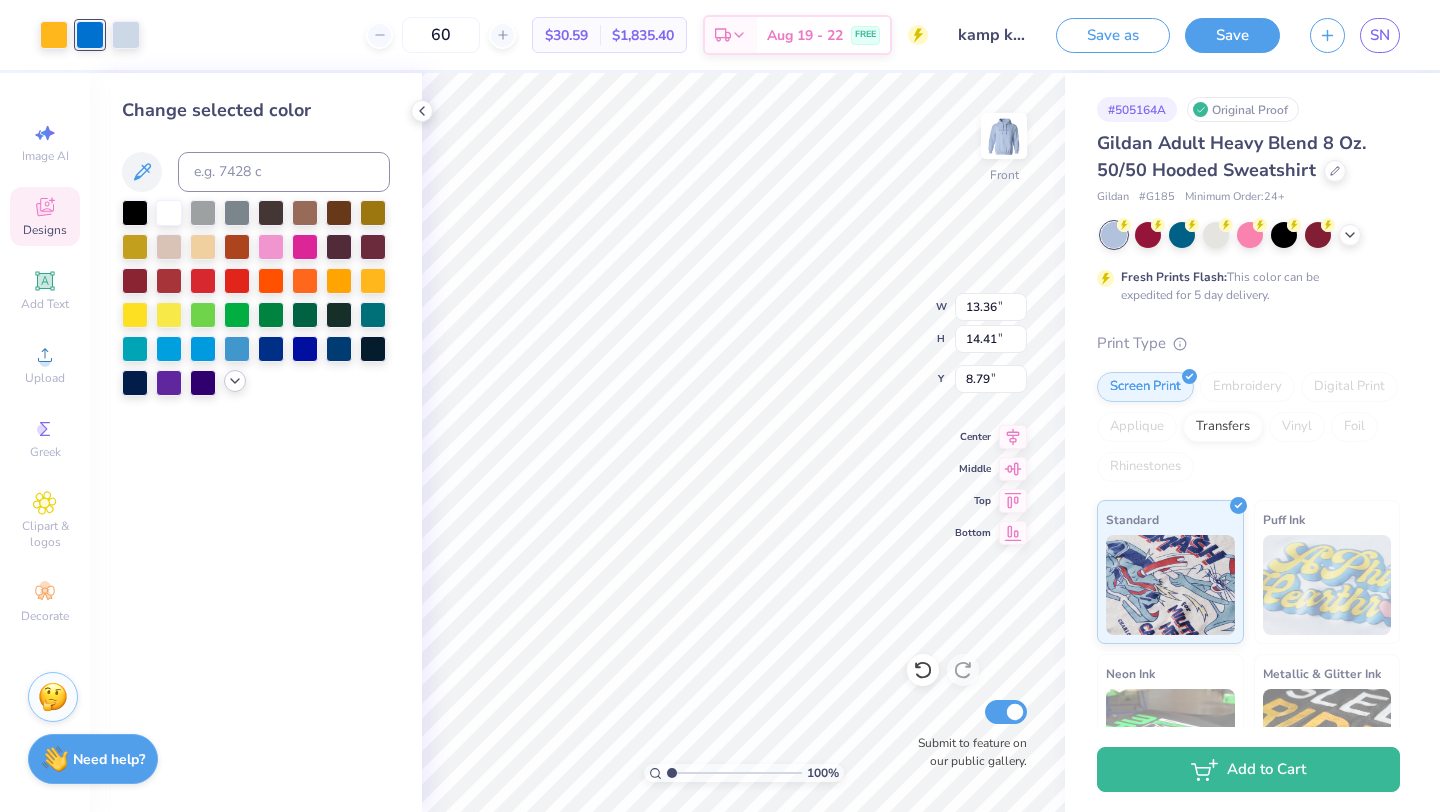 click 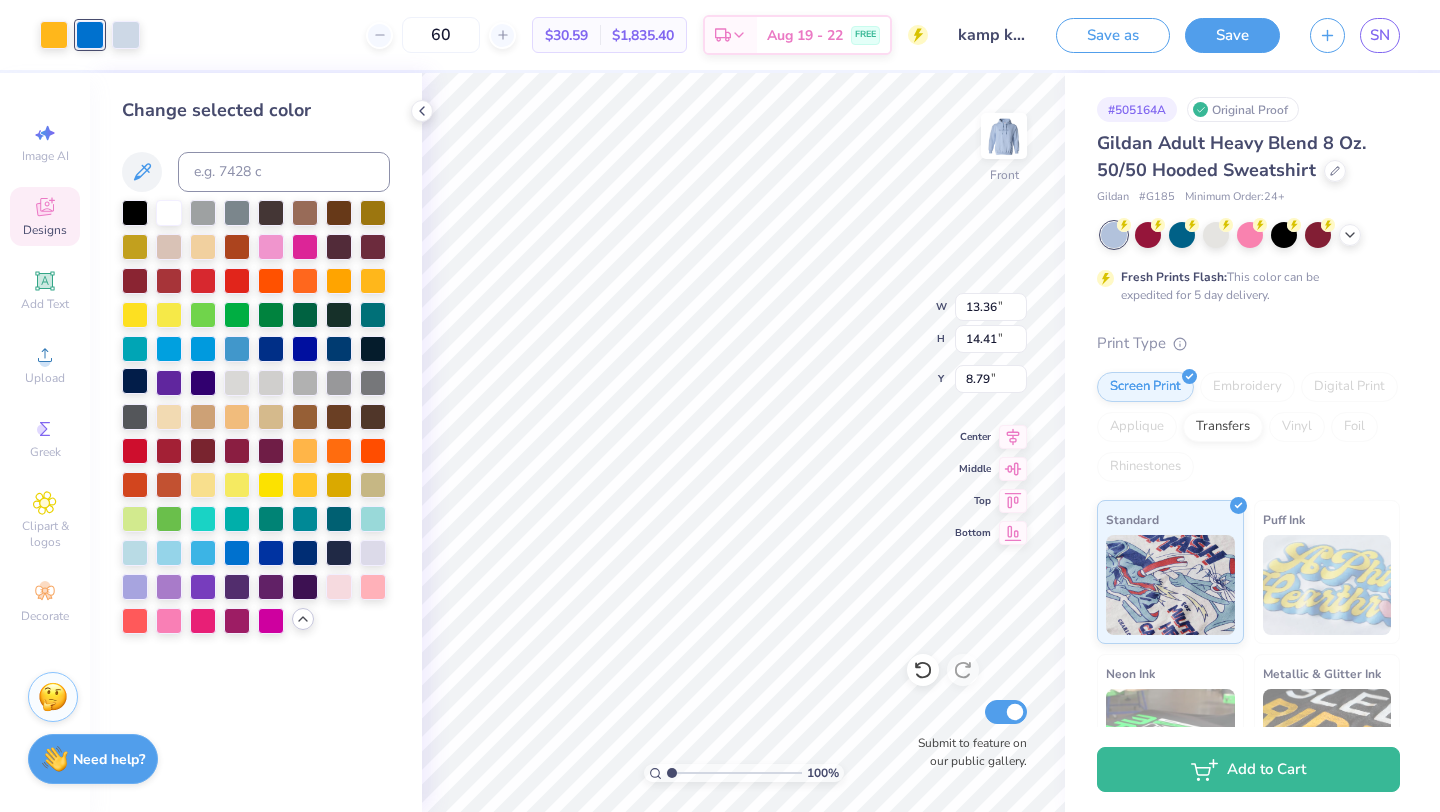 click at bounding box center (135, 381) 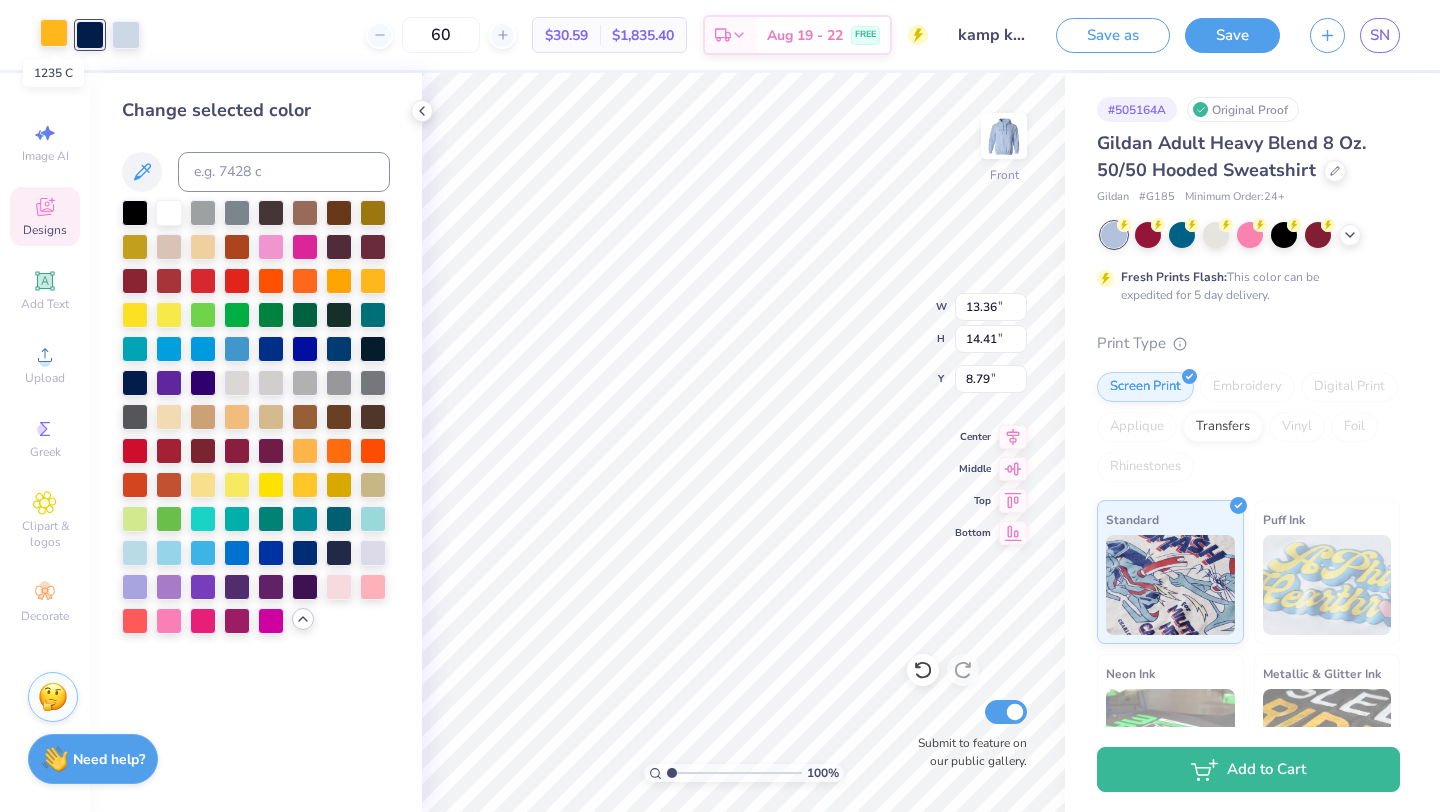 click at bounding box center (54, 33) 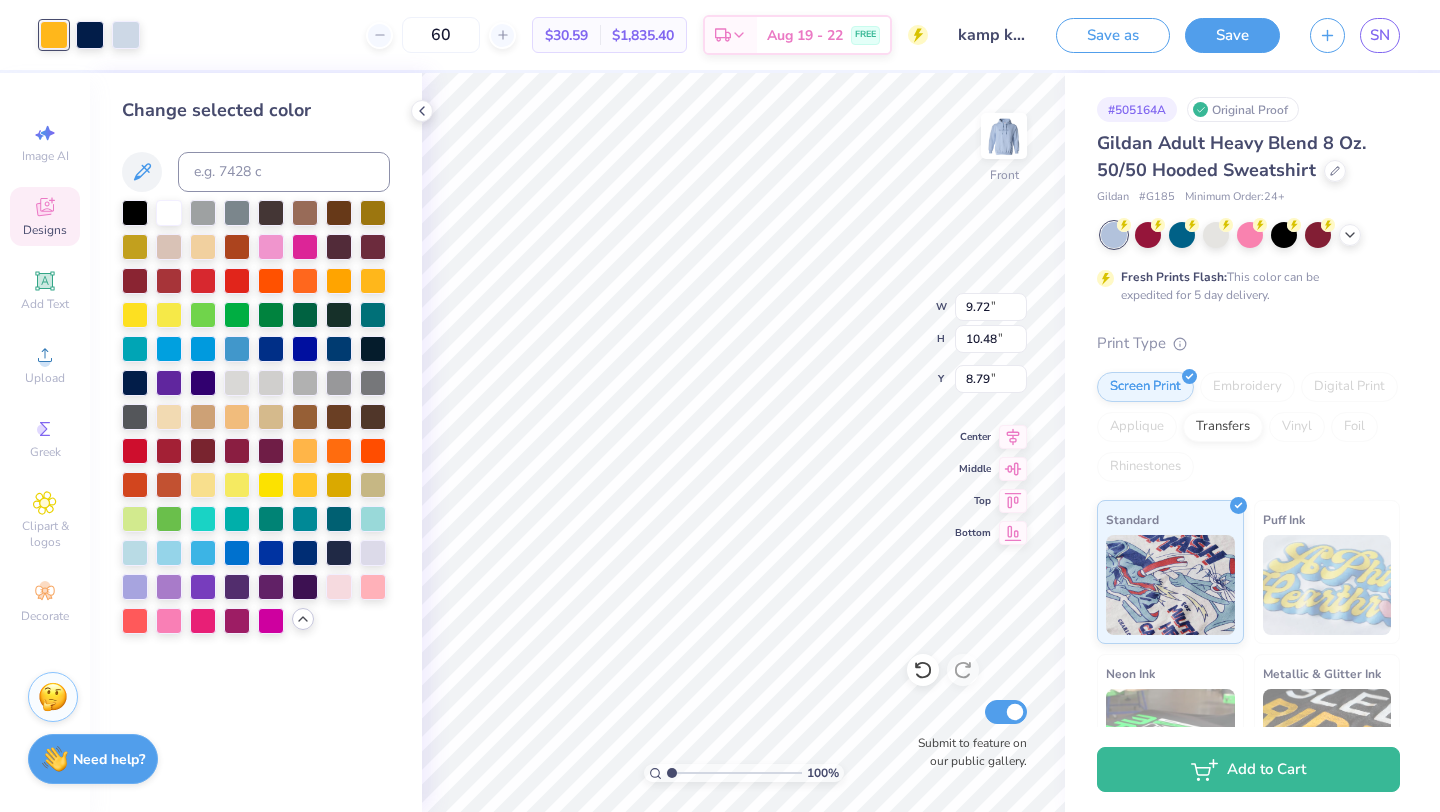 type on "9.72" 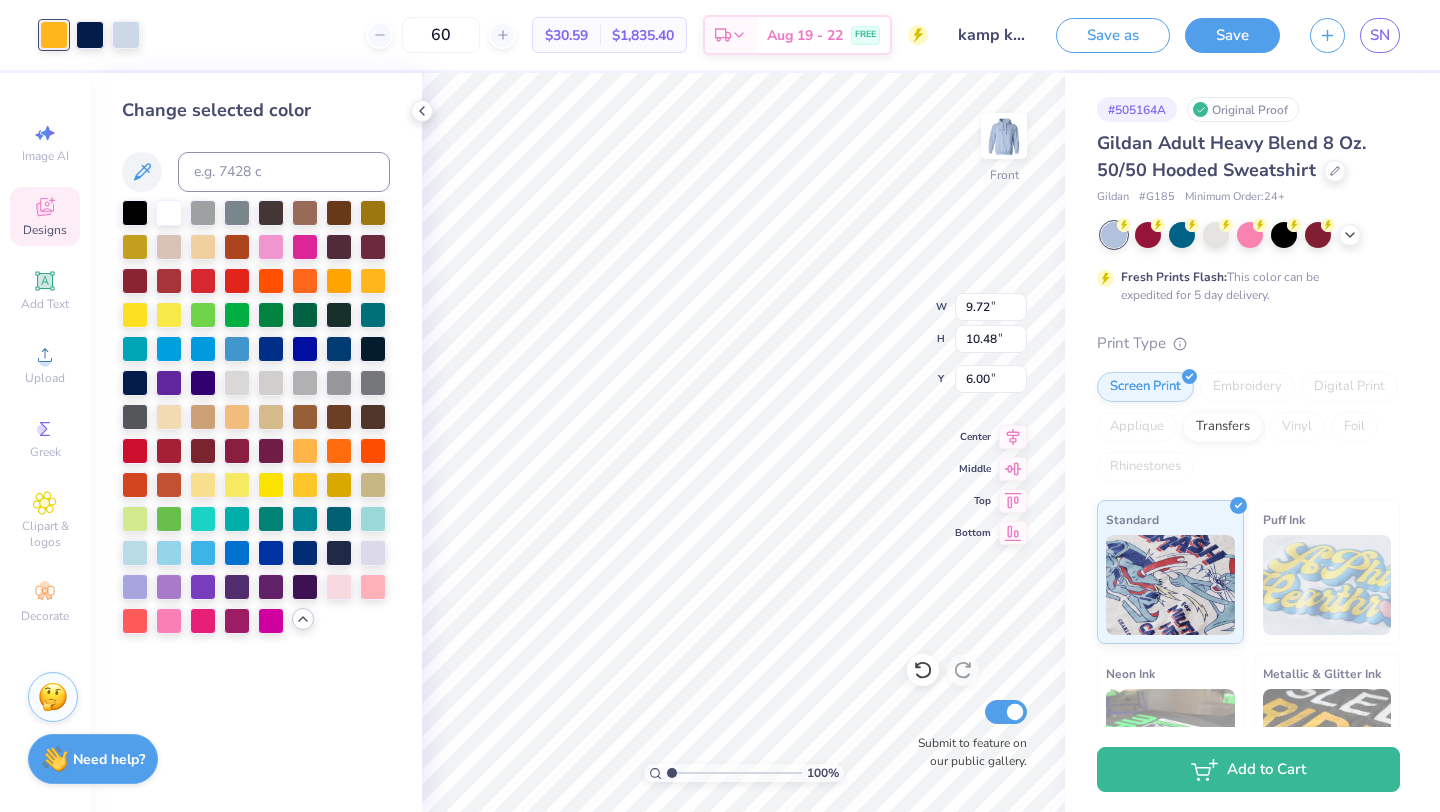 type on "6.00" 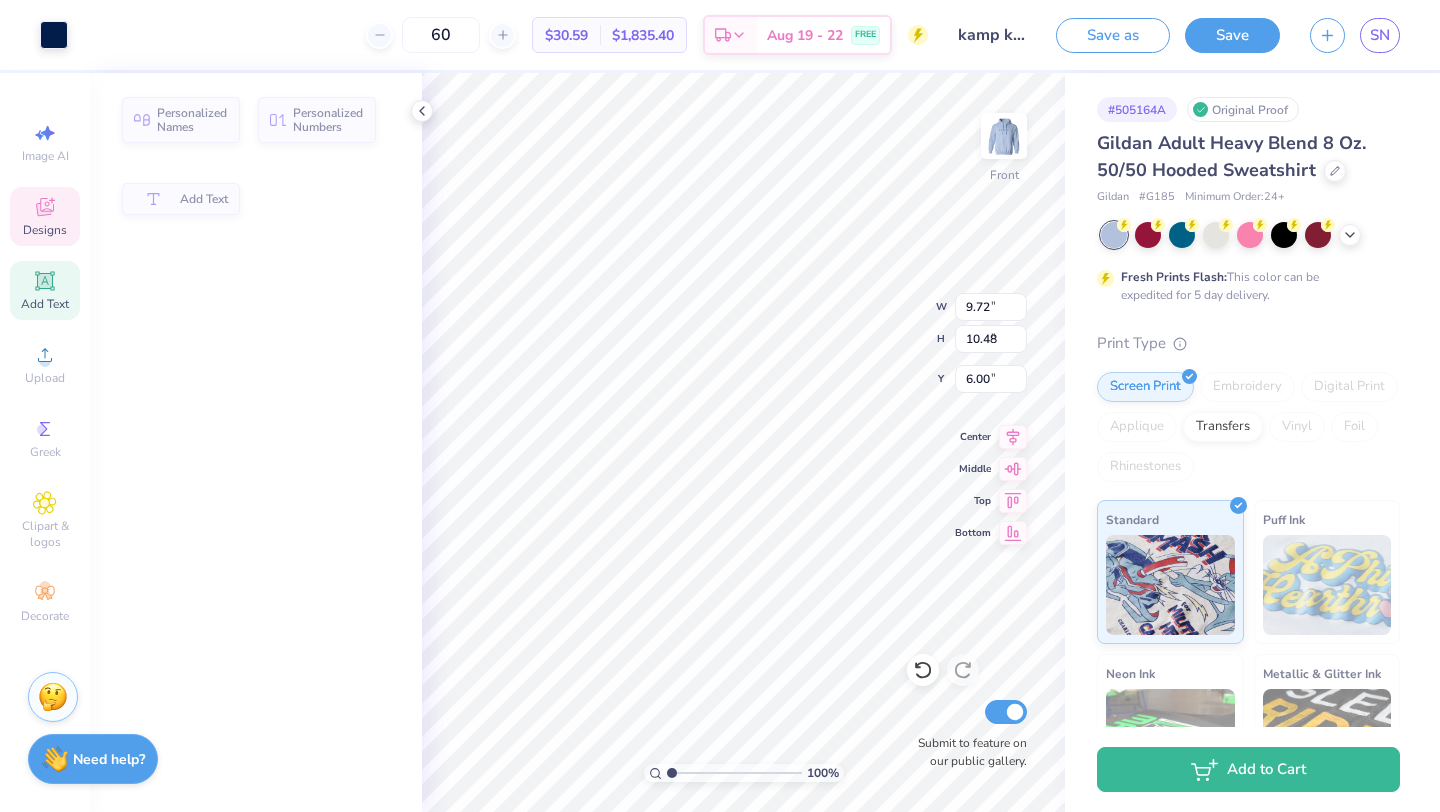 type on "5.71" 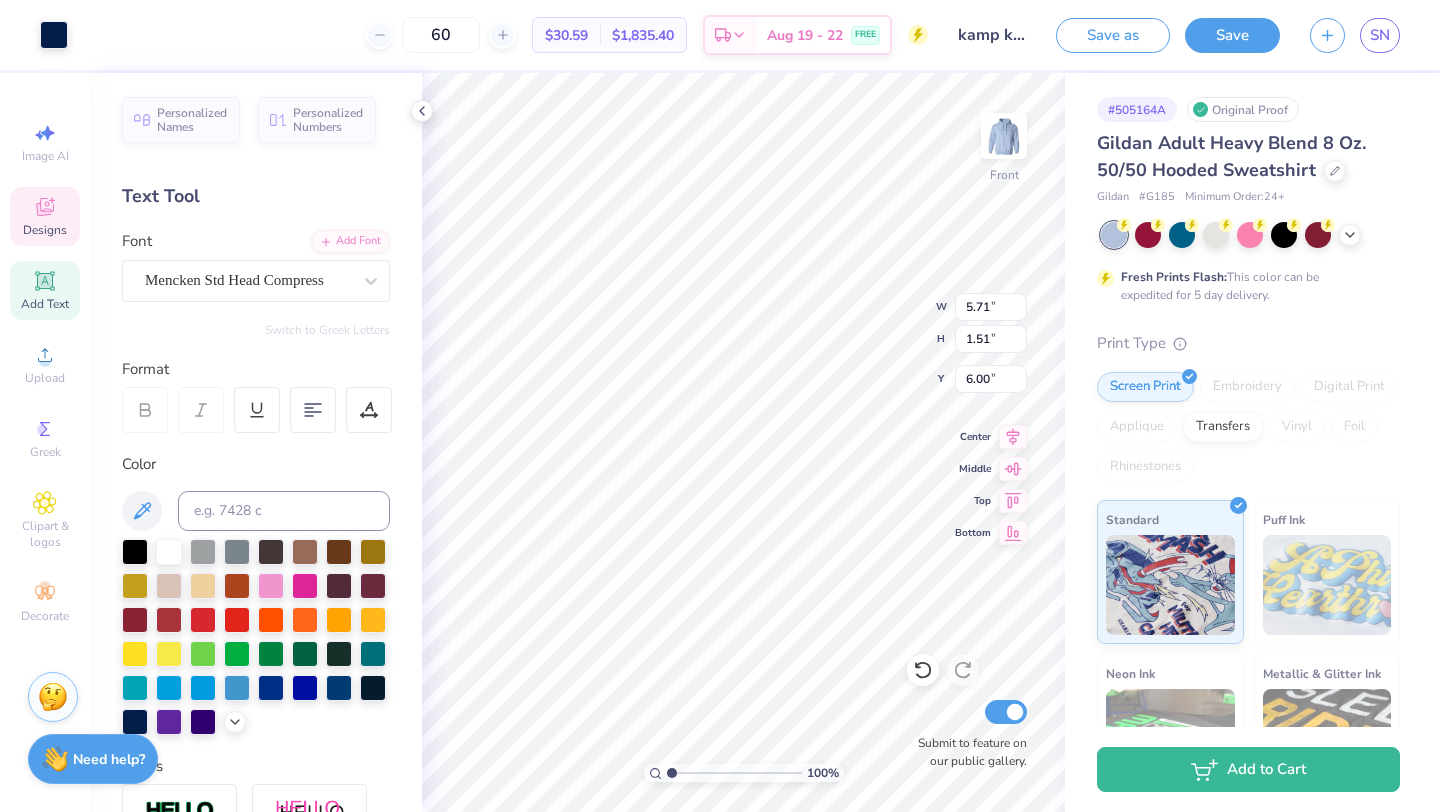 type on "9.42" 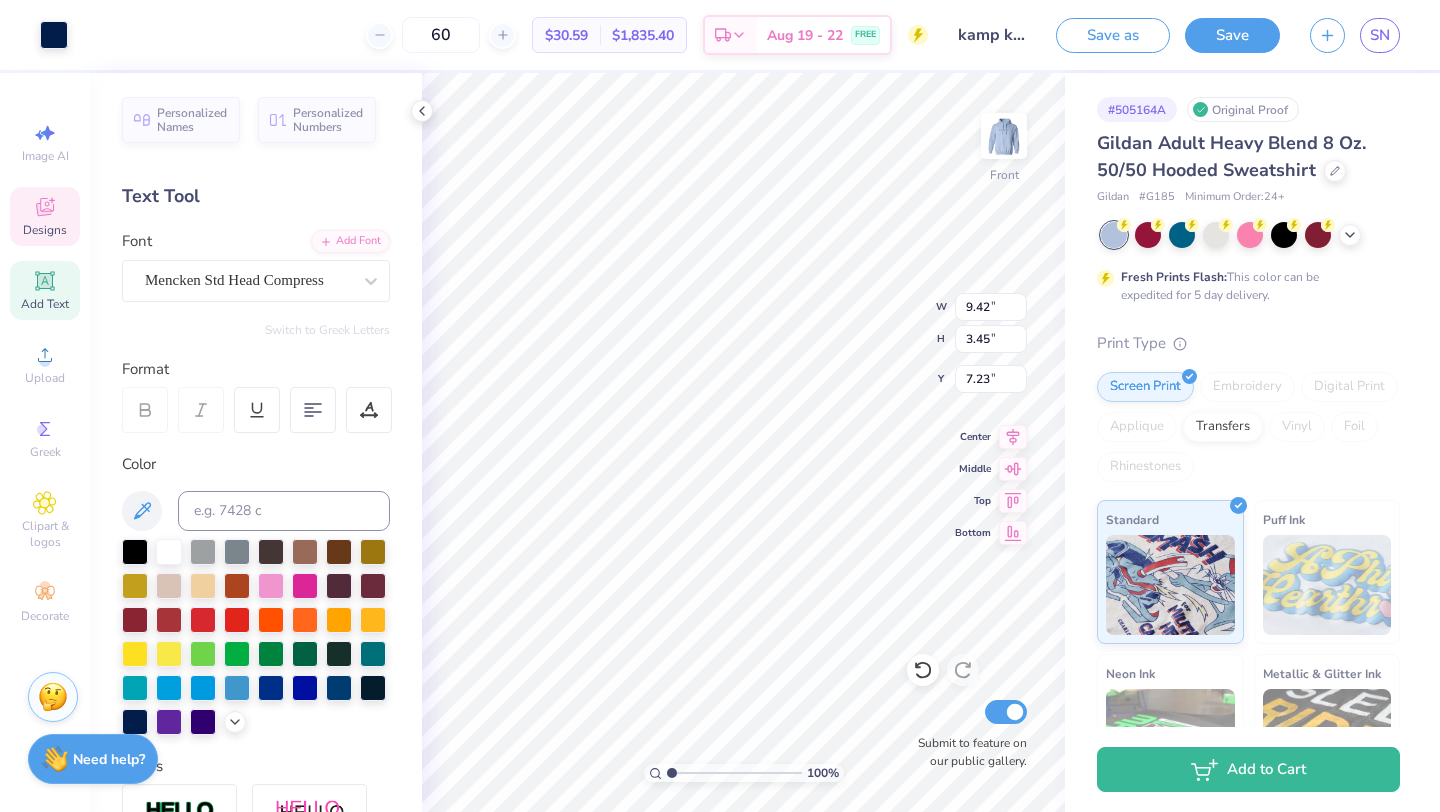 type on "7.10" 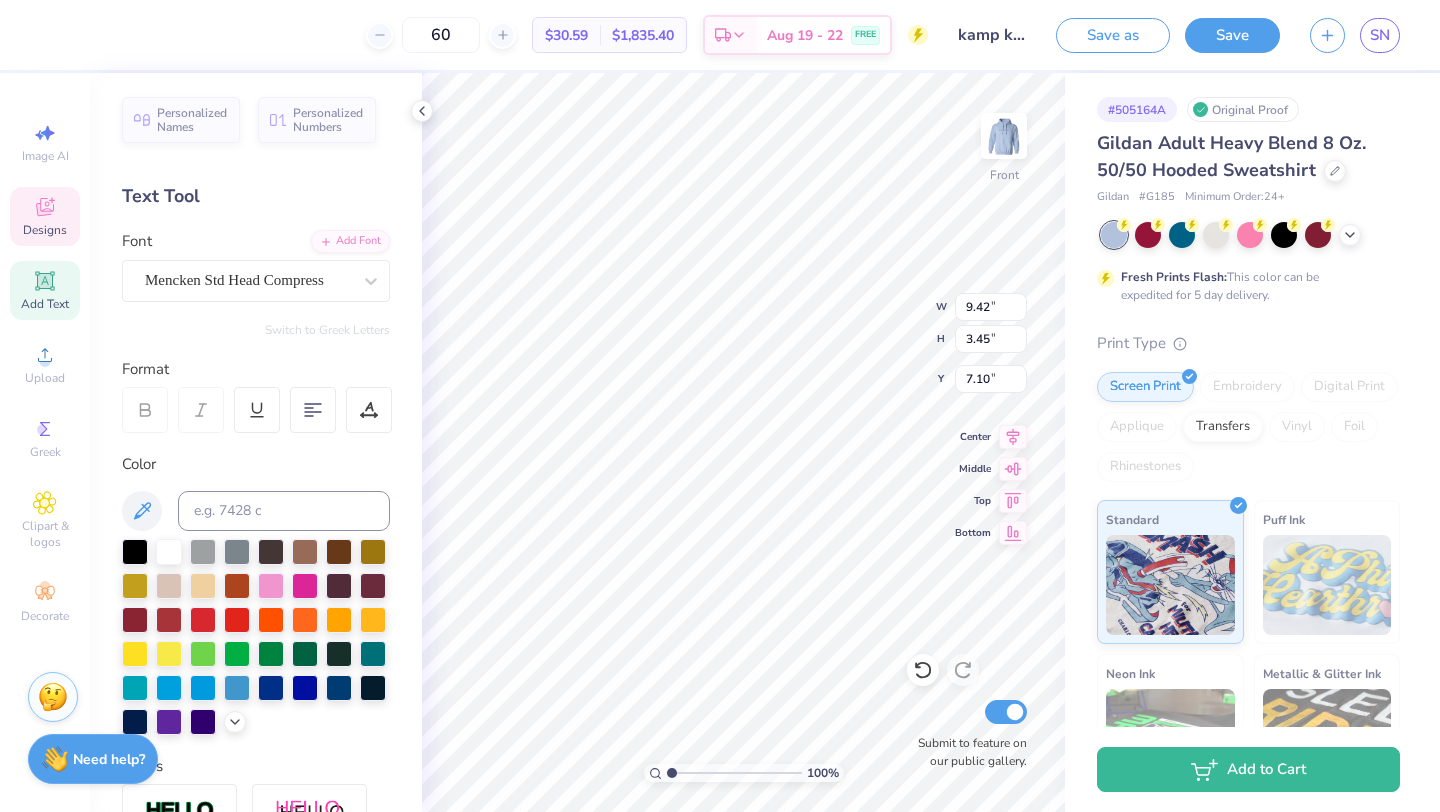 scroll, scrollTop: 0, scrollLeft: 0, axis: both 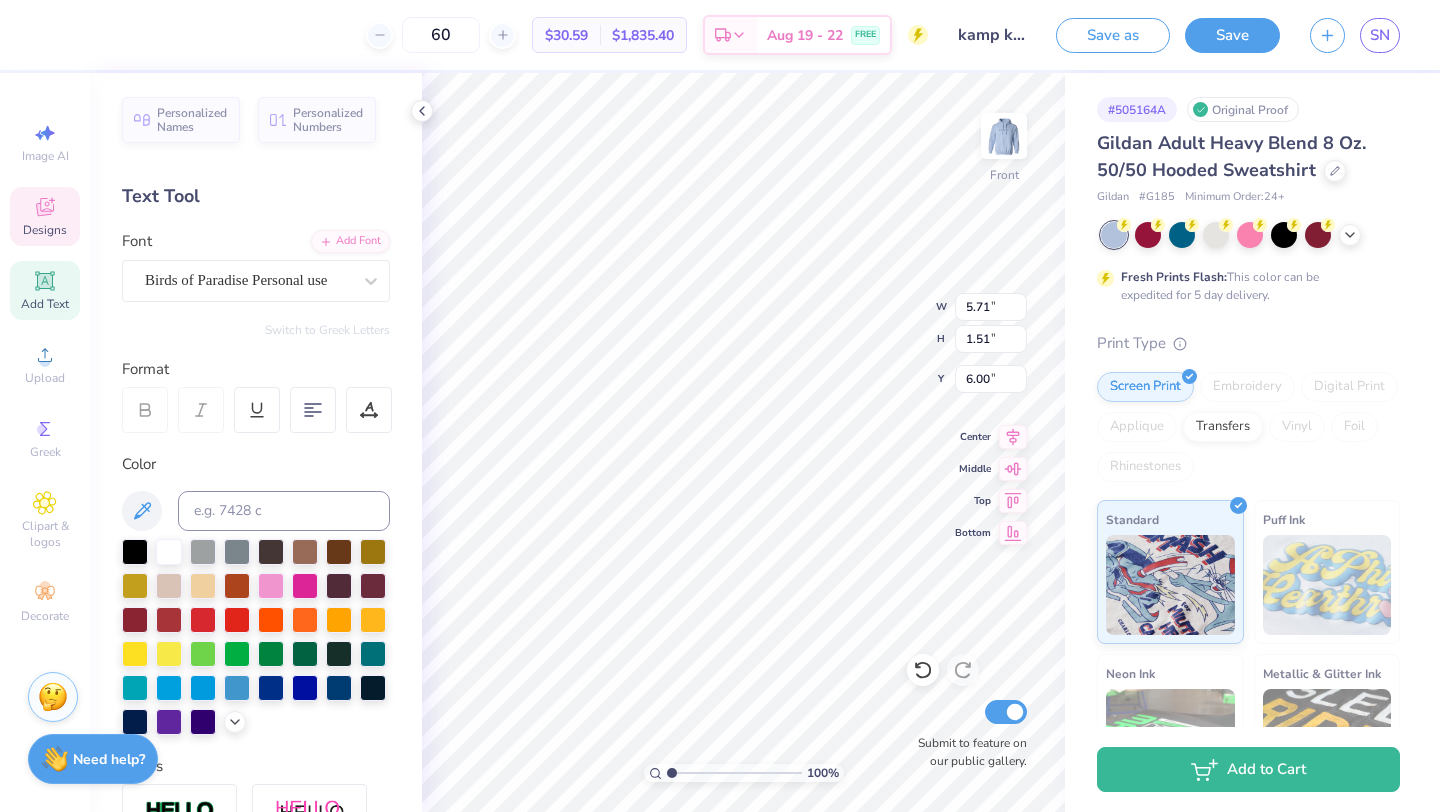 type on "2" 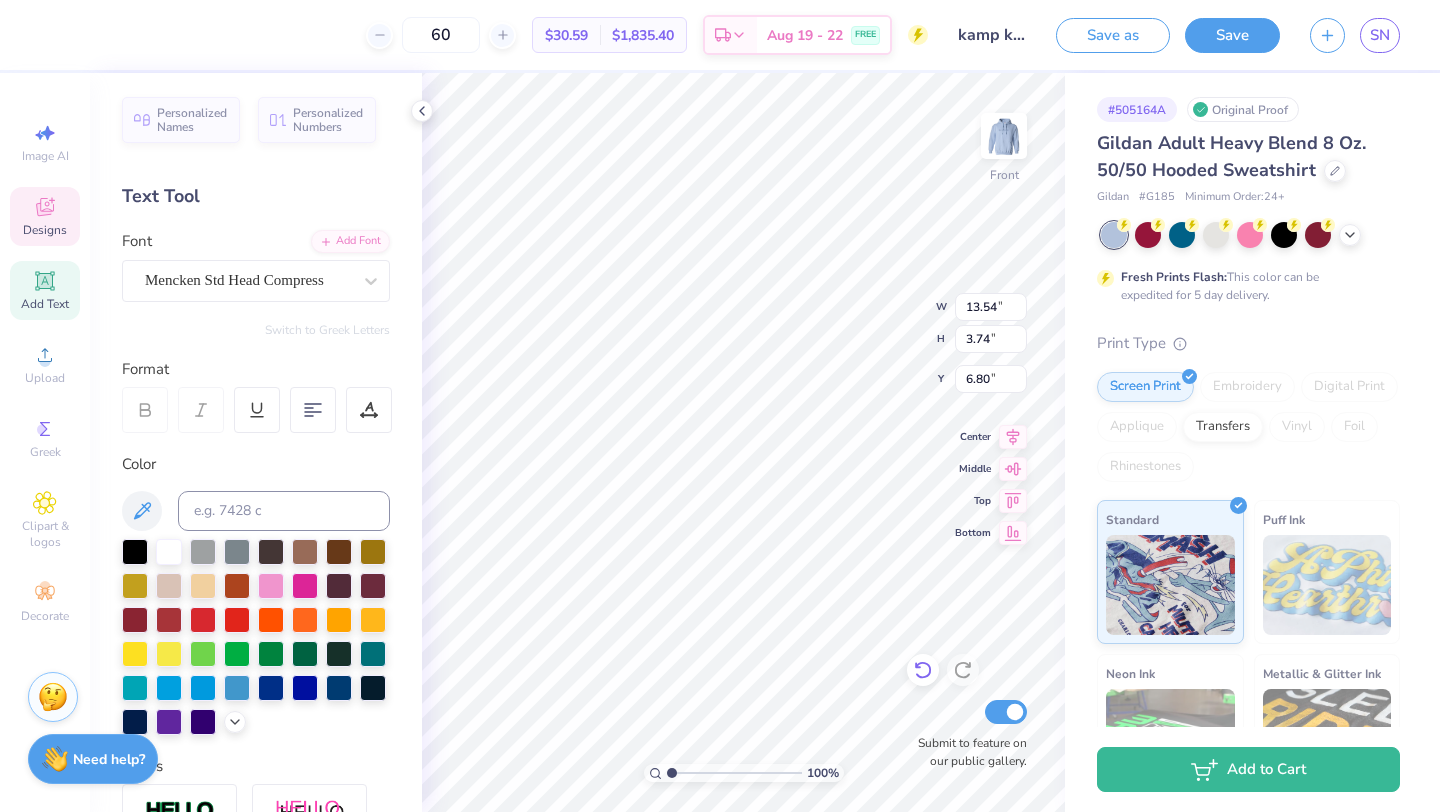 click 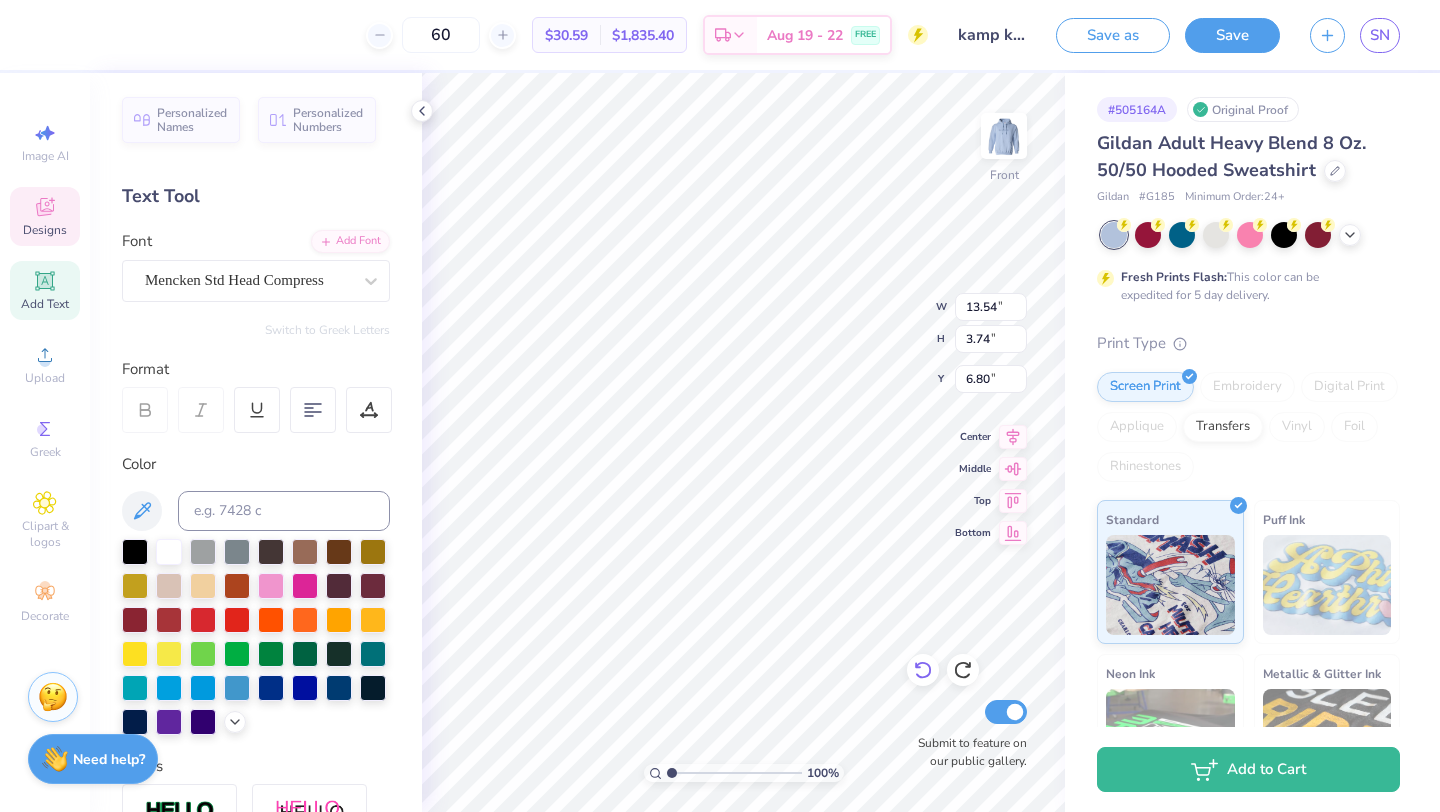 type on "6.95" 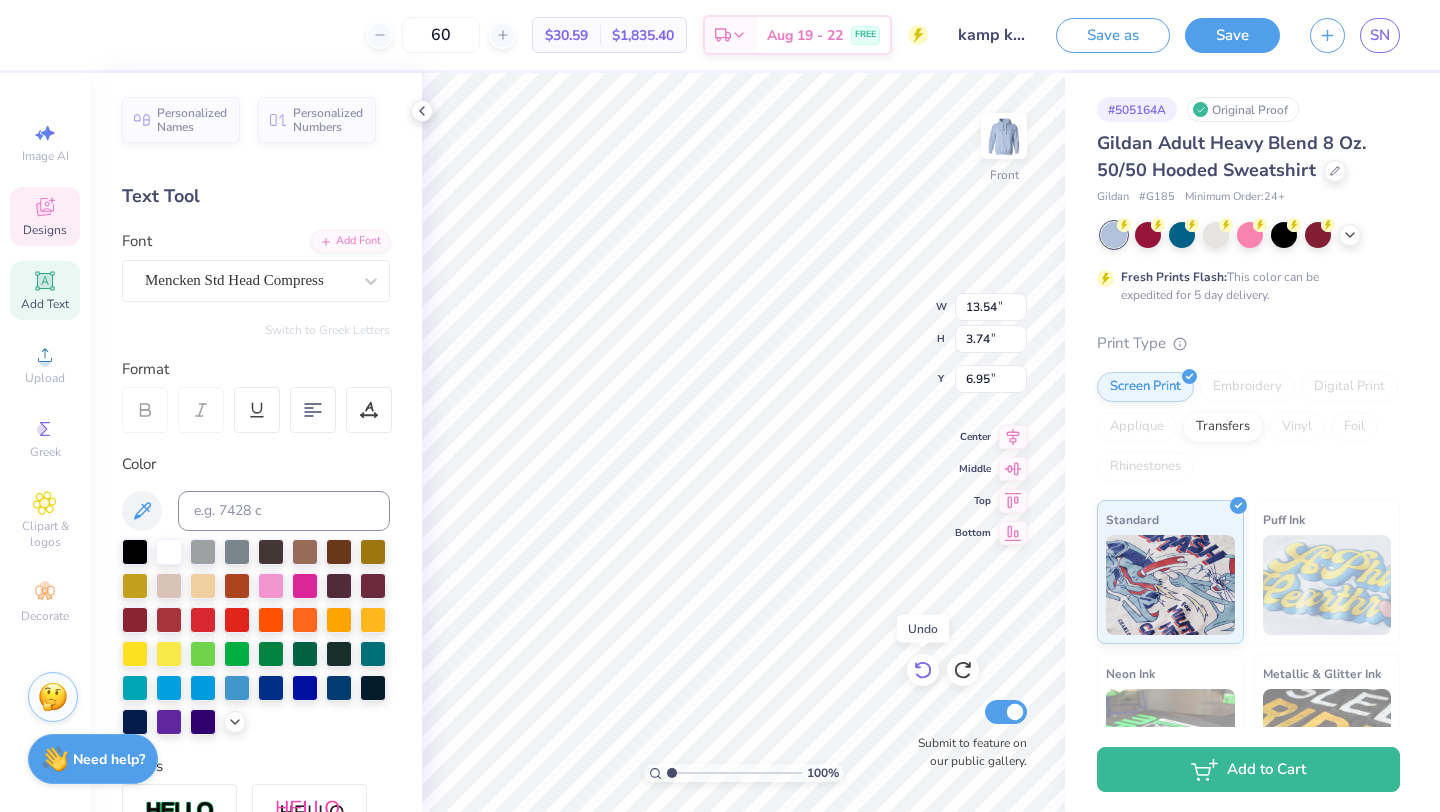 click 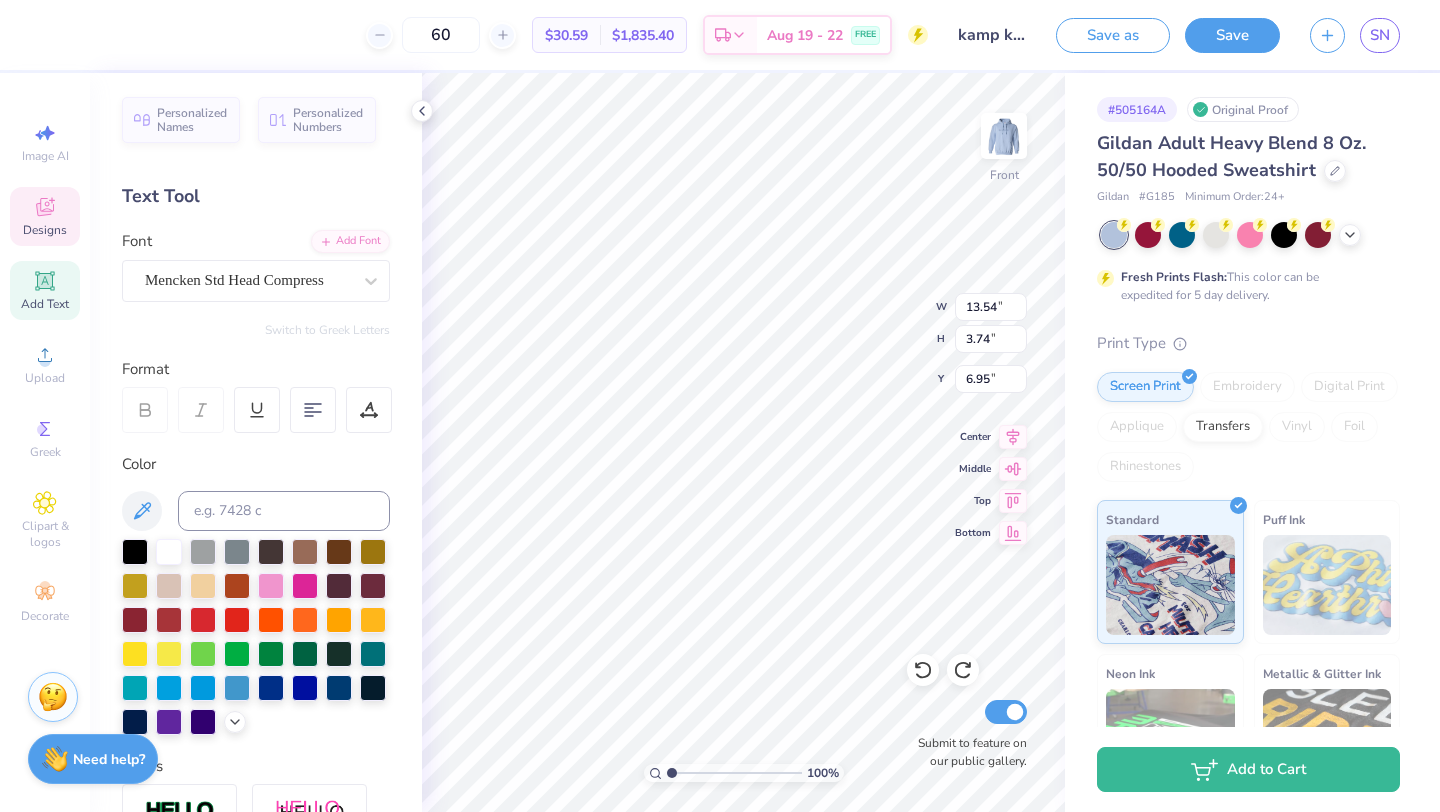 type on "5.71" 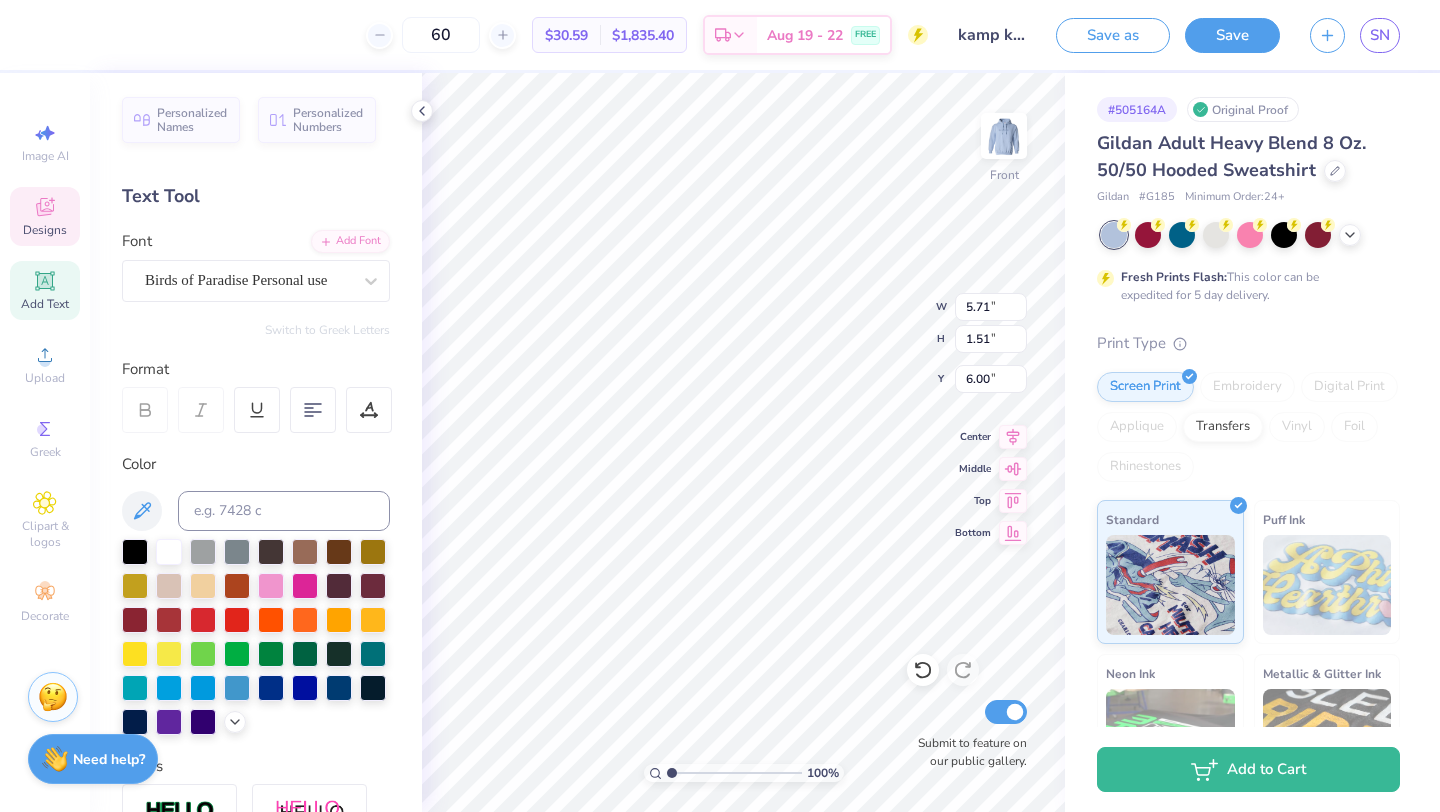 scroll, scrollTop: 0, scrollLeft: 3, axis: horizontal 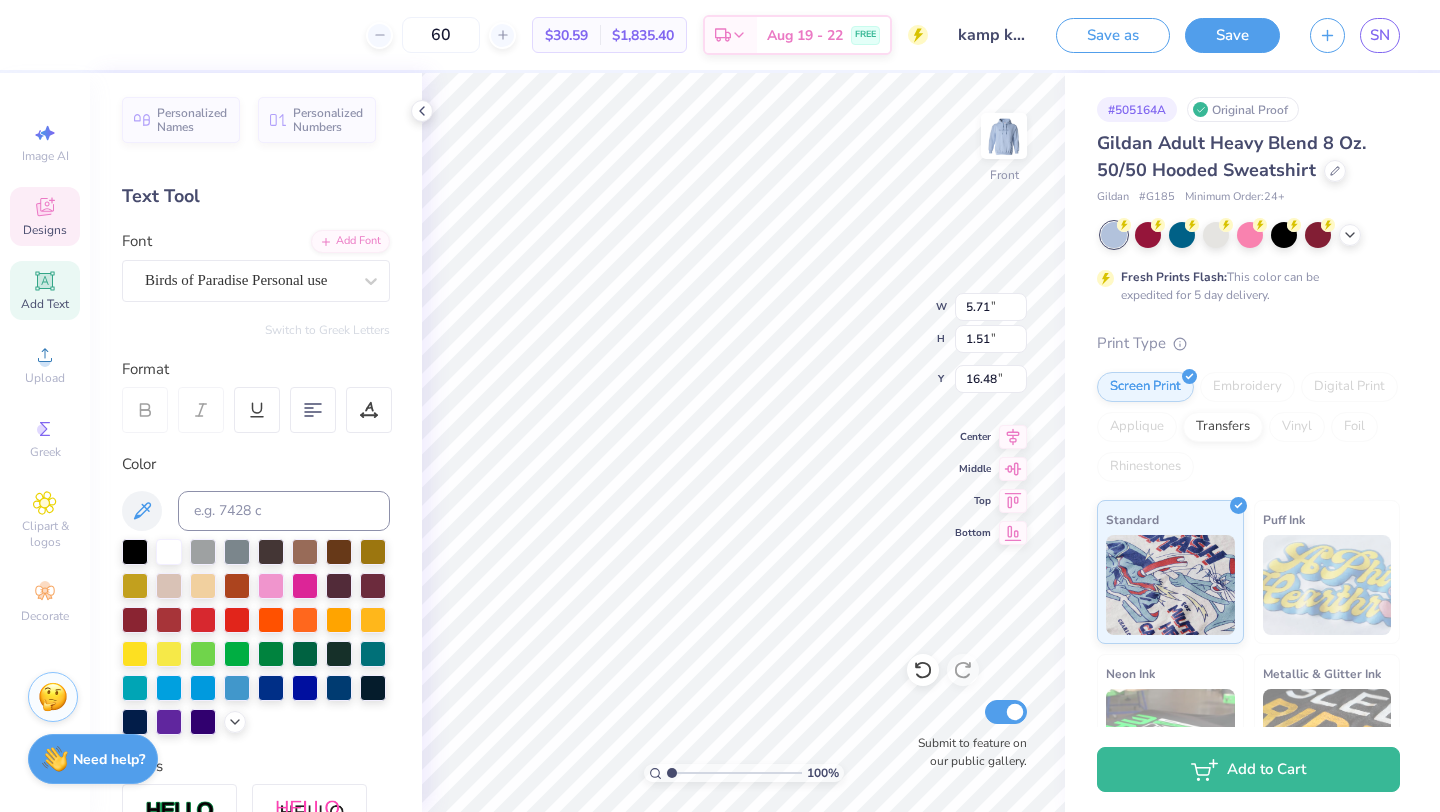 type on "16.48" 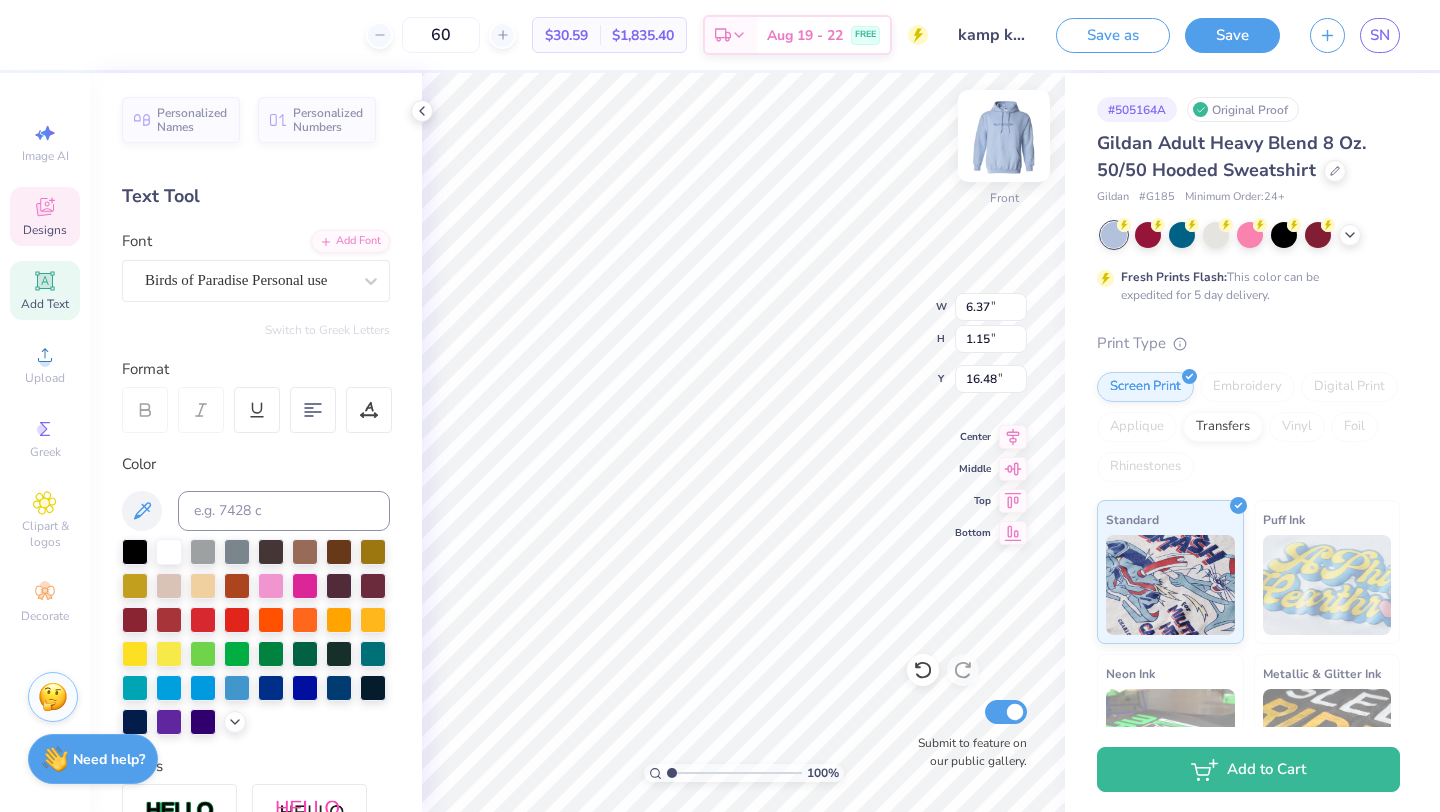 click at bounding box center (1004, 136) 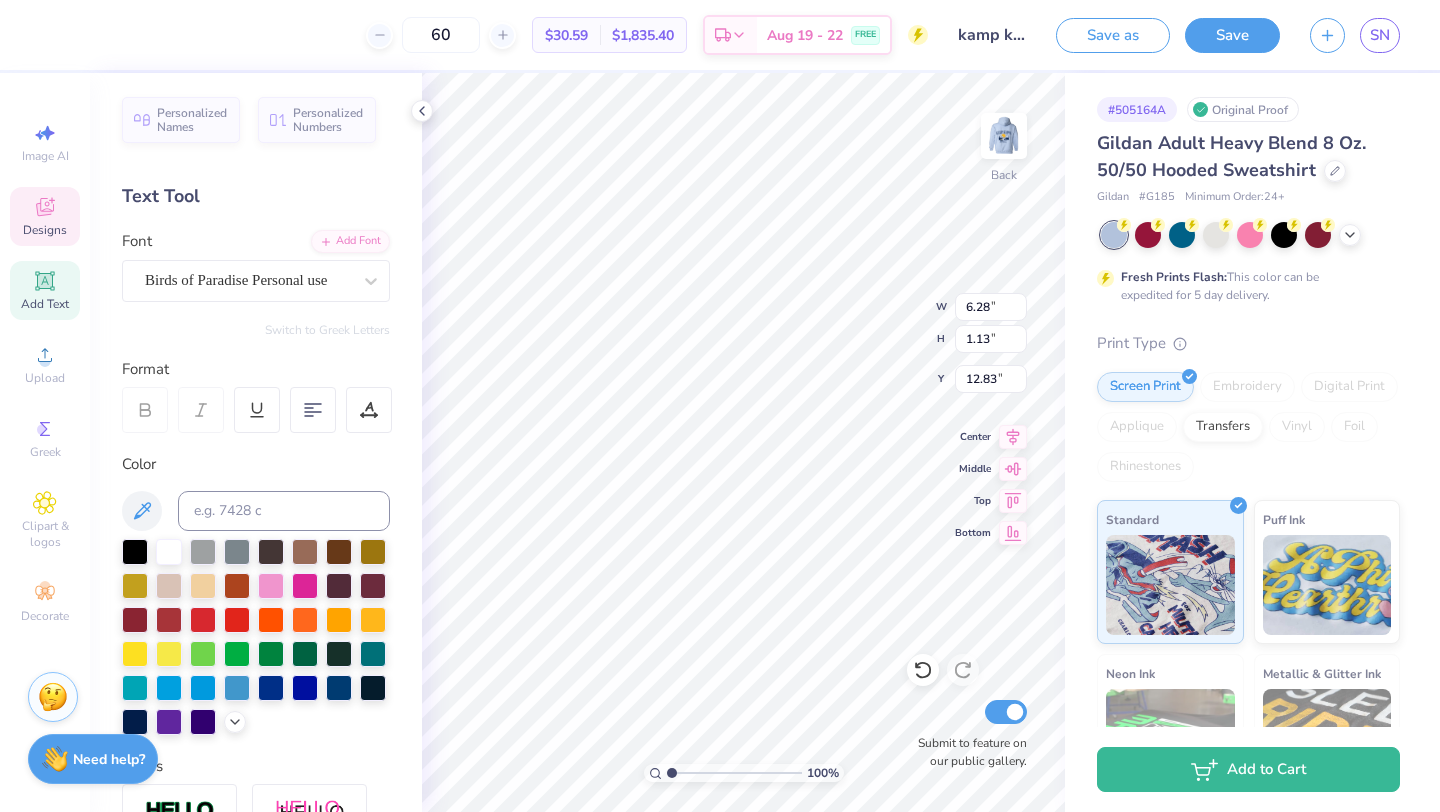 scroll, scrollTop: 0, scrollLeft: 1, axis: horizontal 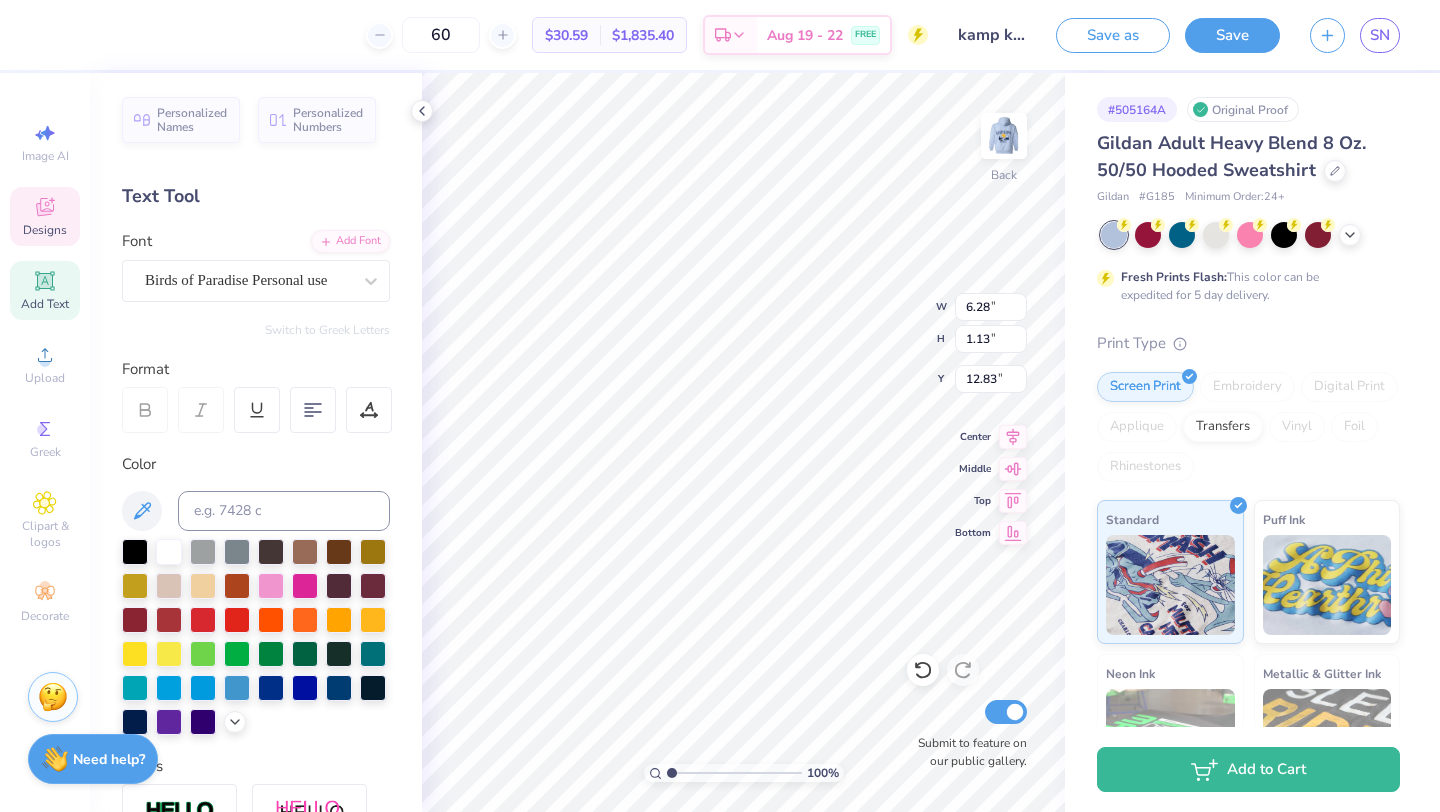 type on "Kappa
Kappa
Gamma" 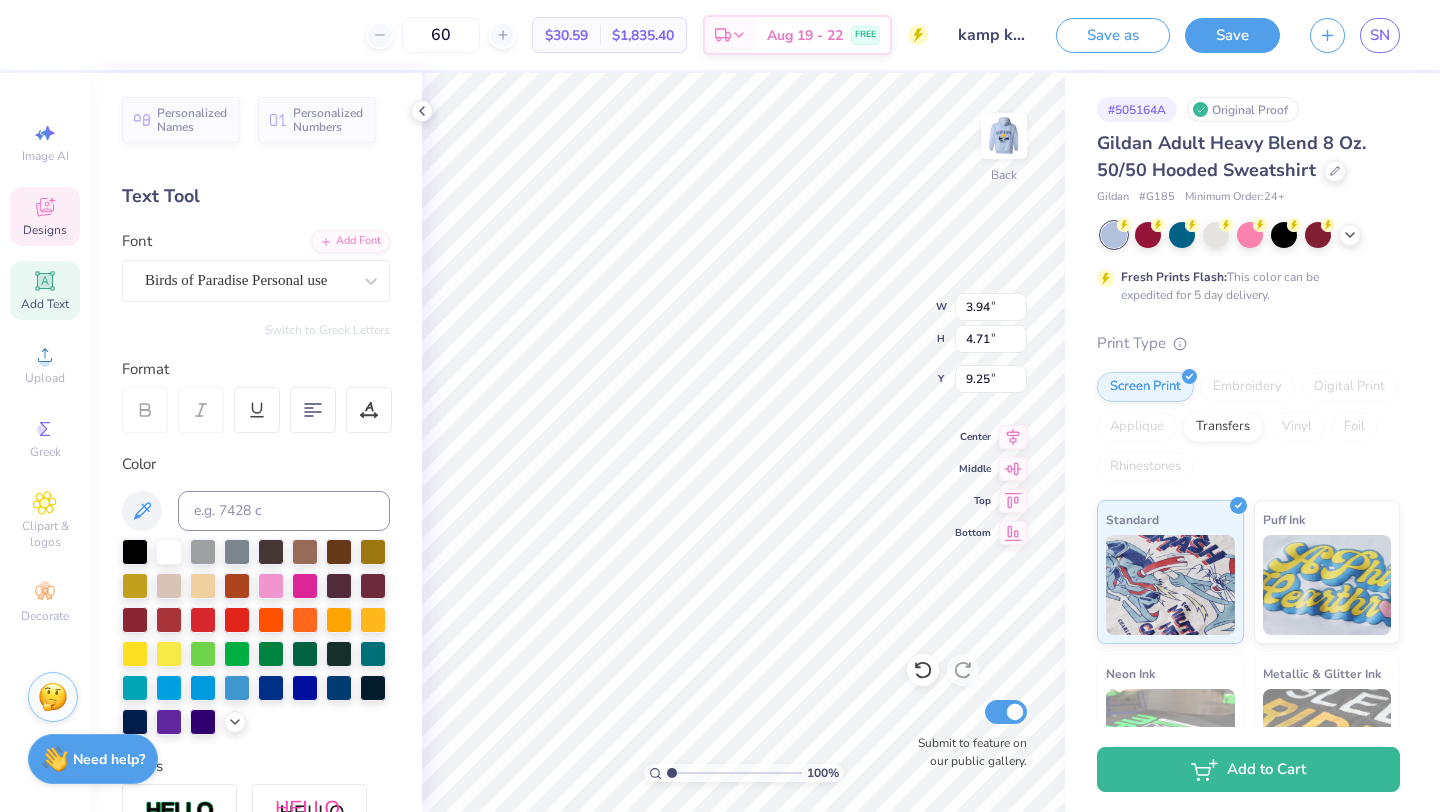 scroll, scrollTop: 4, scrollLeft: 1, axis: both 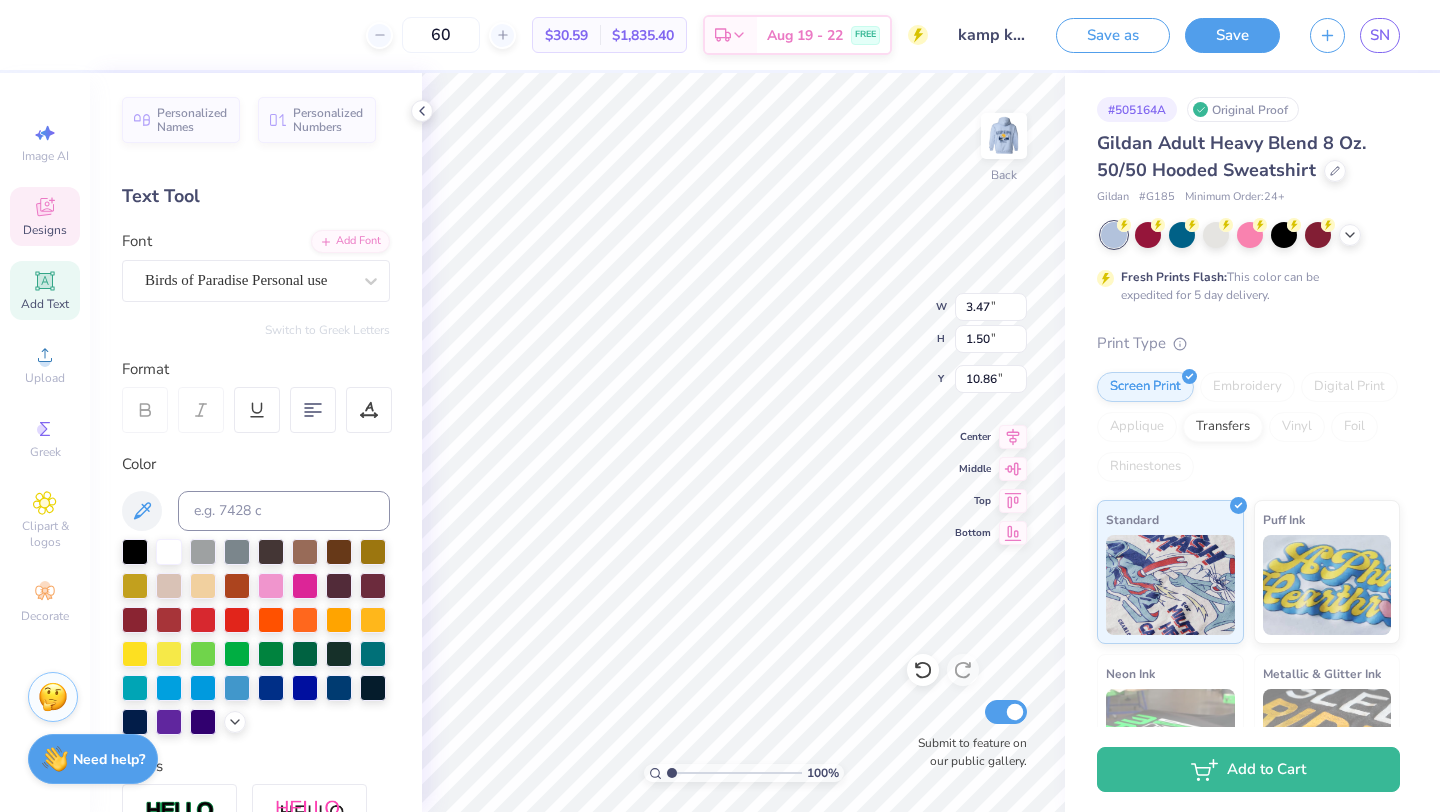 type on "4.52" 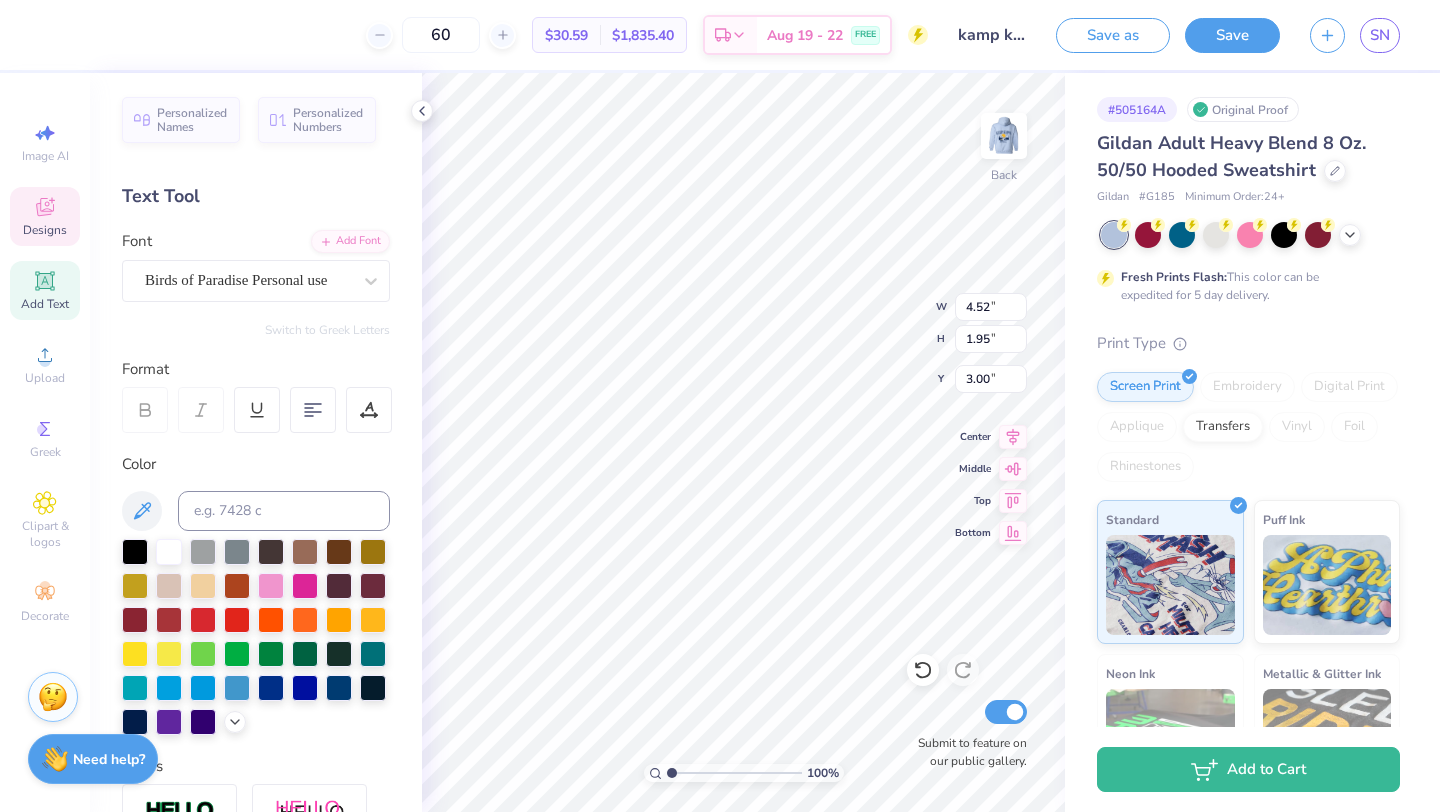 type on "3.00" 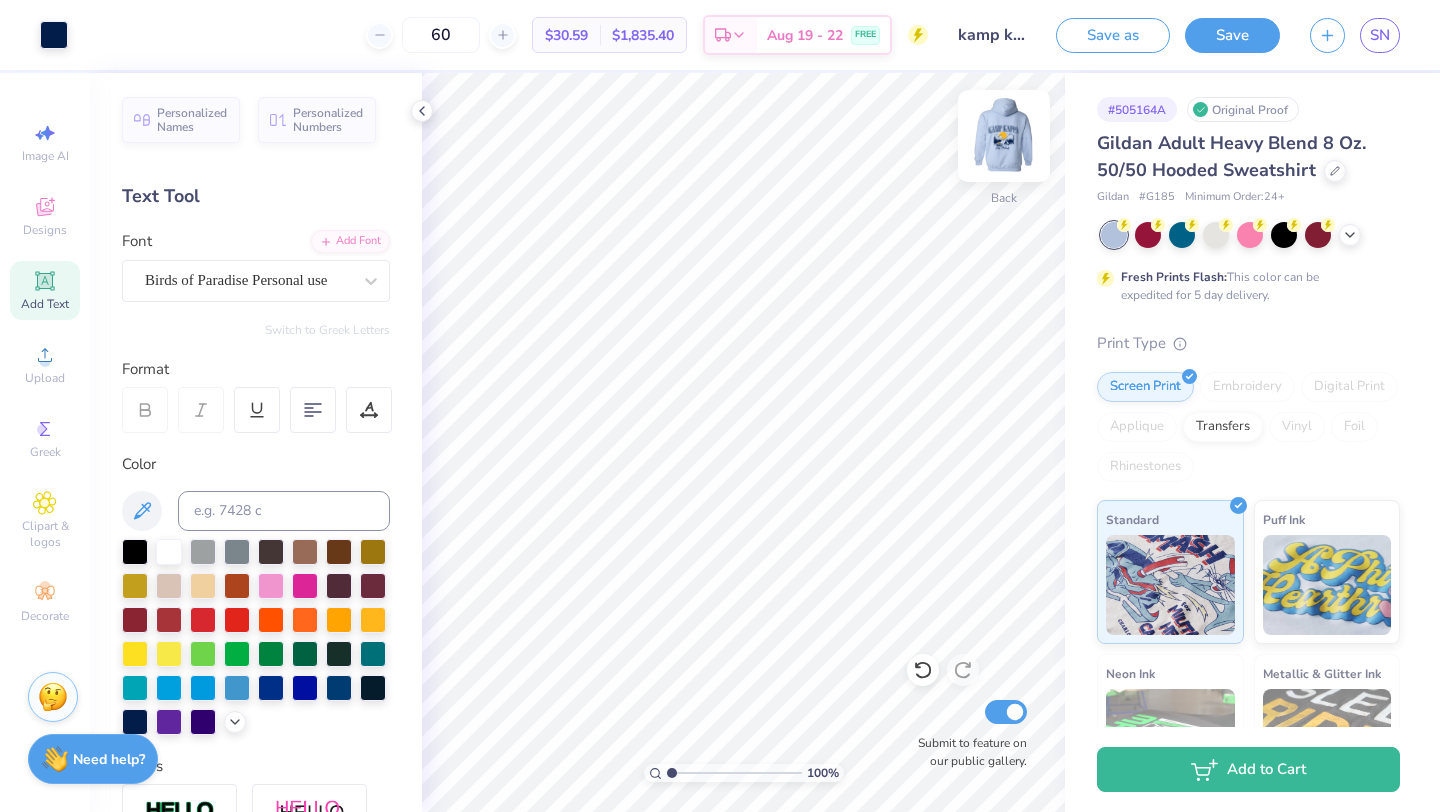 click at bounding box center [1004, 136] 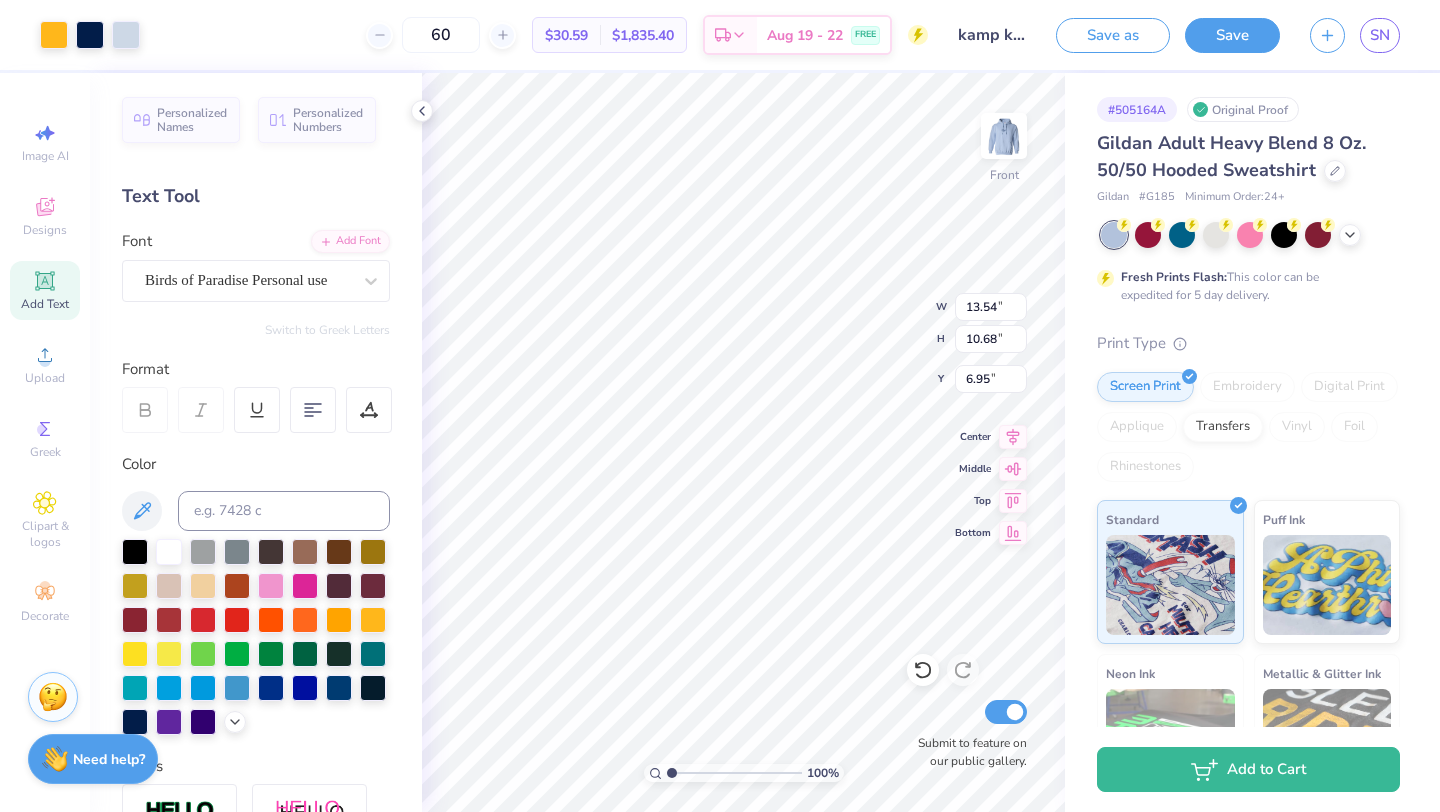type on "6.00" 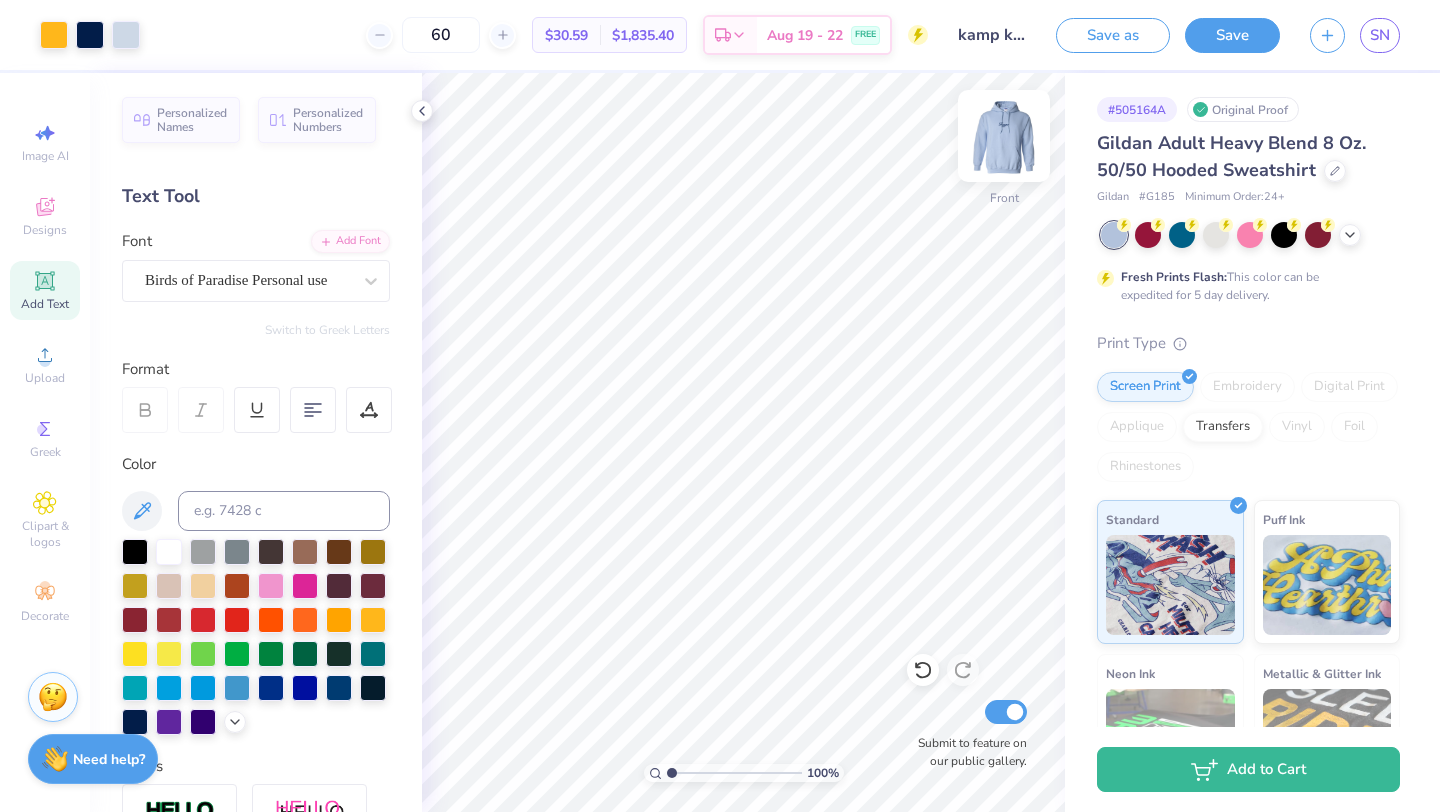 click at bounding box center [1004, 136] 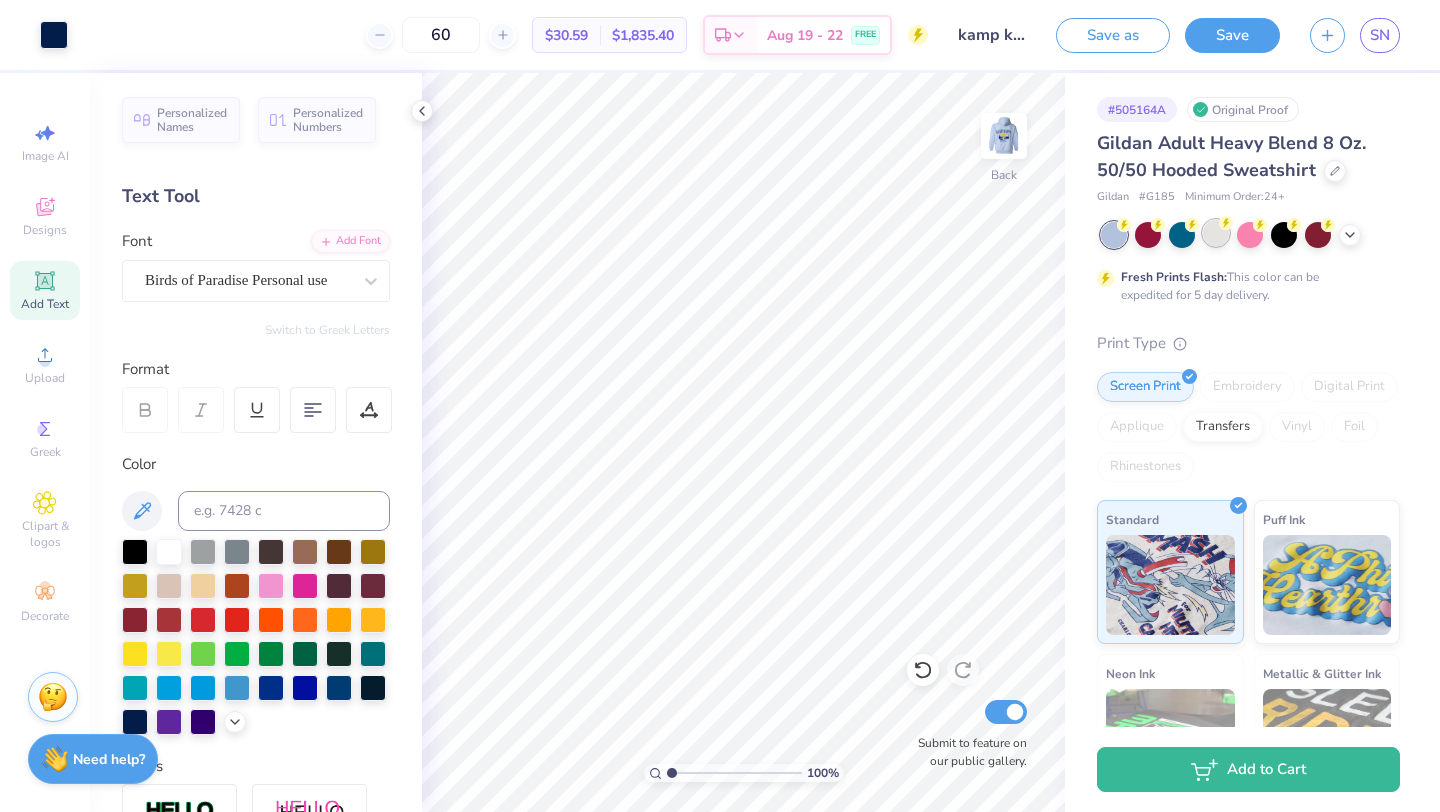 click at bounding box center (1216, 233) 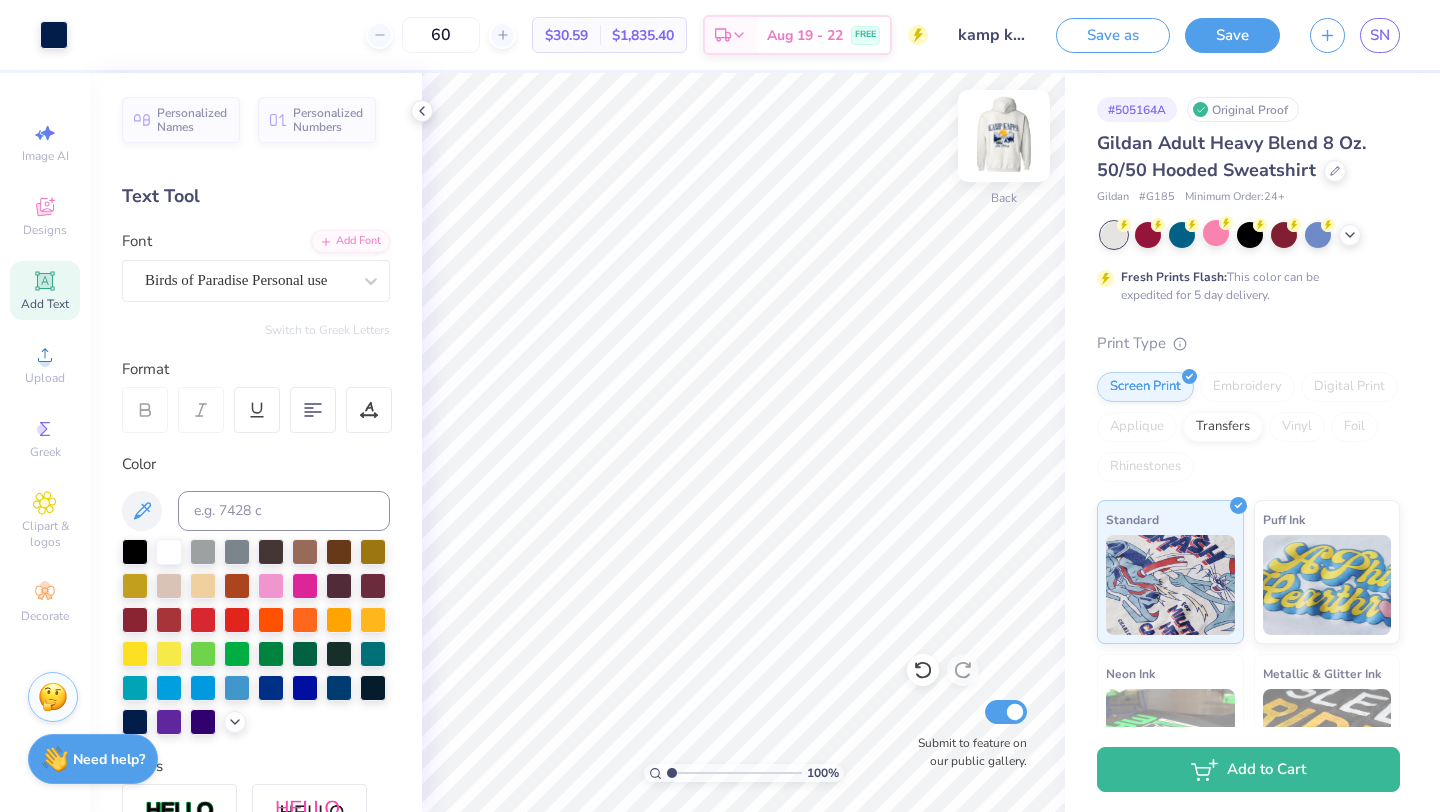 click at bounding box center [1004, 136] 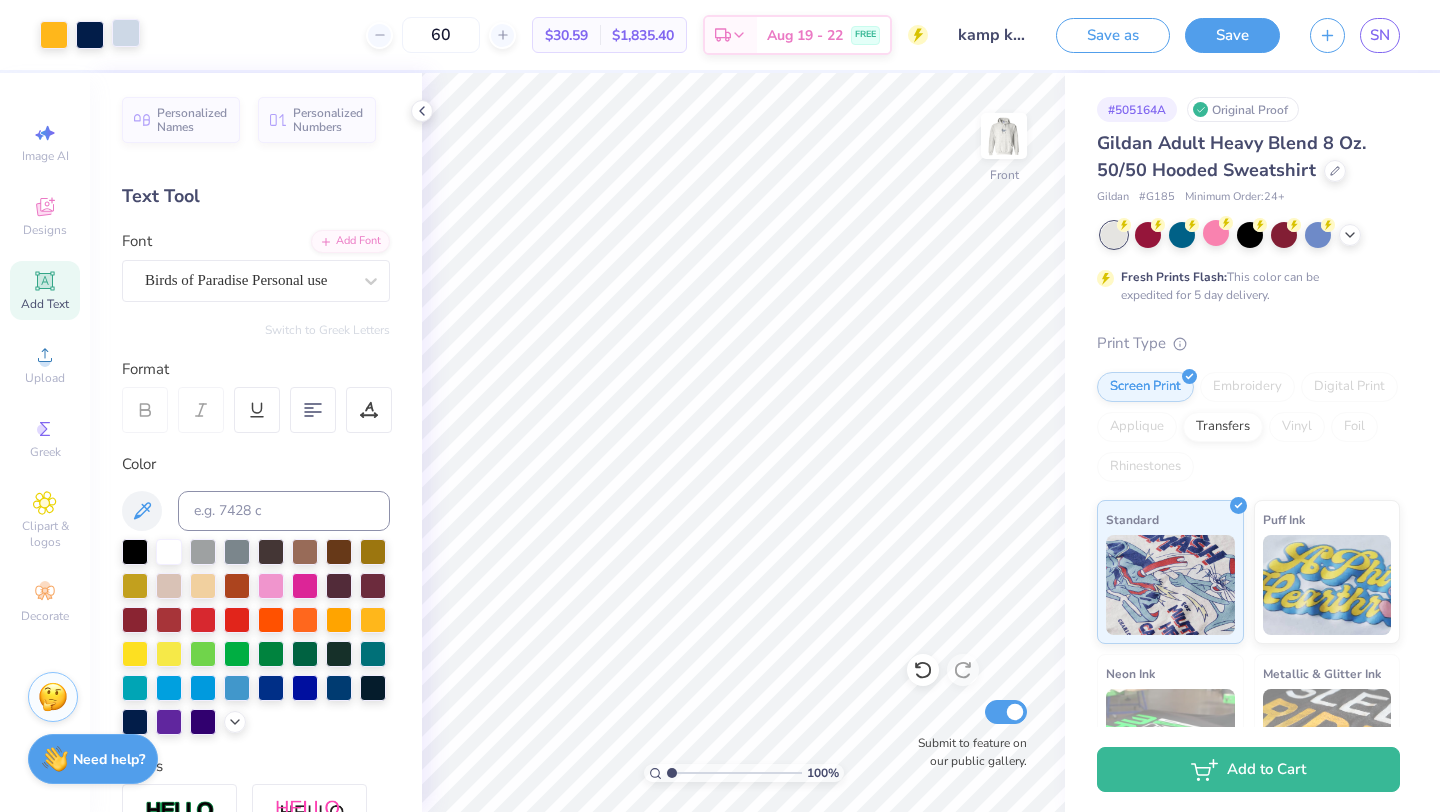 click at bounding box center (126, 33) 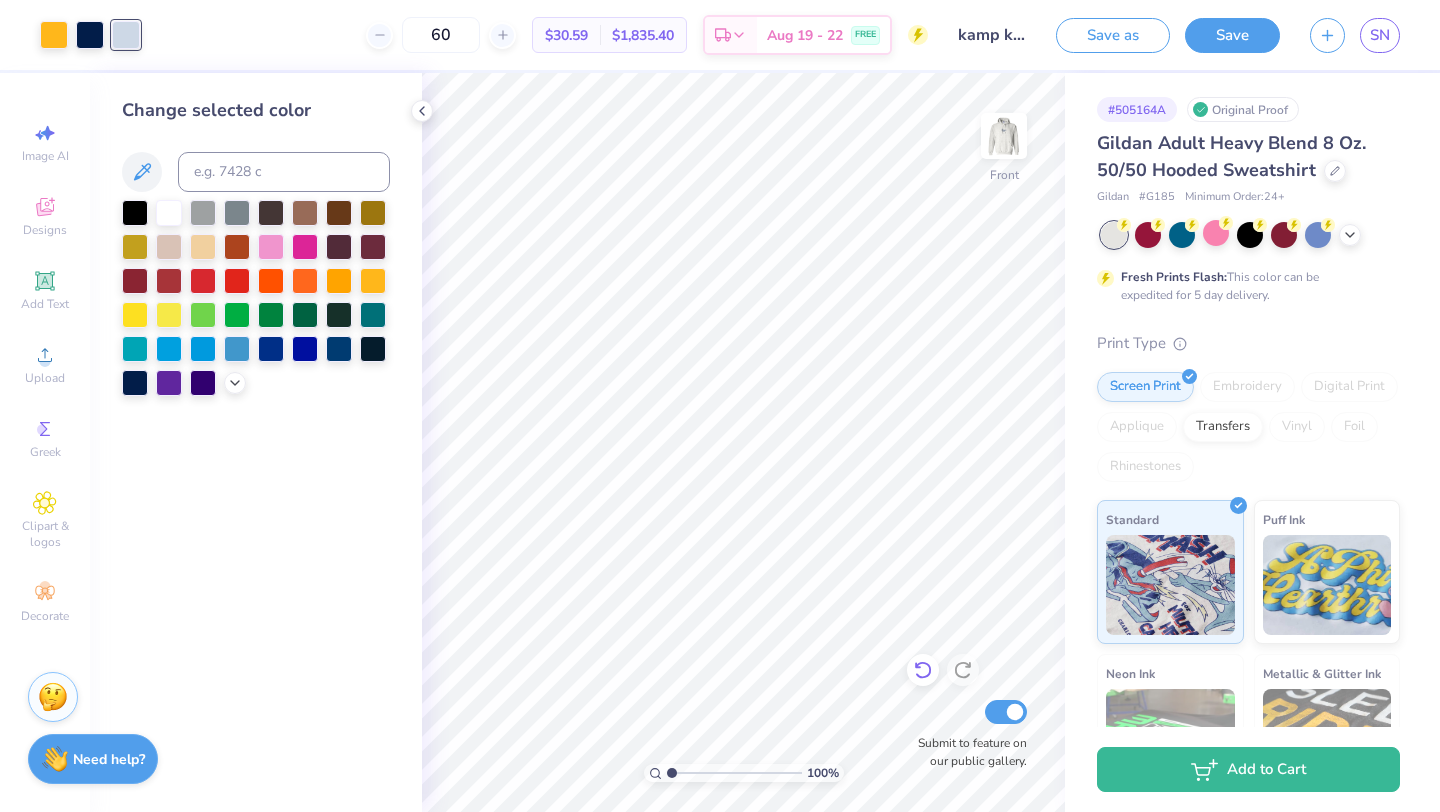 click 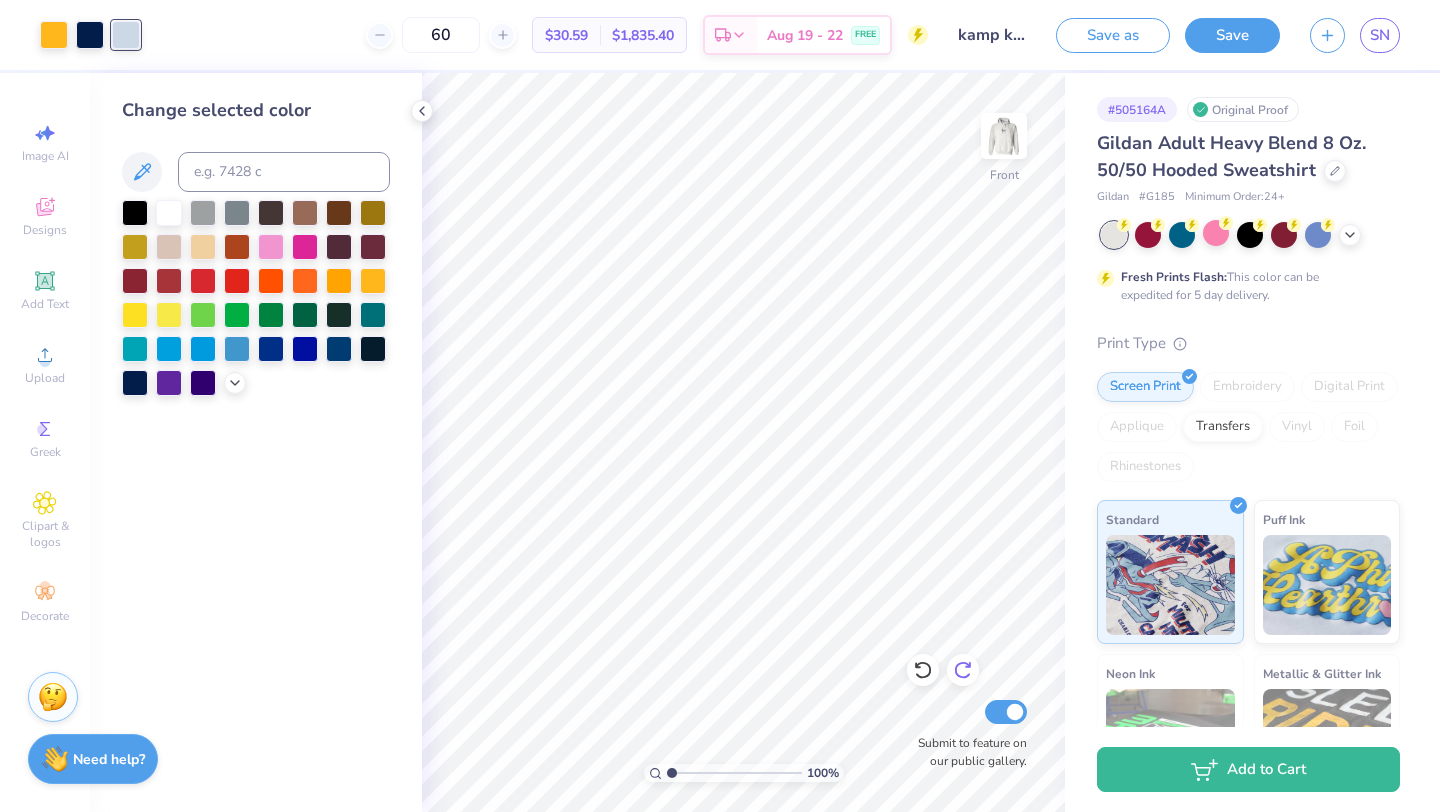 click 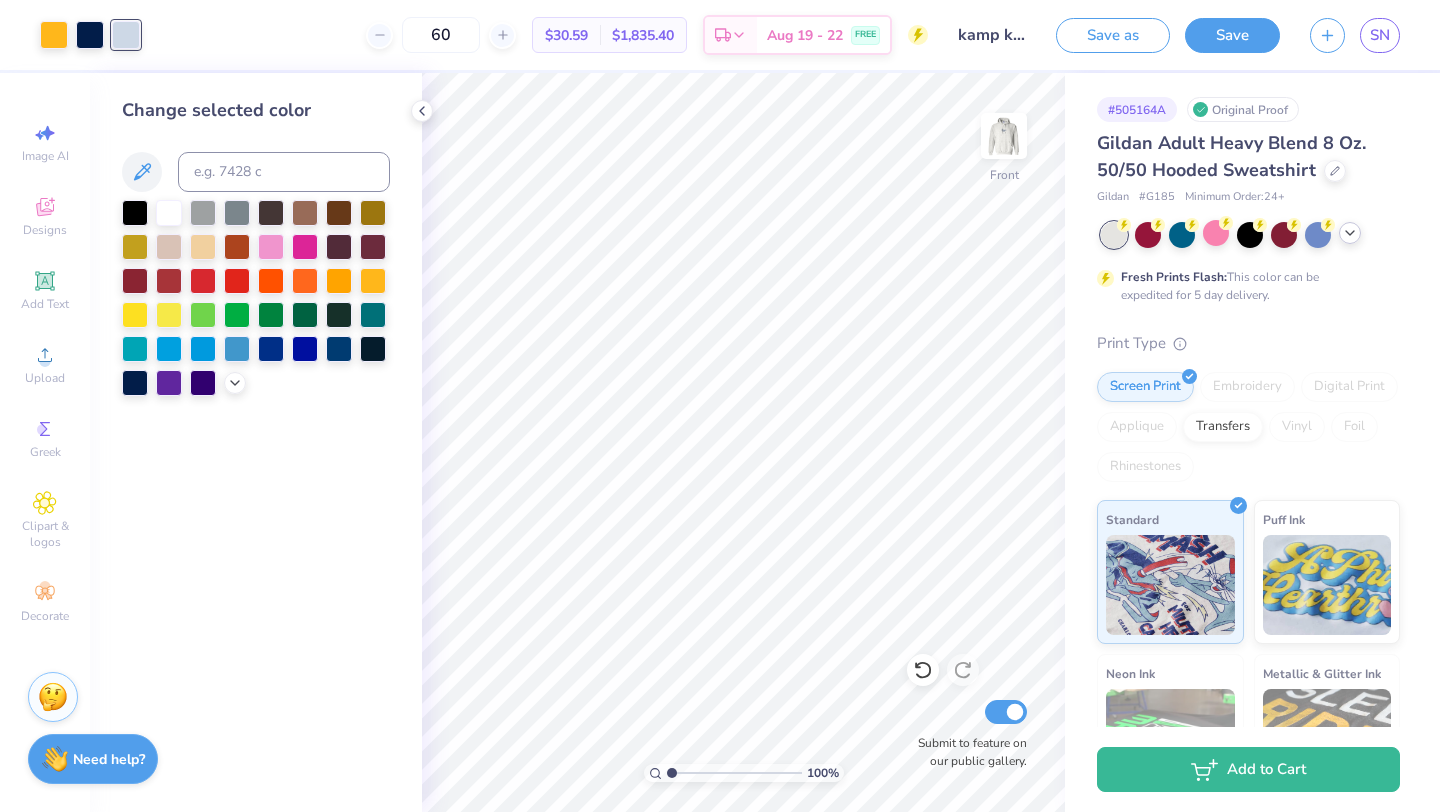 click 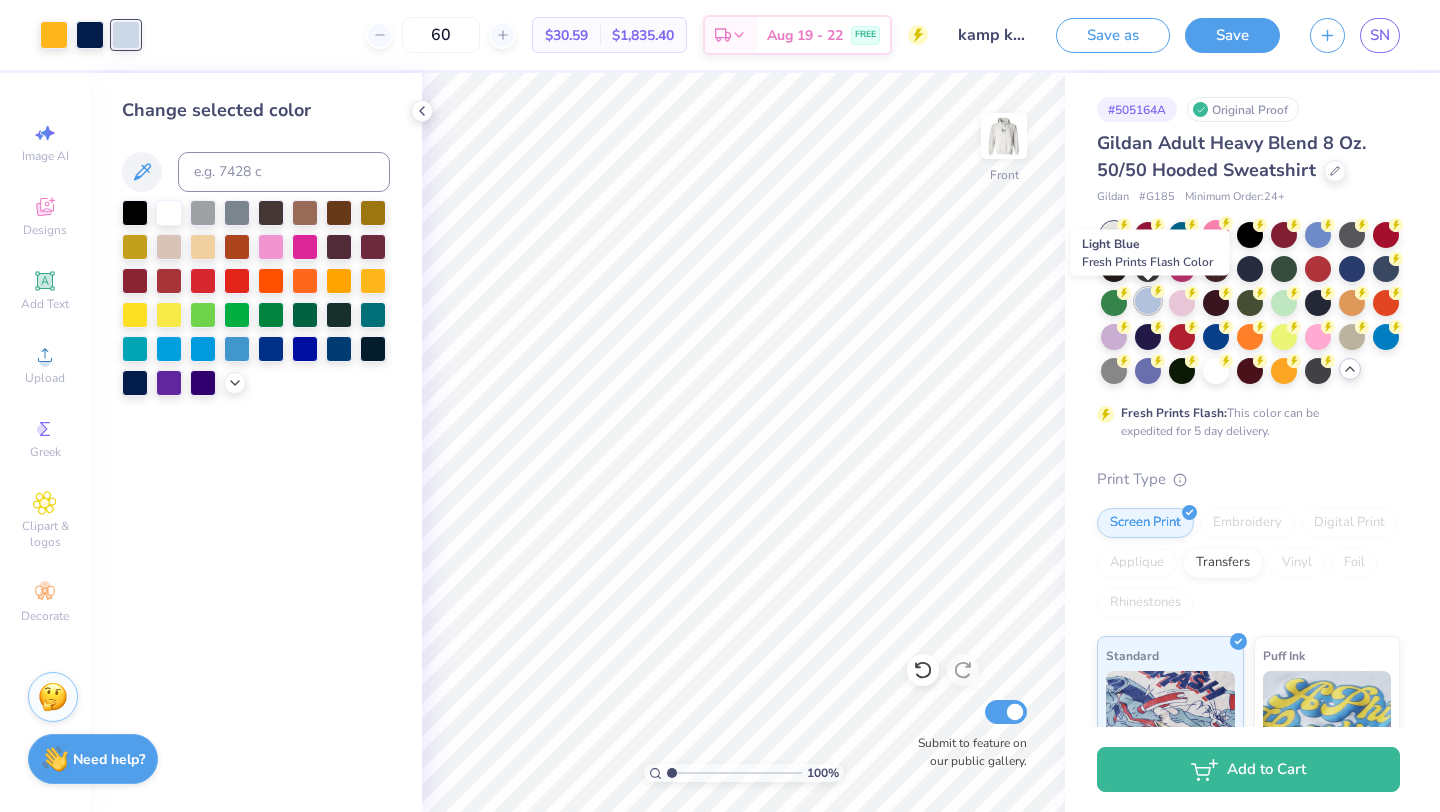 click 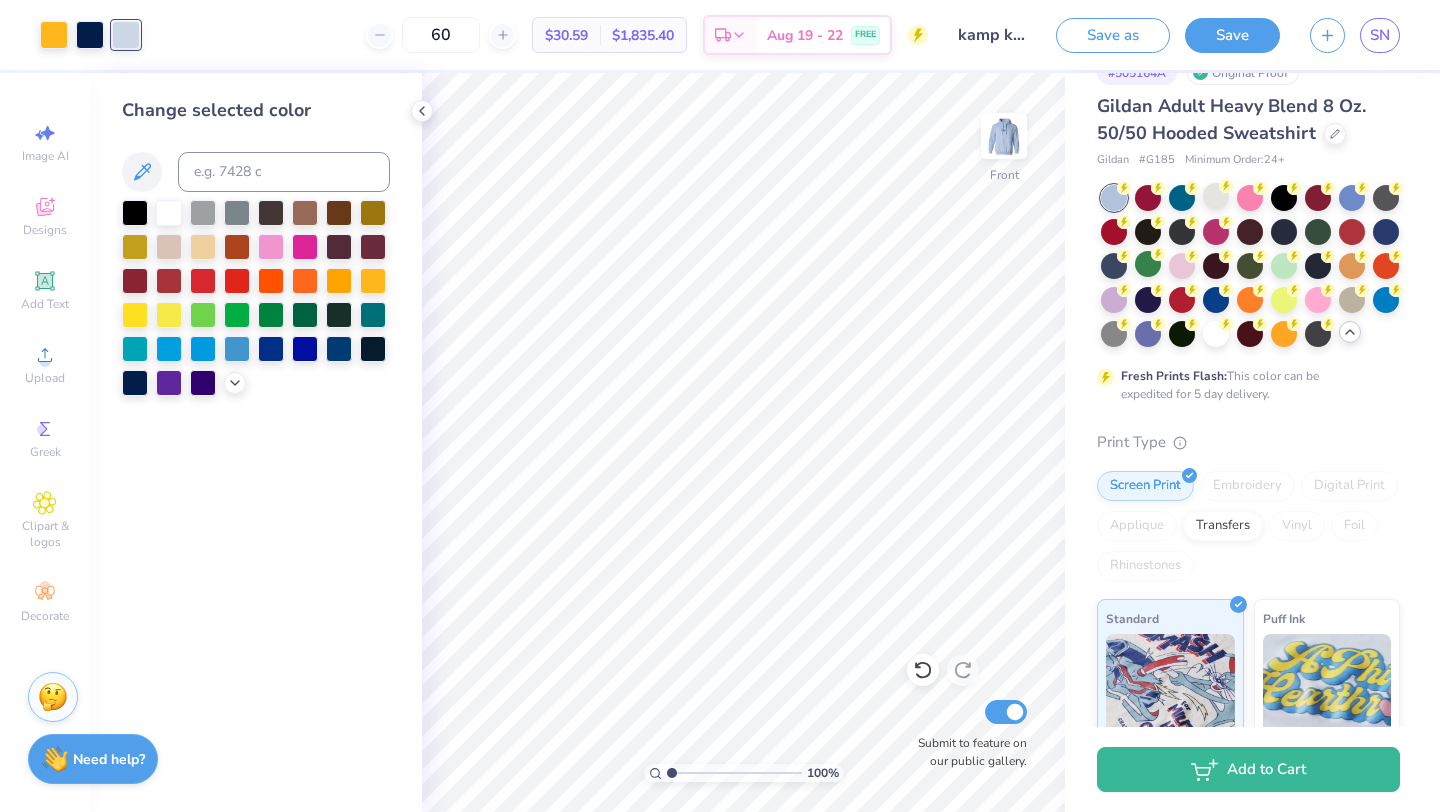scroll, scrollTop: 40, scrollLeft: 0, axis: vertical 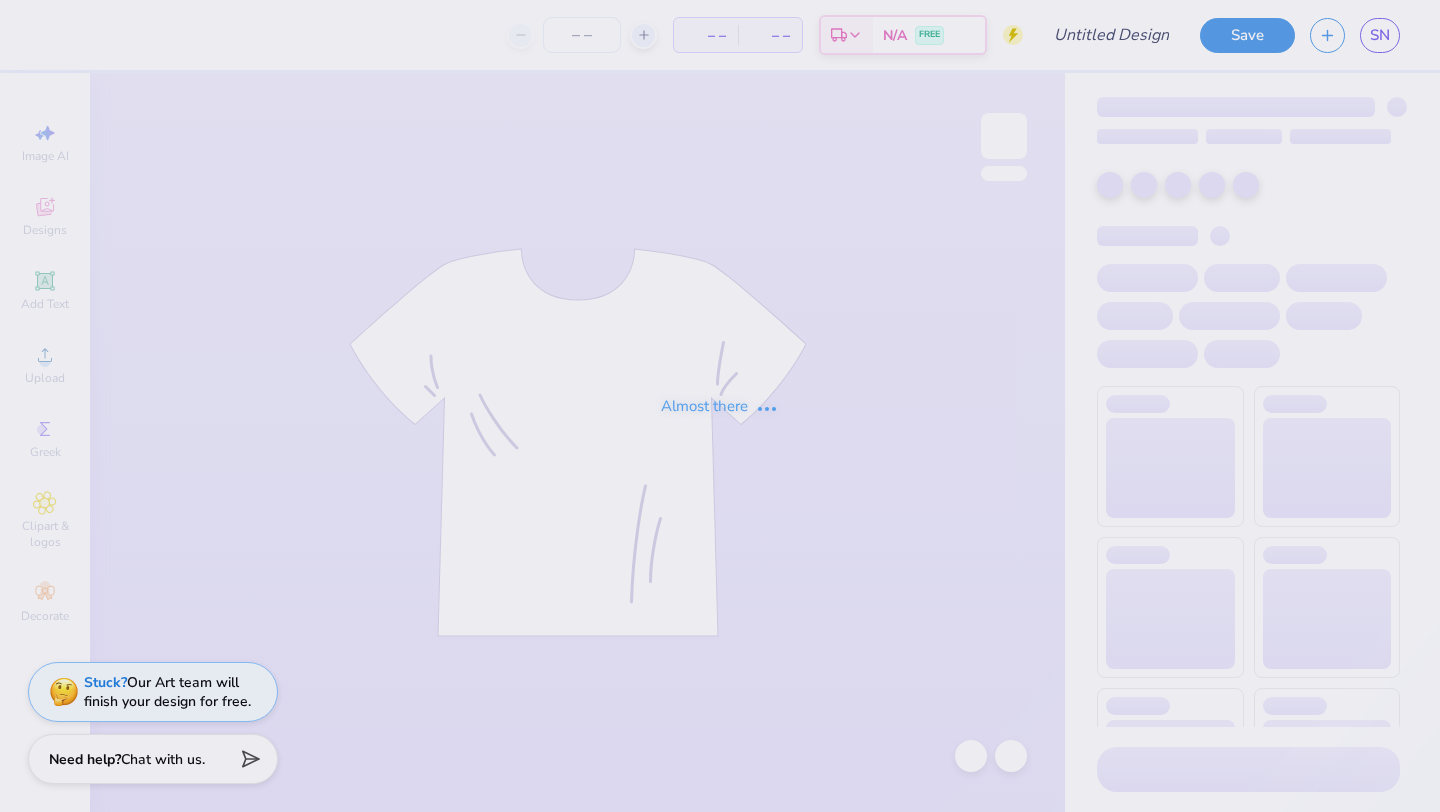 type on "Kappa fall retreat 2024" 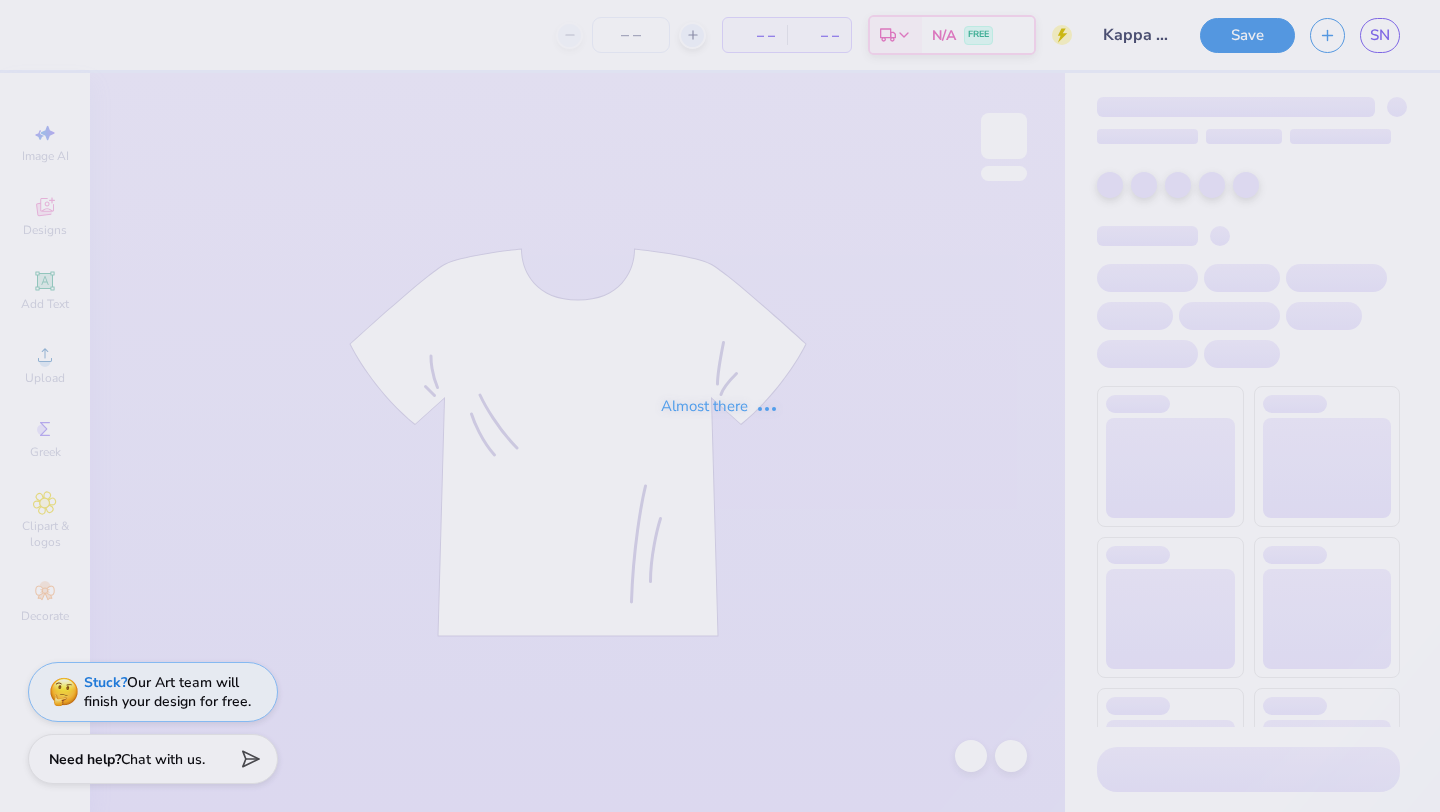 type on "50" 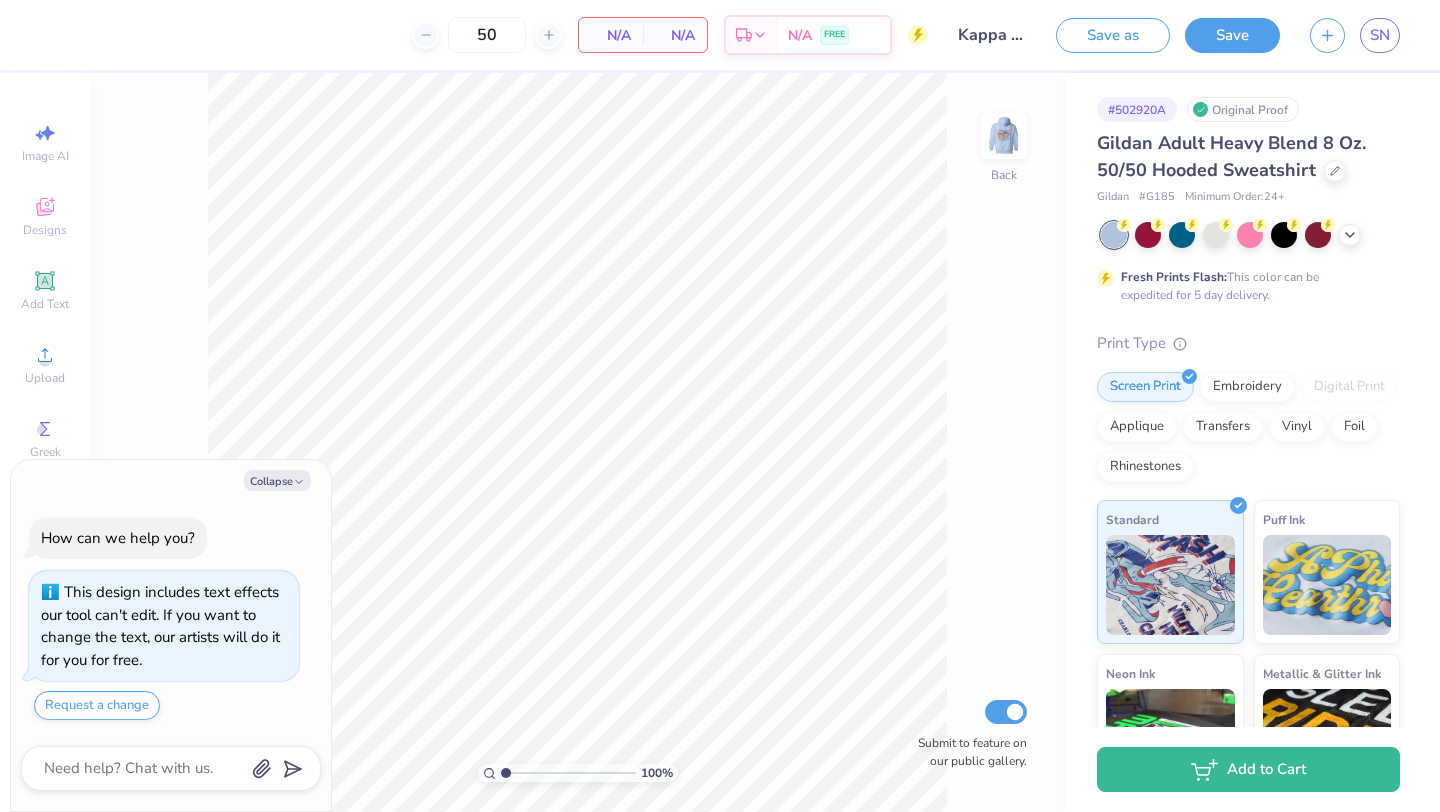 type on "x" 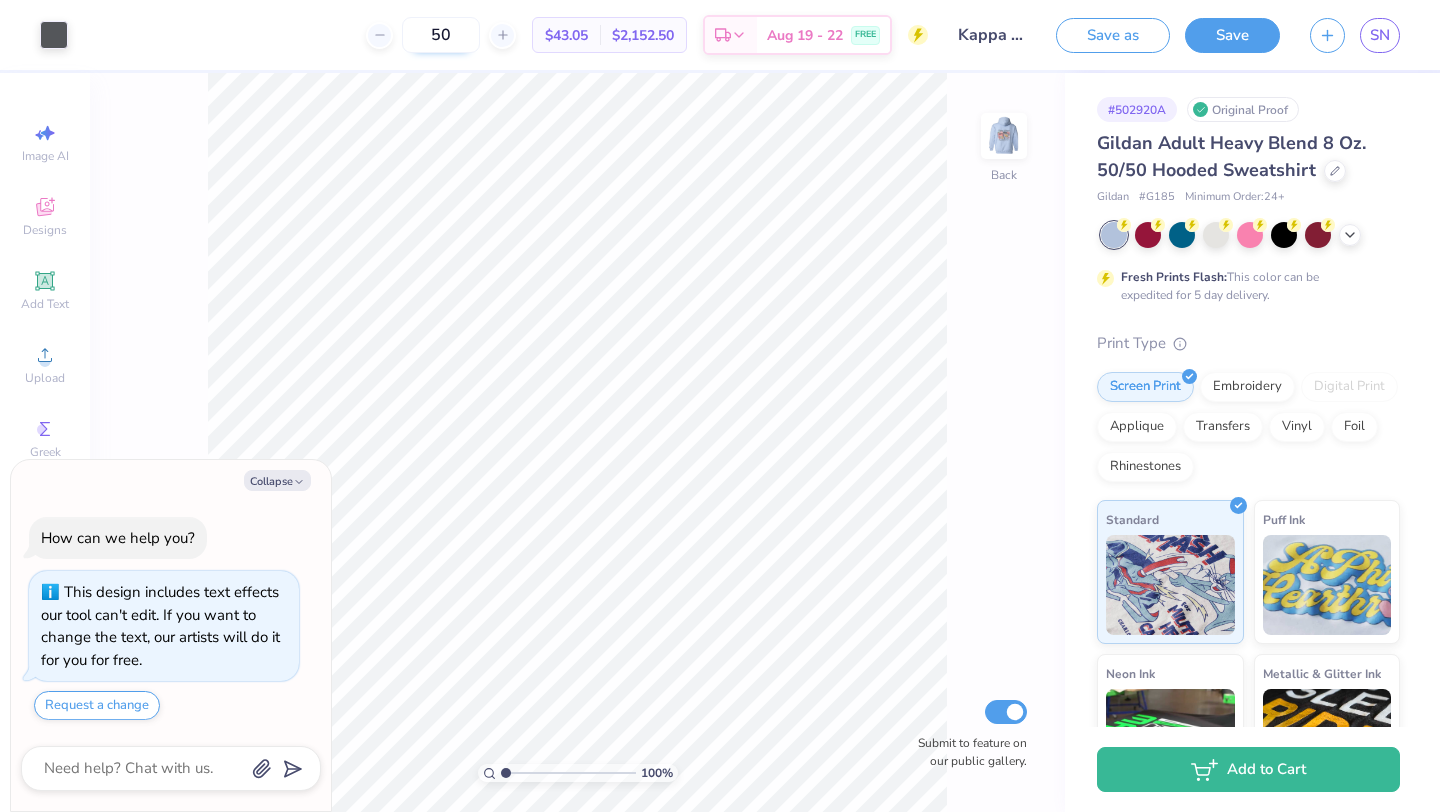 click on "50" at bounding box center (441, 35) 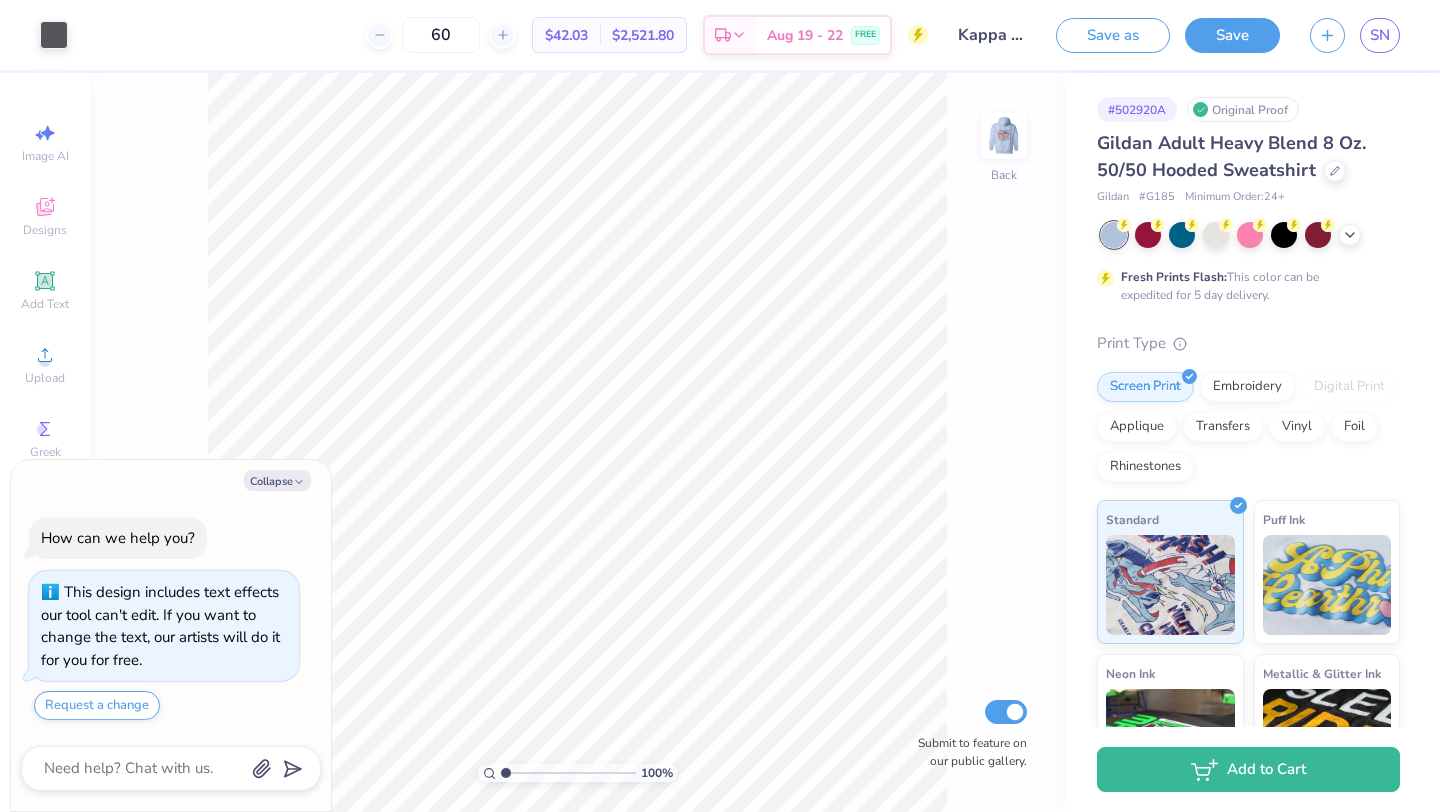 type on "60" 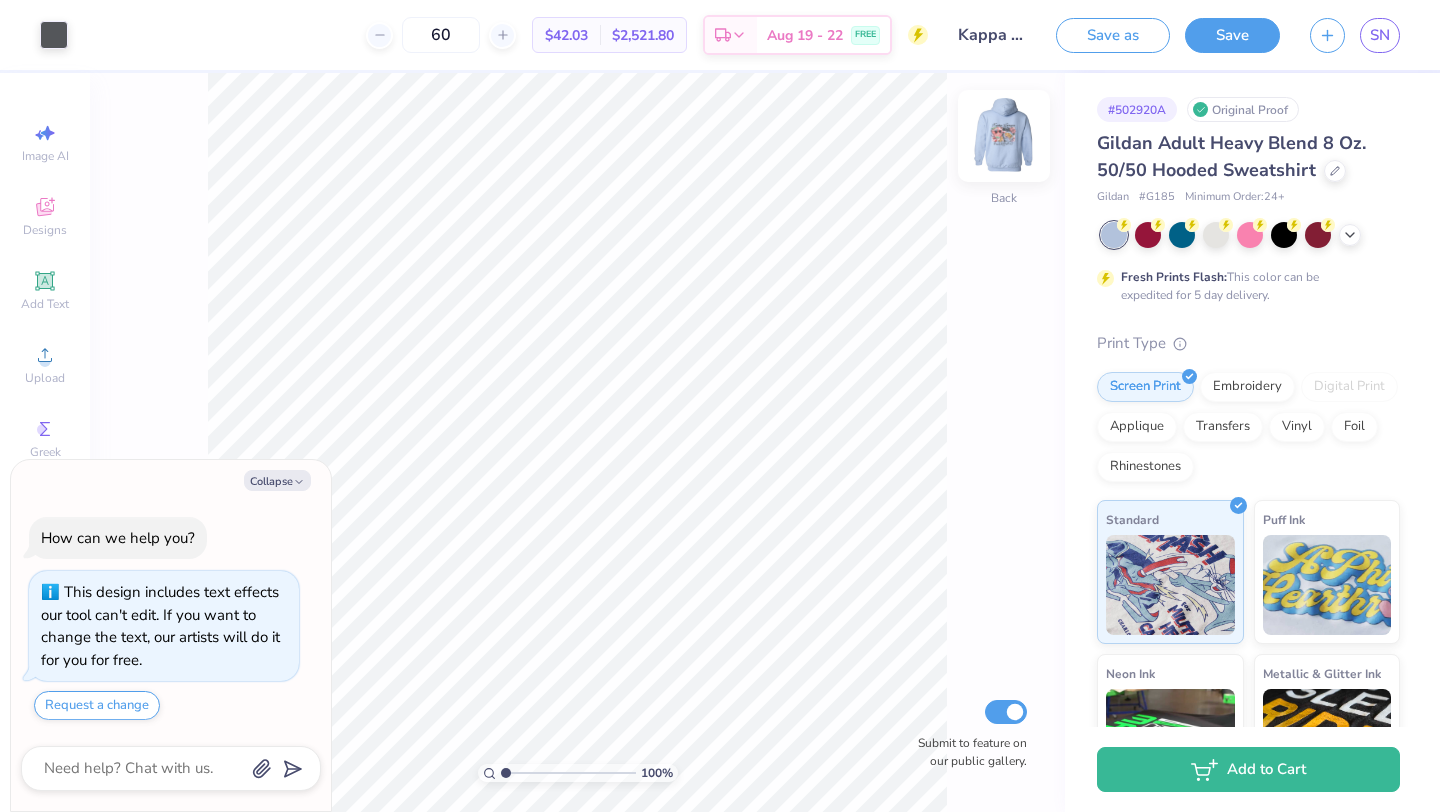 click at bounding box center [1004, 136] 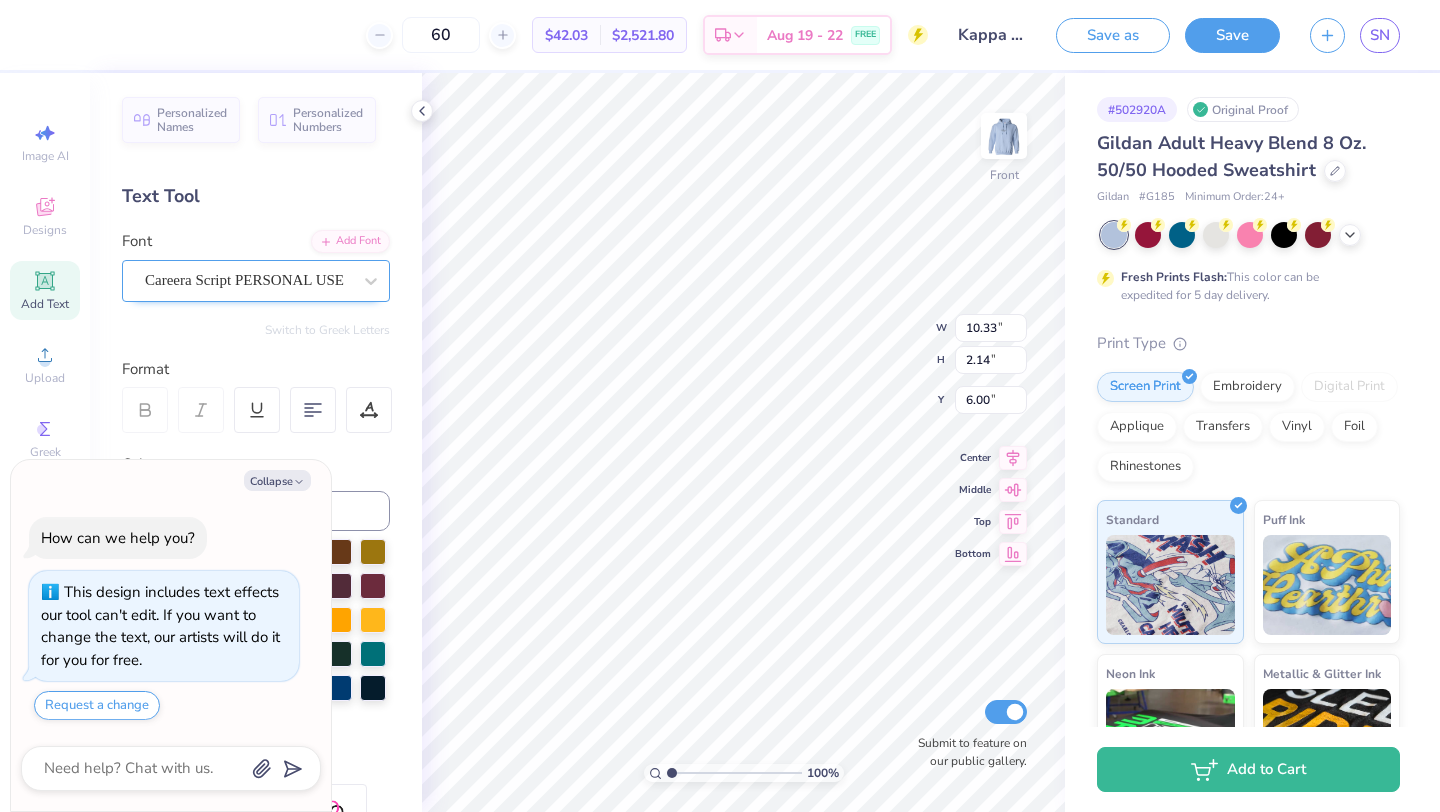 click on "Careera Script PERSONAL USE" at bounding box center [248, 280] 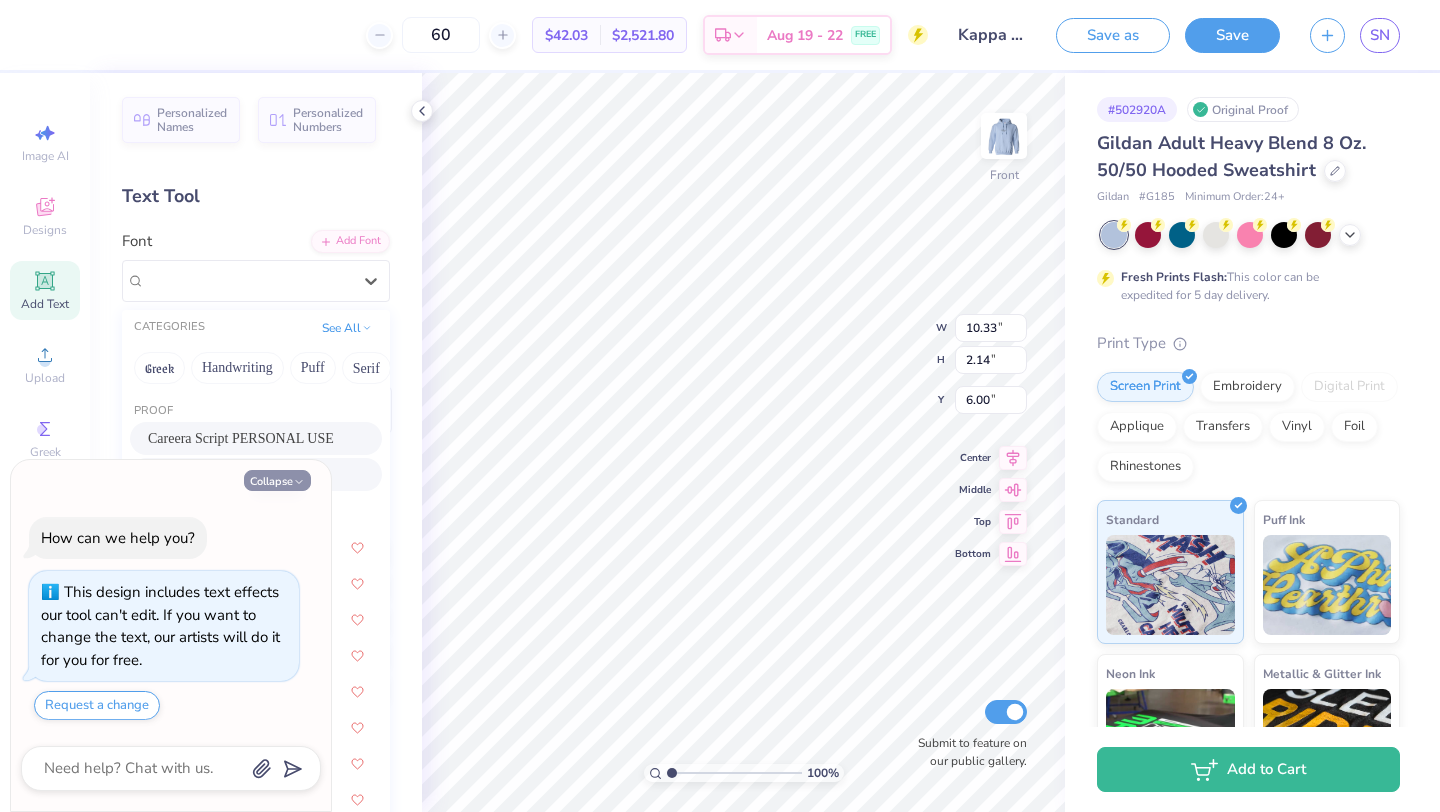 click 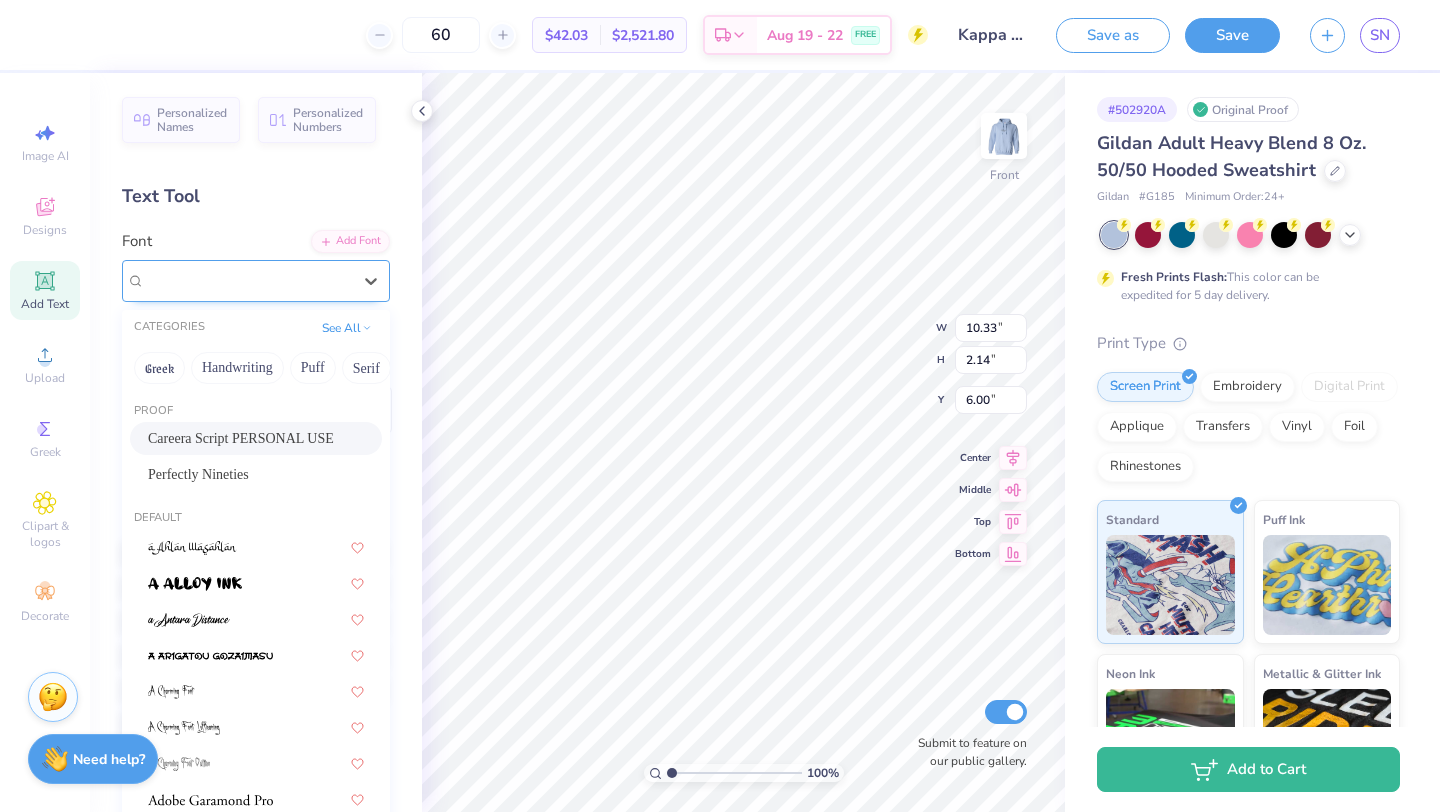 click on "Careera Script PERSONAL USE" at bounding box center [248, 280] 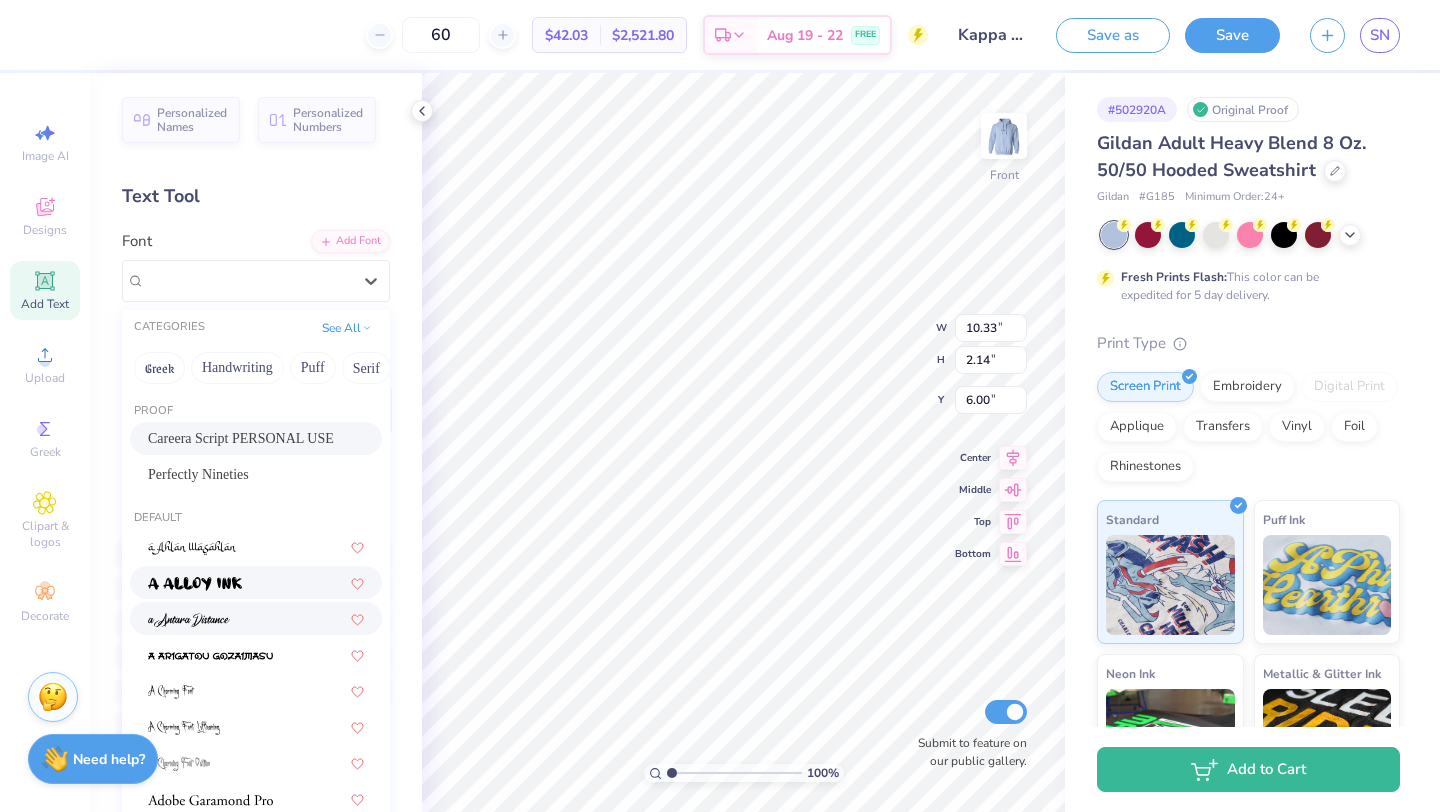 click at bounding box center [256, 618] 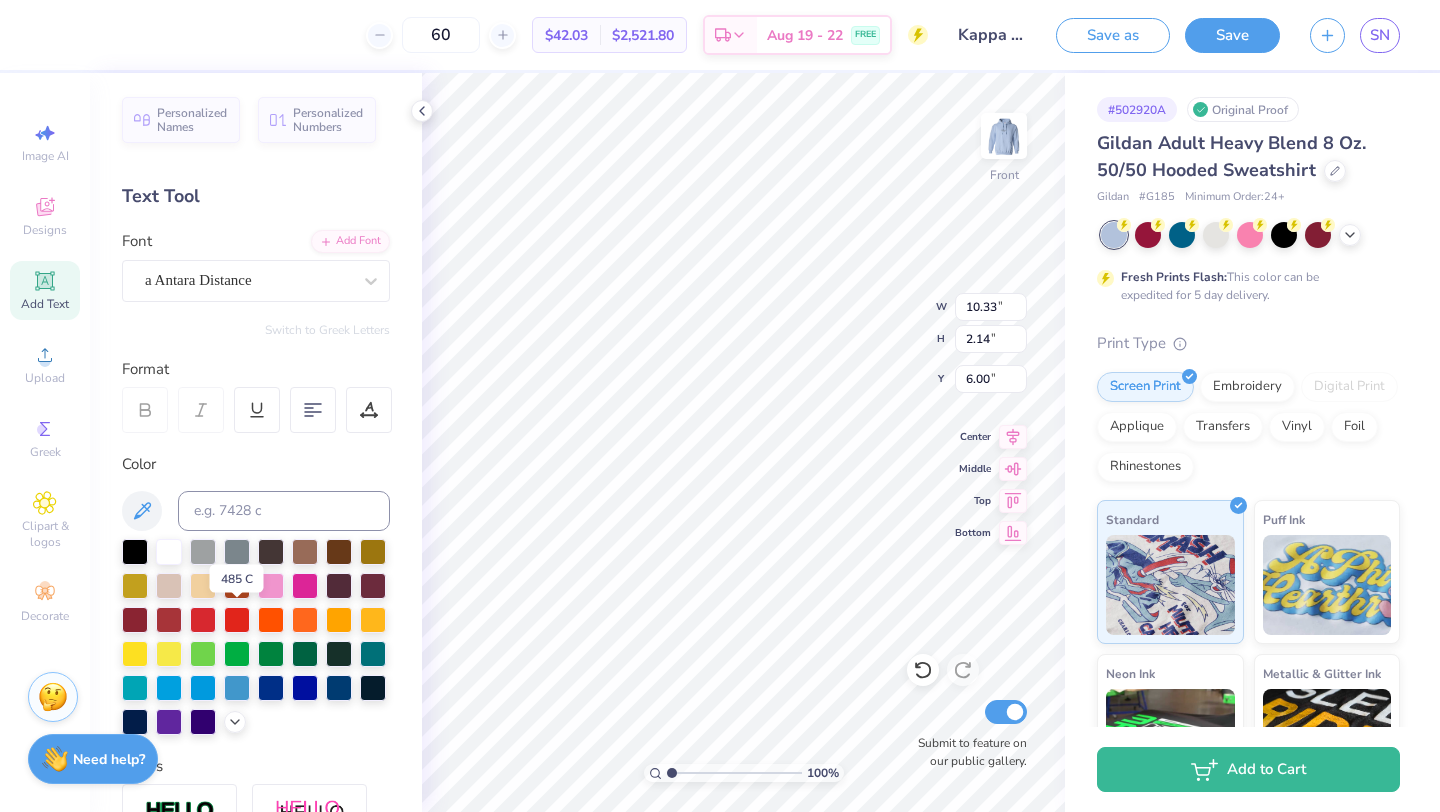type on "8.11" 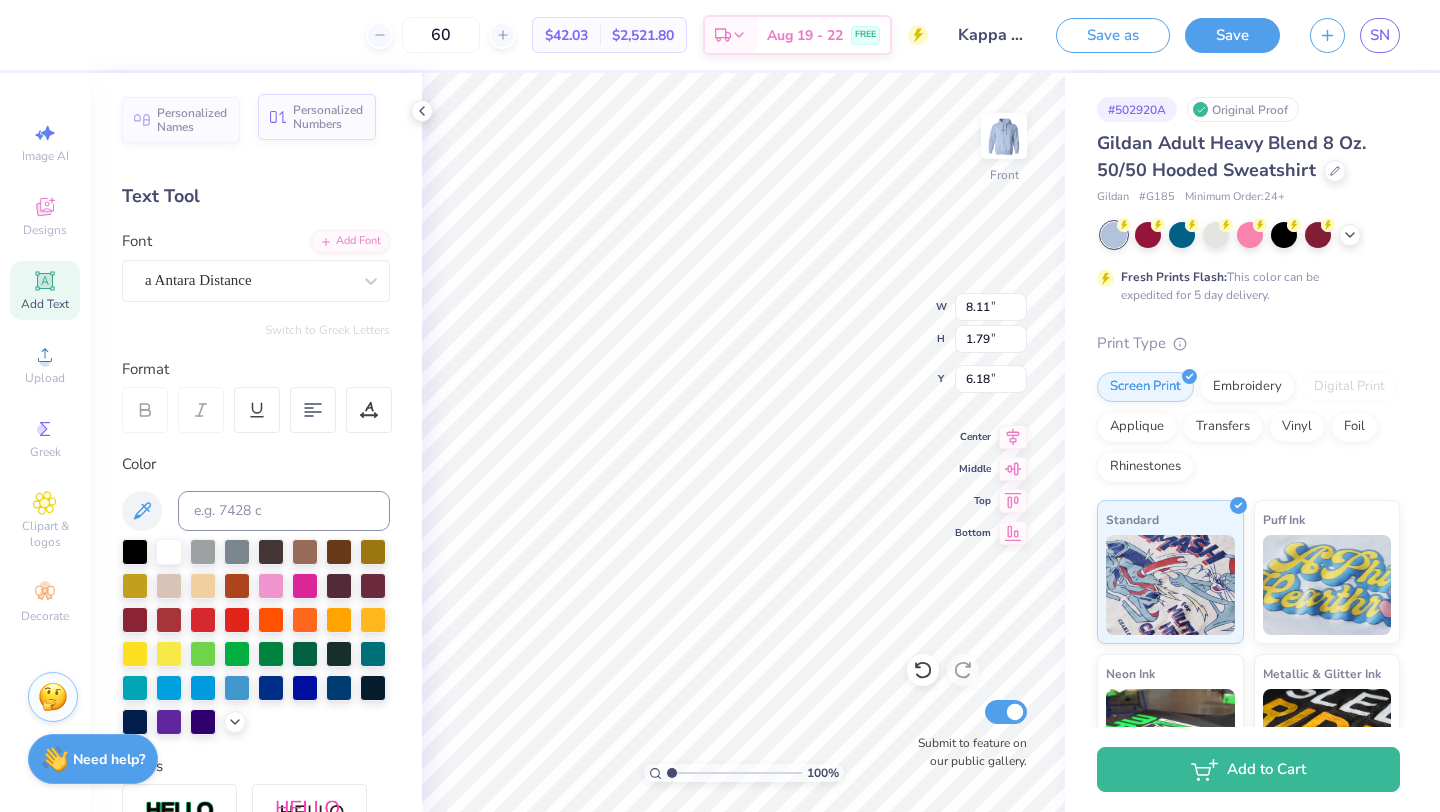 type on "8.02" 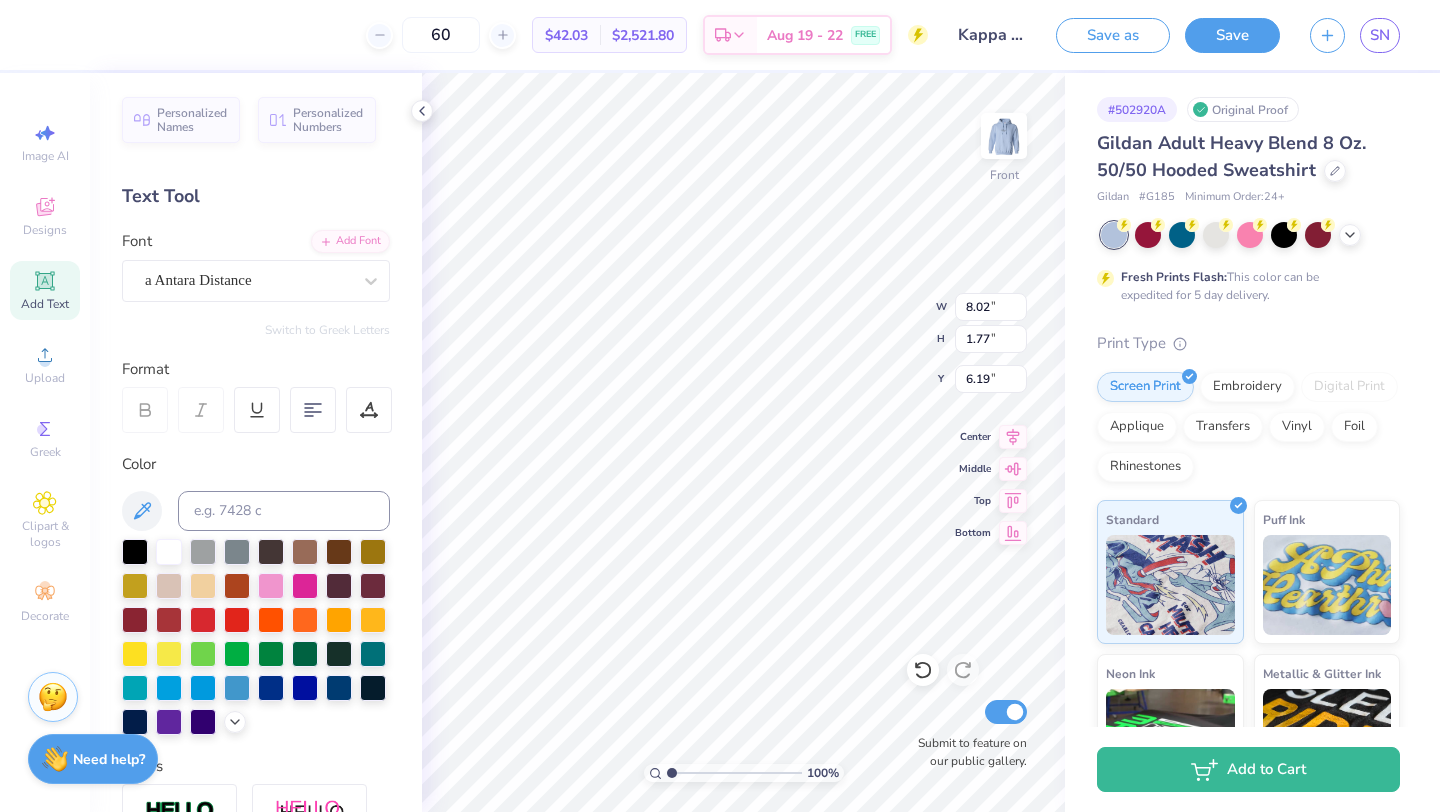 click 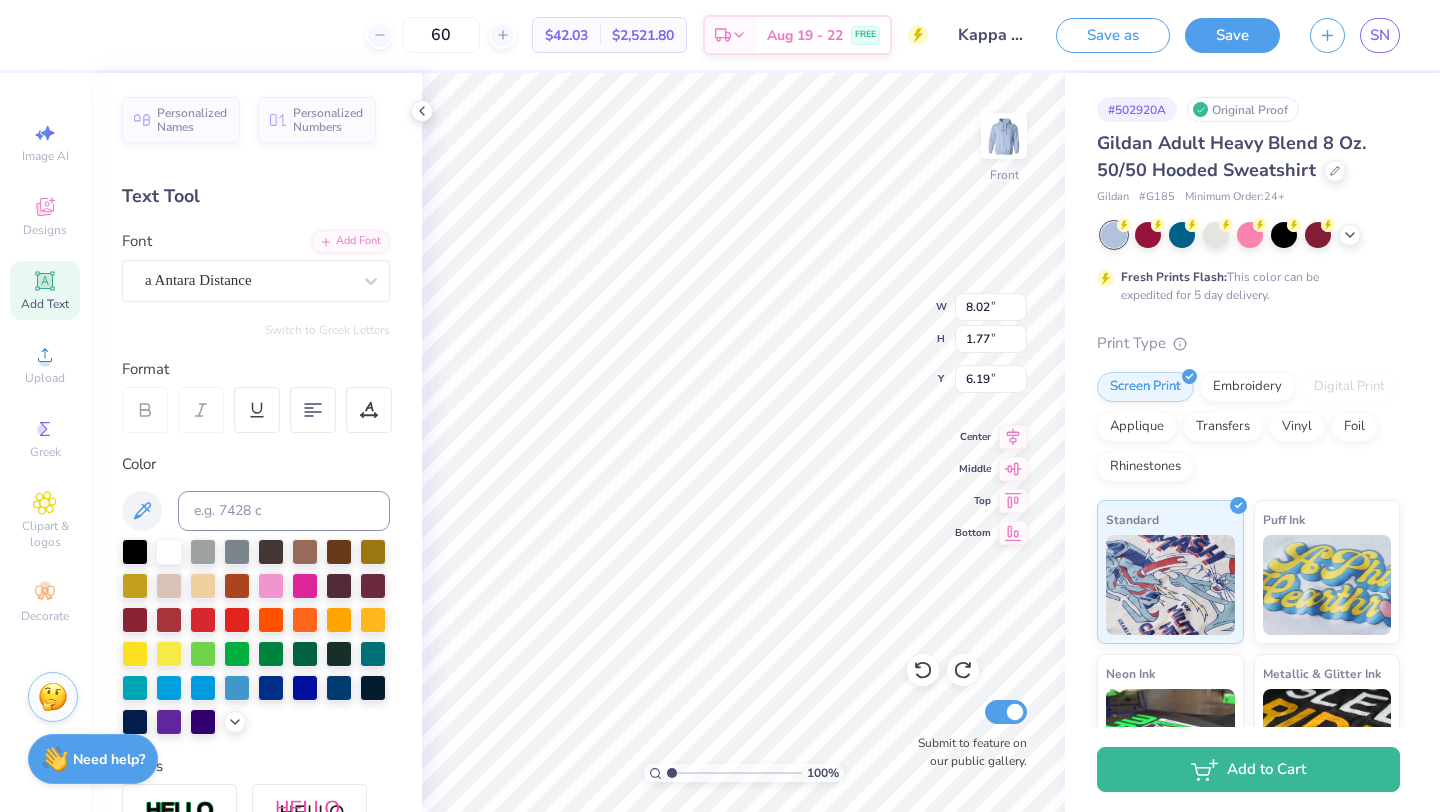 type on "8.11" 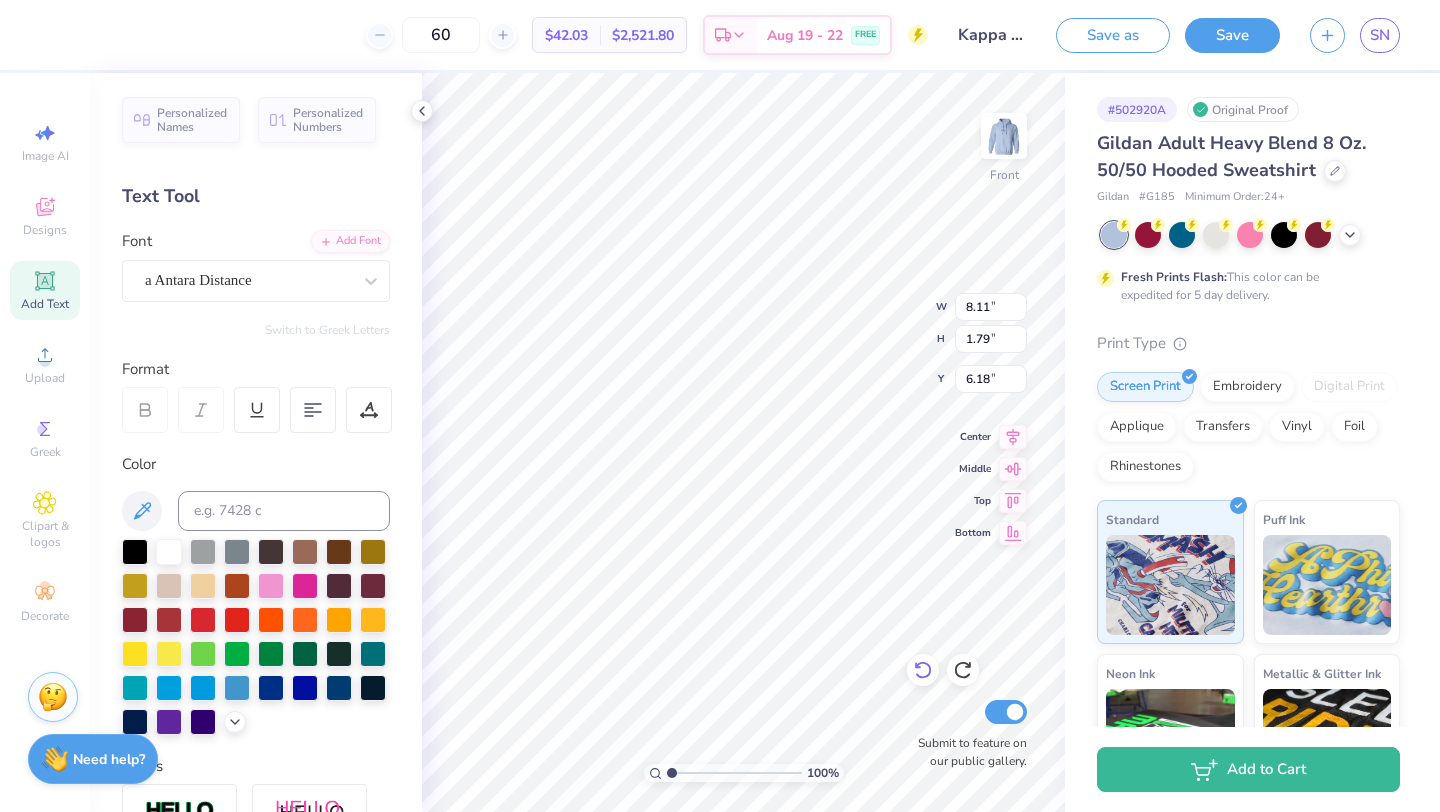 click at bounding box center [923, 670] 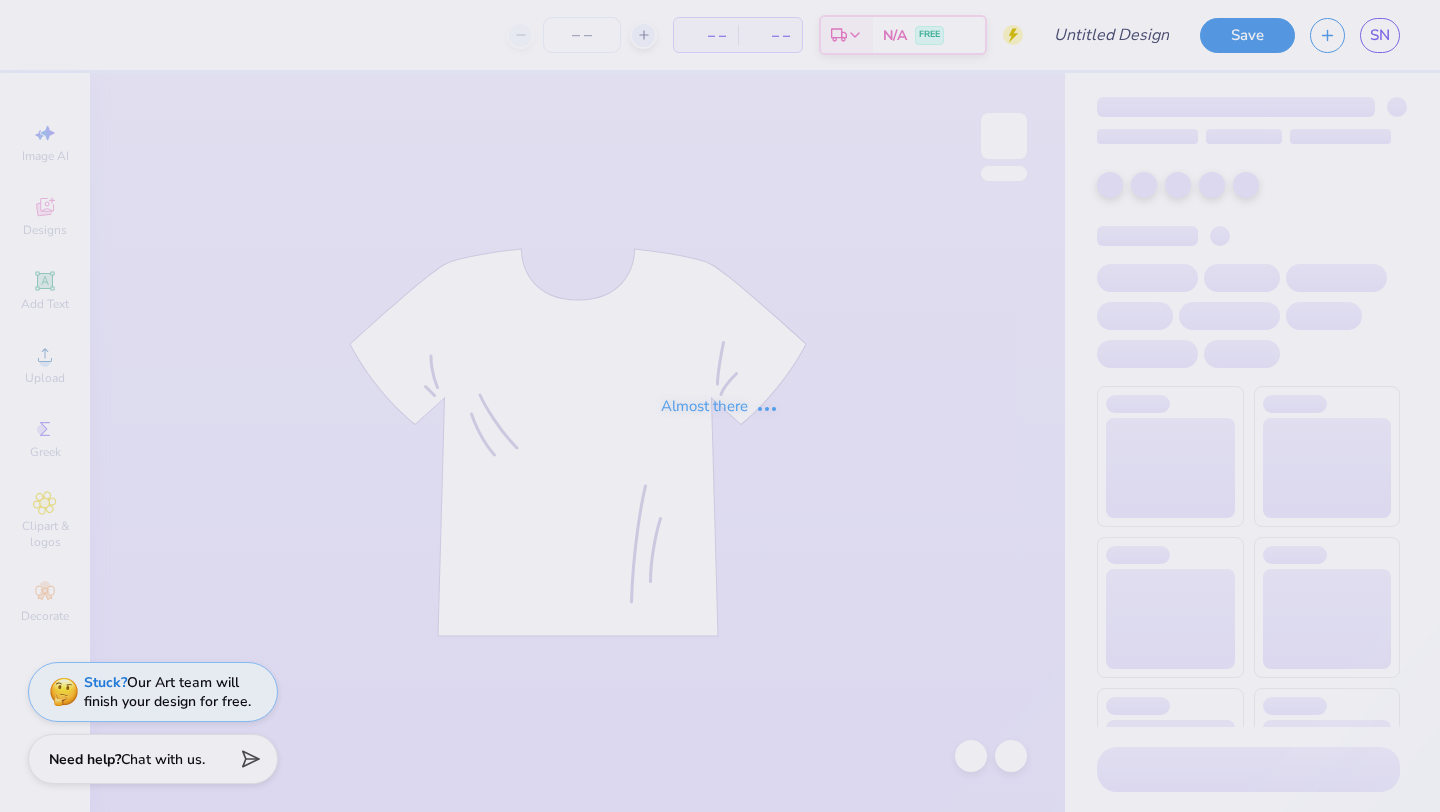 scroll, scrollTop: 0, scrollLeft: 0, axis: both 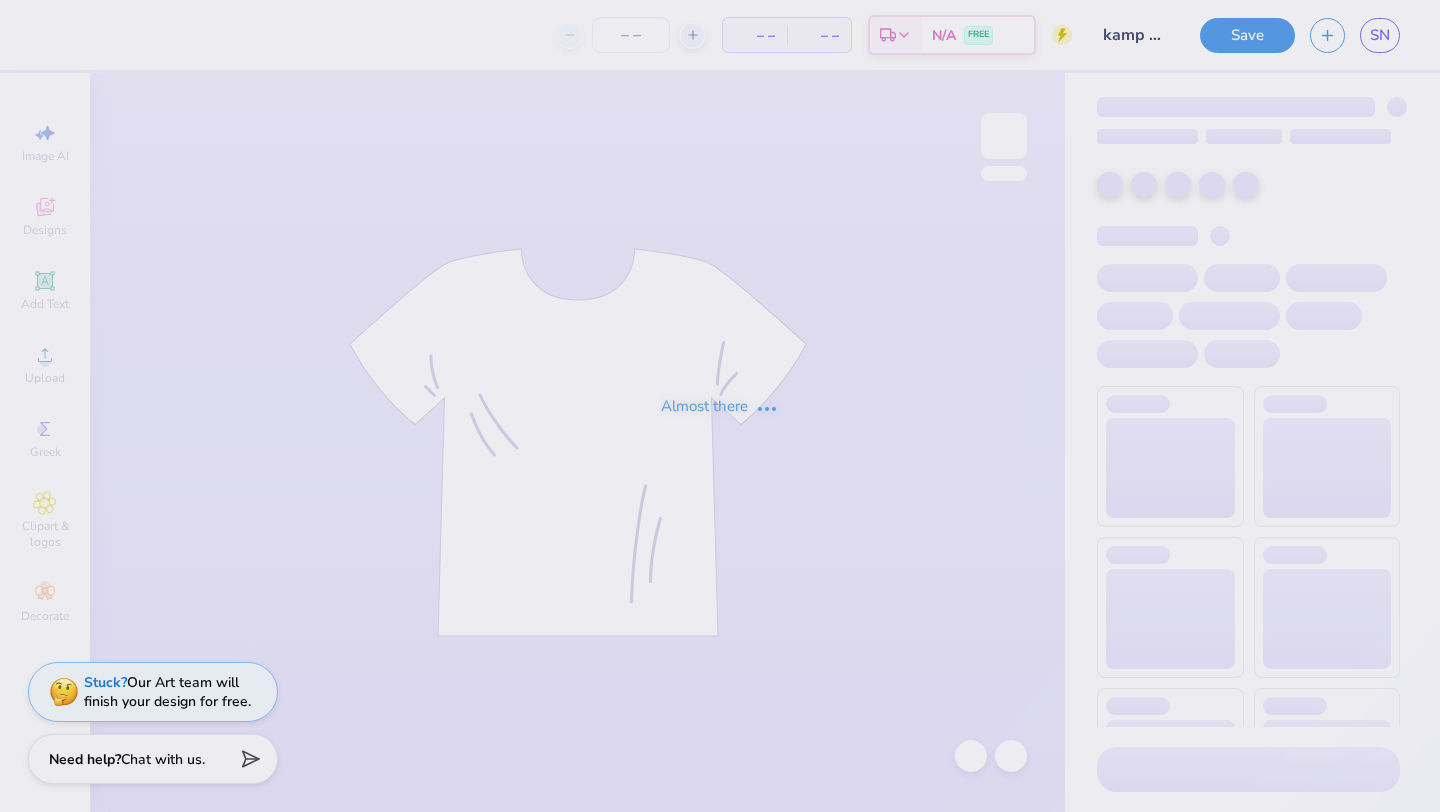 type on "60" 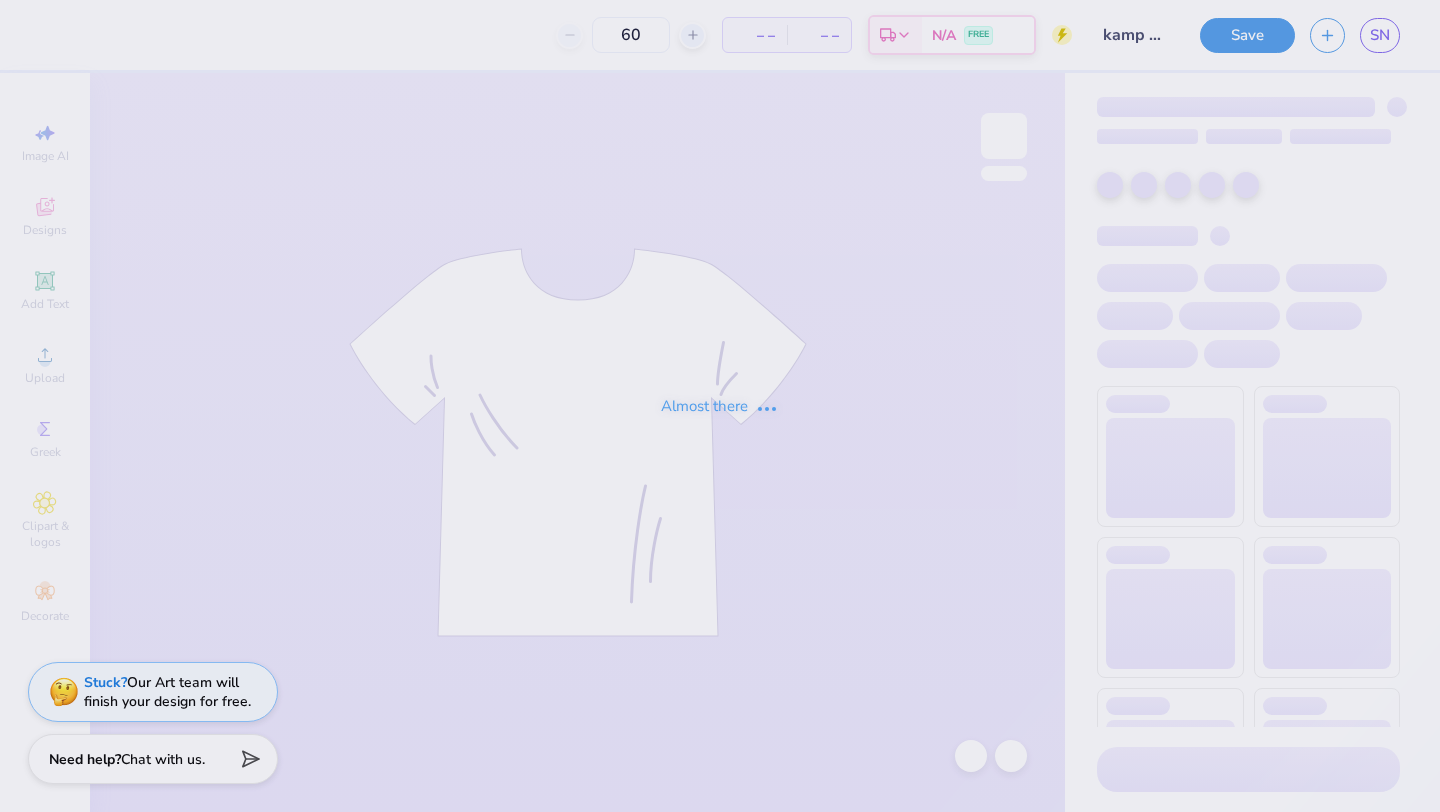 scroll, scrollTop: 0, scrollLeft: 0, axis: both 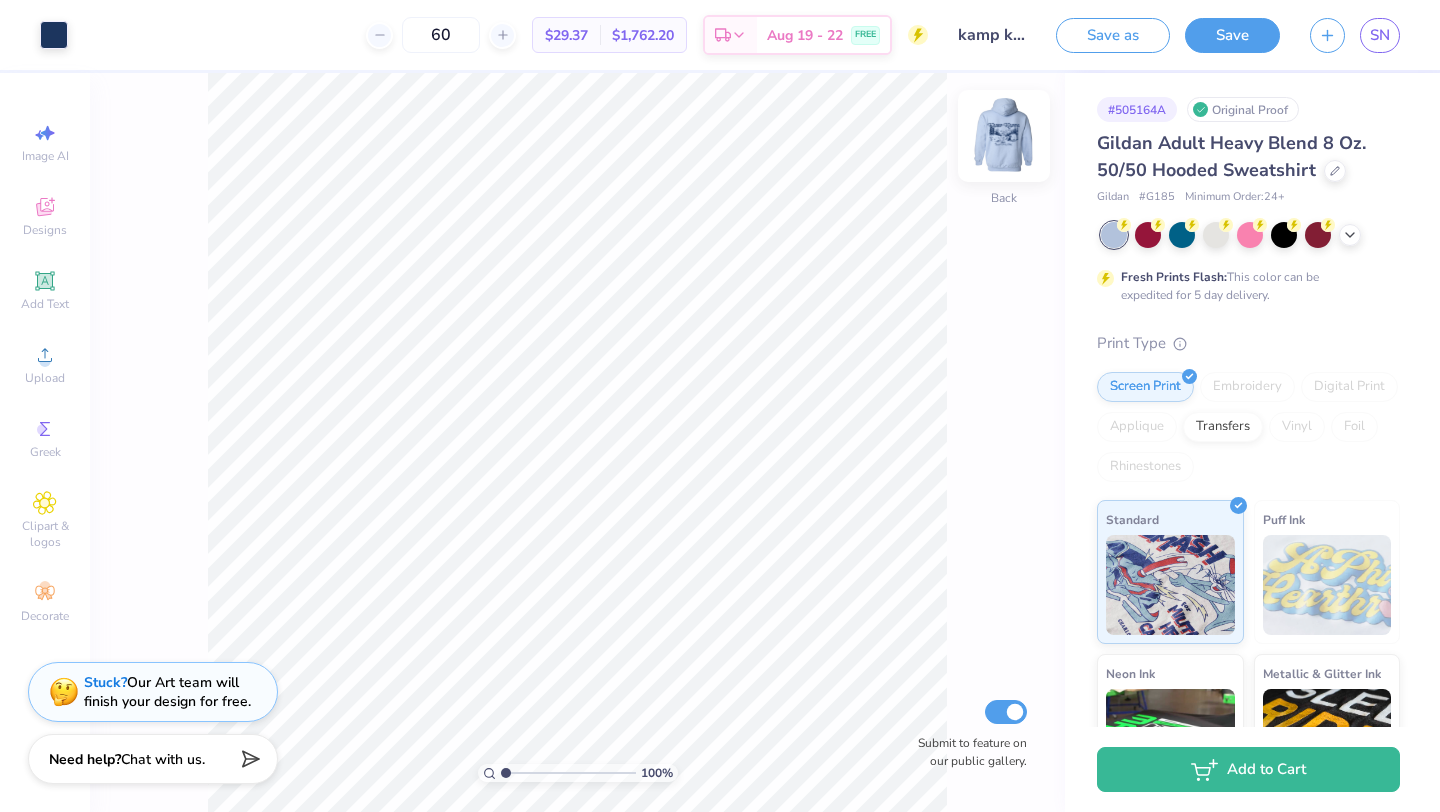 click at bounding box center (1004, 136) 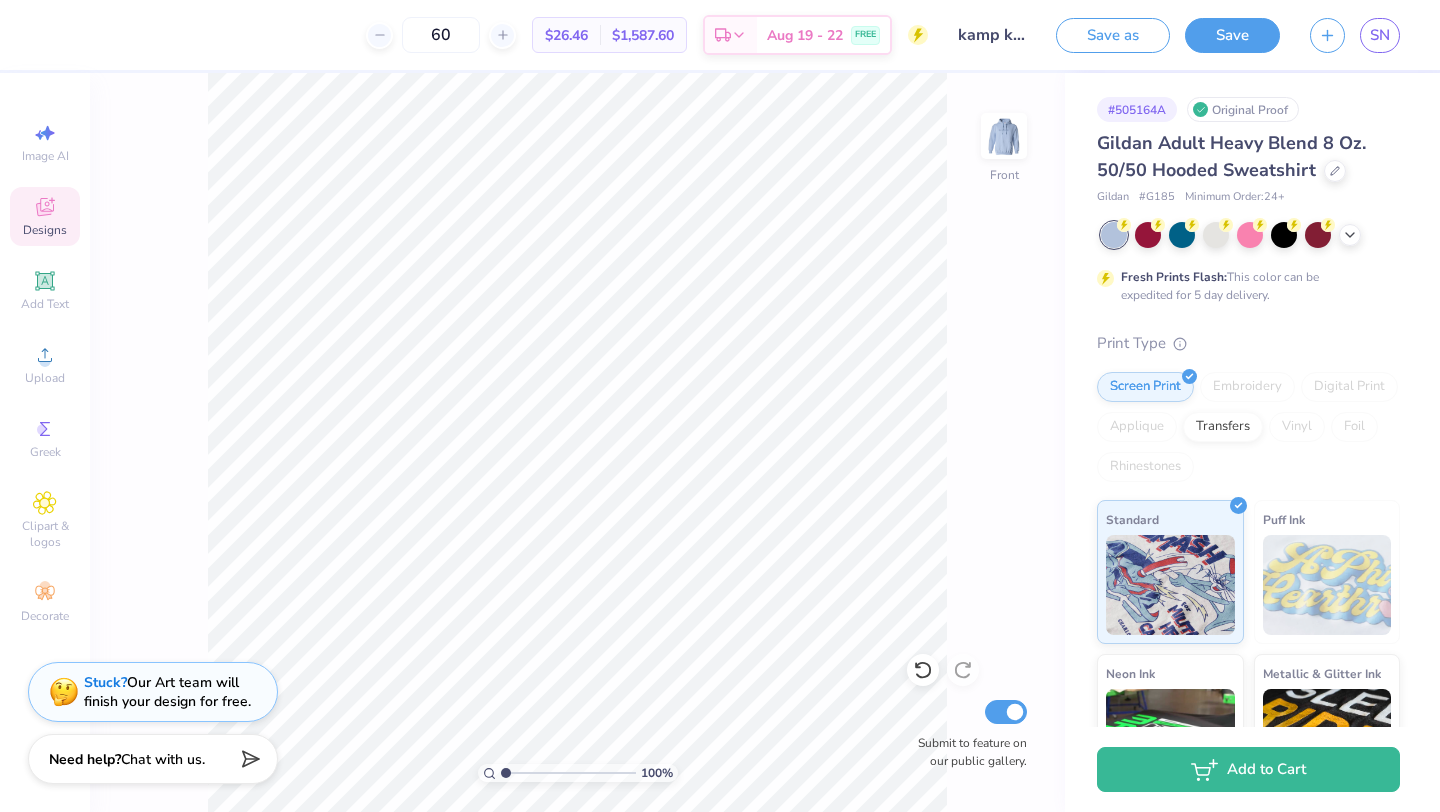 click on "Designs" at bounding box center [45, 216] 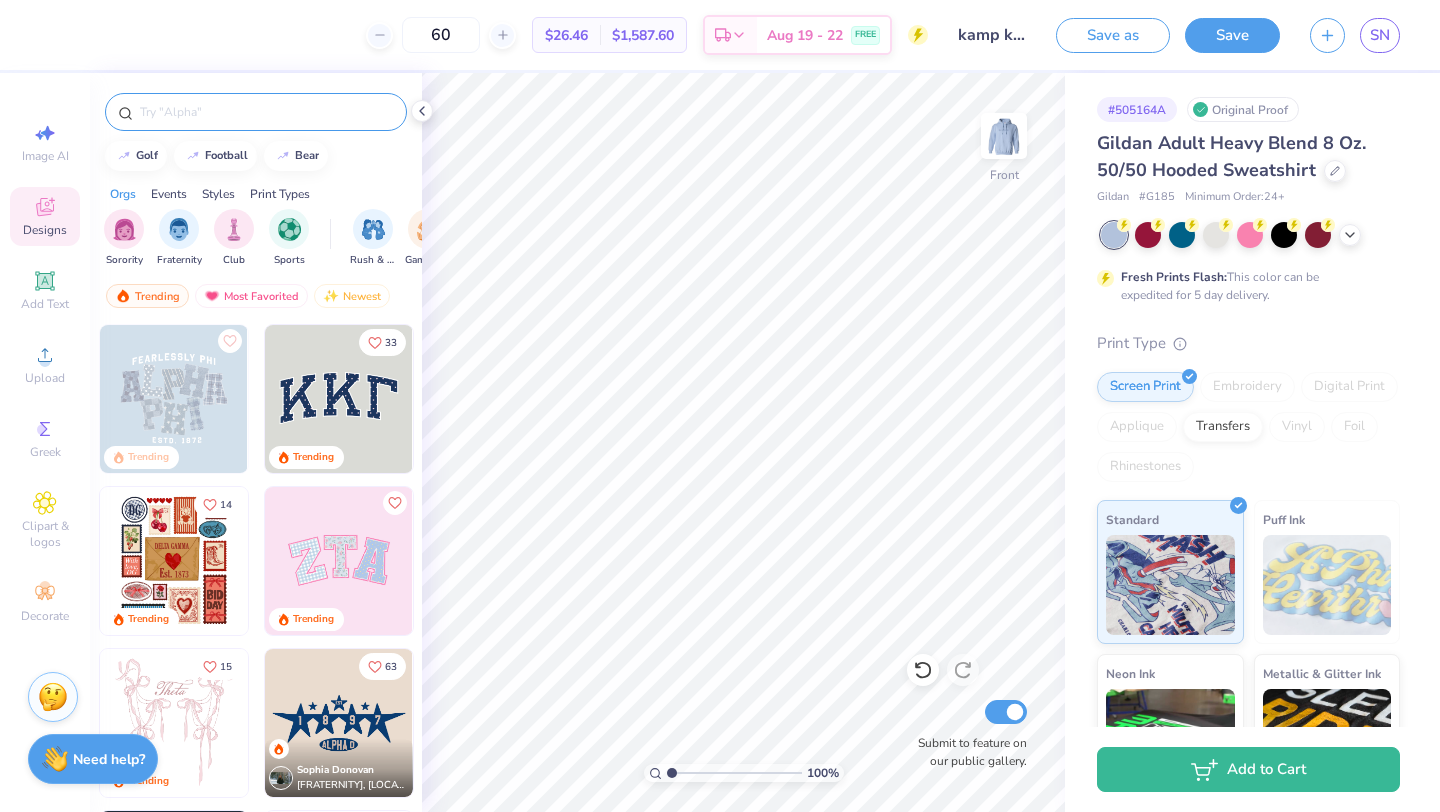 click at bounding box center (256, 112) 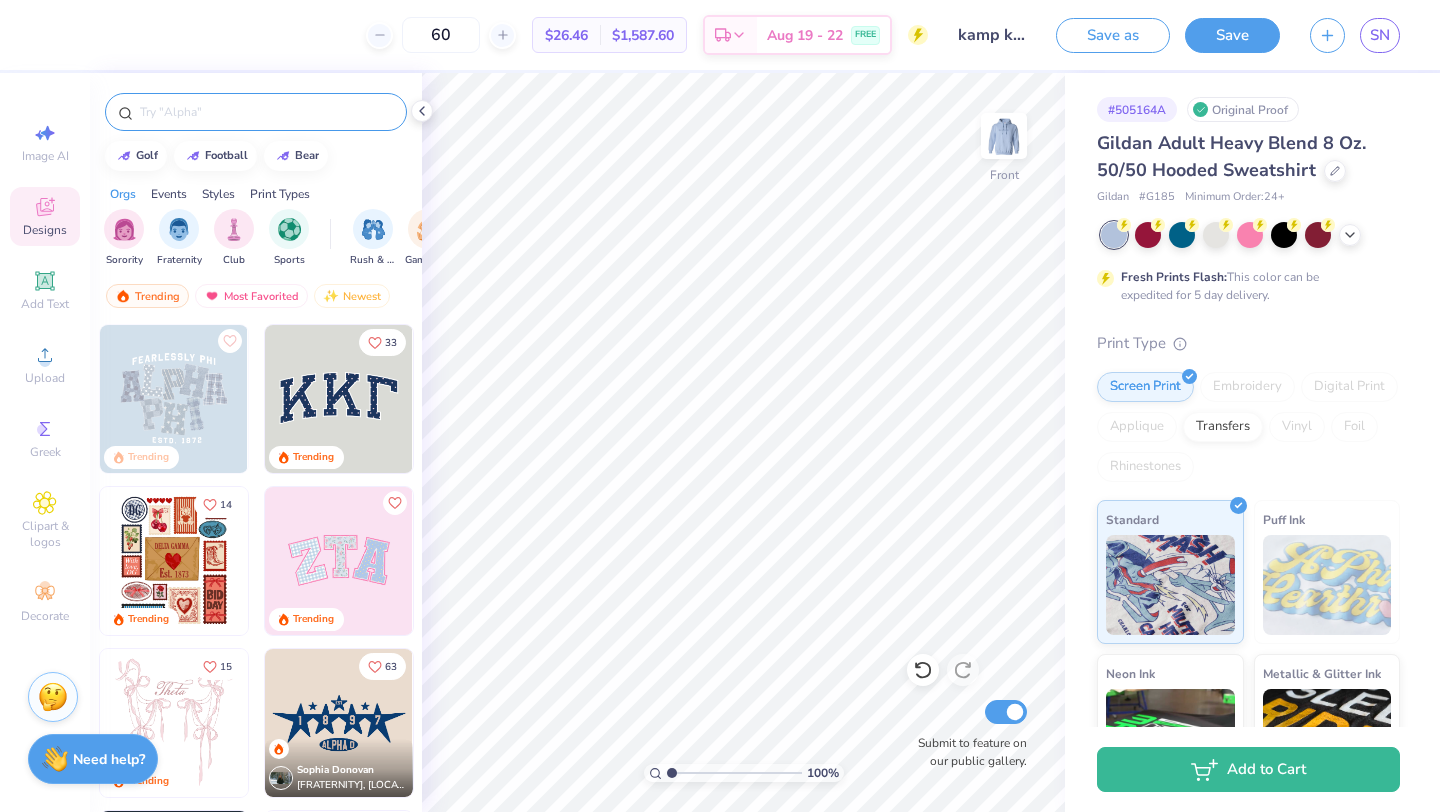 click at bounding box center [266, 112] 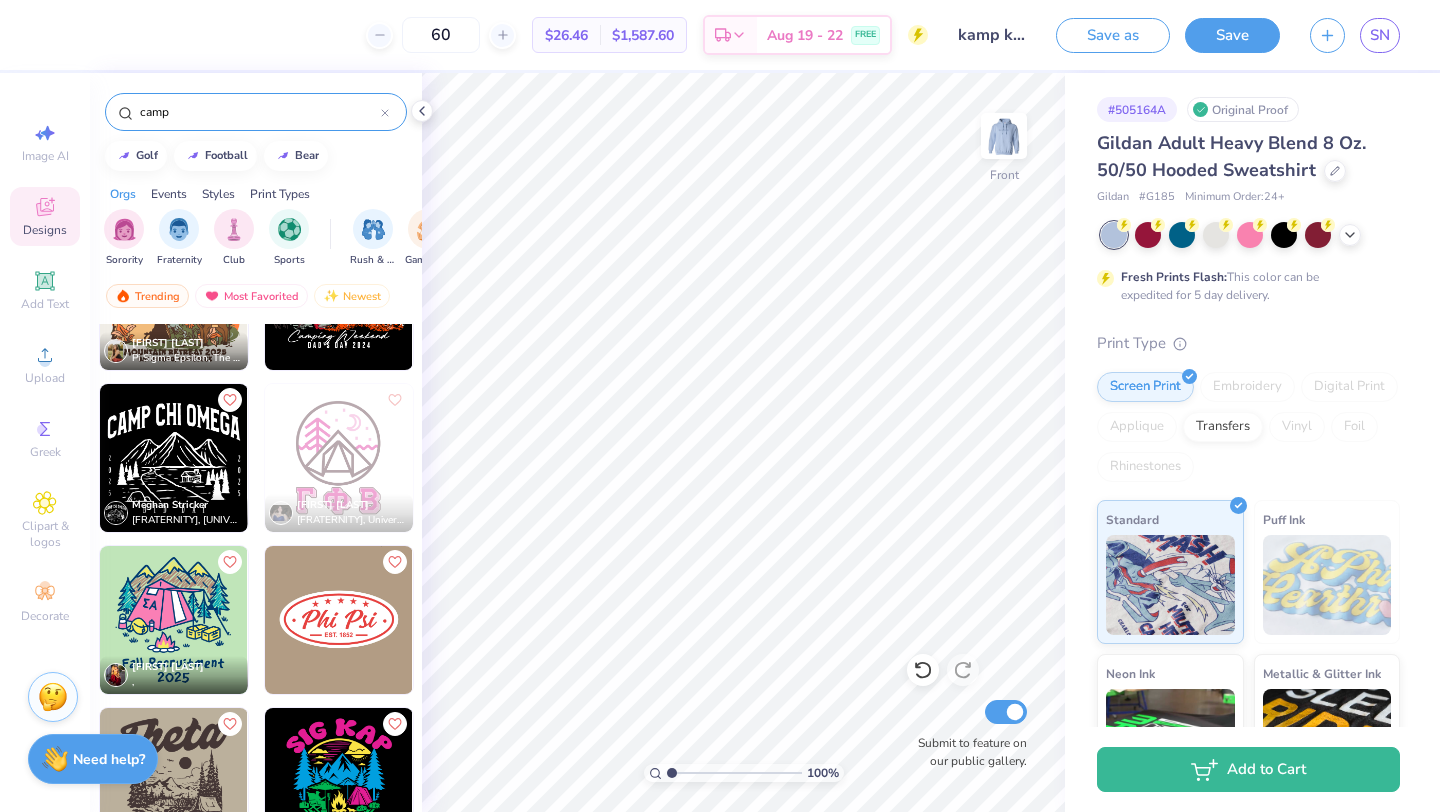 scroll, scrollTop: 753, scrollLeft: 0, axis: vertical 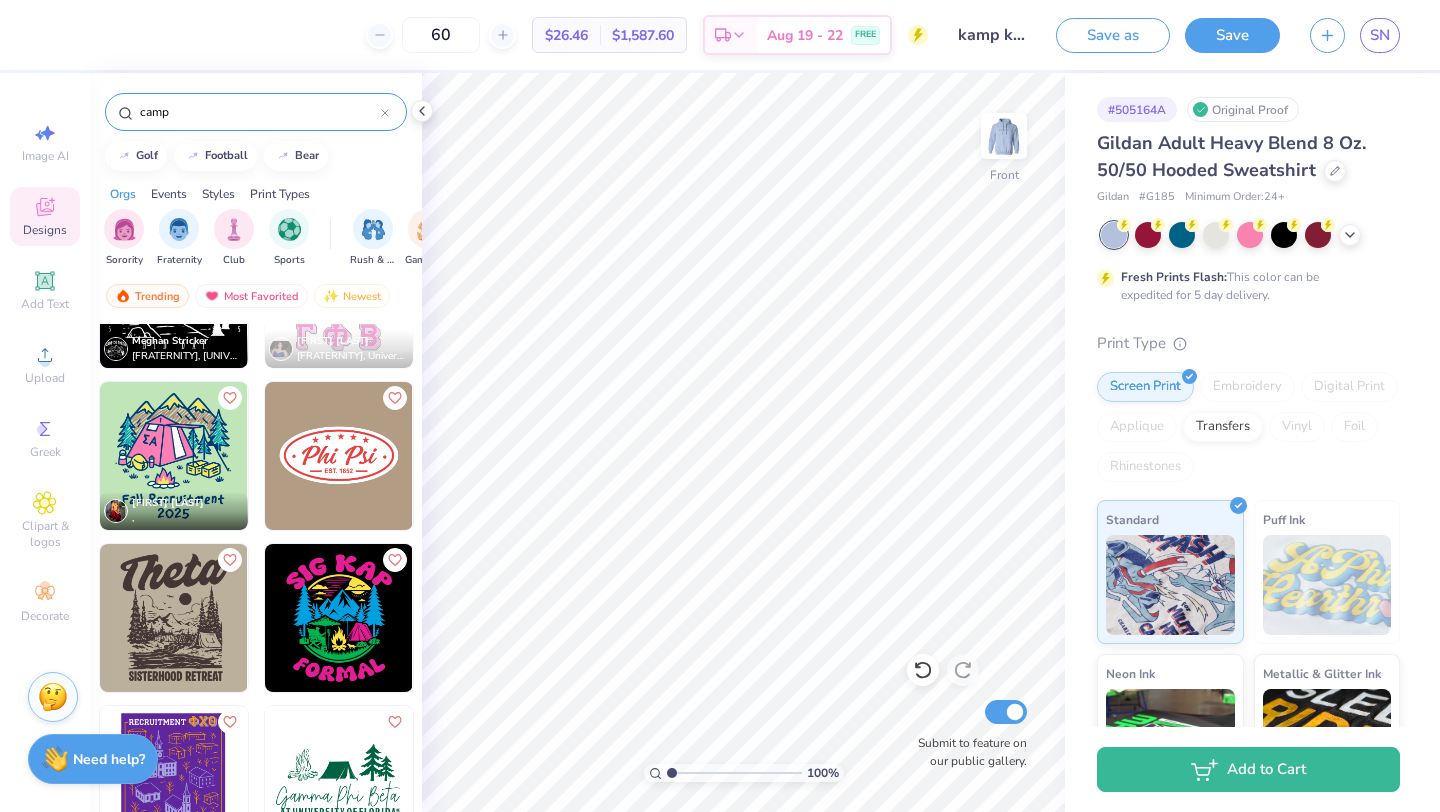 type on "camp" 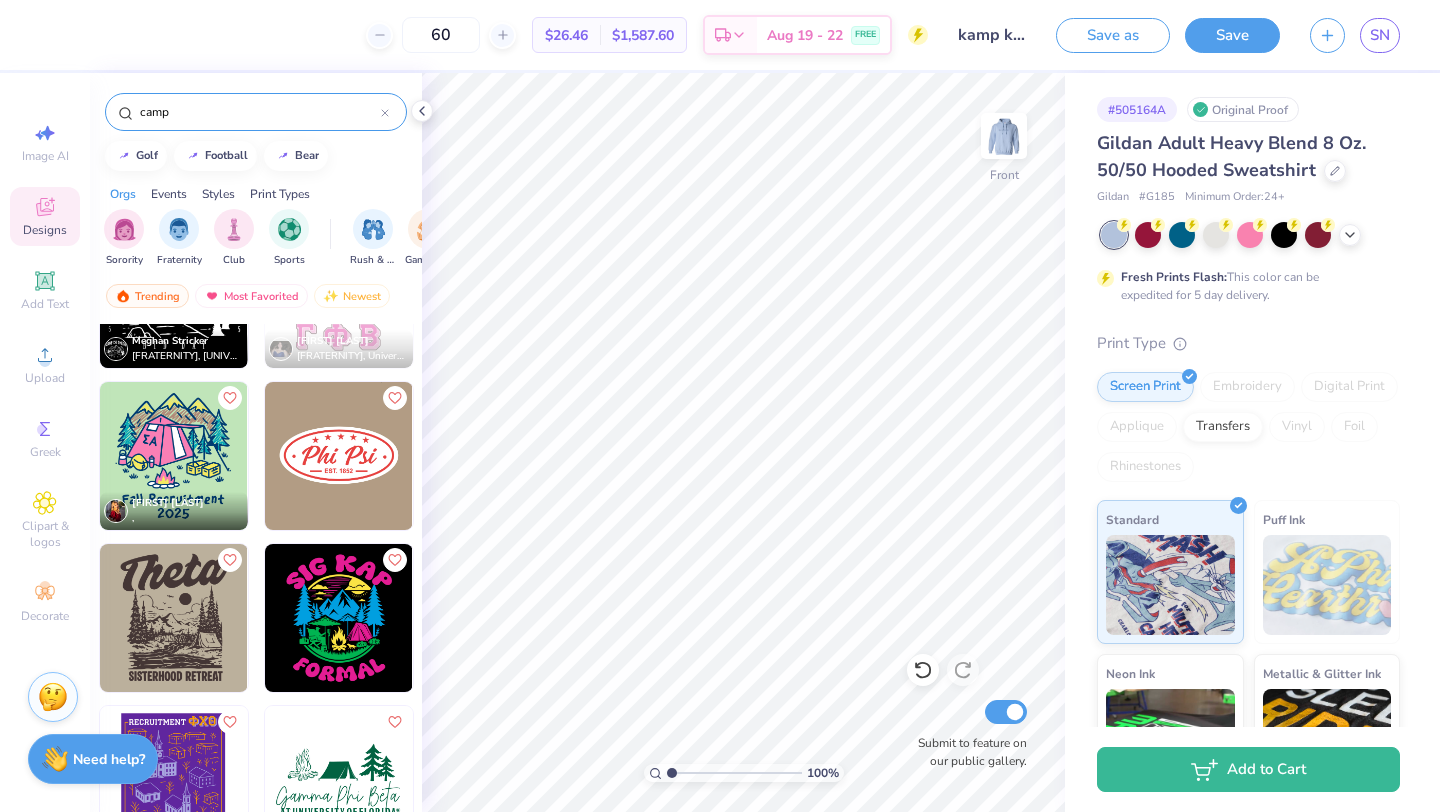click at bounding box center [174, 618] 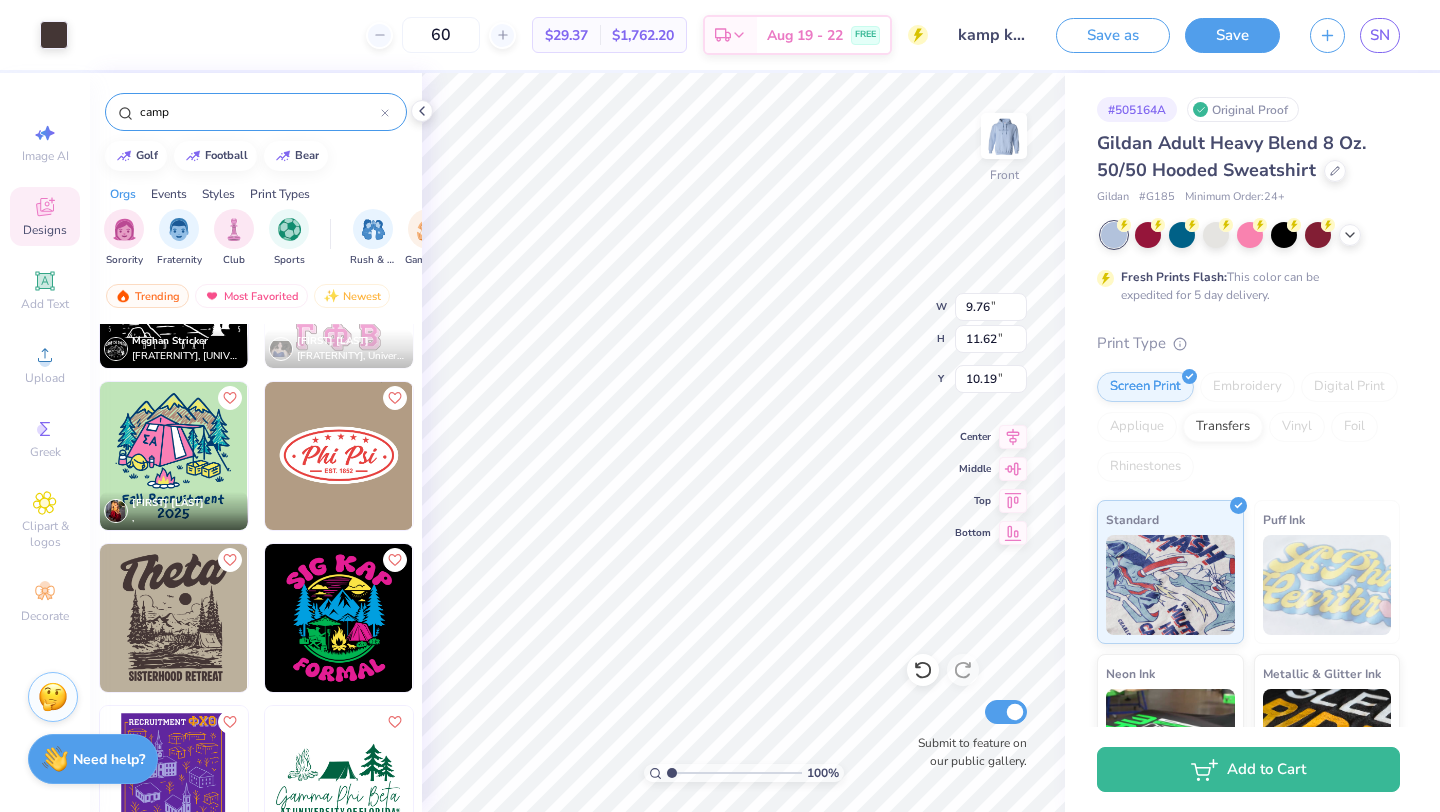 click on "Art colors 60 $29.37 Per Item $1,762.20 Total Est.  Delivery Aug 19 - 22 FREE Design Title kamp kappa 2025 idea 2 Save as Save SN" at bounding box center [720, 35] 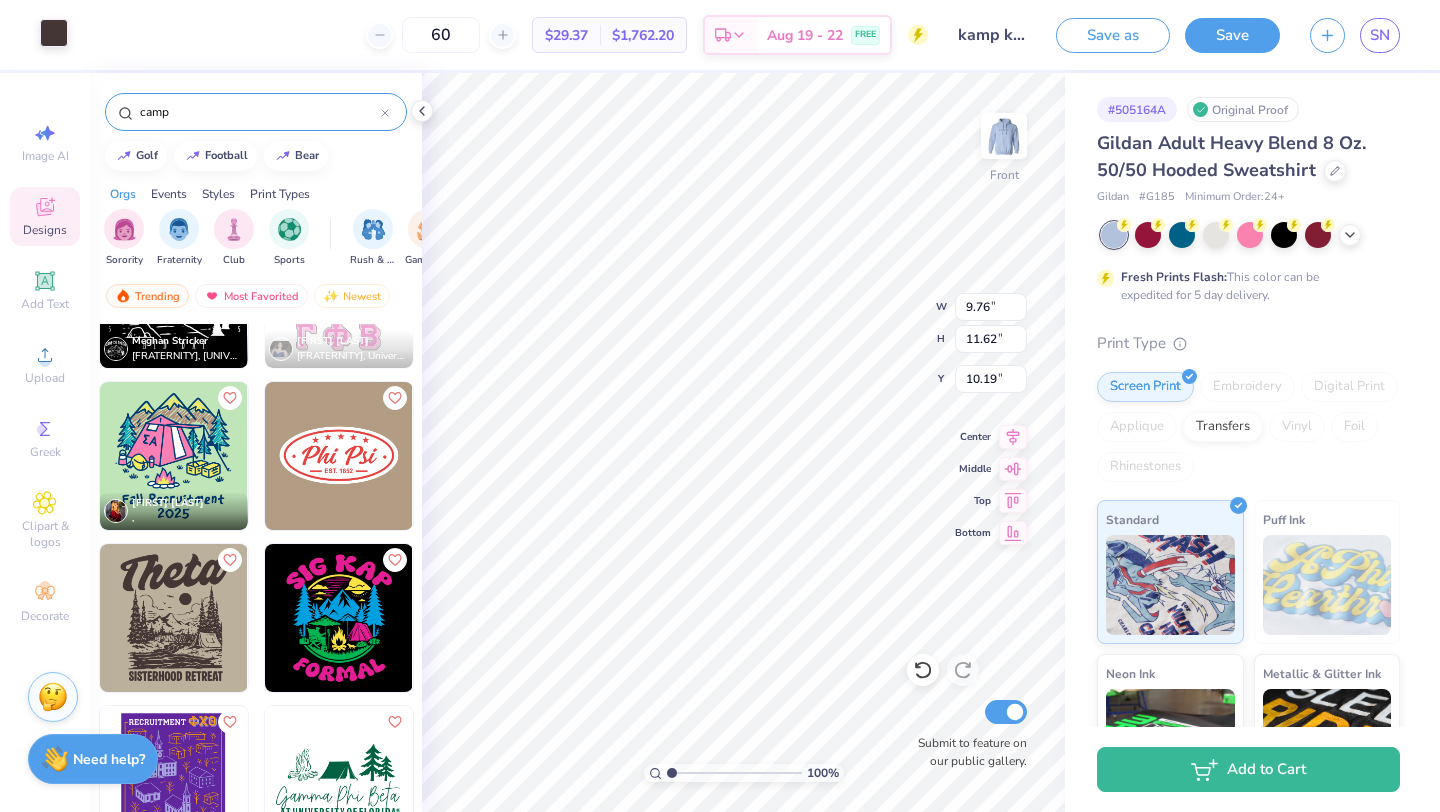 click at bounding box center (54, 33) 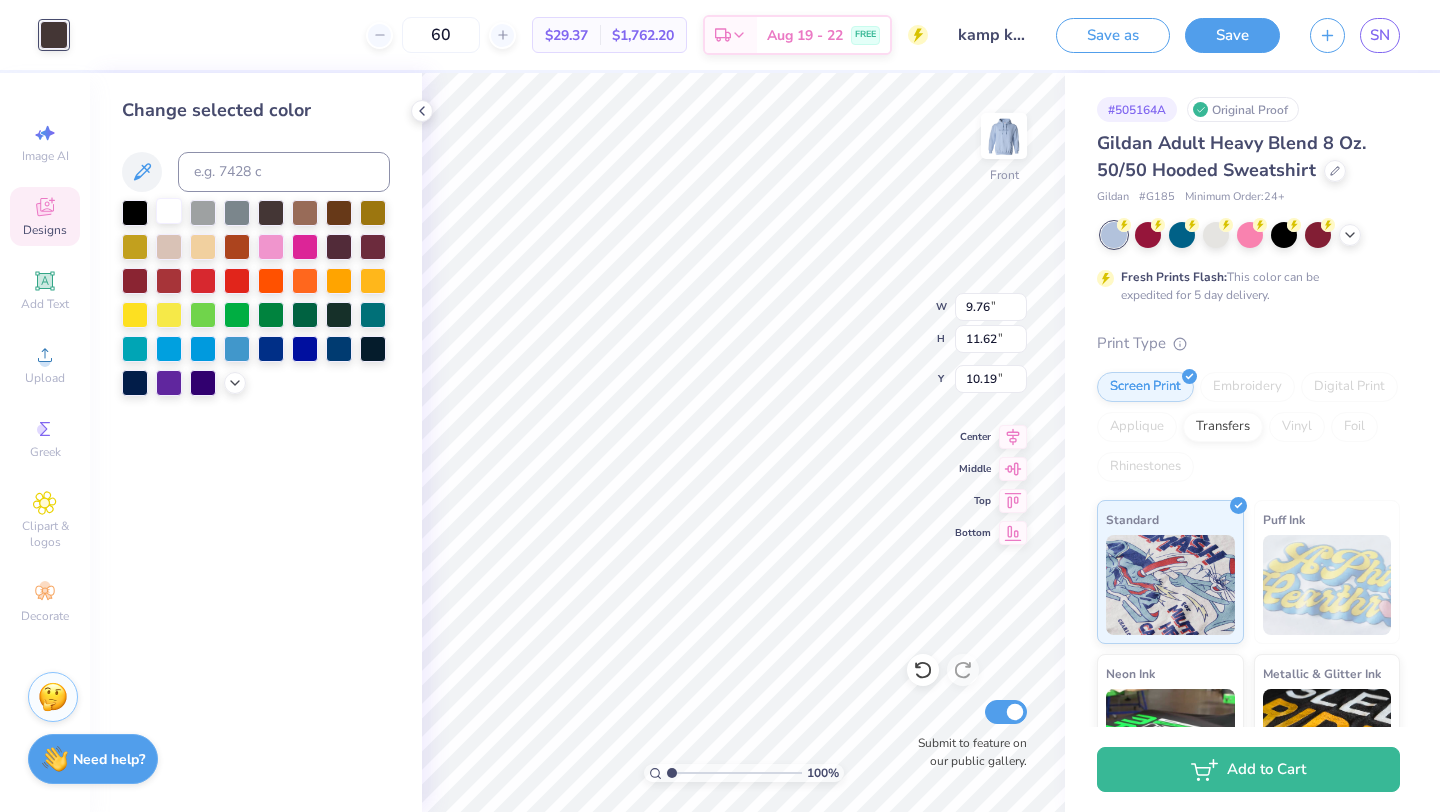 click at bounding box center (169, 211) 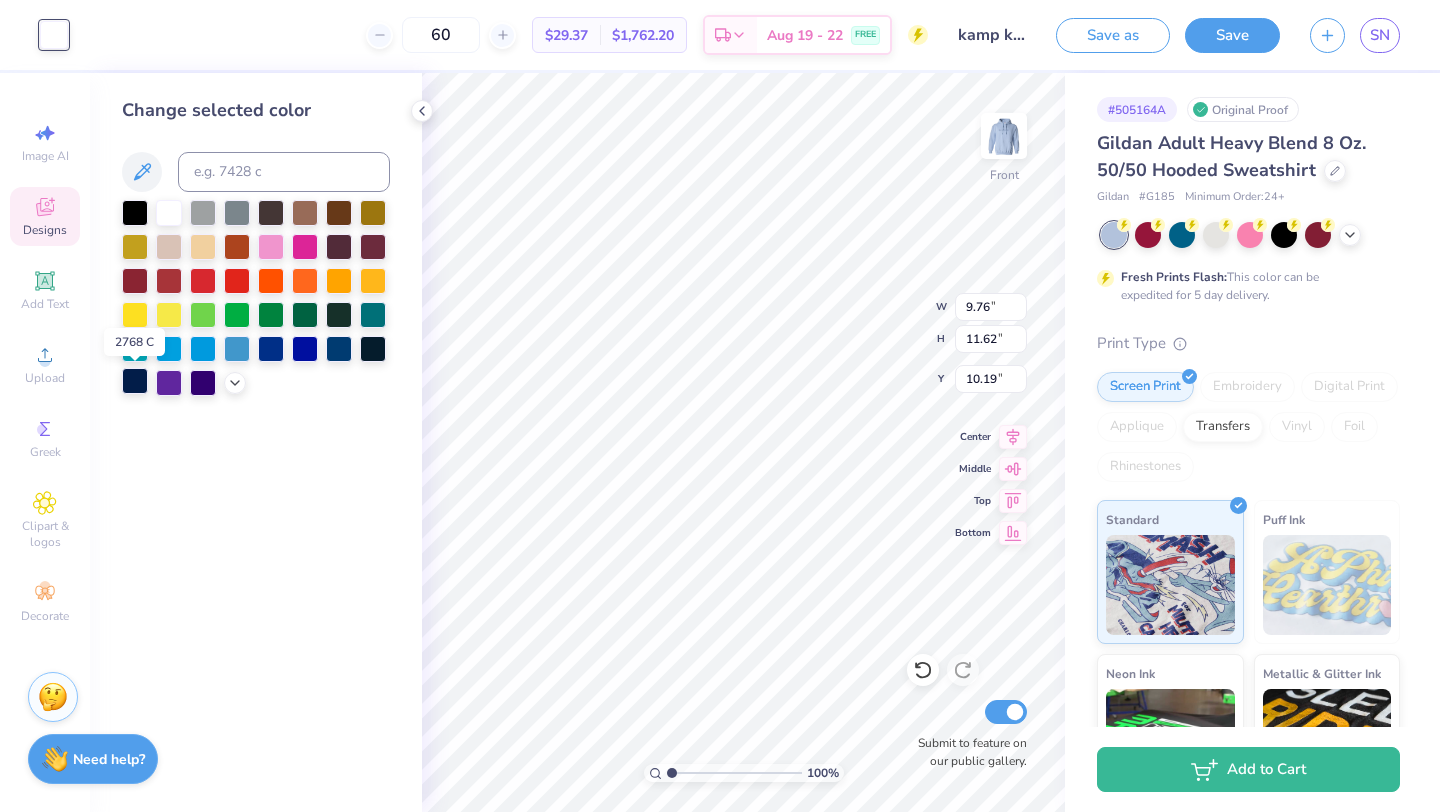 click at bounding box center [135, 381] 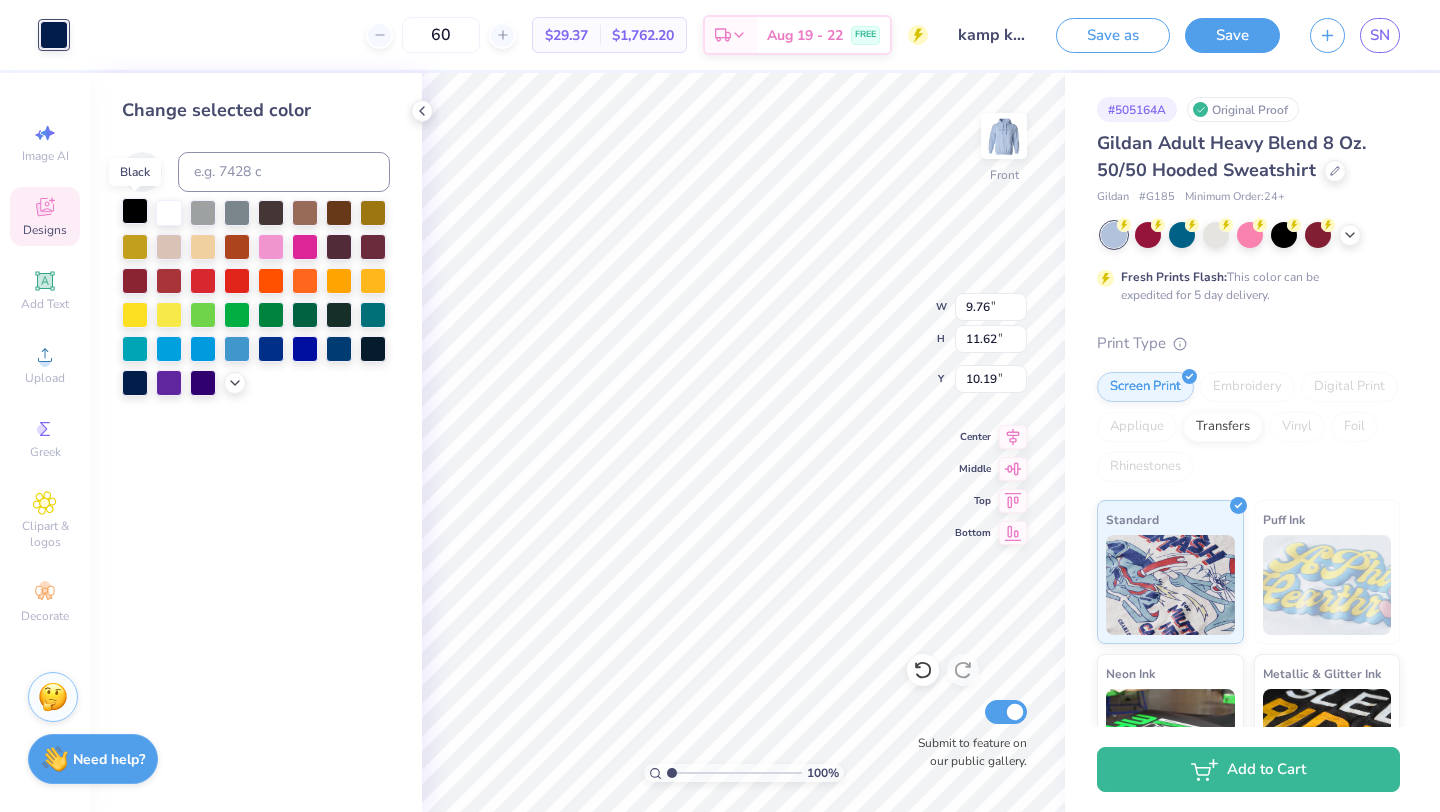 click at bounding box center [135, 211] 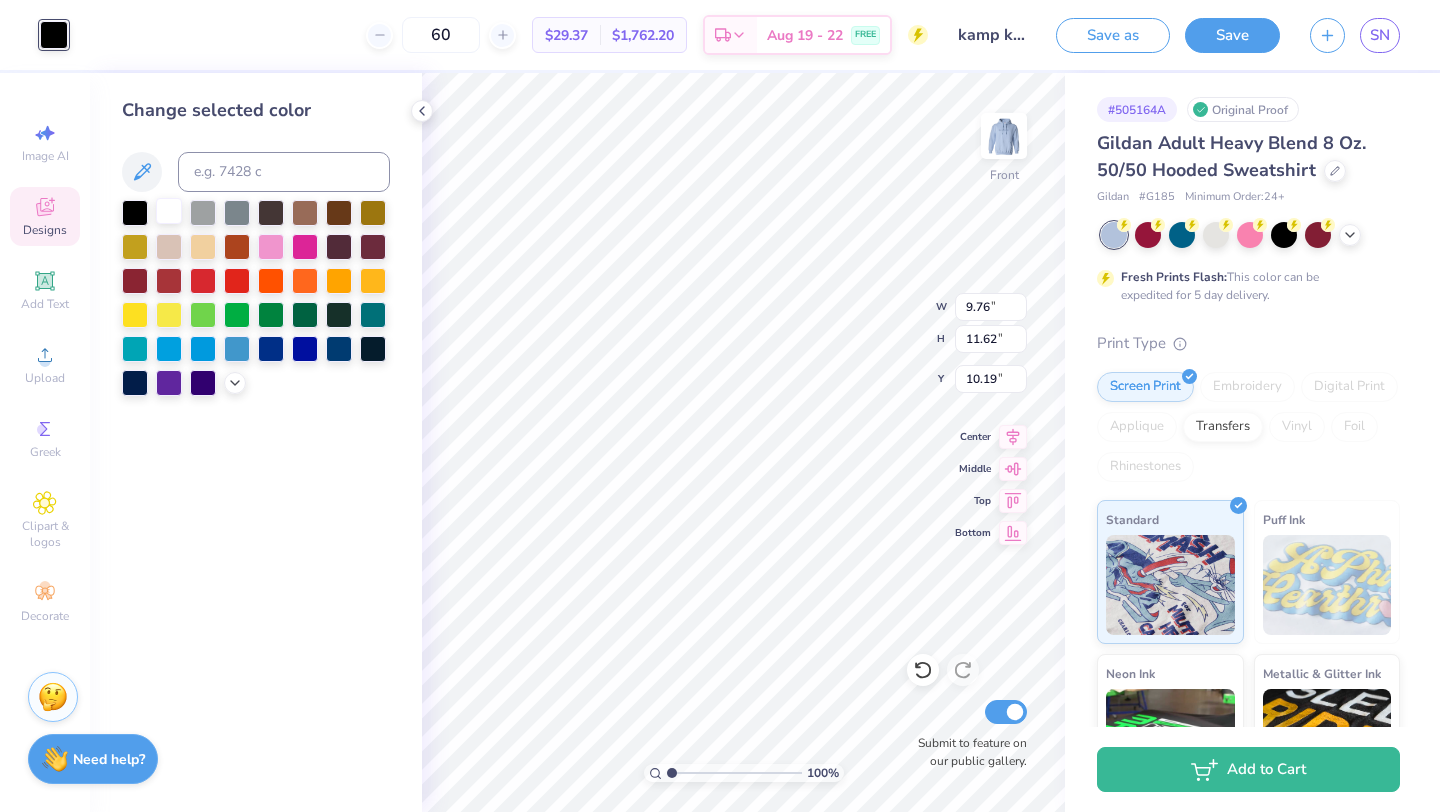 click at bounding box center (169, 211) 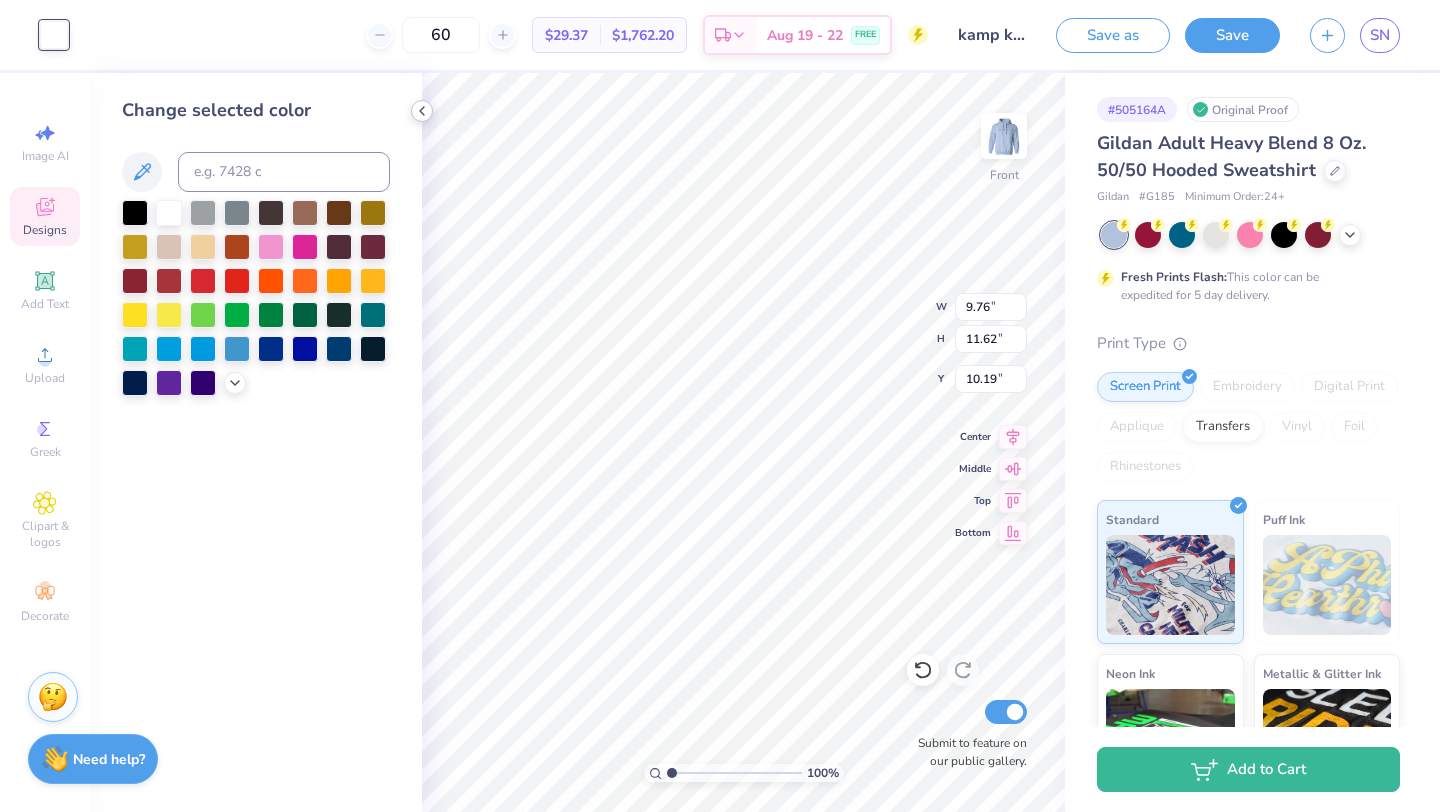 click 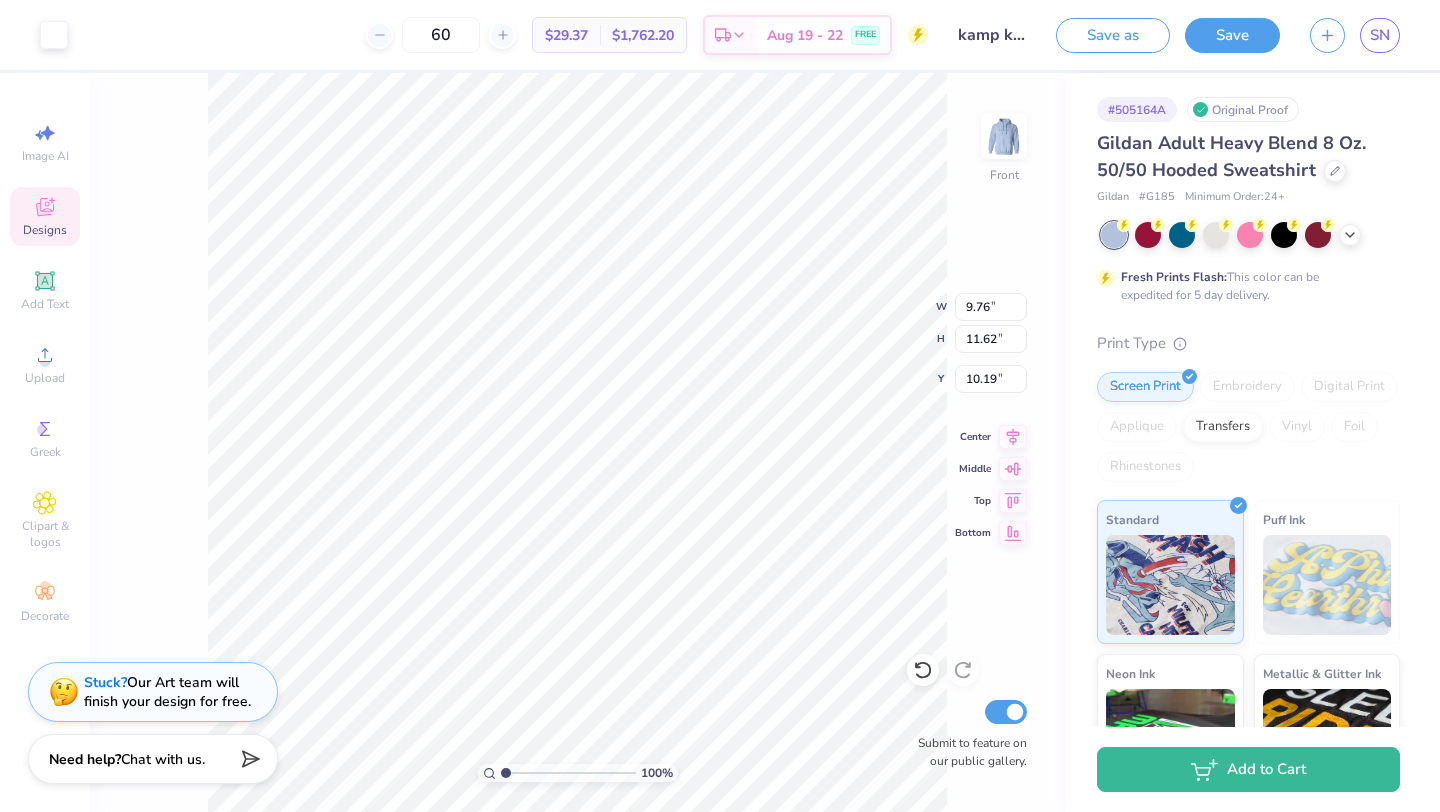 type on "6.00" 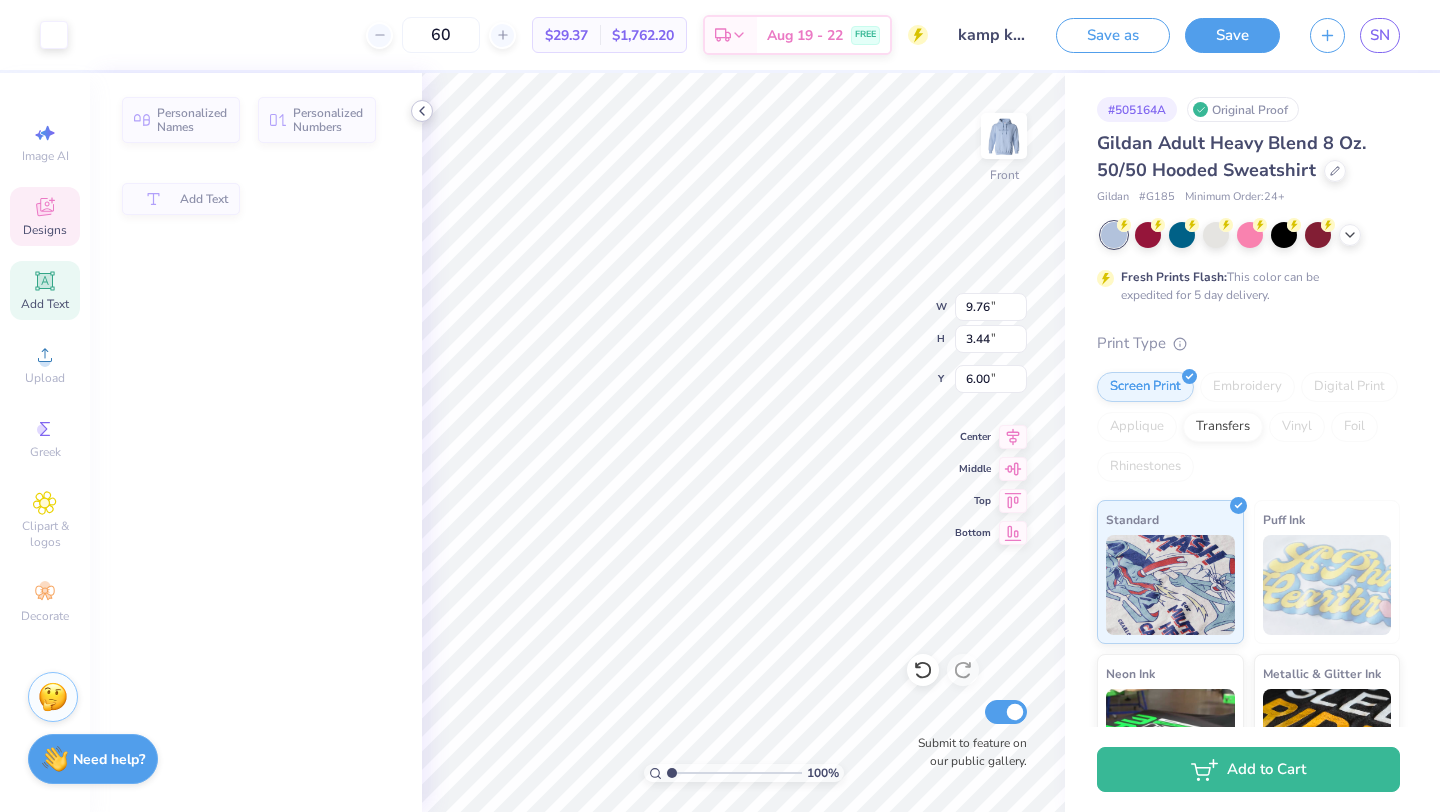 type on "3.44" 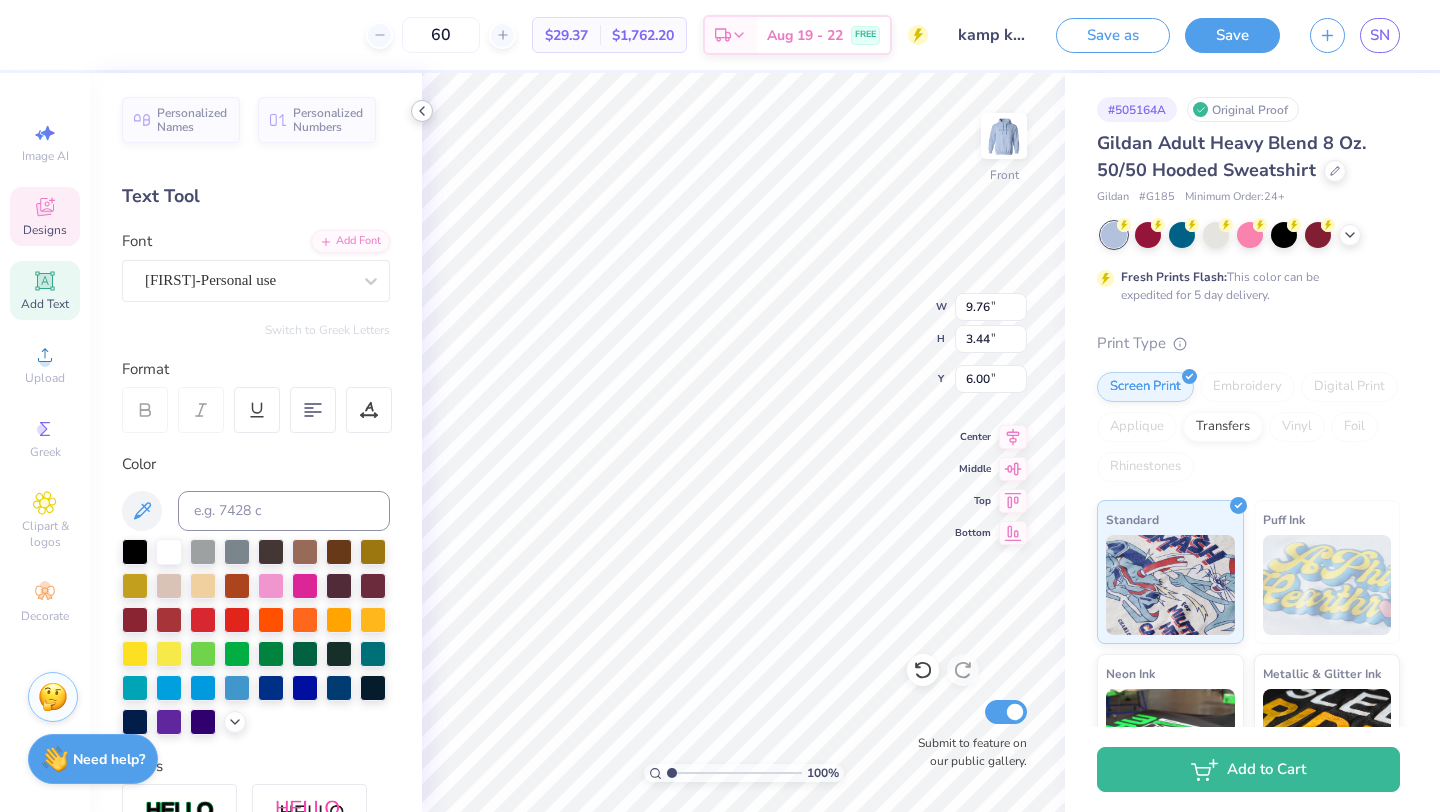 scroll, scrollTop: 0, scrollLeft: 0, axis: both 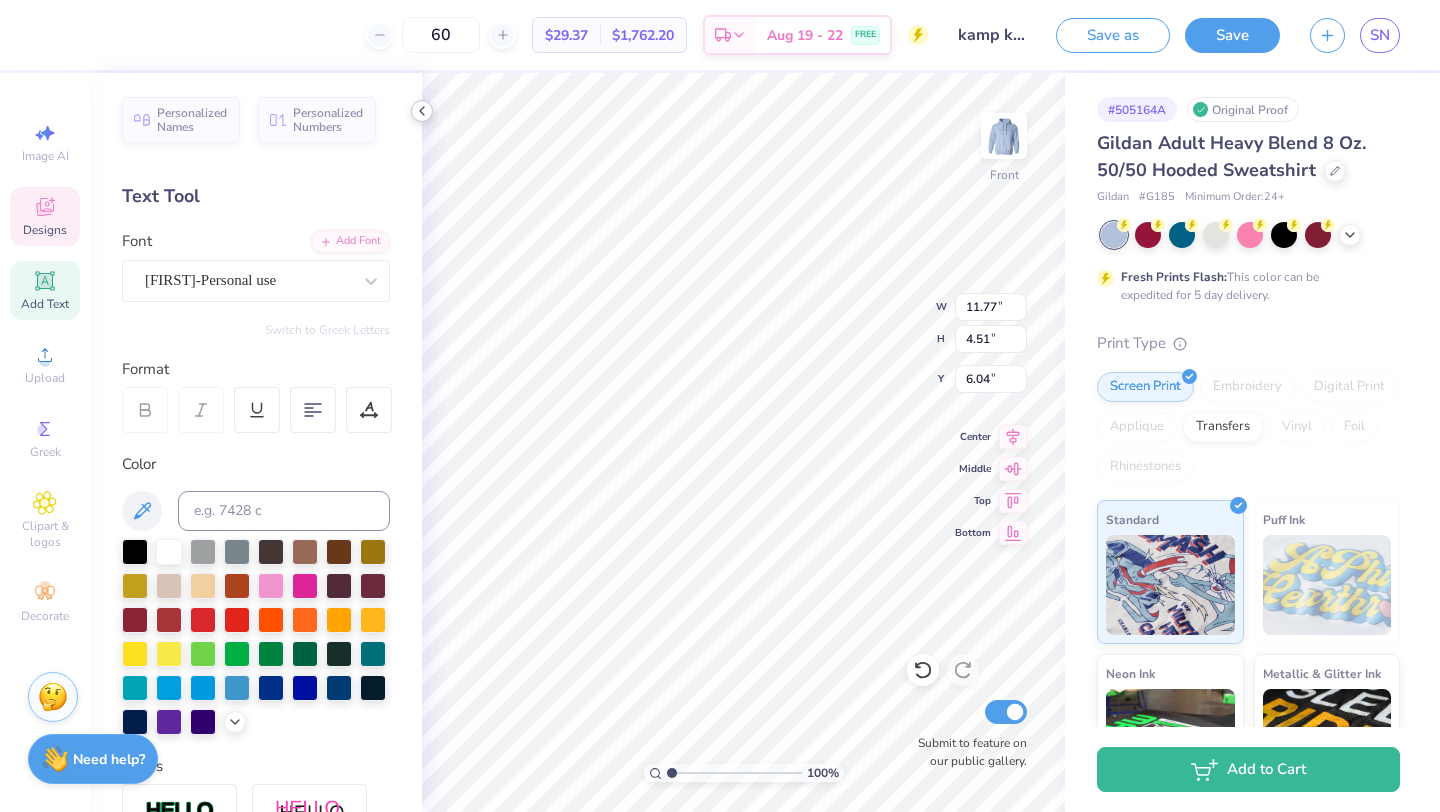 type on "9.94" 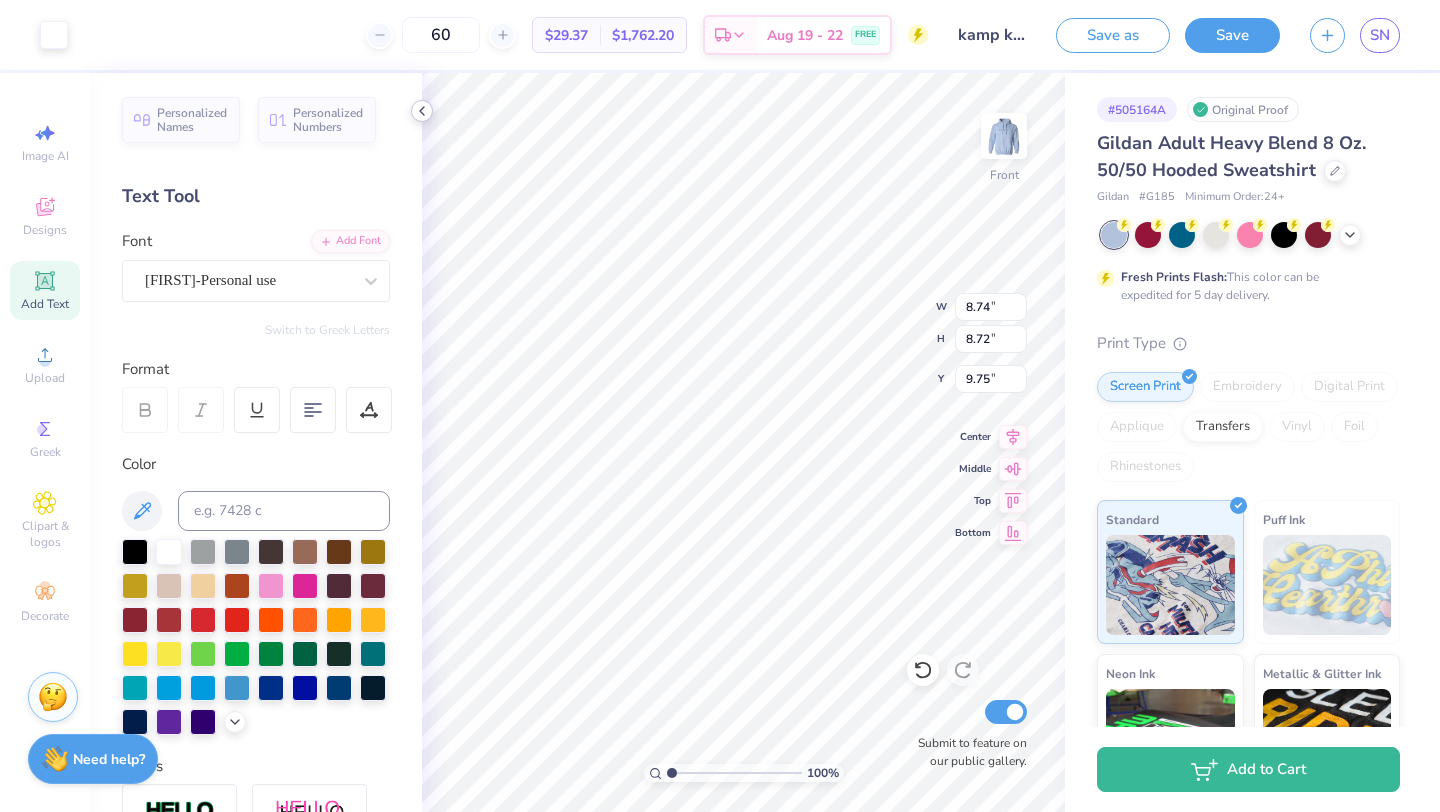 type on "9.75" 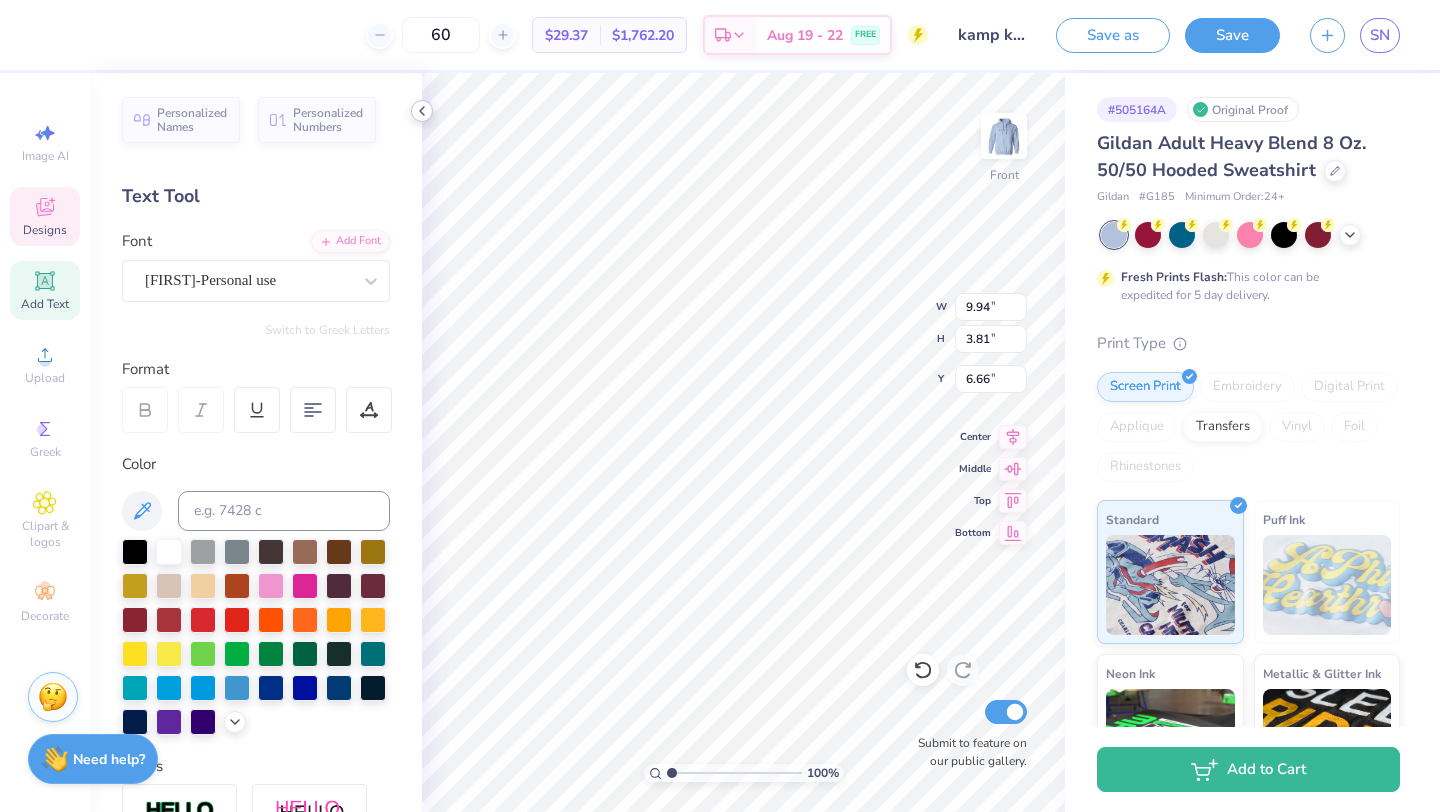 type on "6.53" 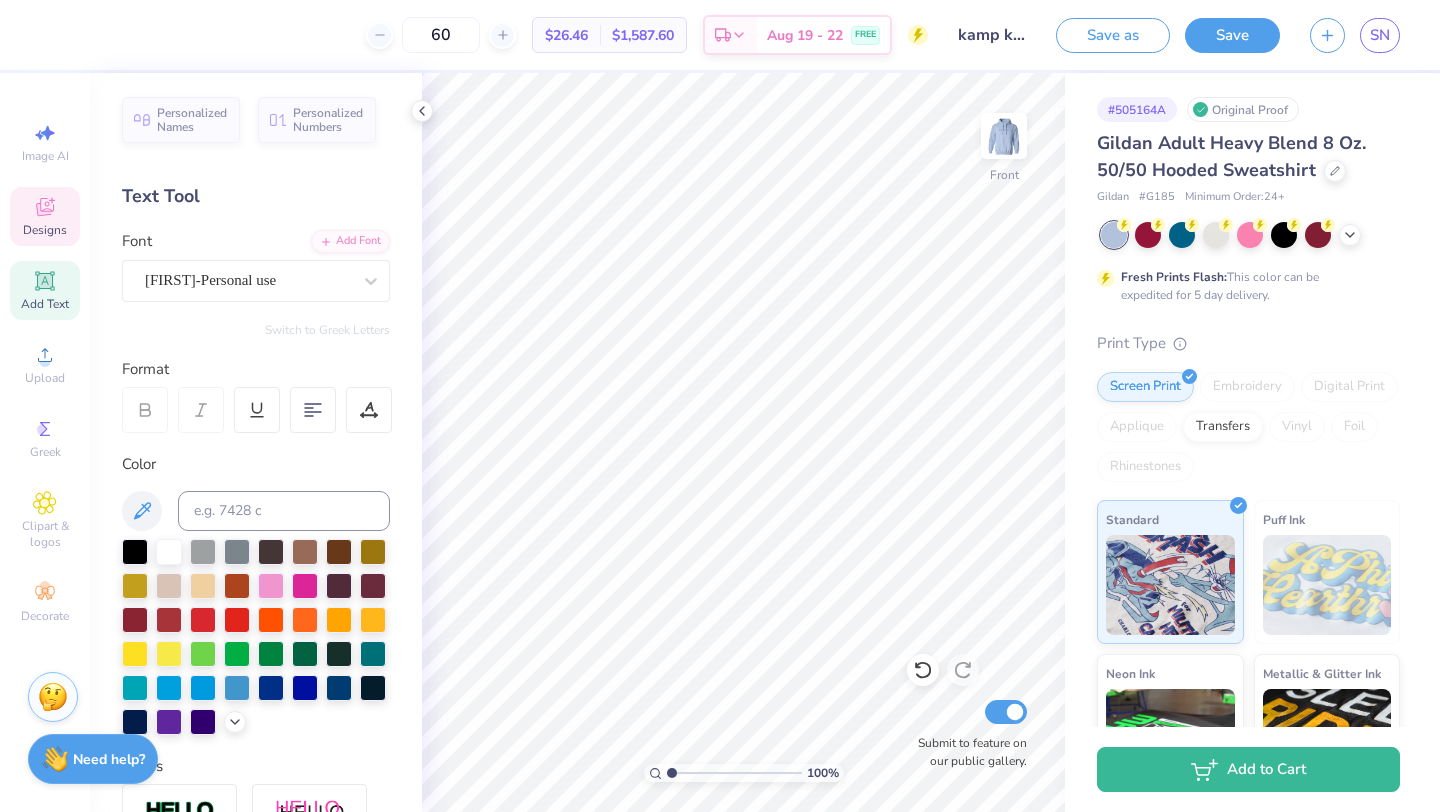click on "Designs" at bounding box center (45, 230) 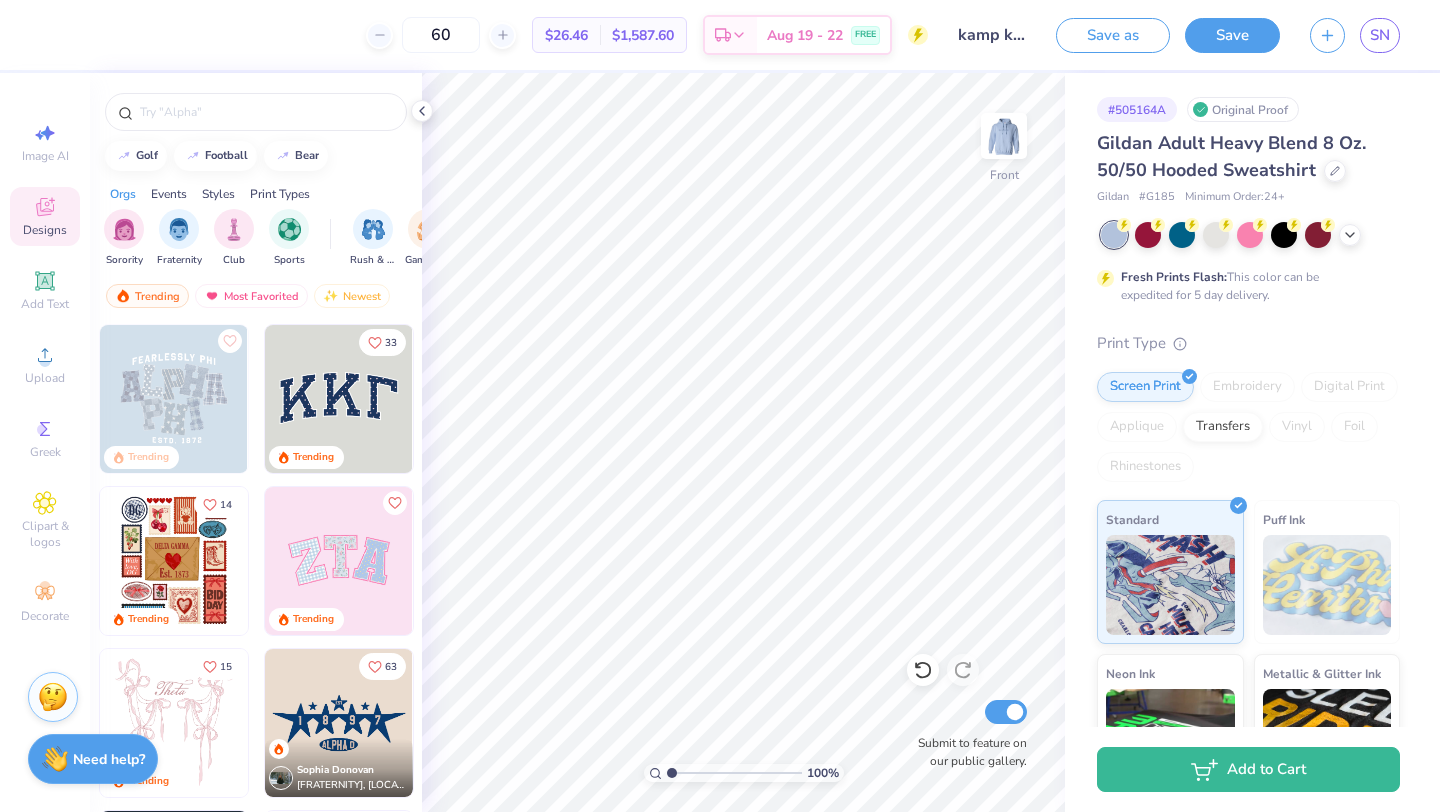 scroll, scrollTop: 15, scrollLeft: 0, axis: vertical 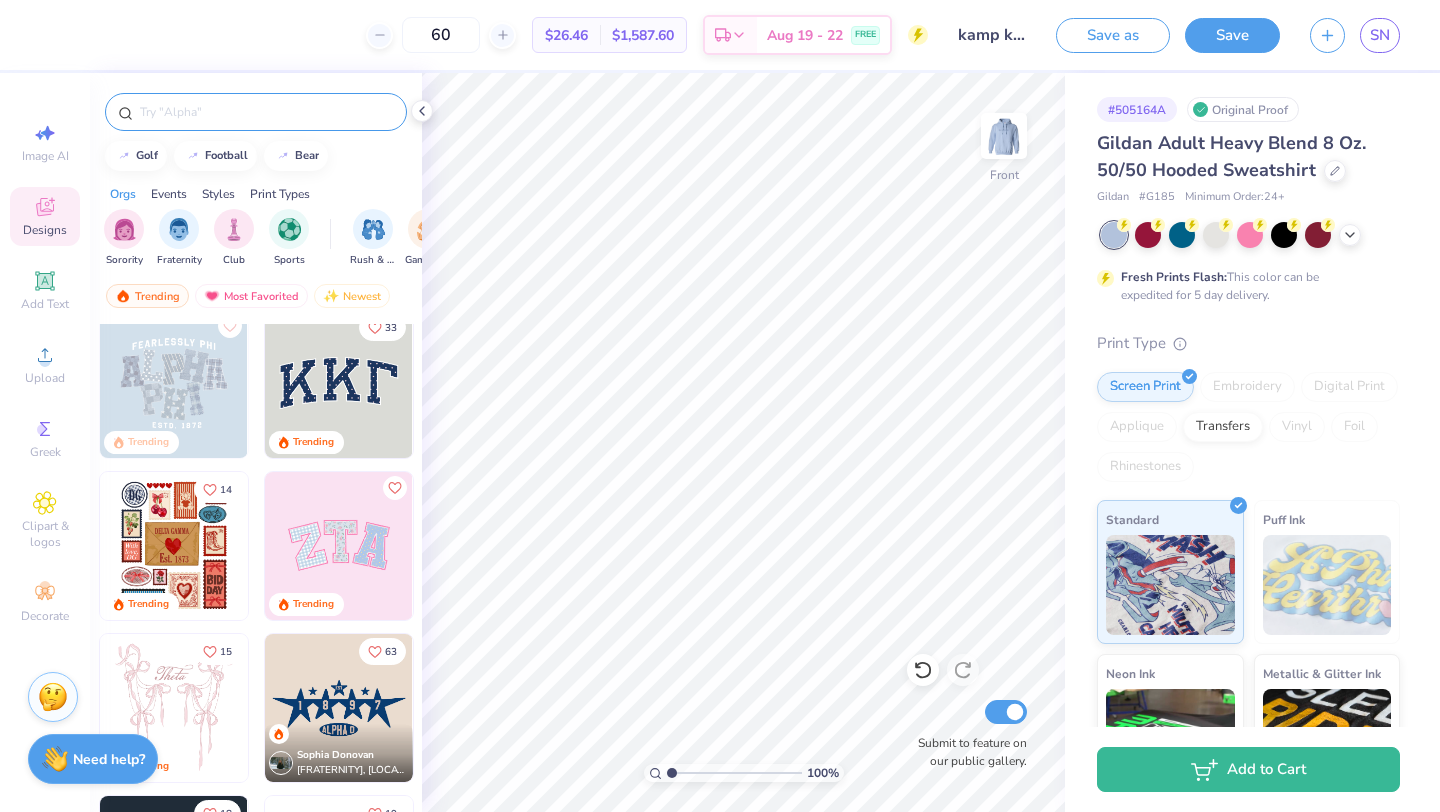 click at bounding box center (266, 112) 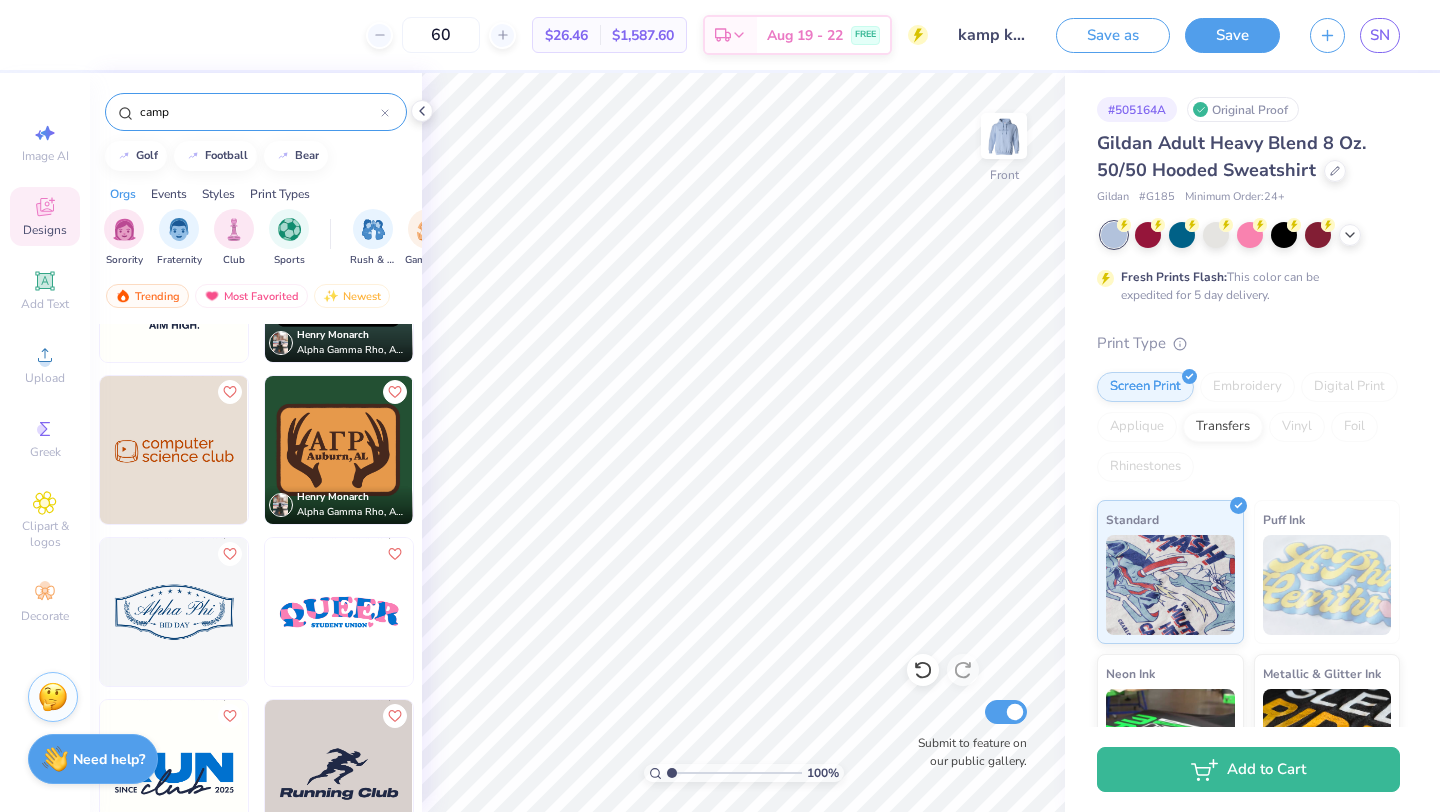 scroll, scrollTop: 8701, scrollLeft: 0, axis: vertical 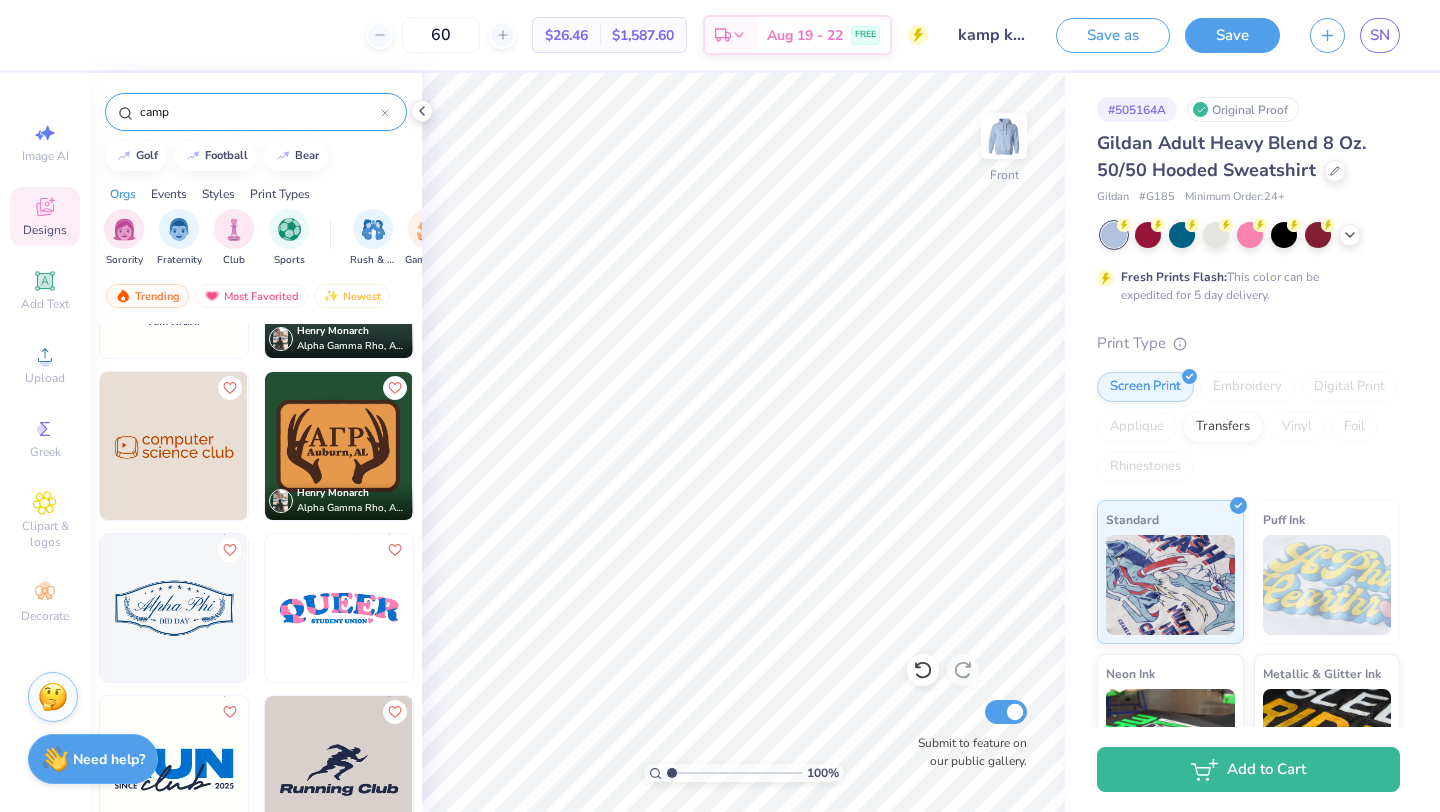 type on "camp" 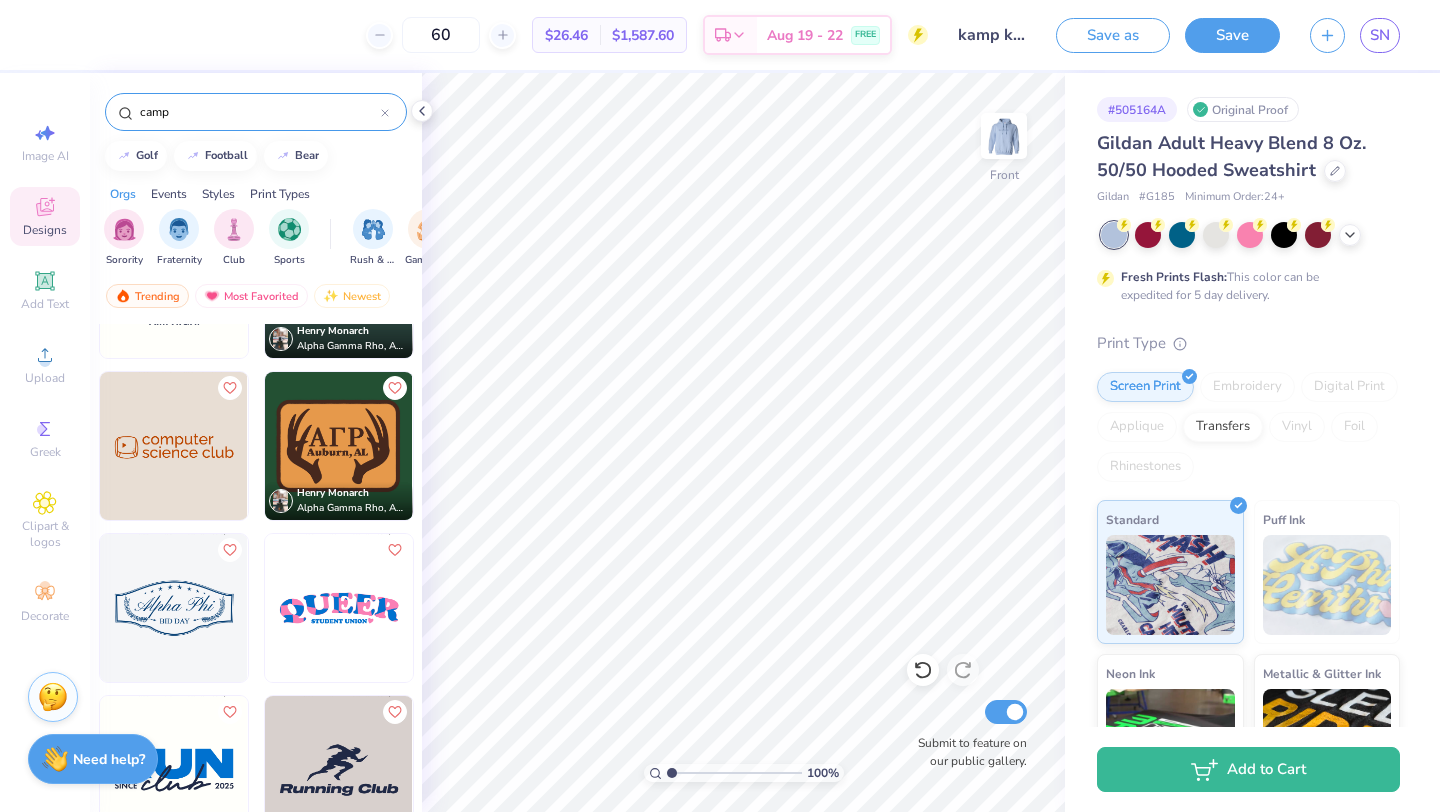 click at bounding box center (174, 608) 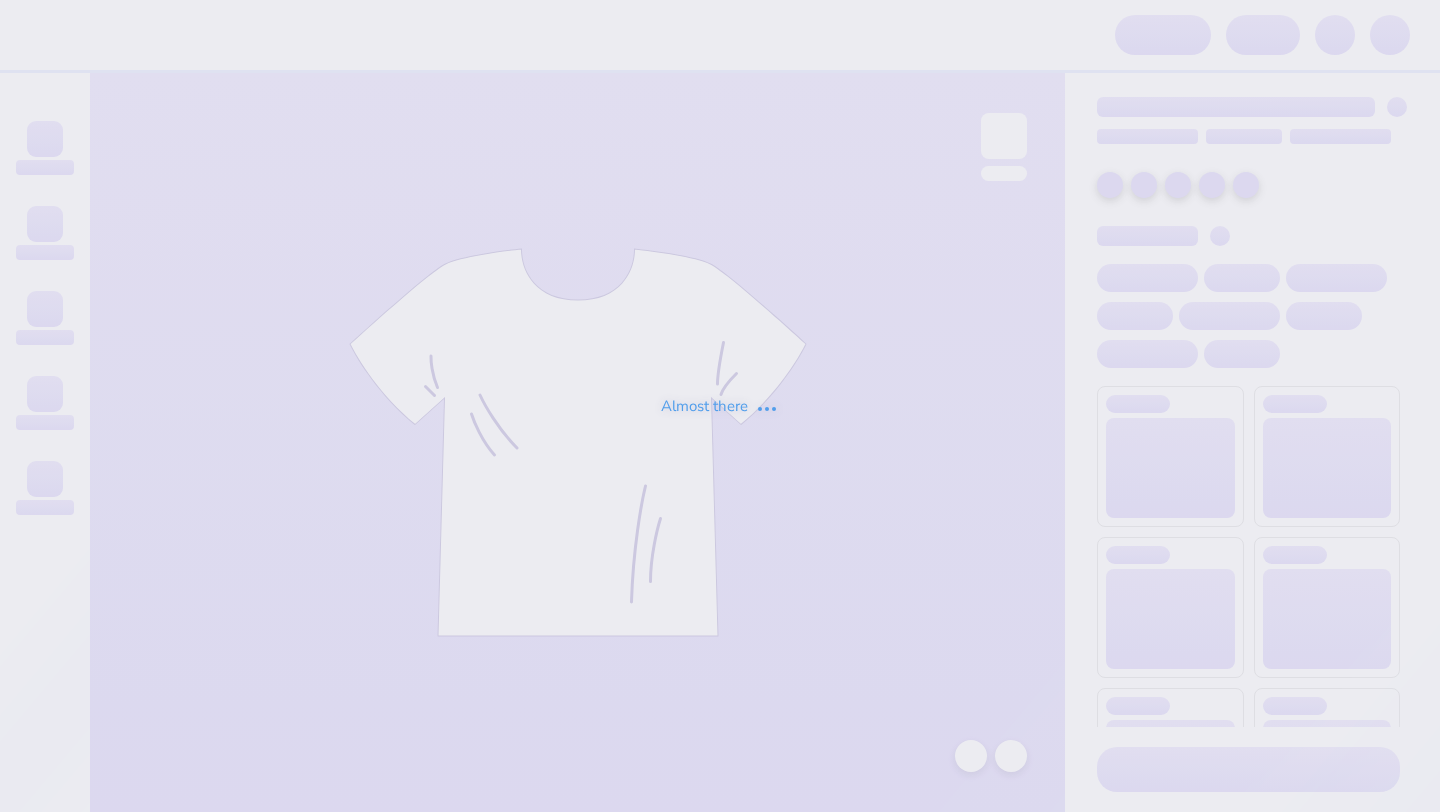 scroll, scrollTop: 0, scrollLeft: 0, axis: both 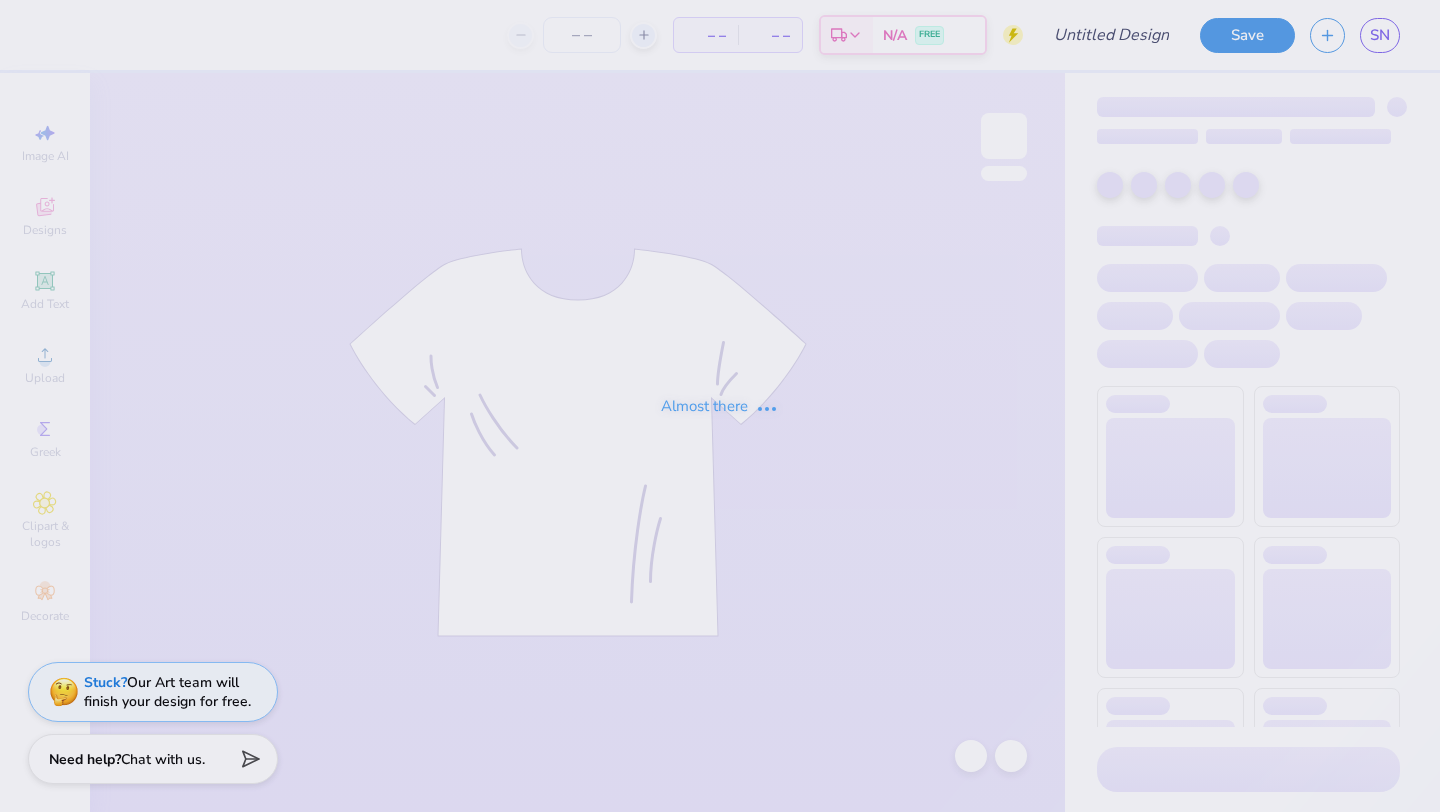 type on "Kappa fall retreat 2024" 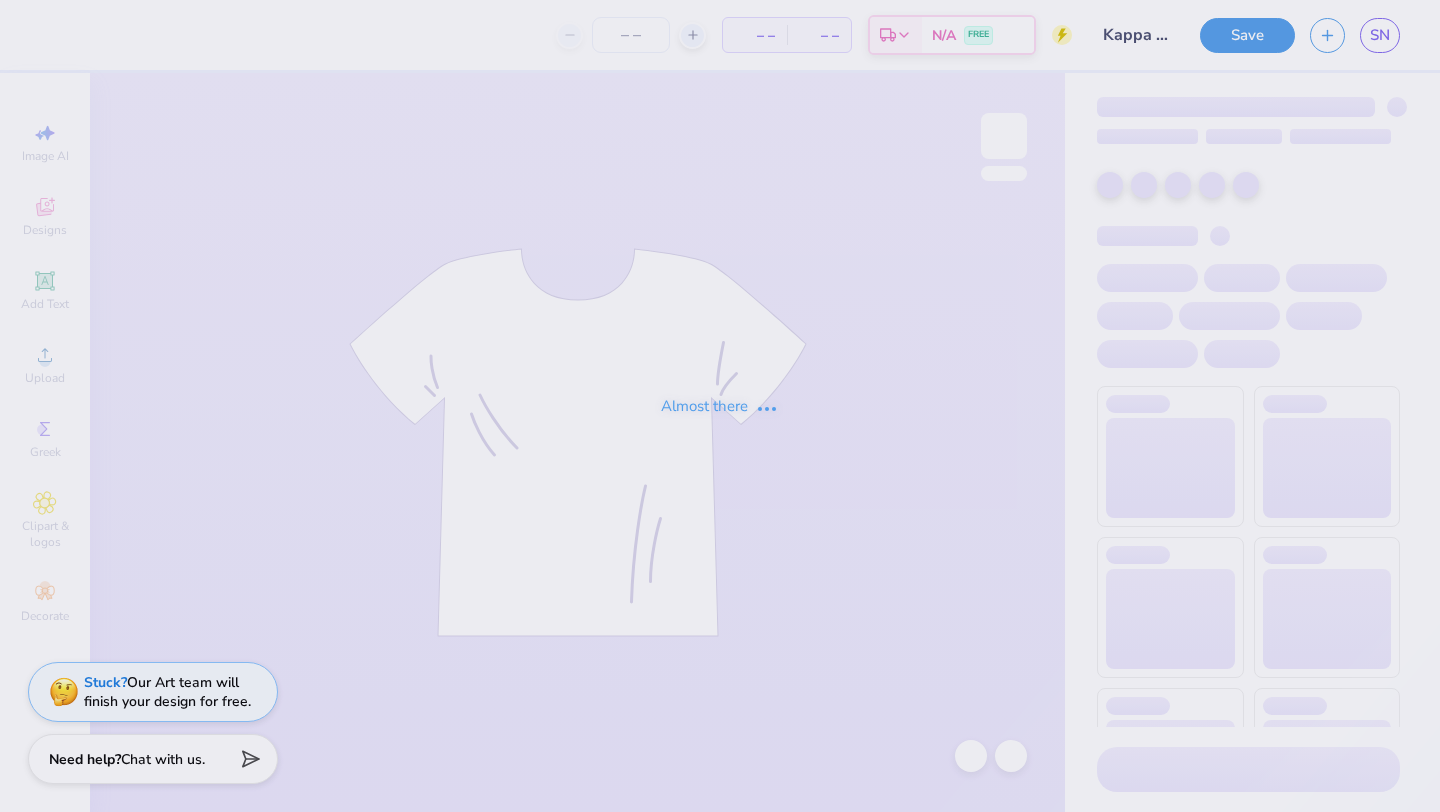 type on "50" 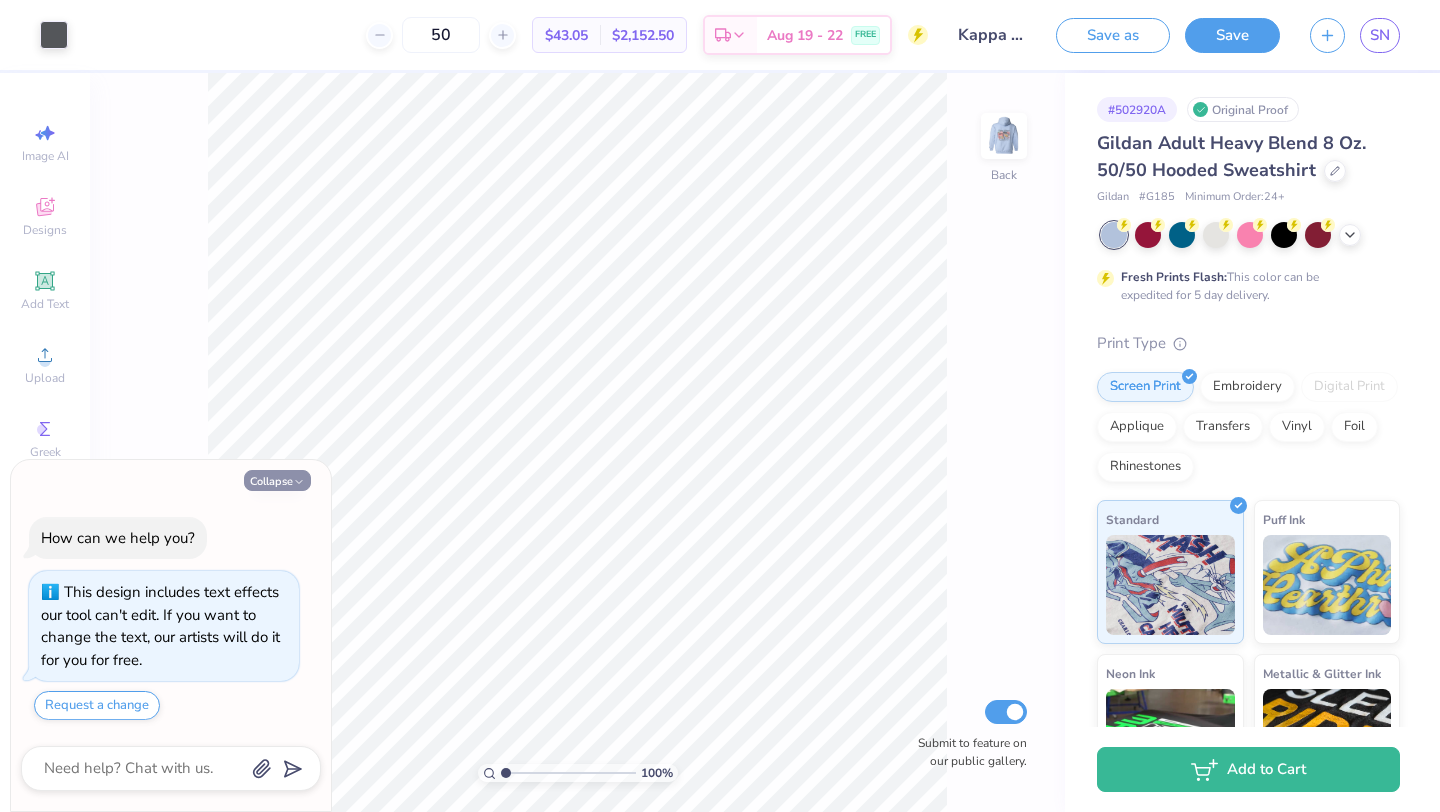 click on "Collapse" at bounding box center (277, 480) 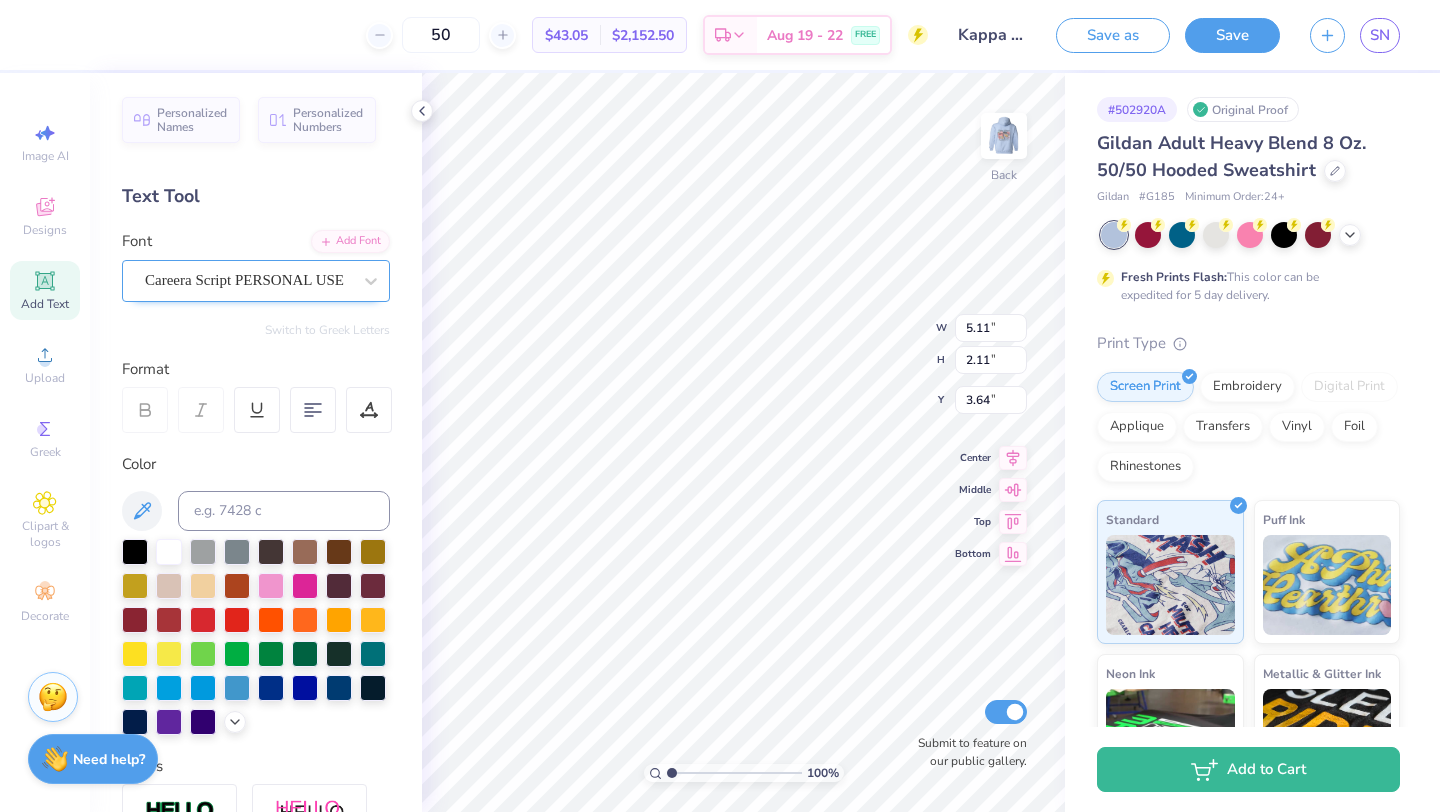 click on "Careera Script PERSONAL USE" at bounding box center [248, 280] 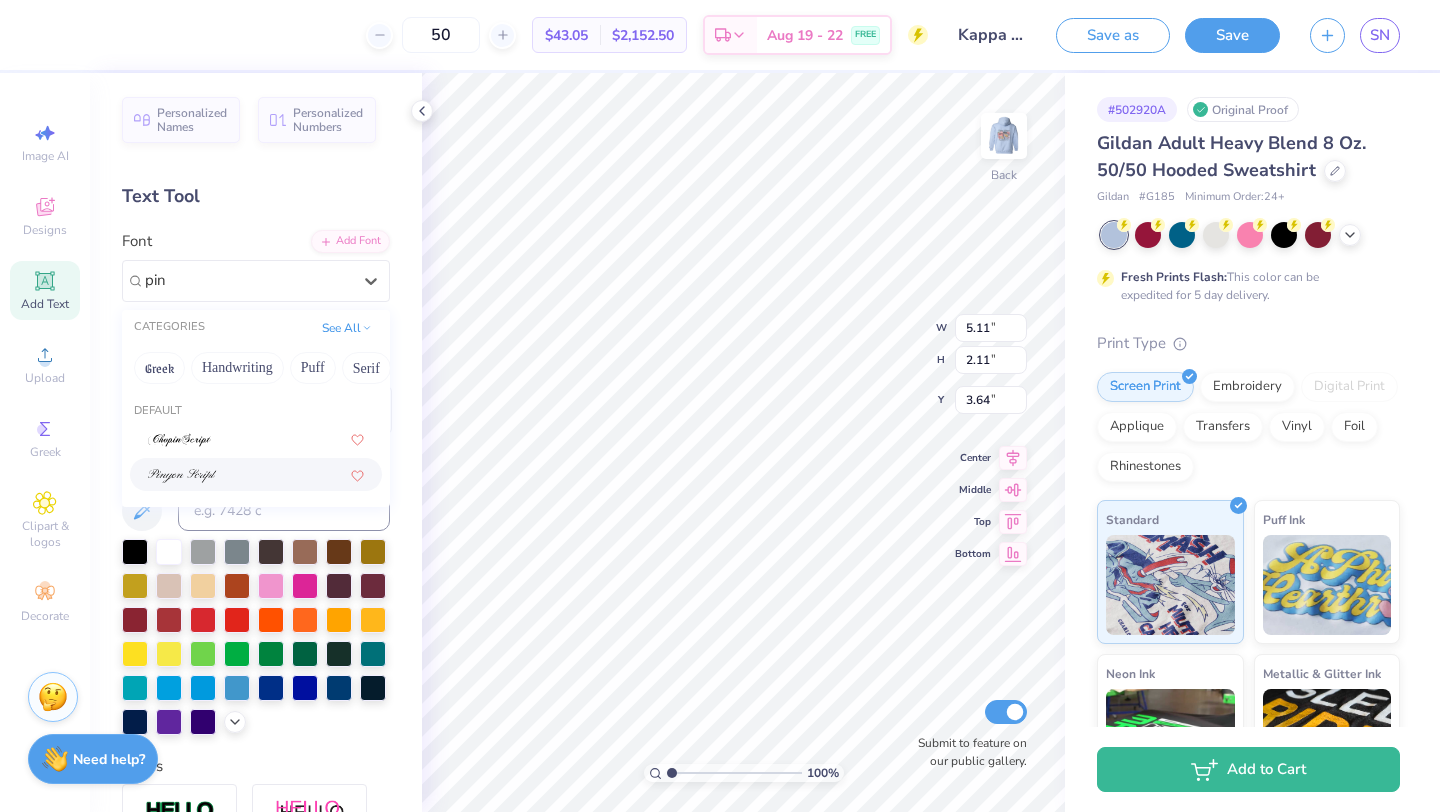 click at bounding box center (182, 474) 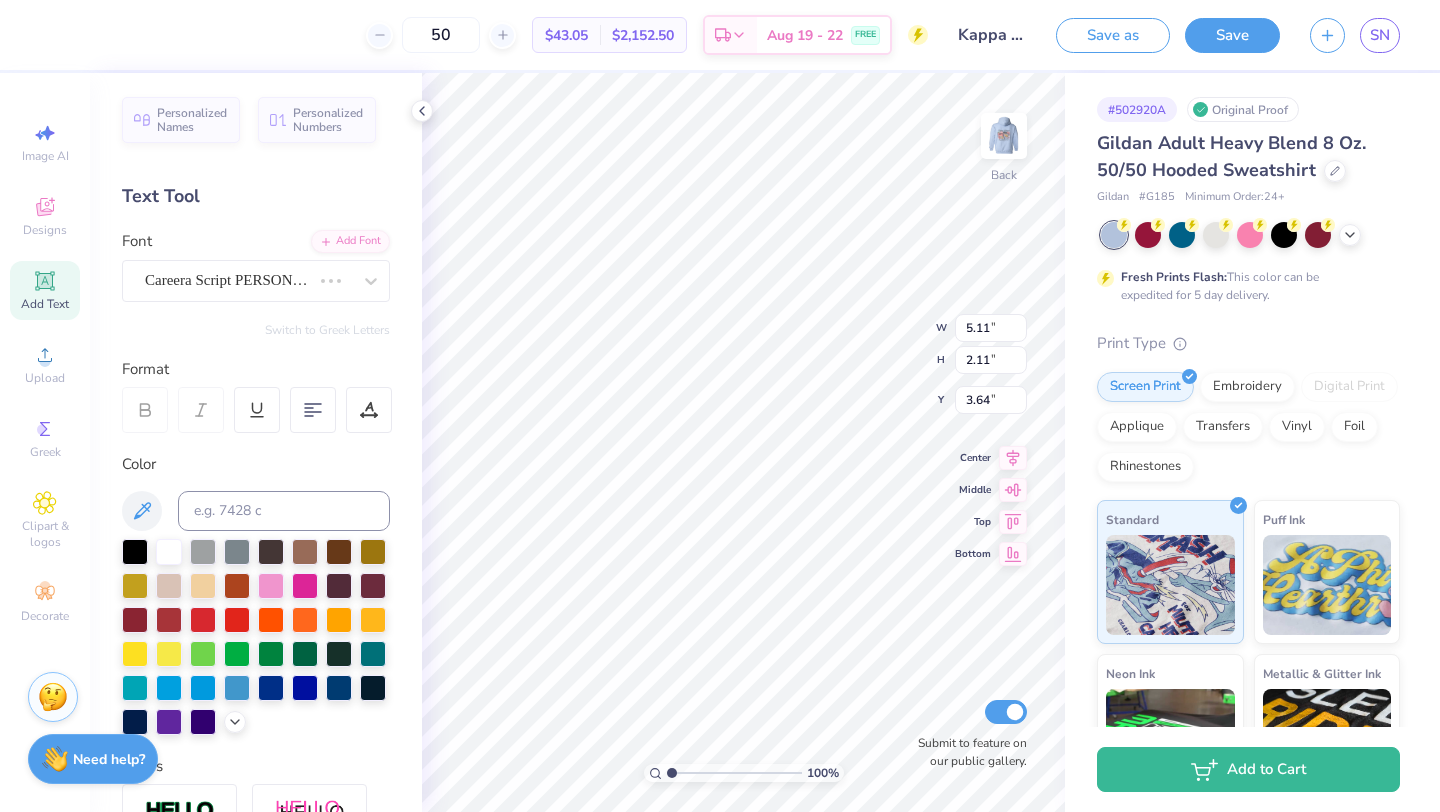type on "4.95" 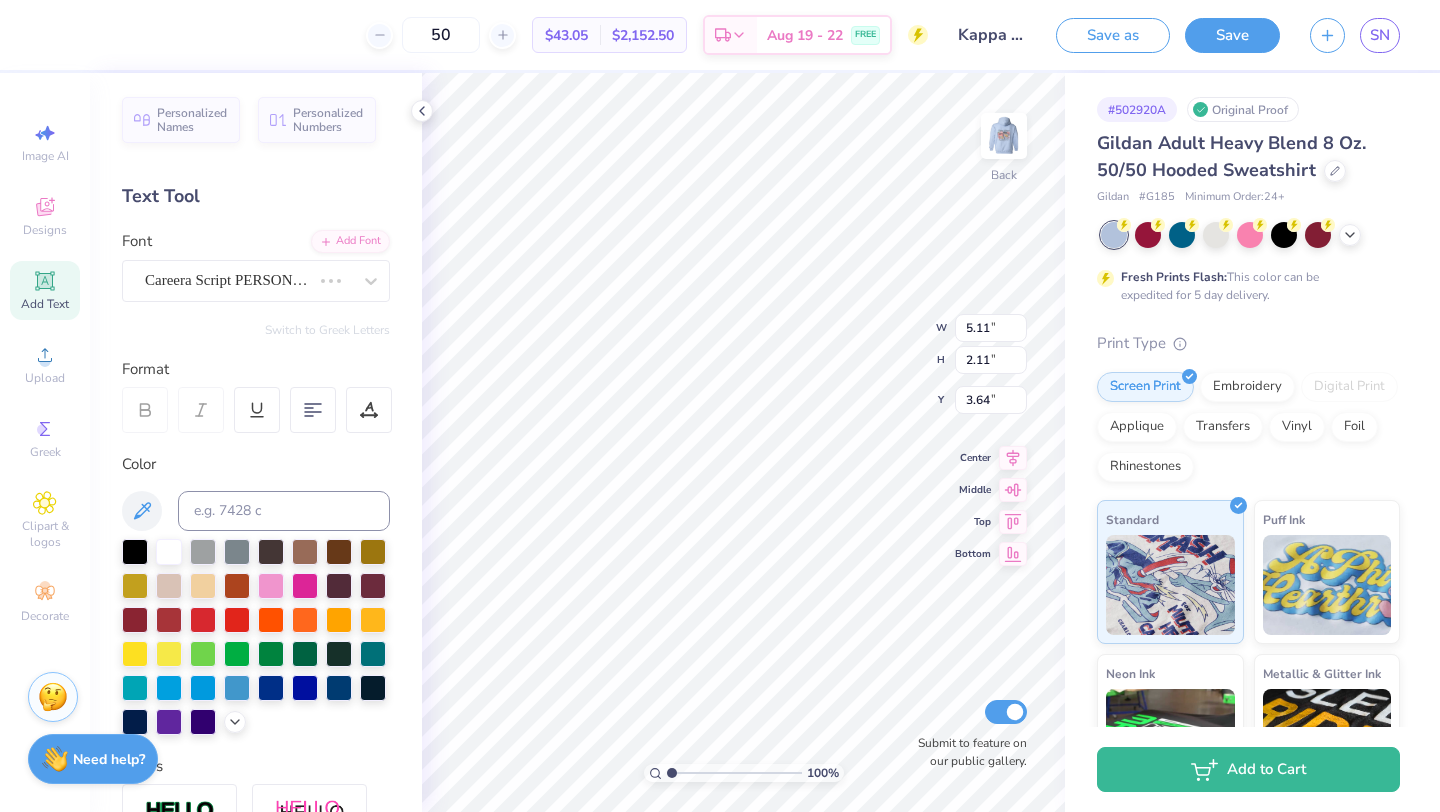 type on "3.71" 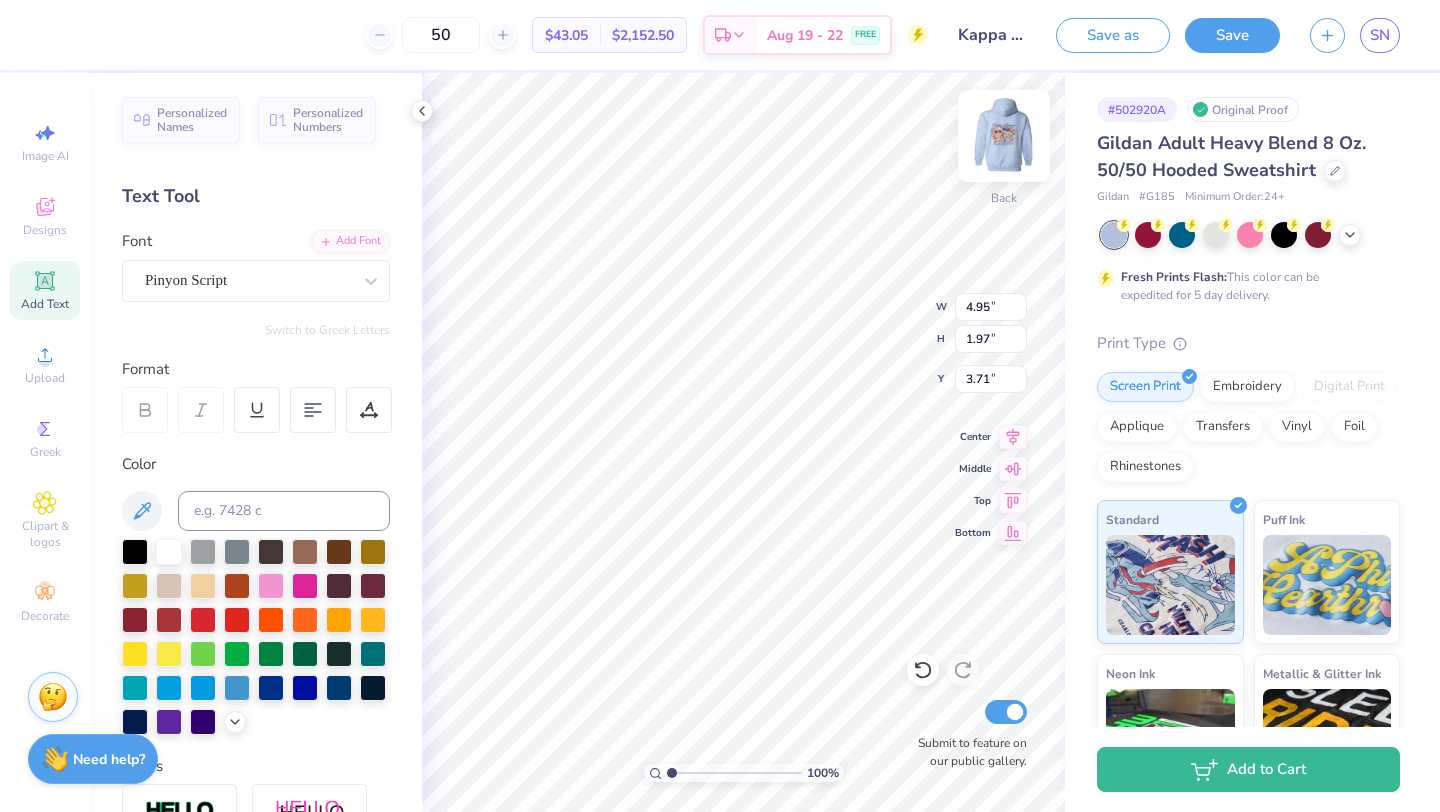 click at bounding box center [1004, 136] 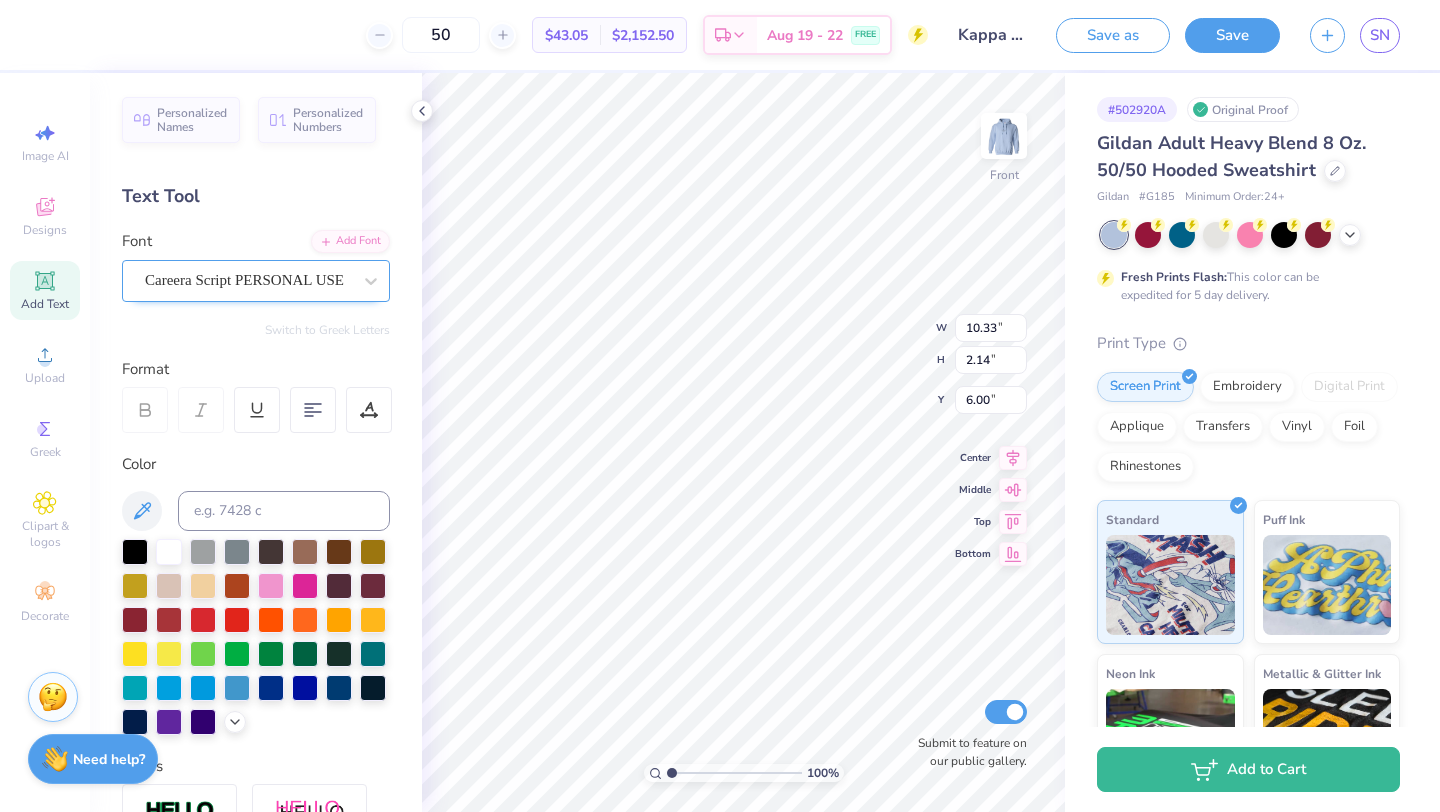 click on "Careera Script PERSONAL USE" at bounding box center [248, 280] 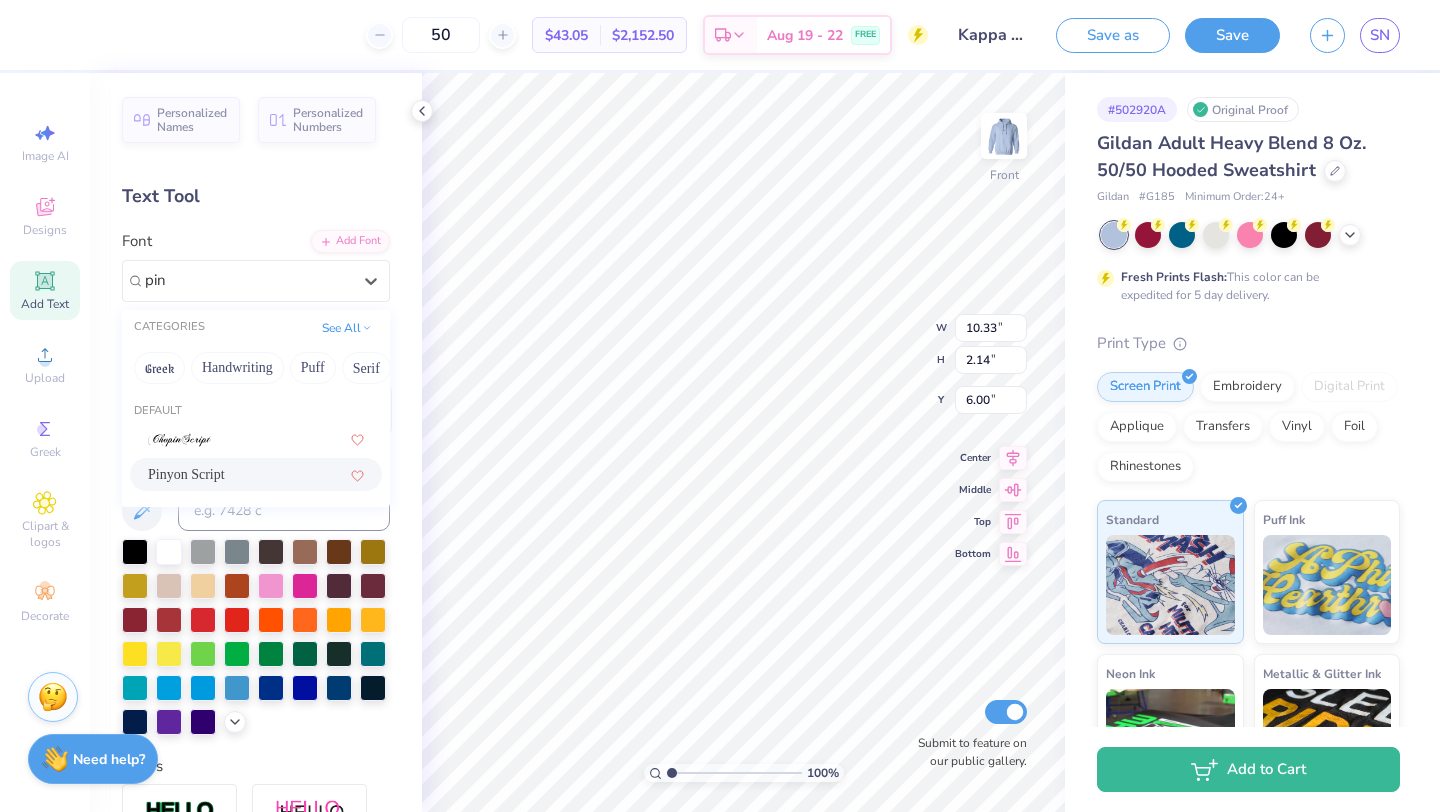 click on "Pinyon Script" at bounding box center (256, 474) 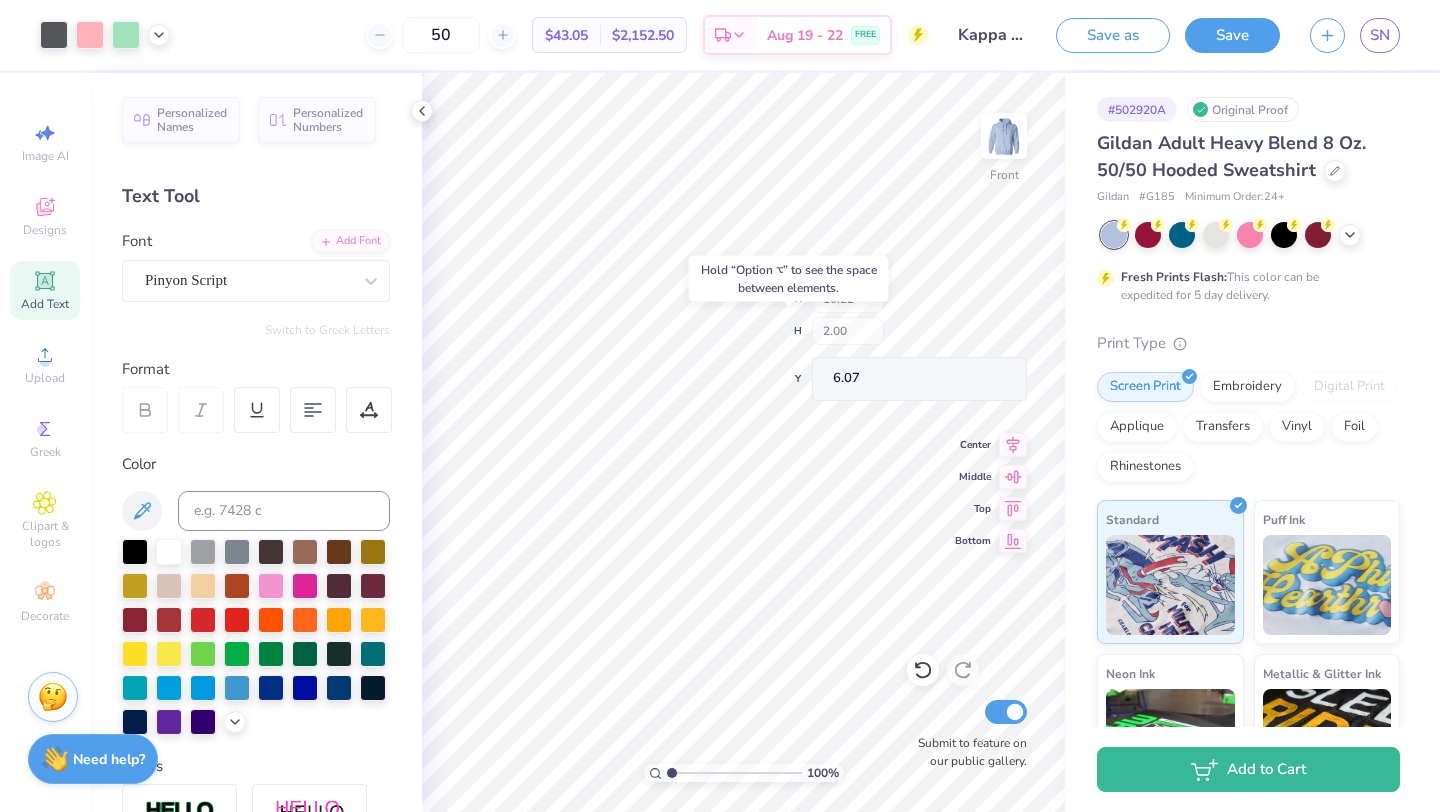 type on "6.00" 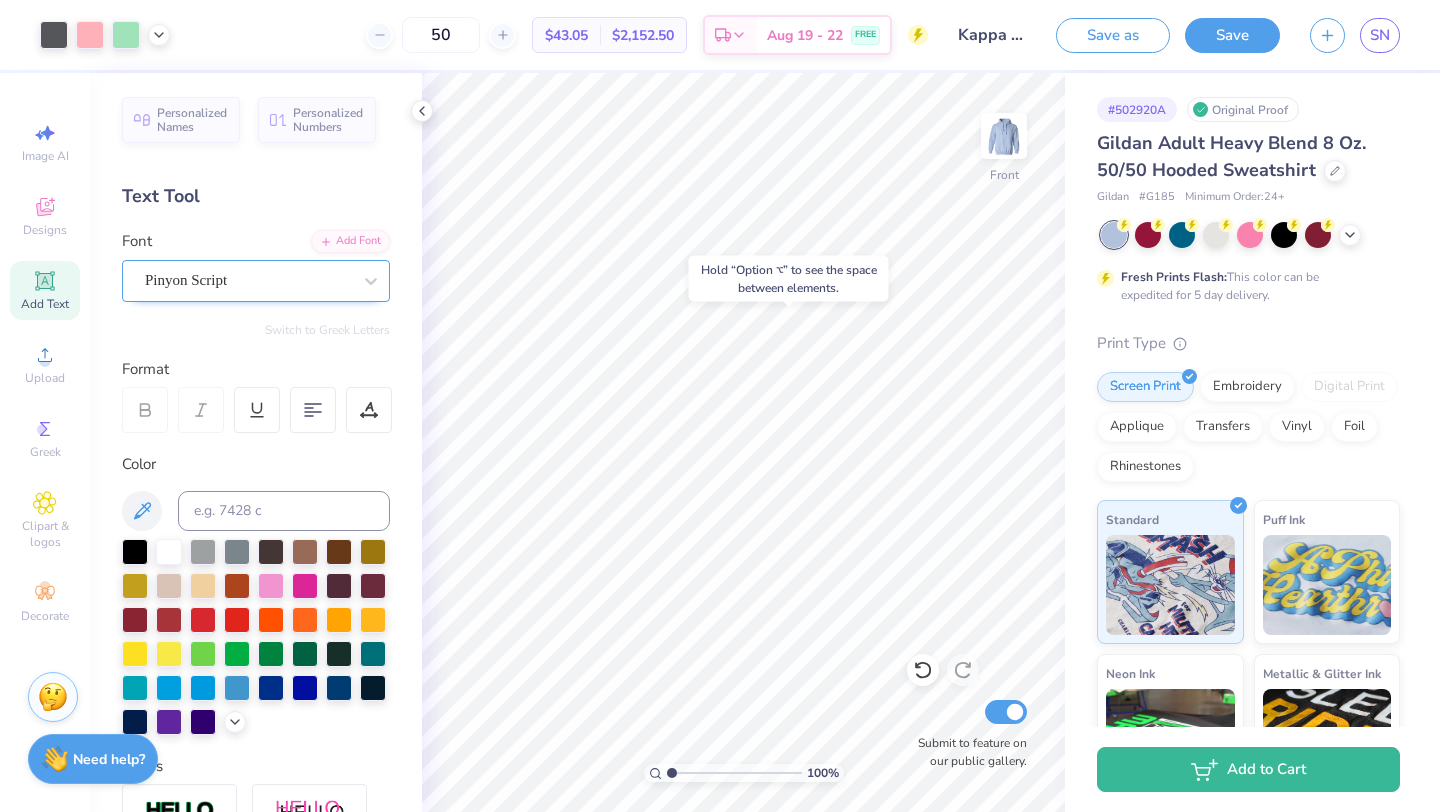 click on "Pinyon Script" at bounding box center (248, 280) 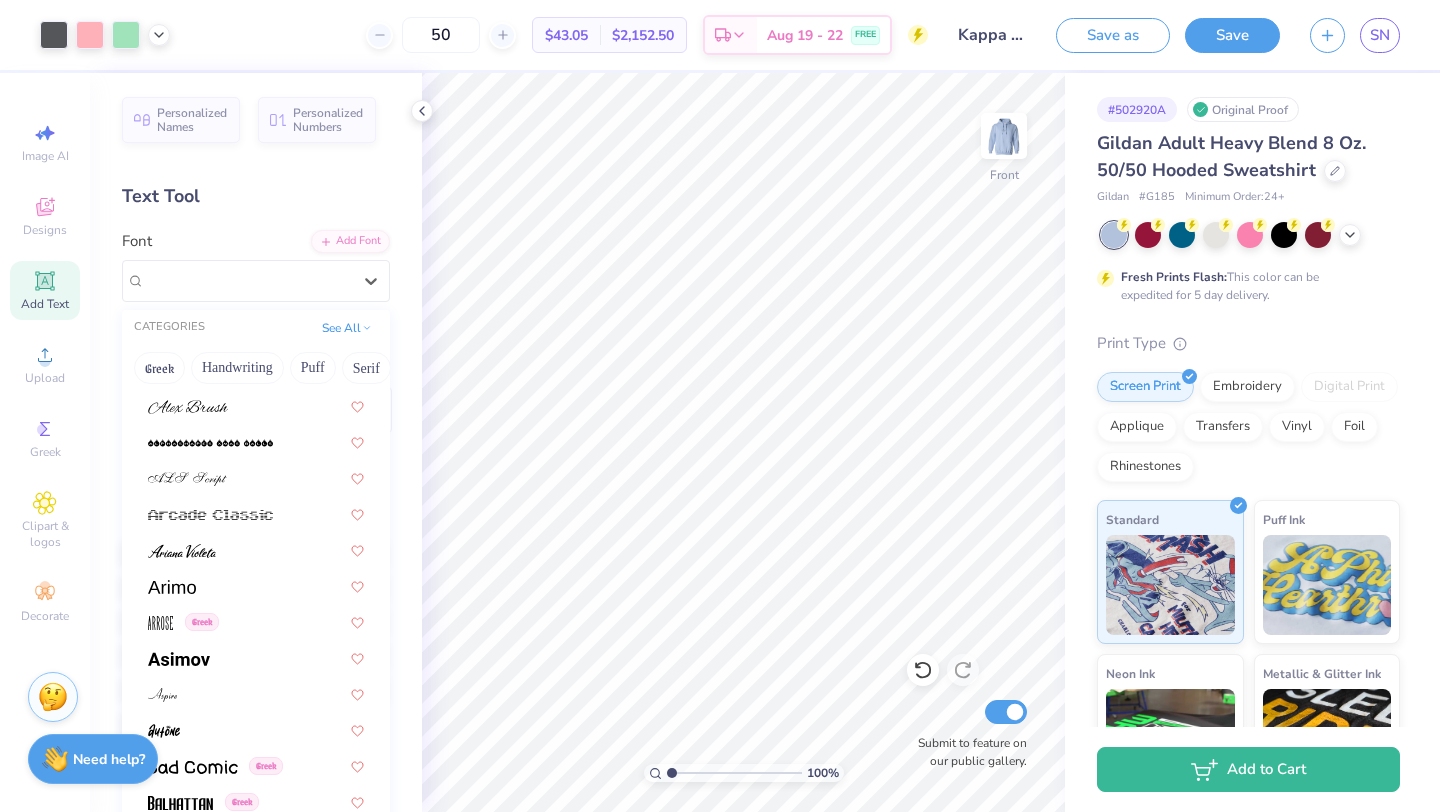 scroll, scrollTop: 697, scrollLeft: 0, axis: vertical 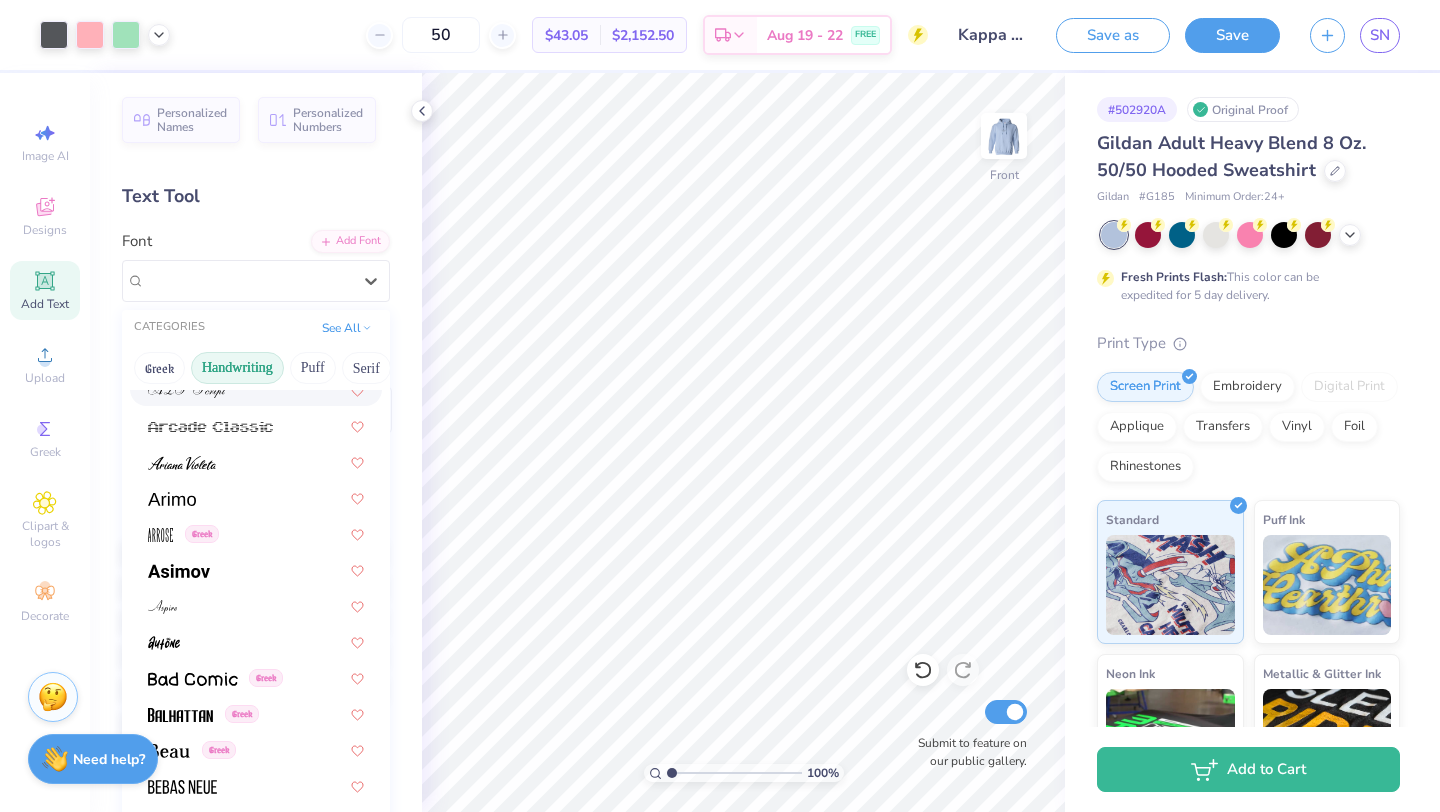 click on "Handwriting" at bounding box center [237, 368] 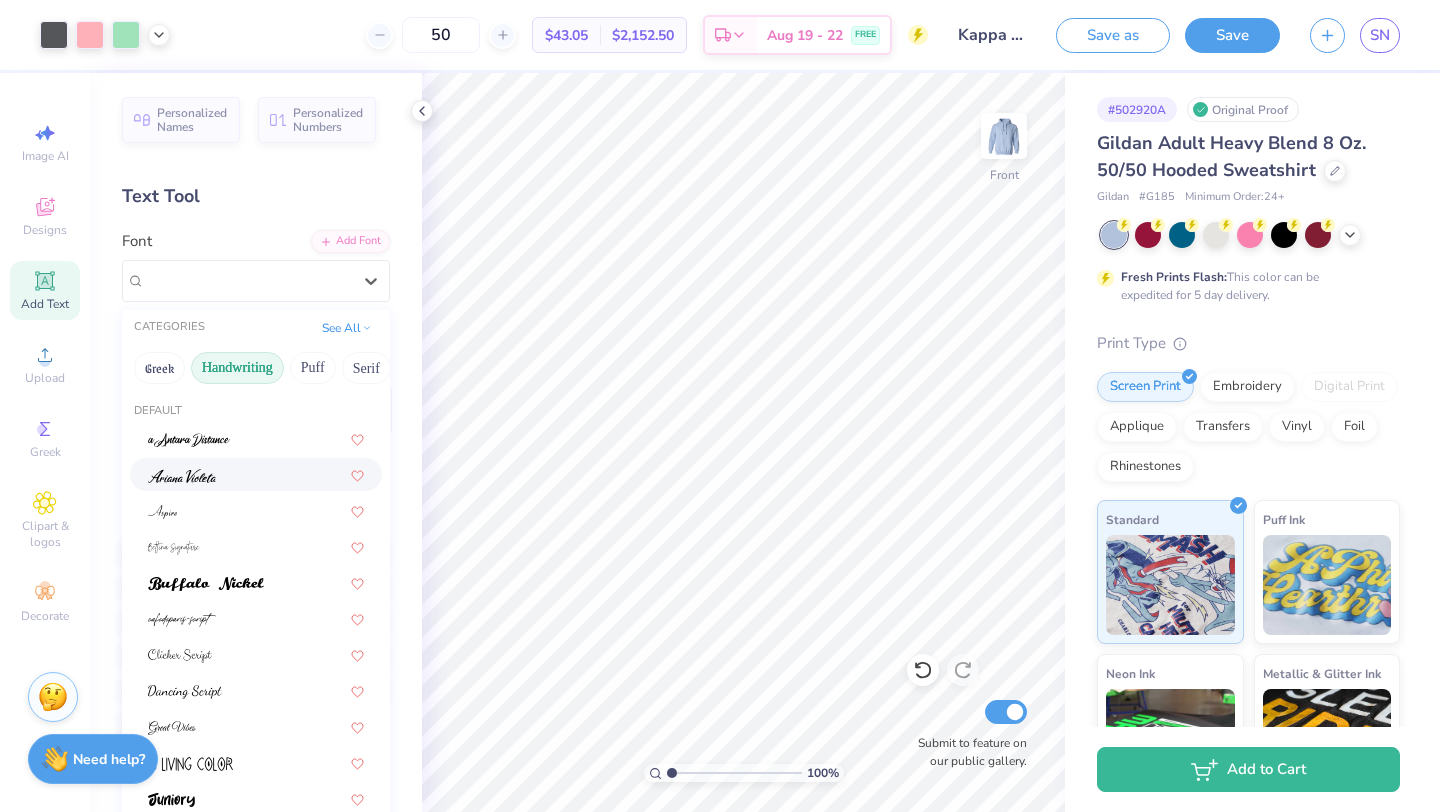 click at bounding box center [256, 474] 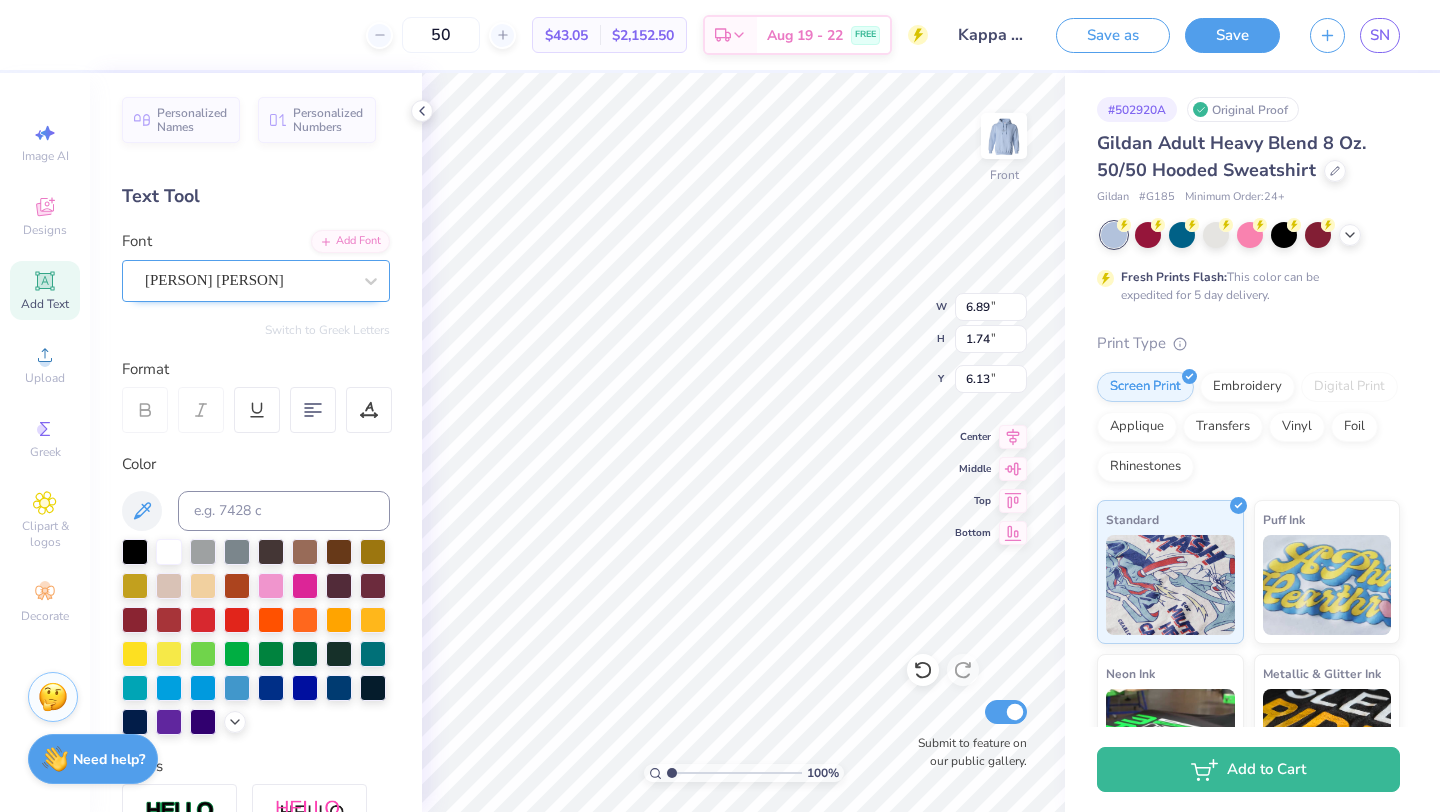 click on "Ariana Violeta" at bounding box center [248, 280] 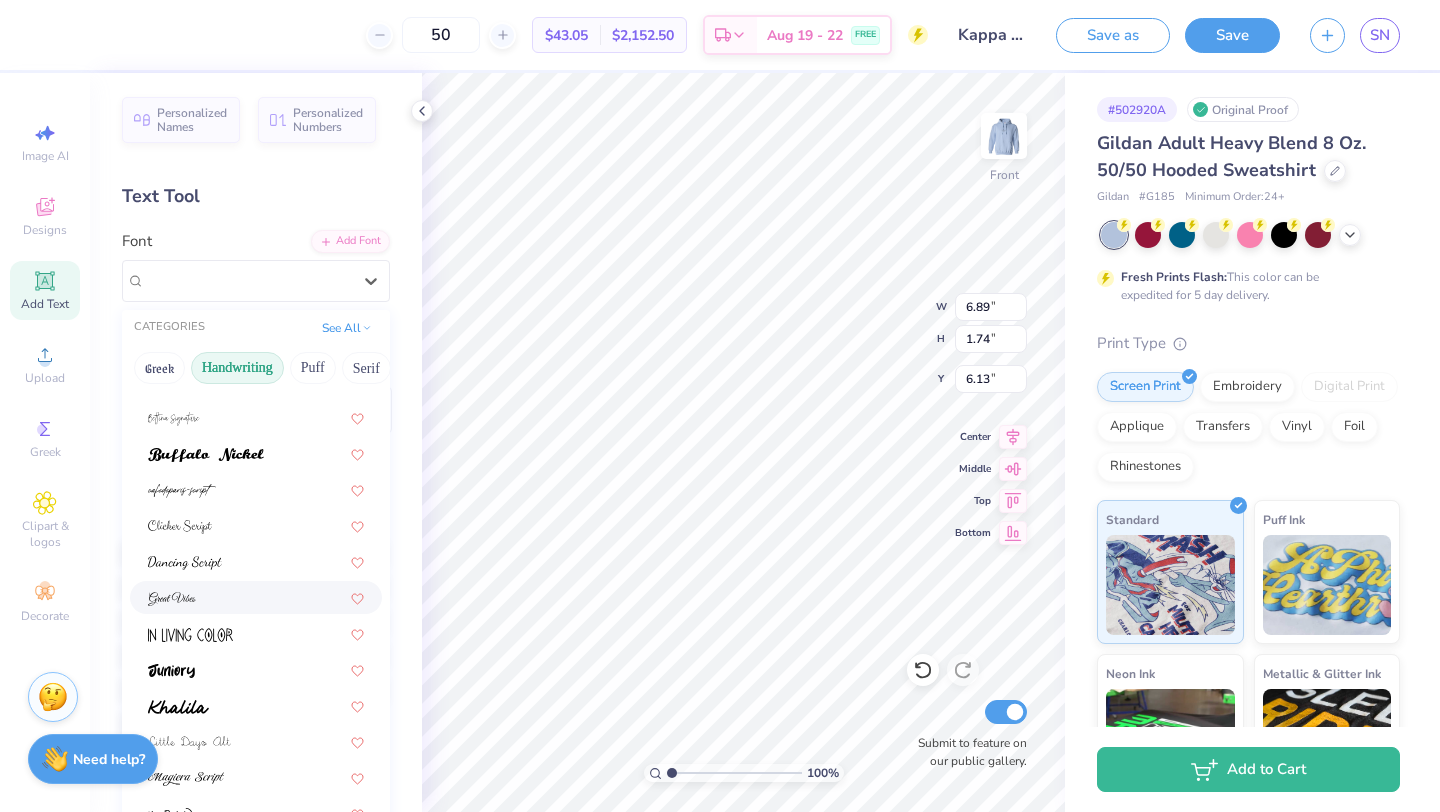 scroll, scrollTop: 134, scrollLeft: 0, axis: vertical 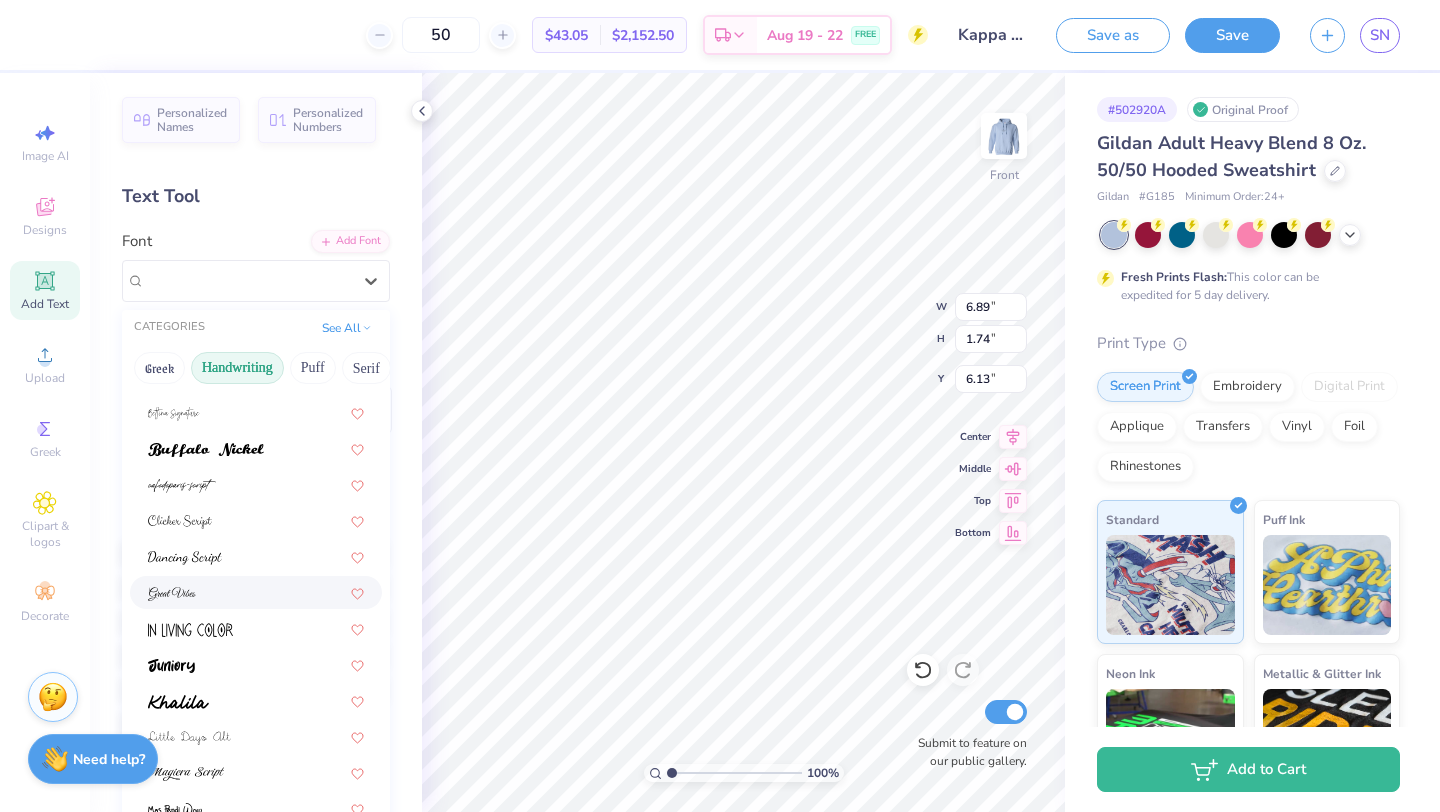 click at bounding box center (256, 592) 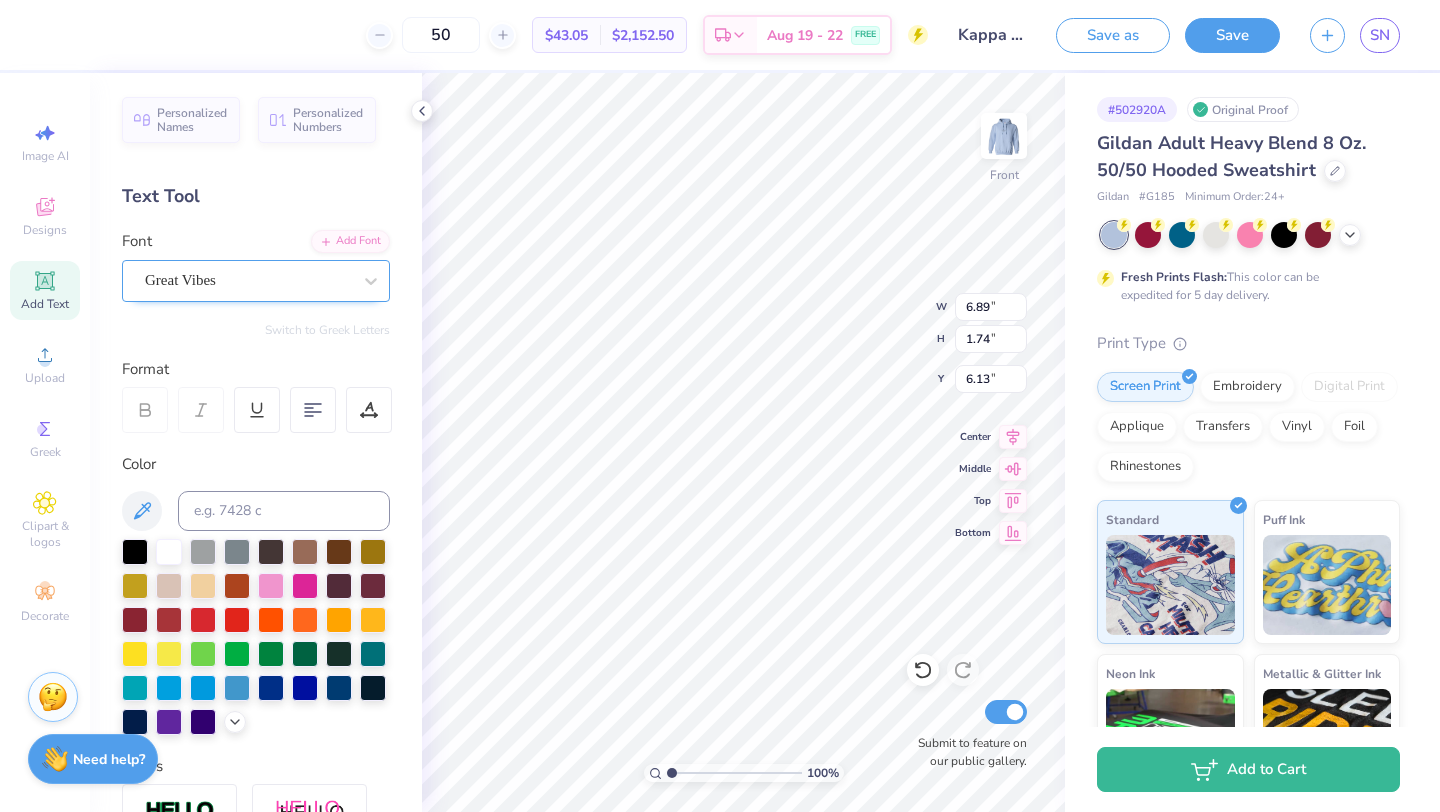 type on "9.88" 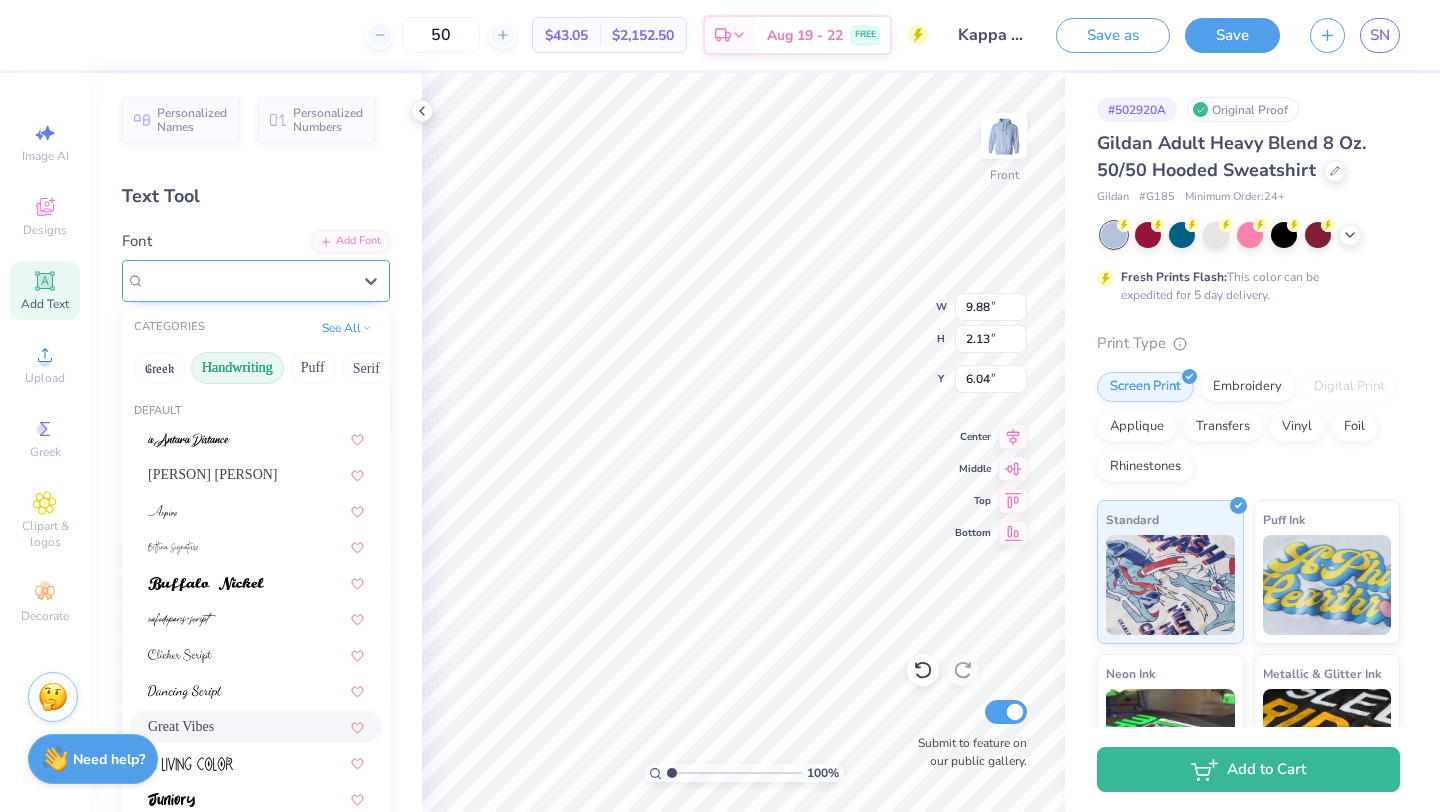 click on "Great Vibes" at bounding box center (248, 280) 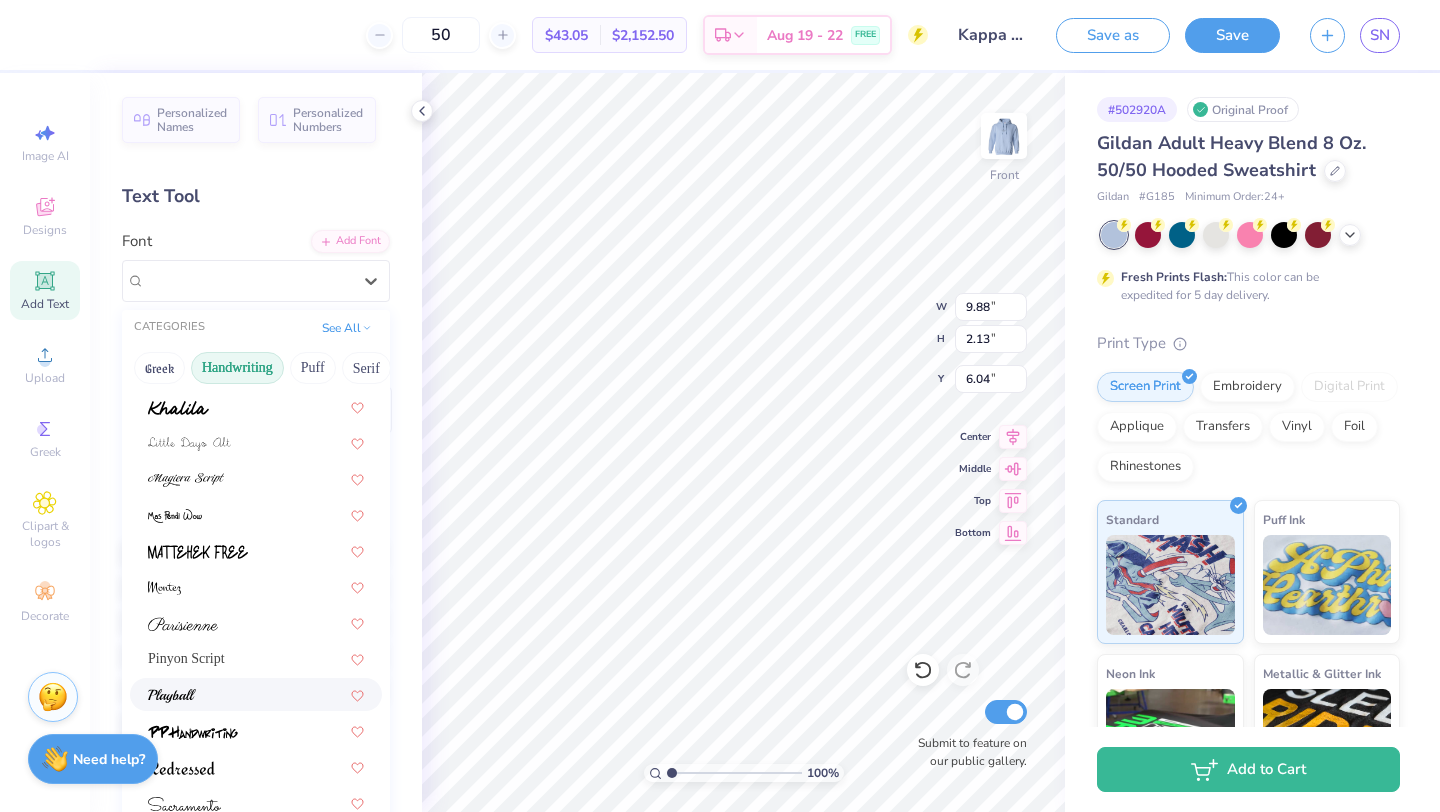 scroll, scrollTop: 454, scrollLeft: 0, axis: vertical 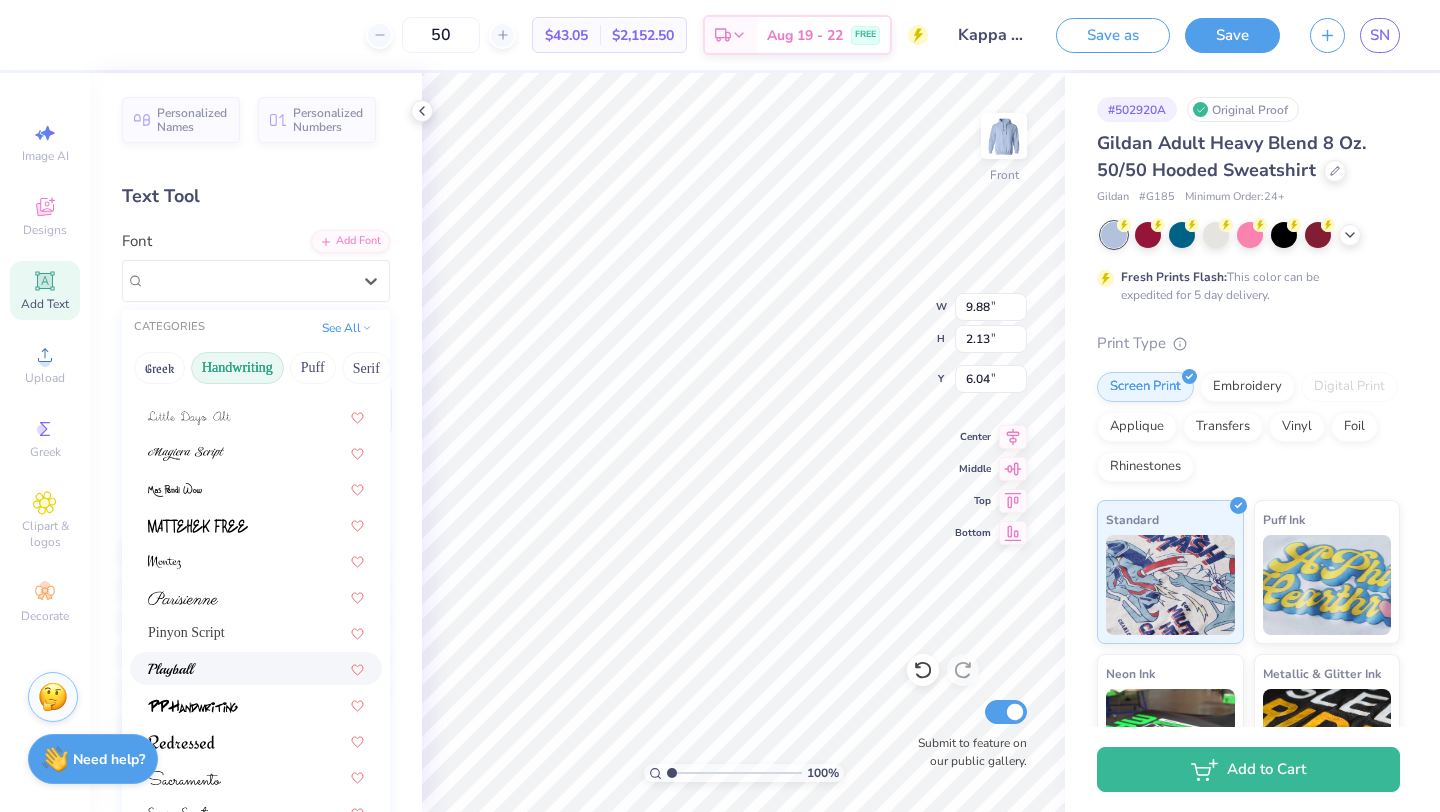 click at bounding box center (256, 668) 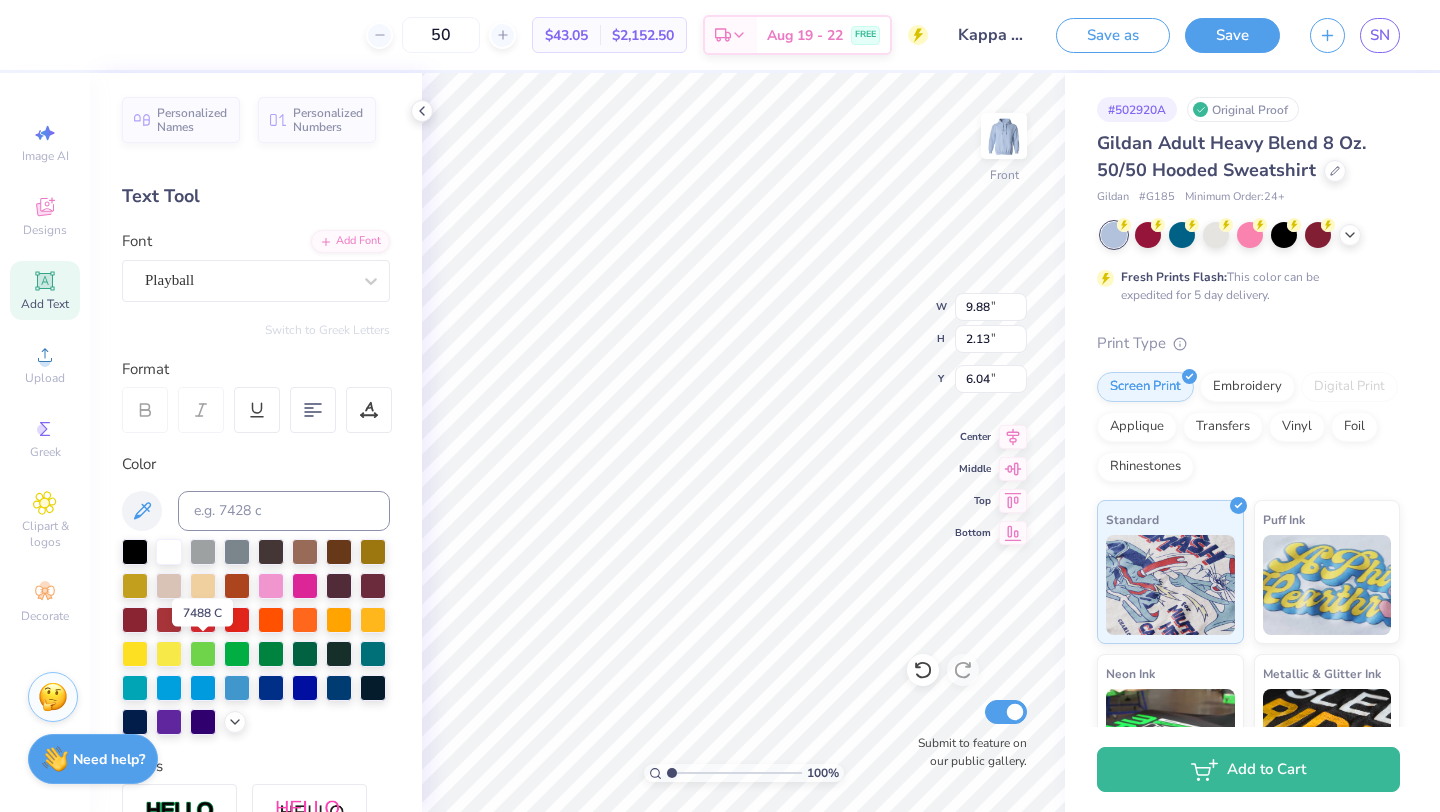 type on "9.30" 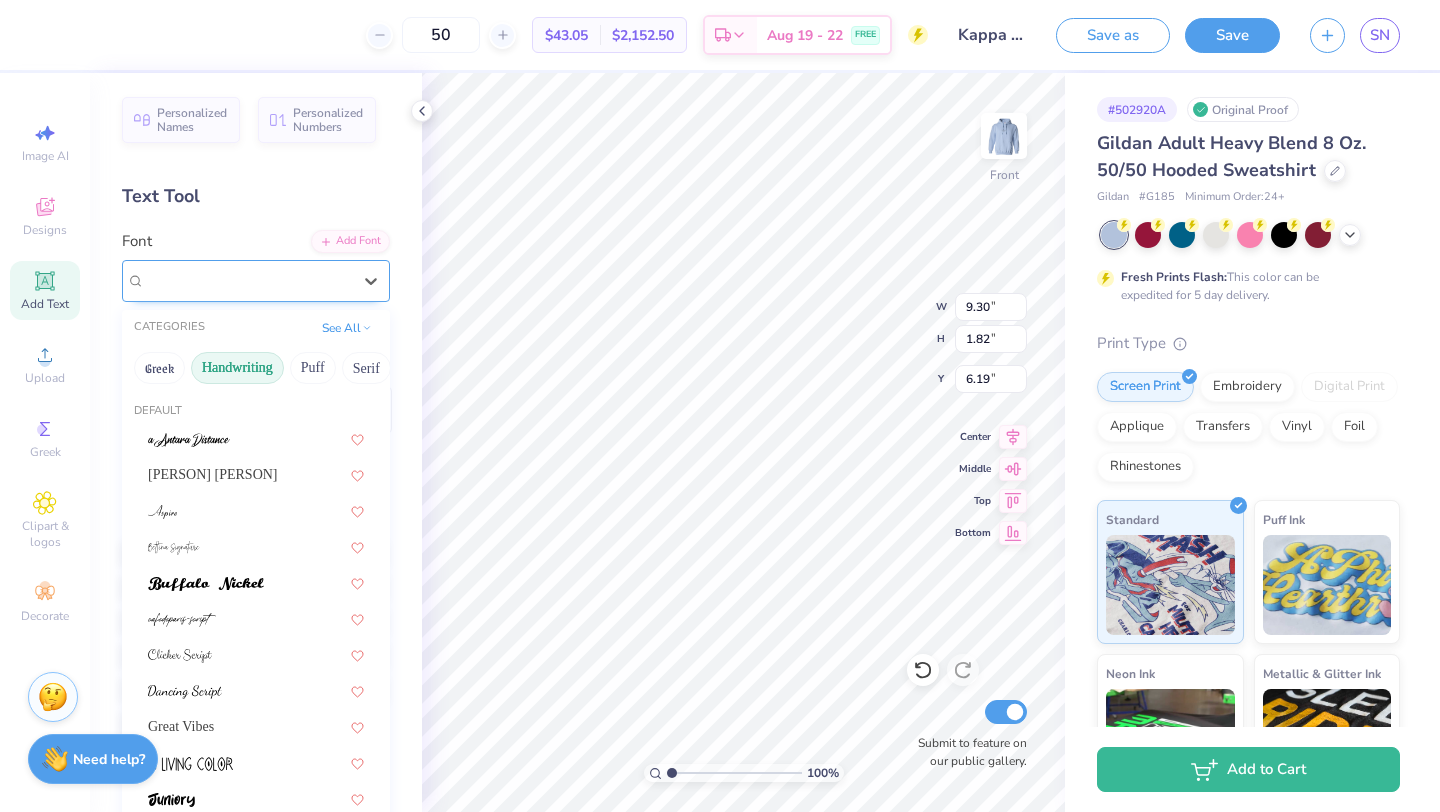 click on "Playball" at bounding box center [248, 280] 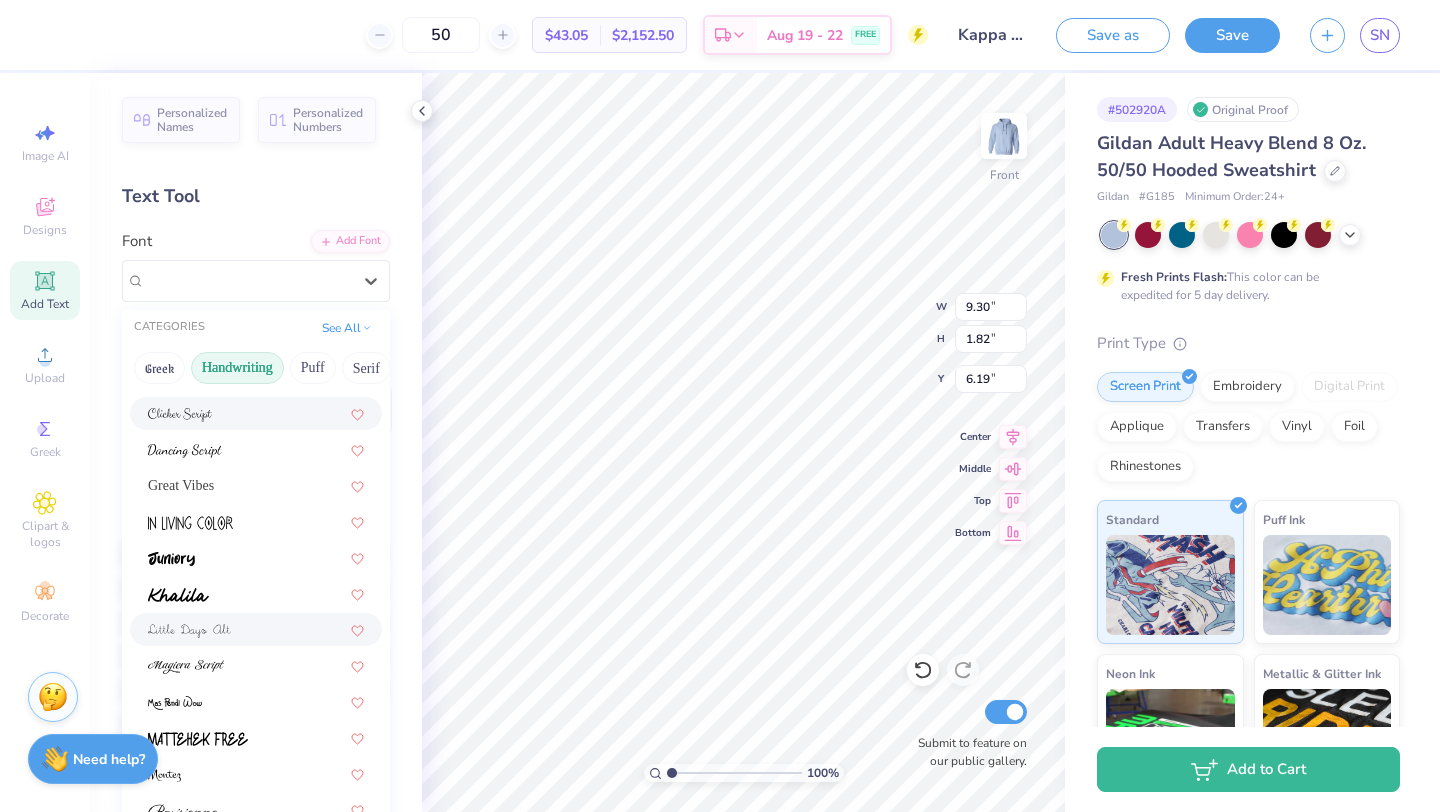 scroll, scrollTop: 454, scrollLeft: 0, axis: vertical 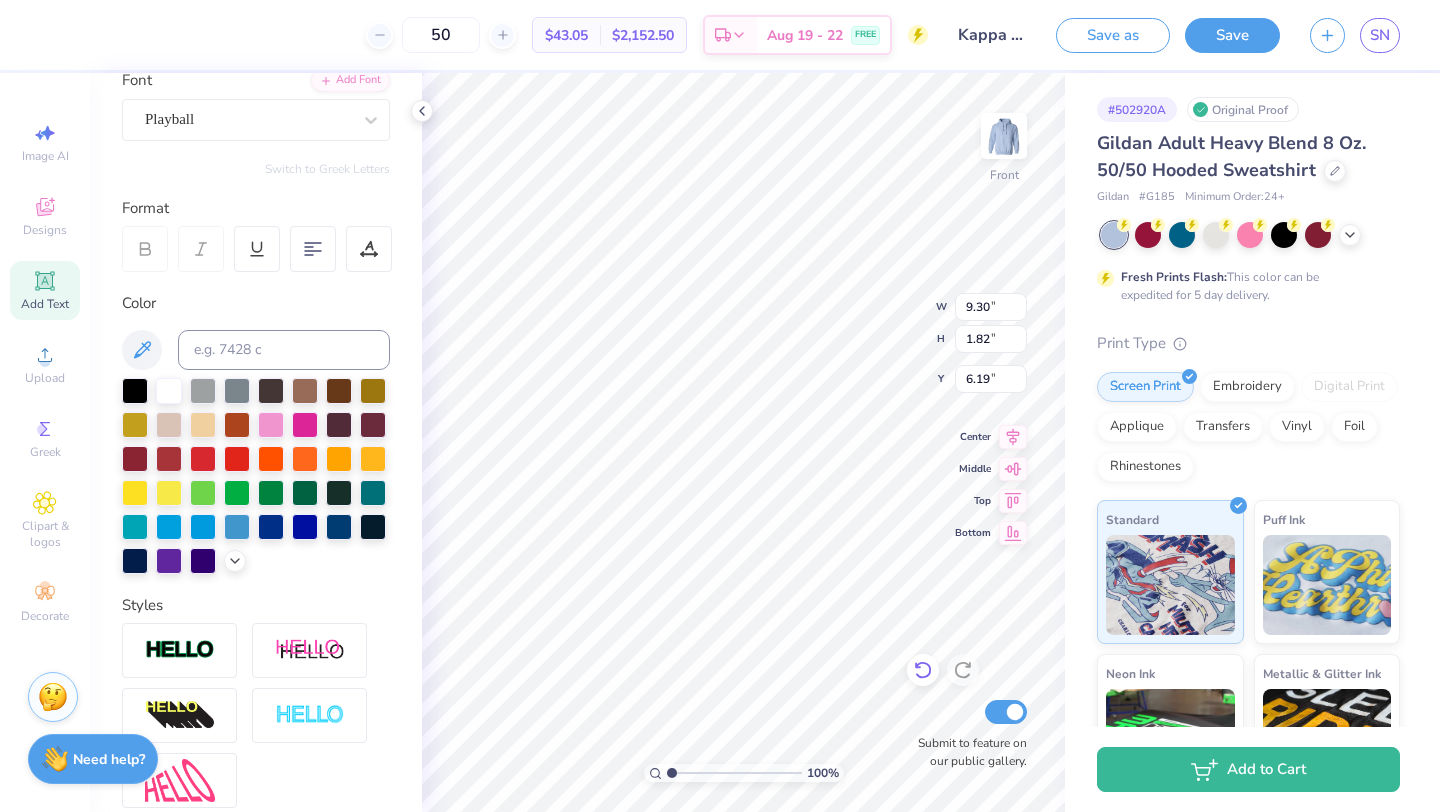 click 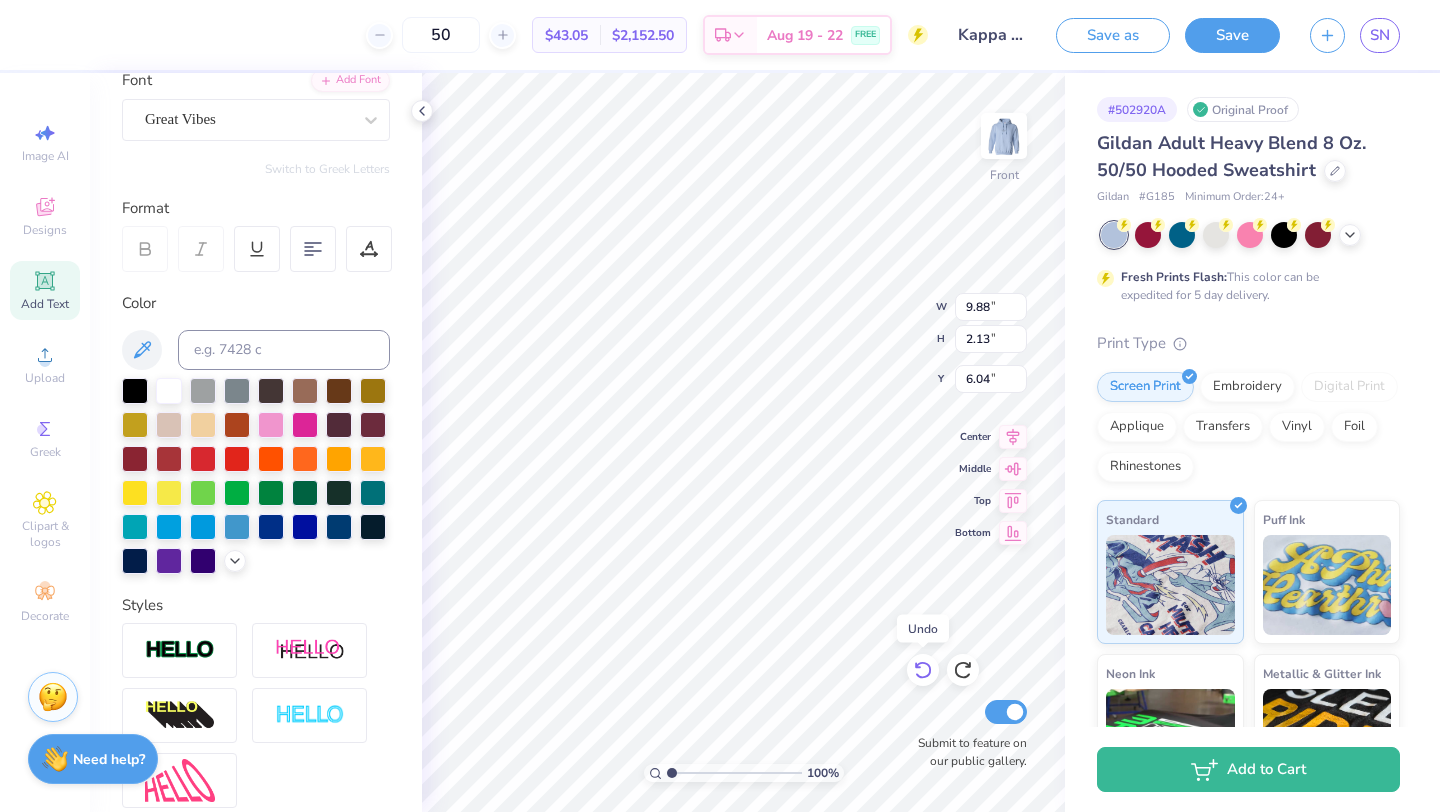 click 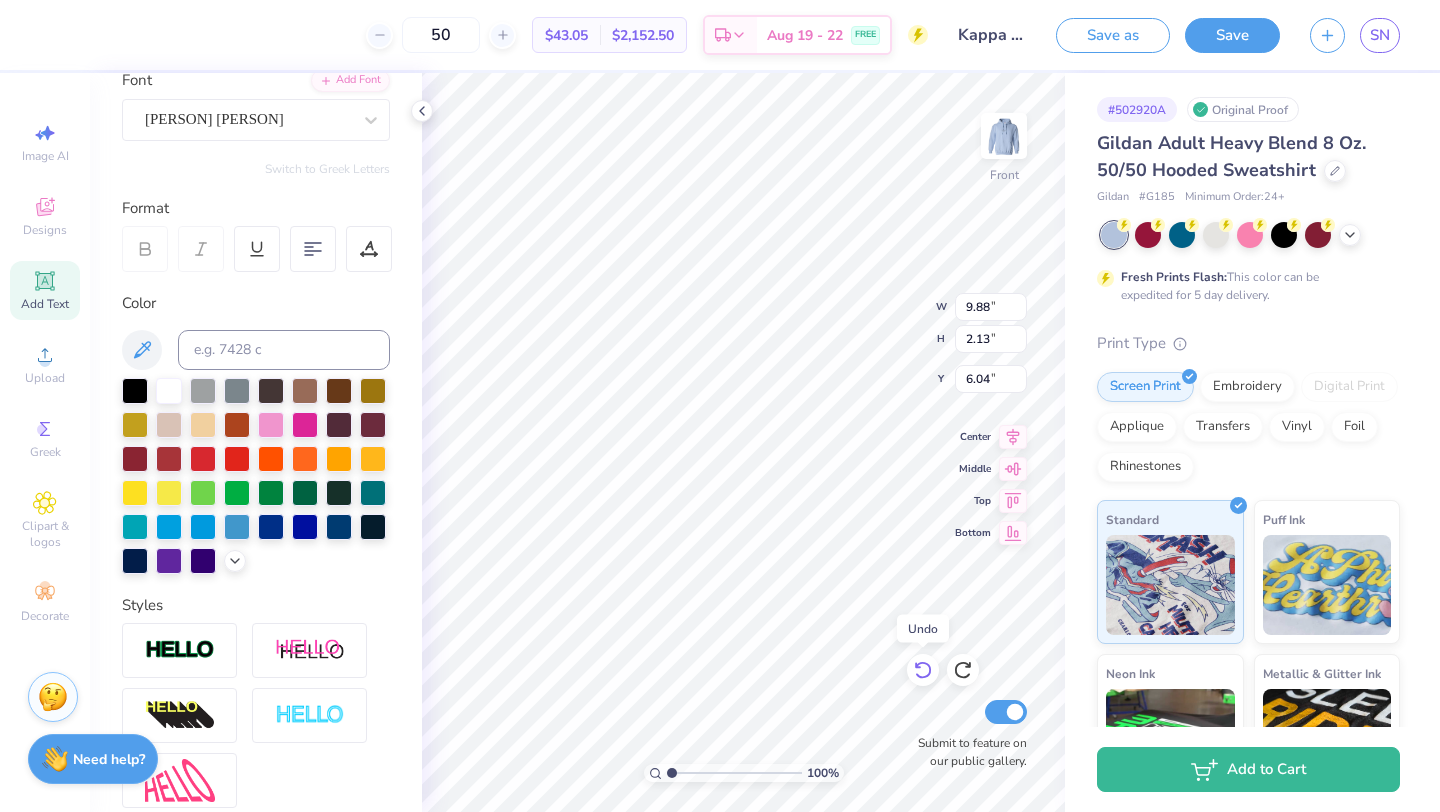 type on "6.89" 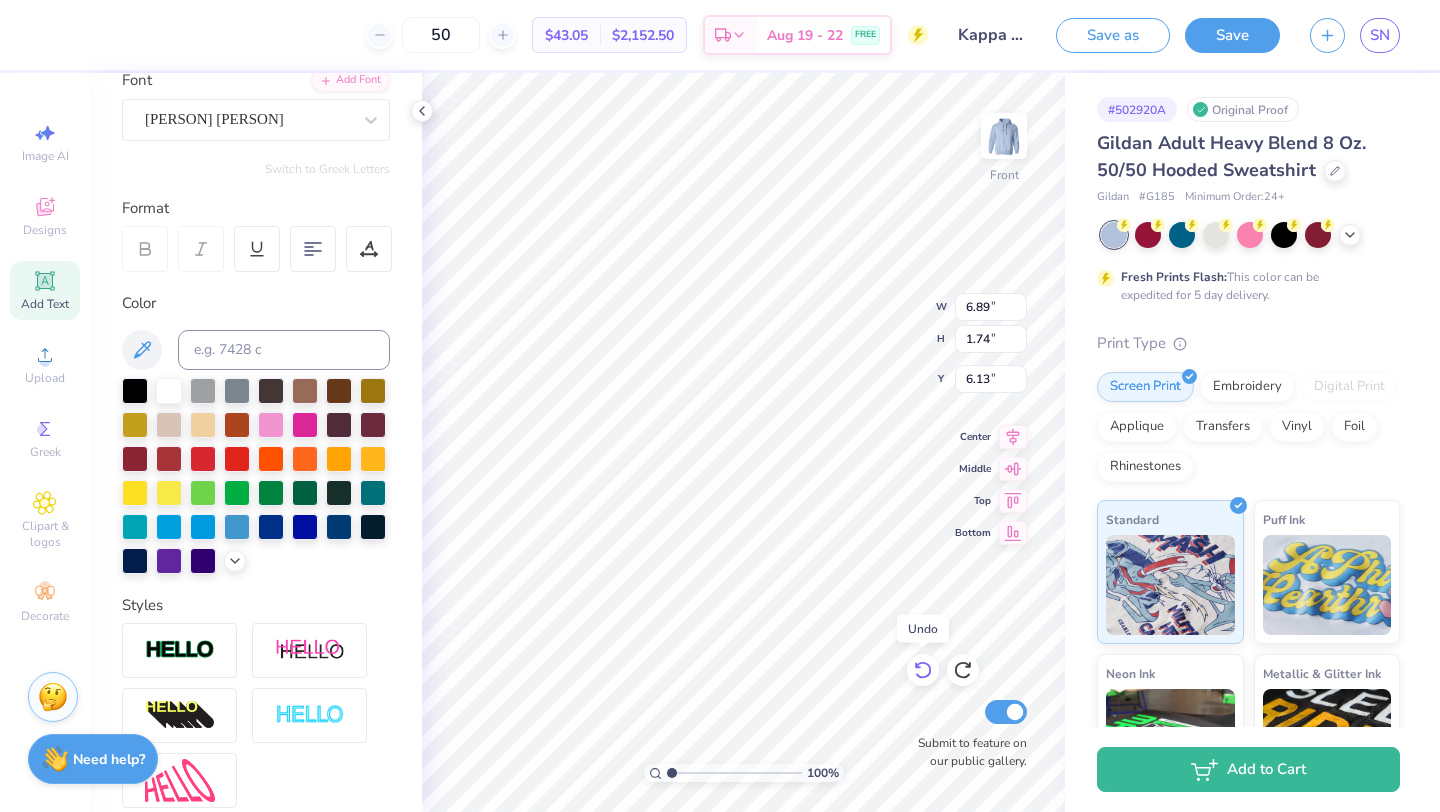 click 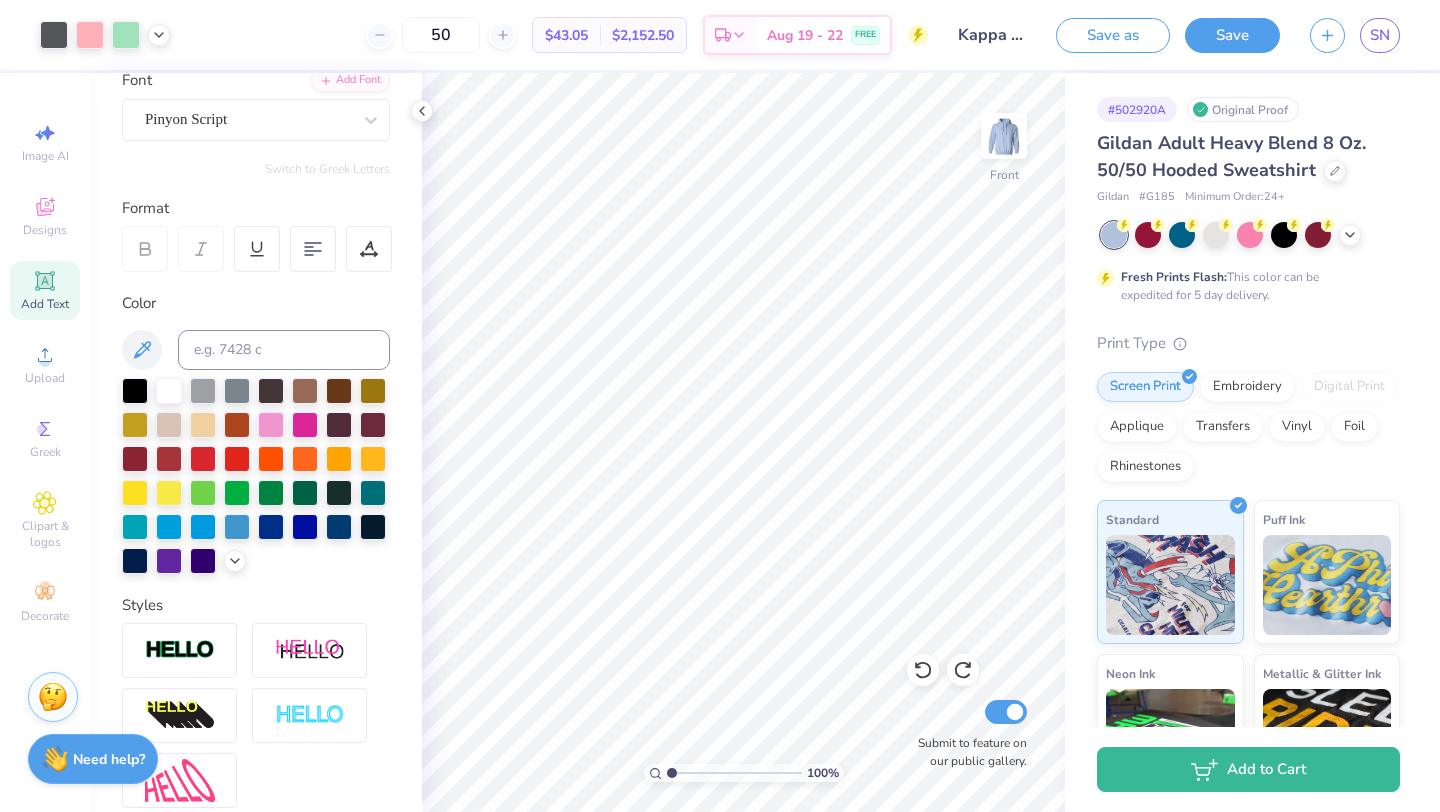 click at bounding box center [1004, 136] 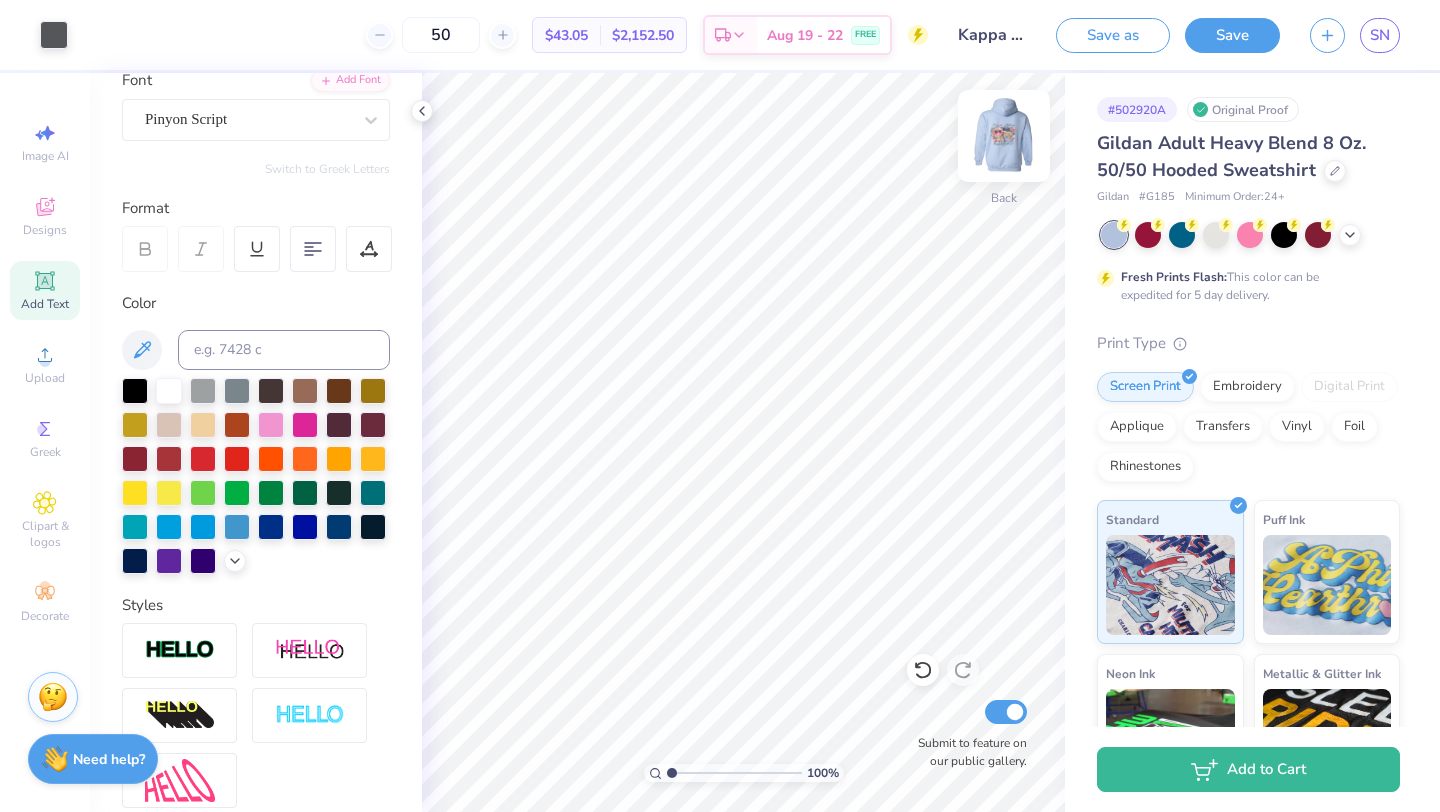 click at bounding box center [1004, 136] 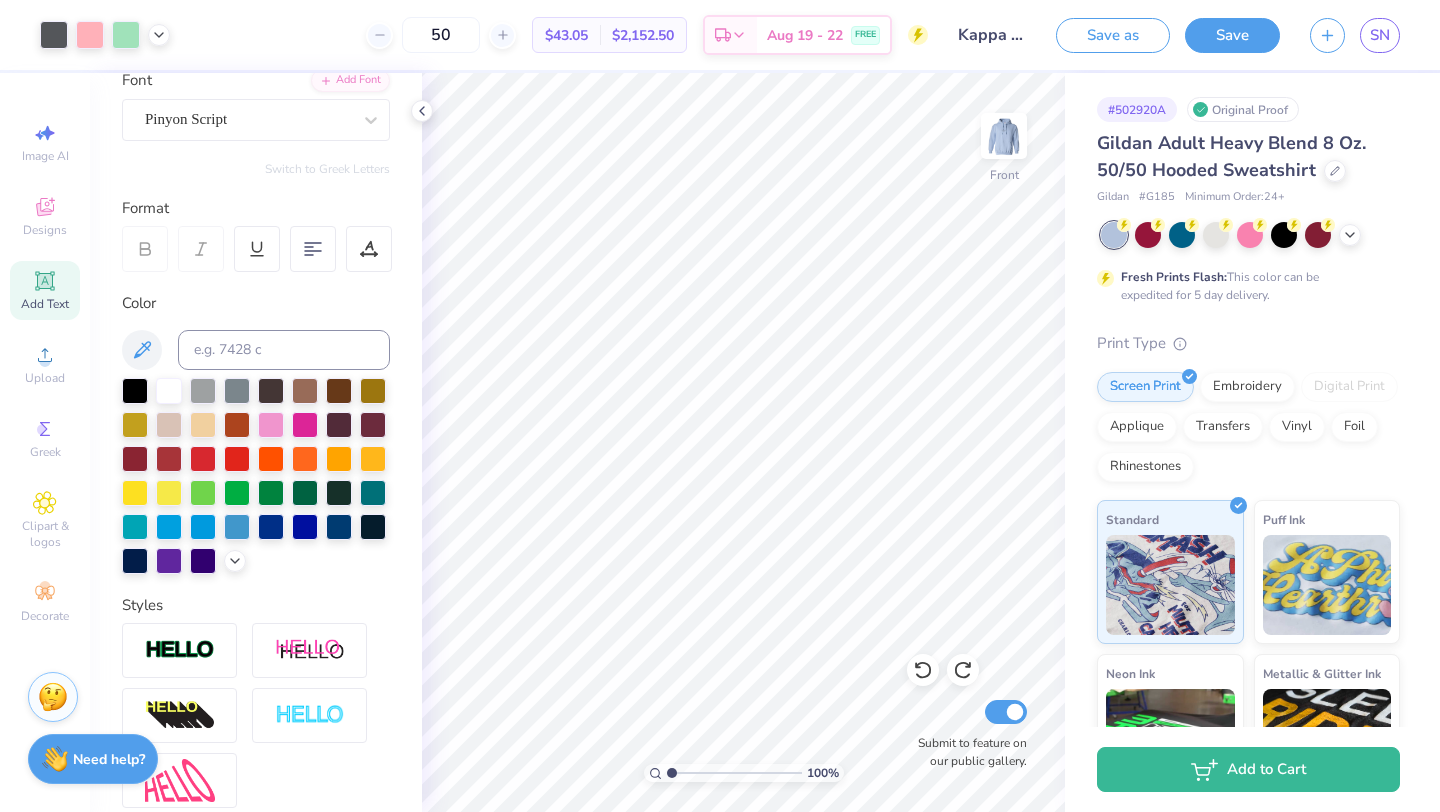 click at bounding box center [105, 35] 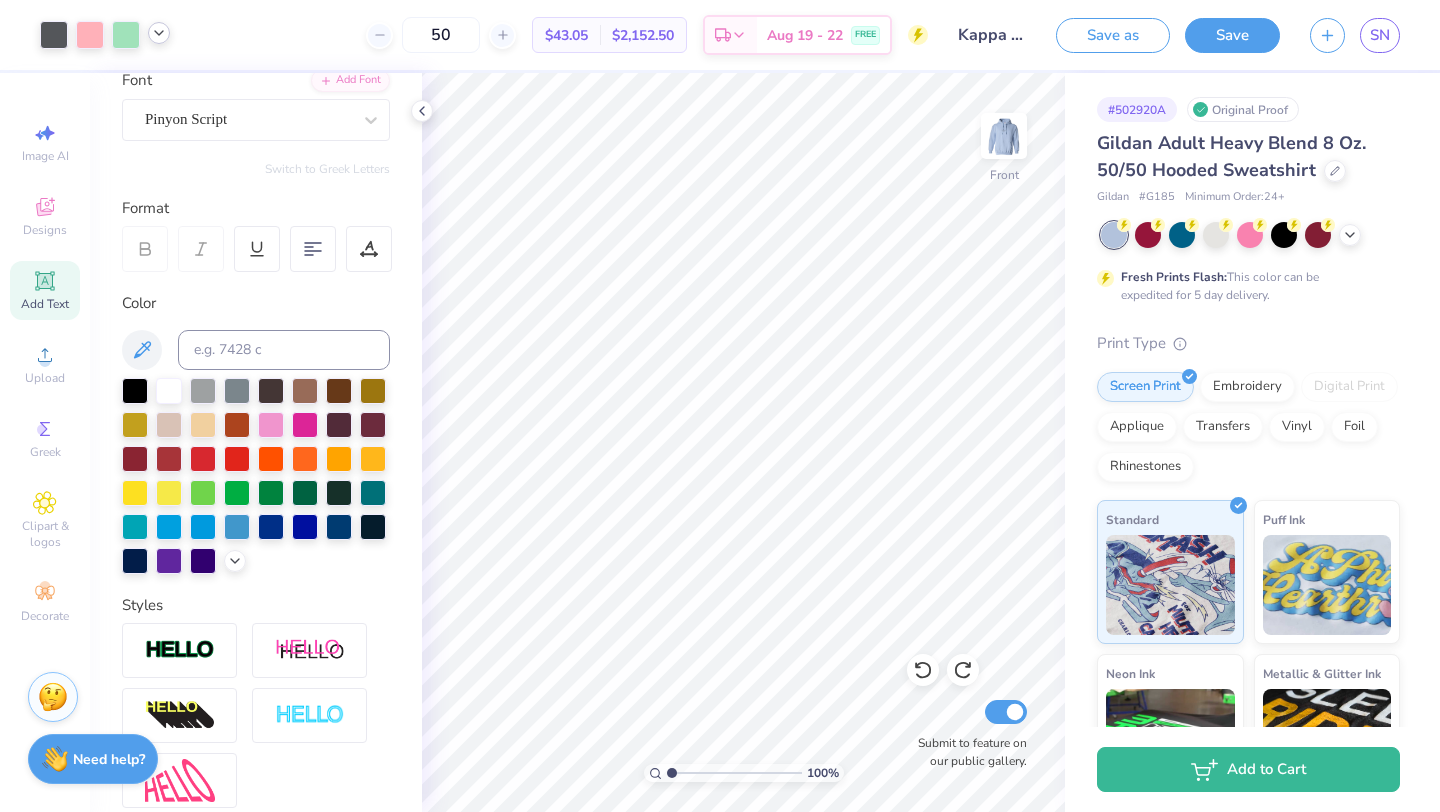 click 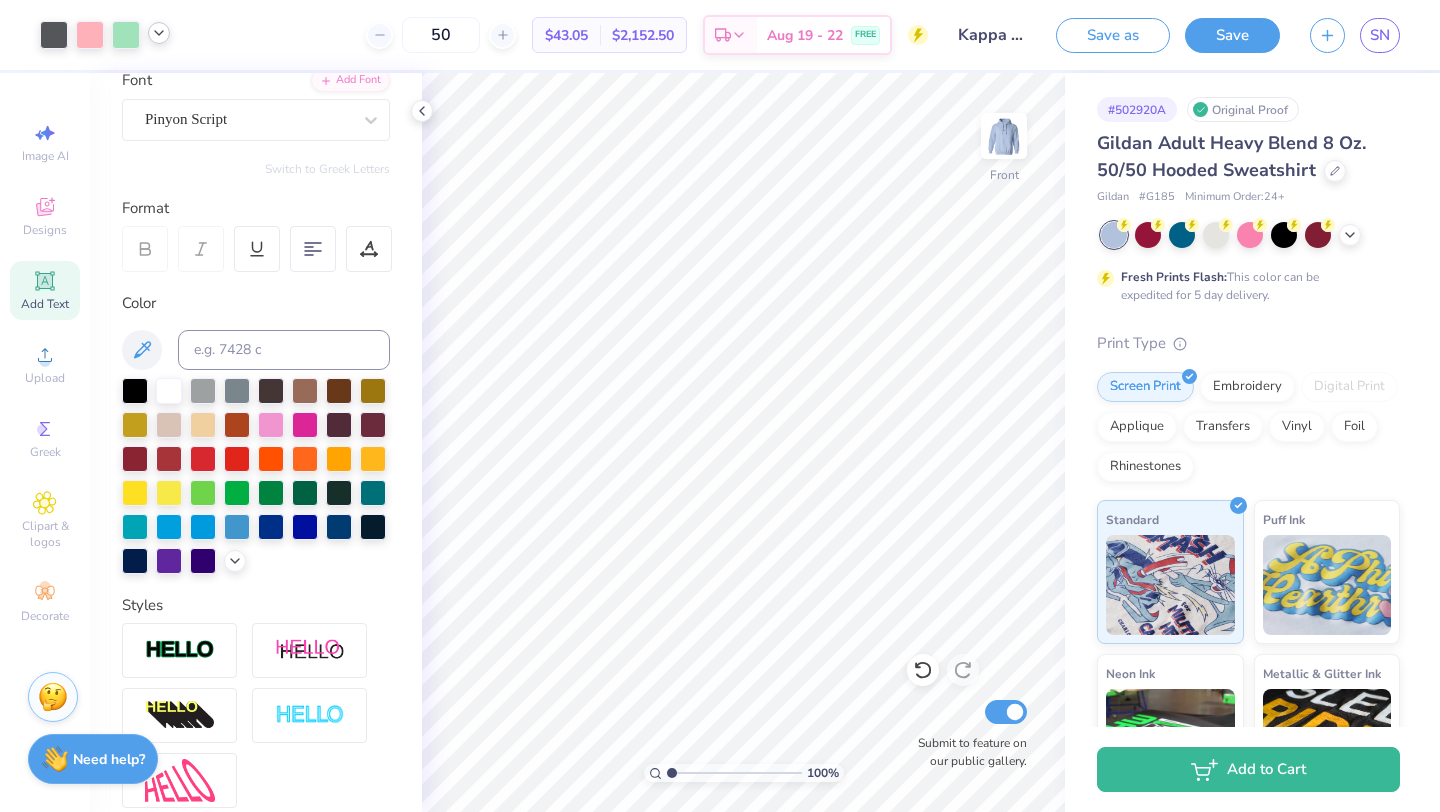 click at bounding box center [159, 33] 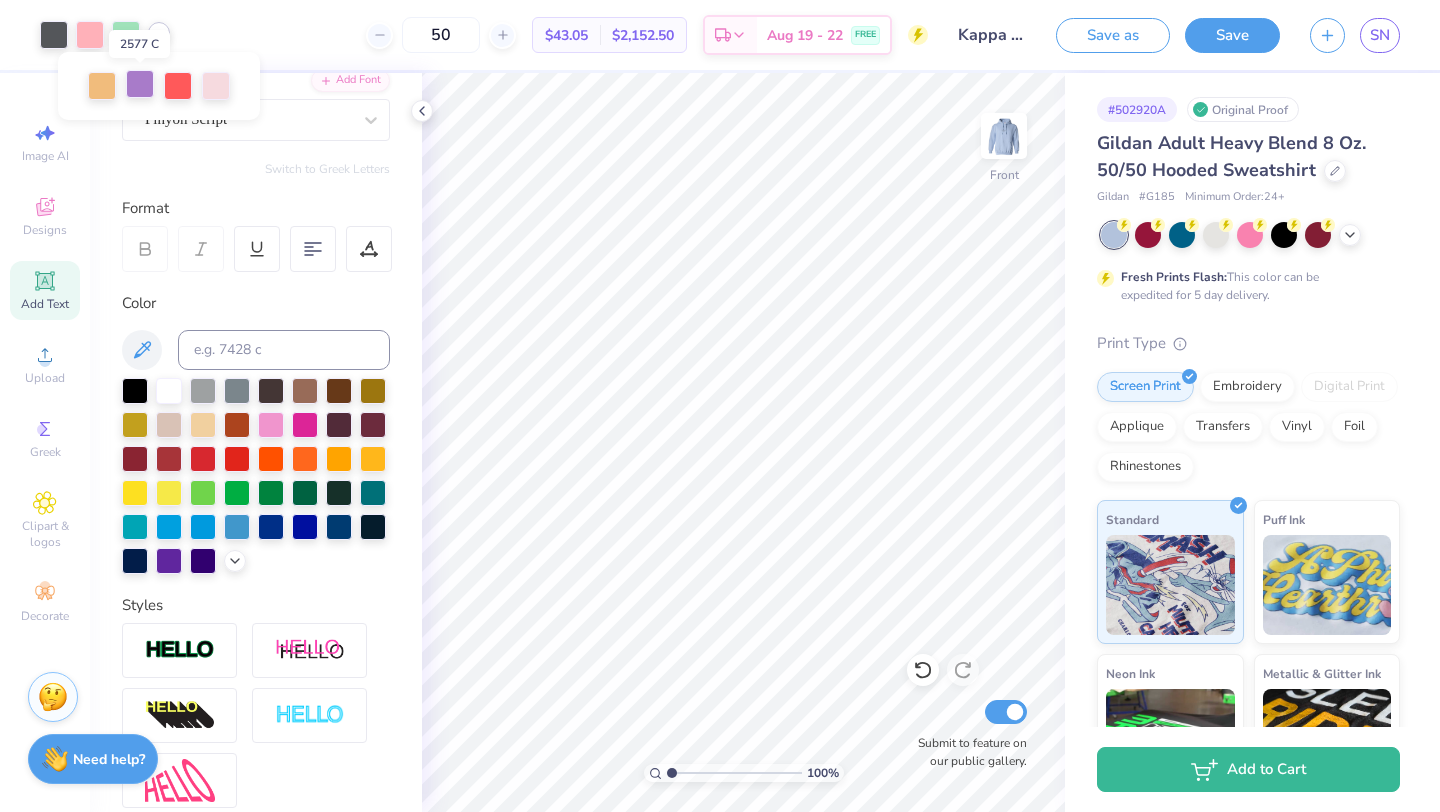 click at bounding box center [140, 84] 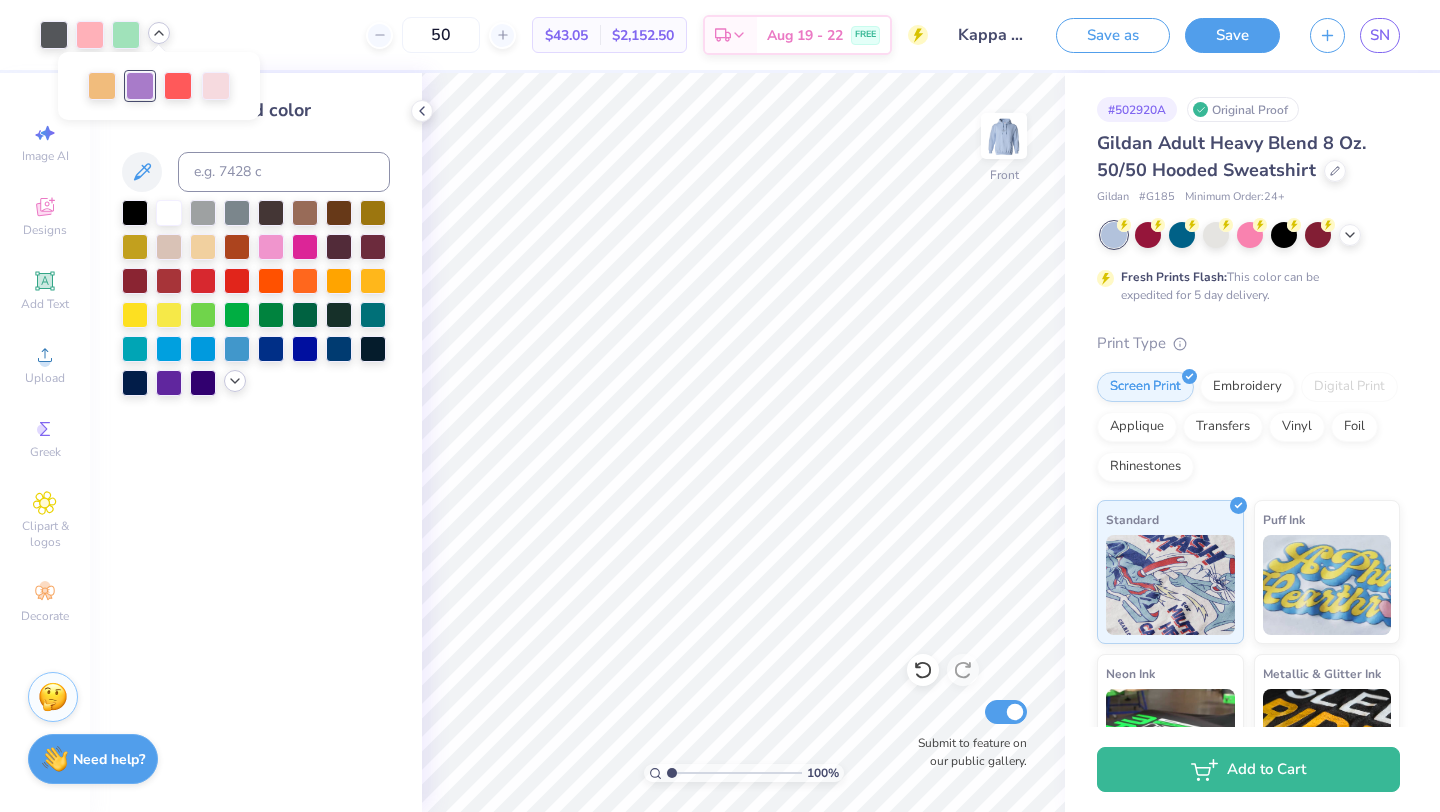 click 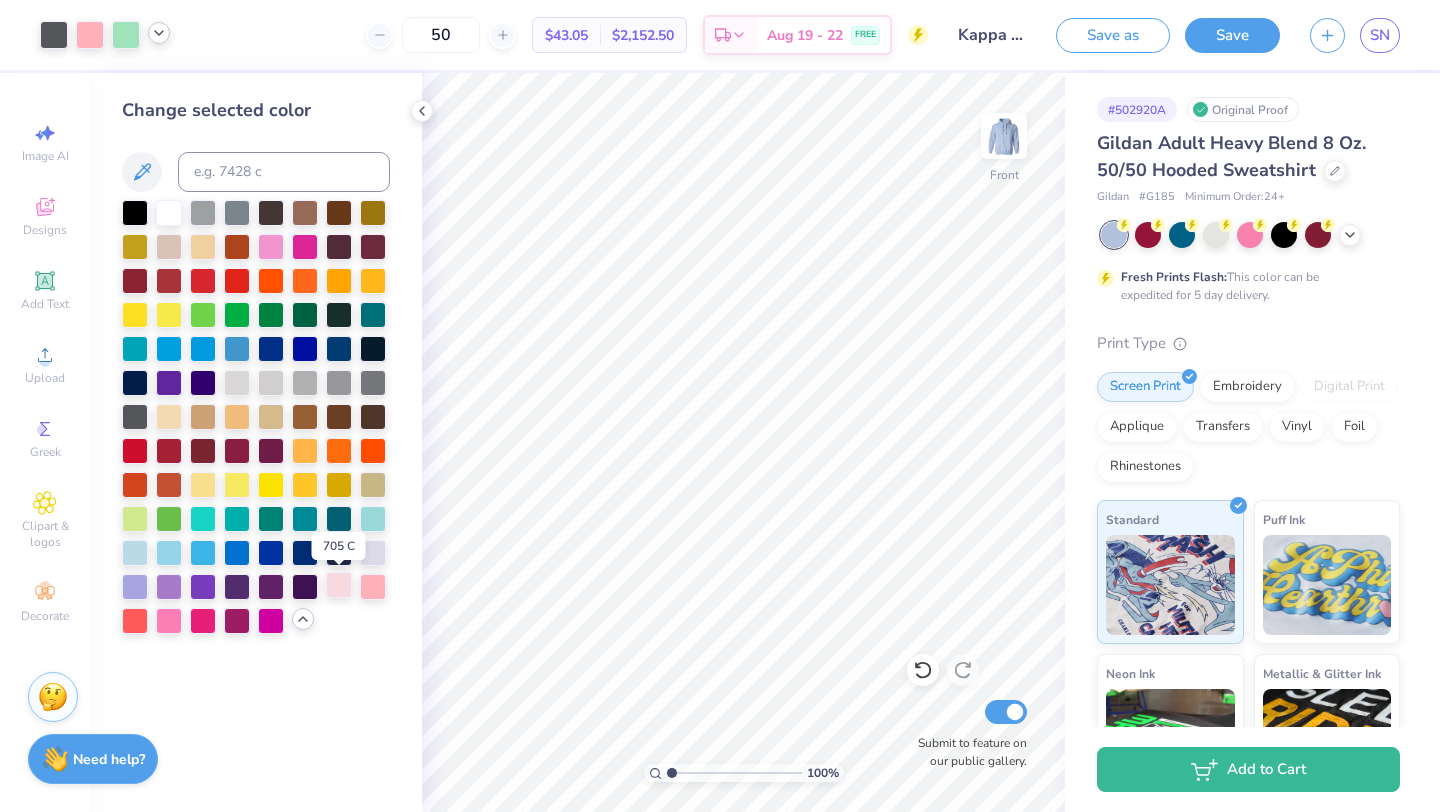 click at bounding box center (339, 585) 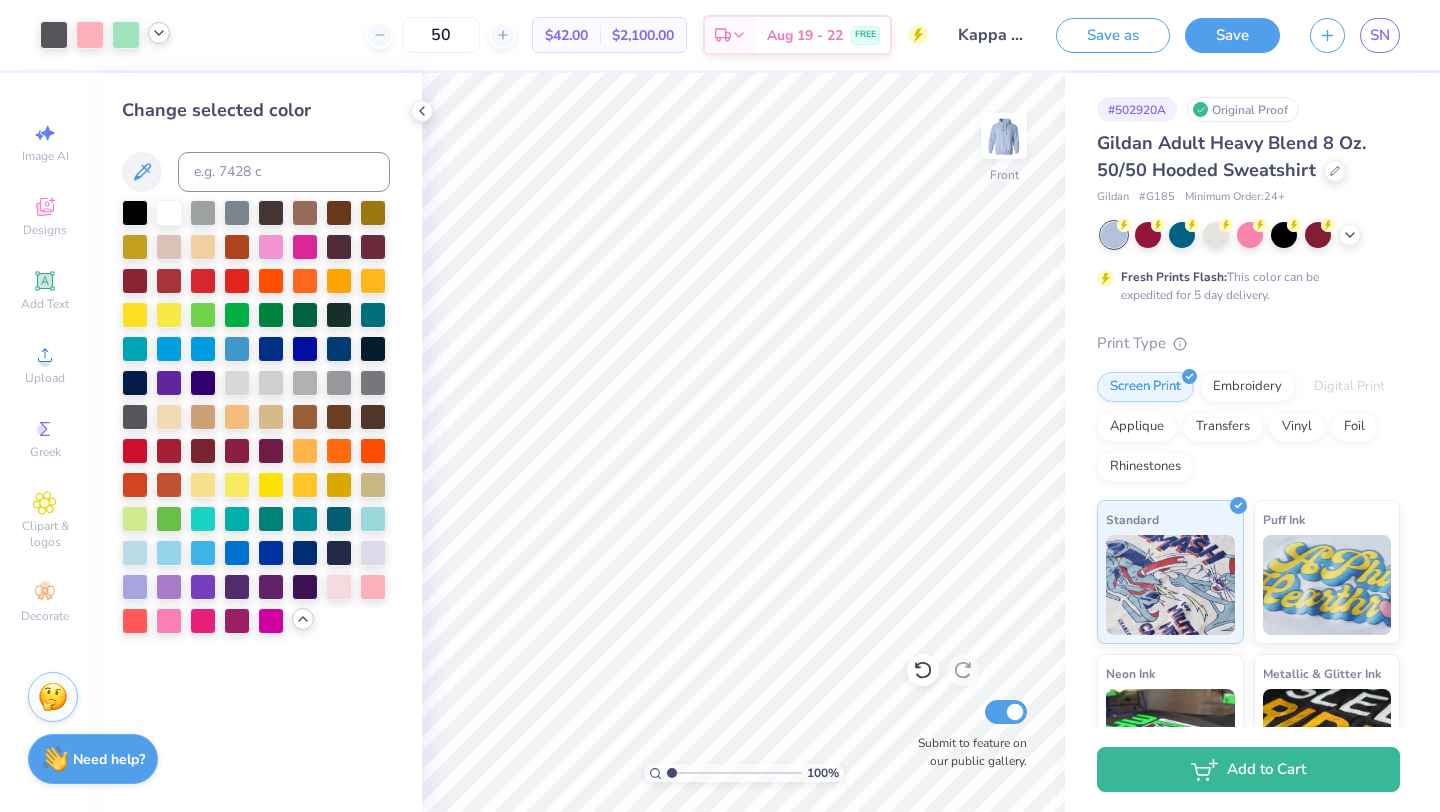 click 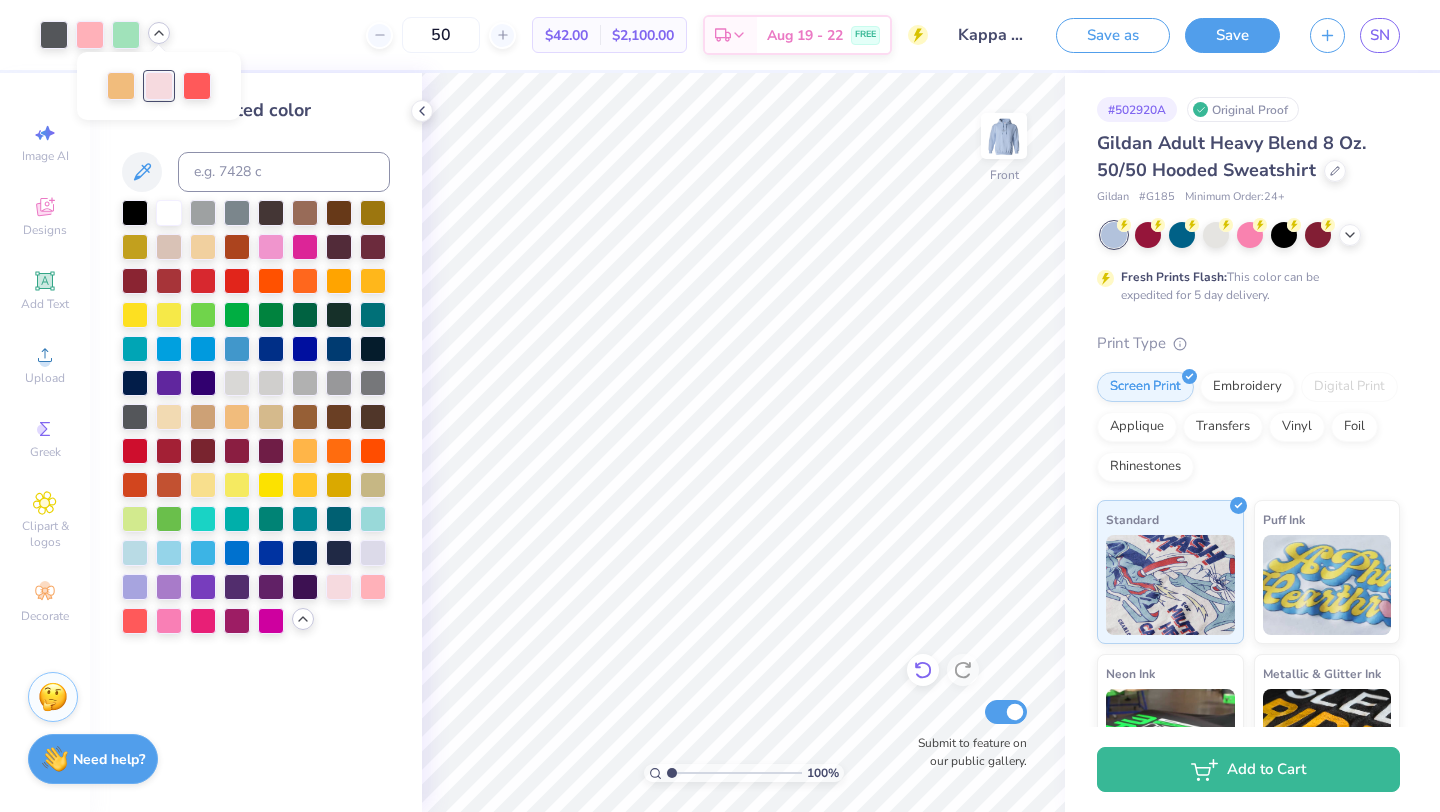 click 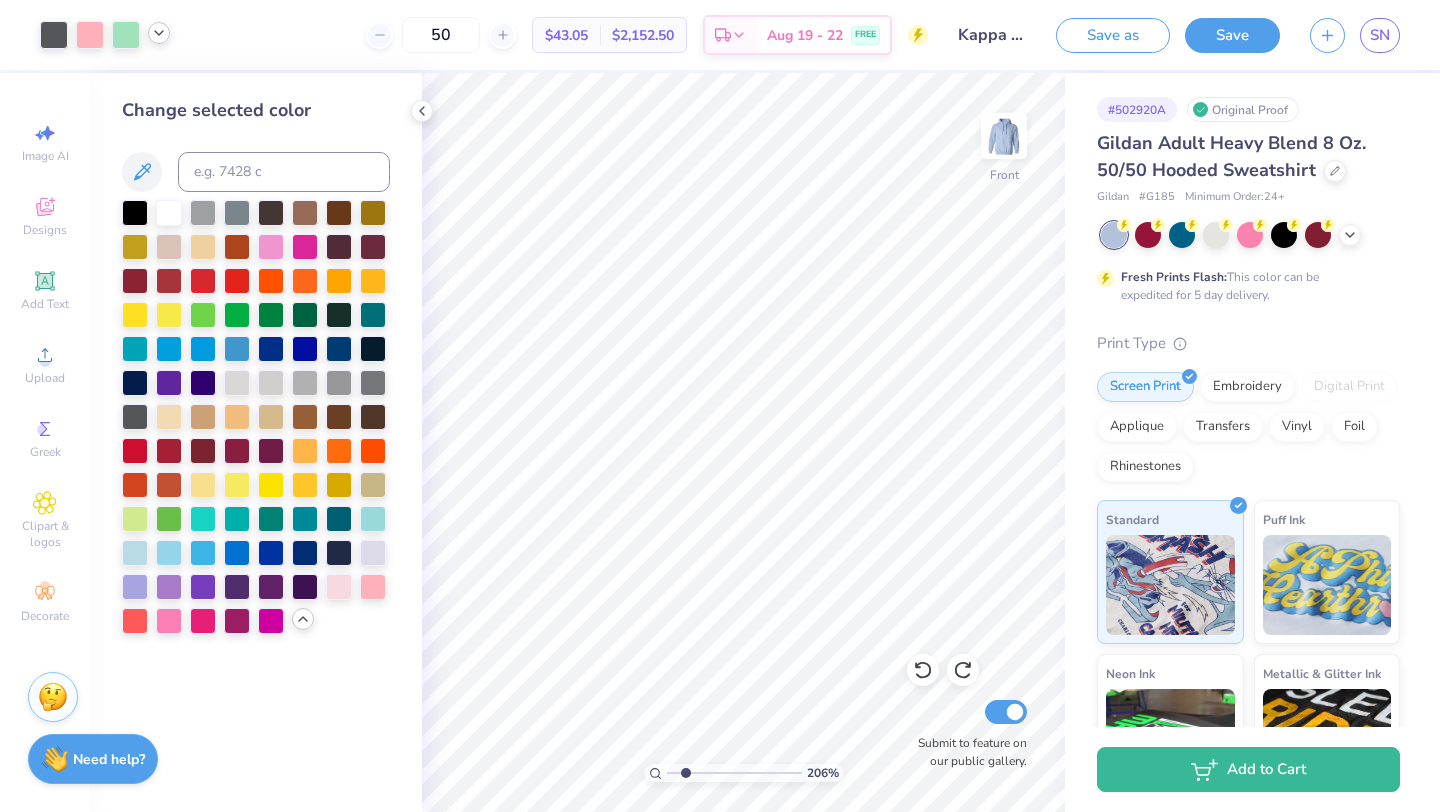 drag, startPoint x: 671, startPoint y: 773, endPoint x: 688, endPoint y: 773, distance: 17 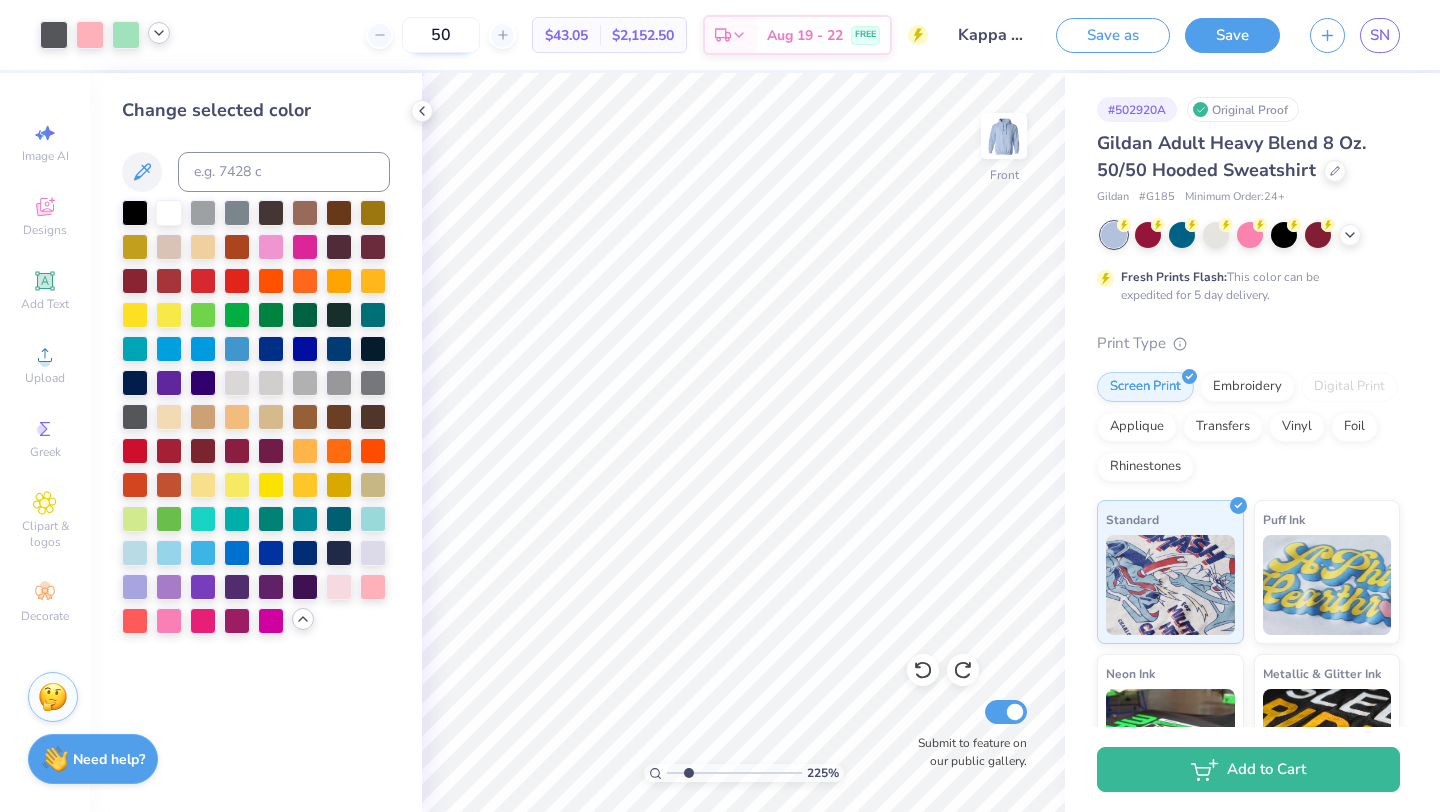 click on "50" at bounding box center (441, 35) 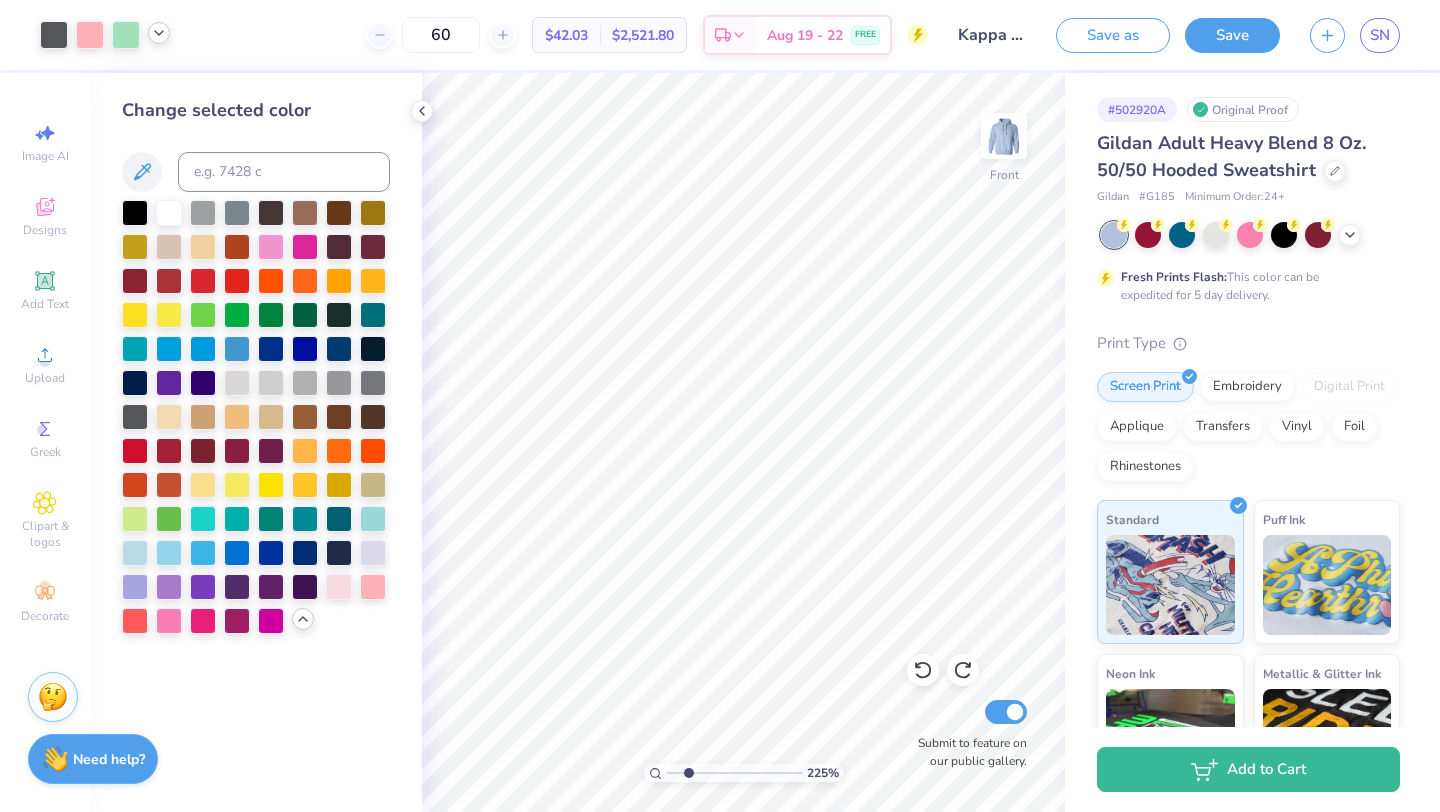 type on "60" 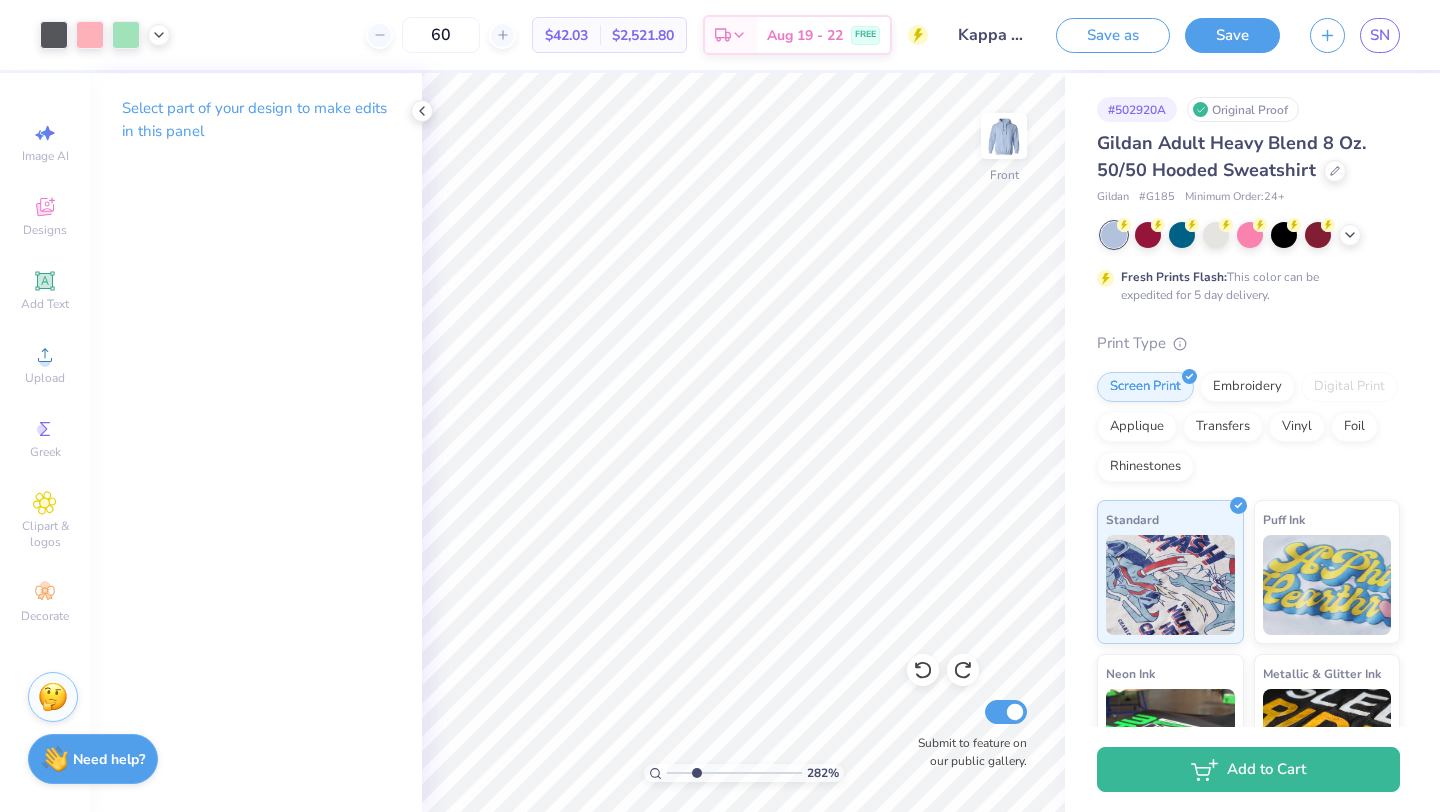 type on "2.54" 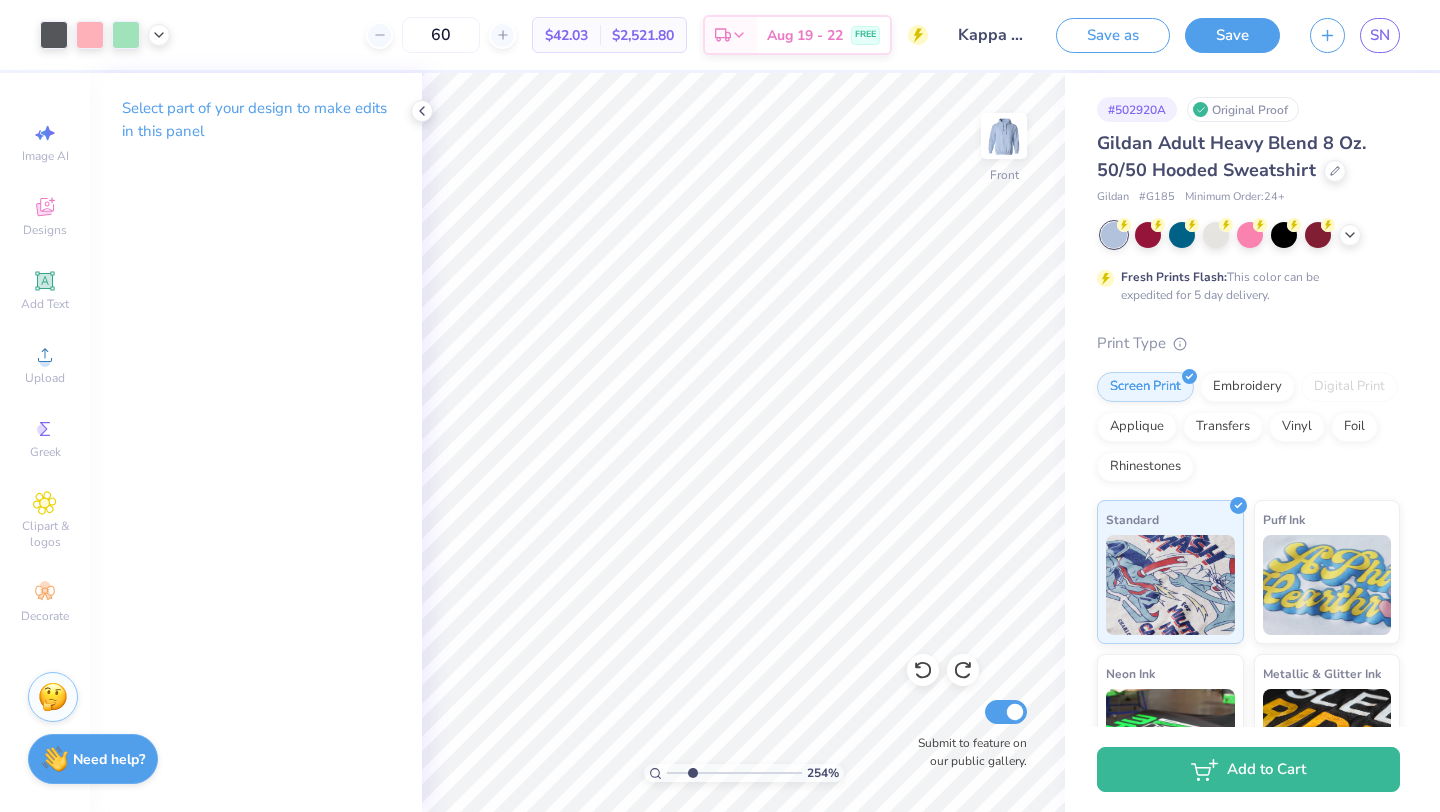 click on "Art colors" at bounding box center (85, 35) 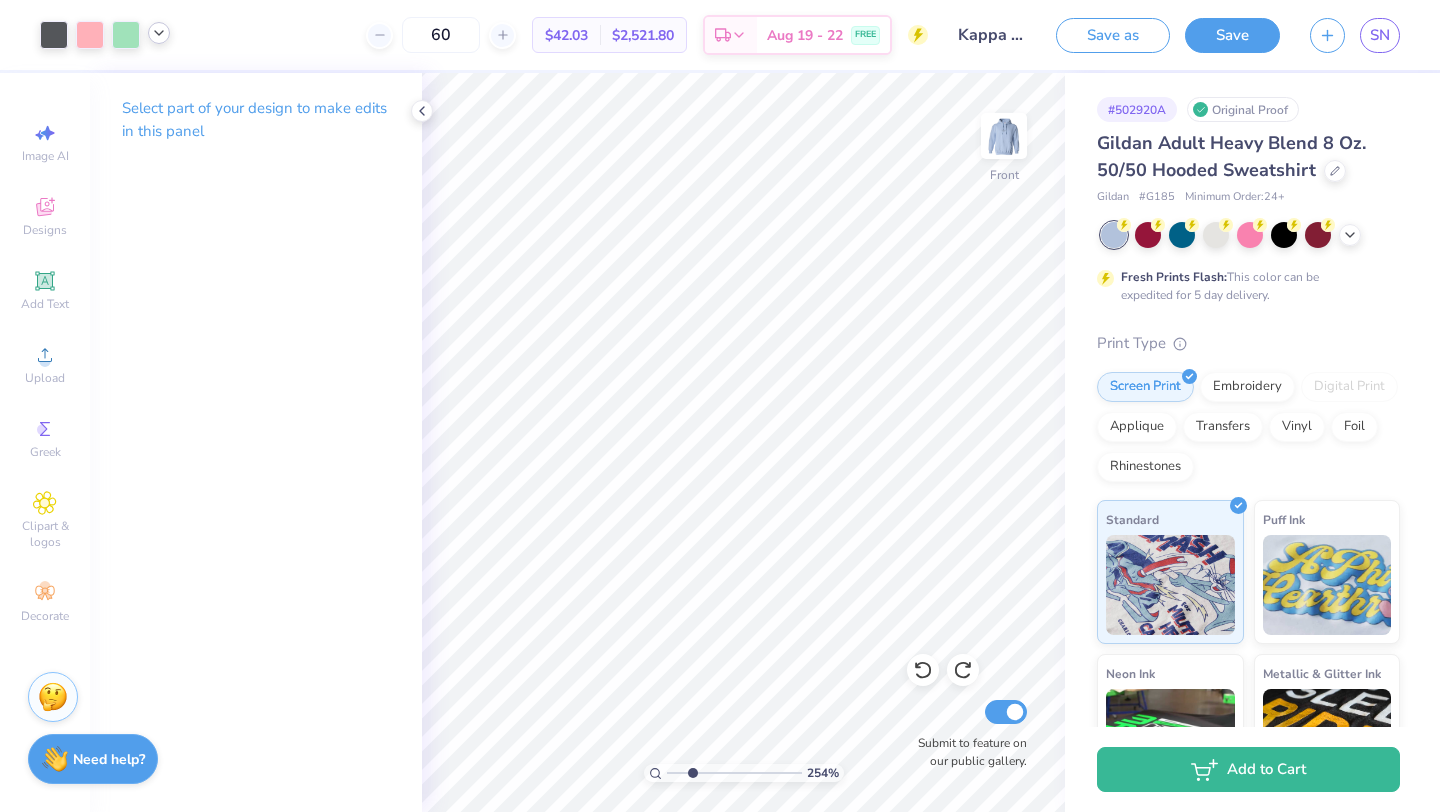 click 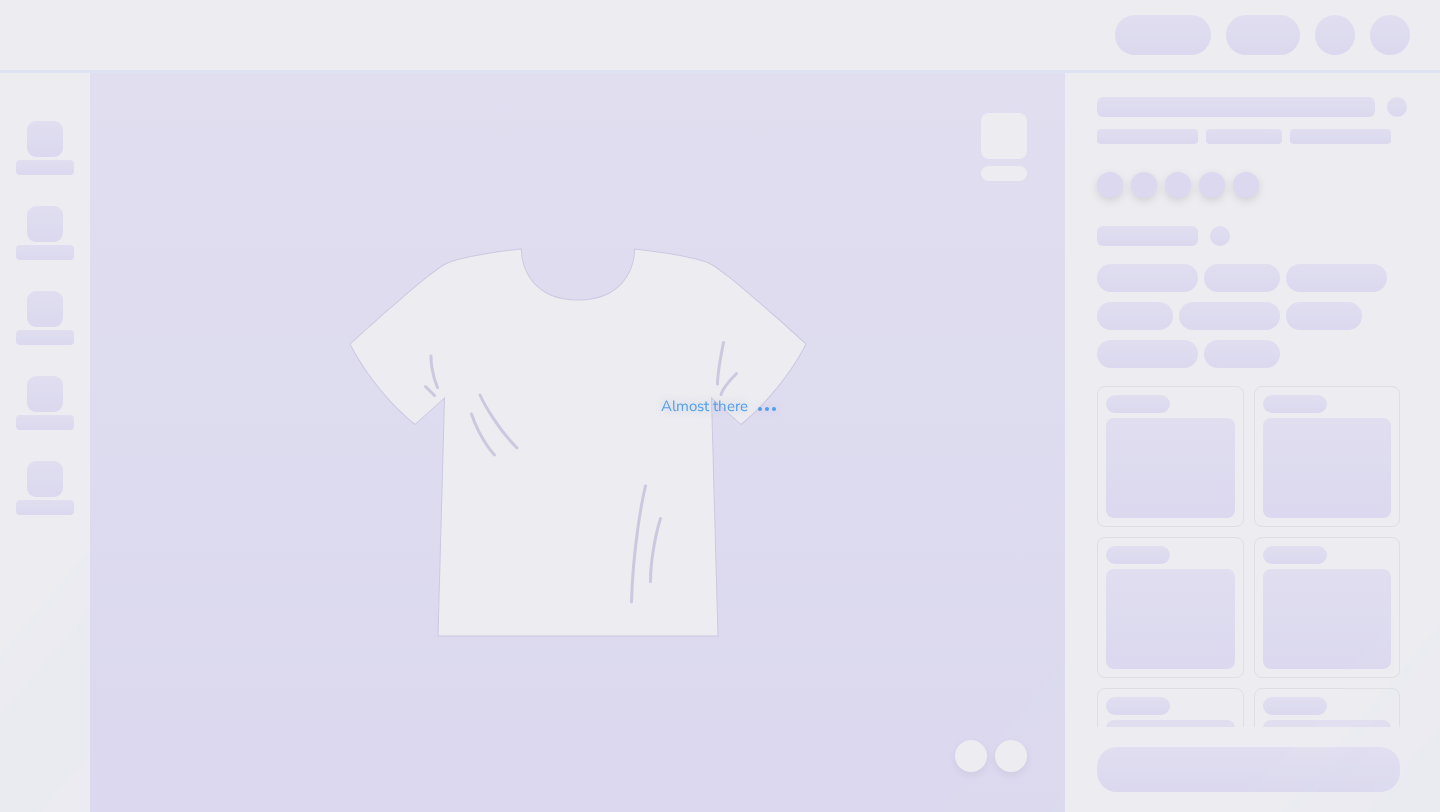 scroll, scrollTop: 0, scrollLeft: 0, axis: both 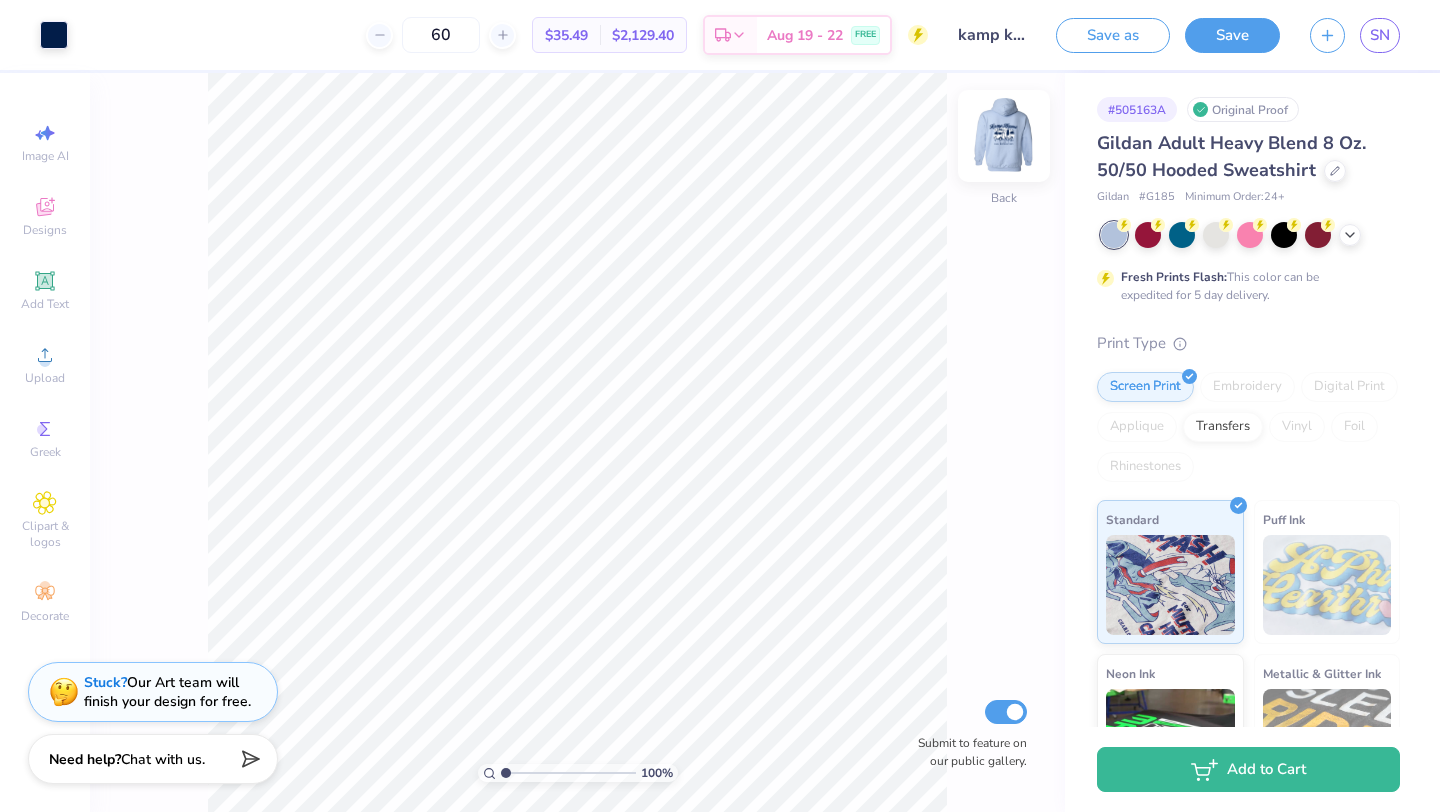 click at bounding box center (1004, 136) 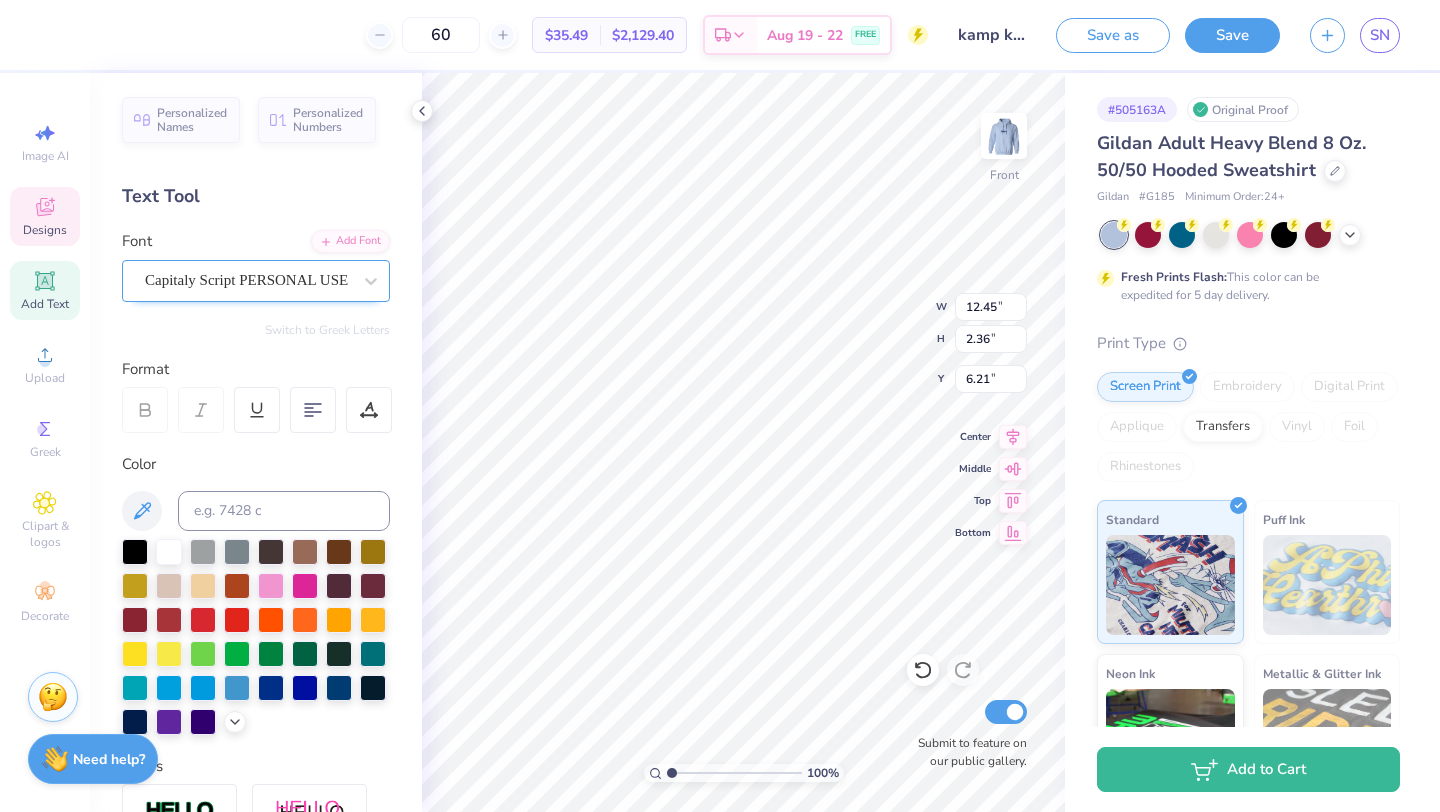 click on "Capitaly Script PERSONAL USE" at bounding box center [256, 281] 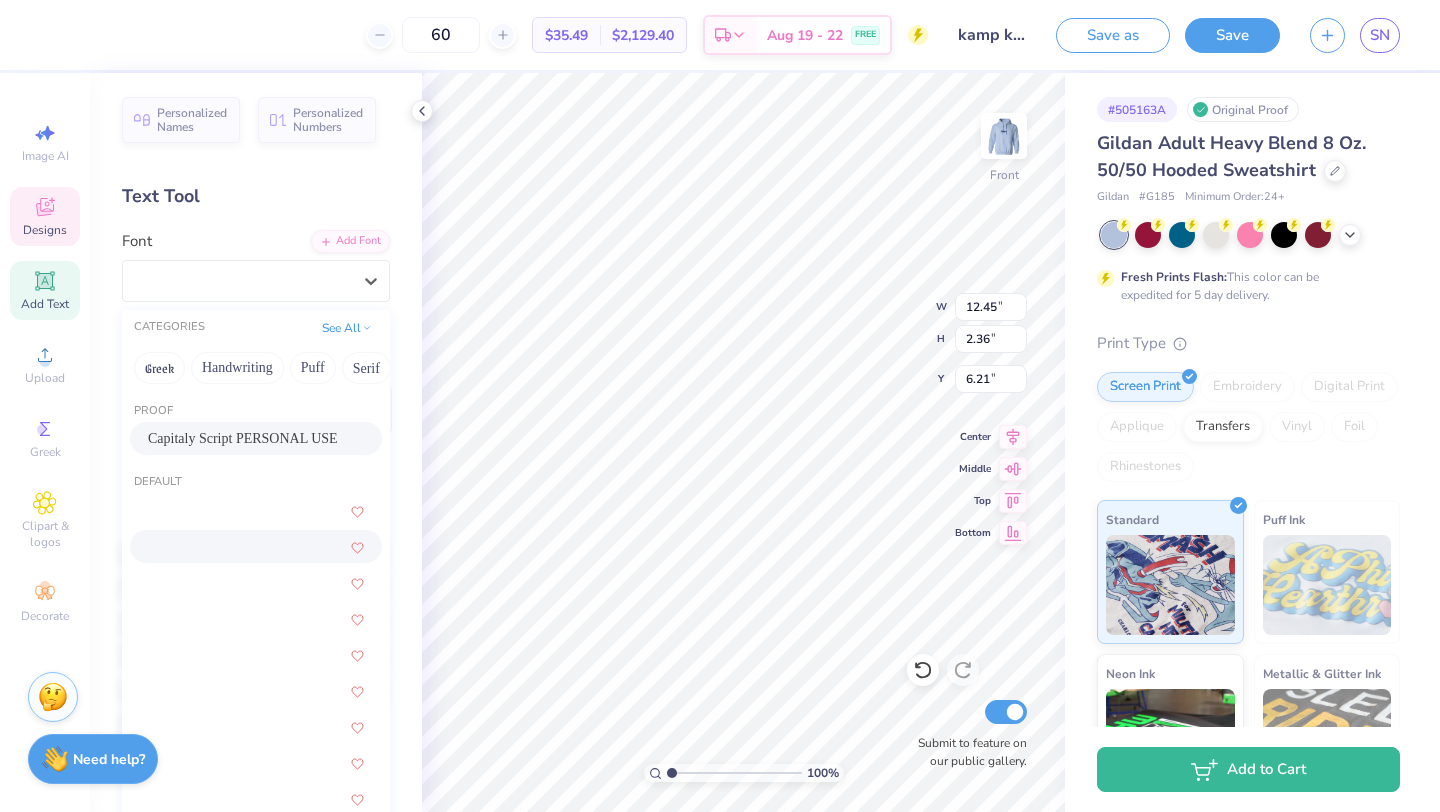 scroll, scrollTop: 43, scrollLeft: 0, axis: vertical 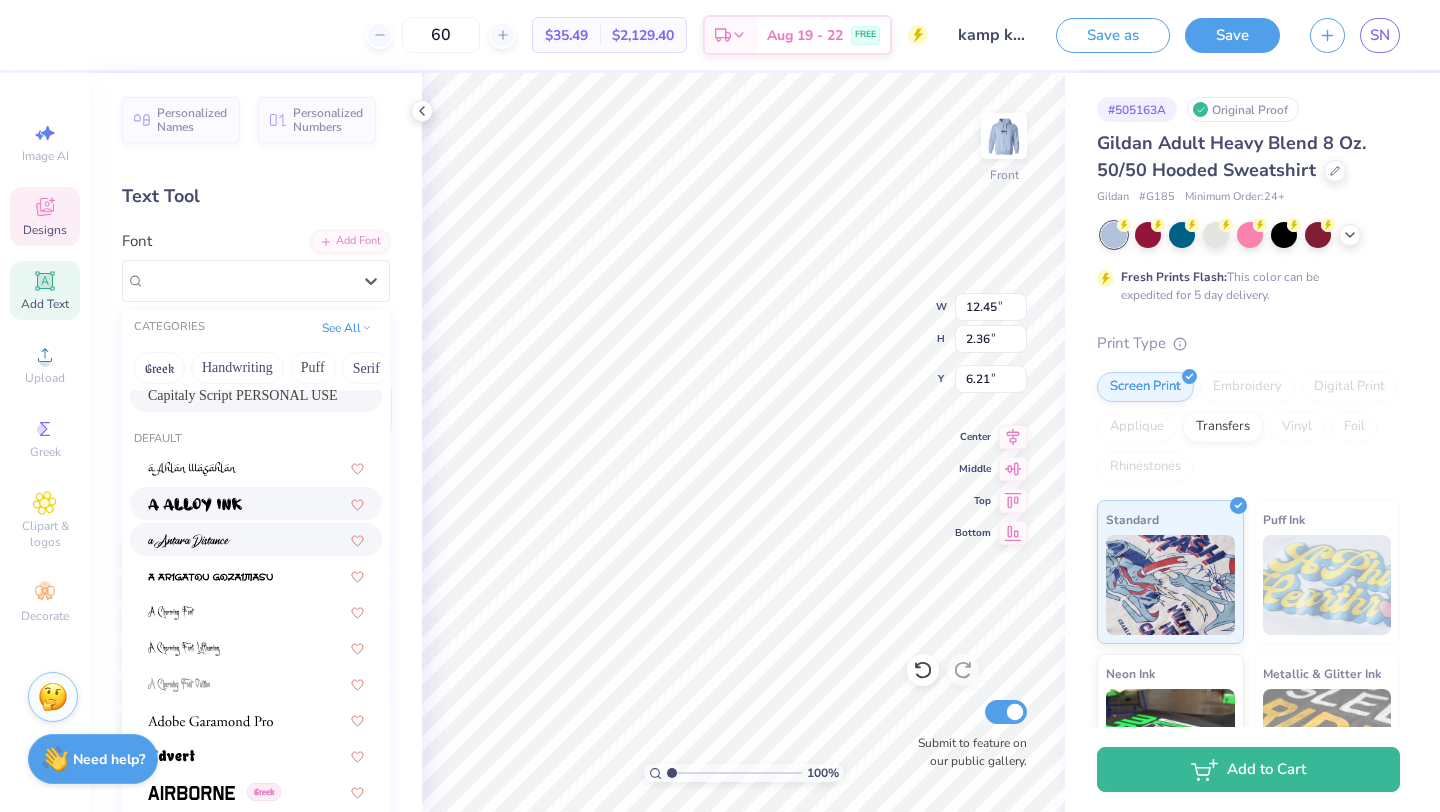 click at bounding box center (256, 539) 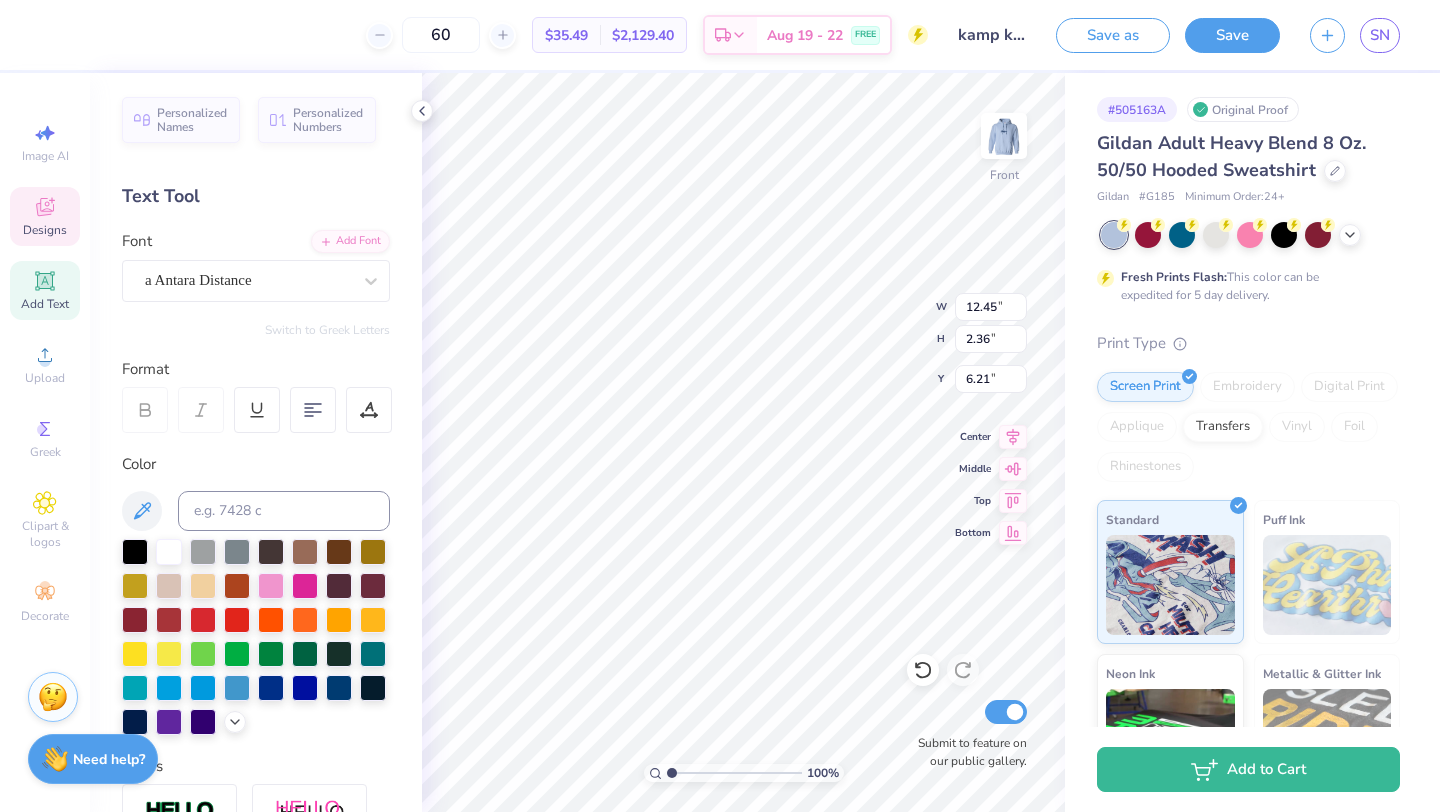 type on "9.74" 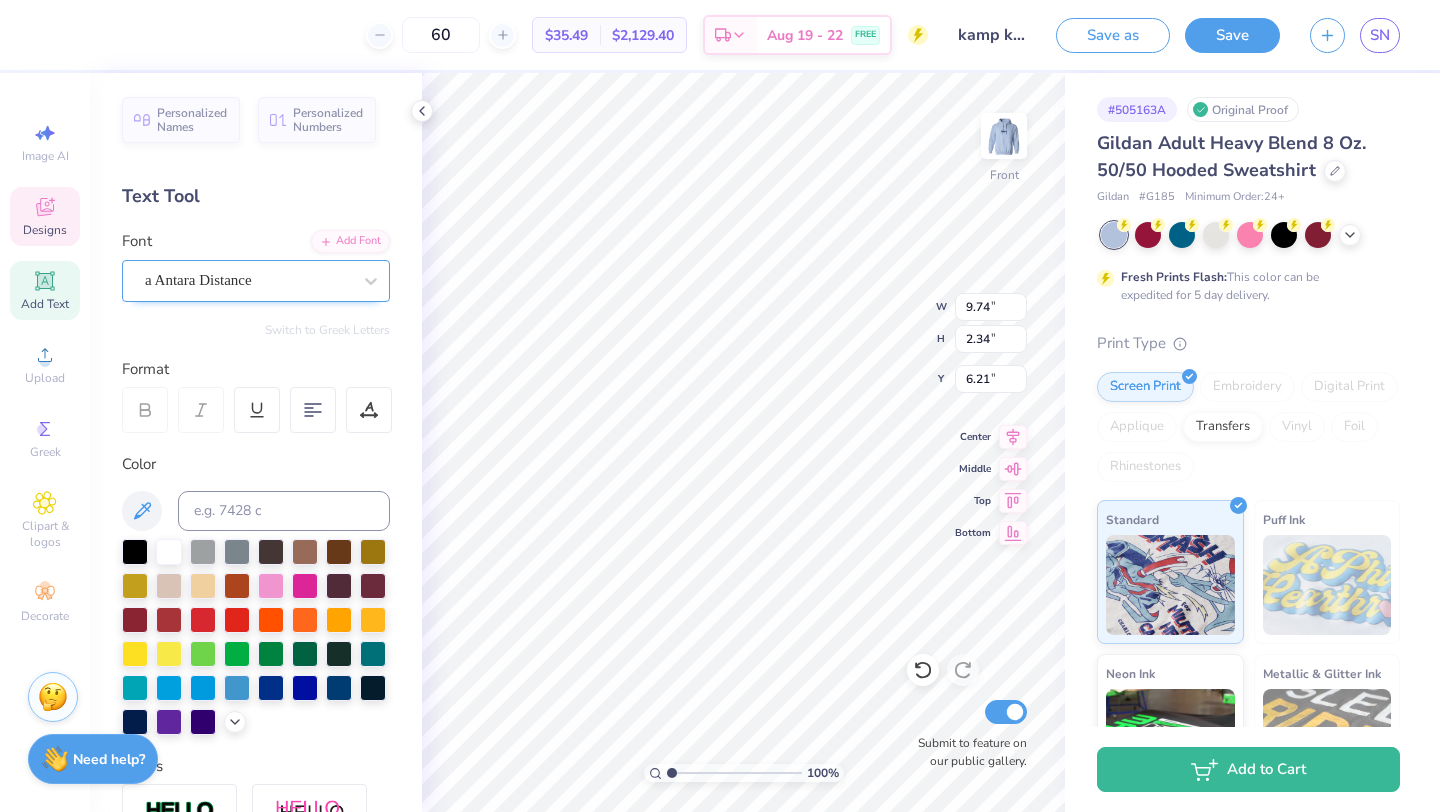 click on "a Antara Distance" at bounding box center [256, 281] 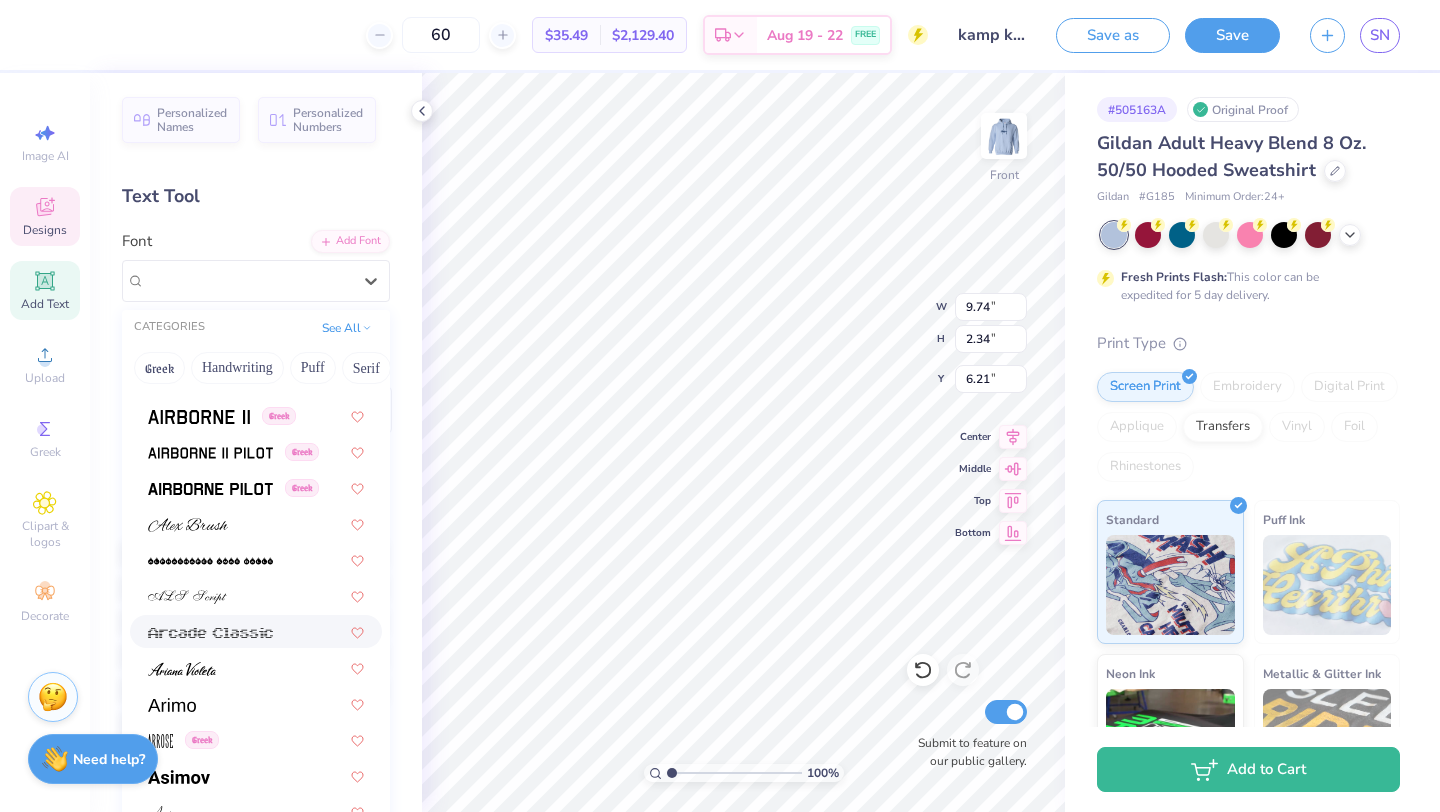 scroll, scrollTop: 459, scrollLeft: 0, axis: vertical 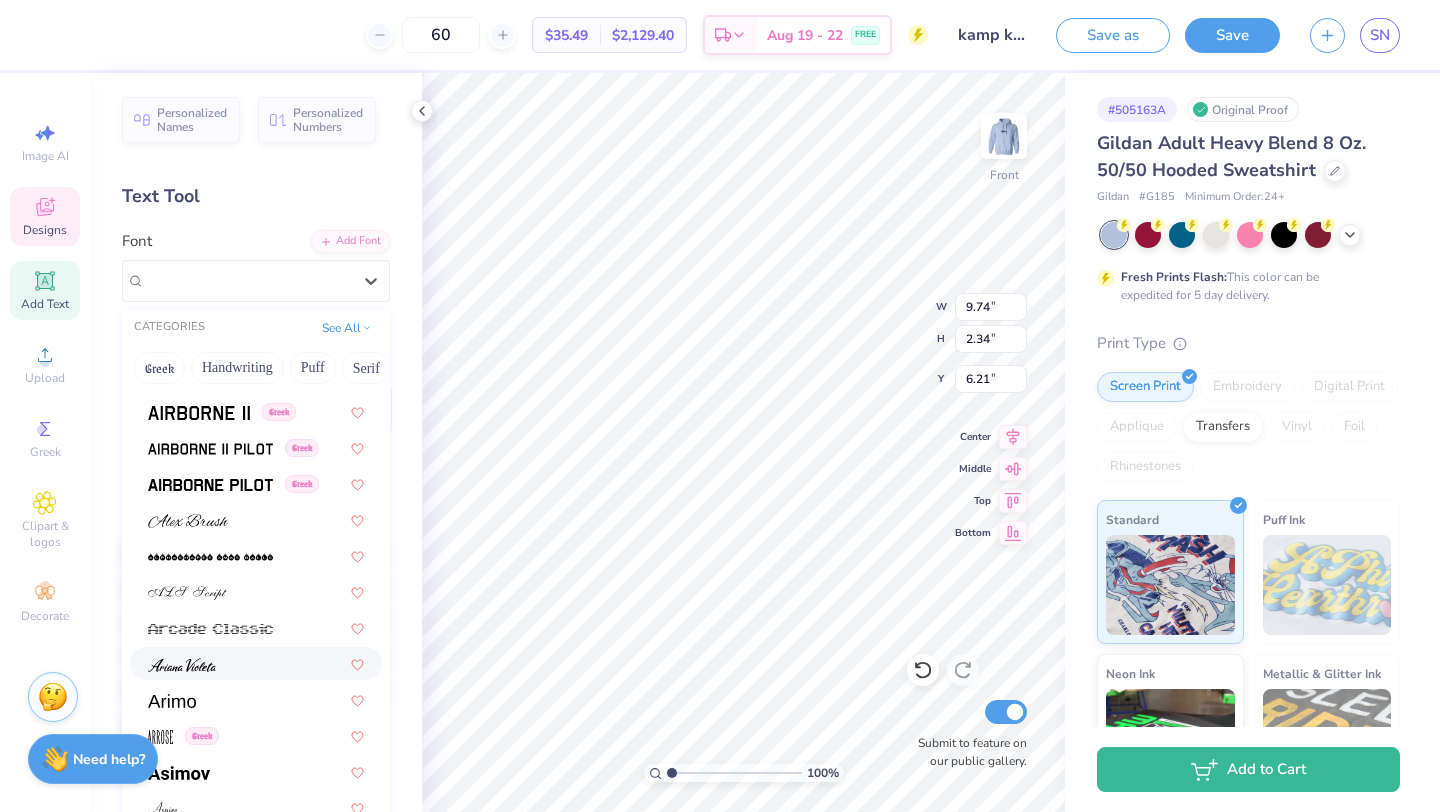 click at bounding box center (256, 663) 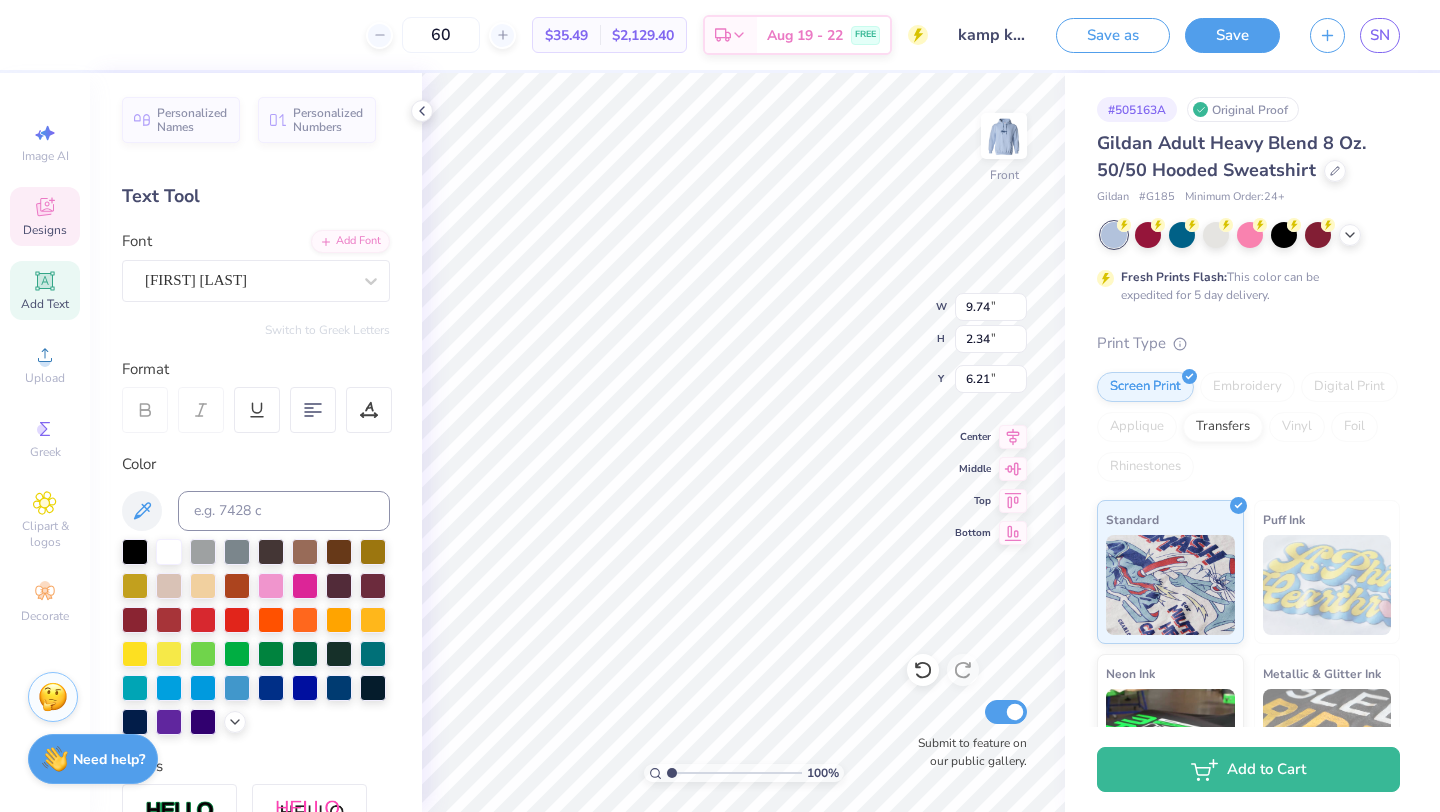 type on "7.83" 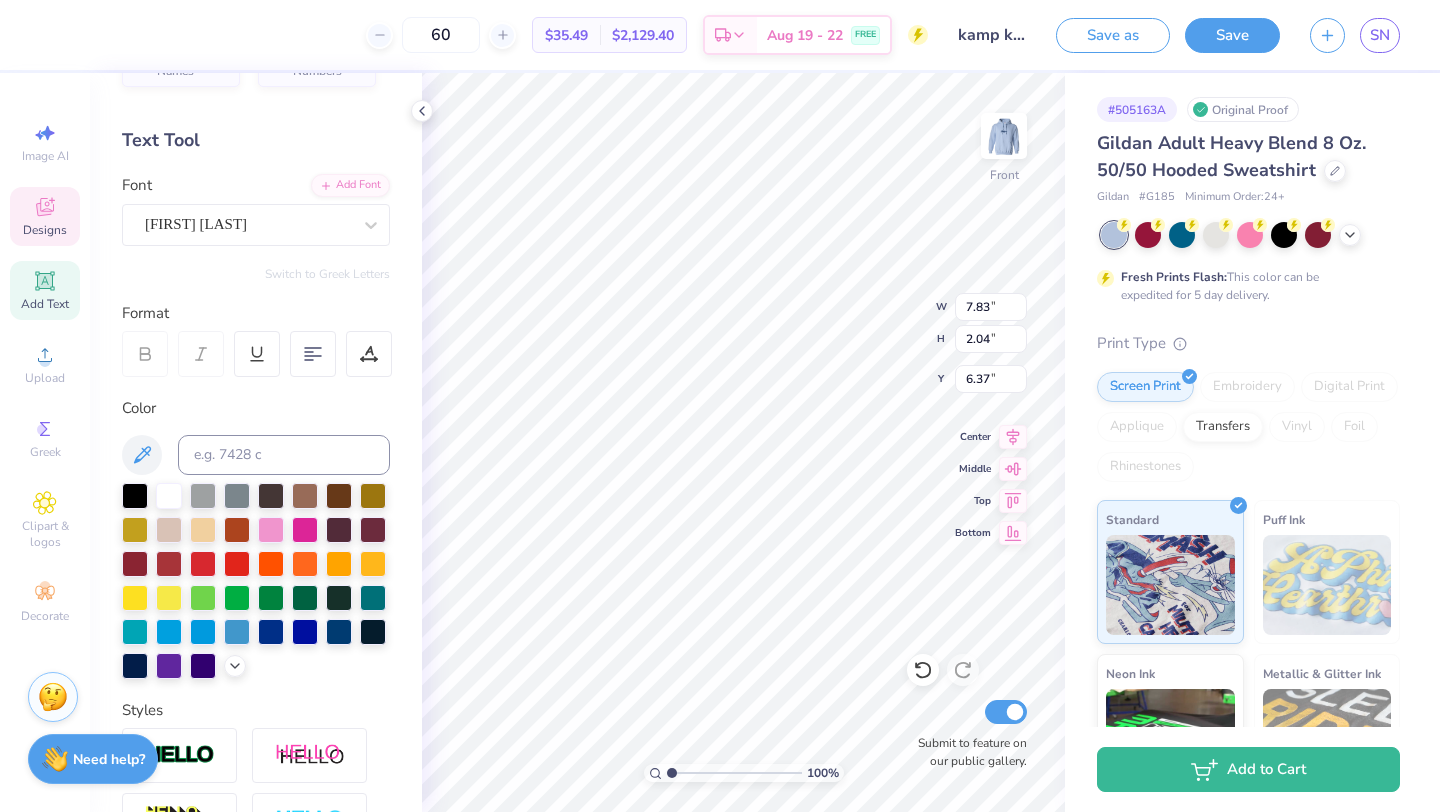 scroll, scrollTop: 61, scrollLeft: 0, axis: vertical 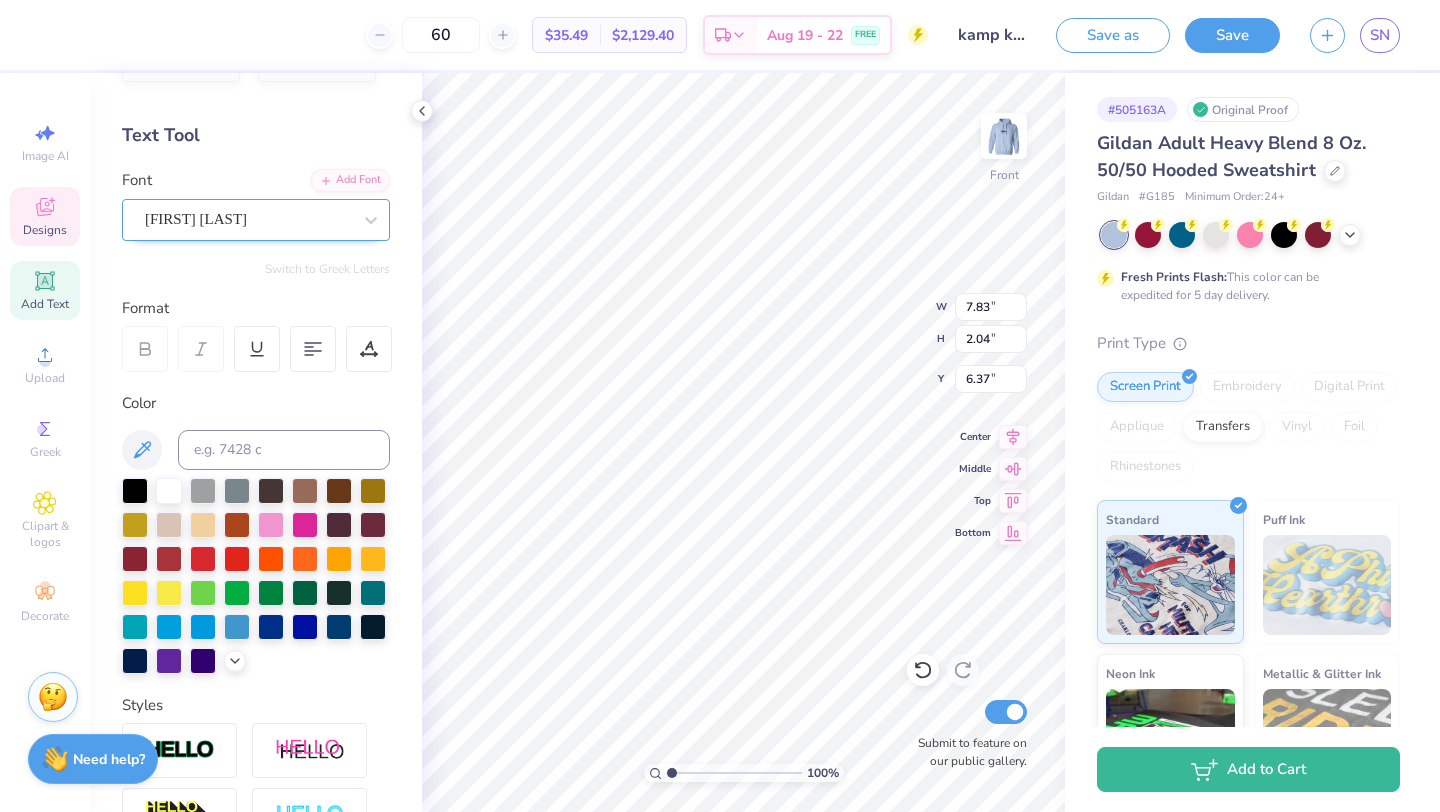 click on "Ariana Violeta" at bounding box center [248, 219] 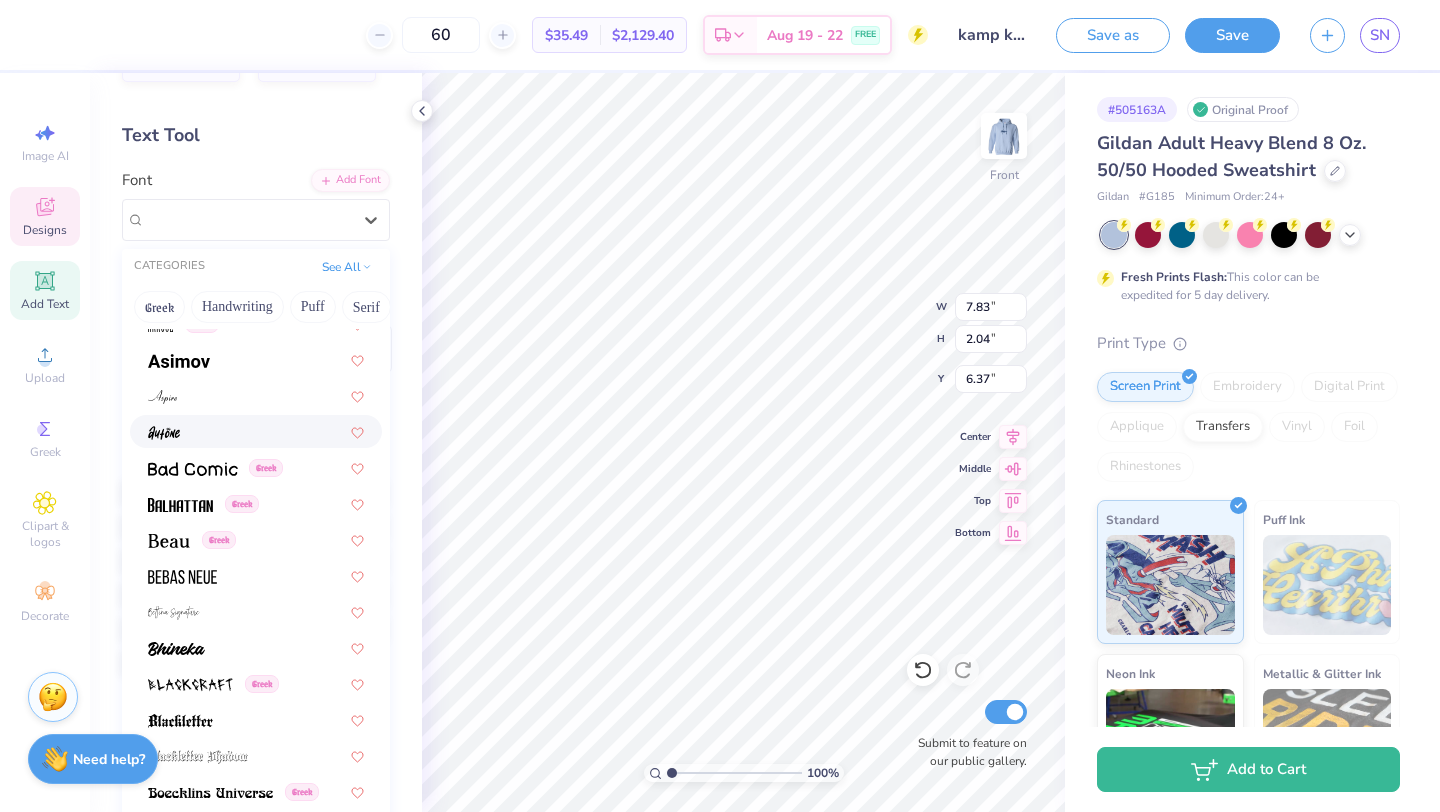 scroll, scrollTop: 826, scrollLeft: 0, axis: vertical 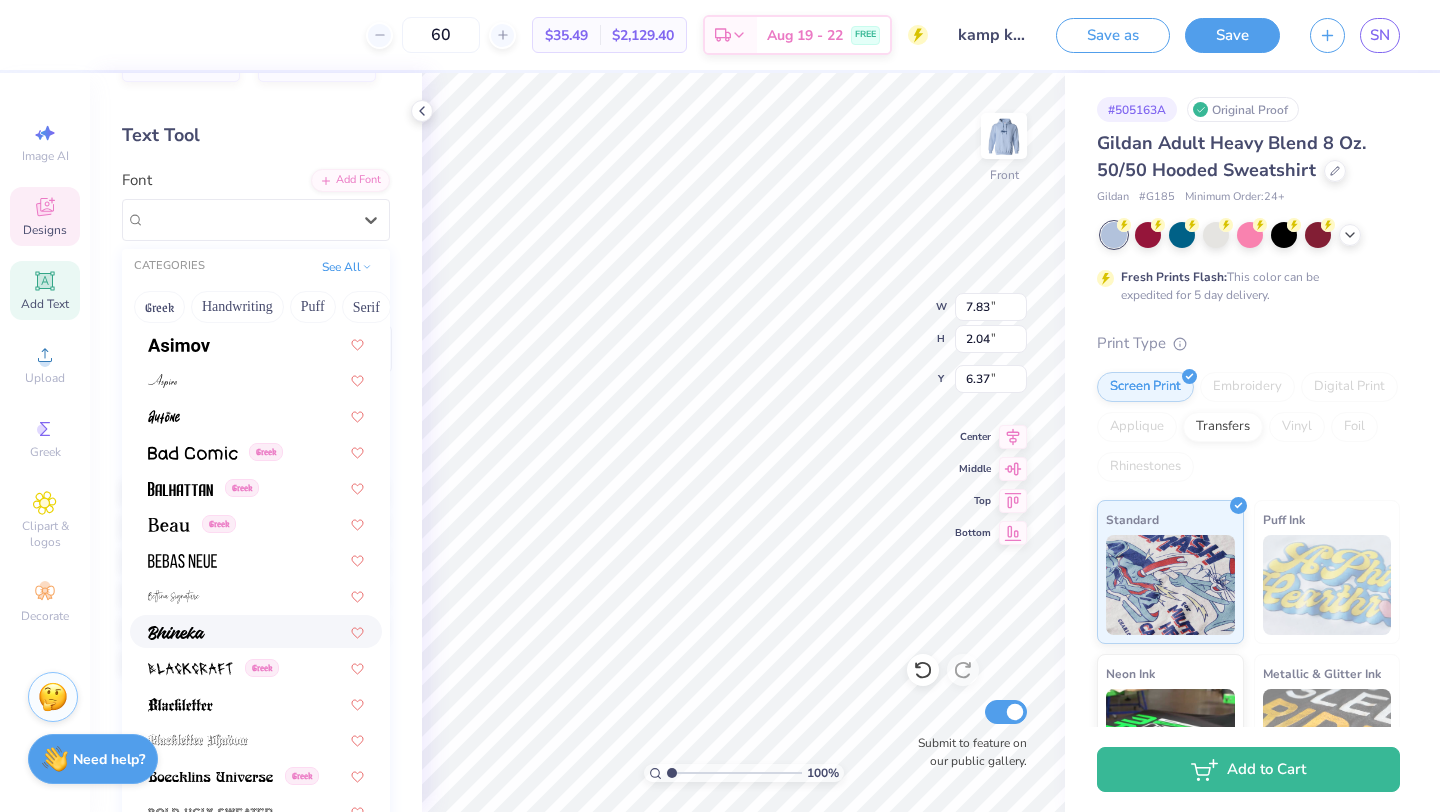 click at bounding box center (256, 631) 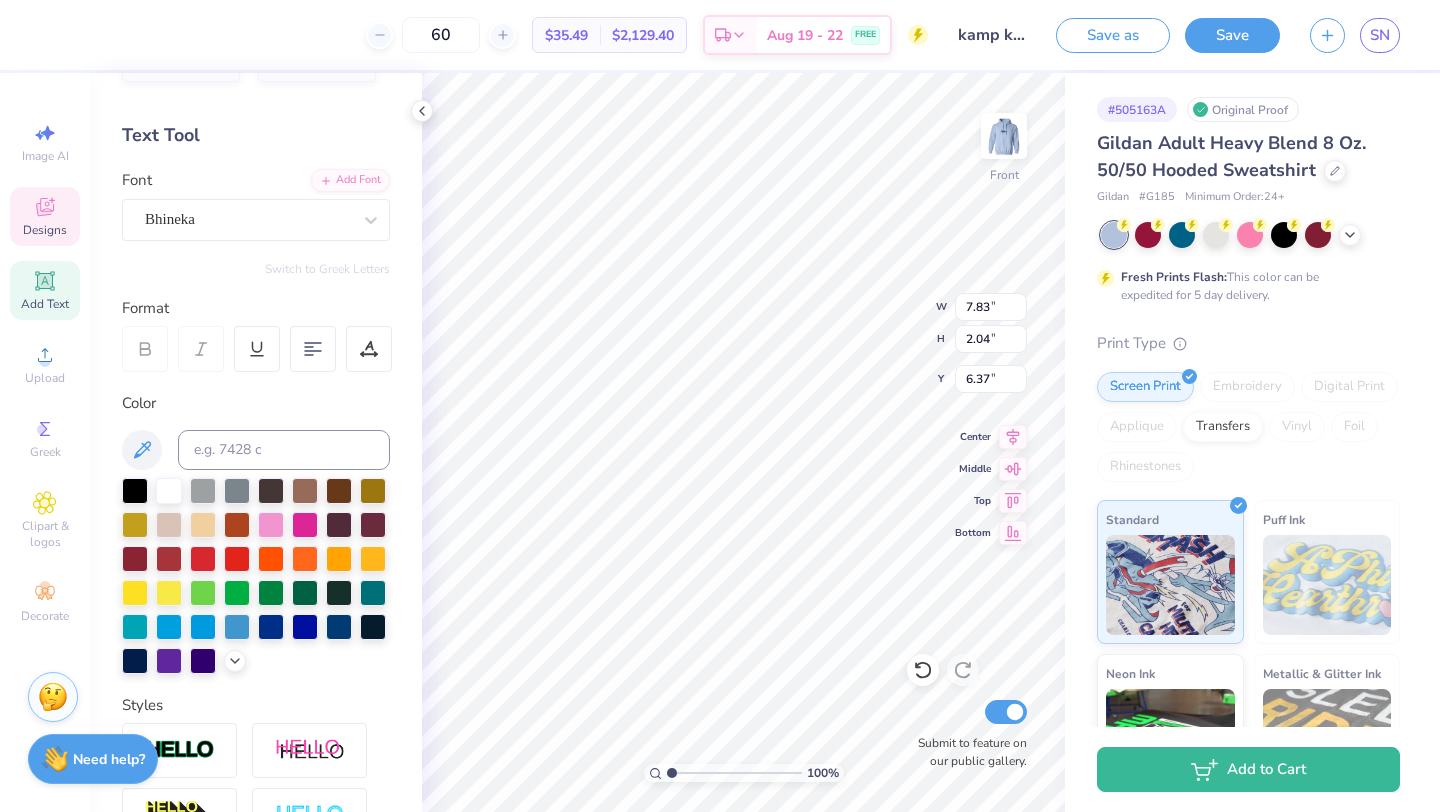 type on "10.13" 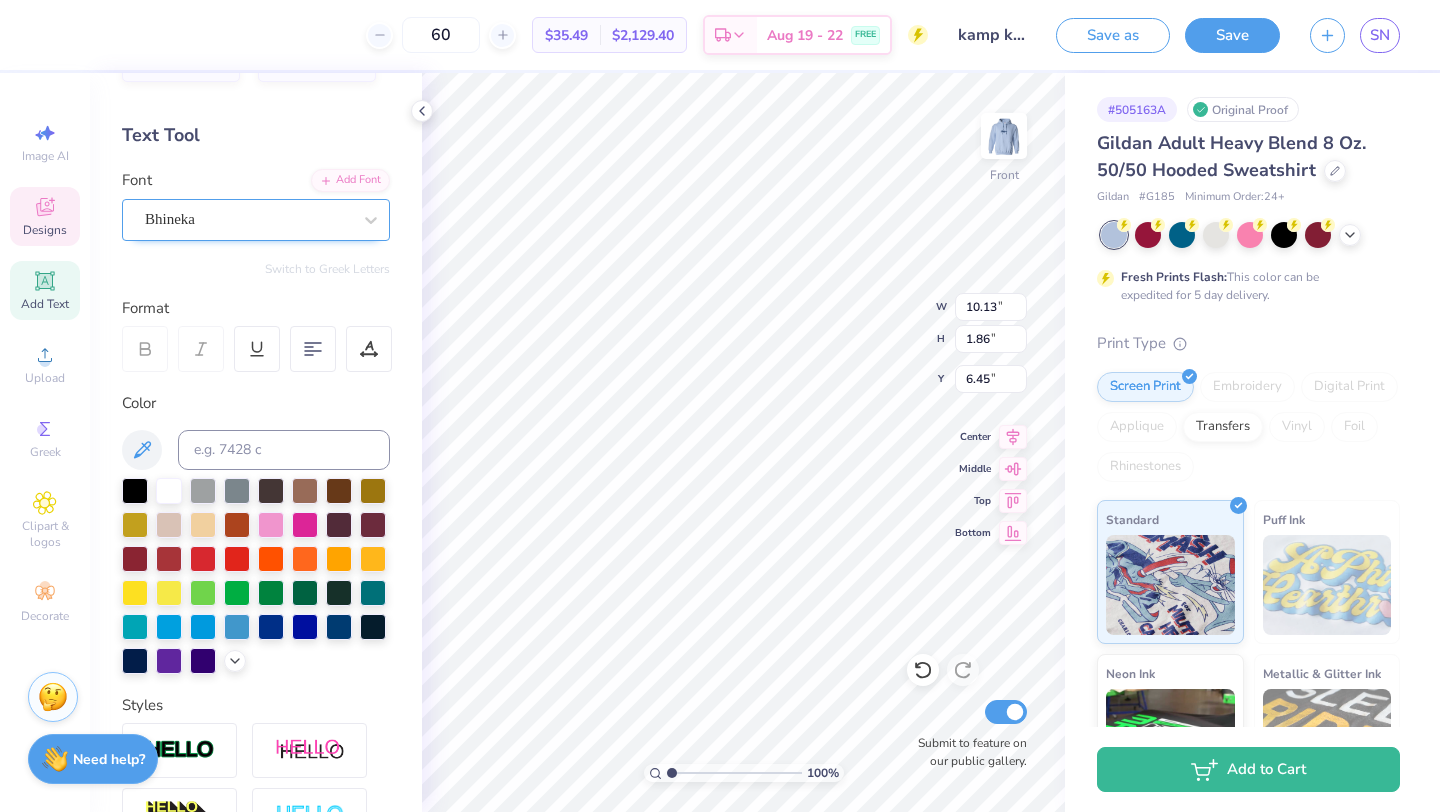 click on "Bhineka" at bounding box center (248, 219) 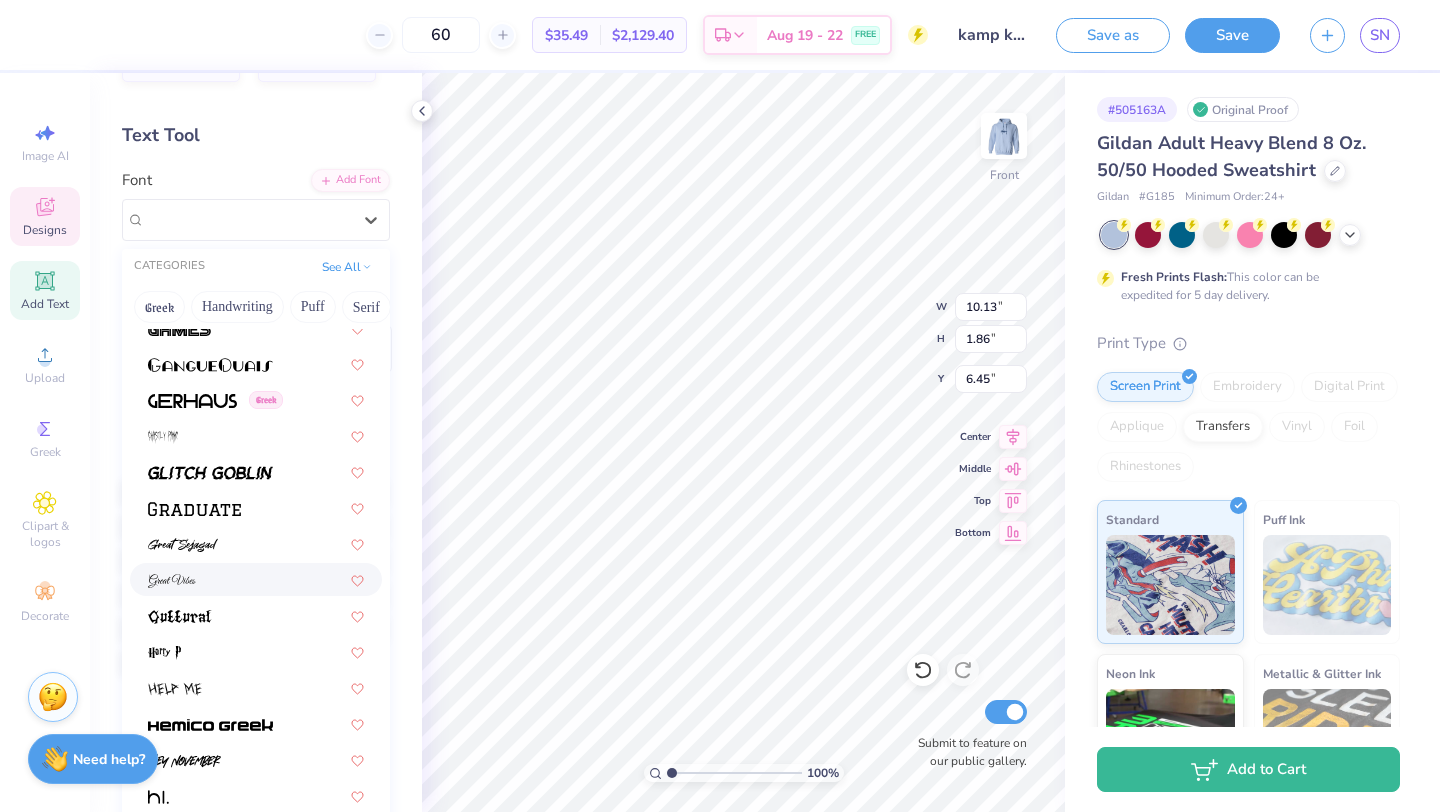 scroll, scrollTop: 4662, scrollLeft: 0, axis: vertical 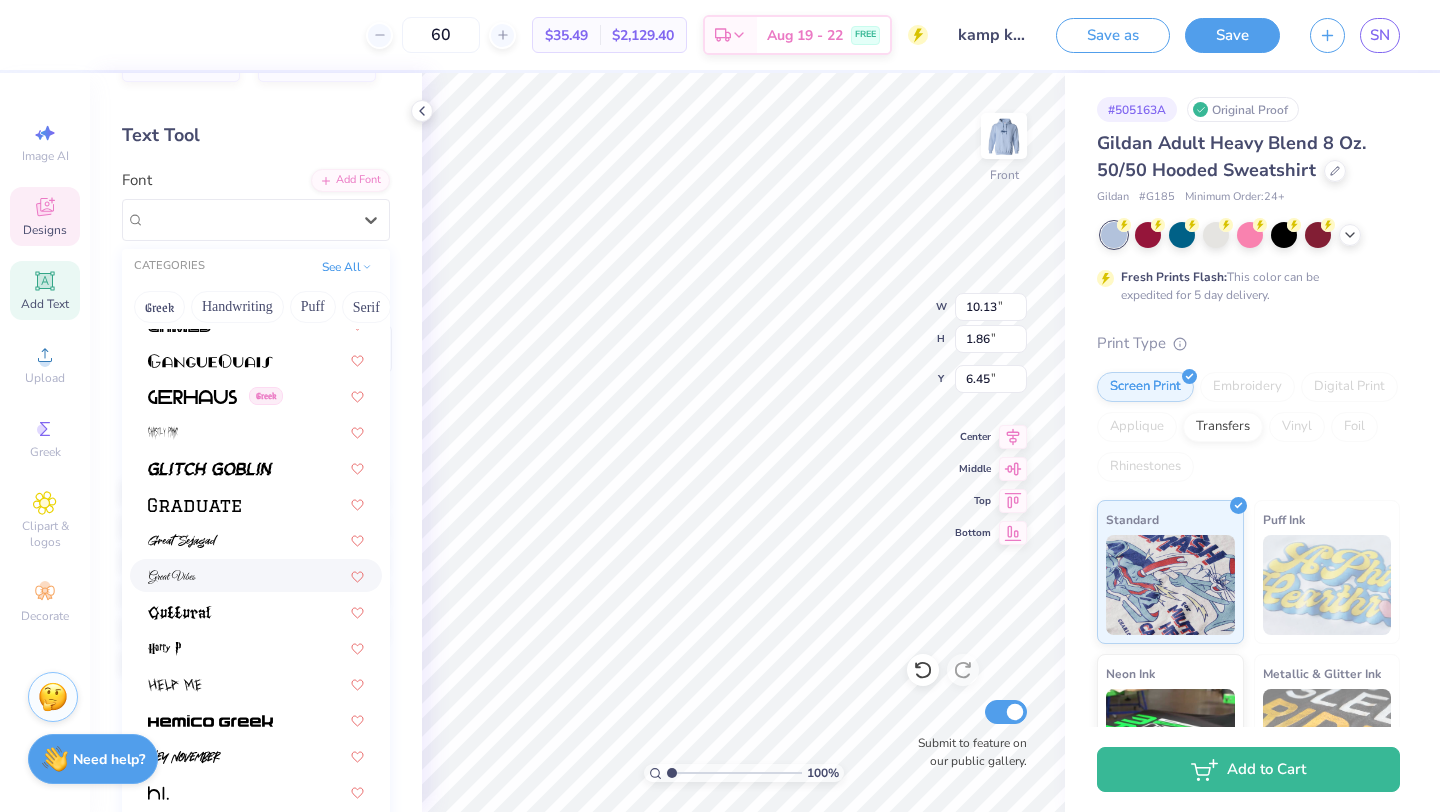 click at bounding box center [256, 575] 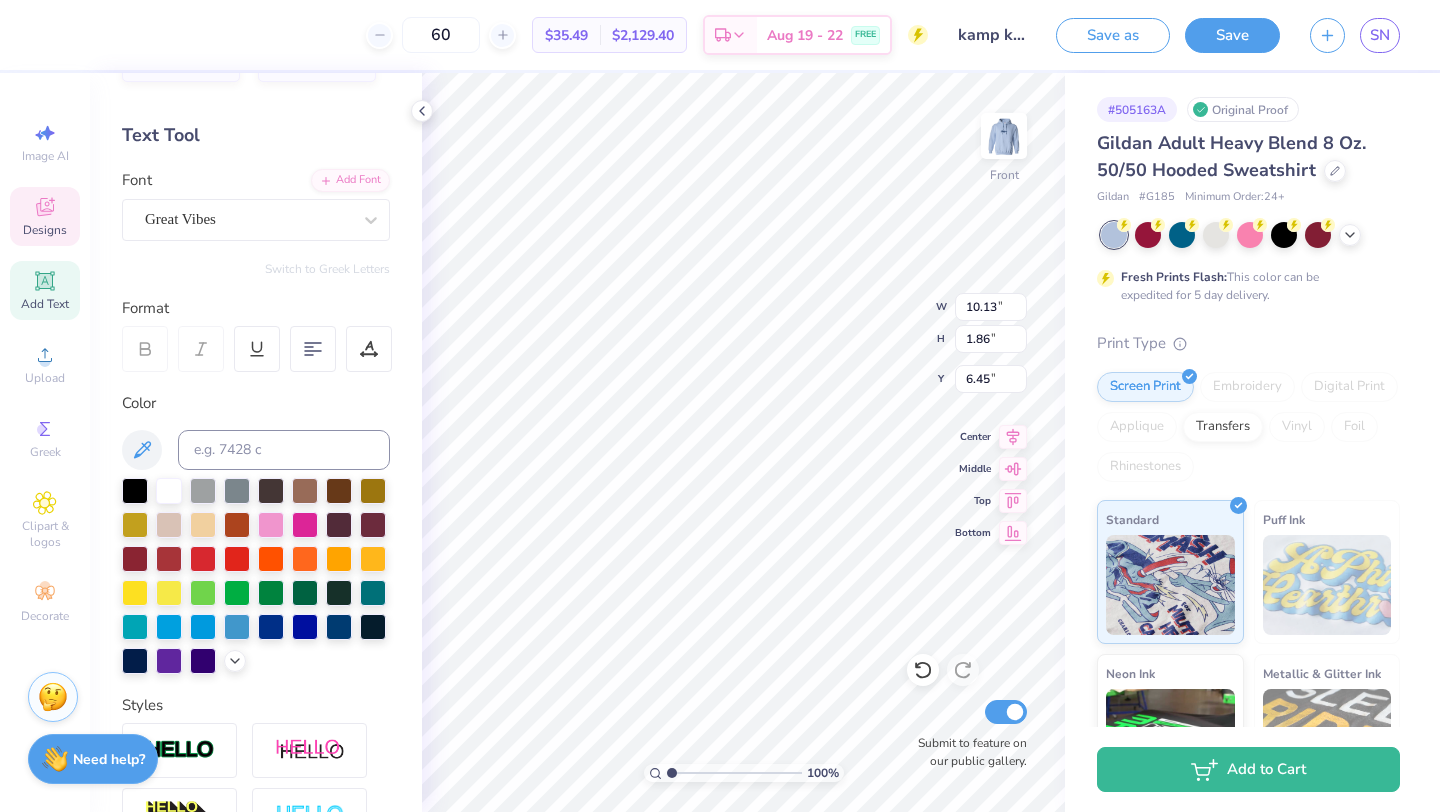 type on "11.13" 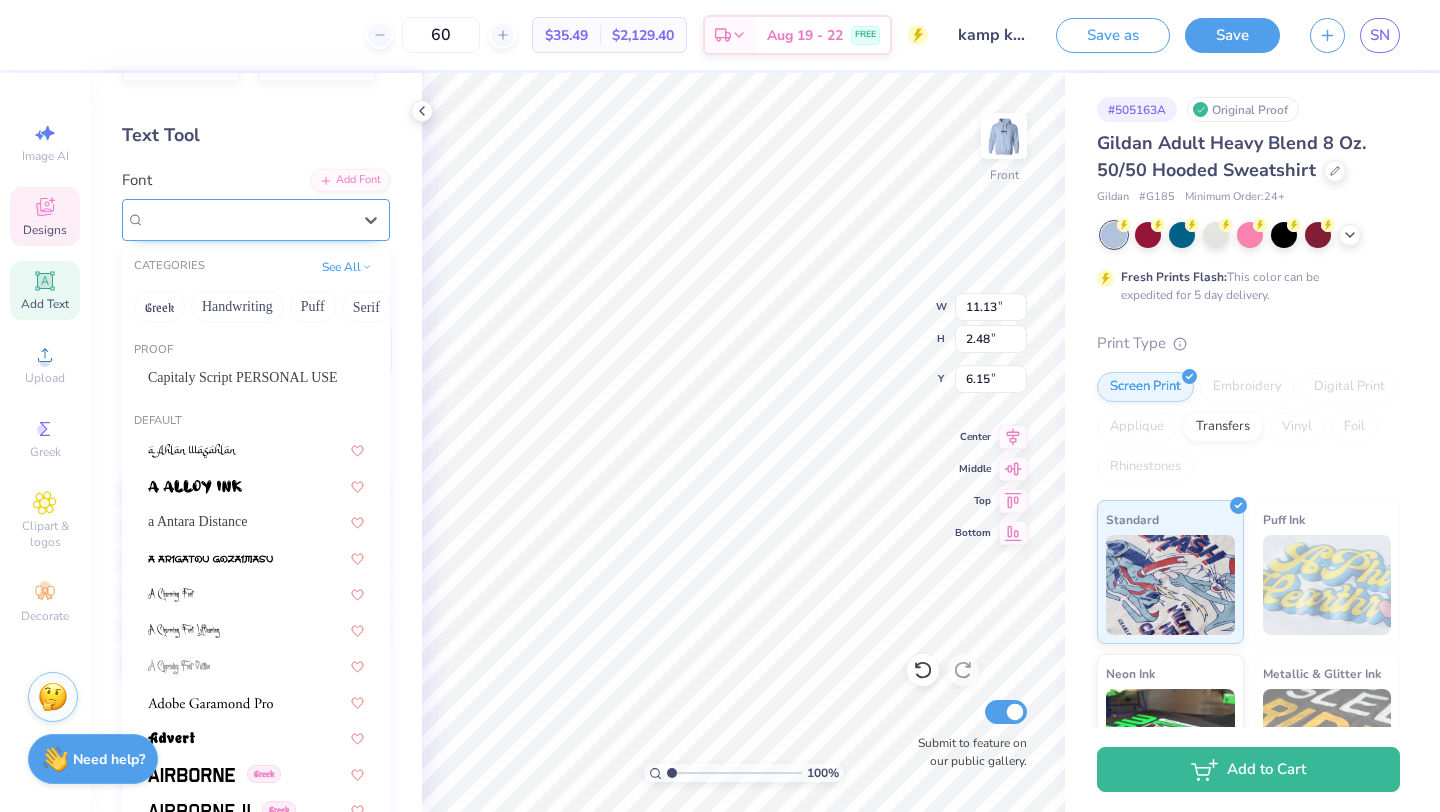 click on "Great Vibes" at bounding box center (256, 220) 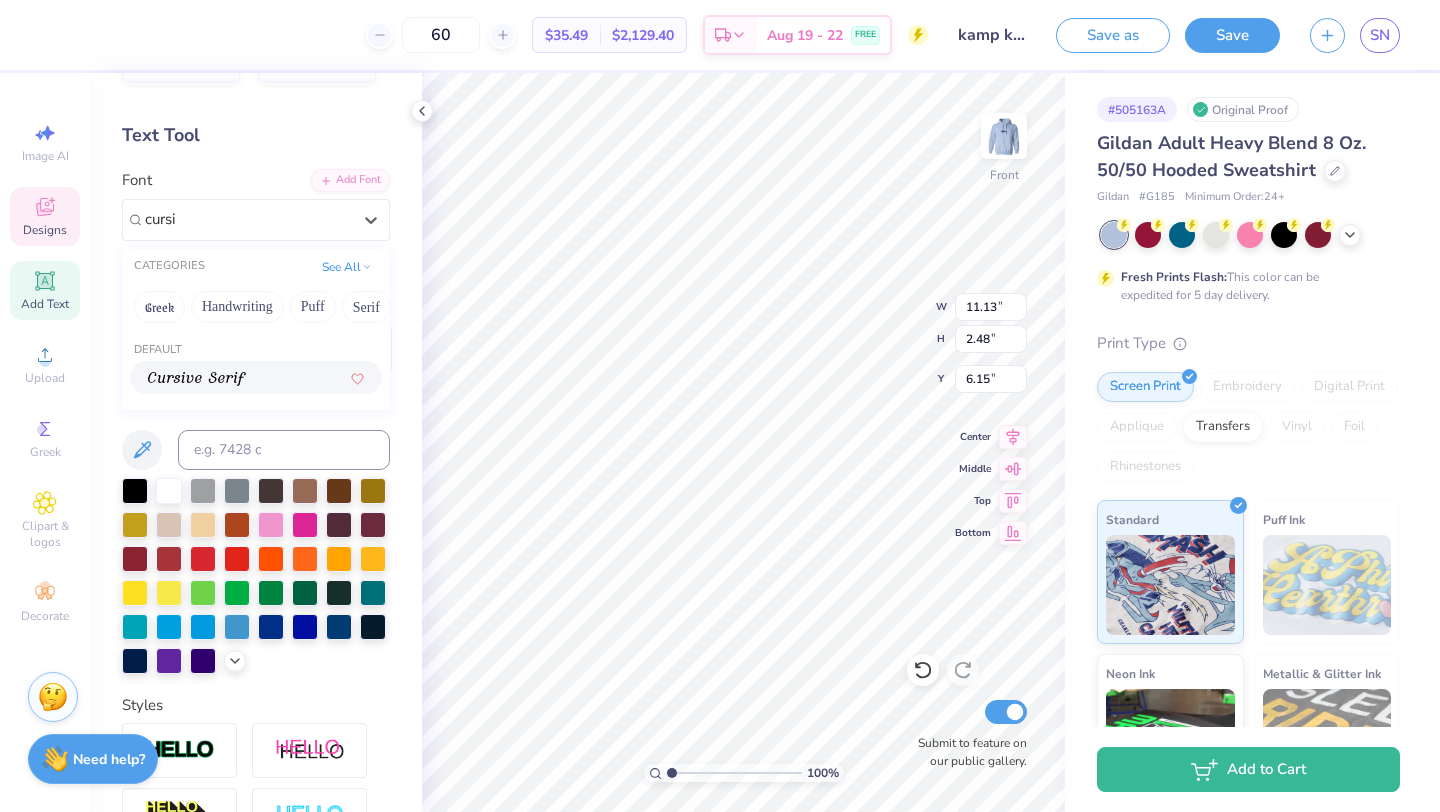 click at bounding box center (256, 377) 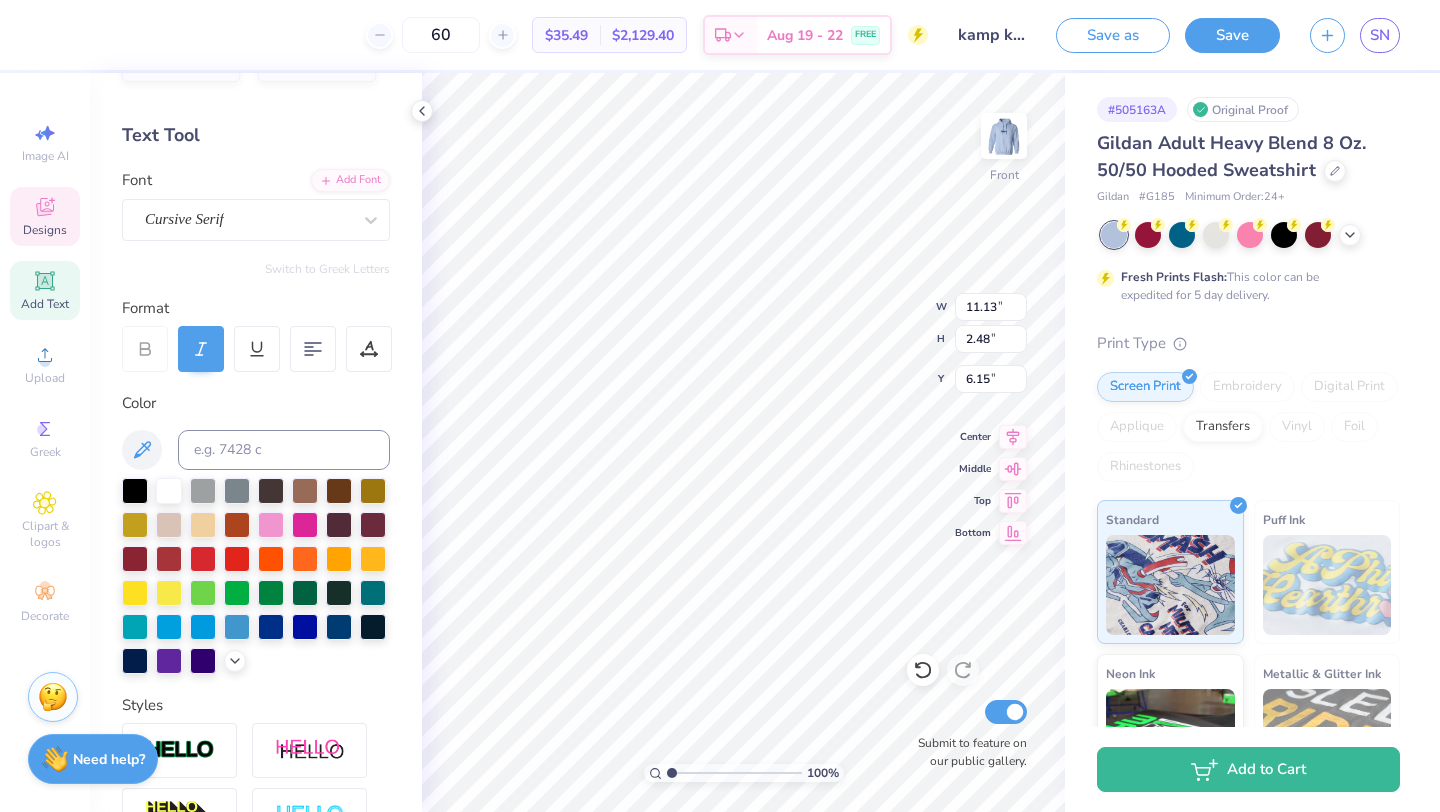 type on "13.73" 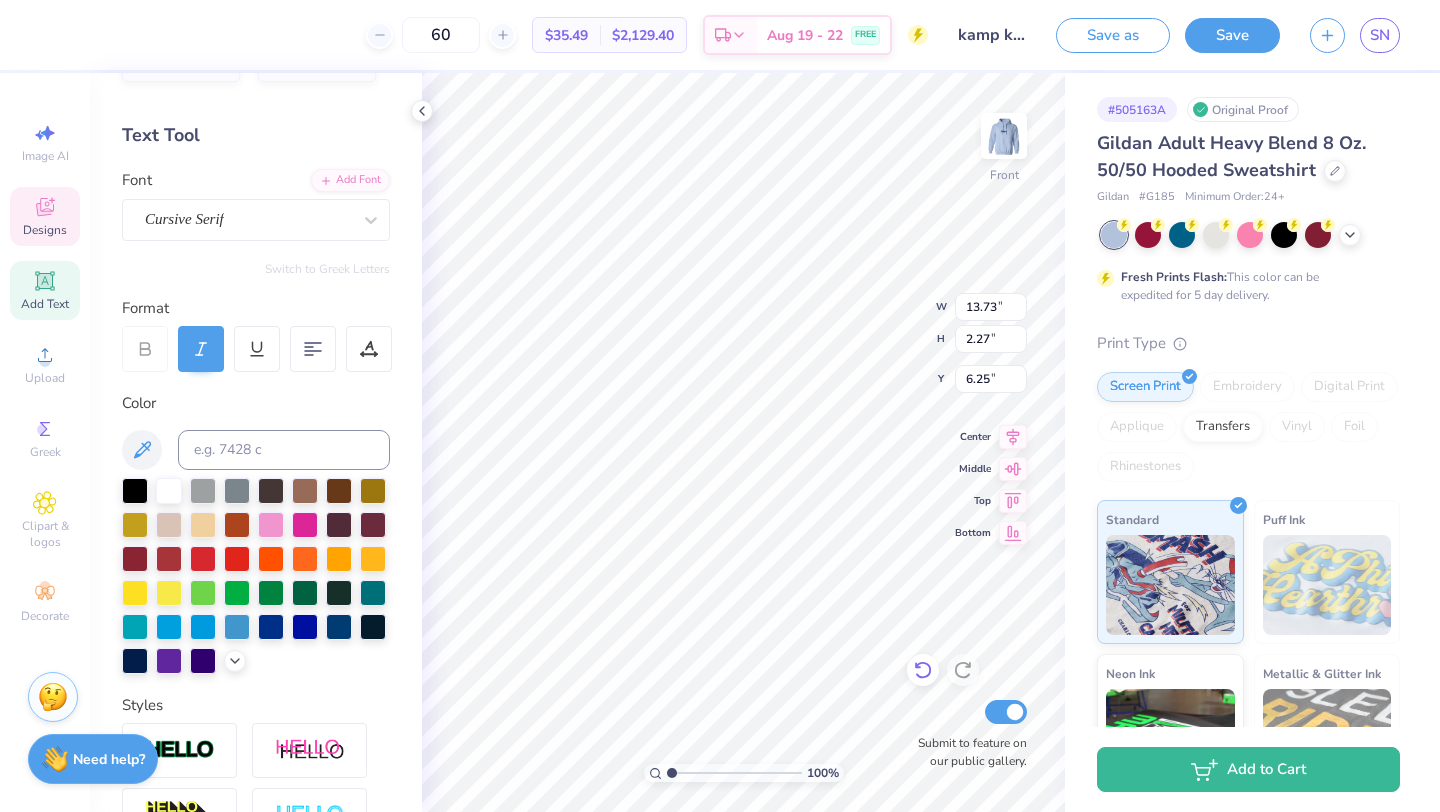 click 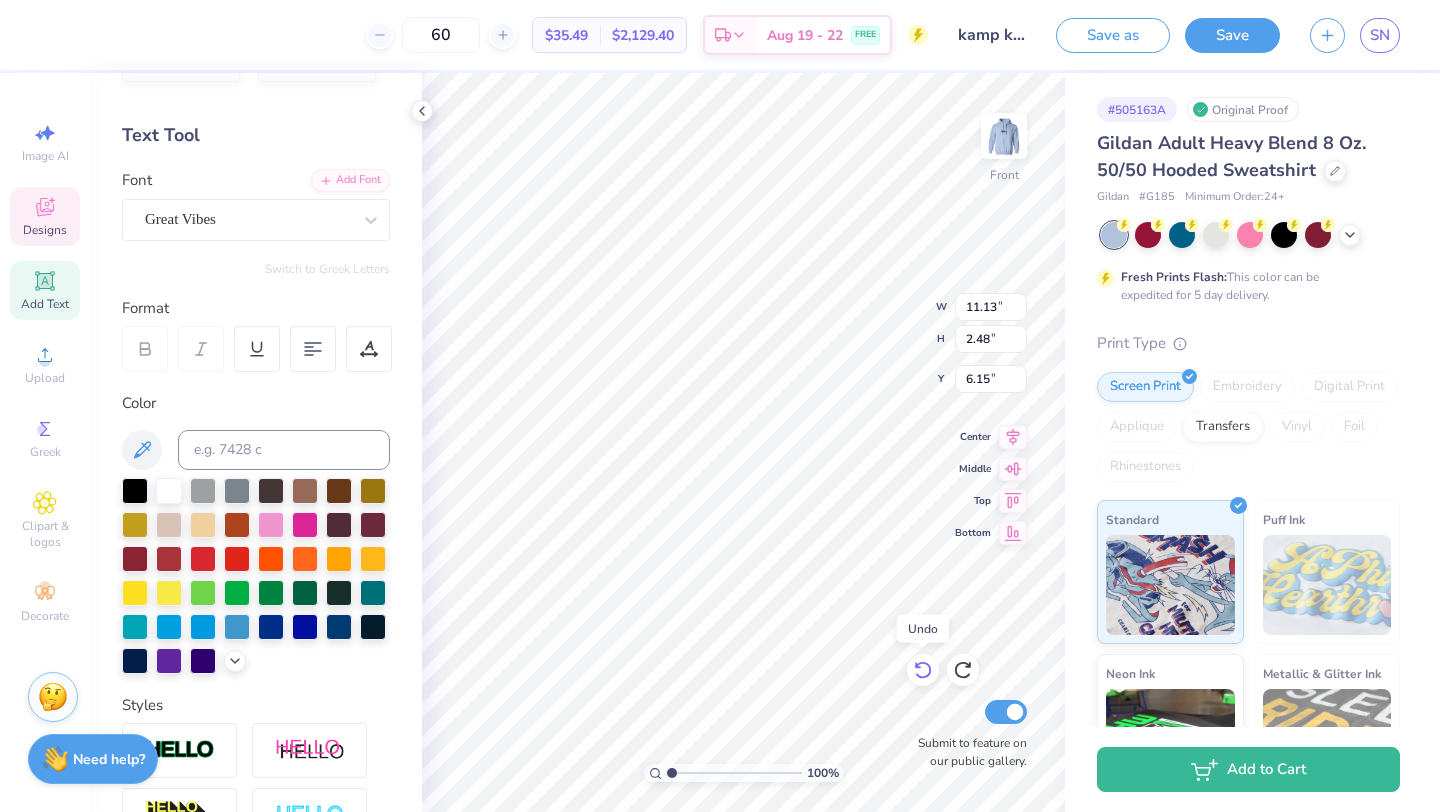 click 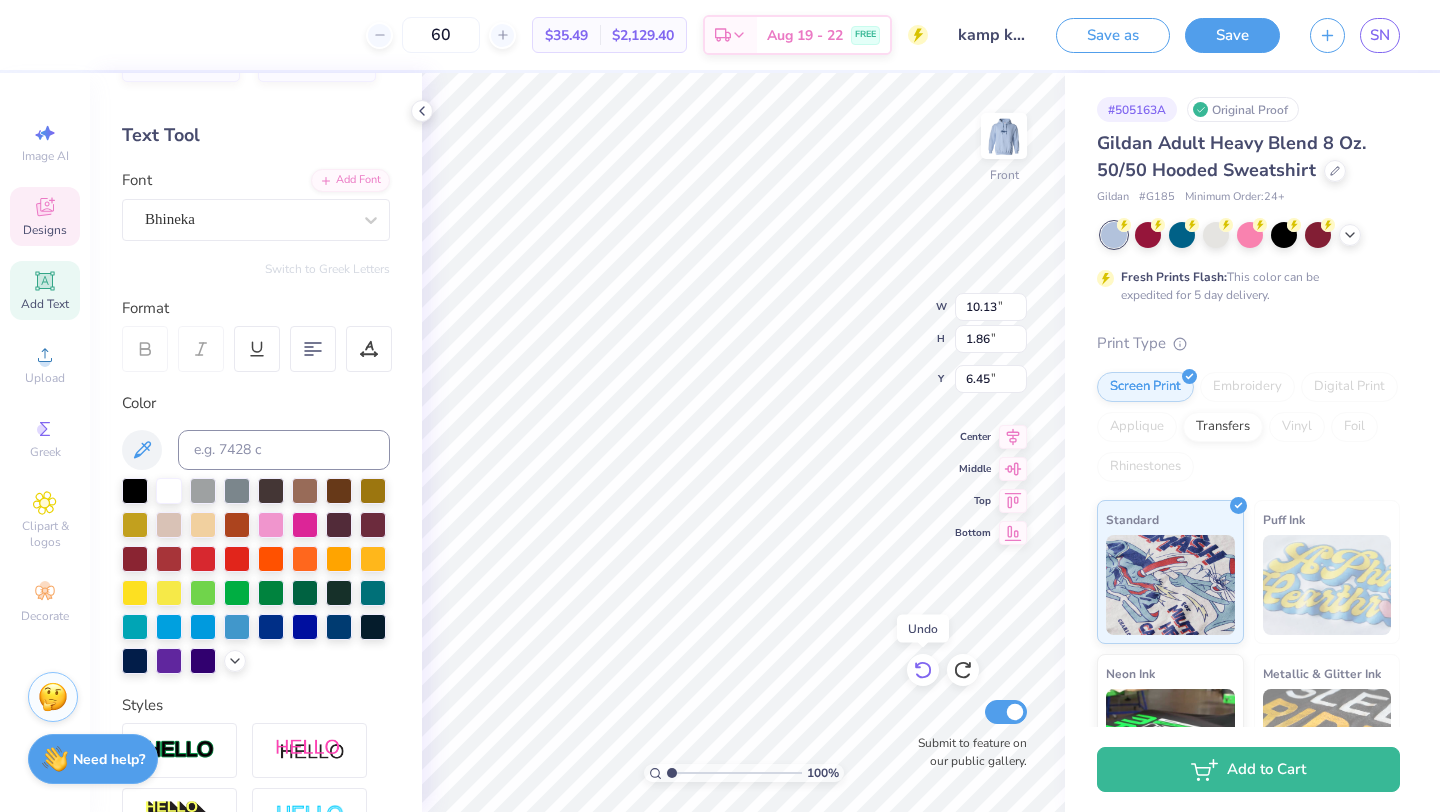 click 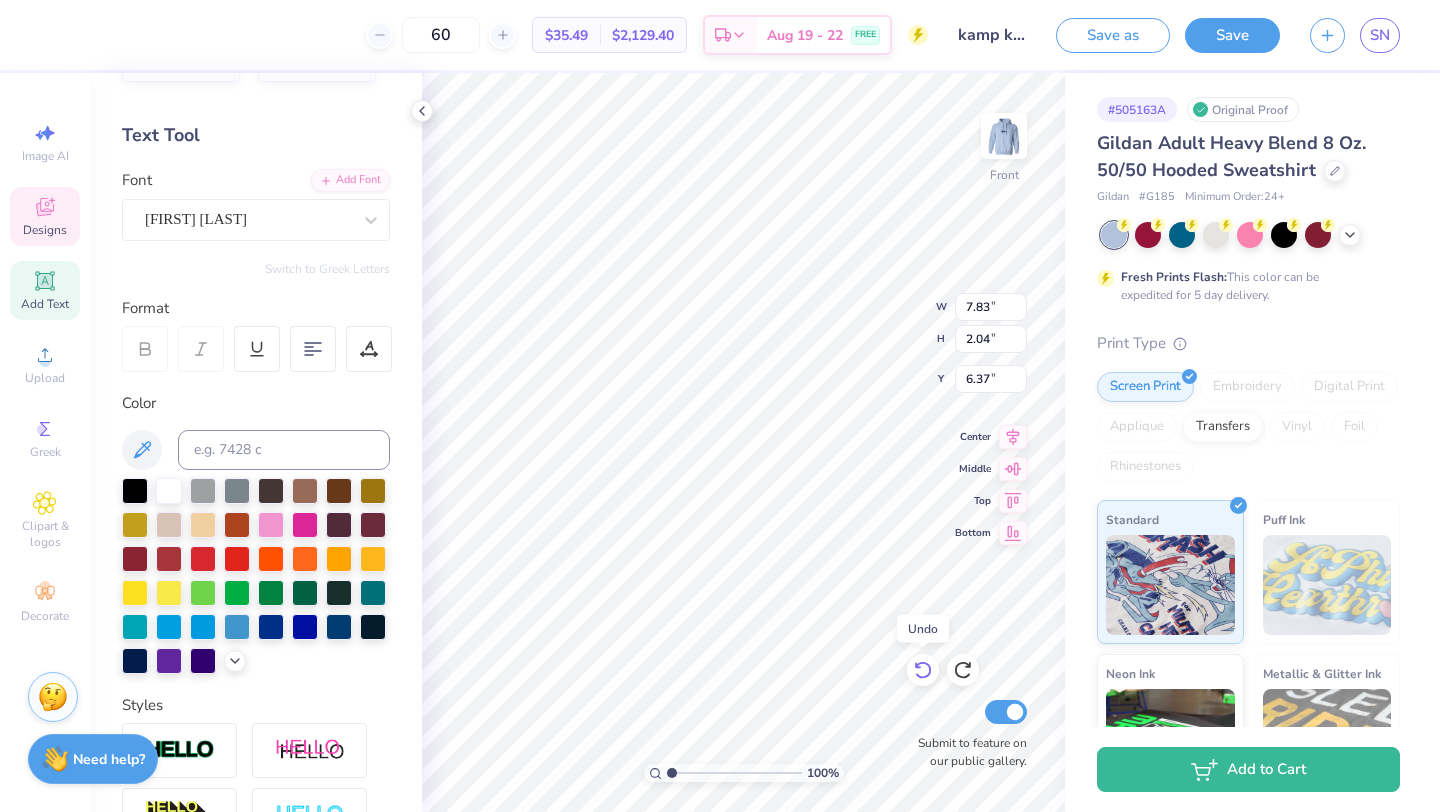 click 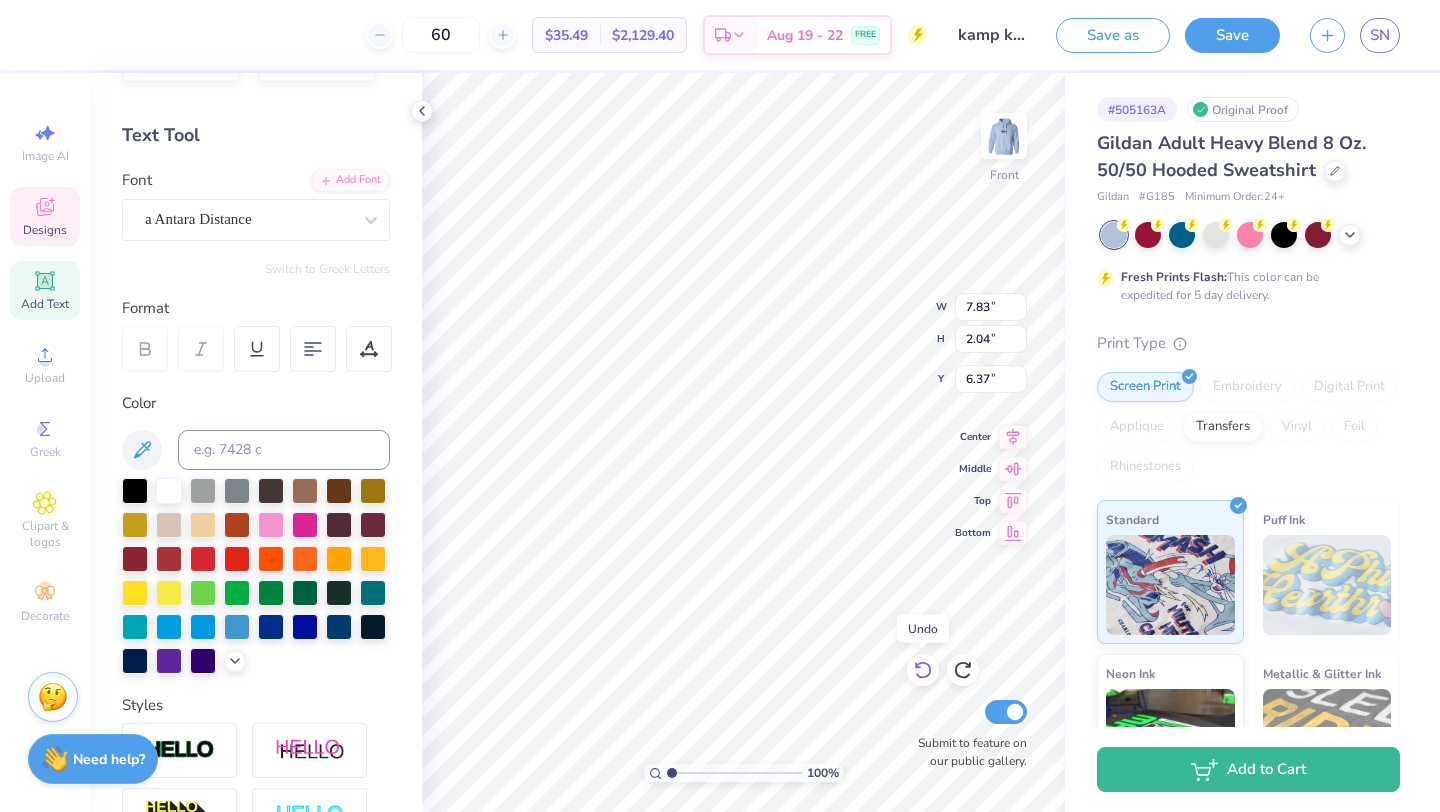 type on "9.74" 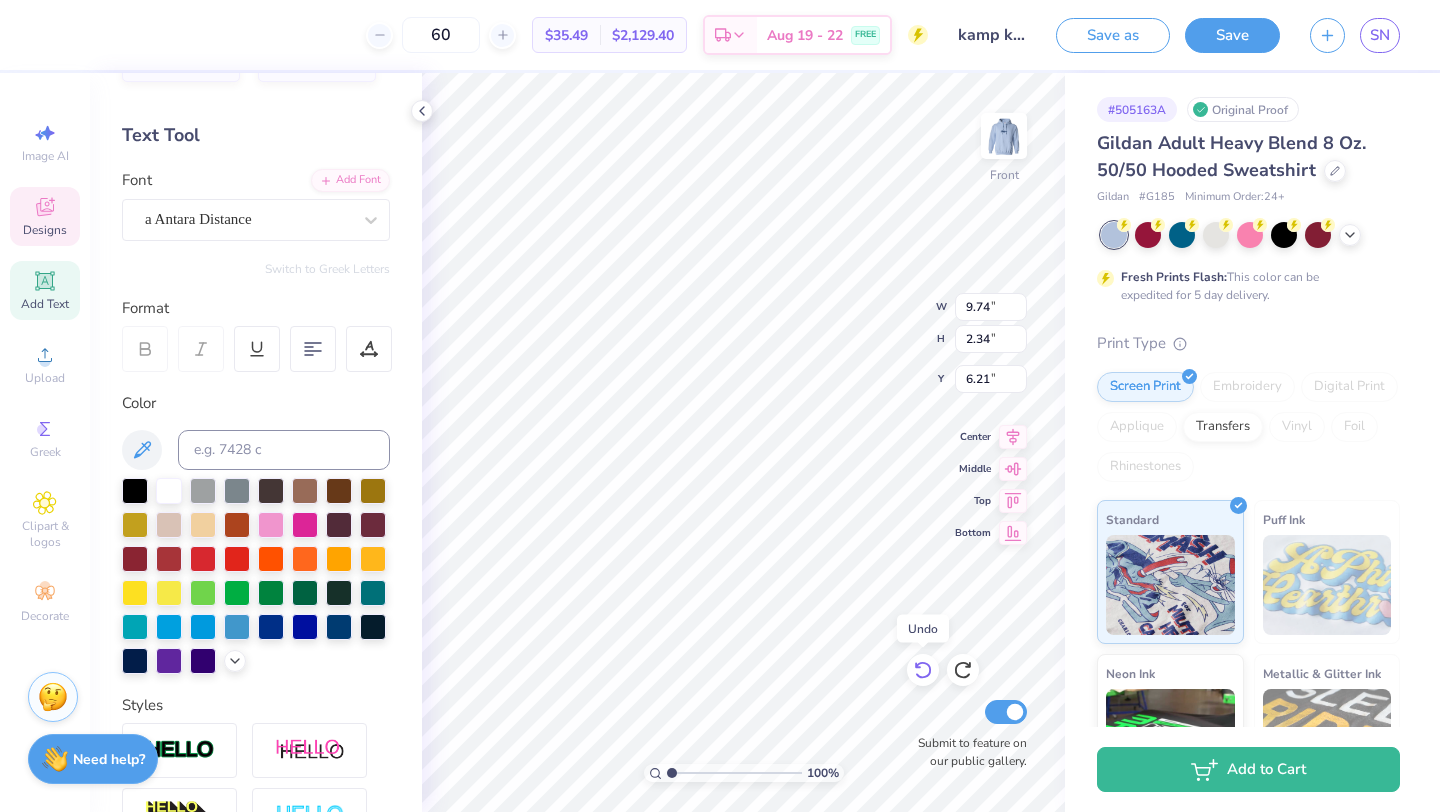 click 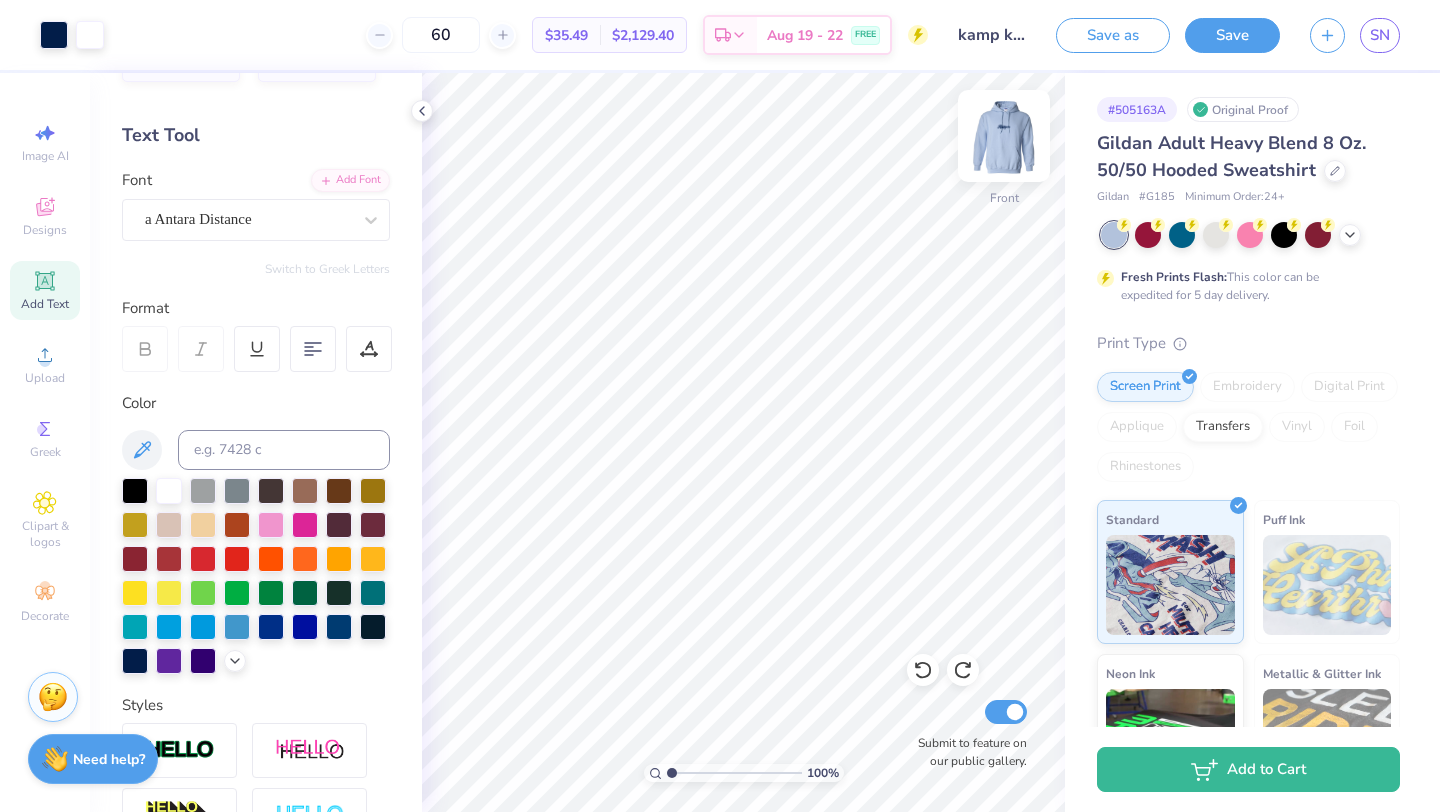 click at bounding box center [1004, 136] 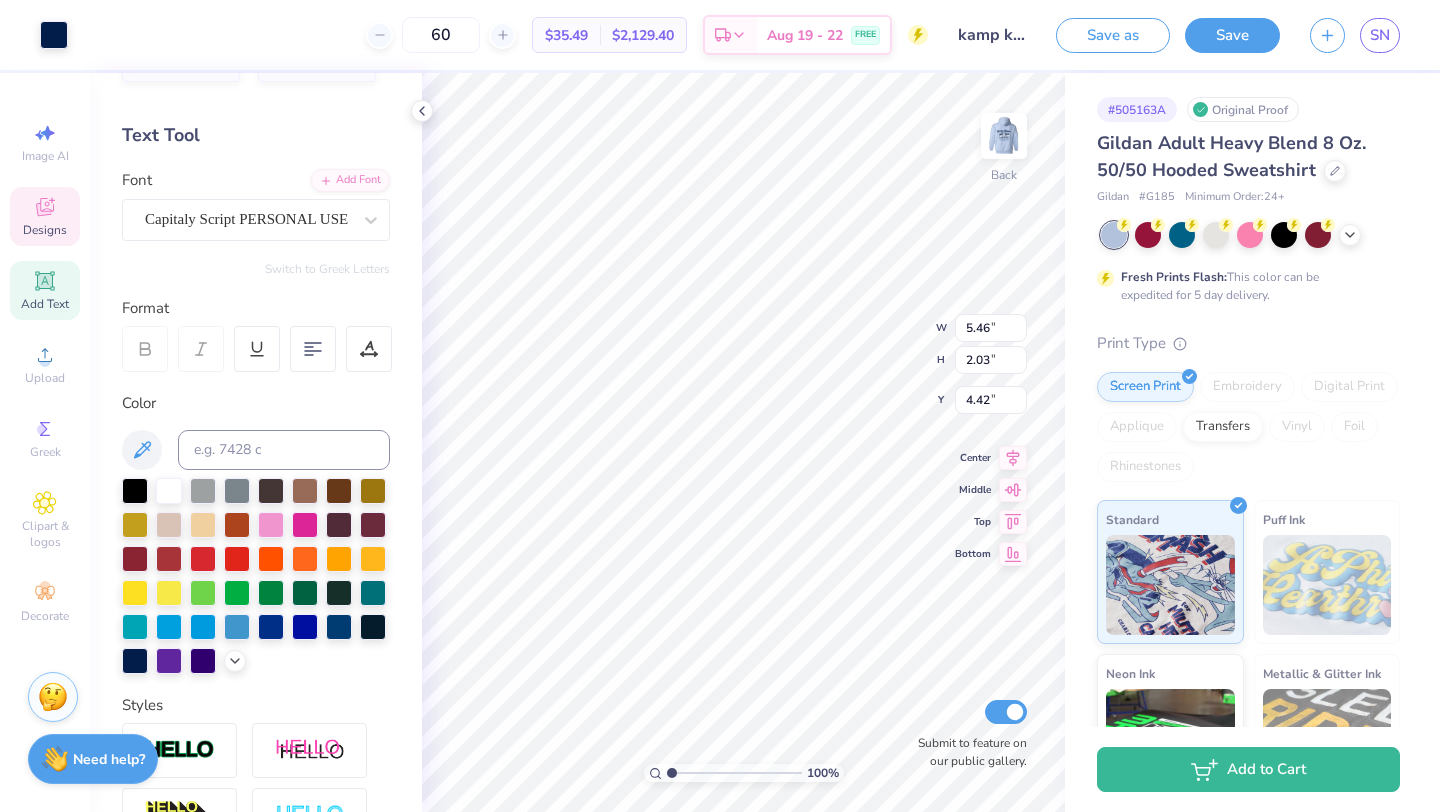 type on "4.44" 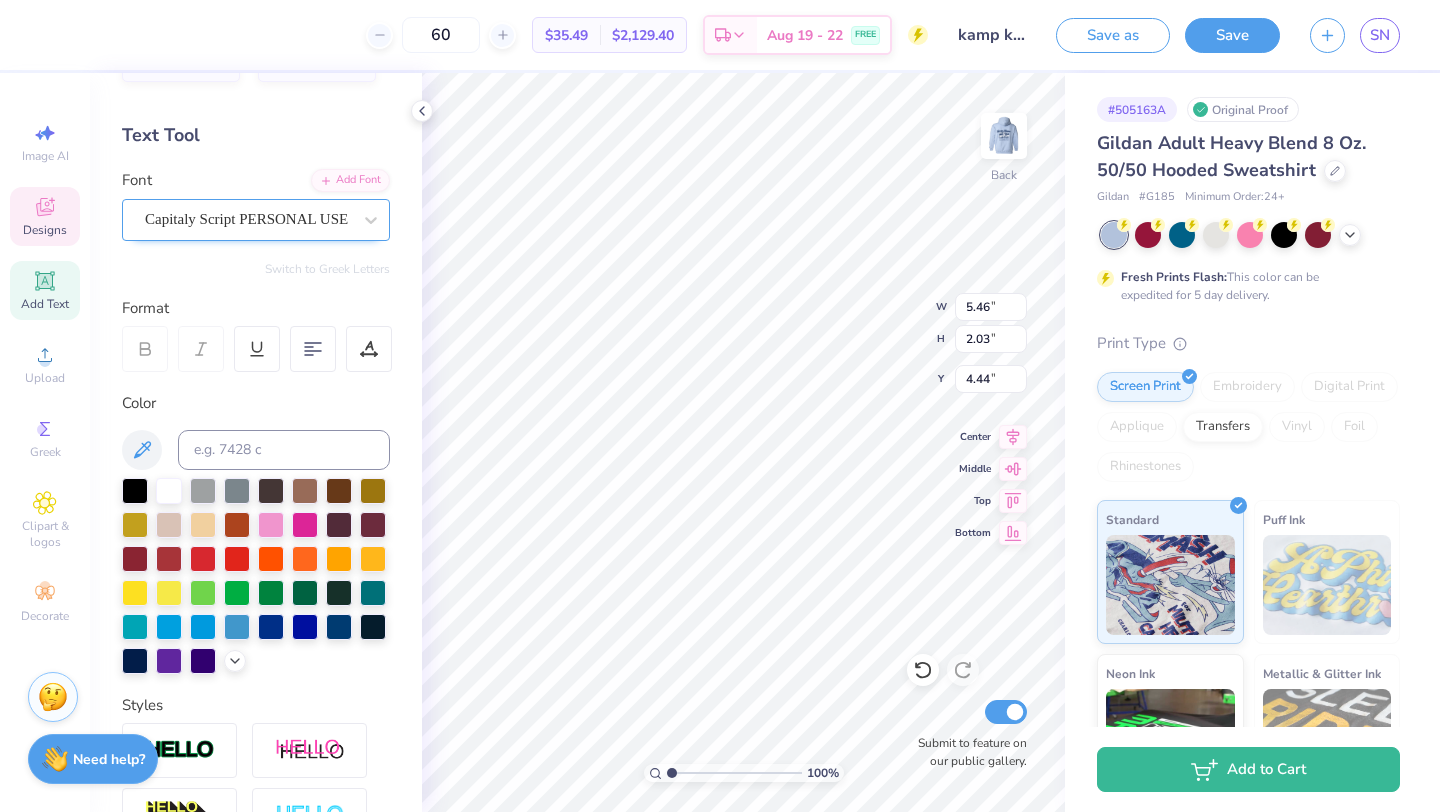 click on "Capitaly Script PERSONAL USE" at bounding box center [248, 219] 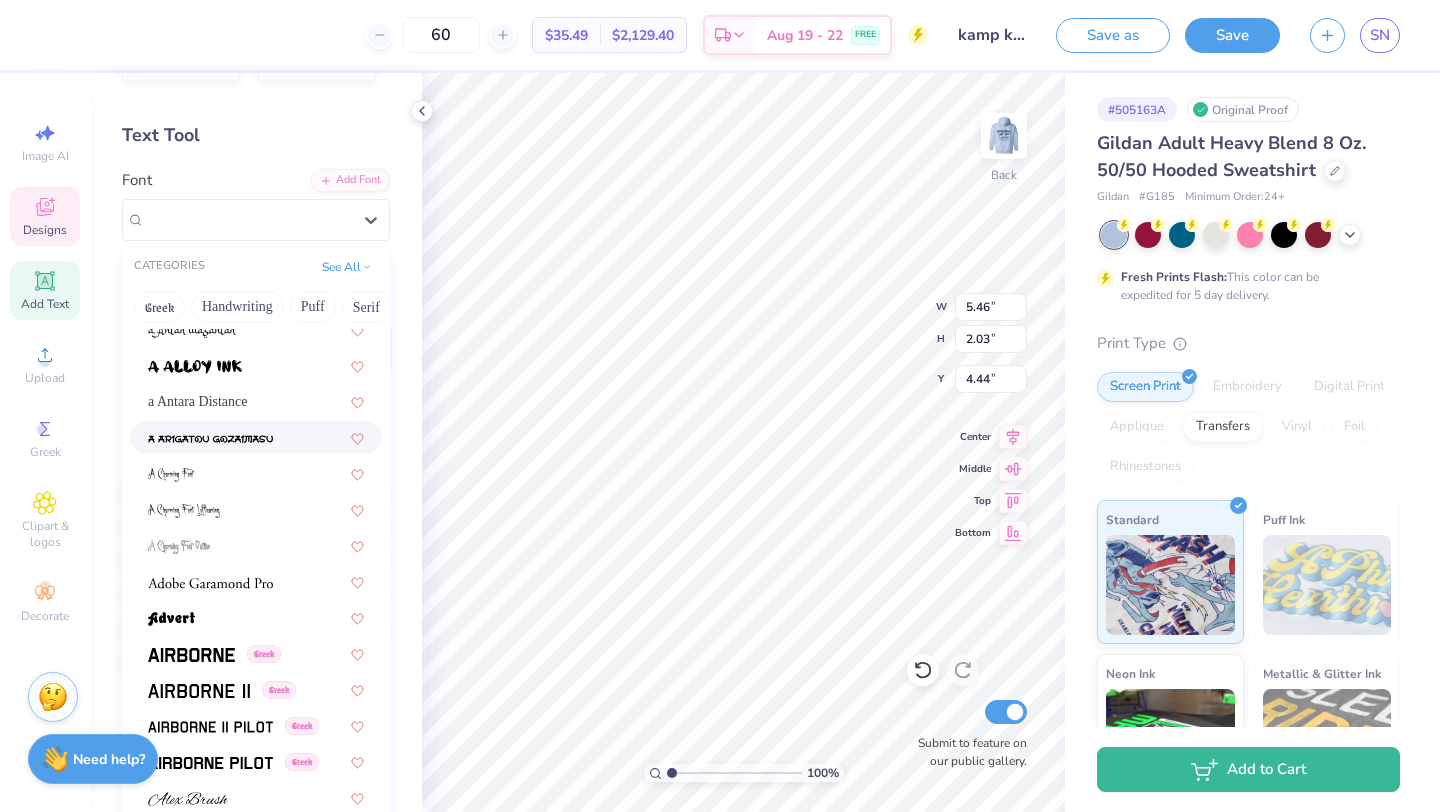 scroll, scrollTop: 127, scrollLeft: 0, axis: vertical 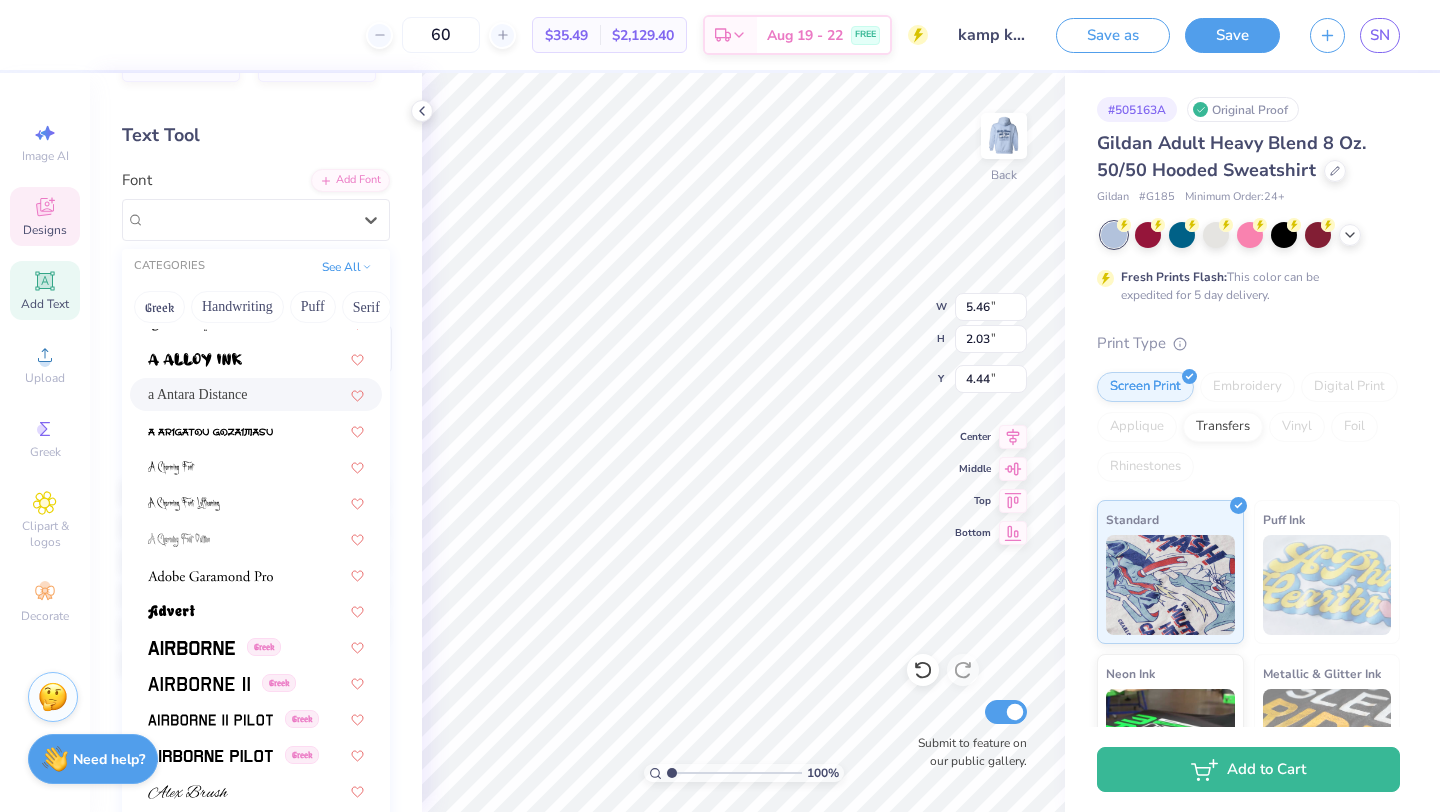 click on "Designs" at bounding box center (45, 216) 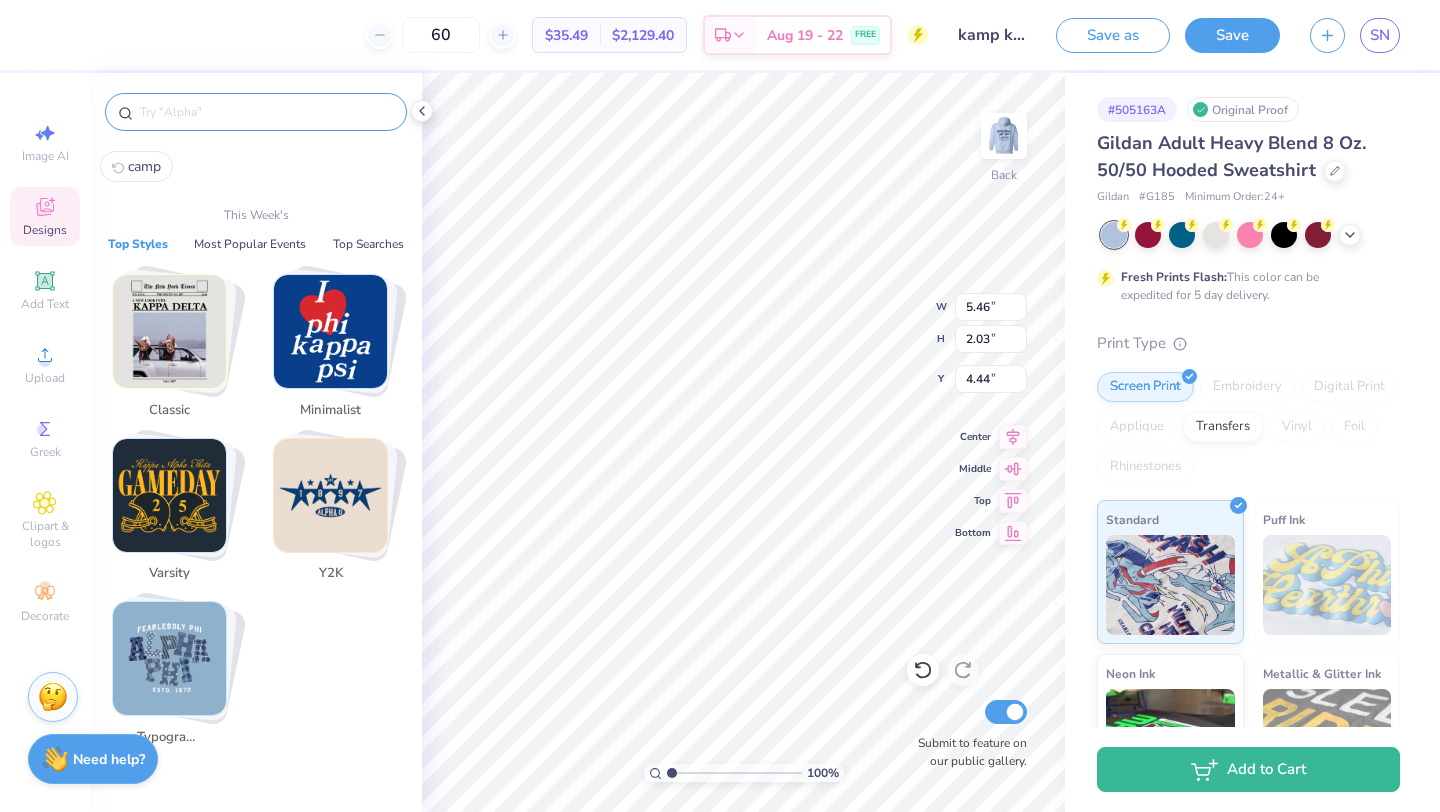 click at bounding box center [266, 112] 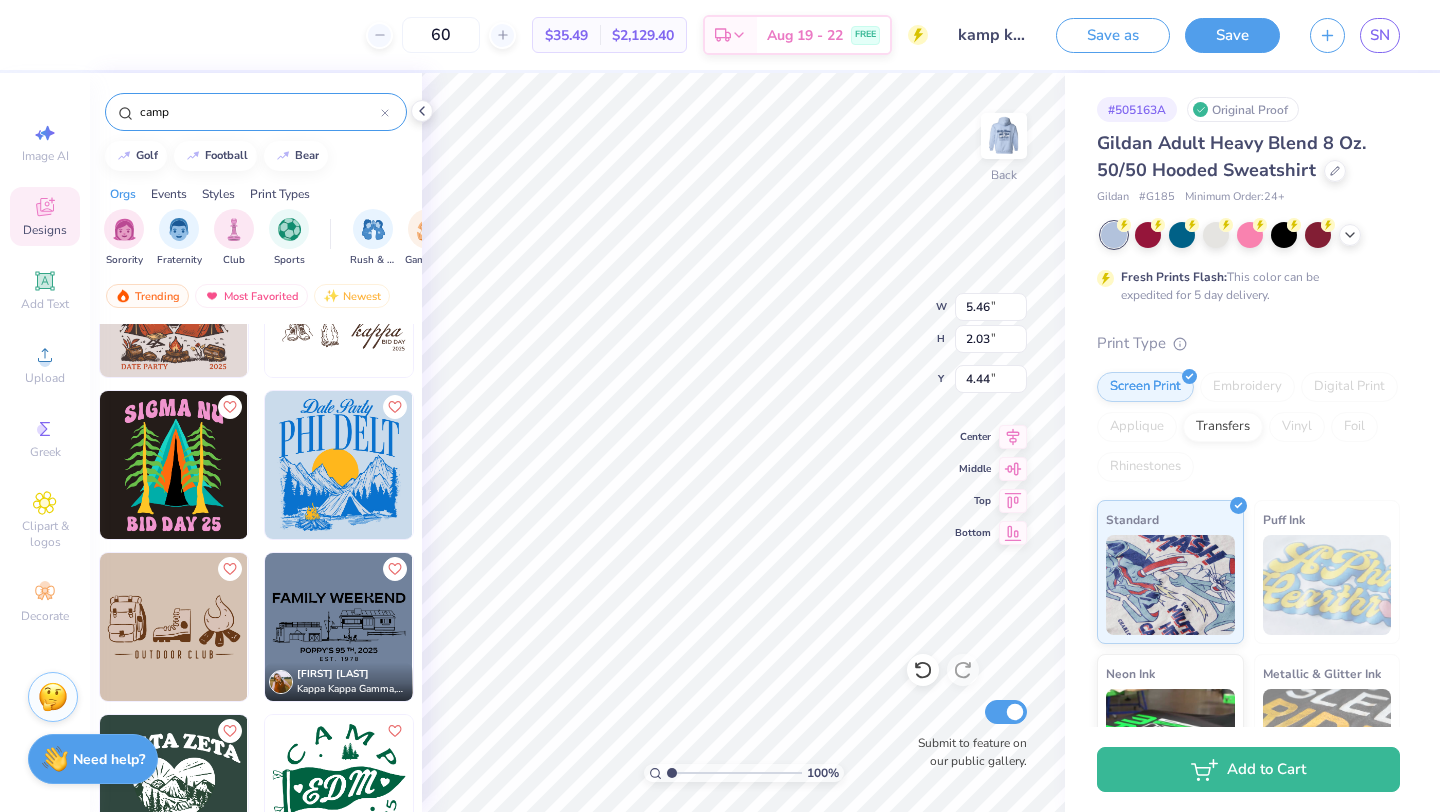 scroll, scrollTop: 2536, scrollLeft: 0, axis: vertical 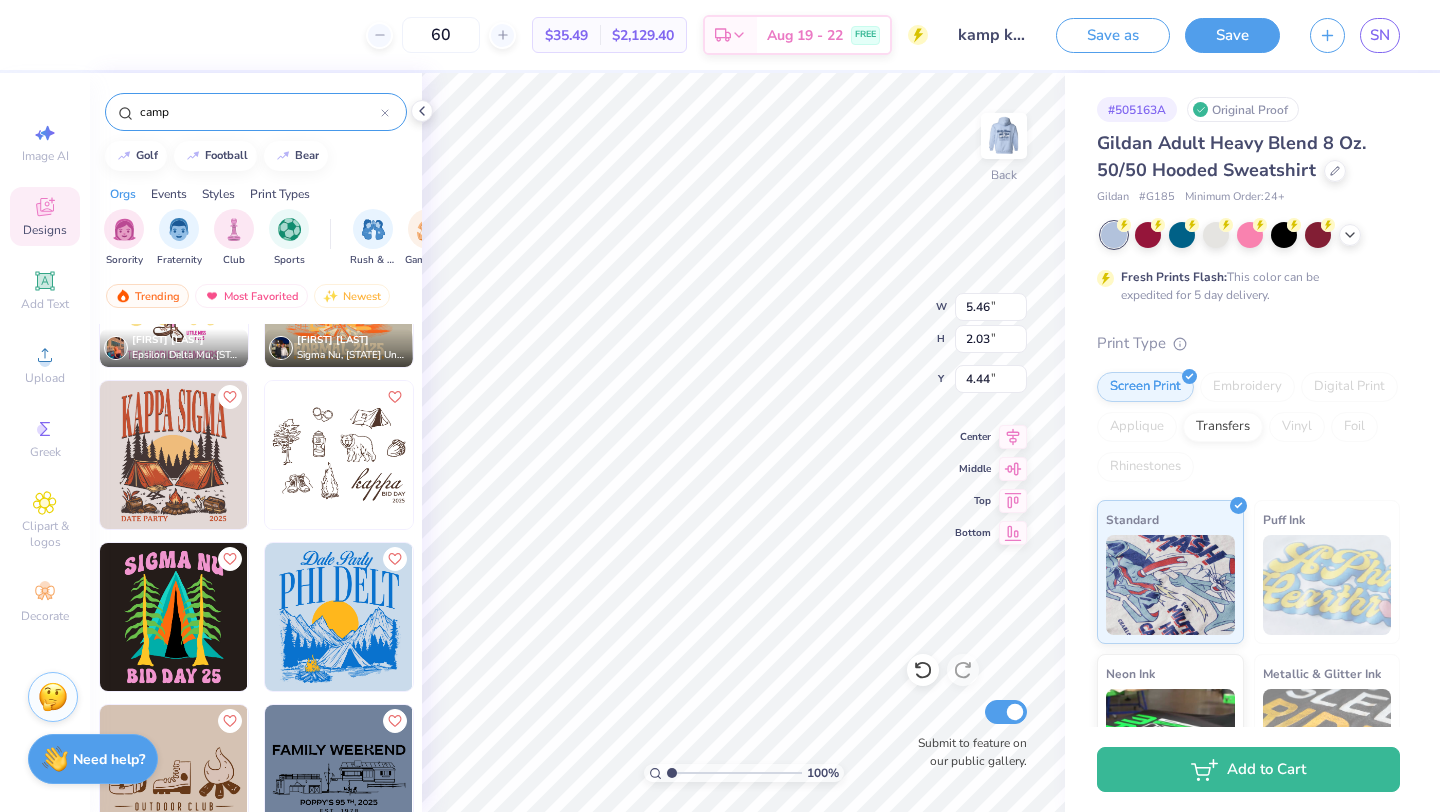 type on "camp" 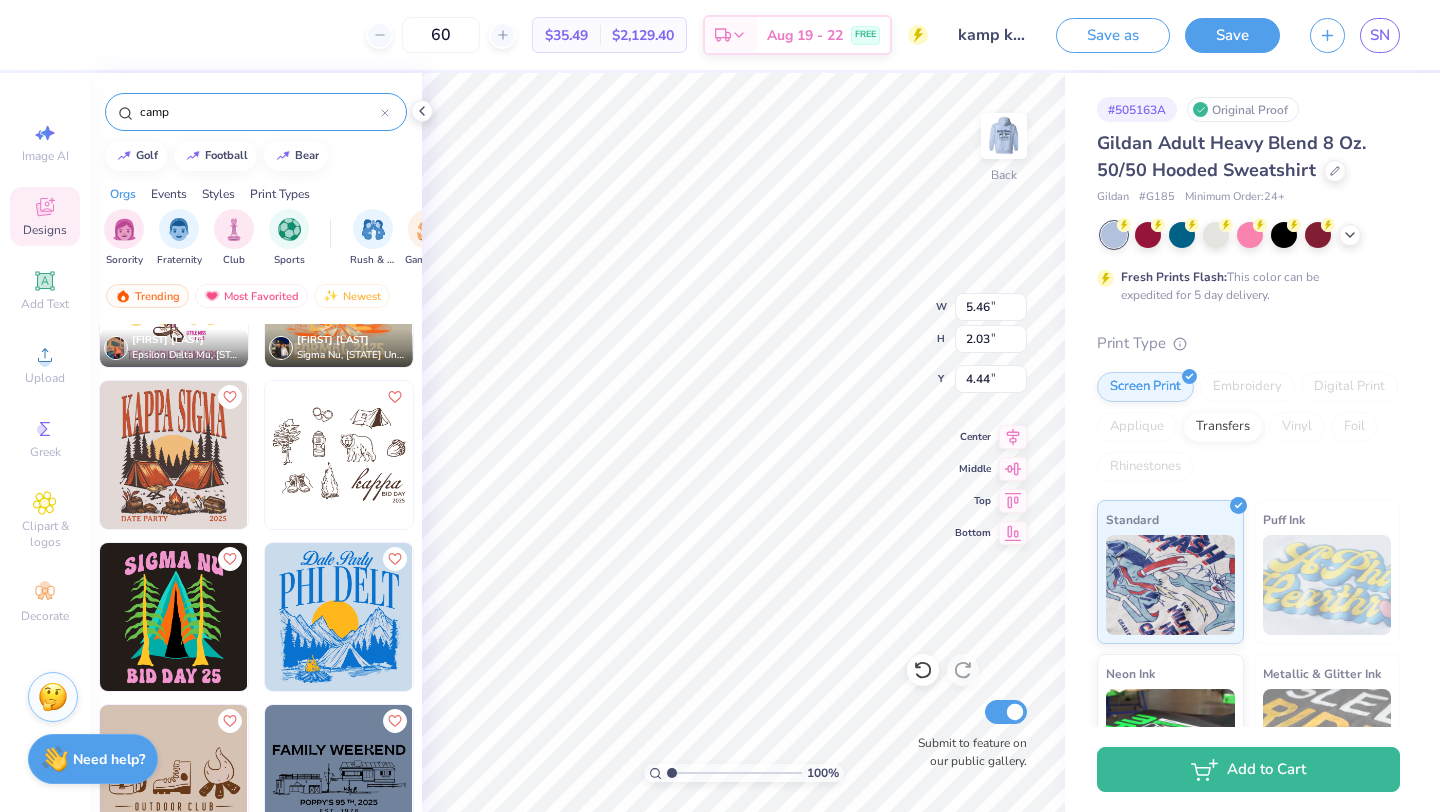 click at bounding box center (339, 617) 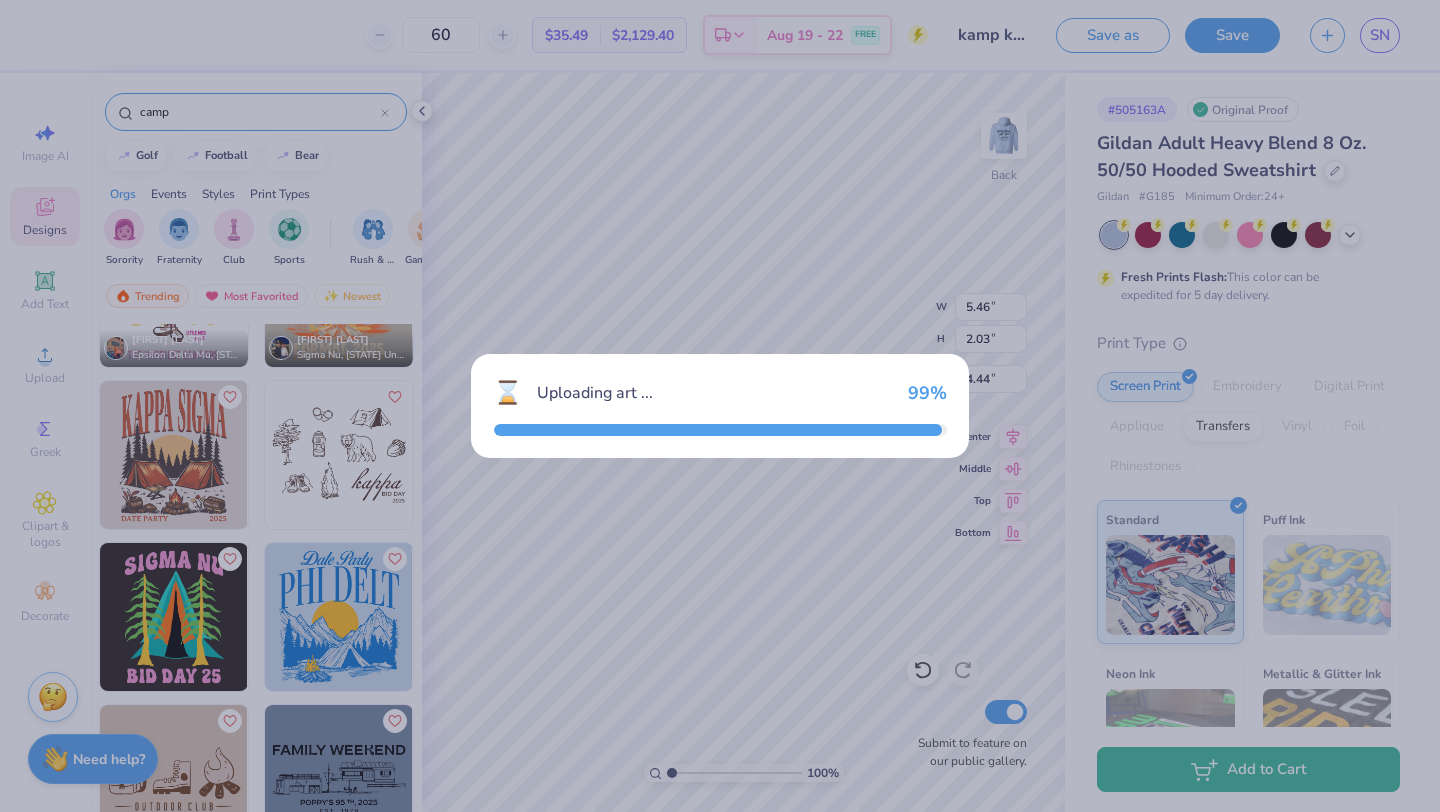 type on "10.17" 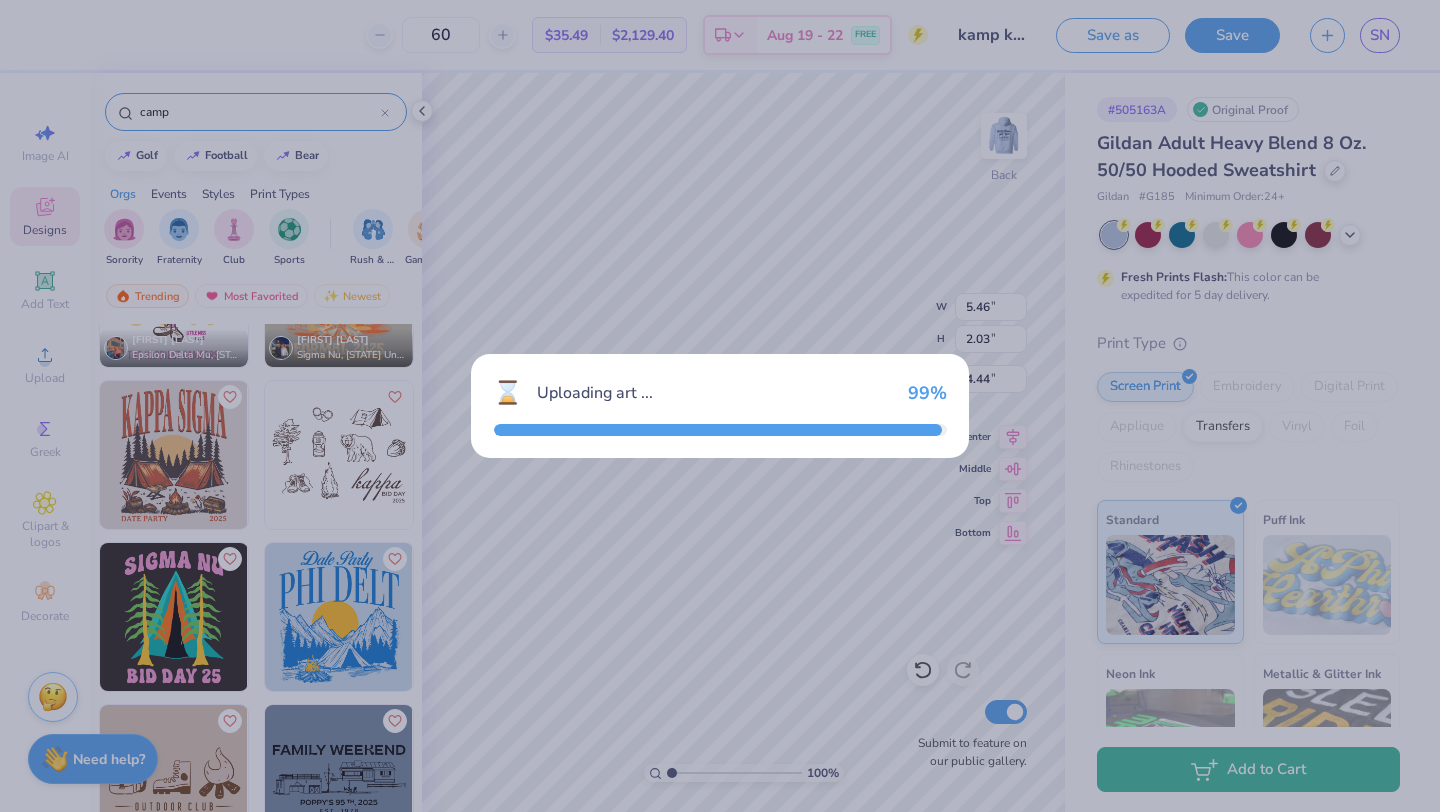 type on "10.96" 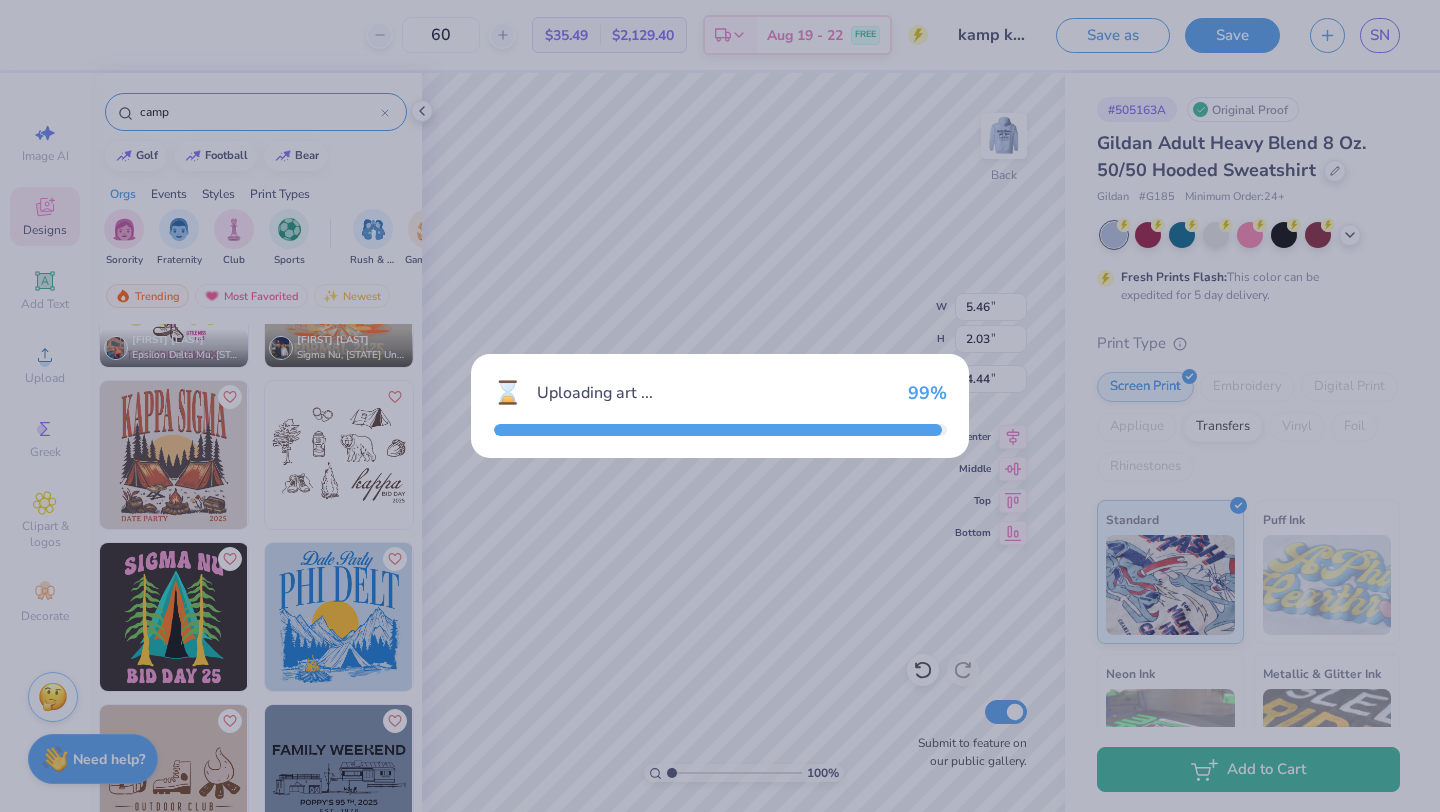 type on "3.00" 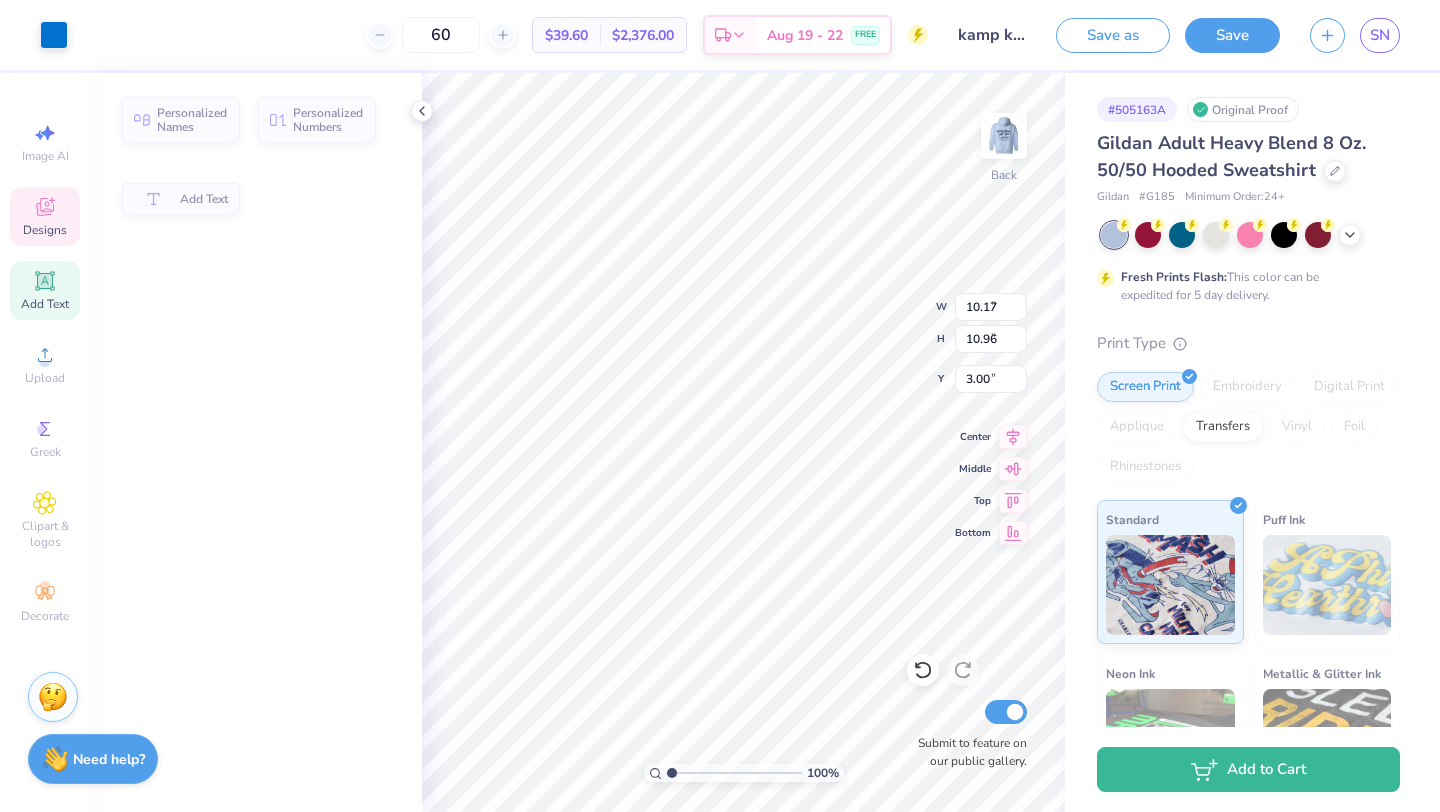type on "5.98" 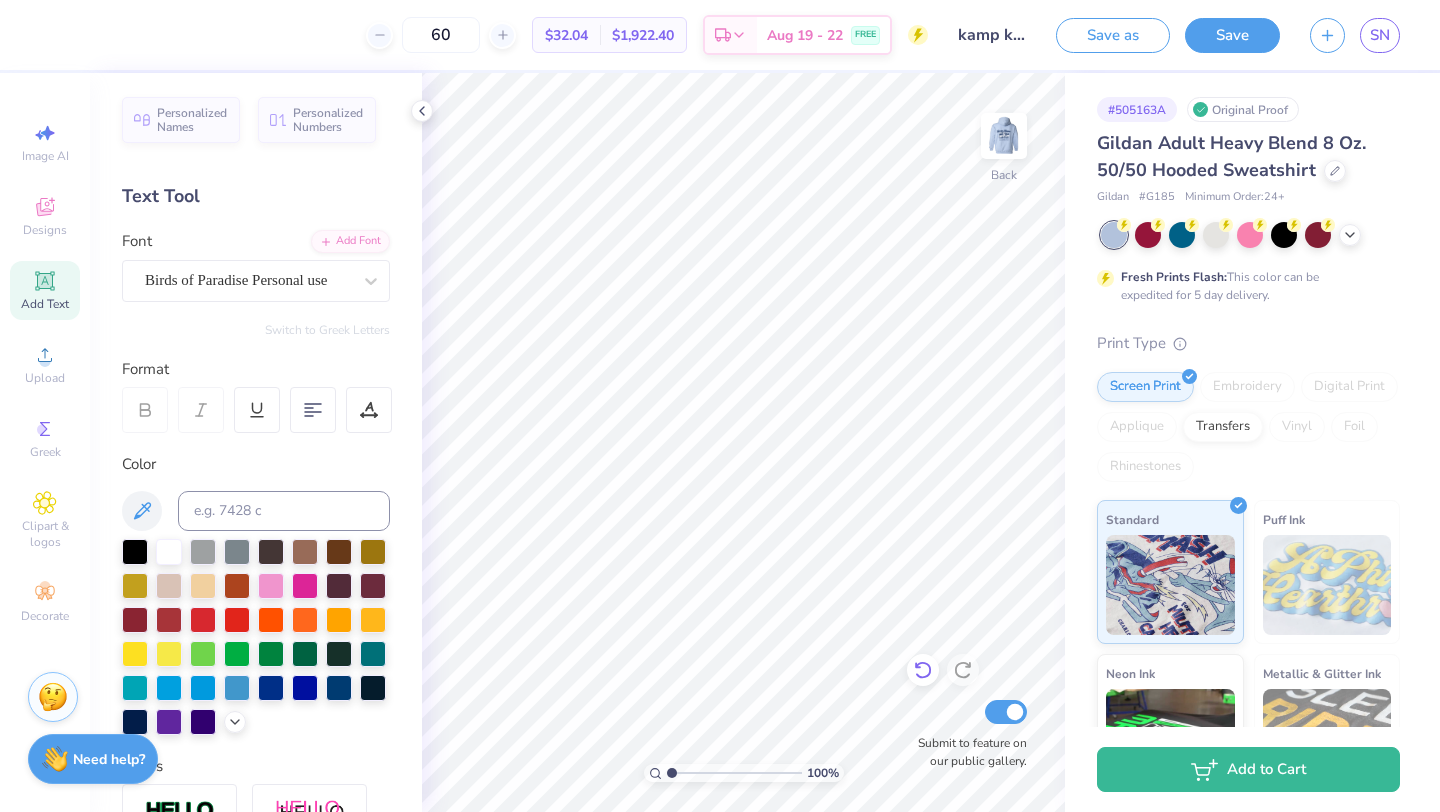 click 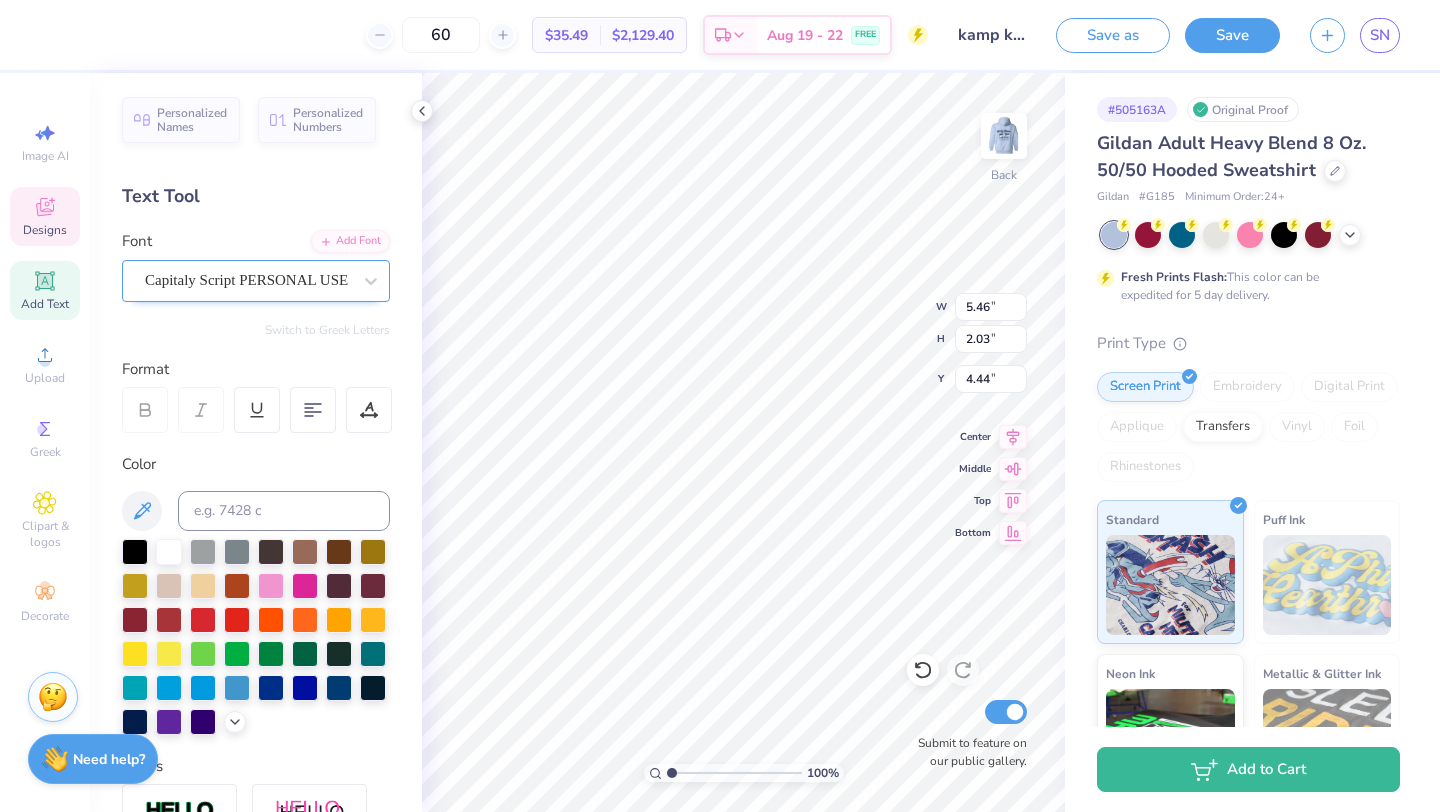 click on "Capitaly Script PERSONAL USE" at bounding box center (248, 280) 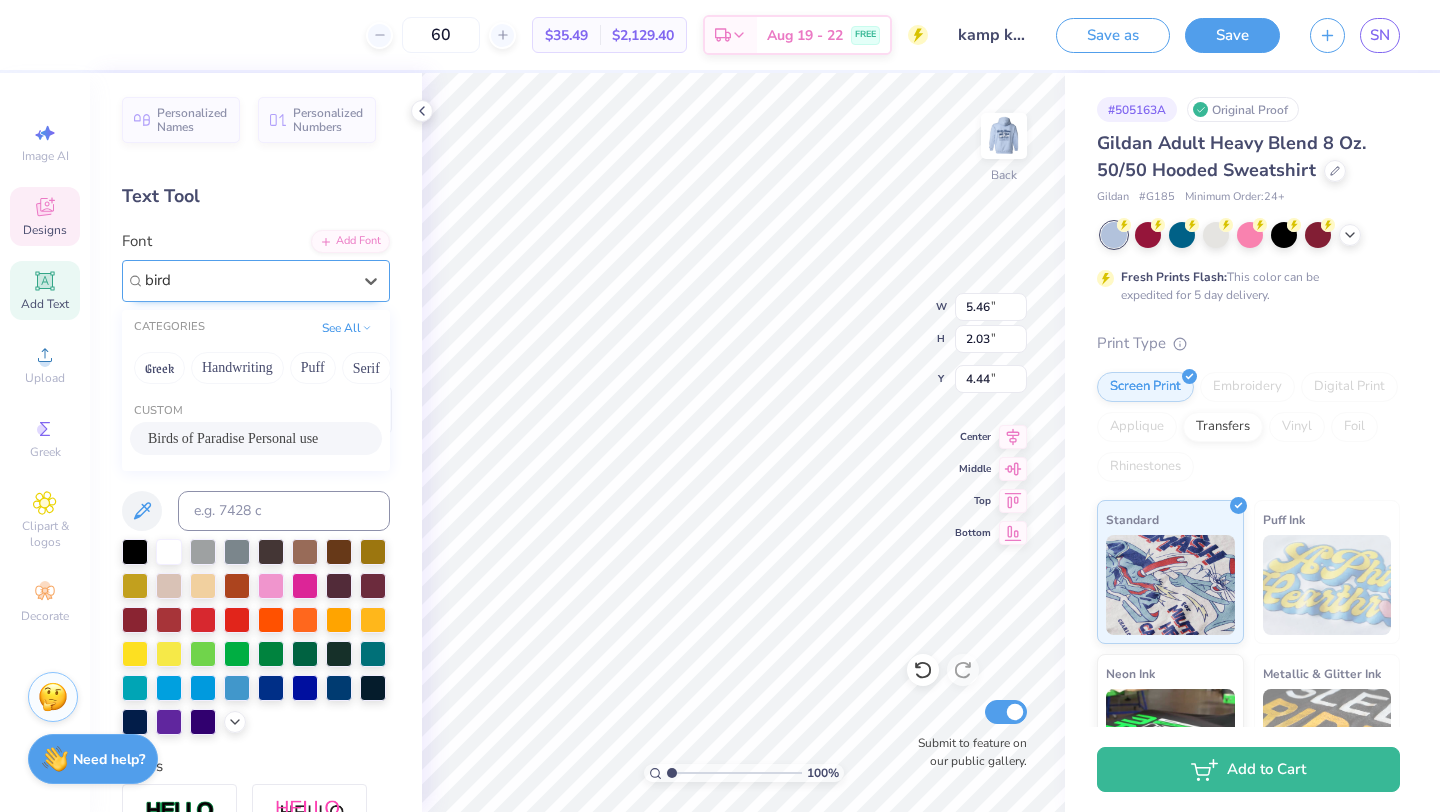 click on "Birds of Paradise Personal use" at bounding box center (233, 438) 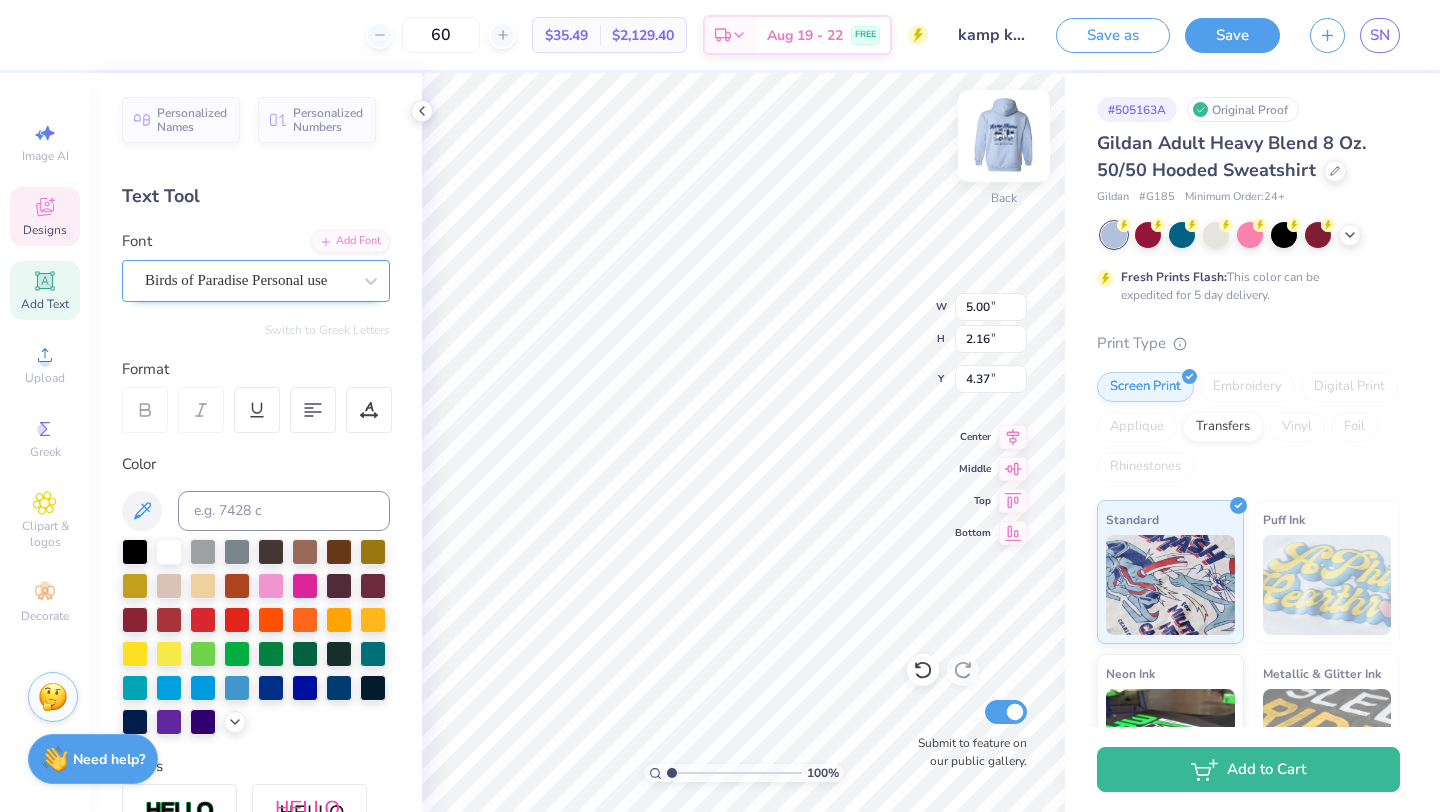 click at bounding box center (1004, 136) 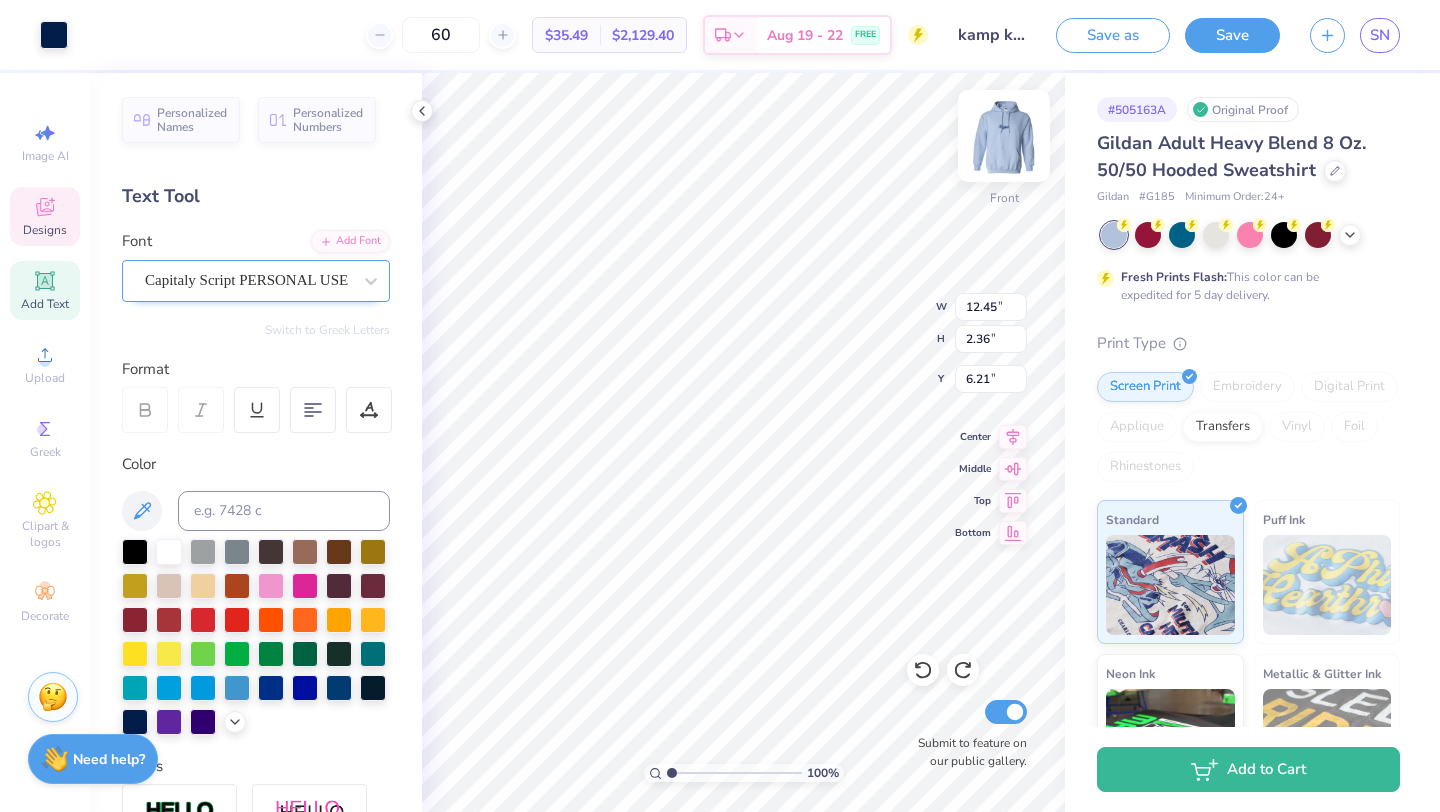 type on "6.00" 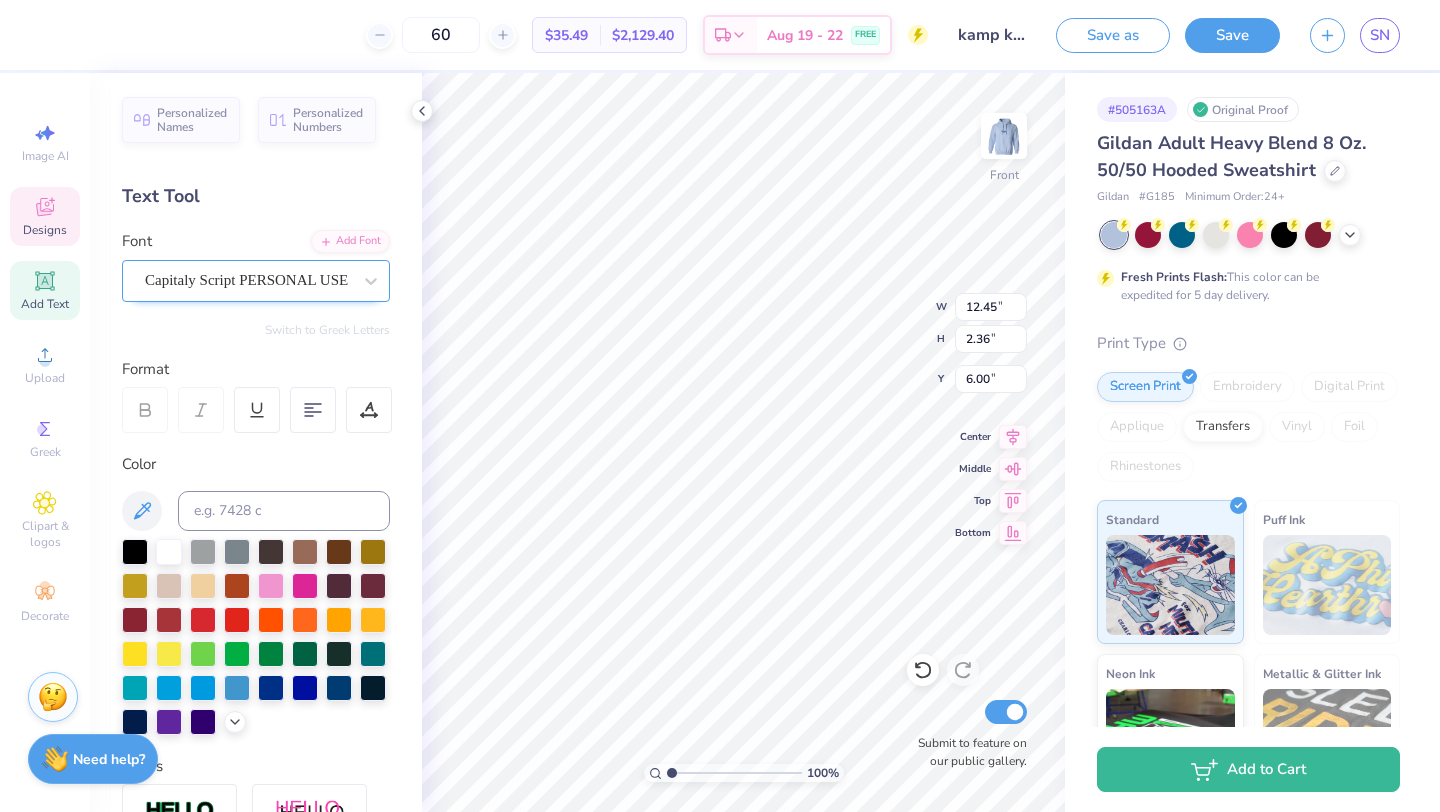 click on "Capitaly Script PERSONAL USE" at bounding box center (248, 280) 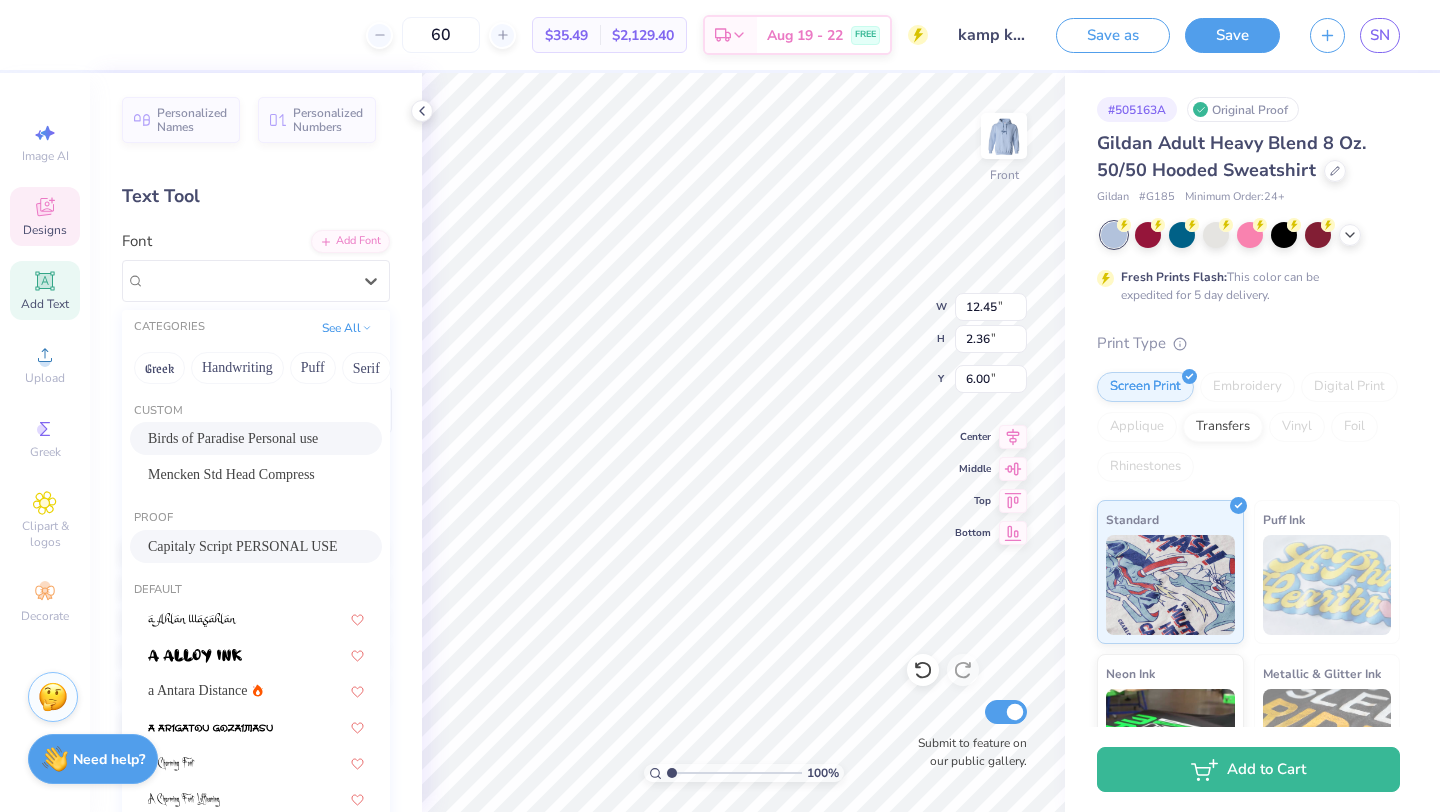 click on "Birds of Paradise Personal use" at bounding box center (233, 438) 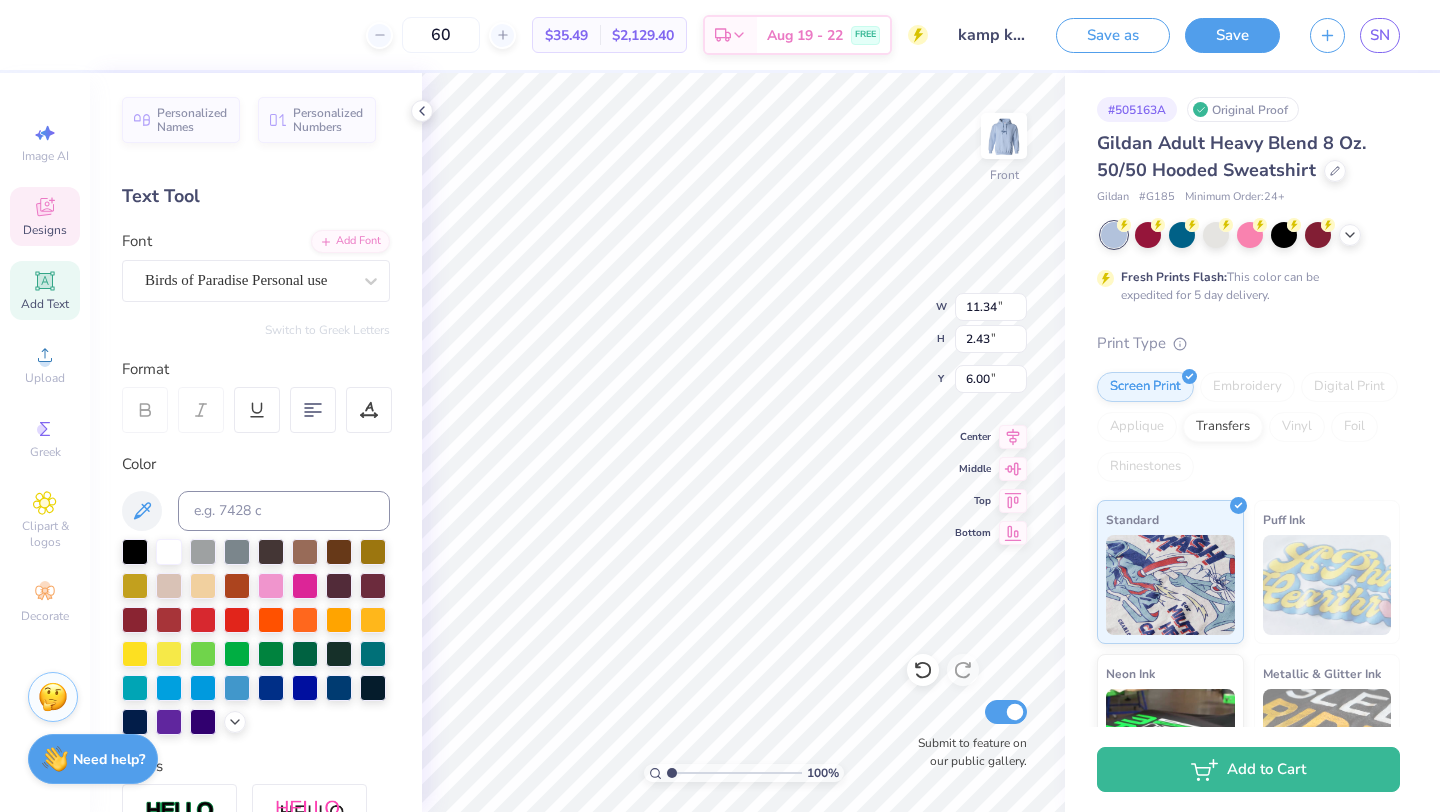 type on "11.34" 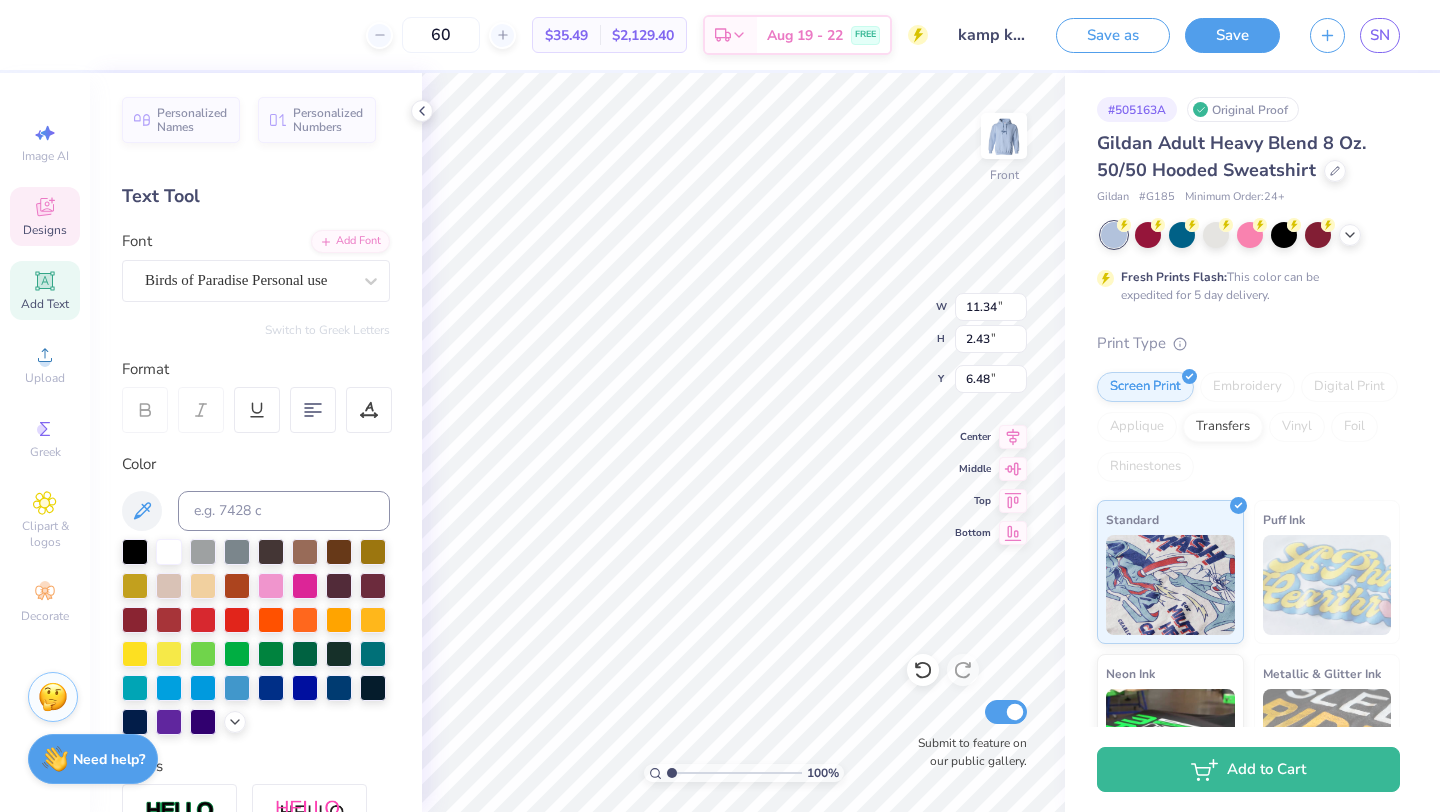 type on "6.48" 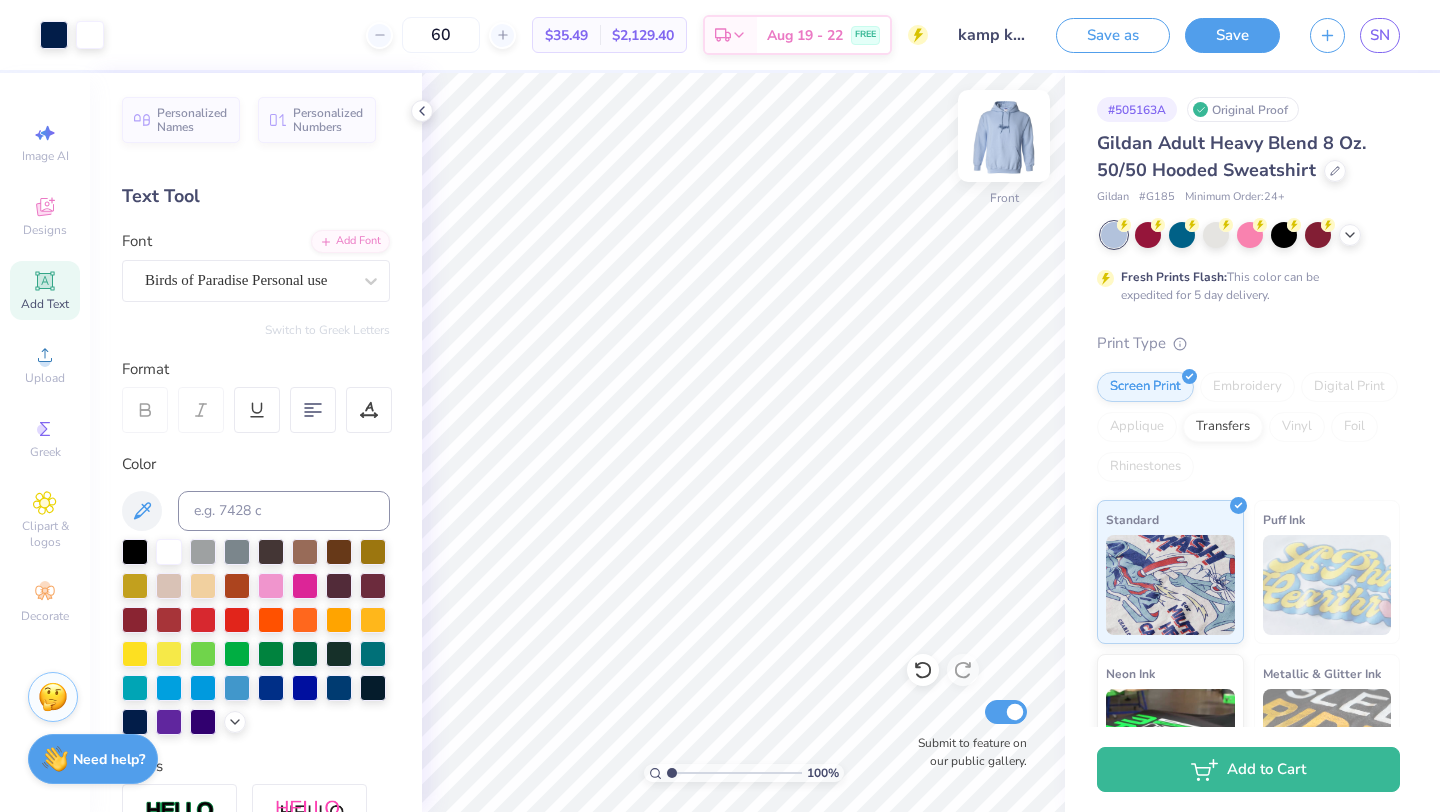 click at bounding box center [1004, 136] 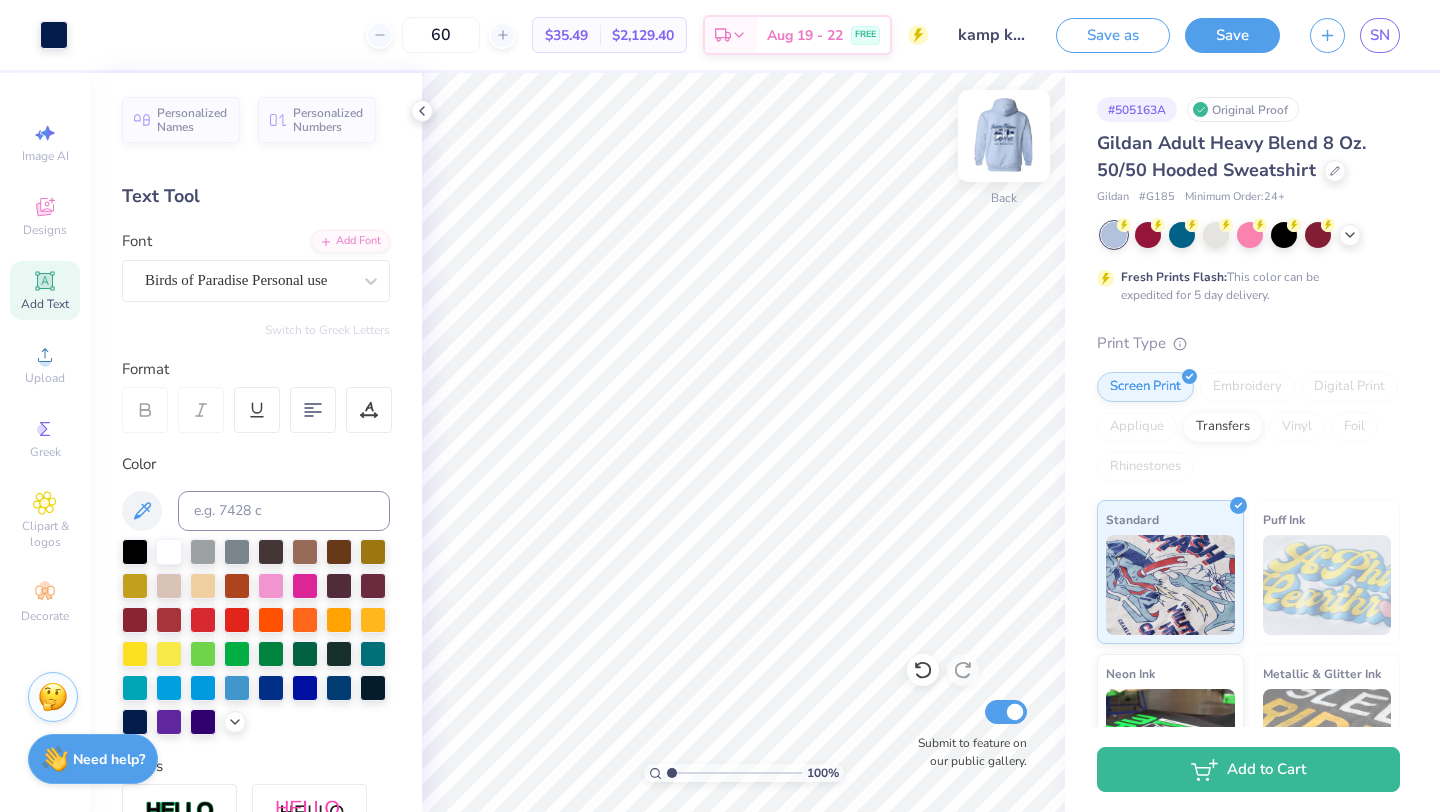 click at bounding box center [1004, 136] 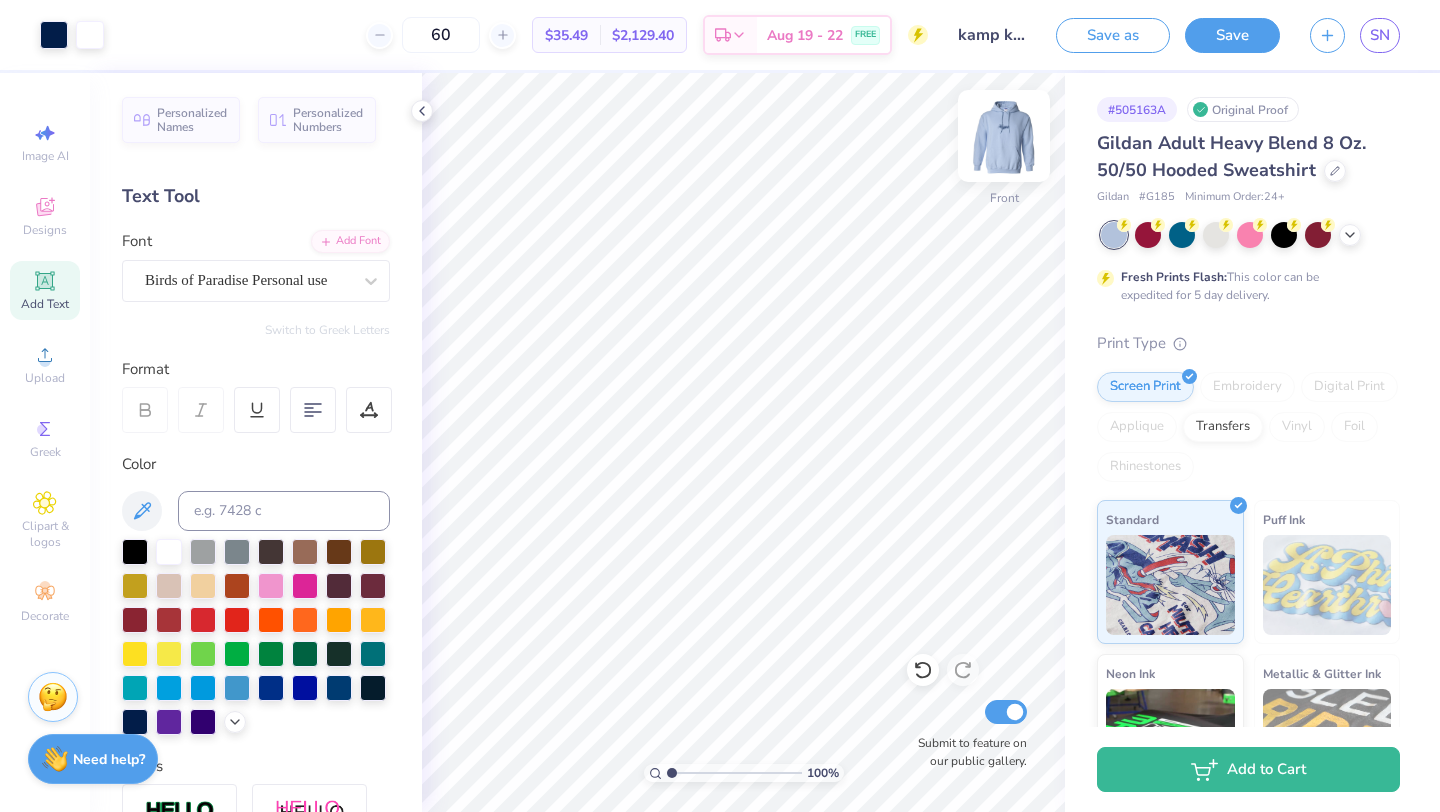click at bounding box center [1004, 136] 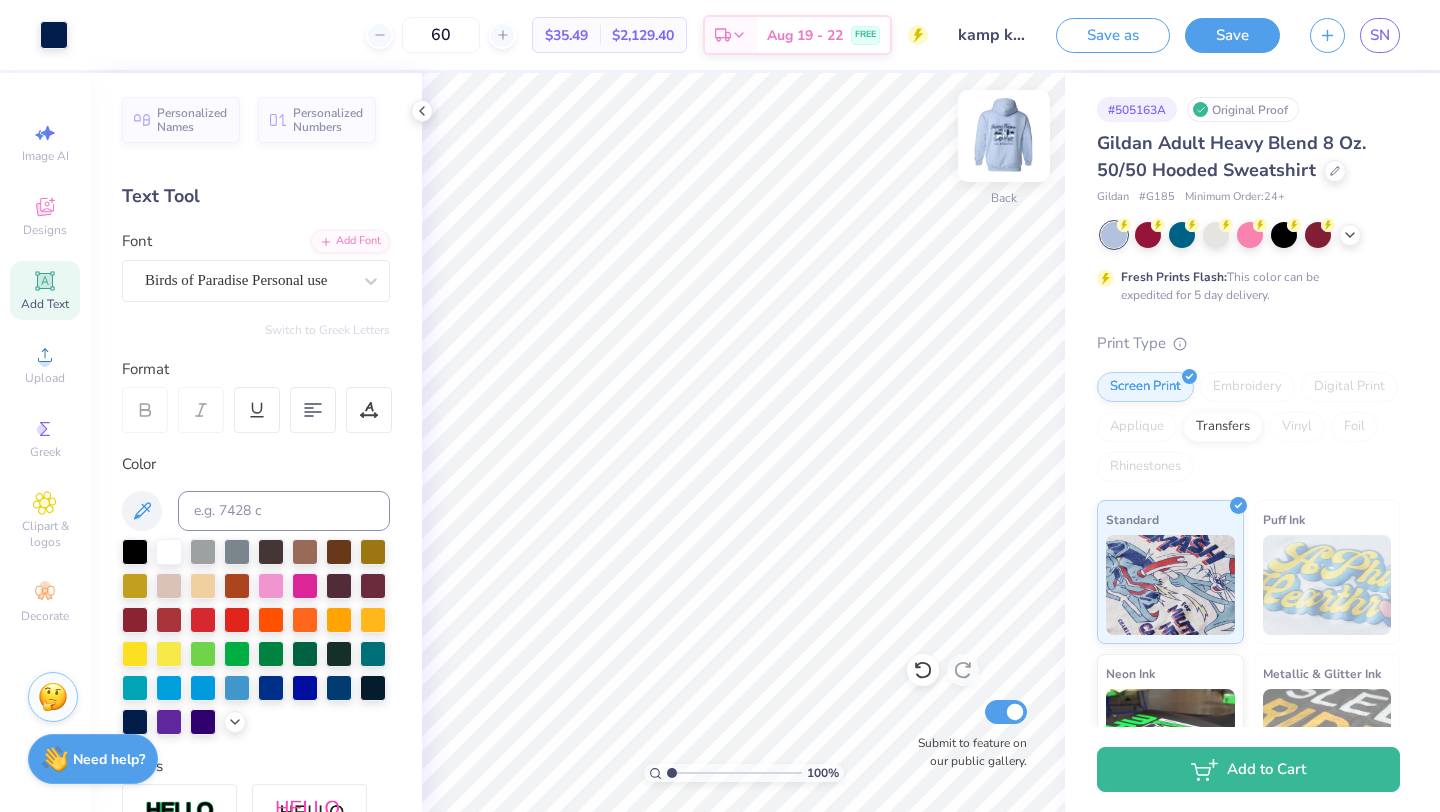click at bounding box center [1004, 136] 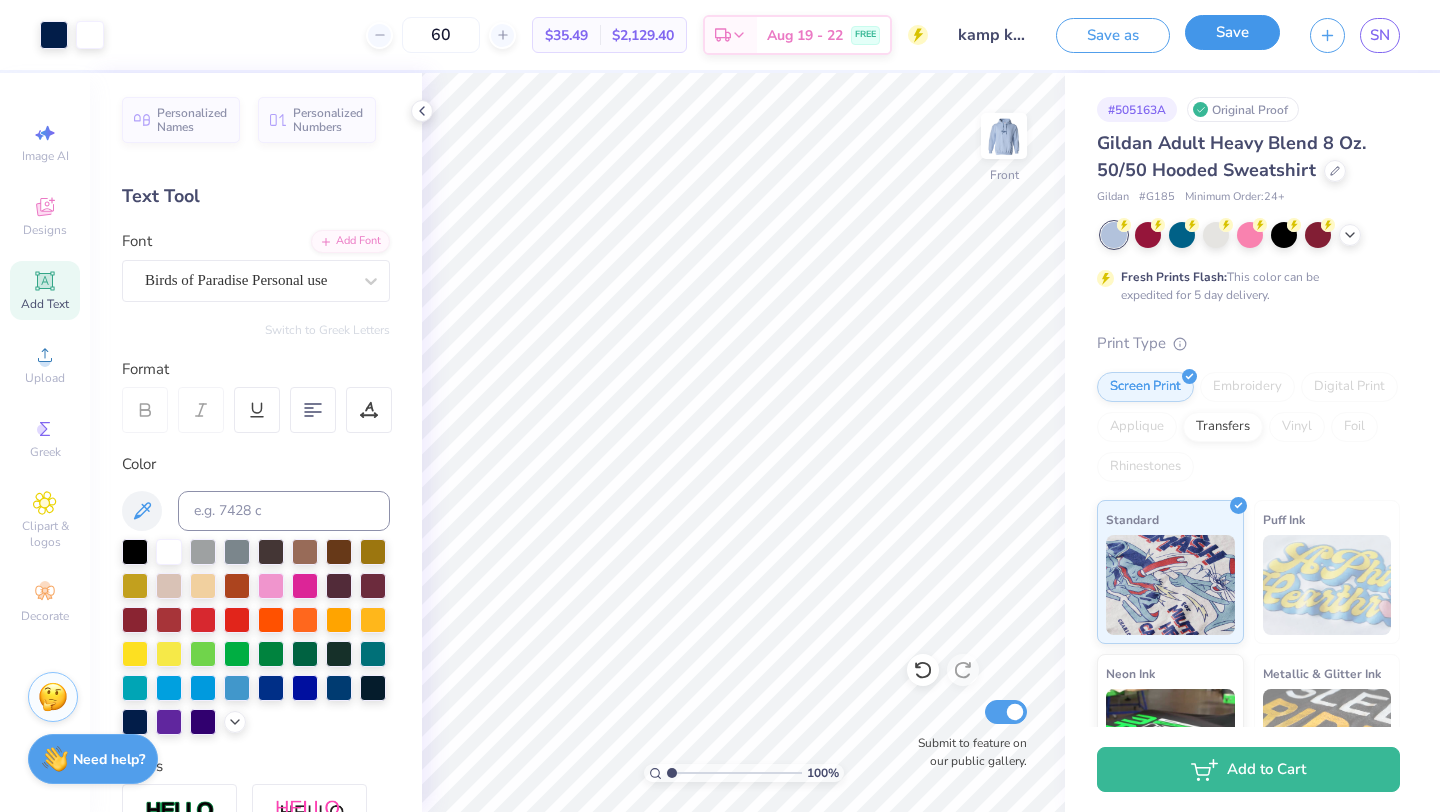 click on "Save" at bounding box center [1232, 32] 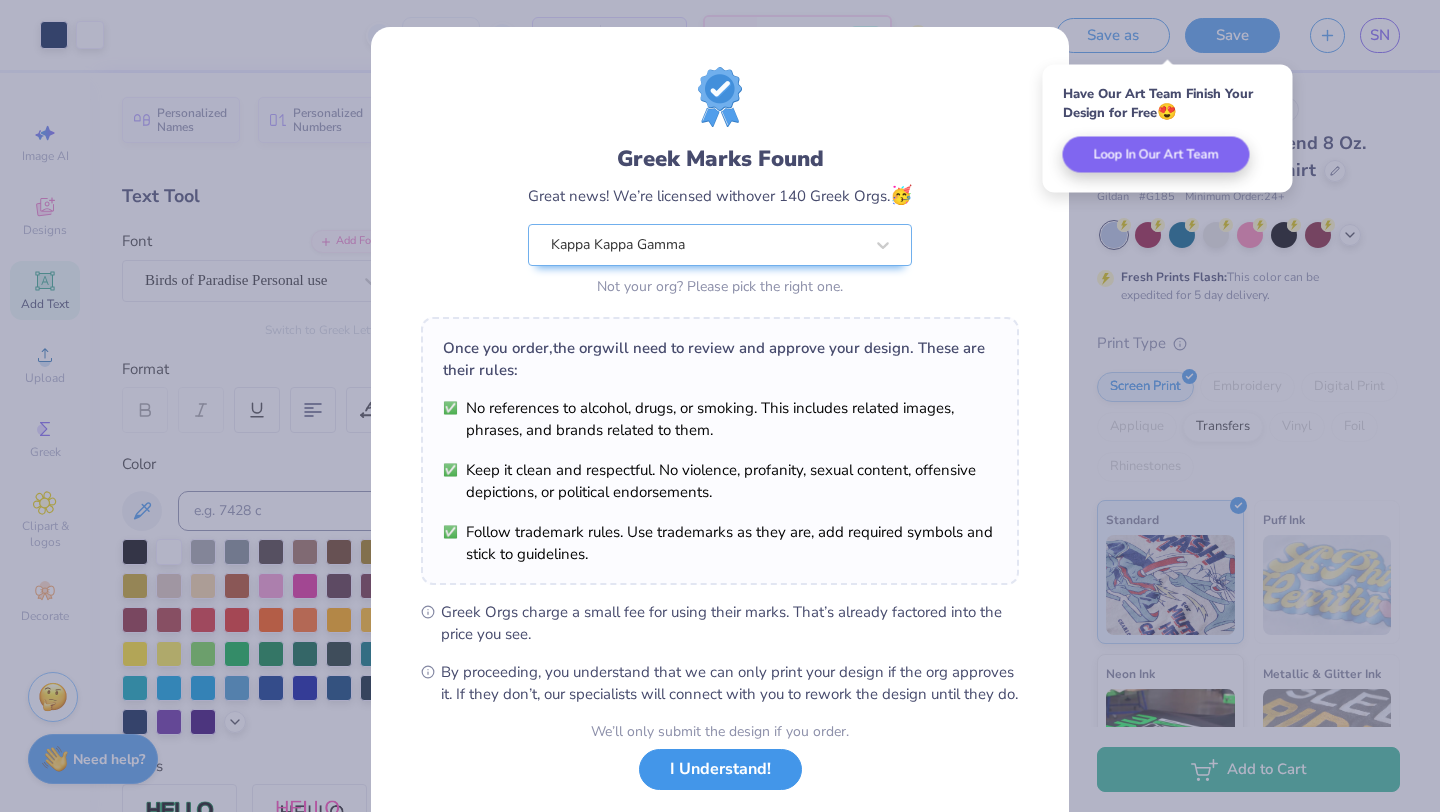 click on "I Understand!" at bounding box center (720, 769) 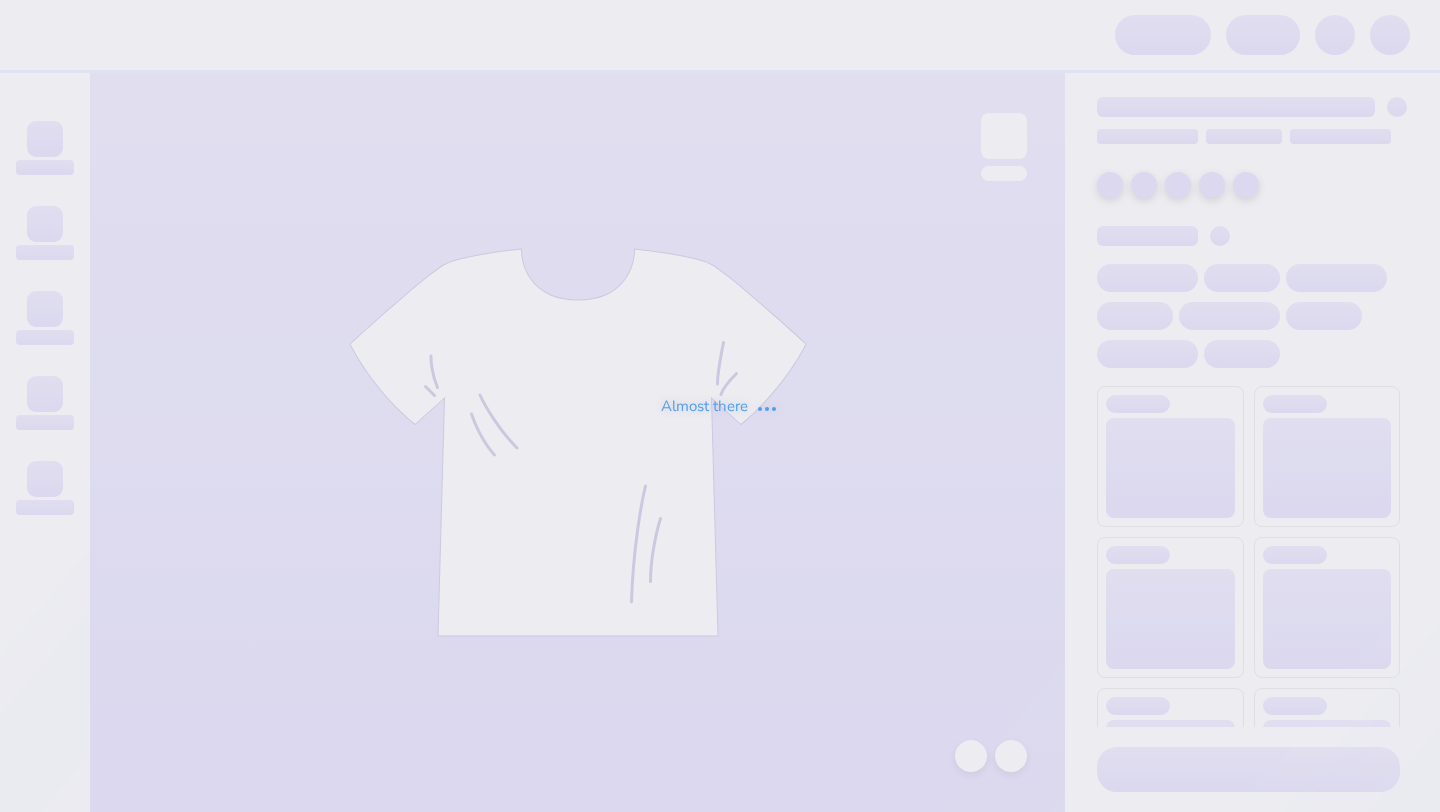 scroll, scrollTop: 0, scrollLeft: 0, axis: both 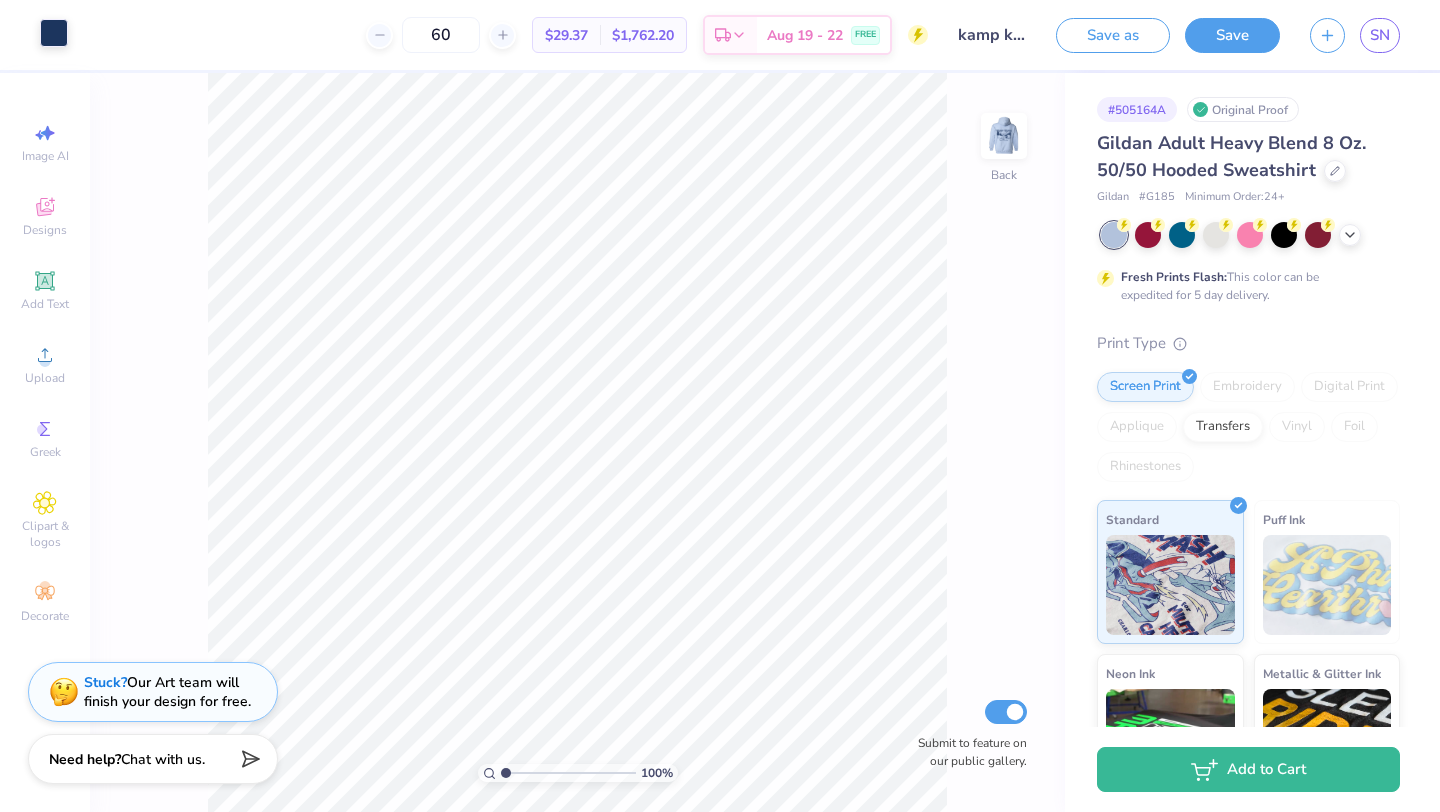 click at bounding box center [54, 33] 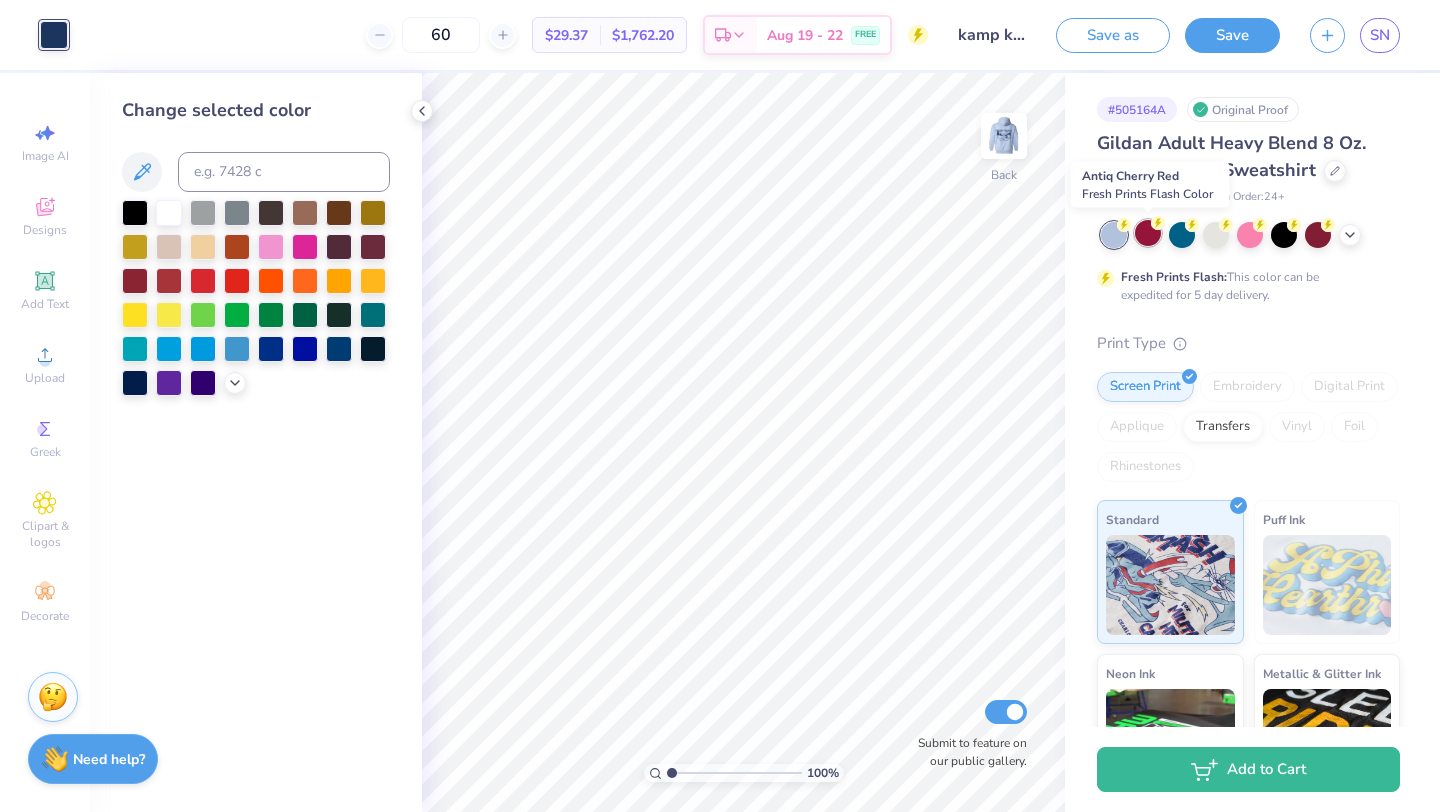 click at bounding box center (1148, 233) 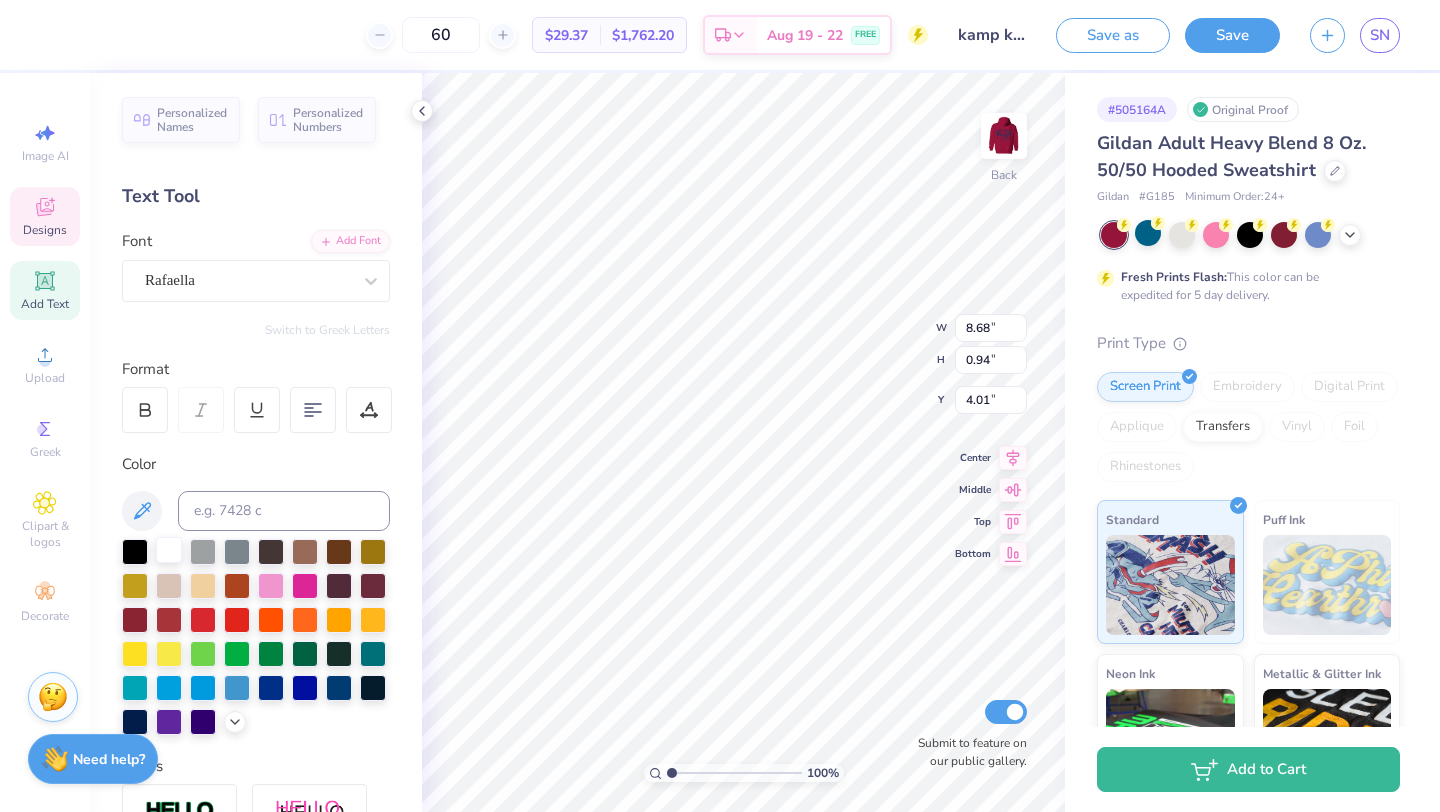 click at bounding box center (169, 550) 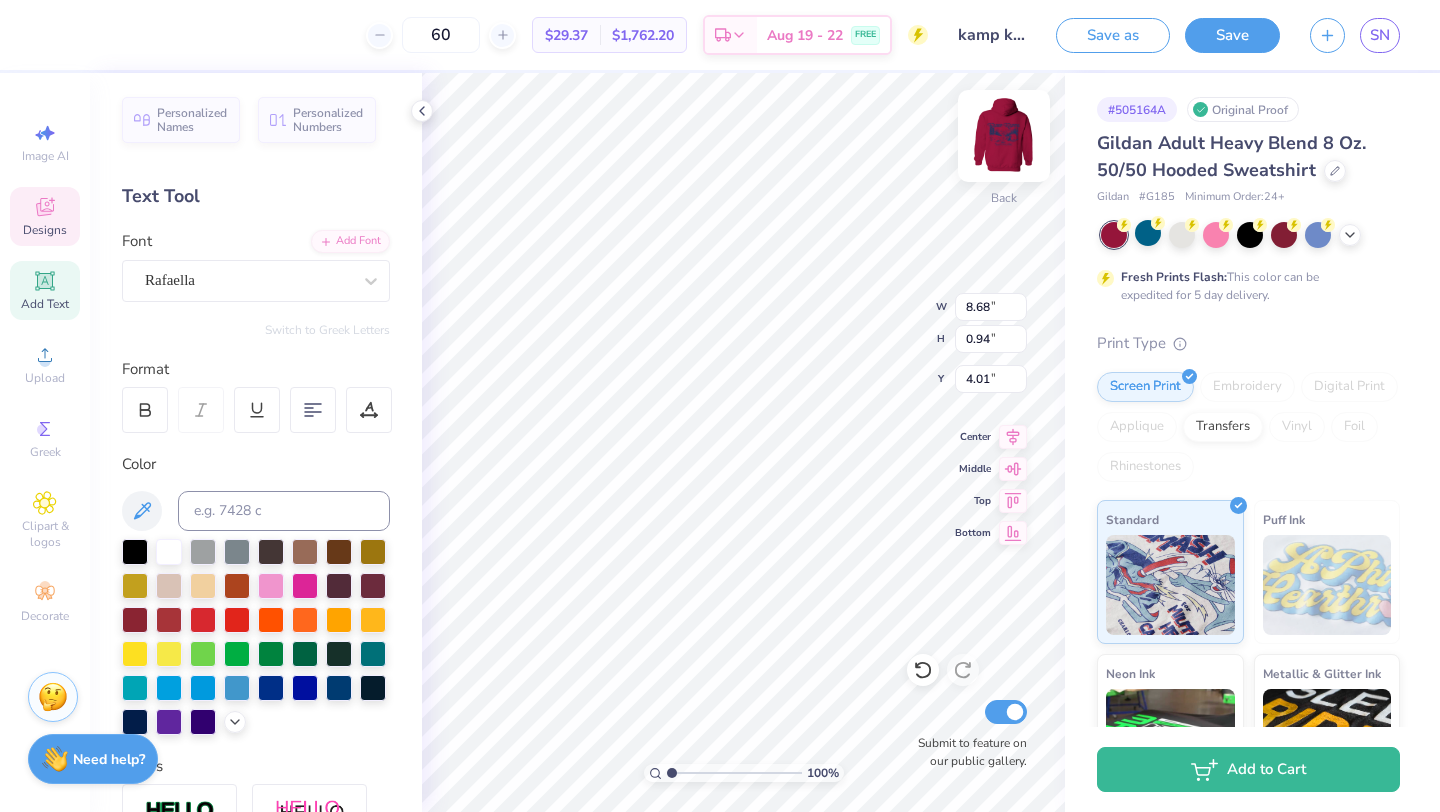 click at bounding box center (1004, 136) 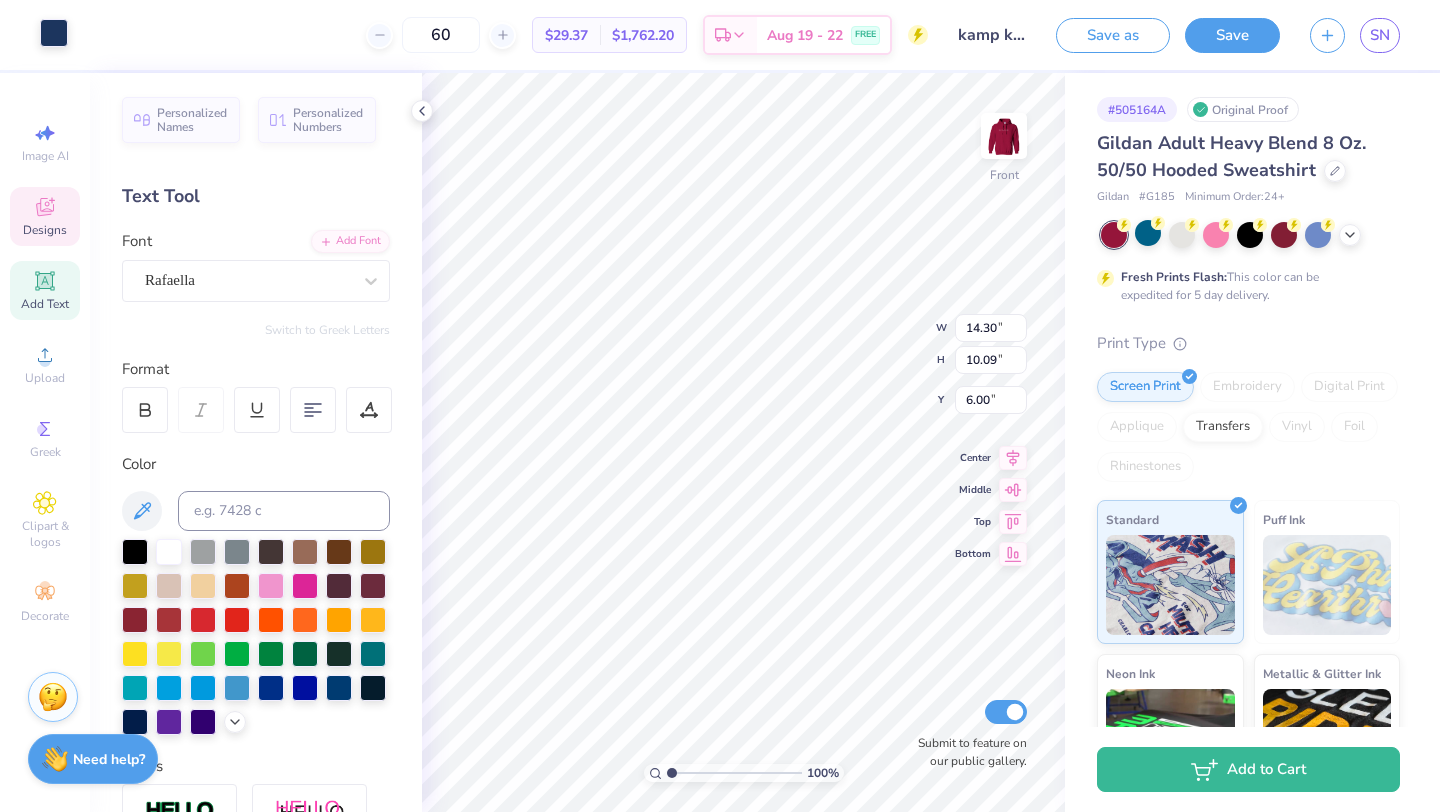 click at bounding box center [54, 33] 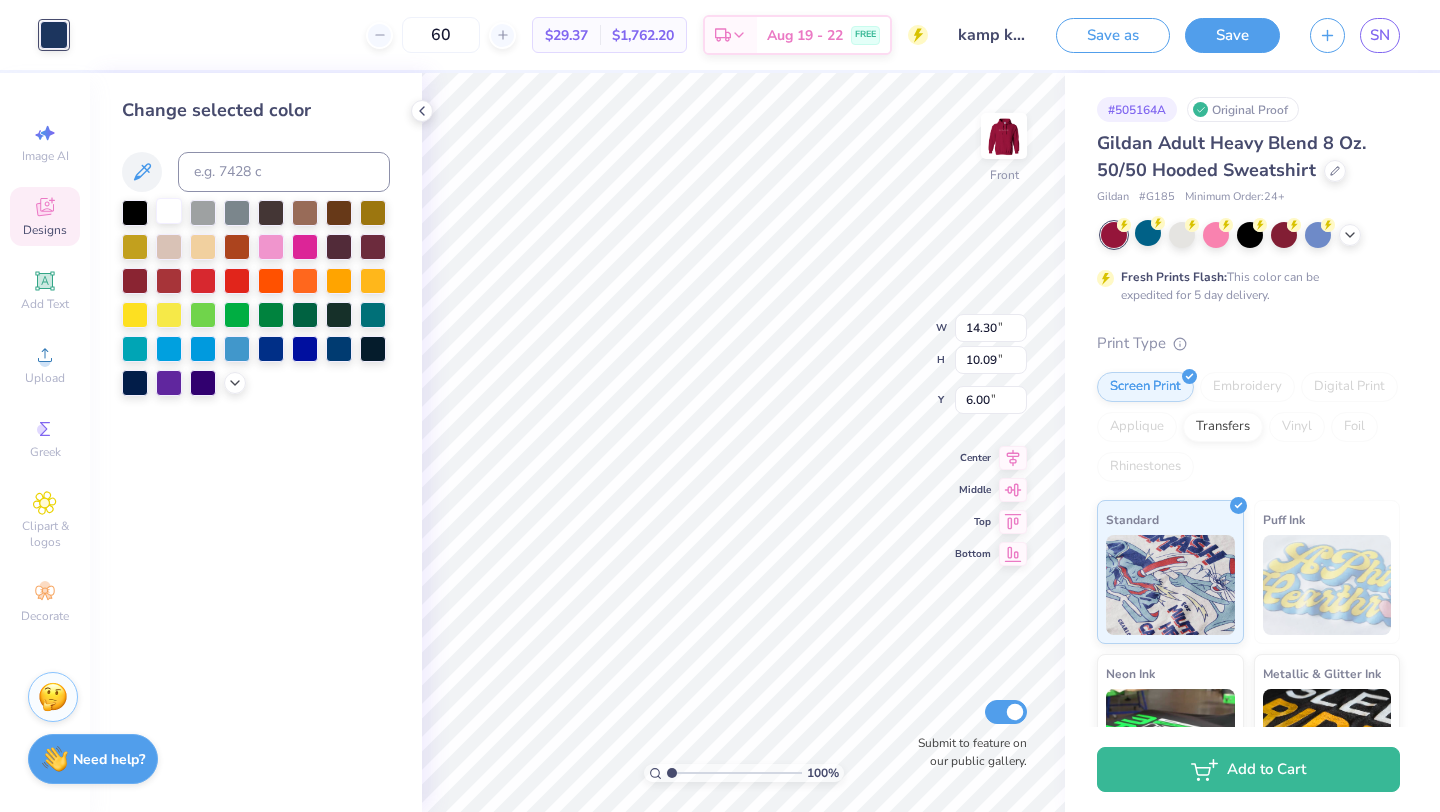 click at bounding box center [169, 211] 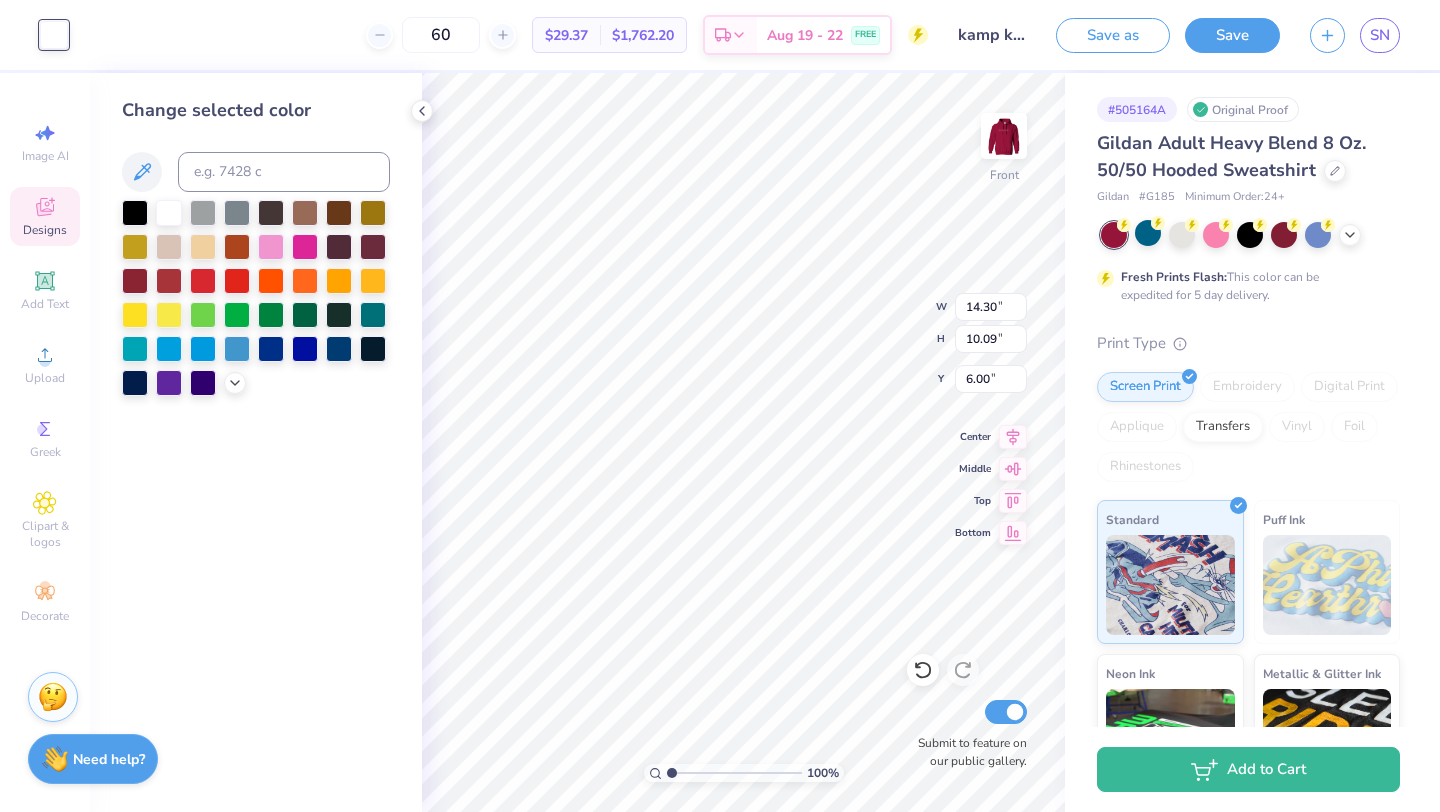 click 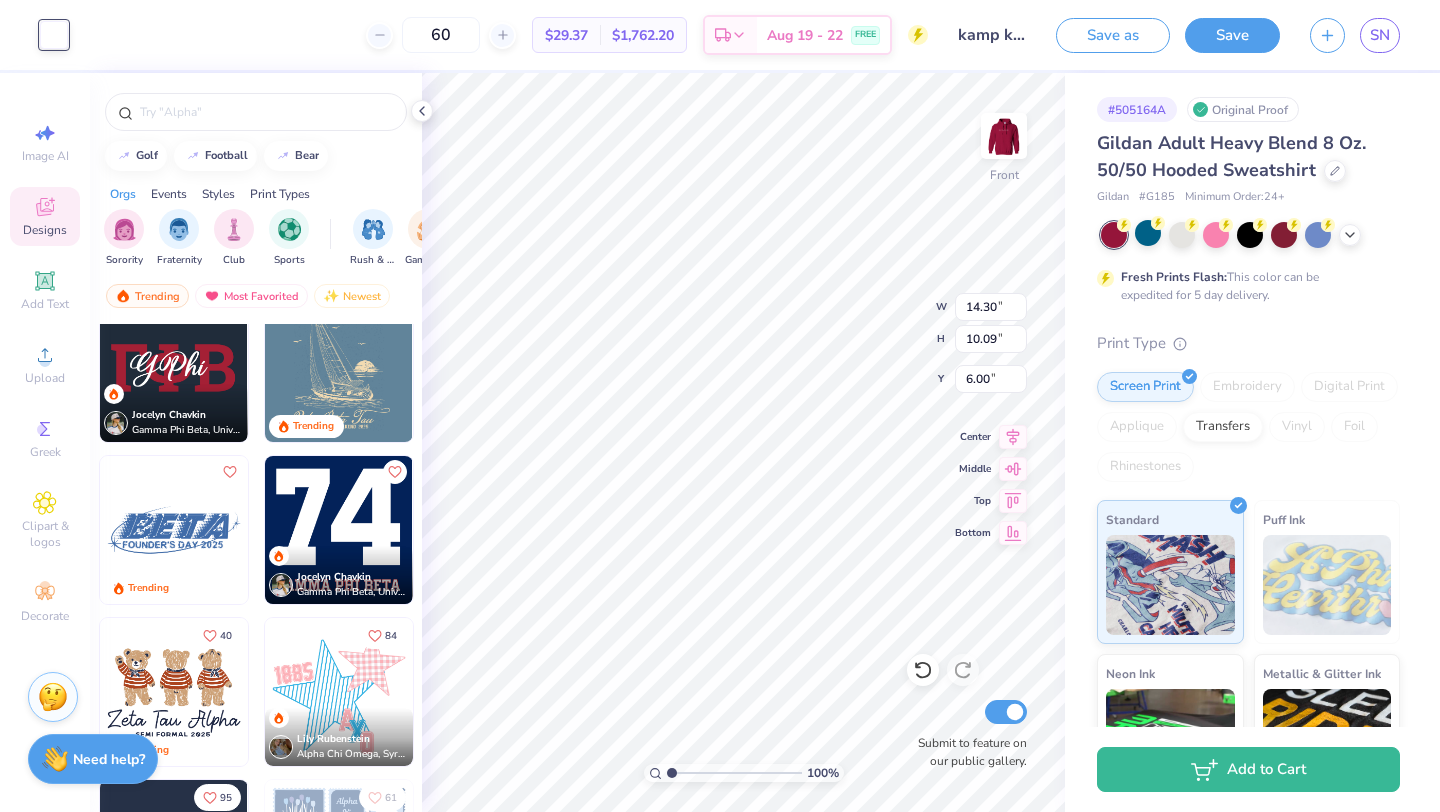 scroll, scrollTop: 1490, scrollLeft: 0, axis: vertical 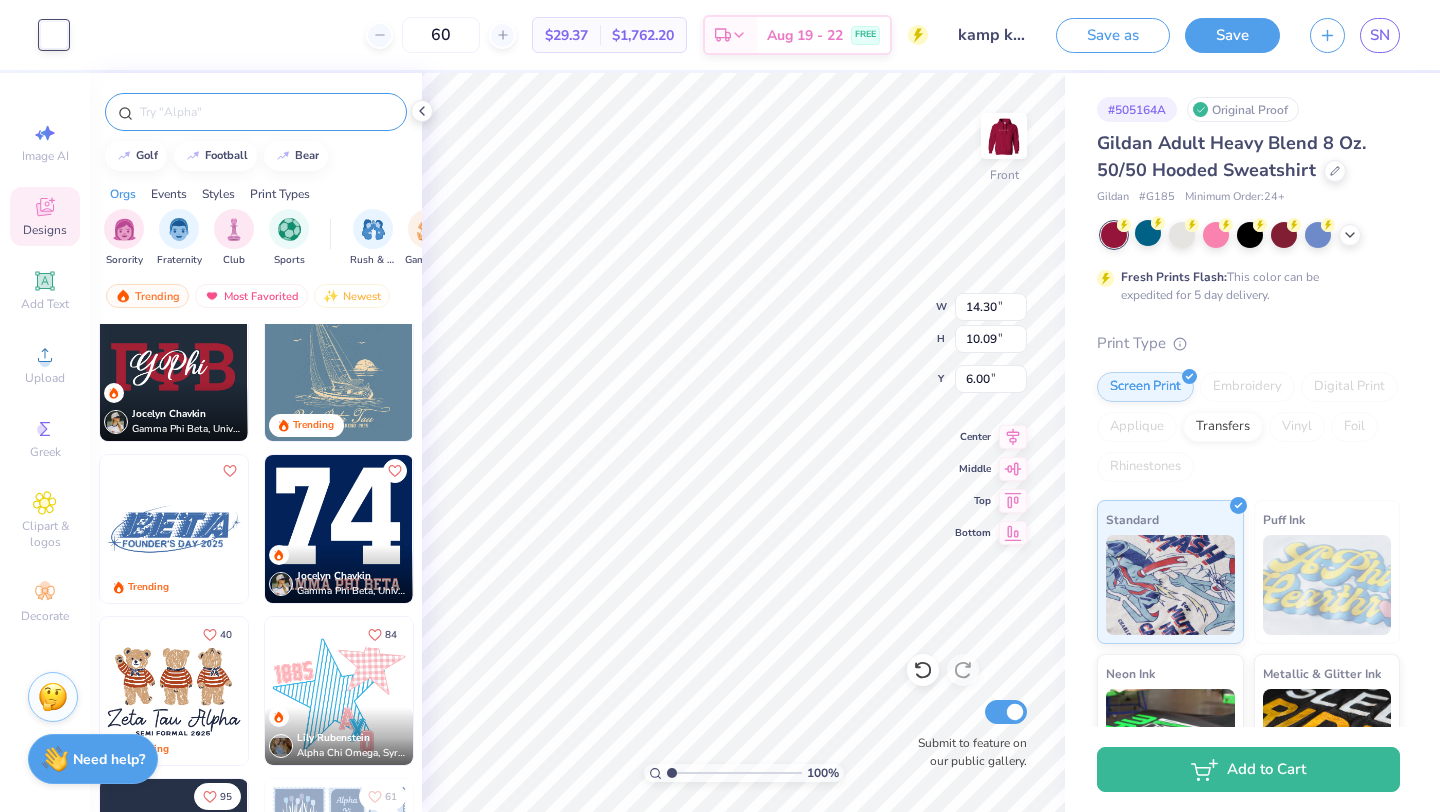 click at bounding box center (266, 112) 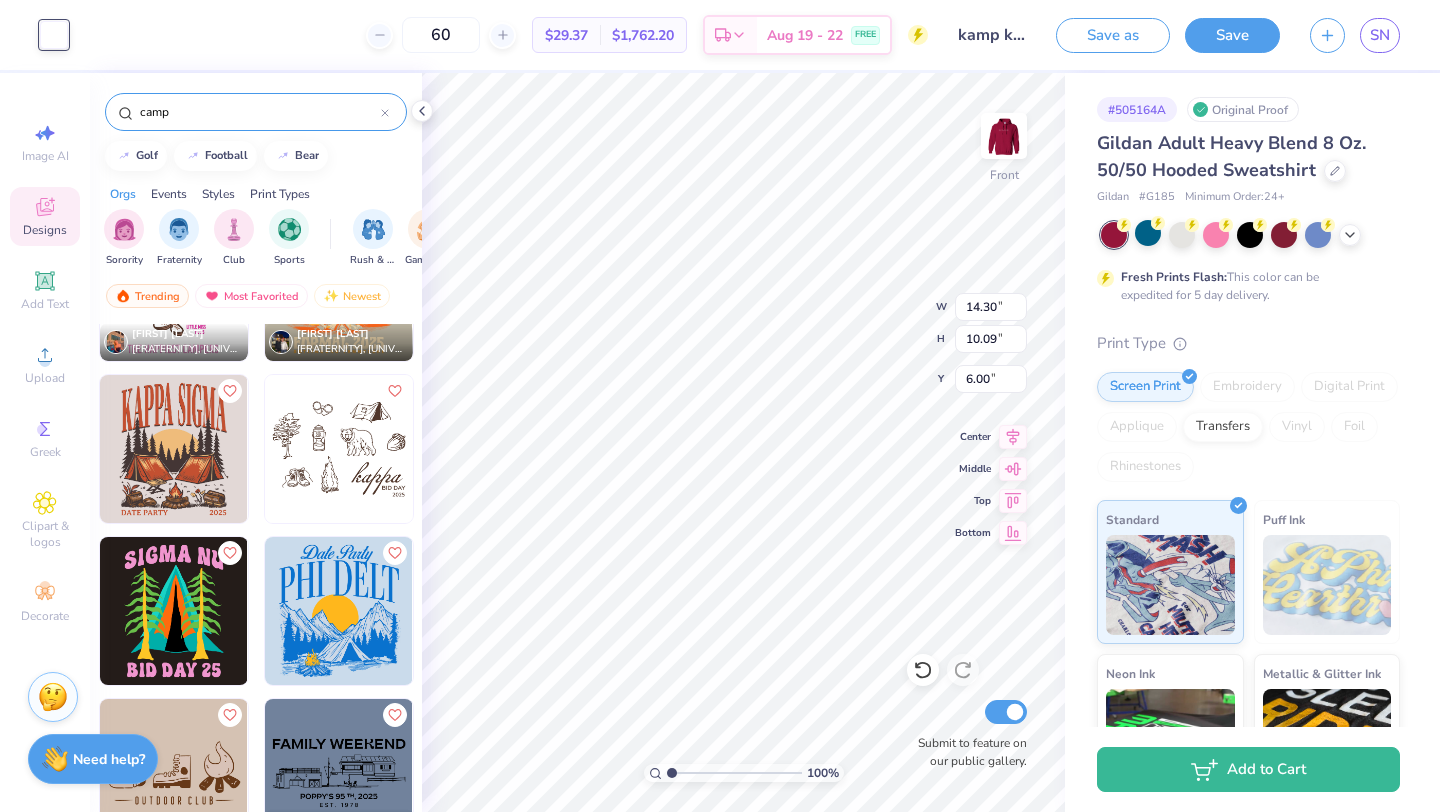 scroll, scrollTop: 2604, scrollLeft: 0, axis: vertical 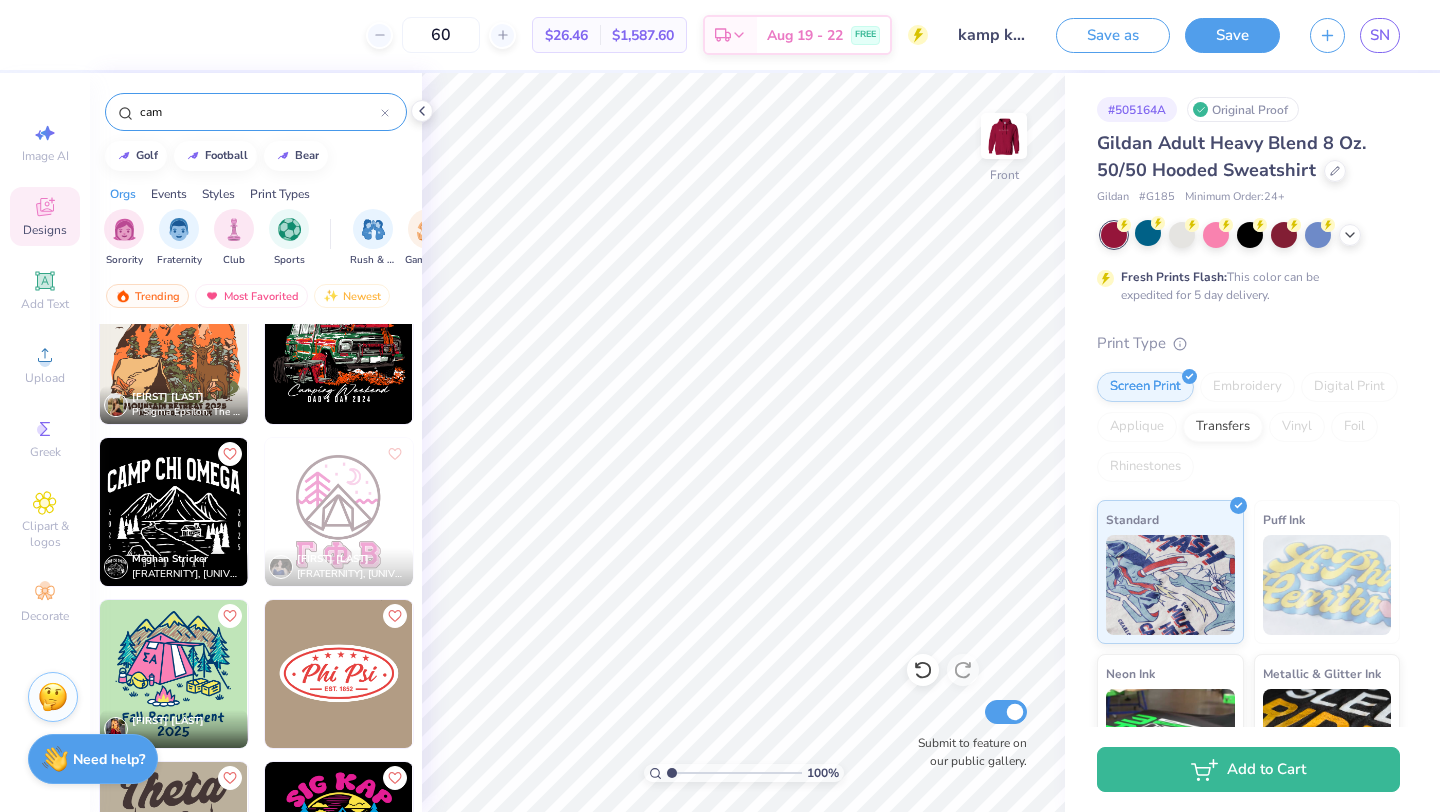 click on "cam" at bounding box center [256, 112] 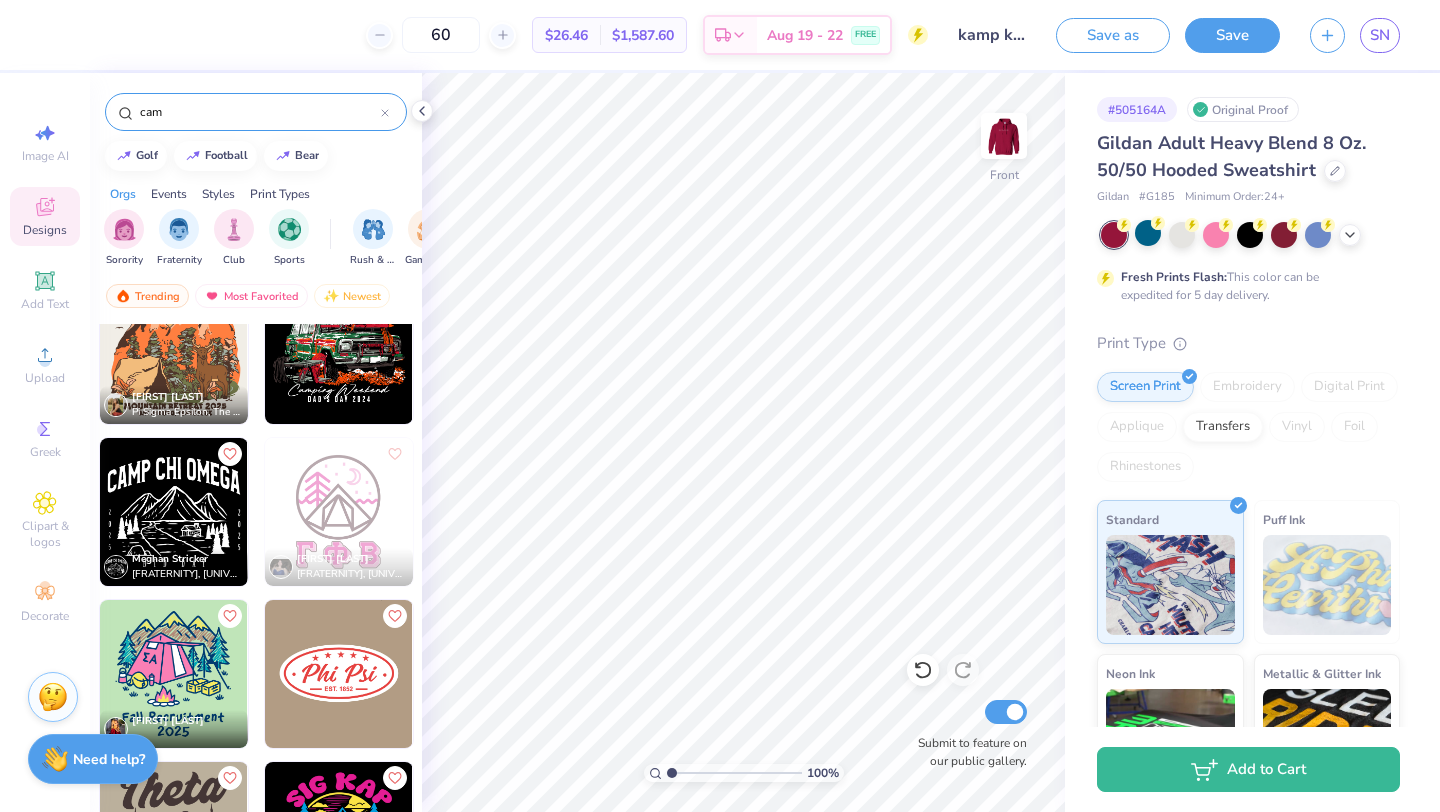 click on "cam" at bounding box center (259, 112) 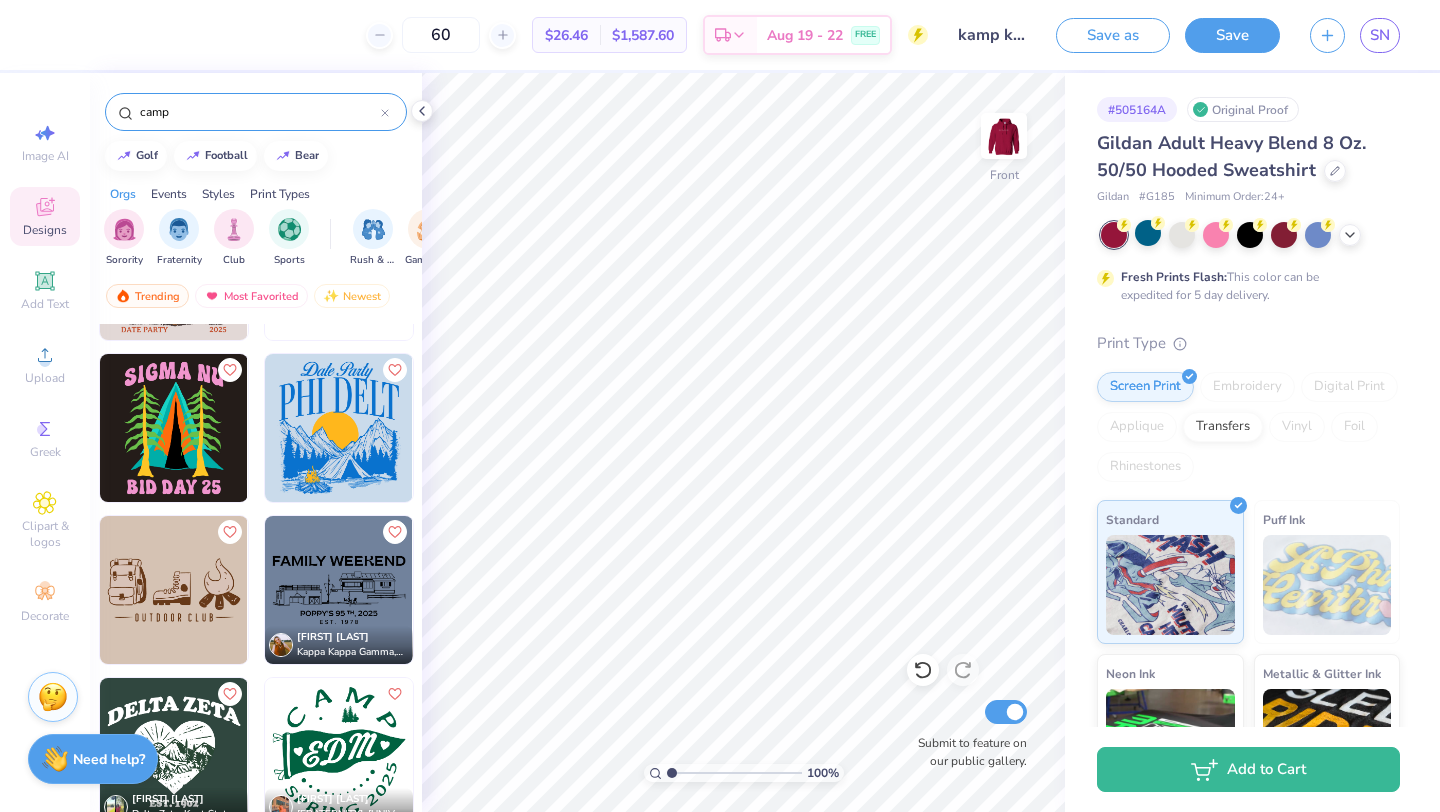 scroll, scrollTop: 2729, scrollLeft: 0, axis: vertical 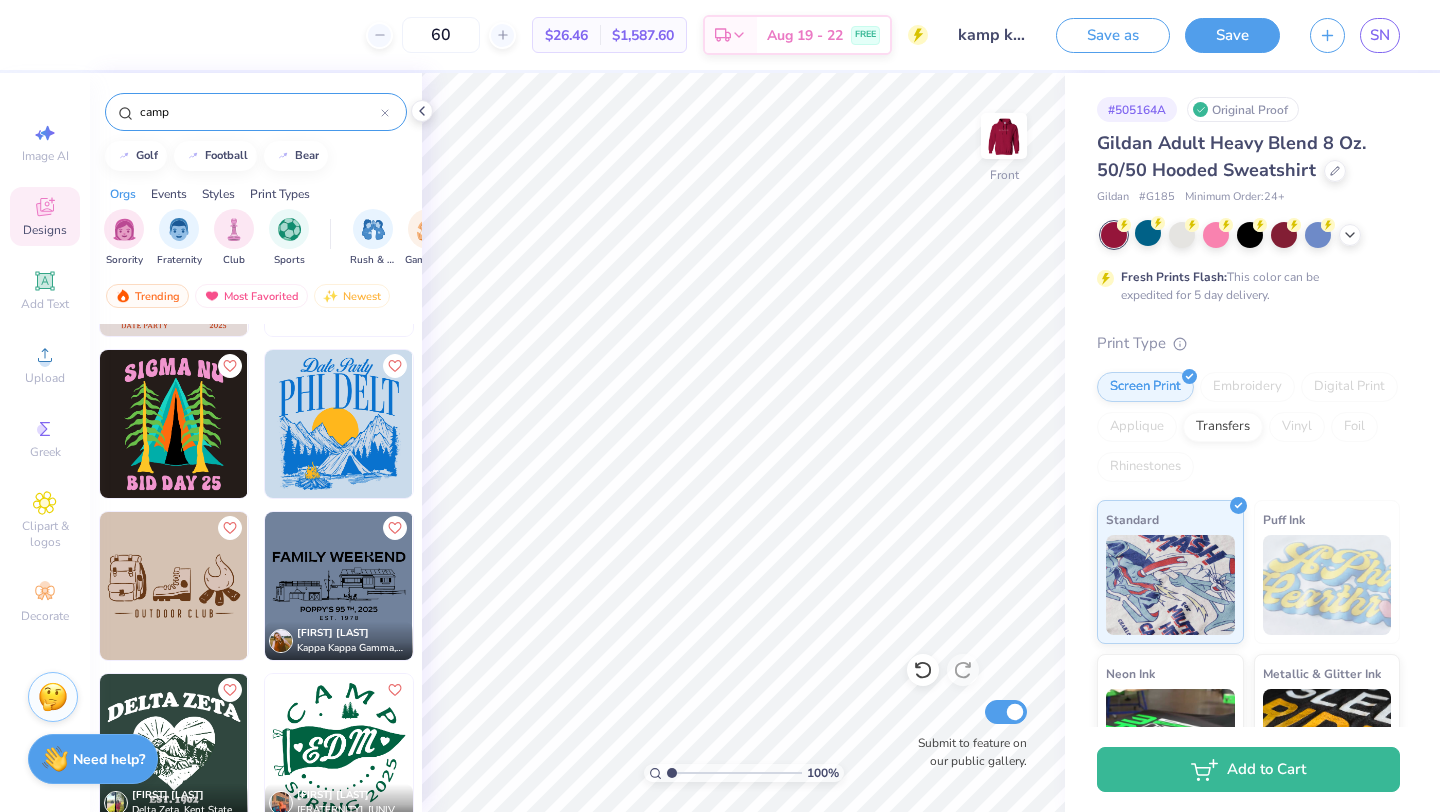 type on "camp" 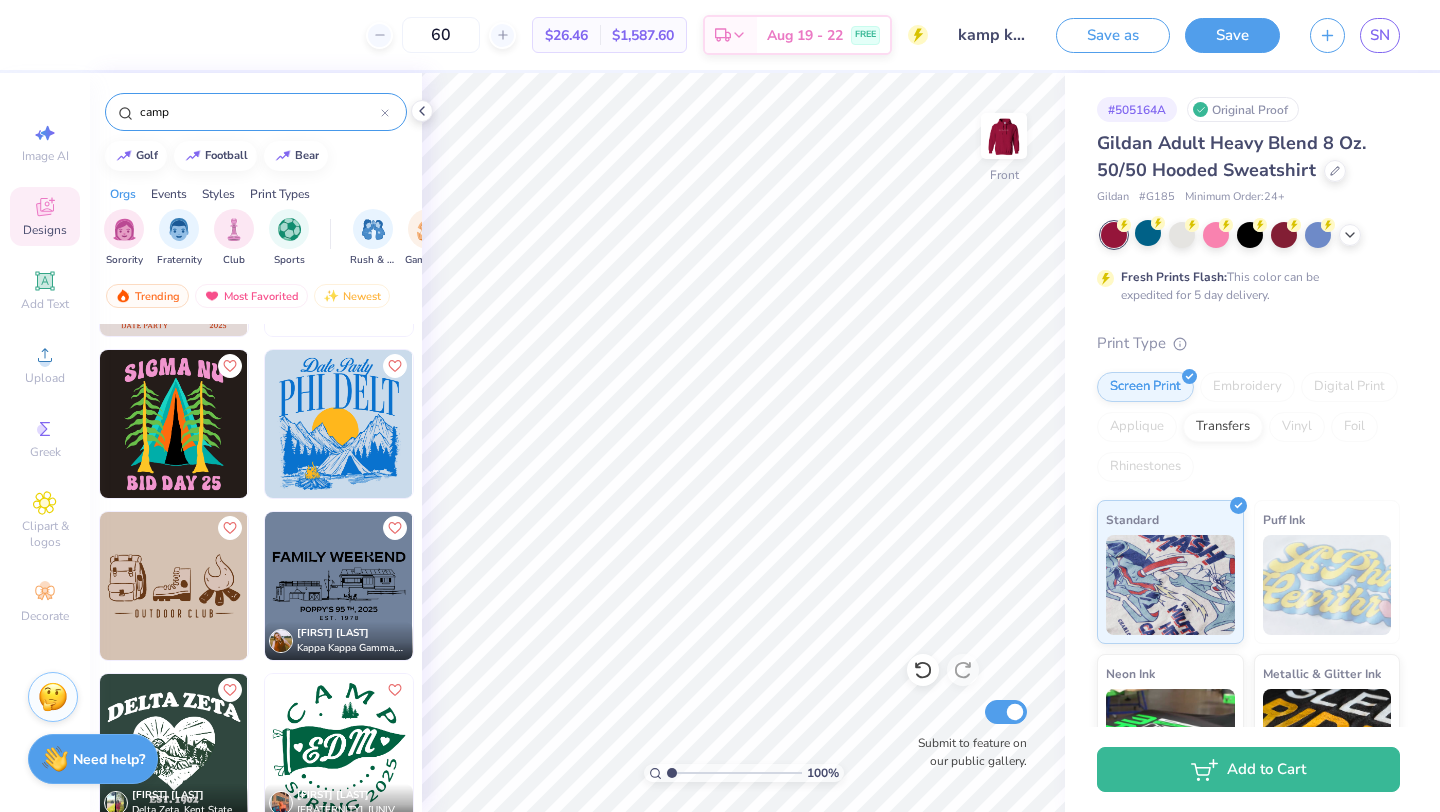 click at bounding box center [339, 424] 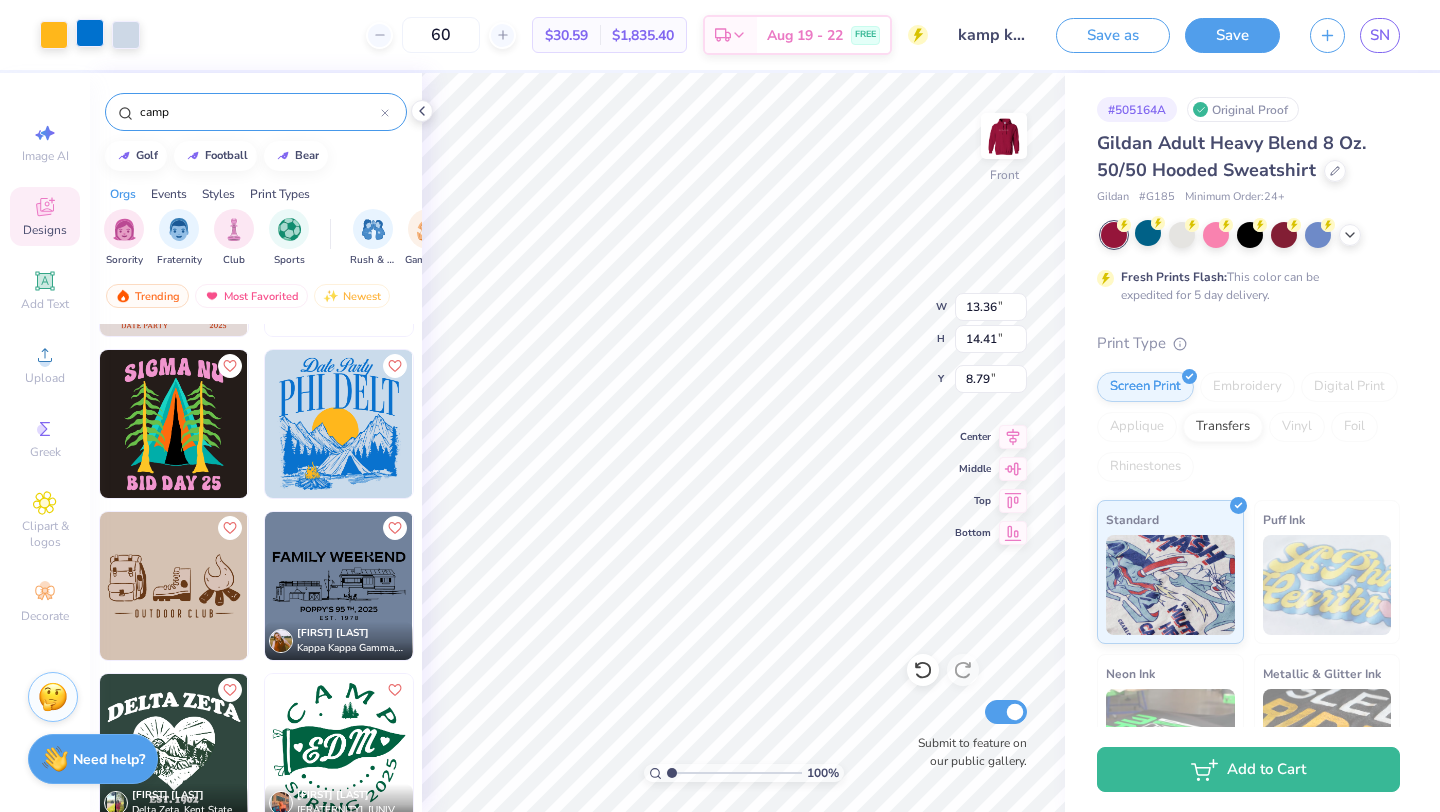 click at bounding box center [90, 33] 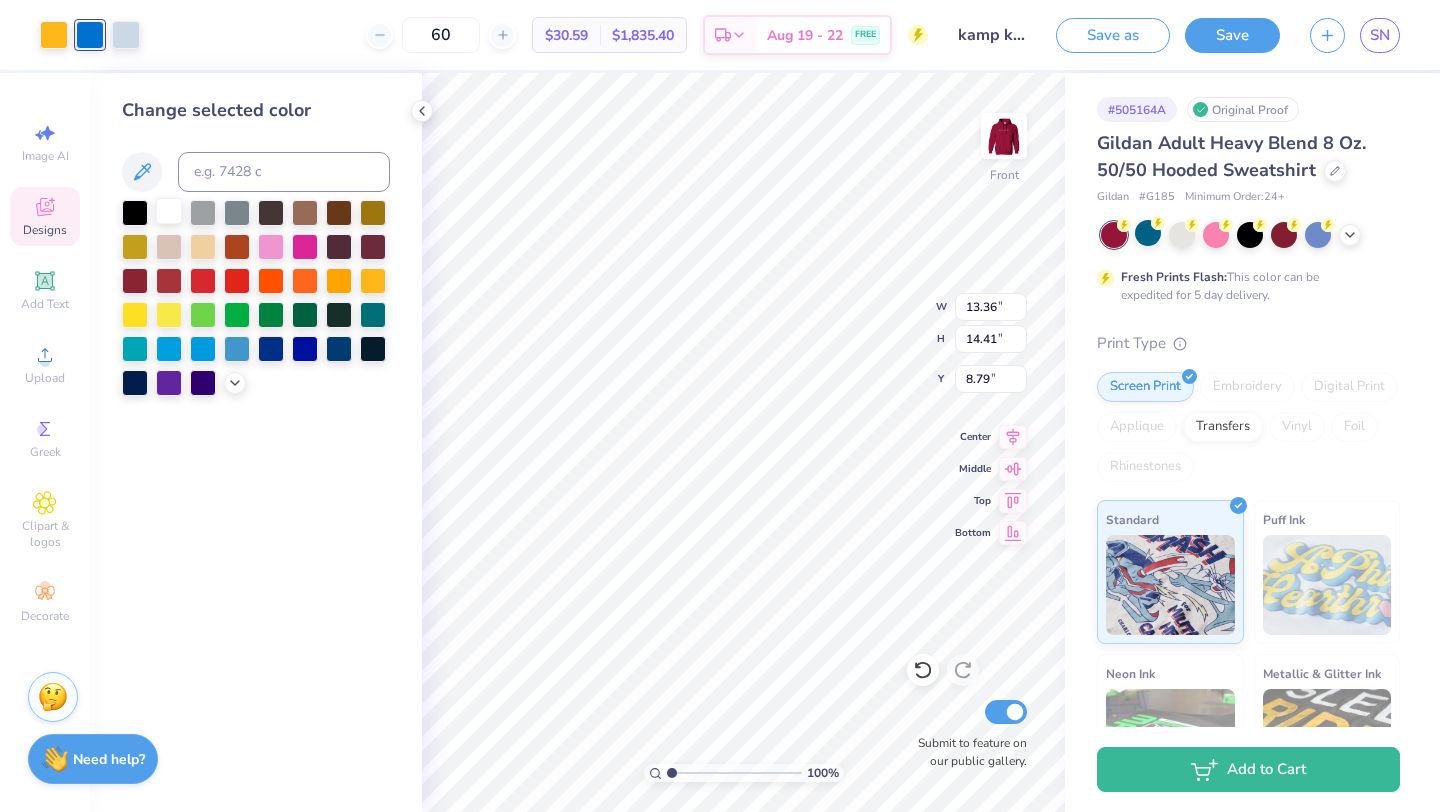 click at bounding box center (169, 211) 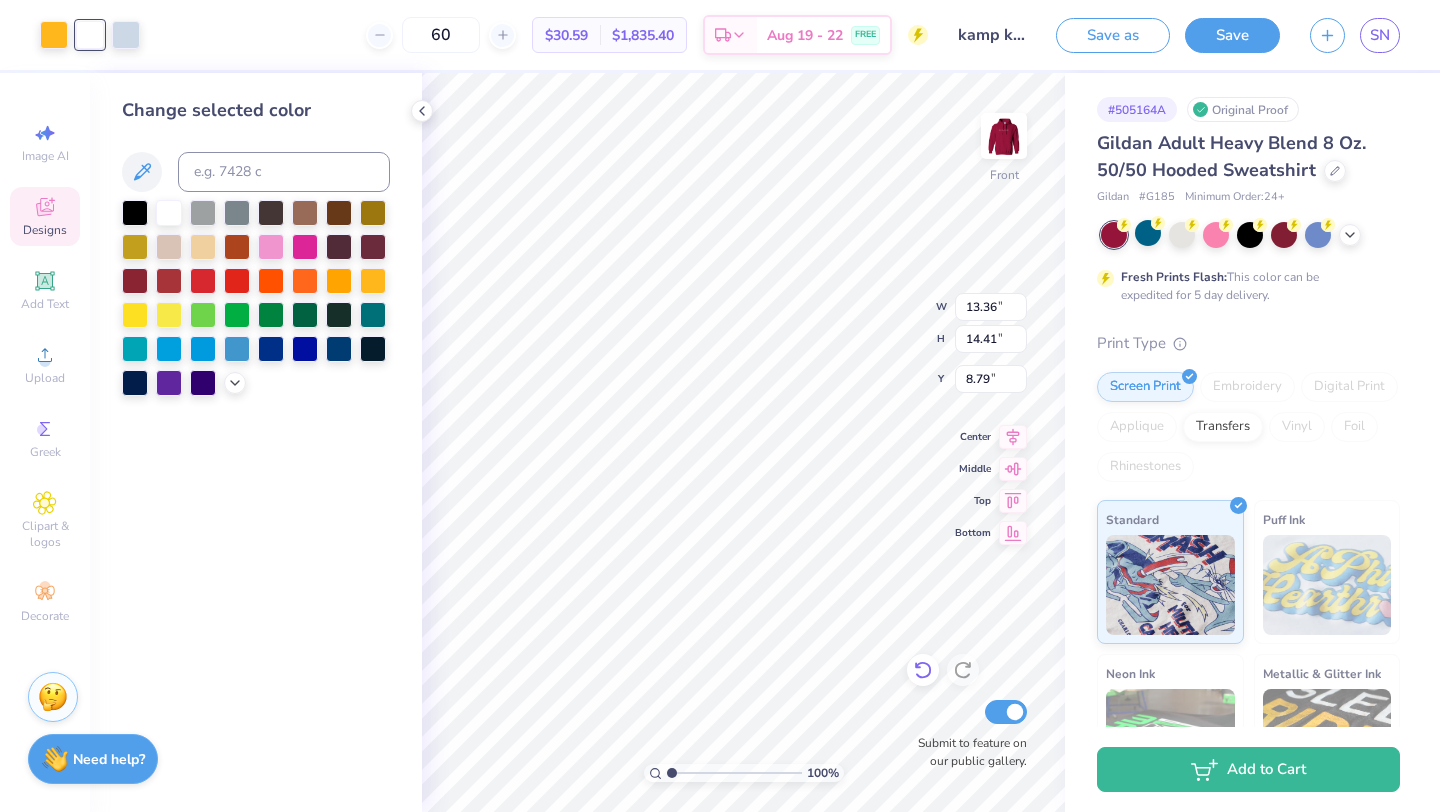 click 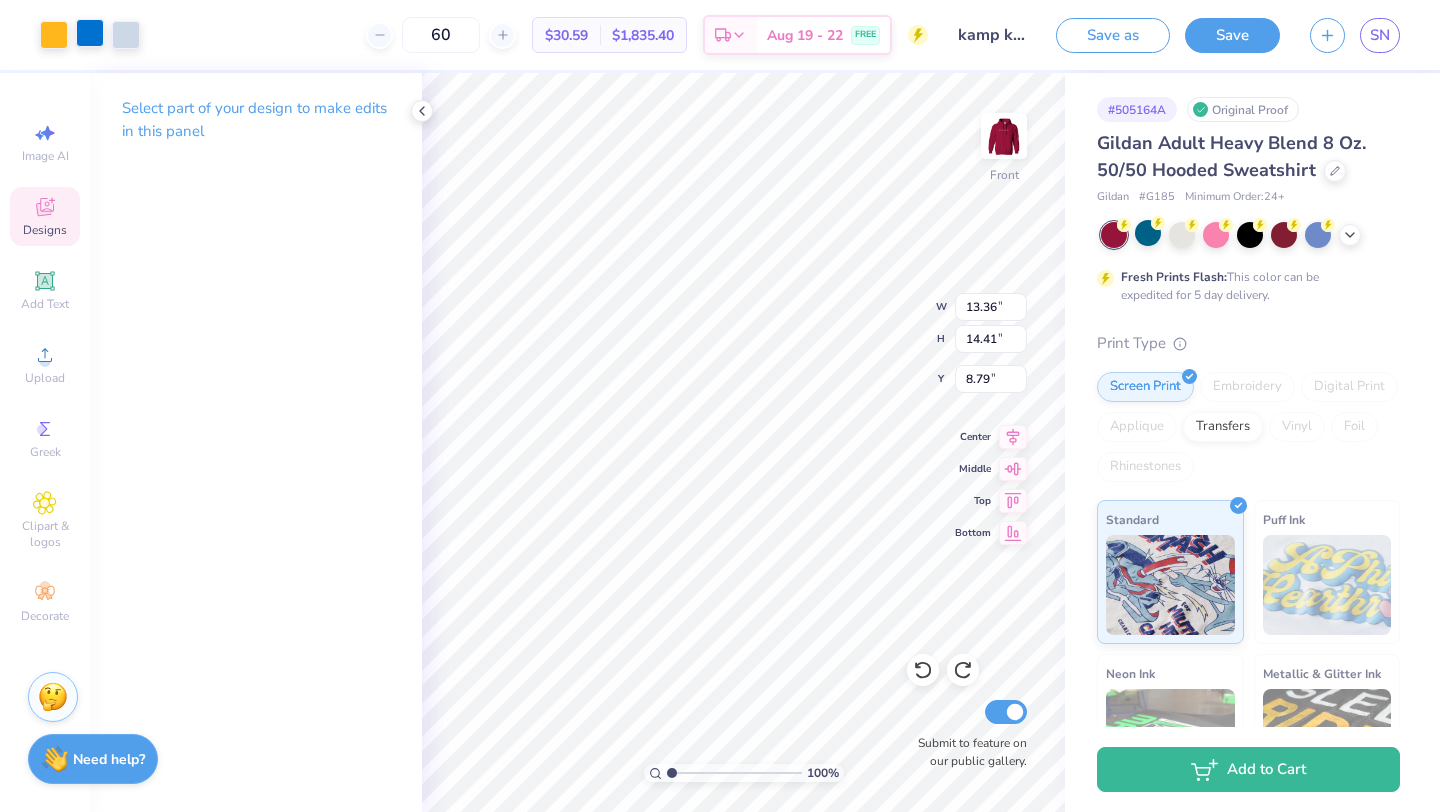 click at bounding box center [90, 33] 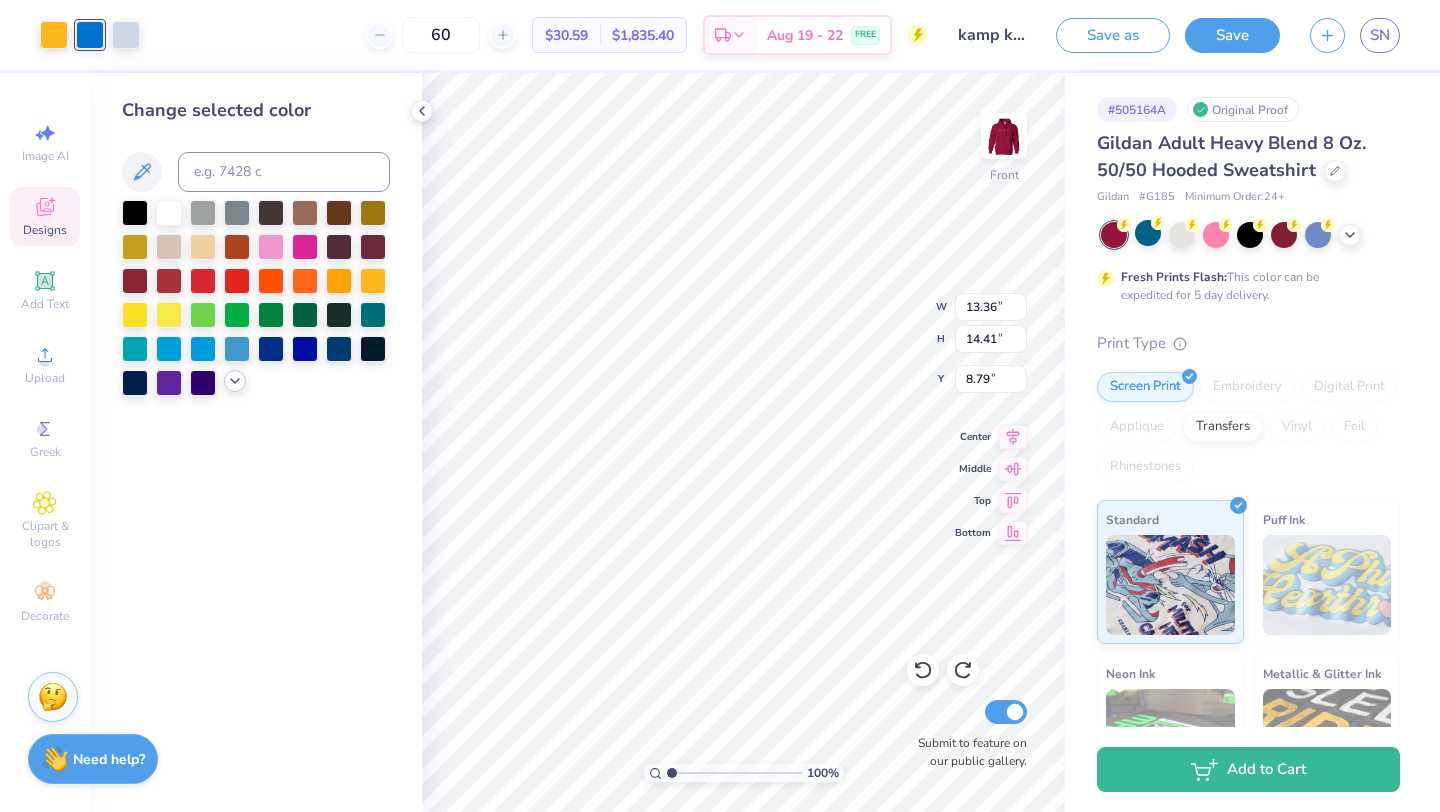 click 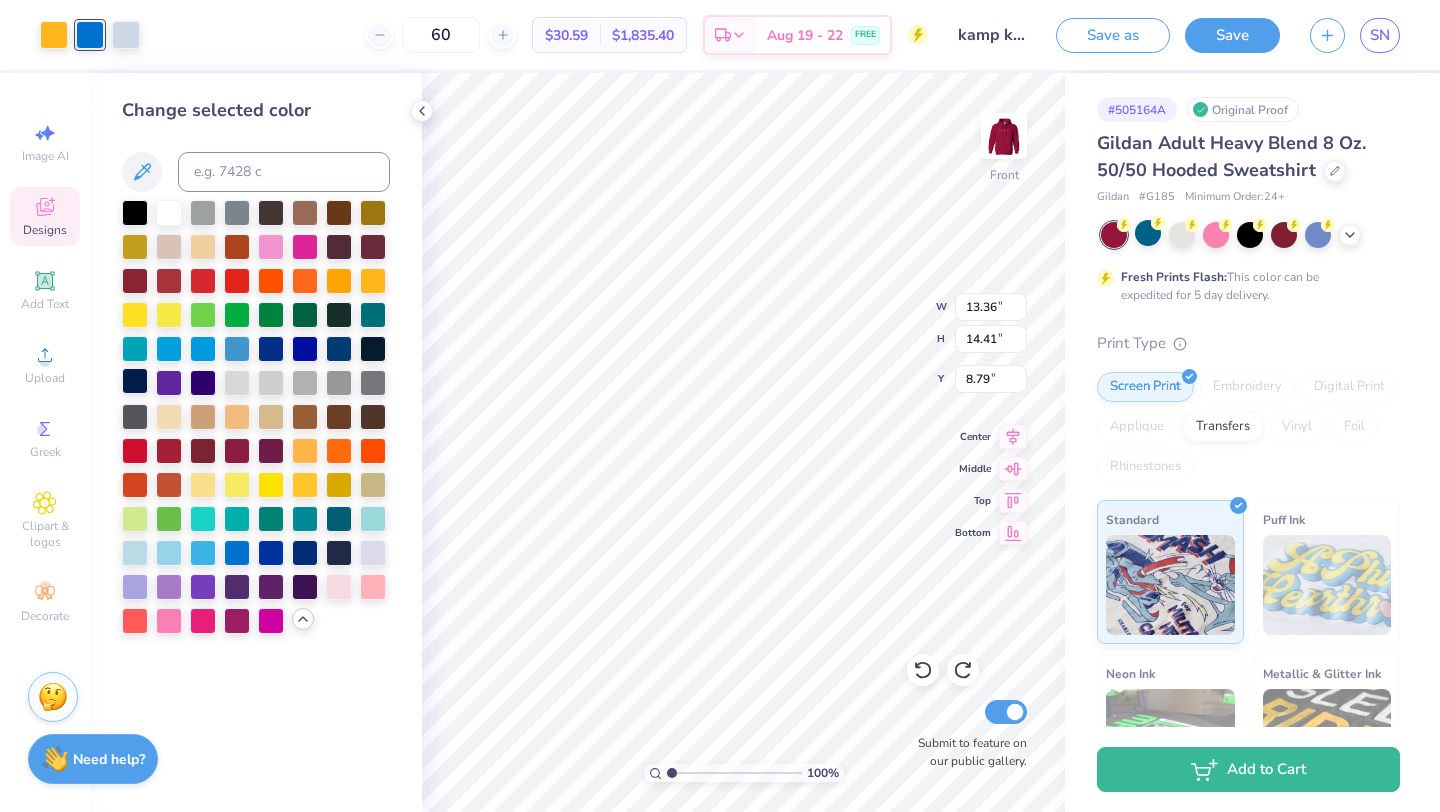 click at bounding box center (135, 381) 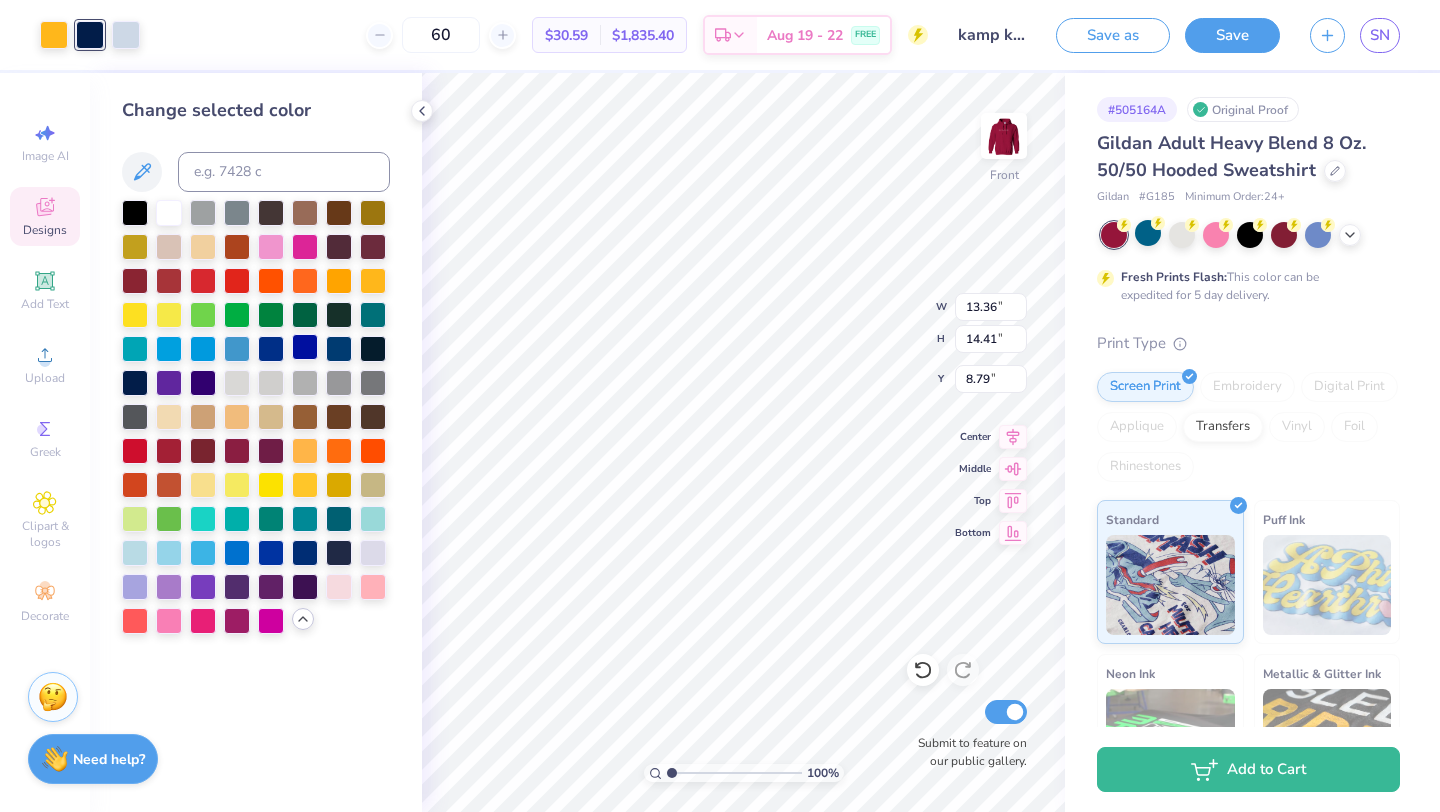 type on "6.33" 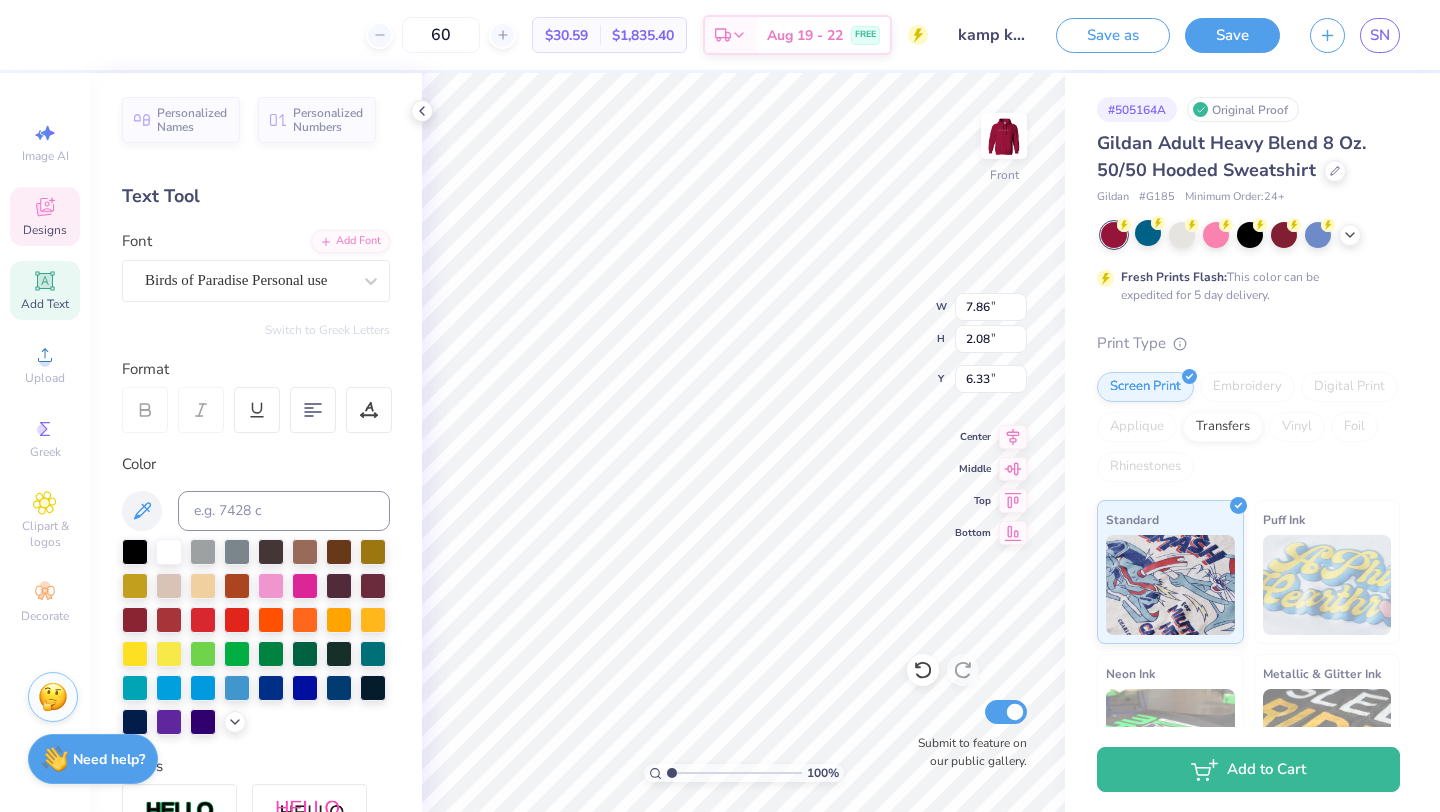 scroll, scrollTop: 0, scrollLeft: 3, axis: horizontal 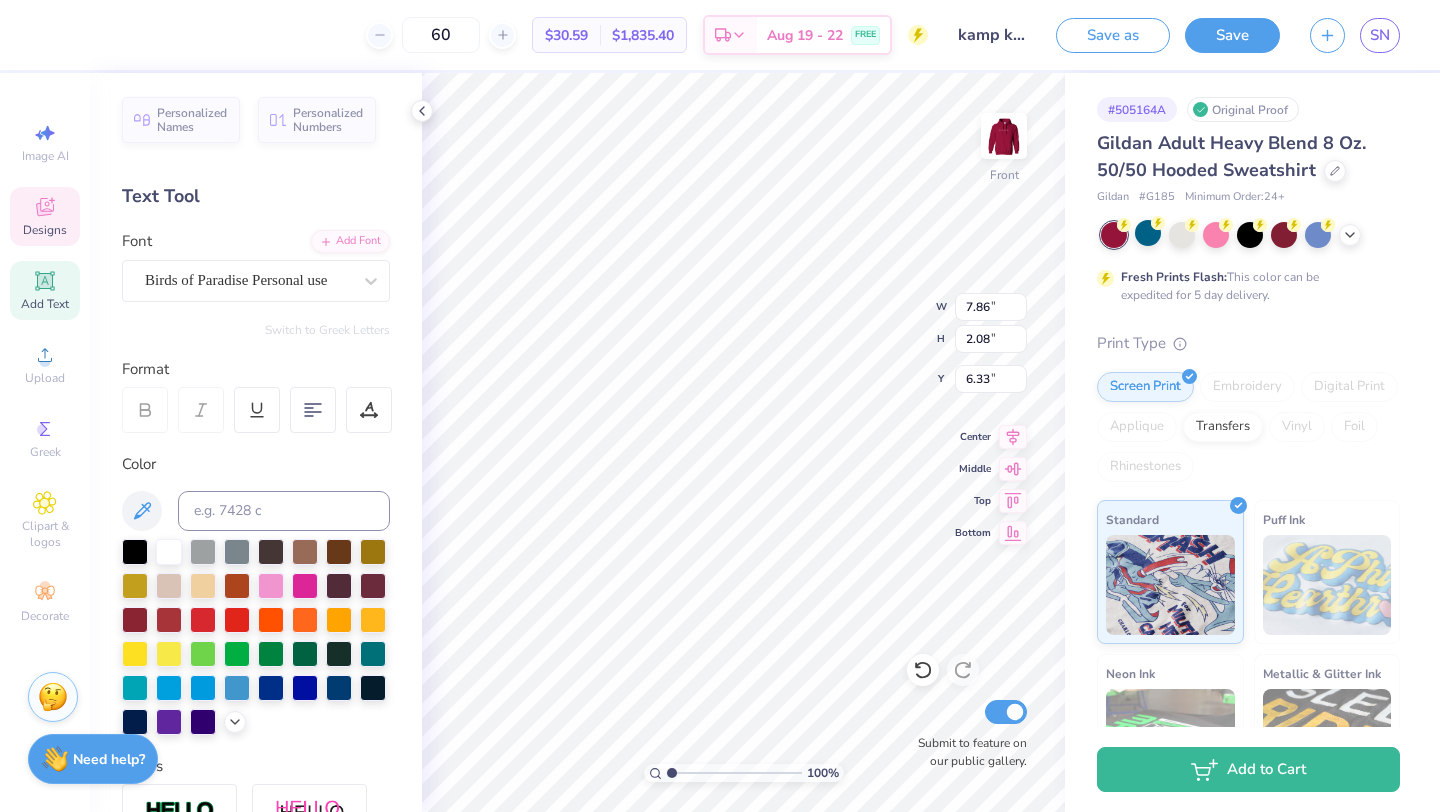 type on "Fall Retreat" 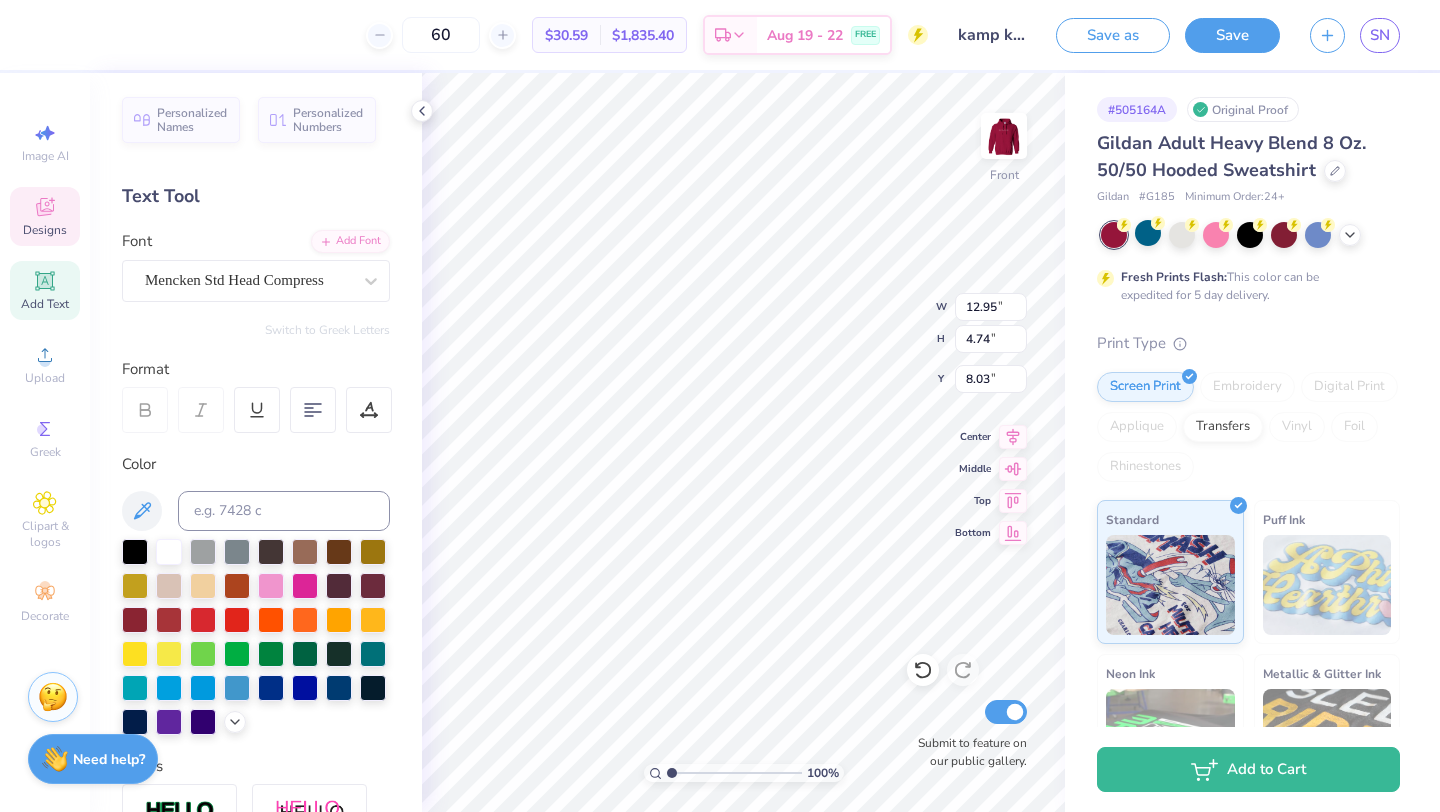 type on "12.95" 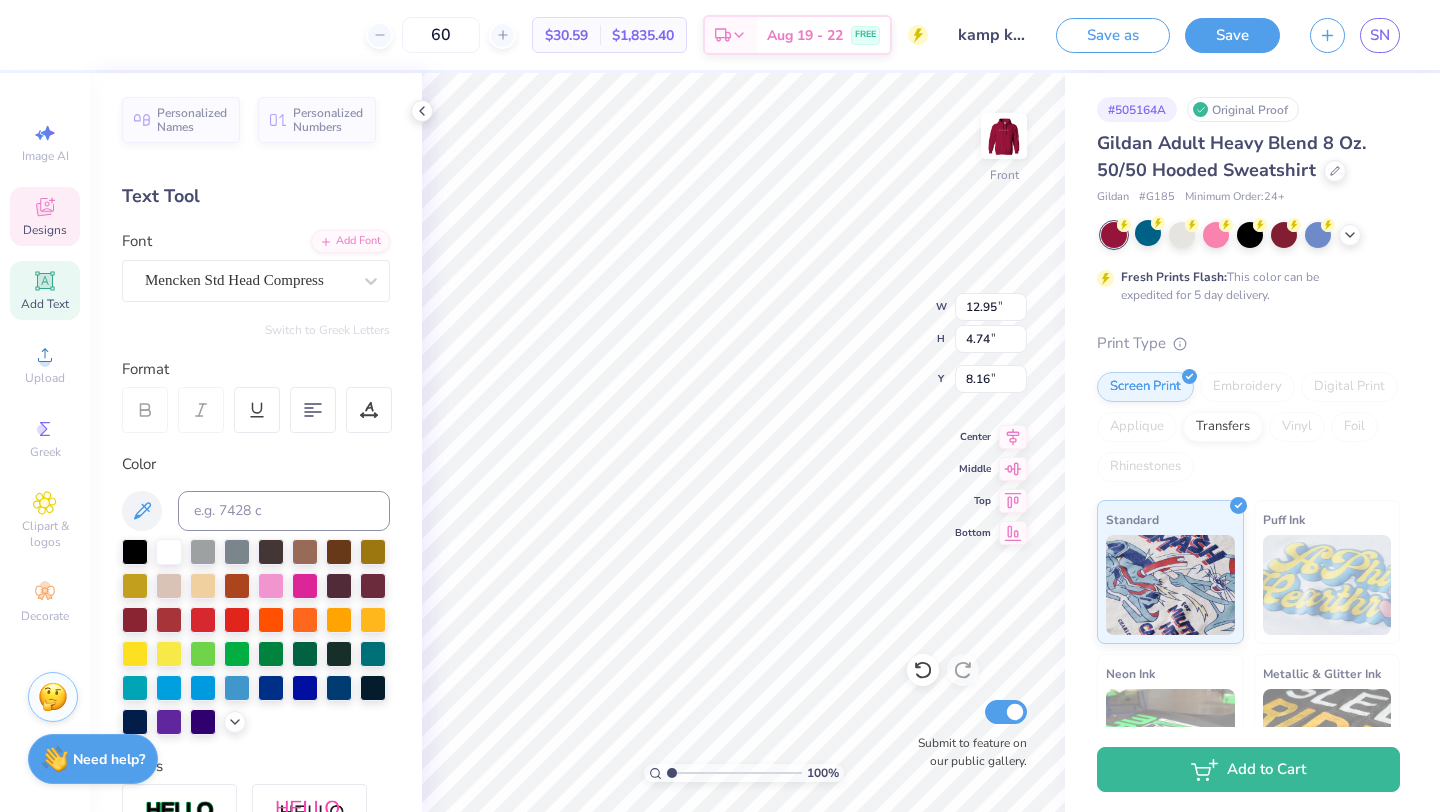type on "KAMP KAPPA" 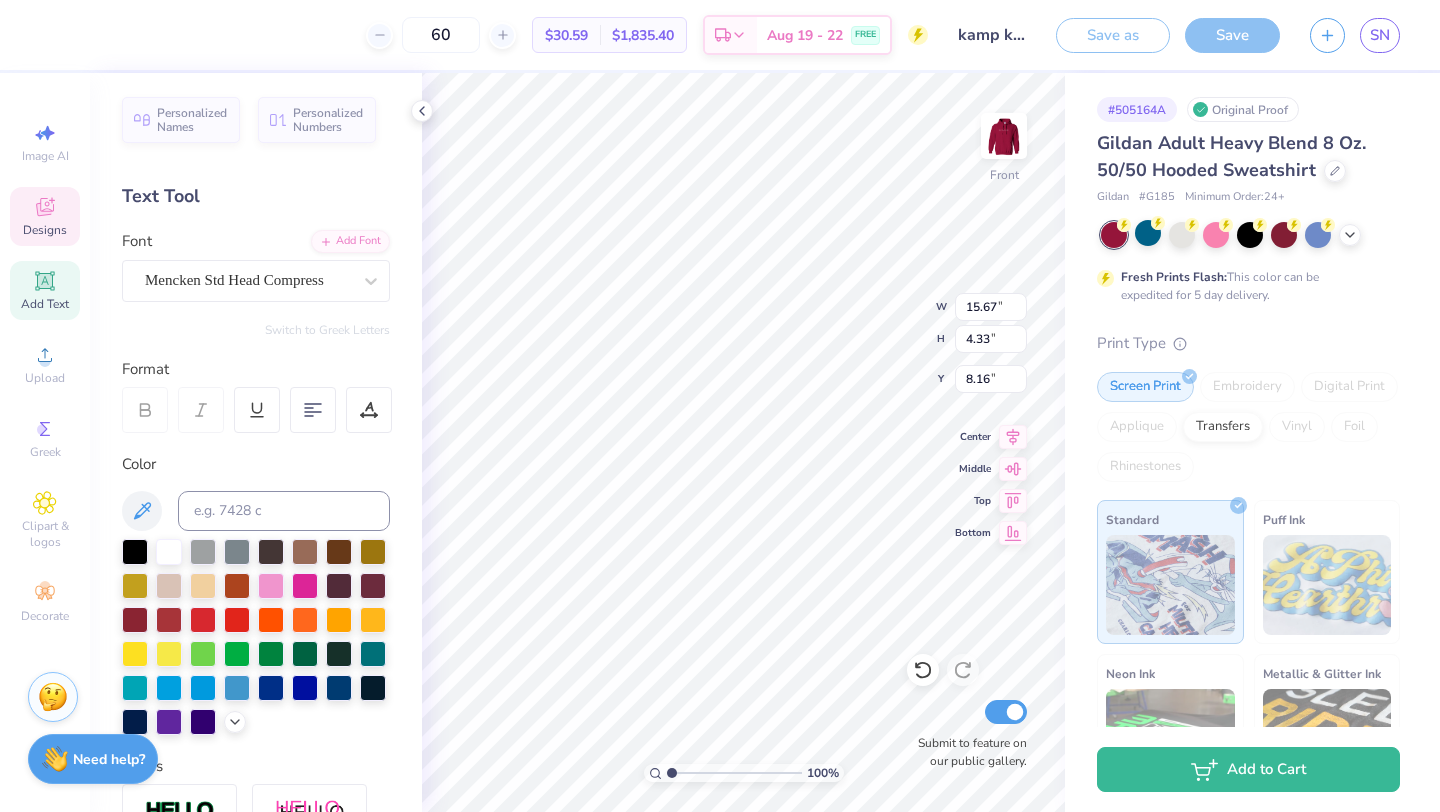 type on "14.17" 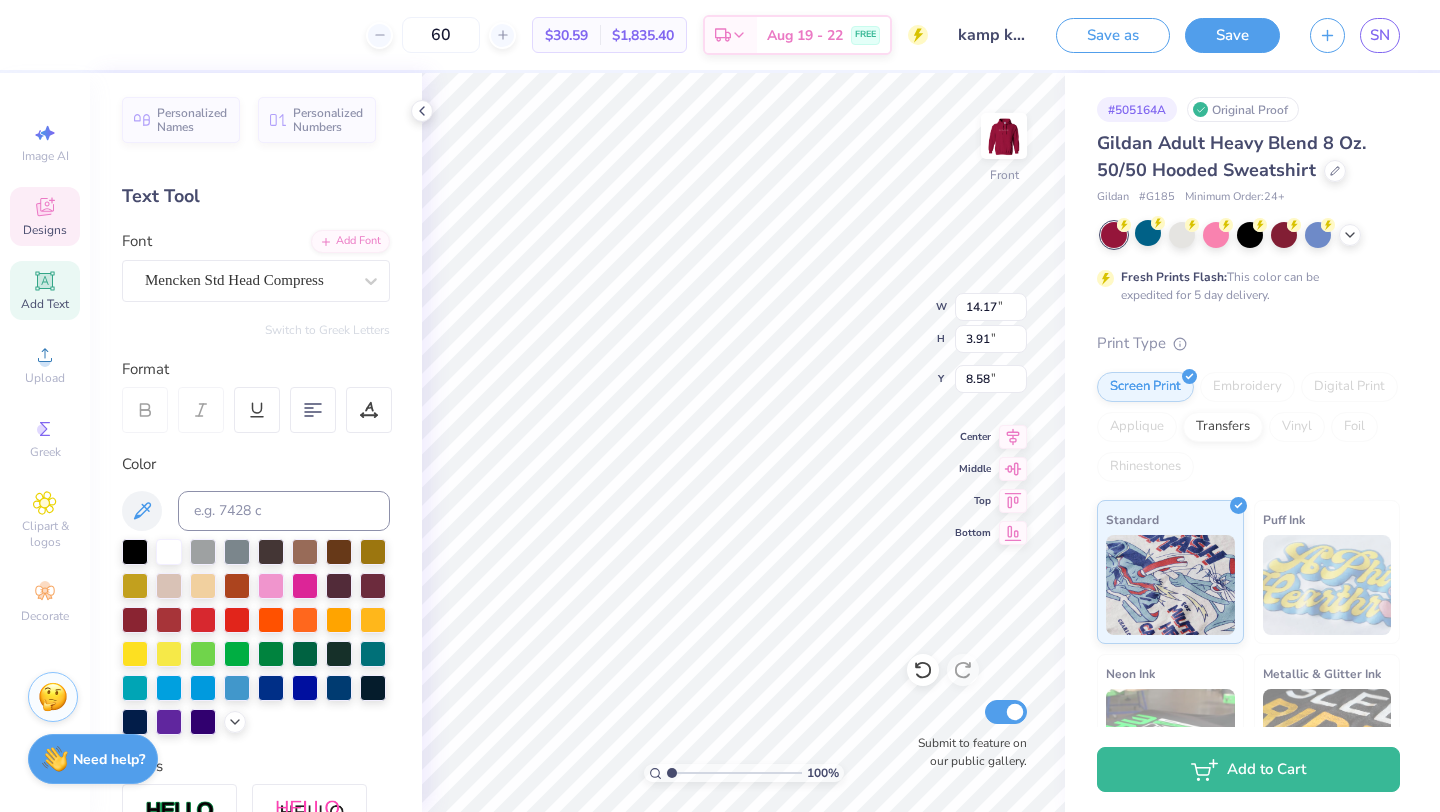 type on "8.67" 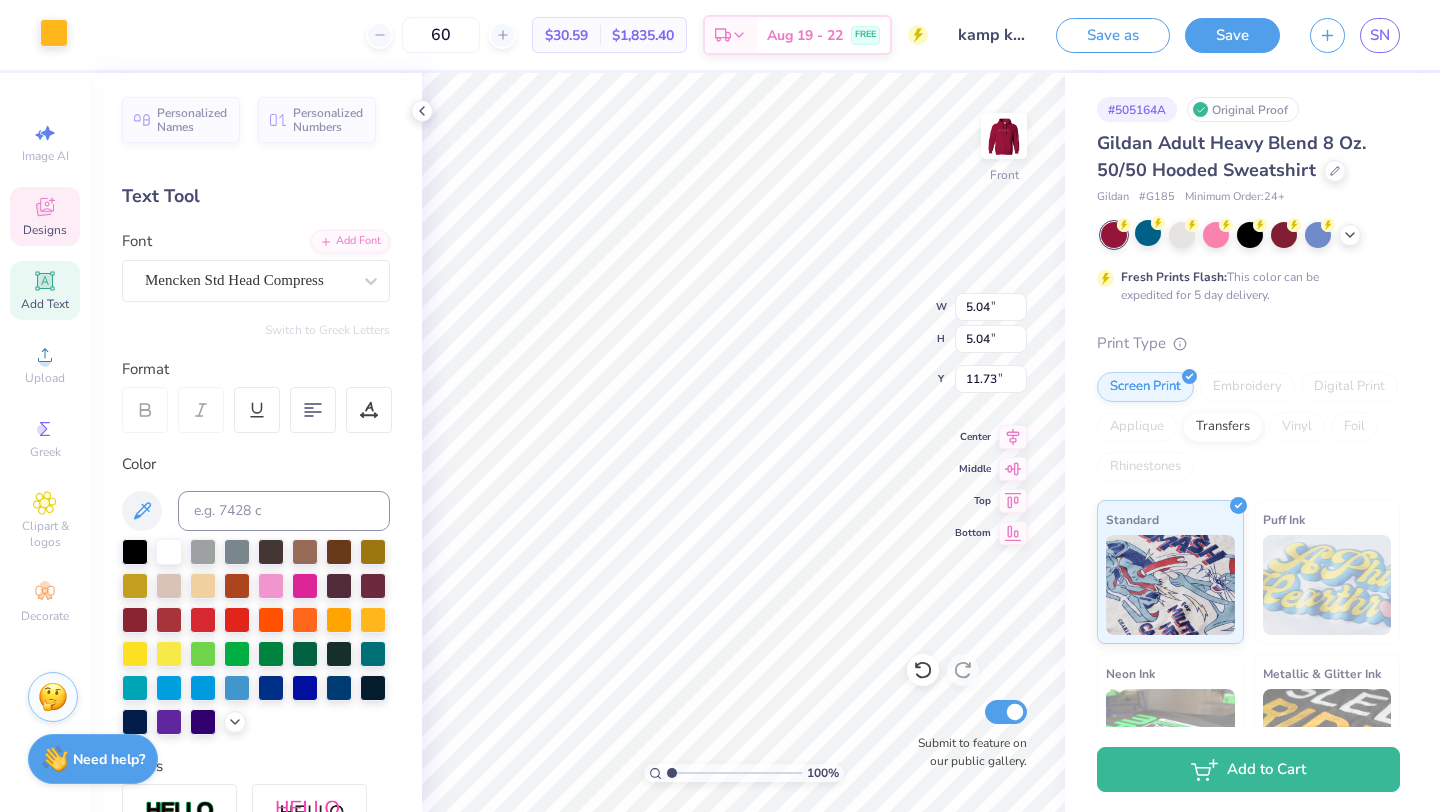 click at bounding box center [54, 33] 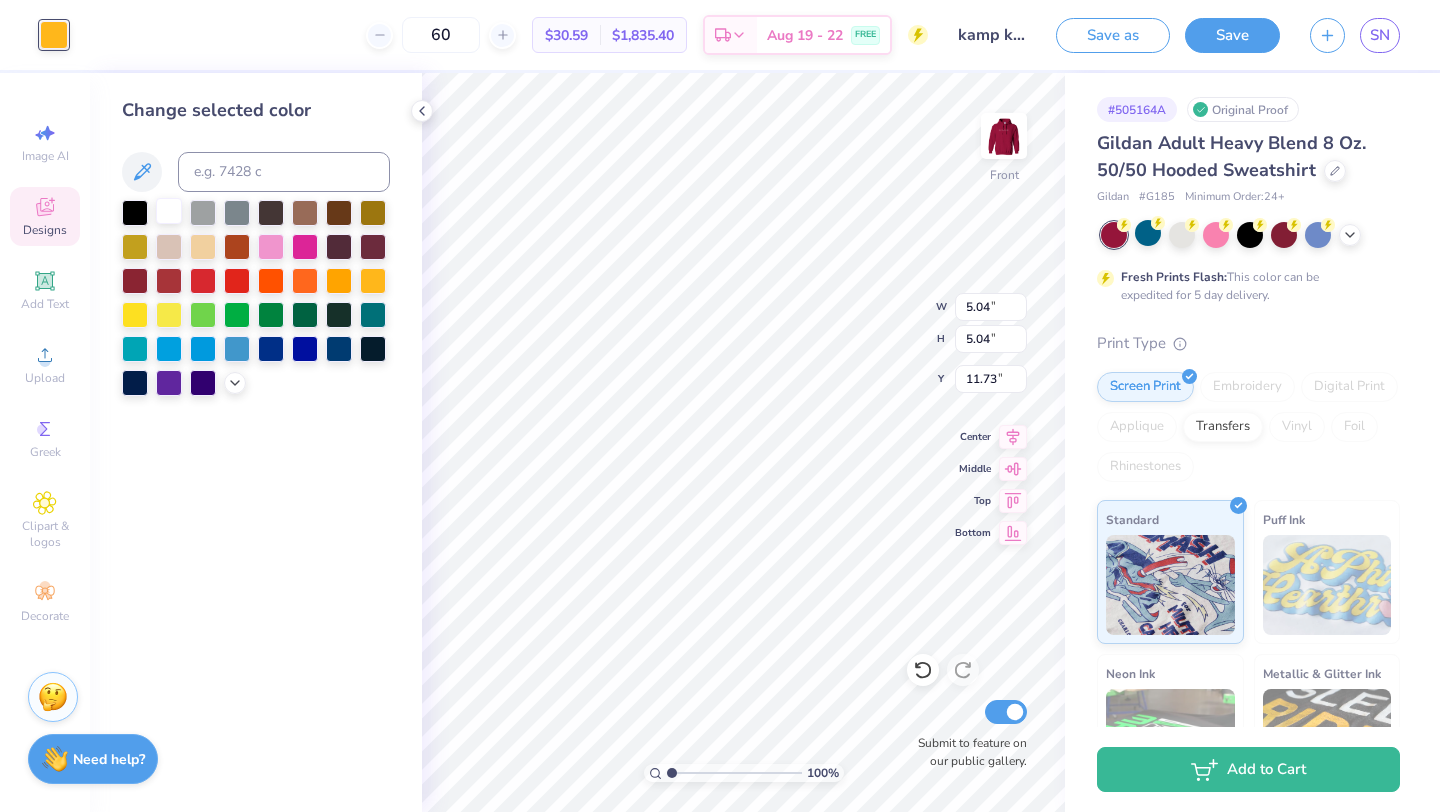 click at bounding box center [169, 211] 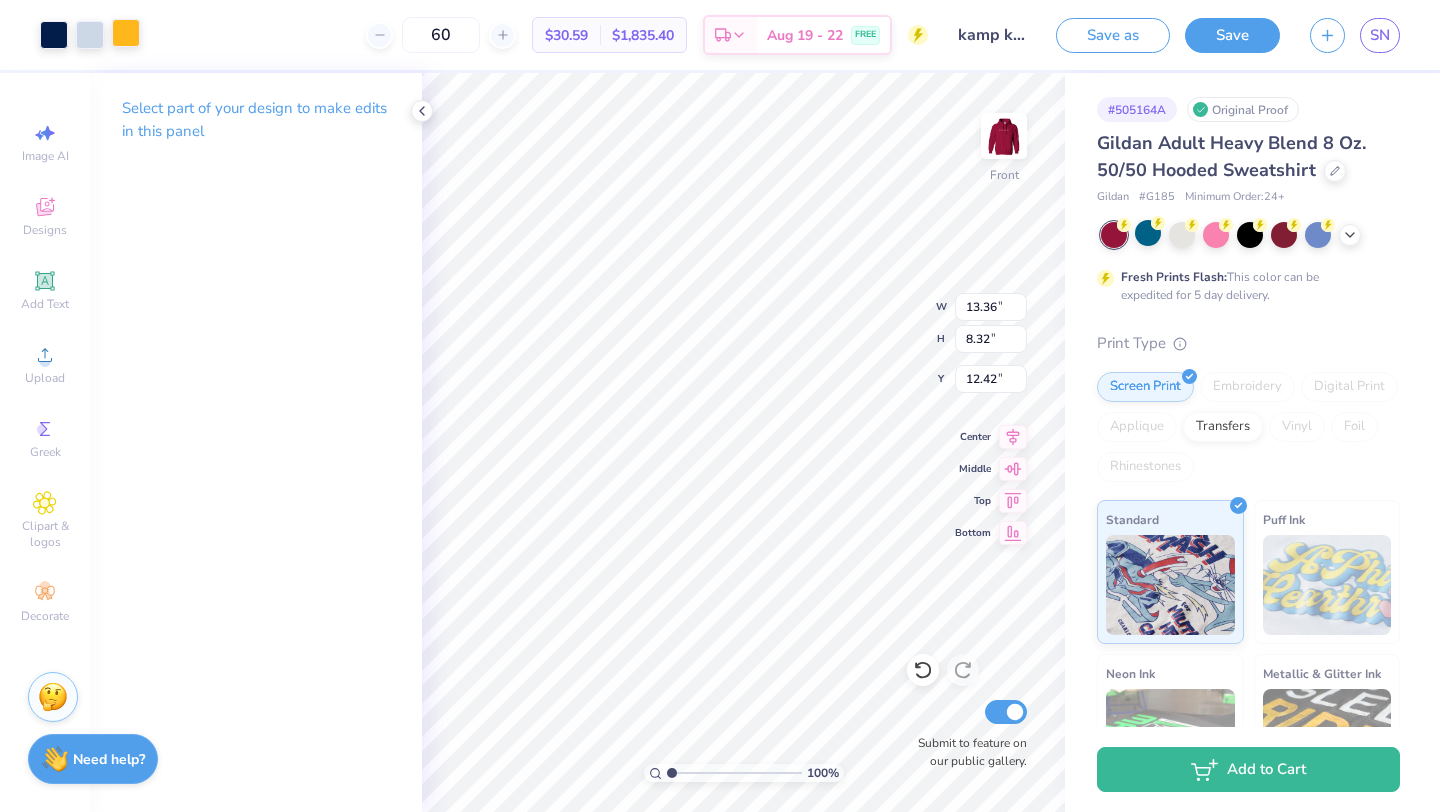 click at bounding box center [126, 33] 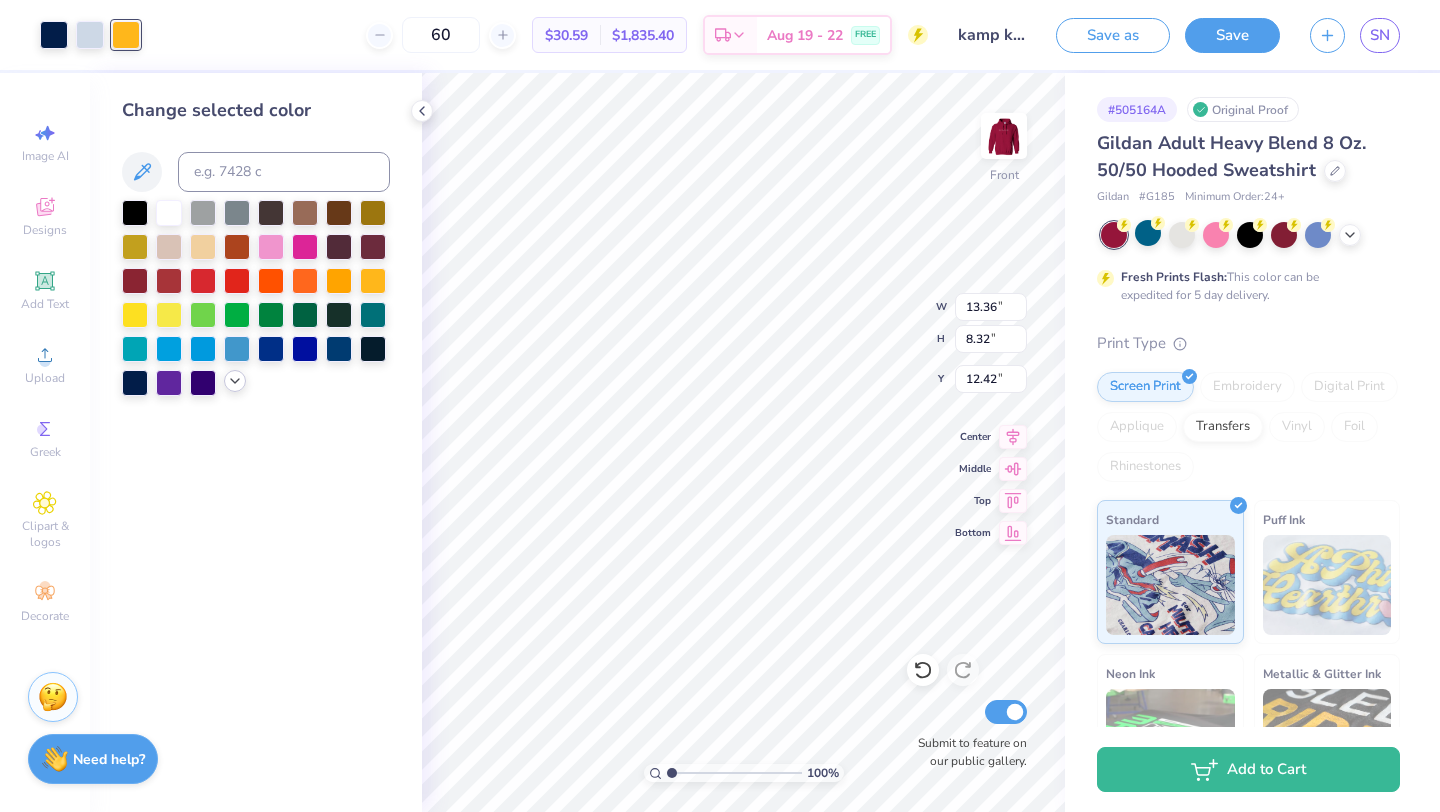 click 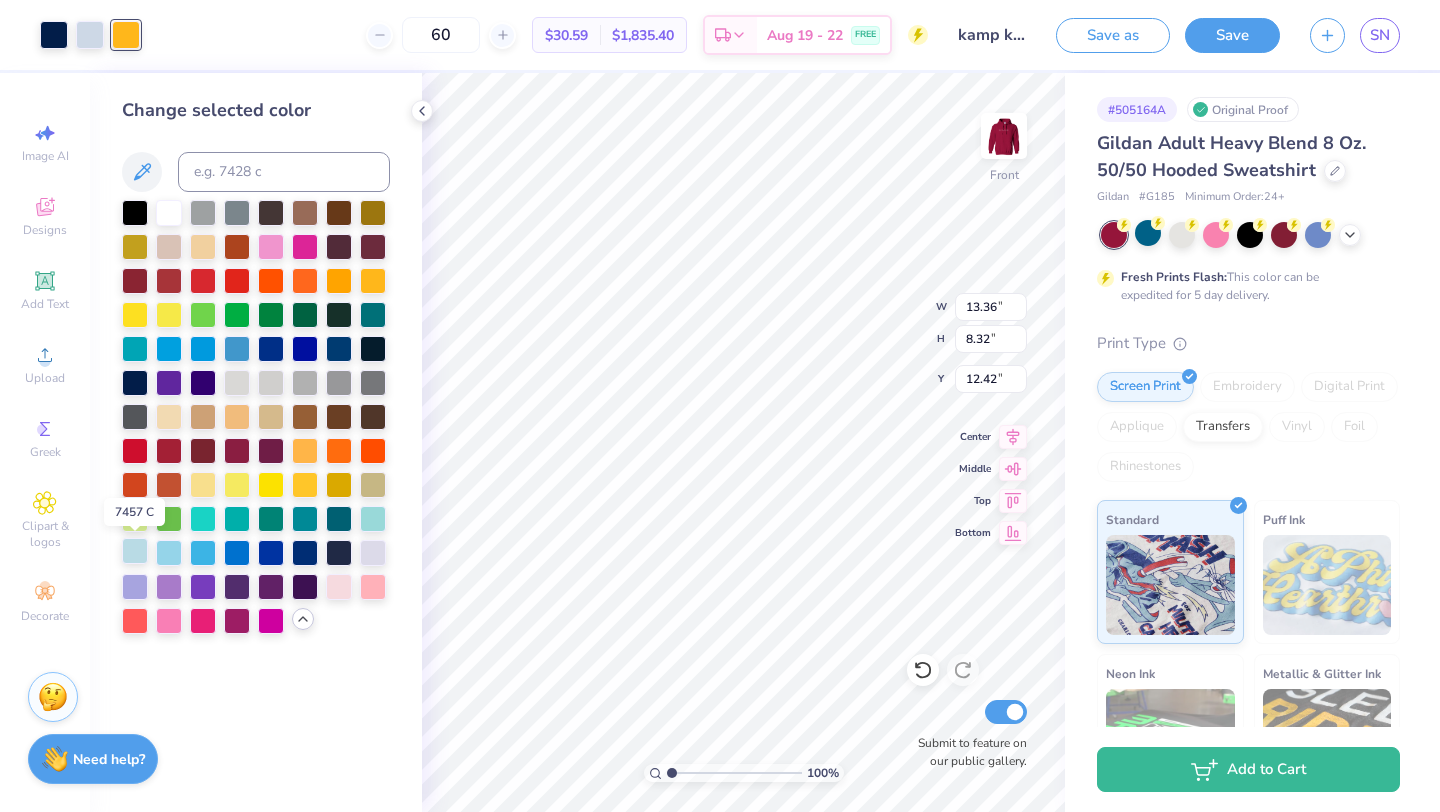 click at bounding box center (135, 551) 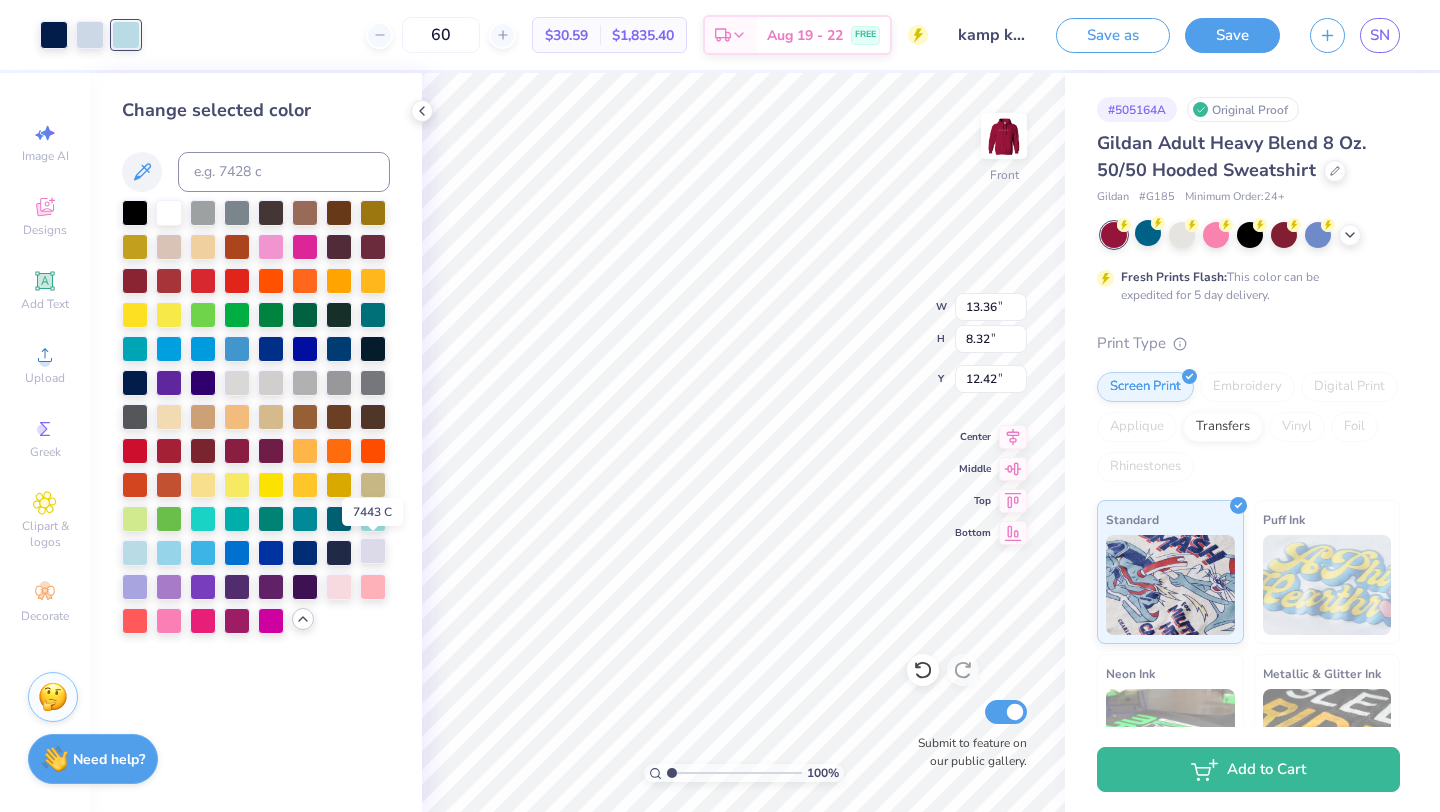 click at bounding box center (373, 551) 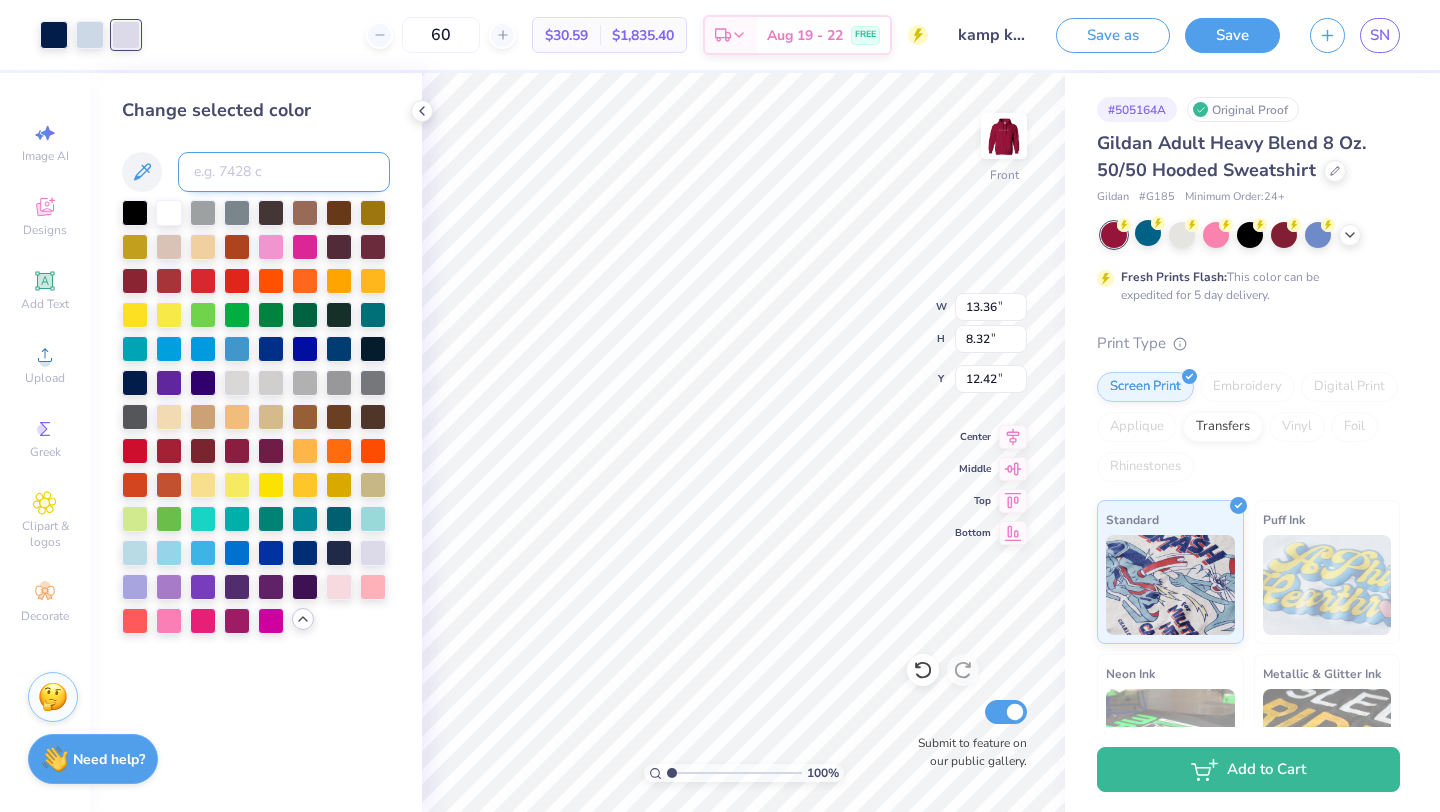 click at bounding box center [284, 172] 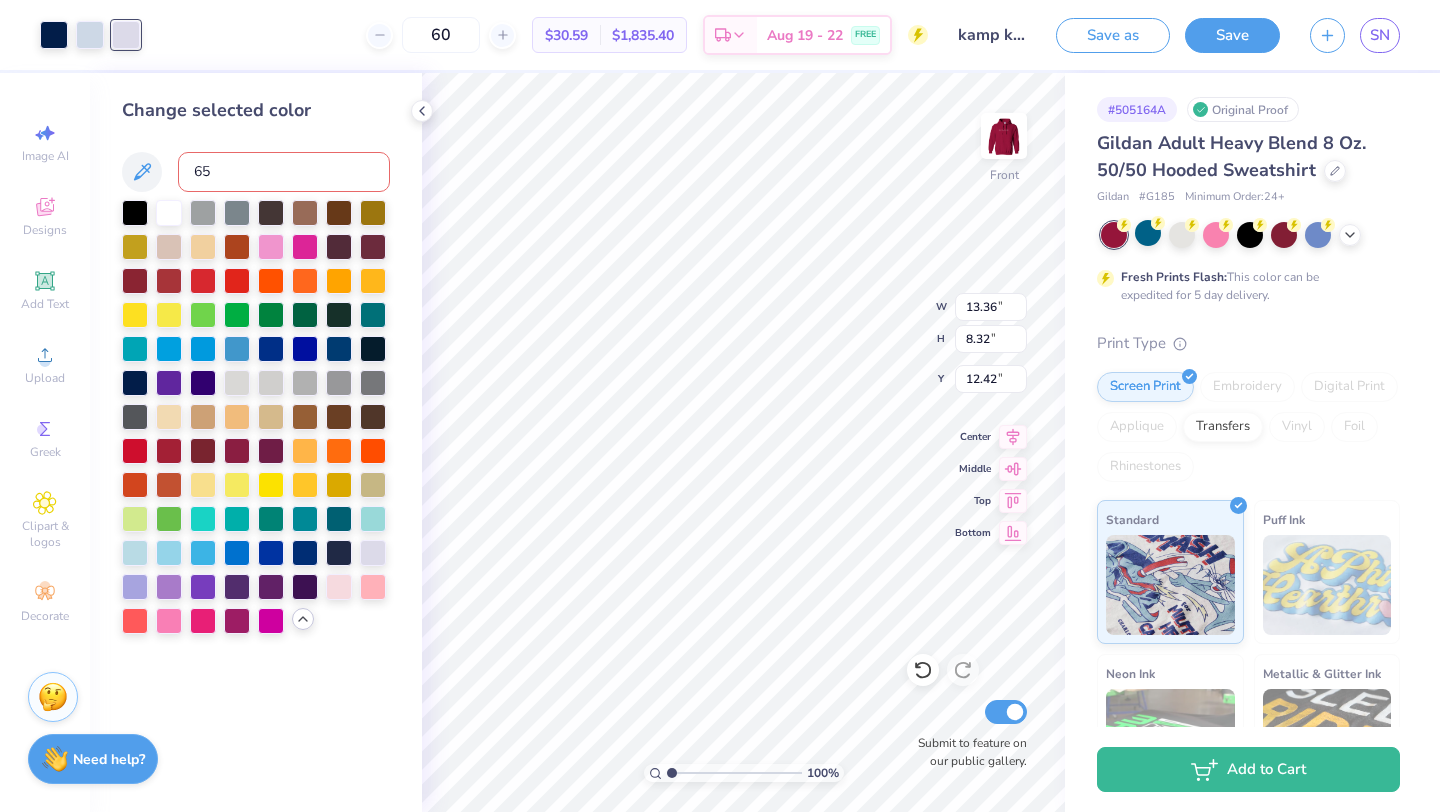 type on "650" 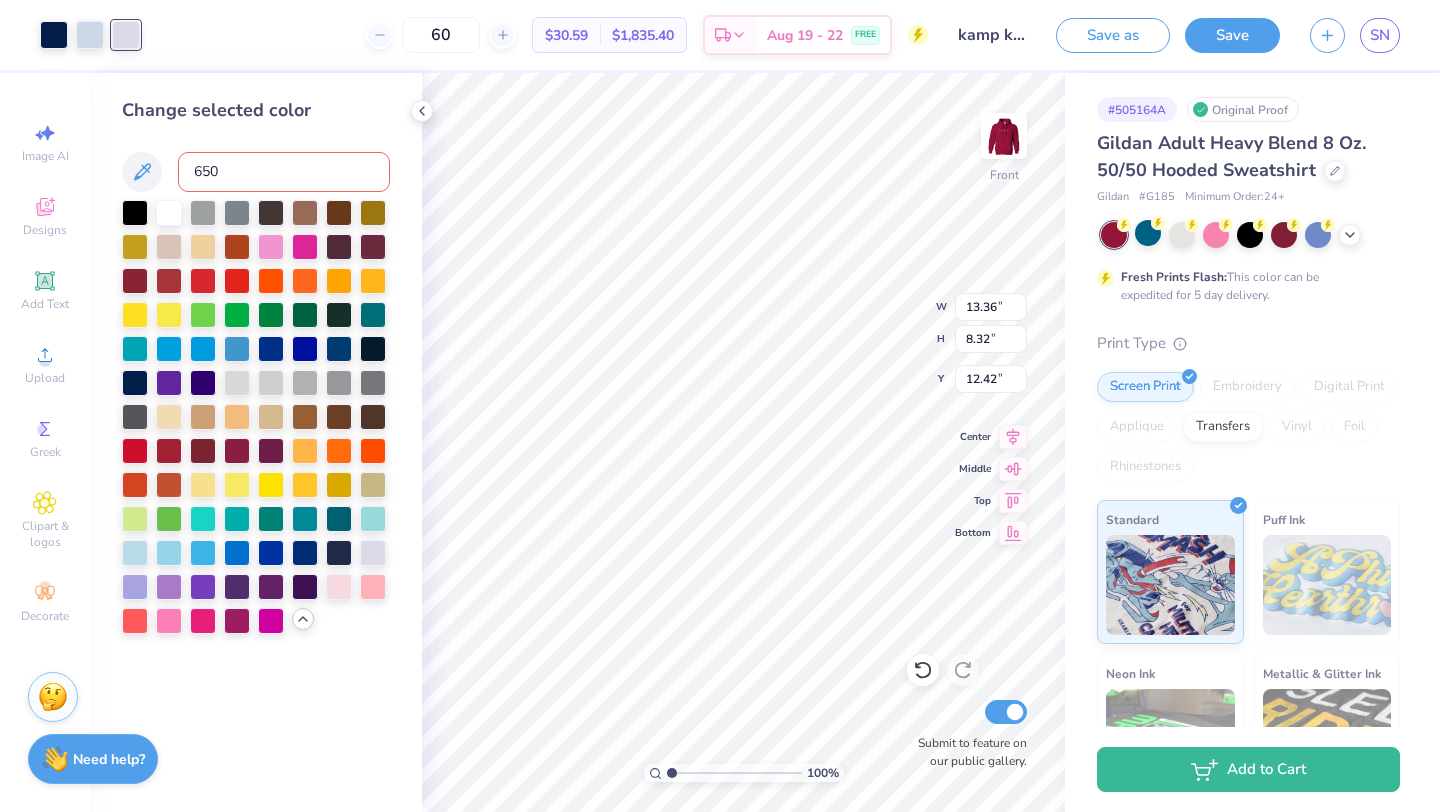 type 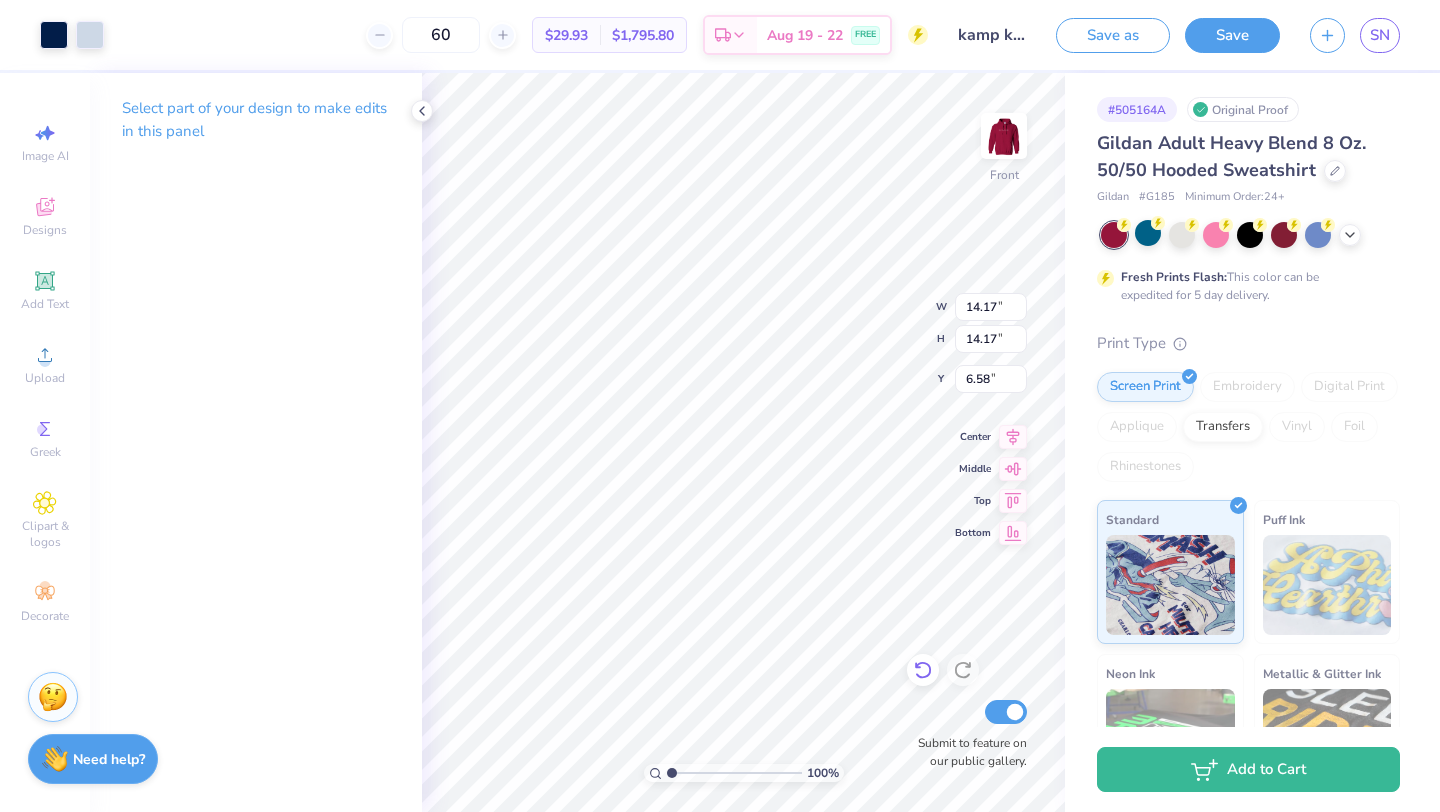 click 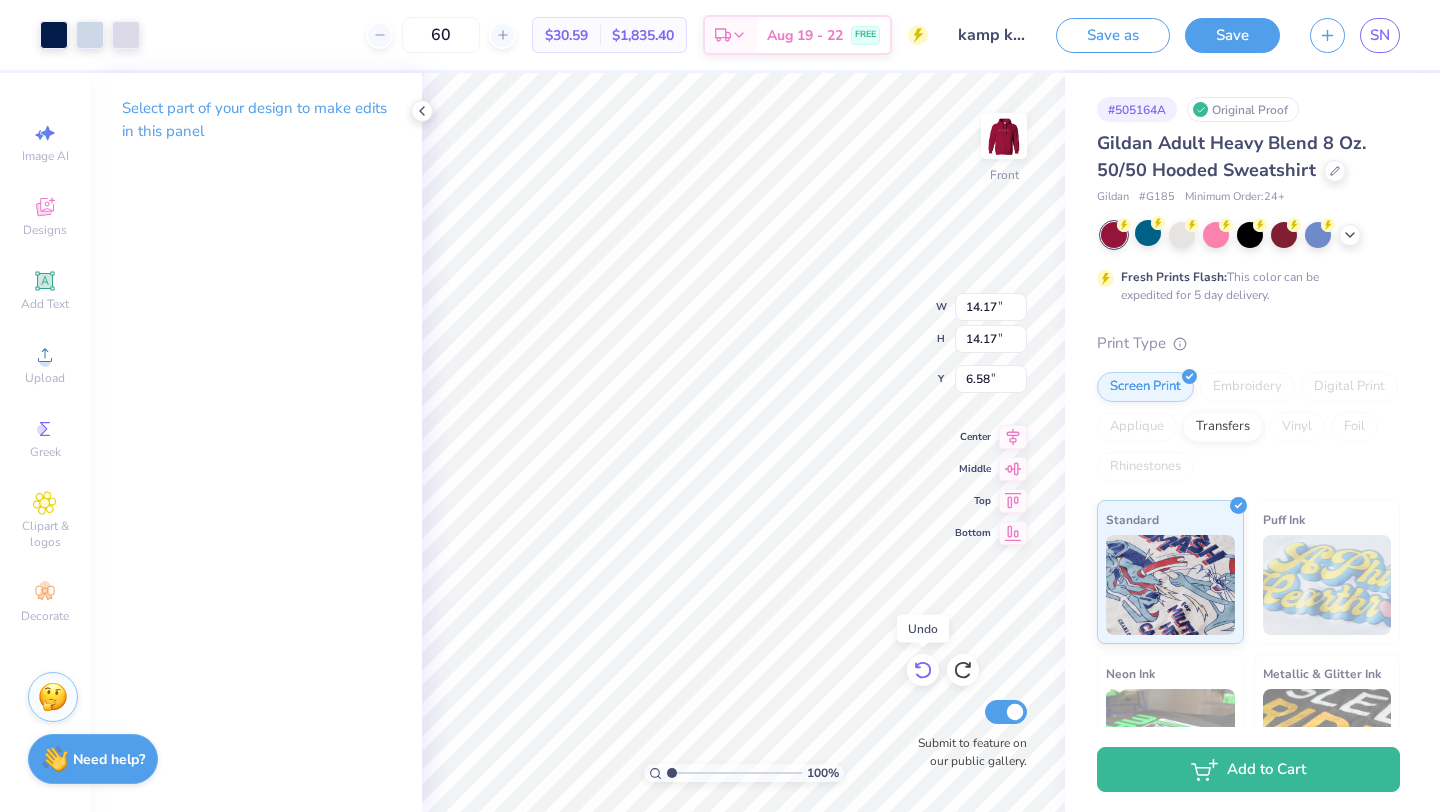 click 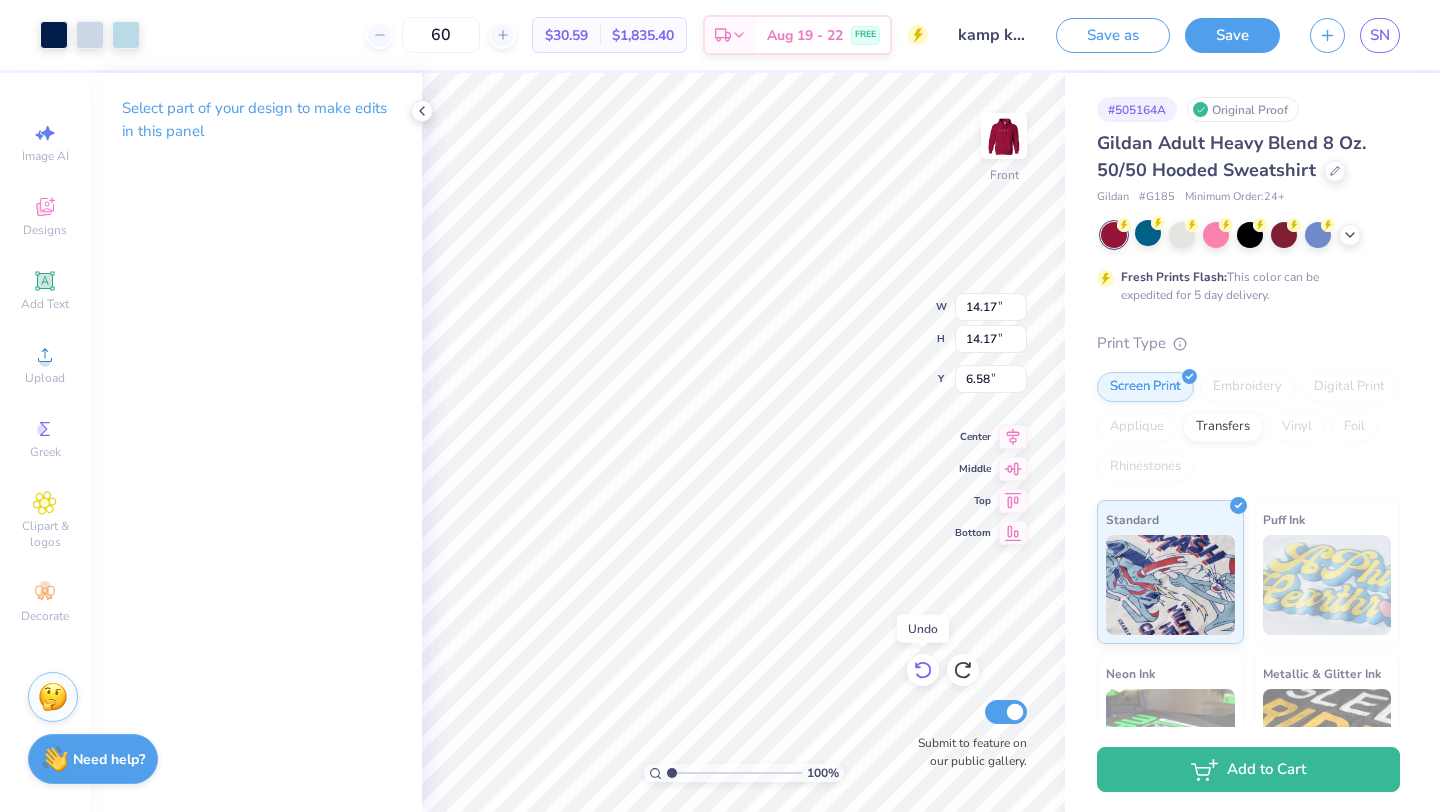click 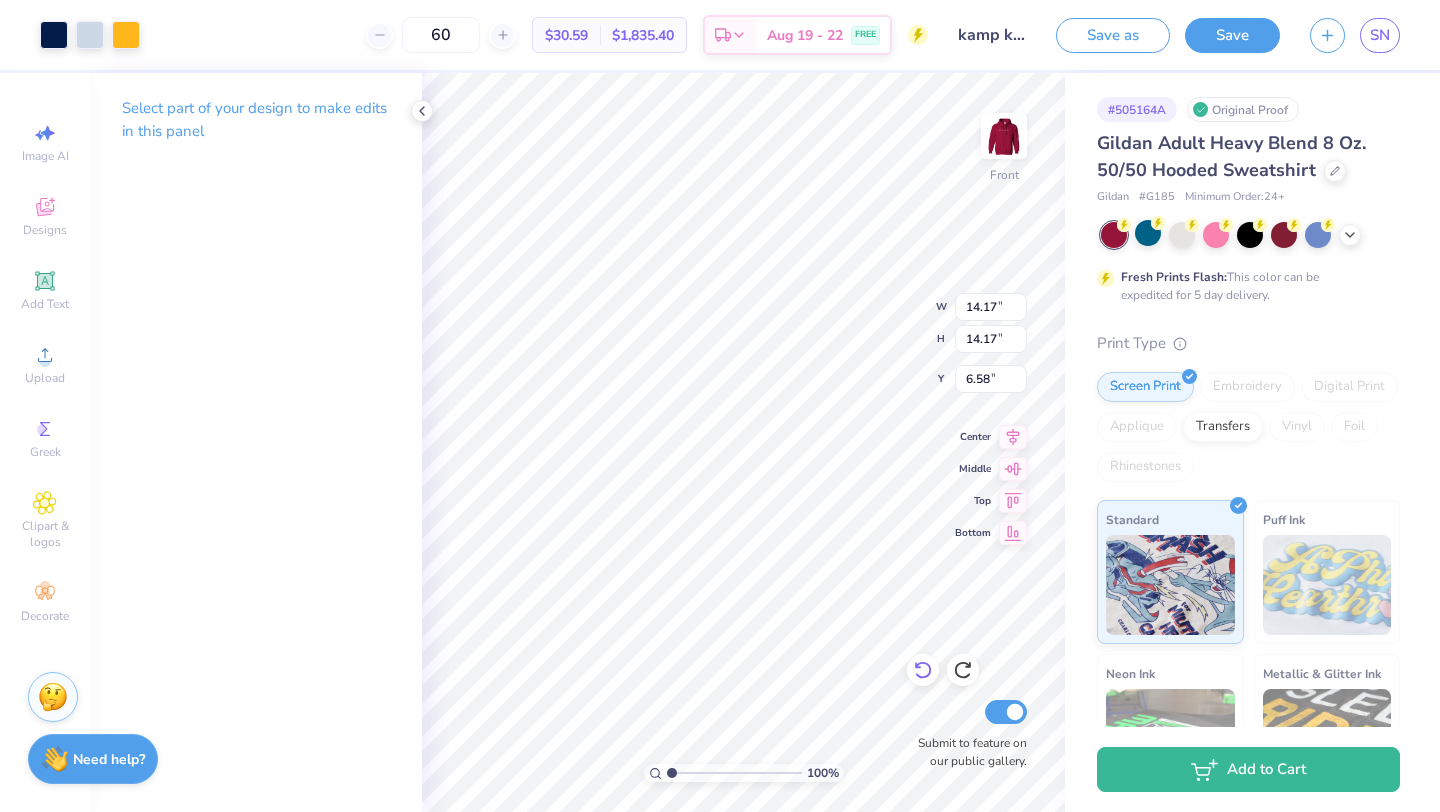 click 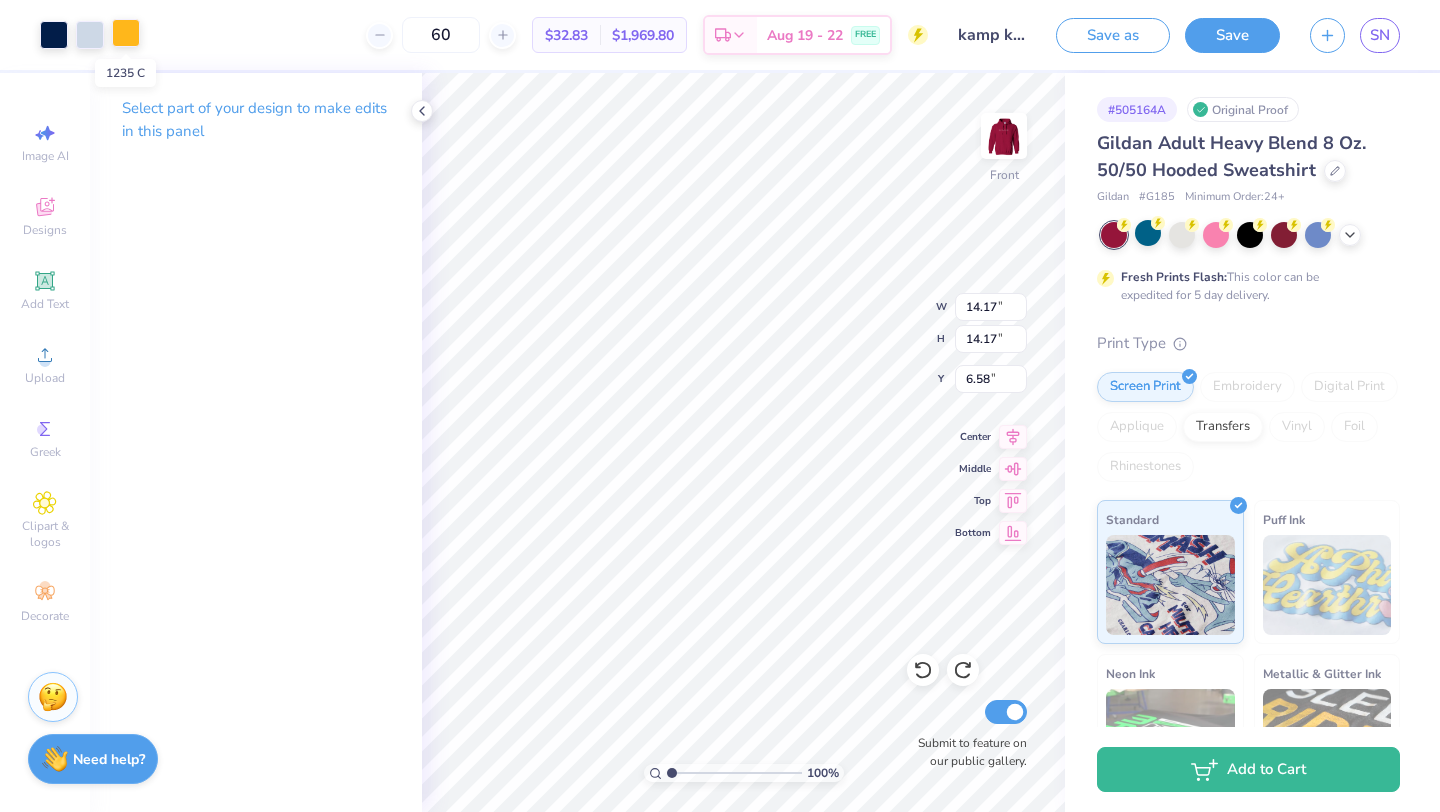 click at bounding box center (126, 33) 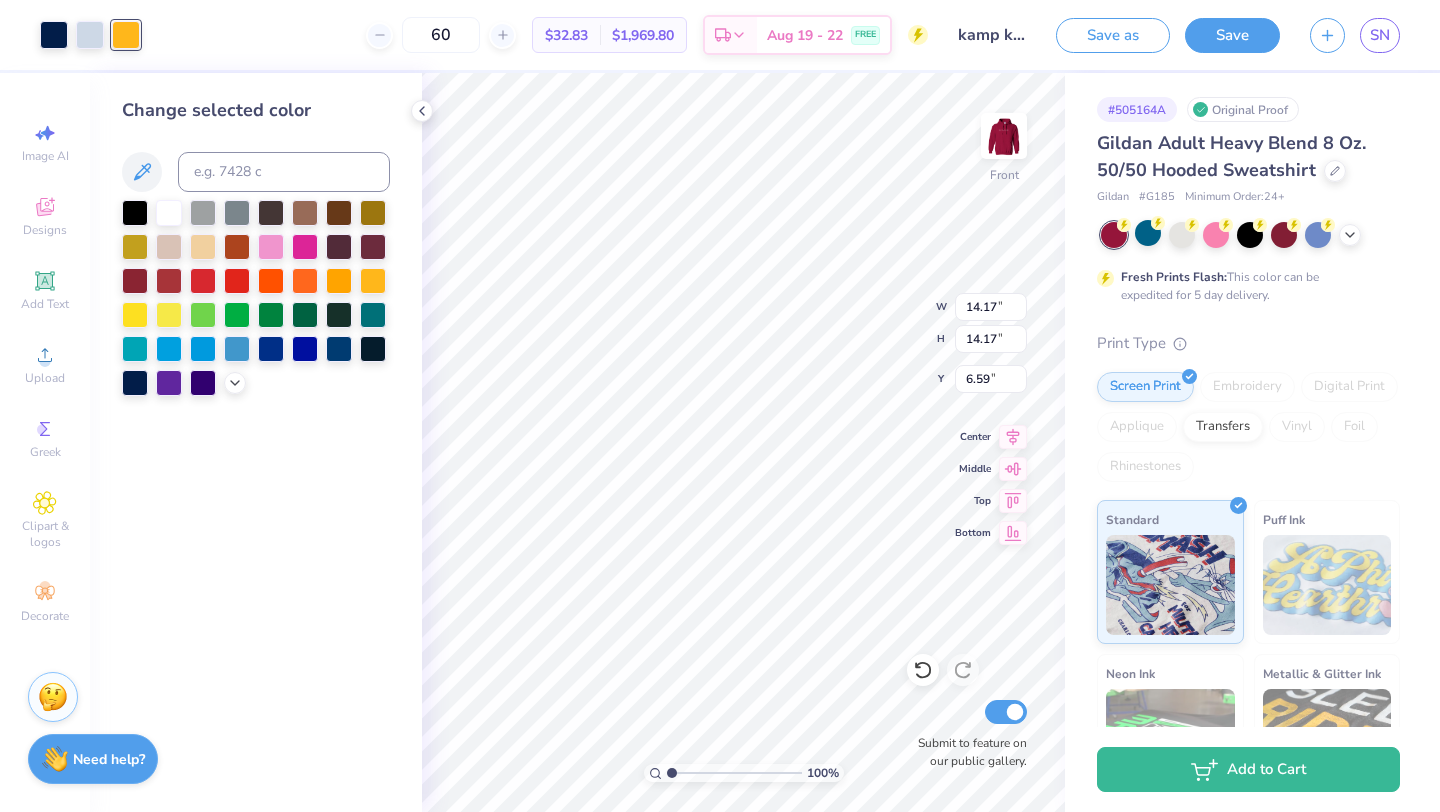 type on "6.00" 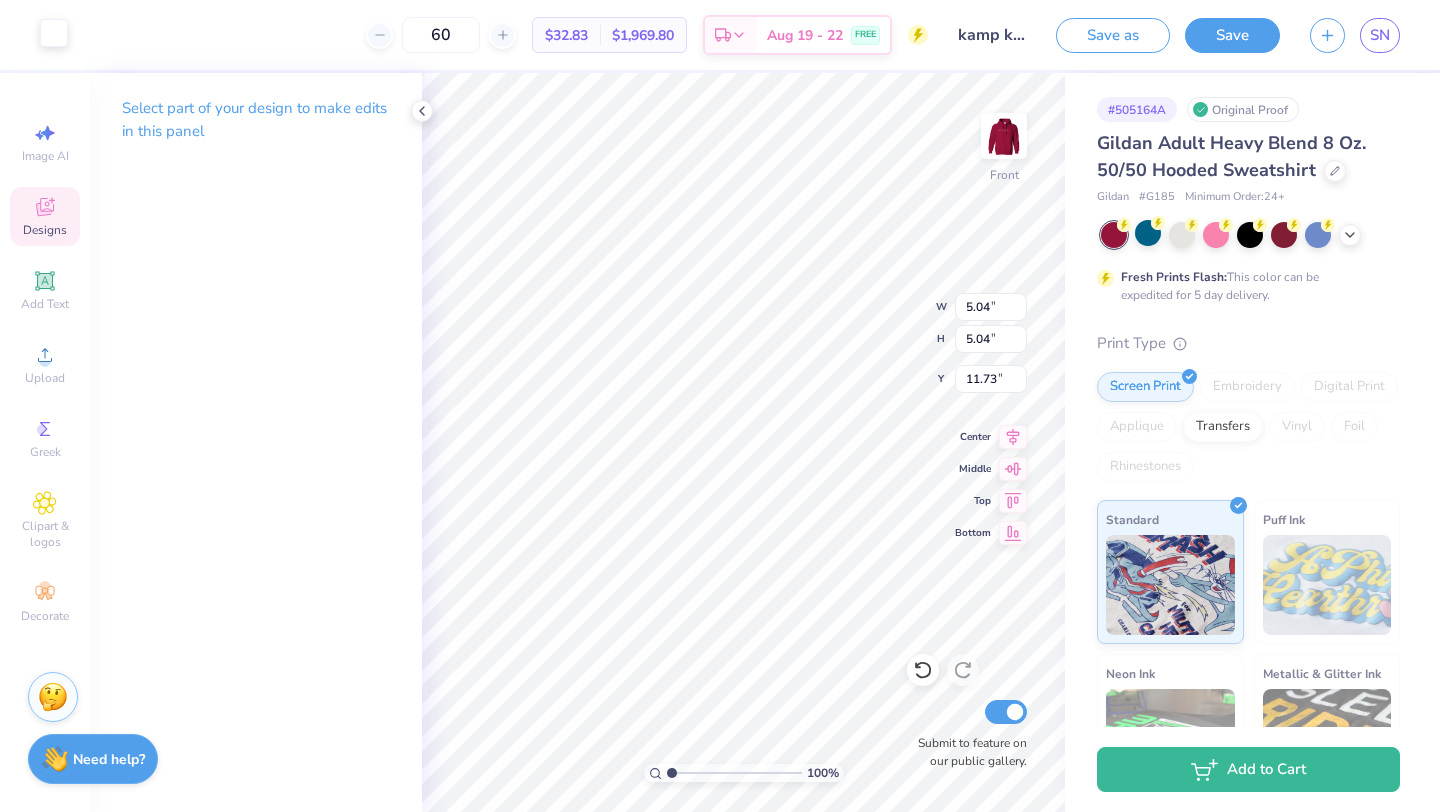 click at bounding box center [54, 33] 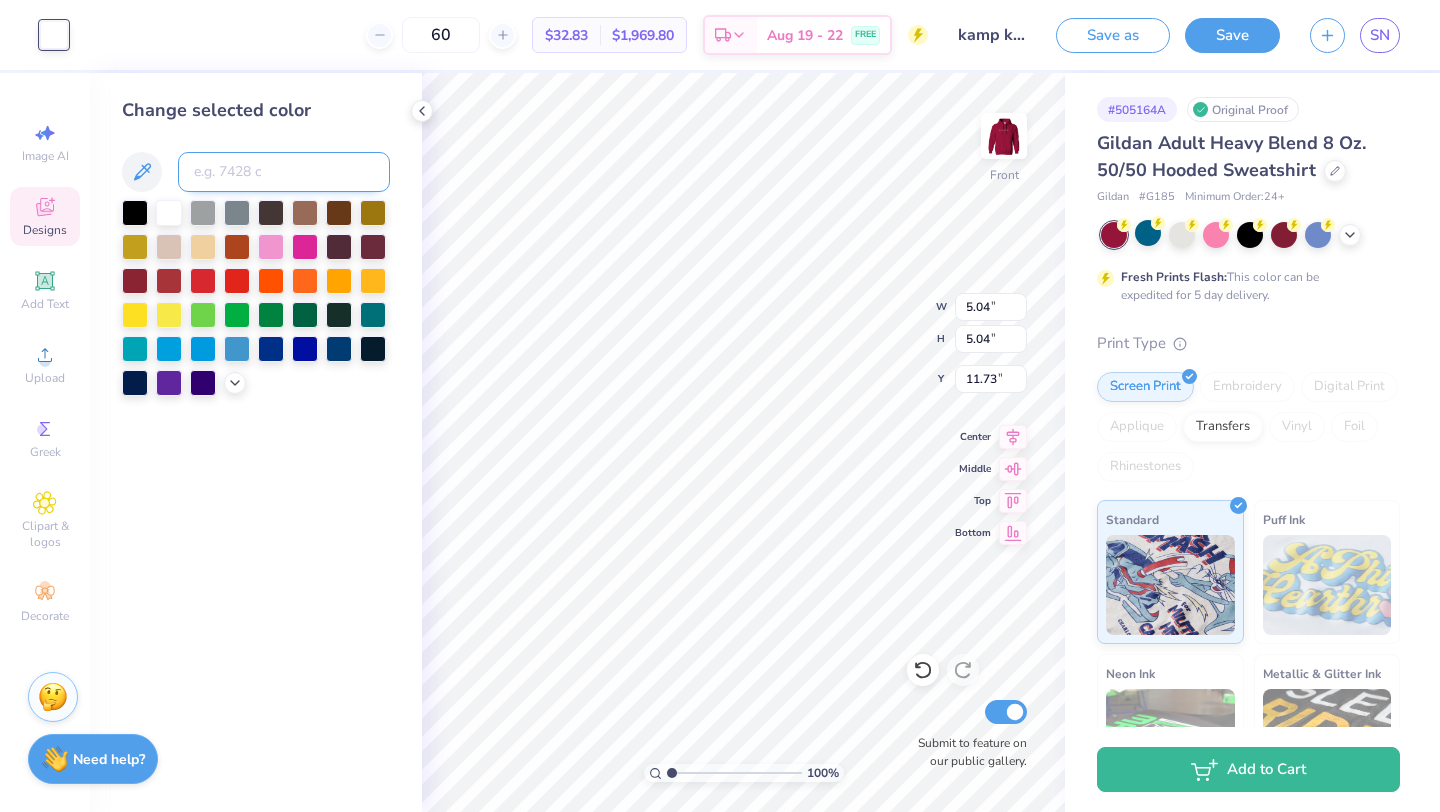 click at bounding box center [284, 172] 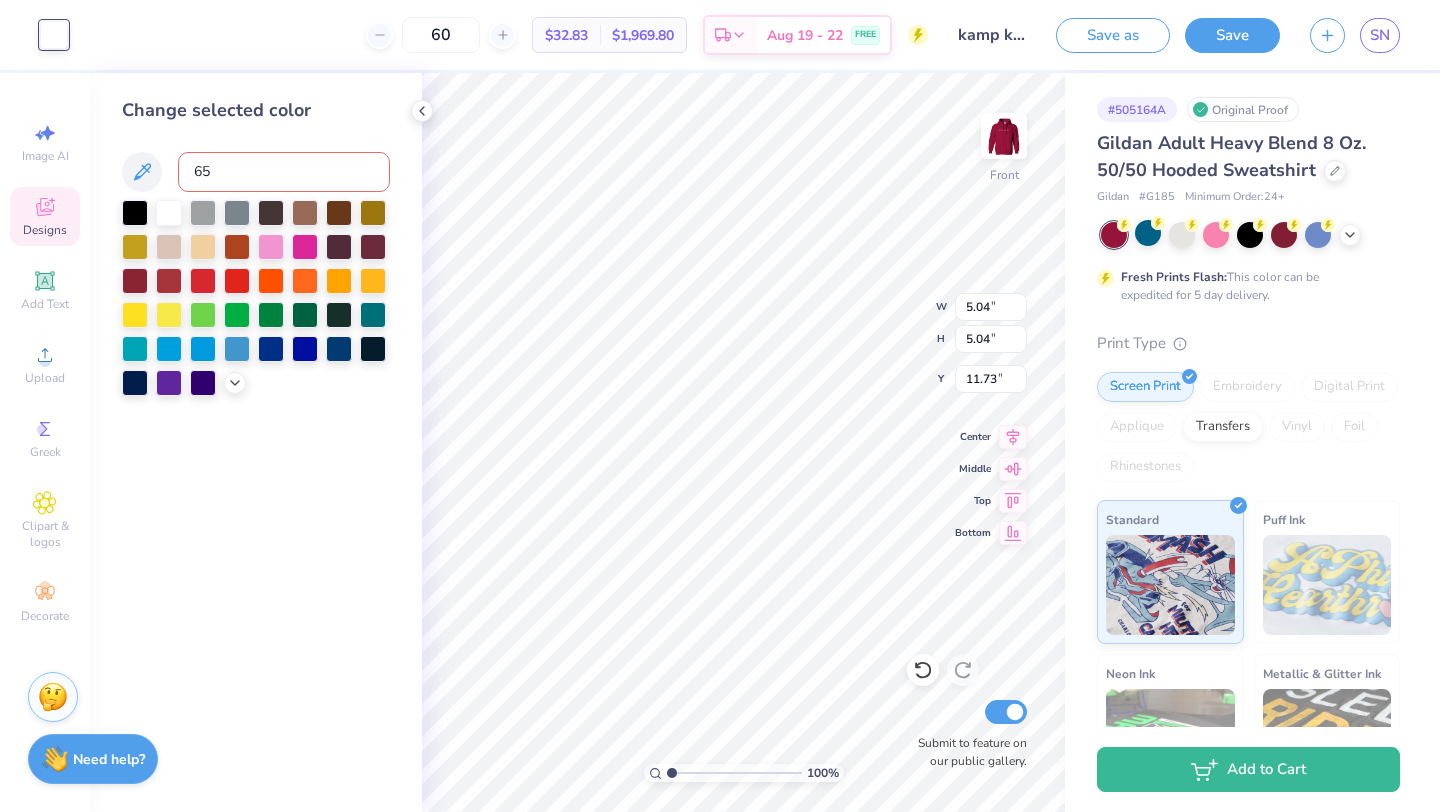 type on "650" 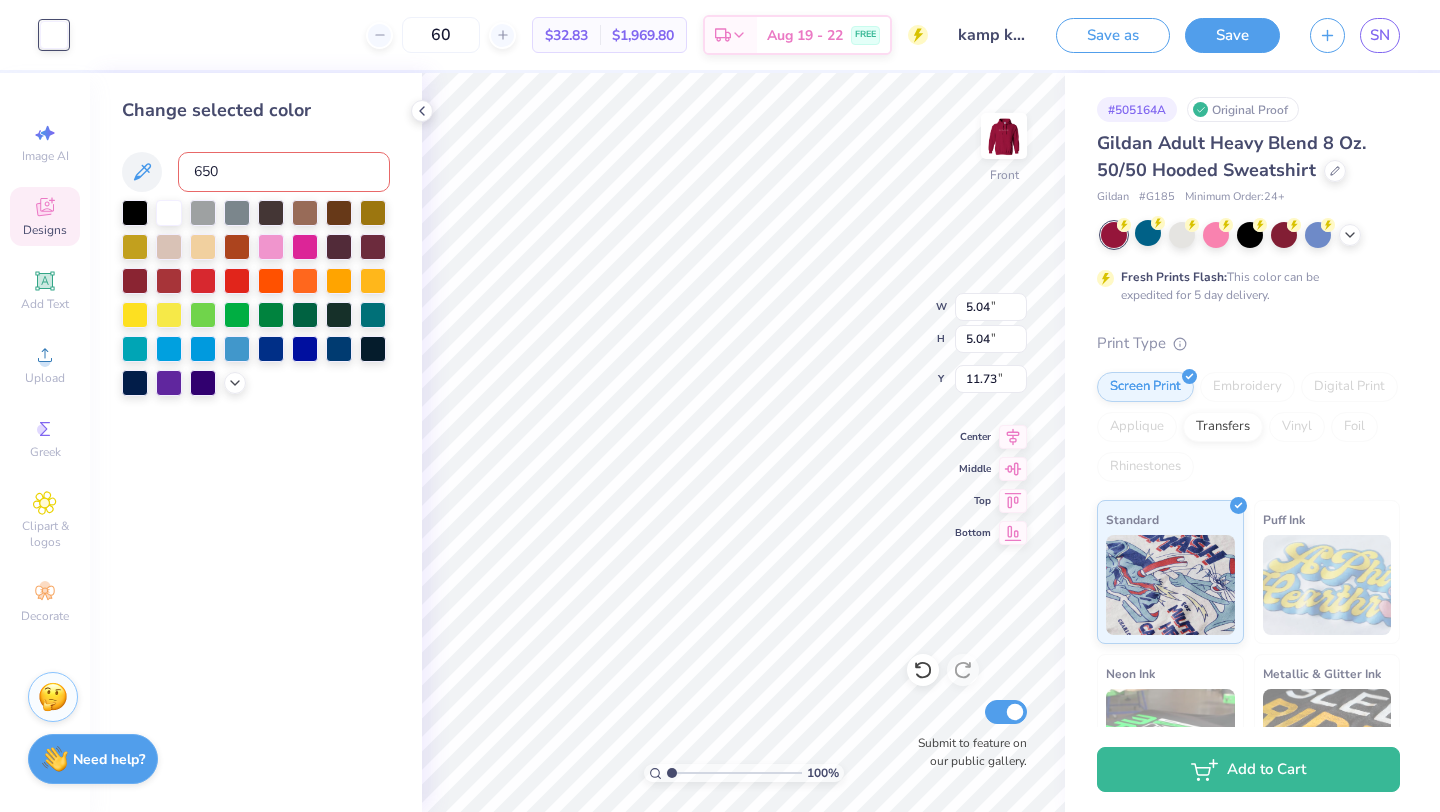 type 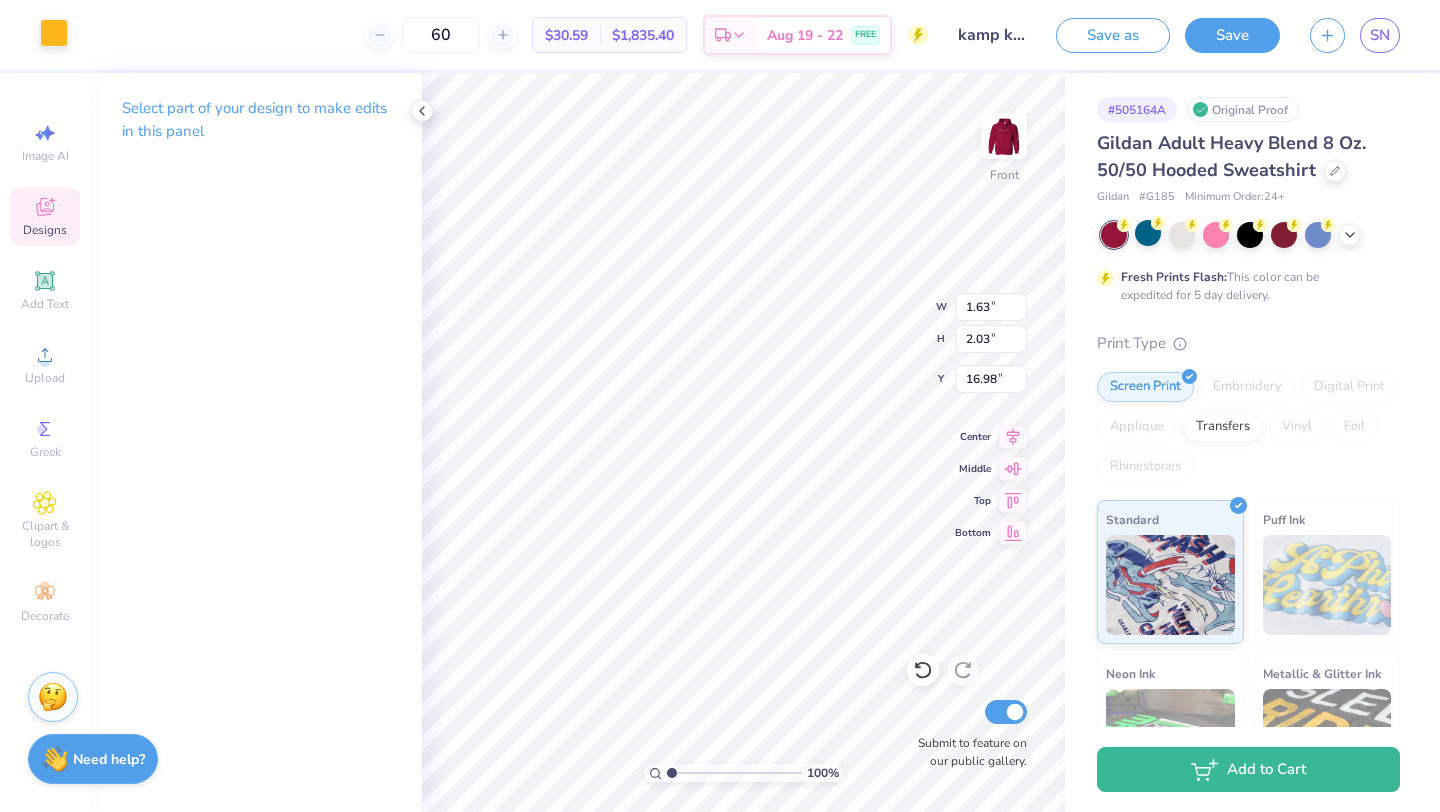 click at bounding box center [54, 33] 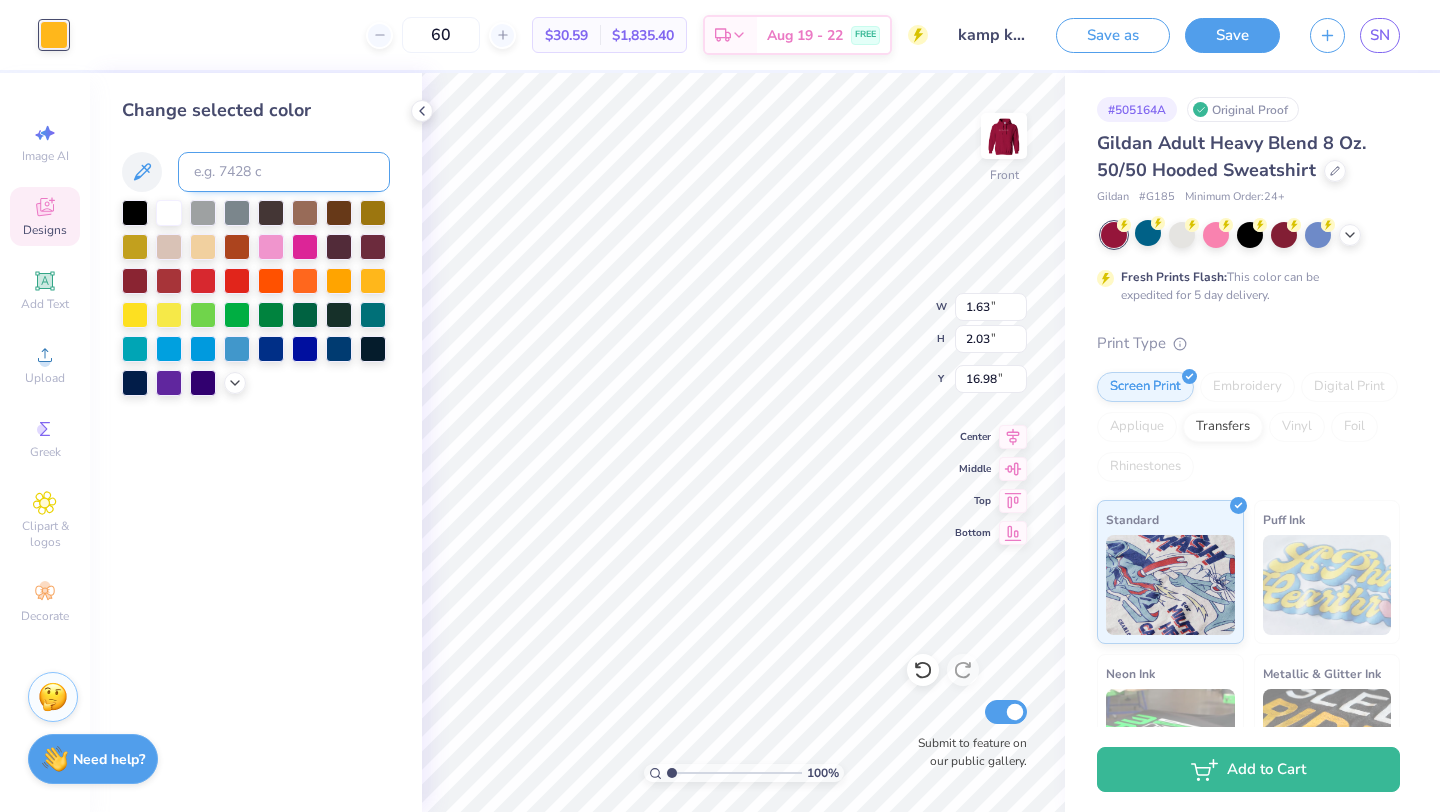 click at bounding box center [284, 172] 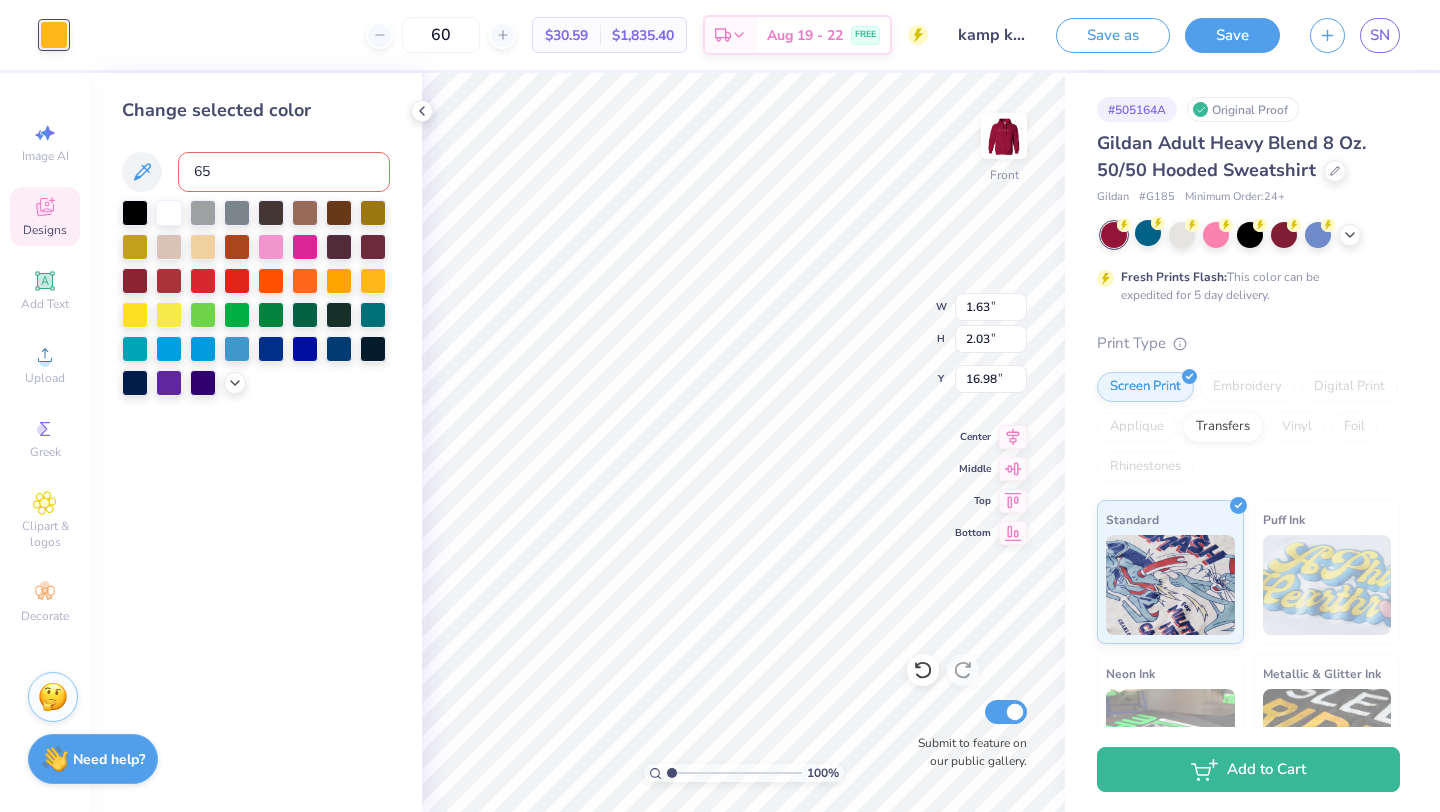 type on "650" 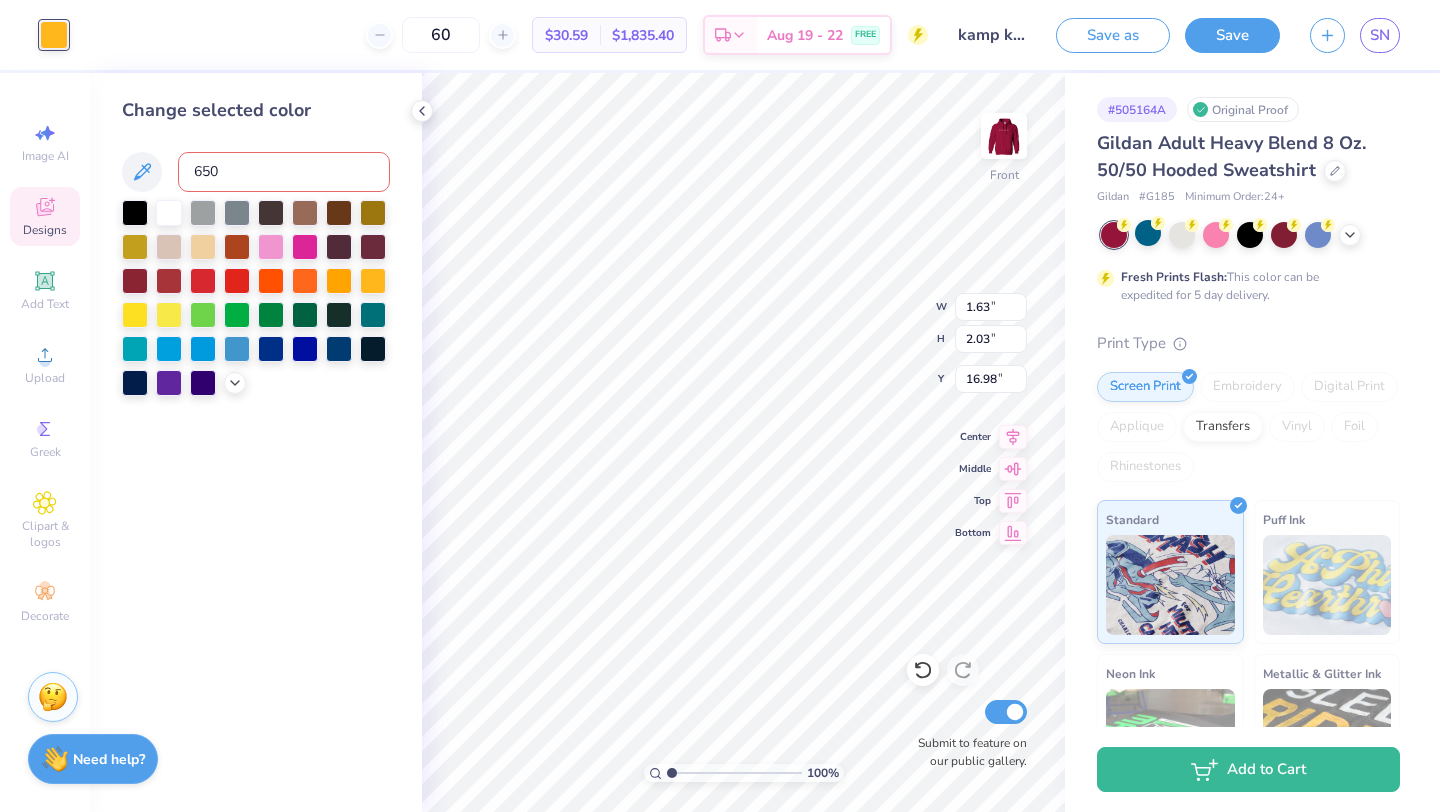 type 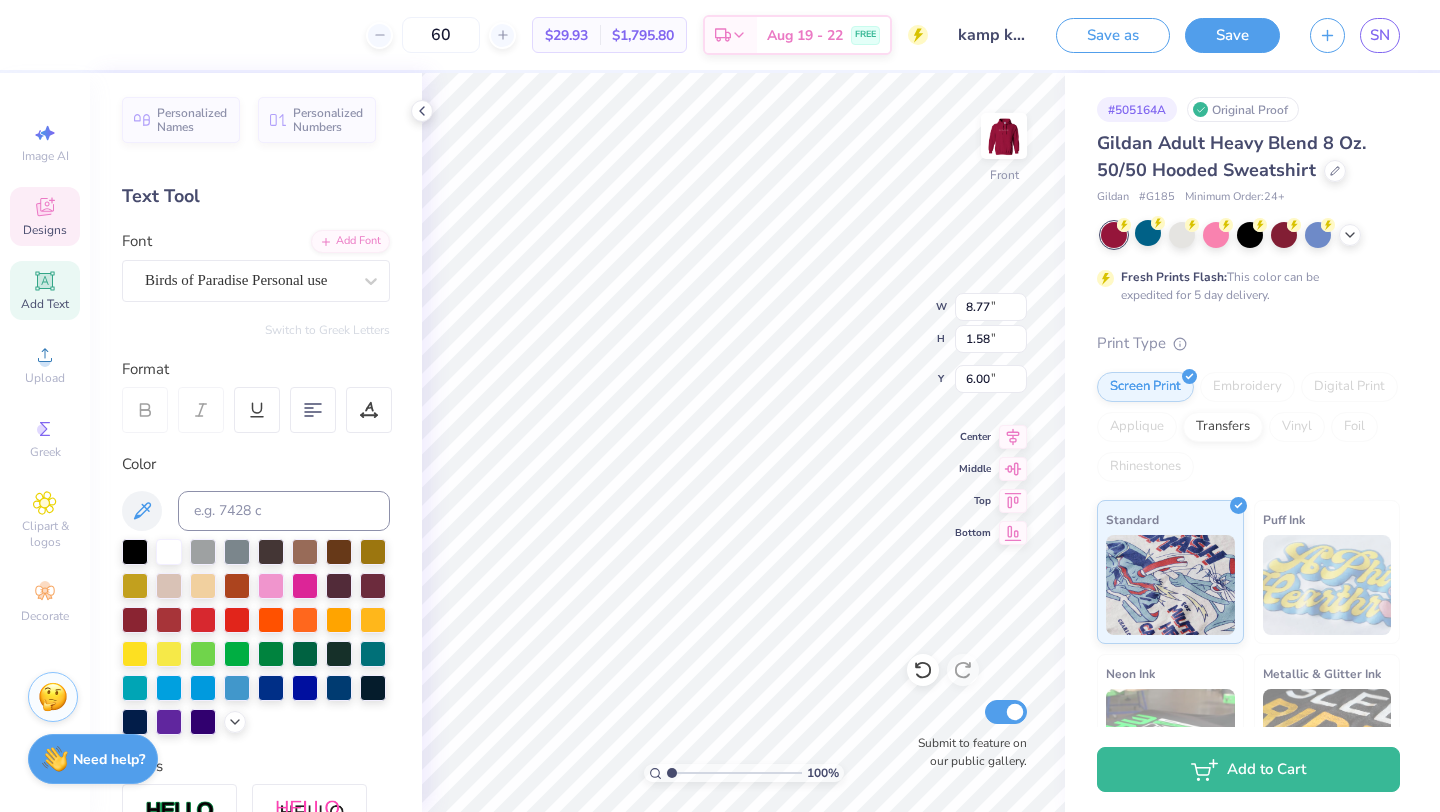 type on "14.17" 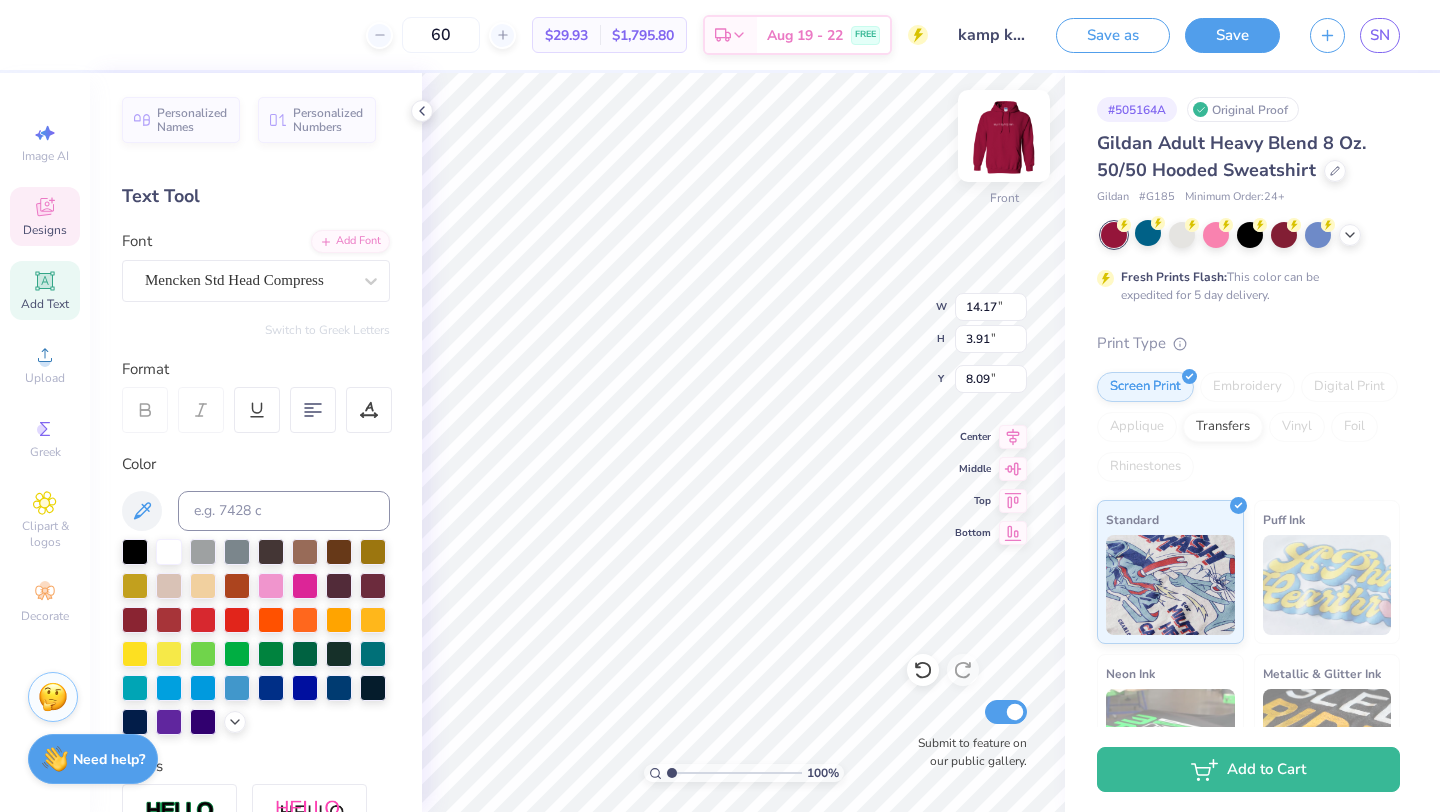 click at bounding box center [1004, 136] 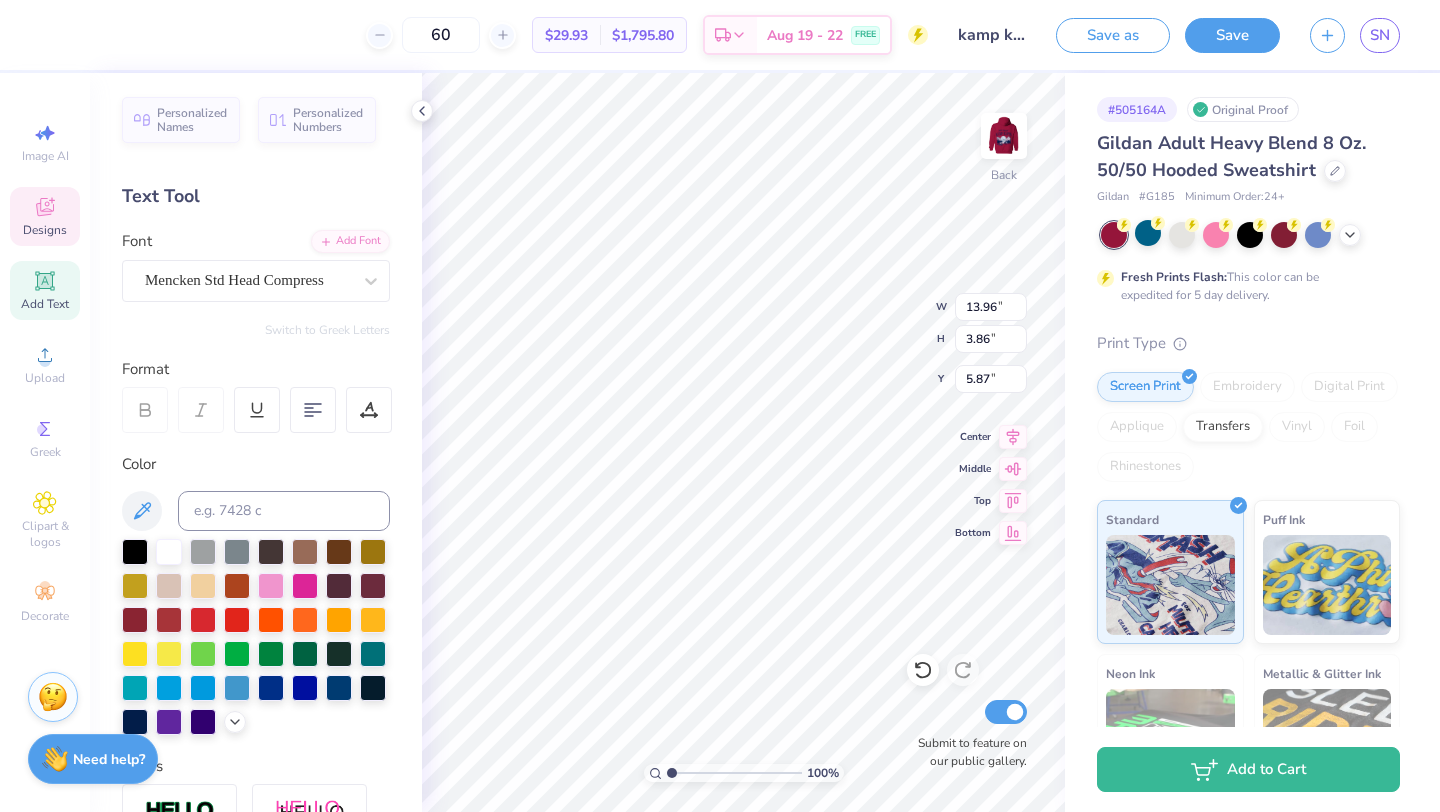scroll, scrollTop: 0, scrollLeft: 3, axis: horizontal 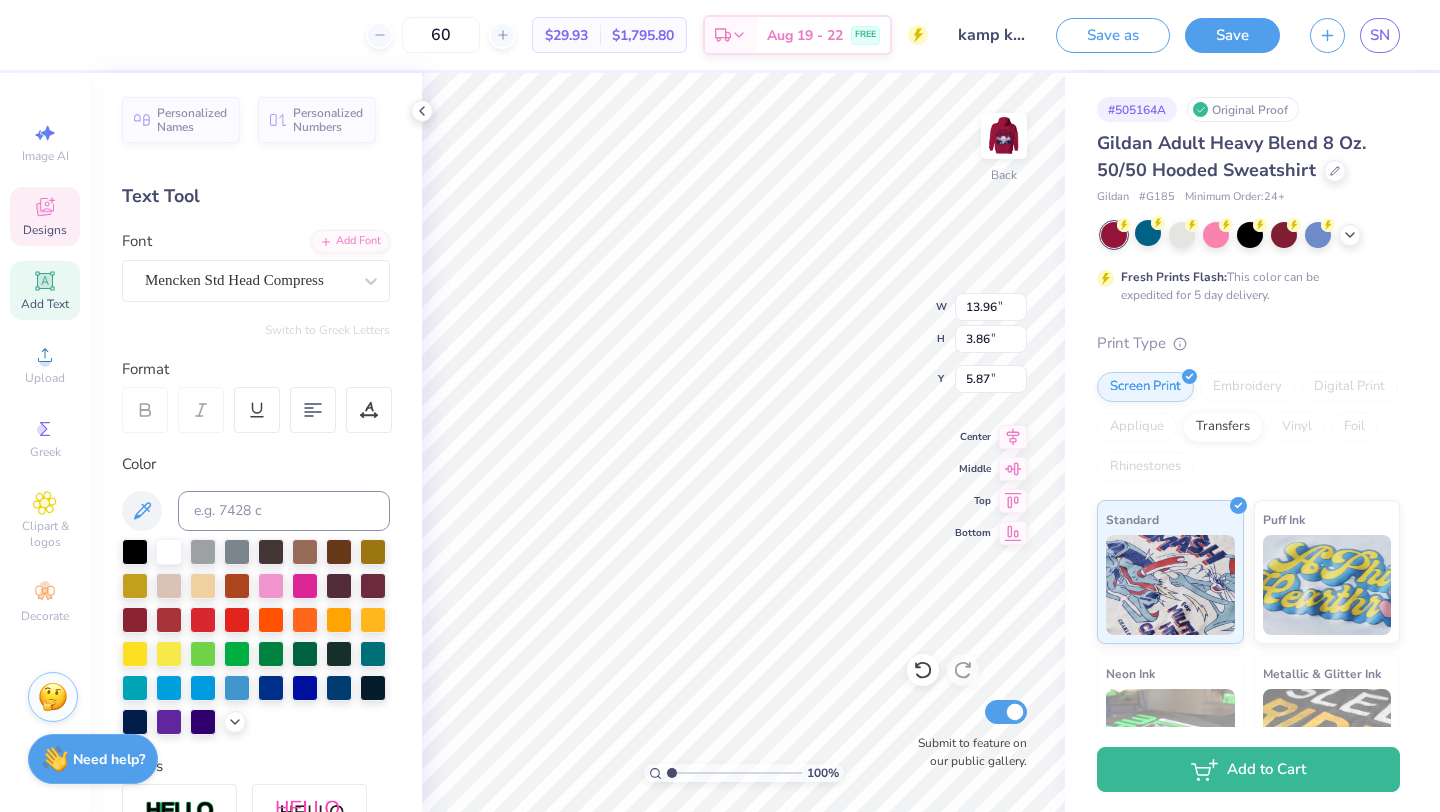 type on "KAPPA" 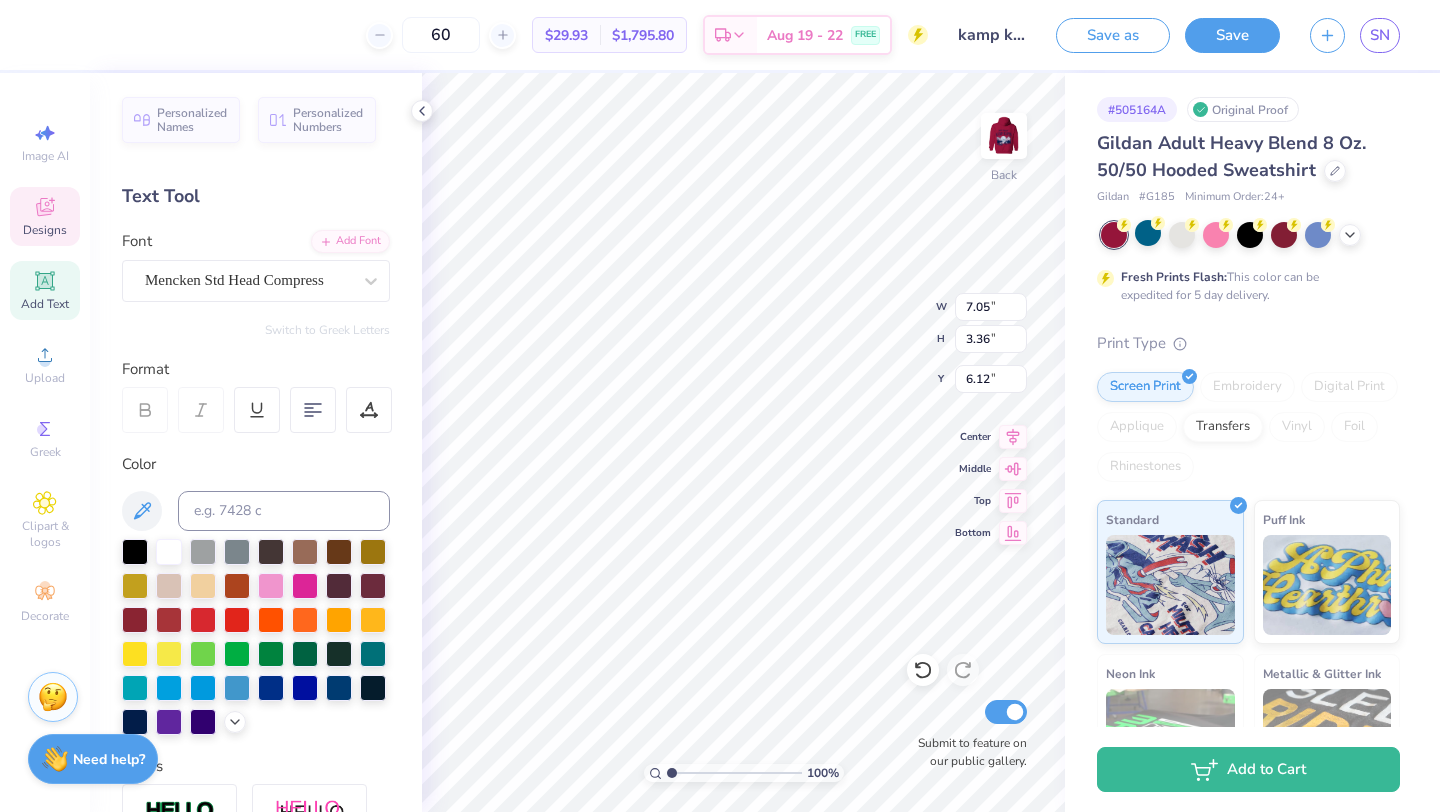 type on "3.89" 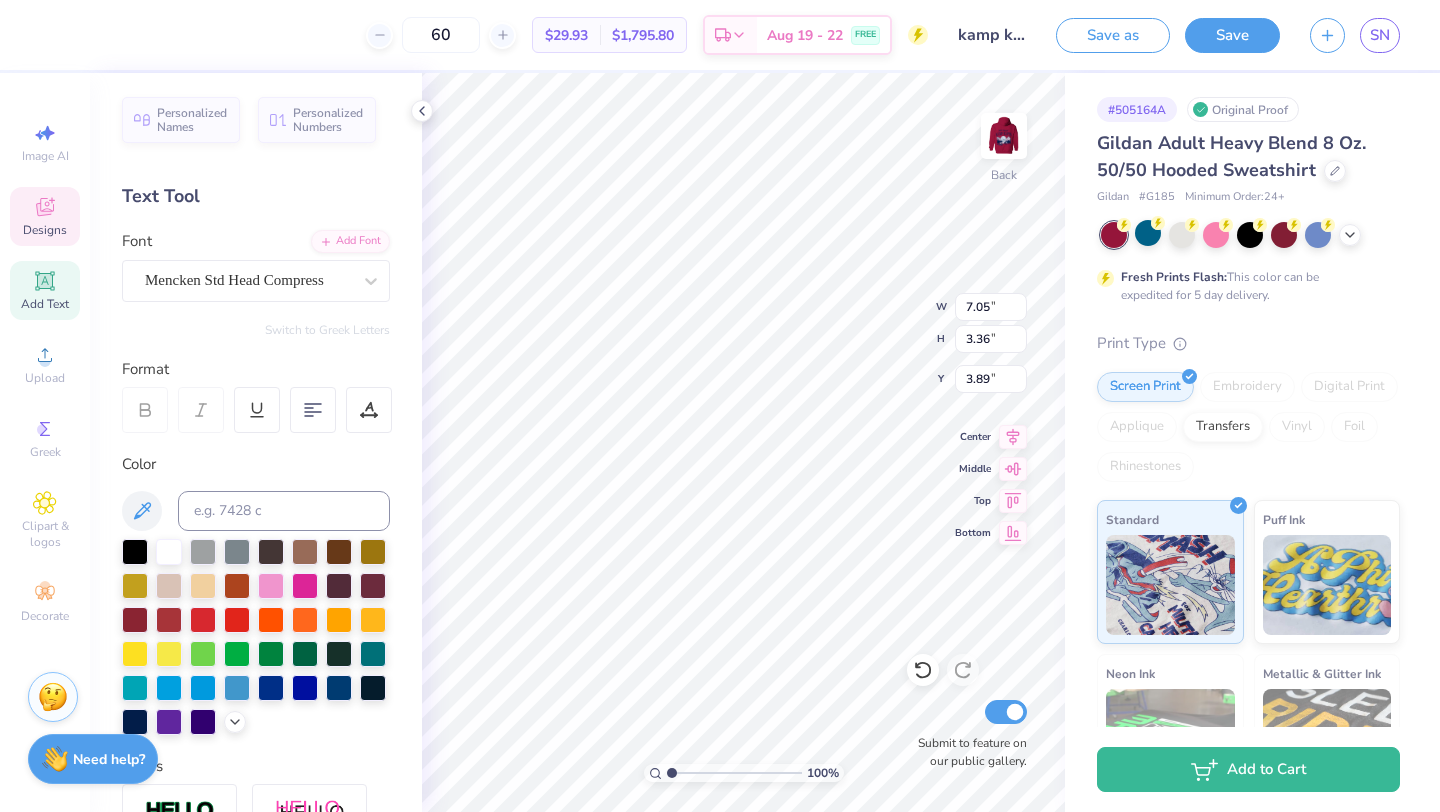 scroll, scrollTop: 0, scrollLeft: 0, axis: both 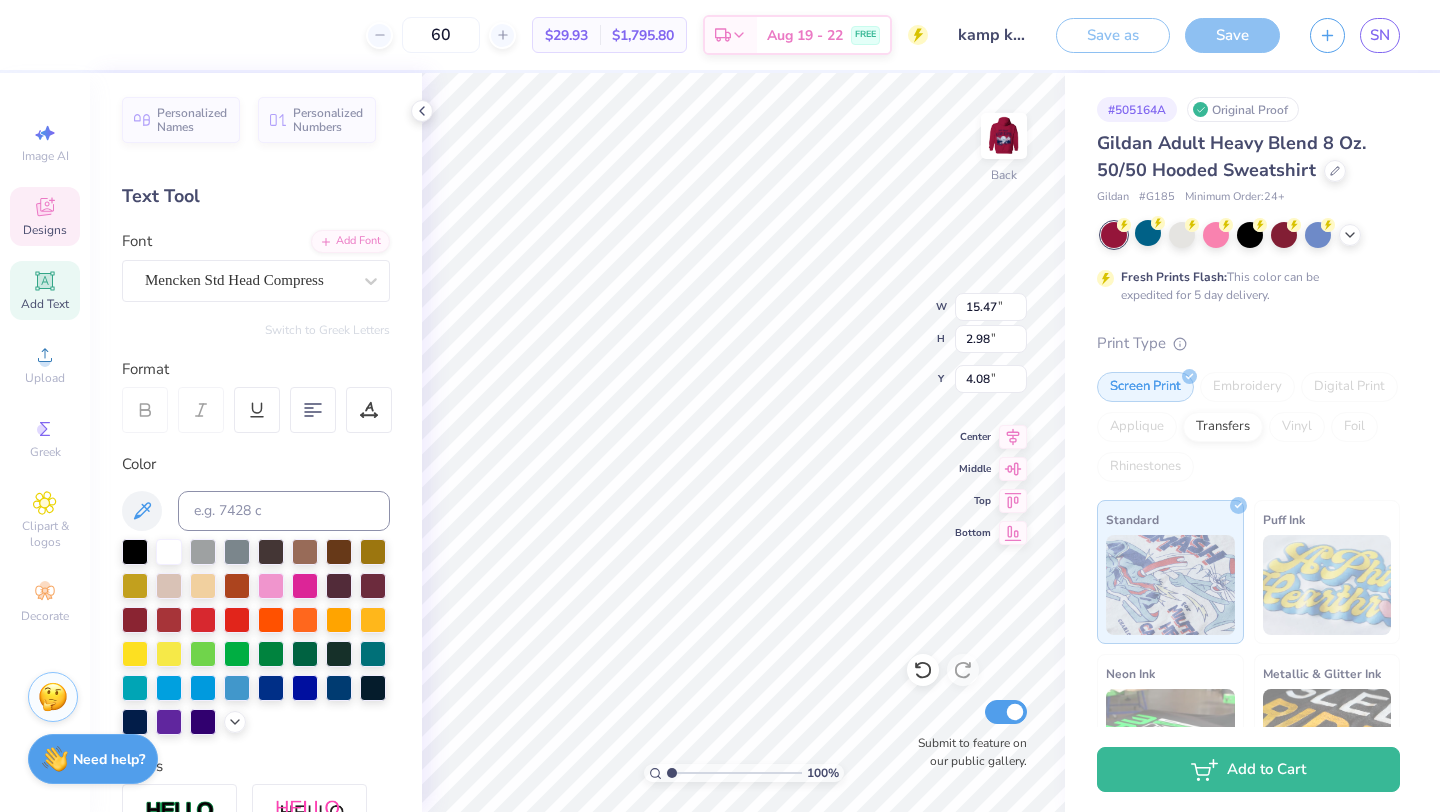 type on "12.21" 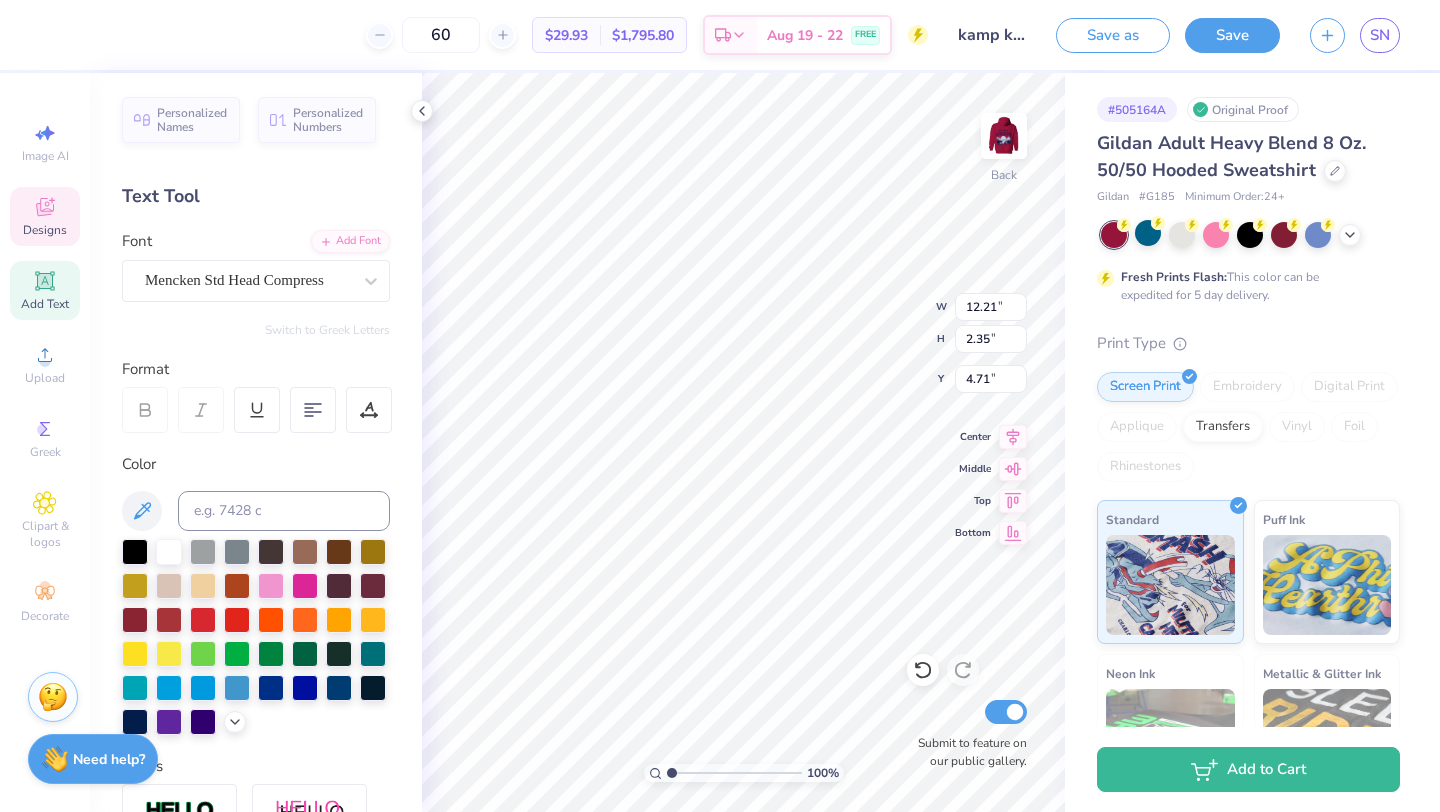 type on "4.90" 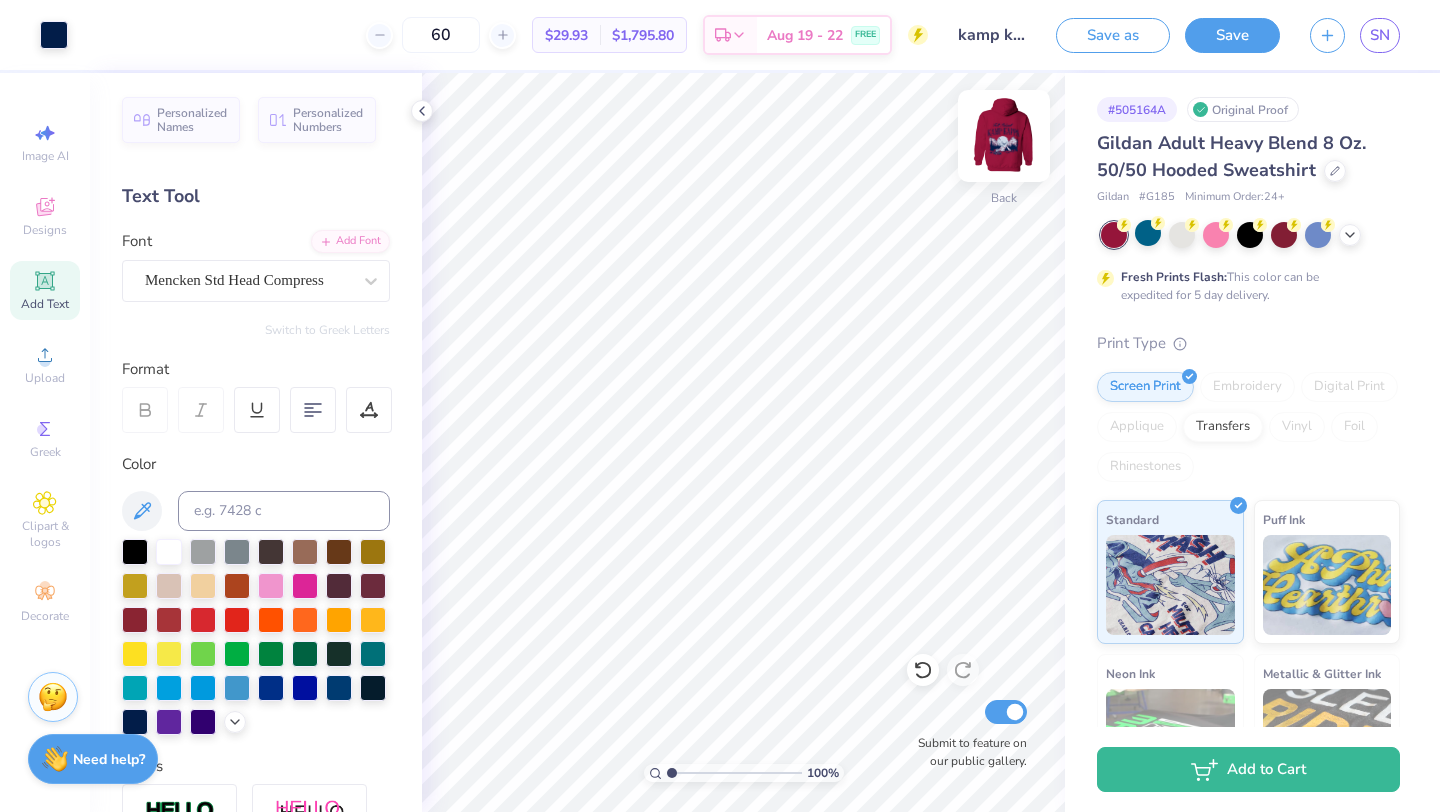 click at bounding box center [1004, 136] 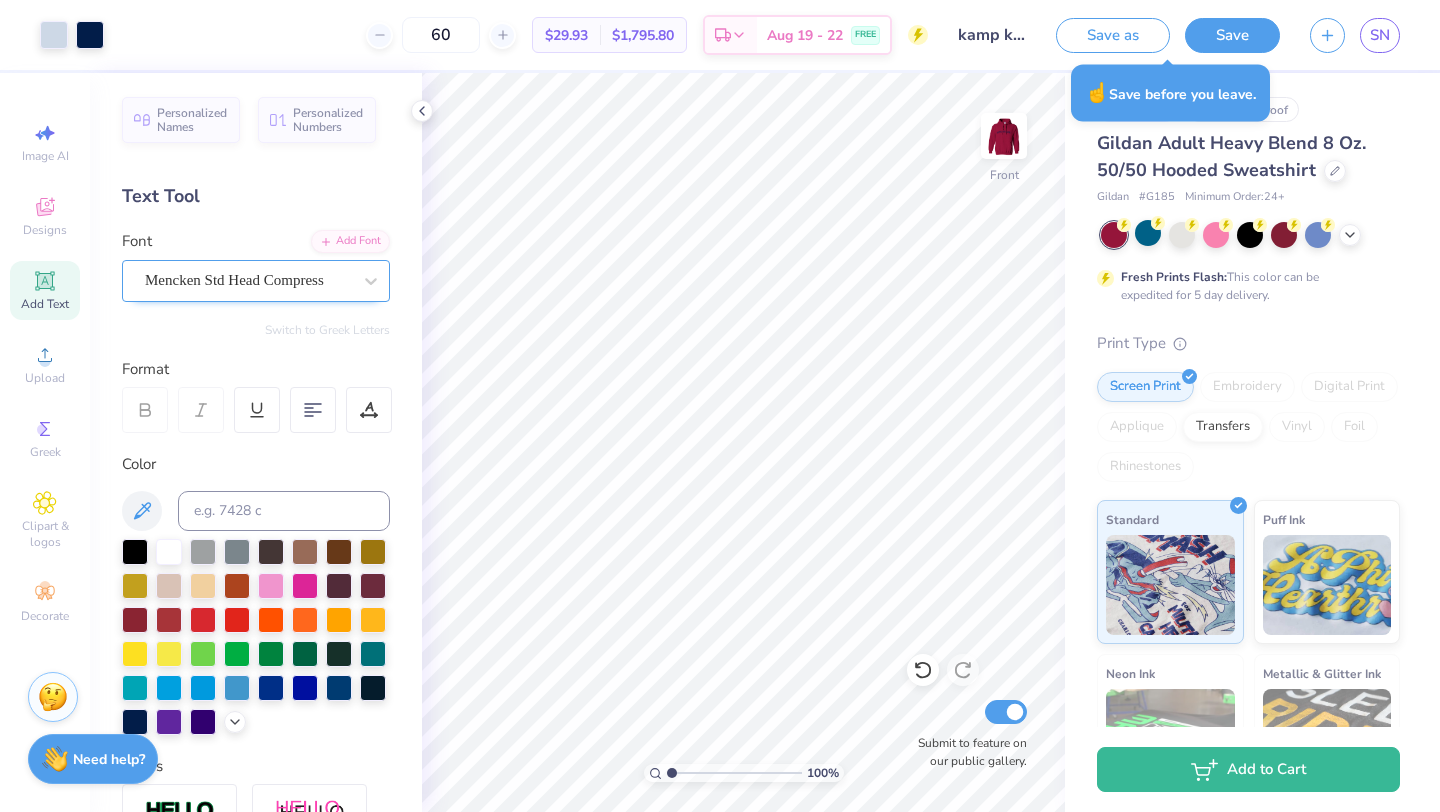 click on "Mencken Std Head Compress" at bounding box center [256, 281] 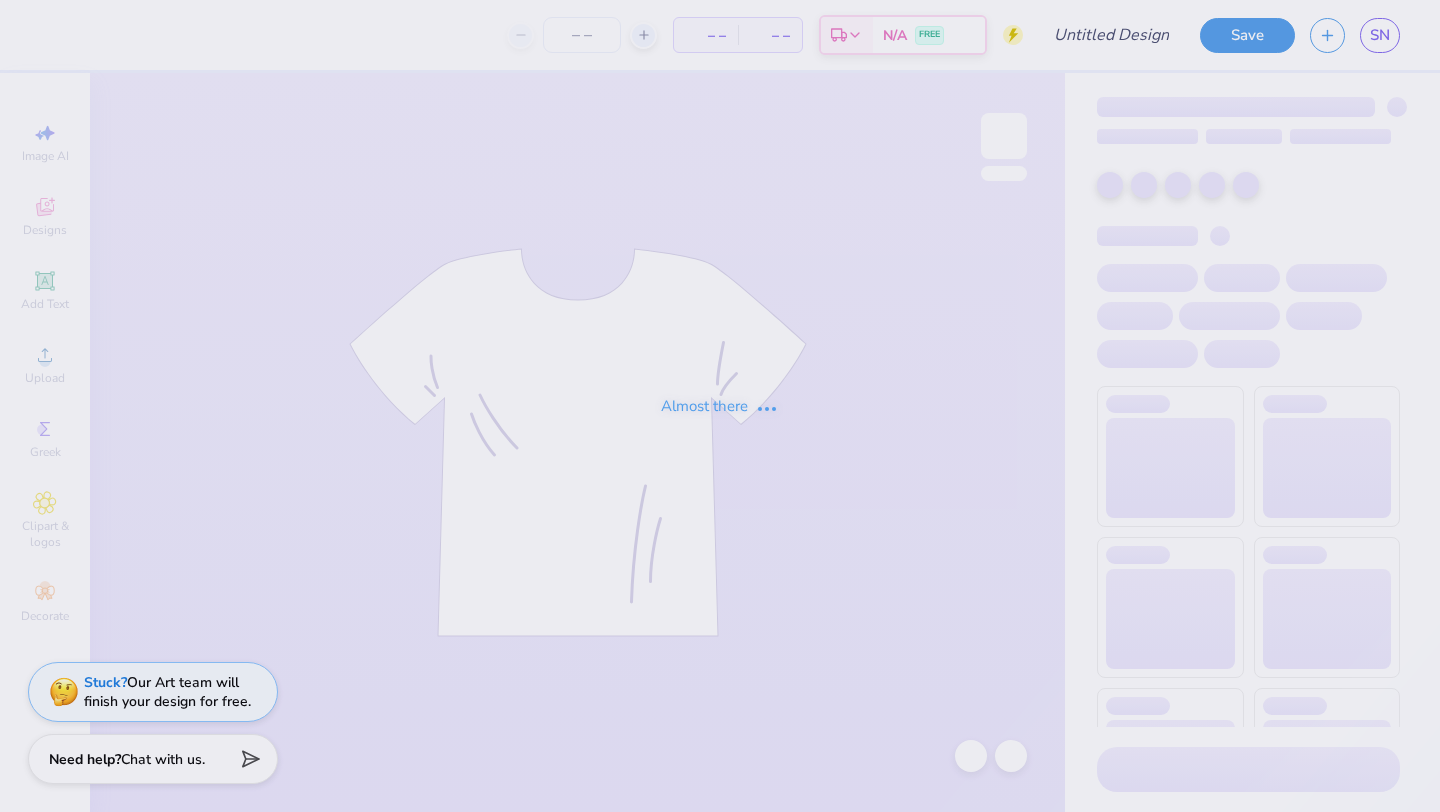 scroll, scrollTop: 0, scrollLeft: 0, axis: both 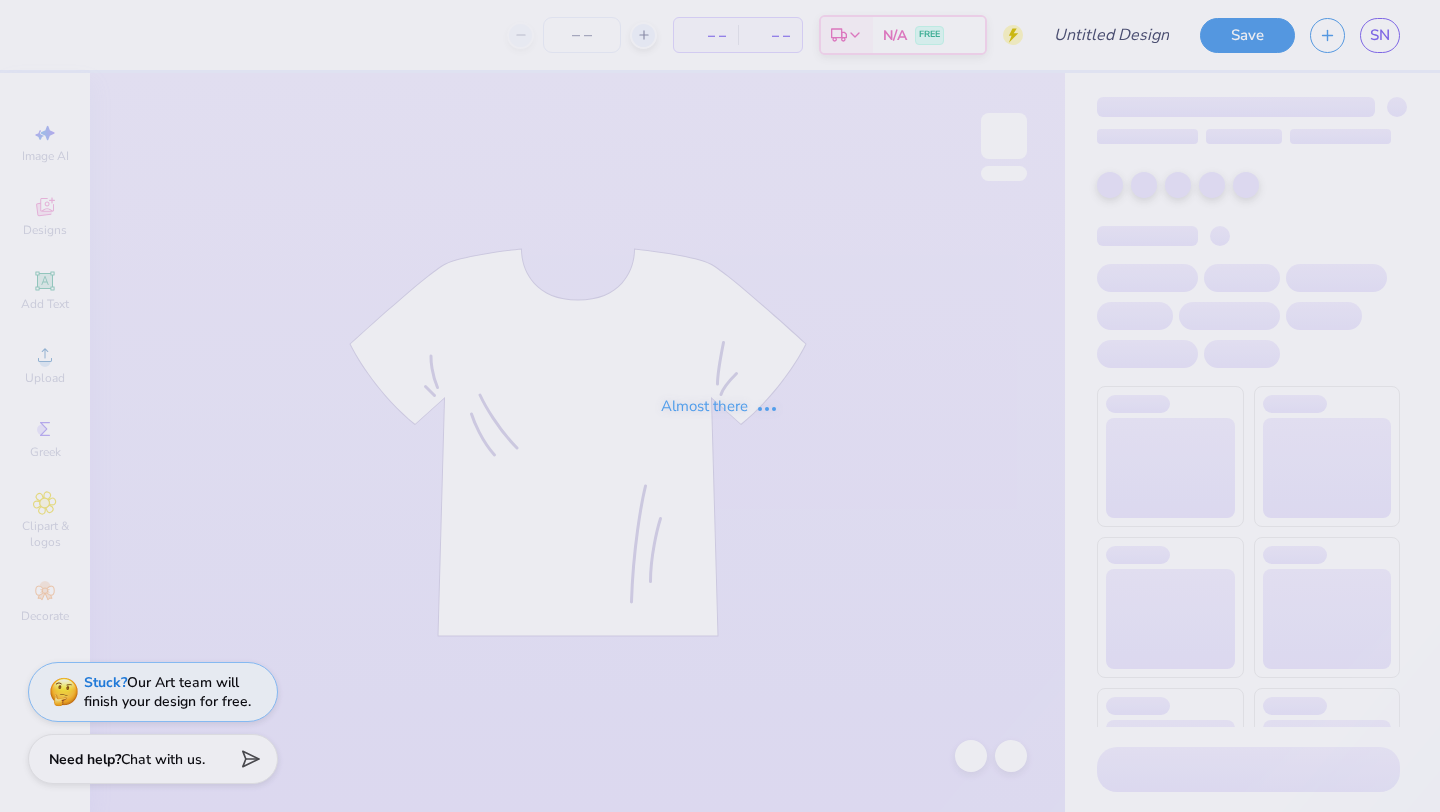 type on "Kappa fall retreat 2024" 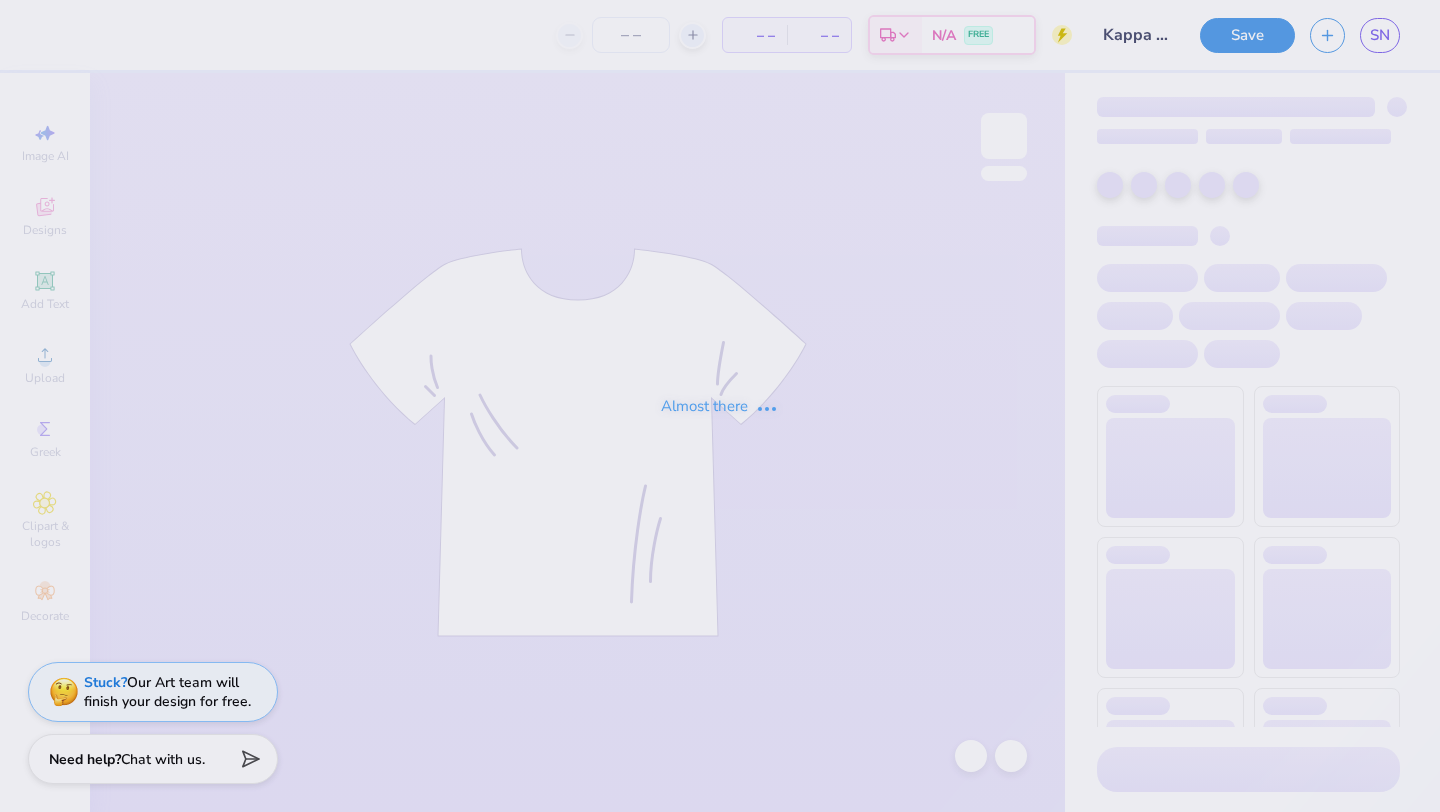 type on "50" 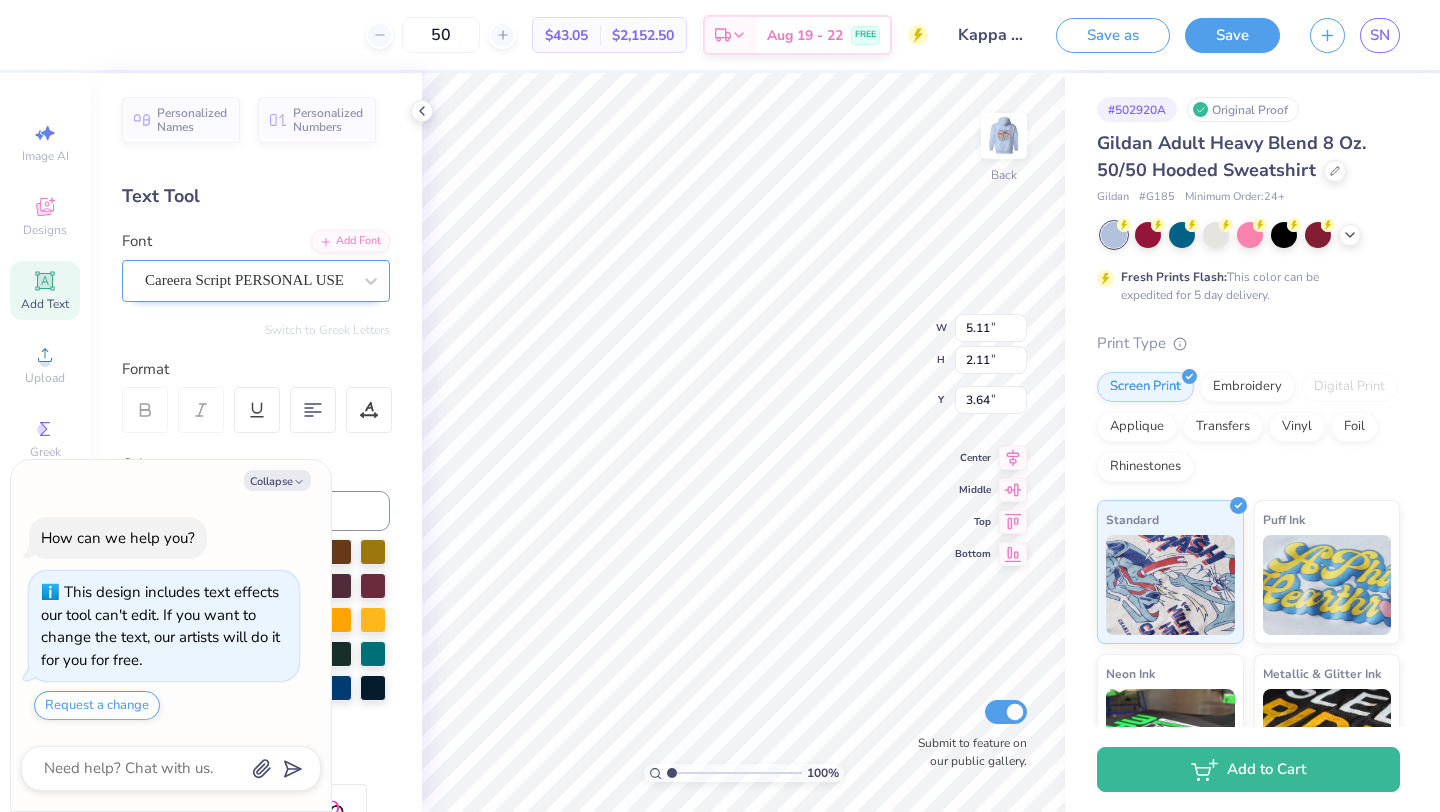 click on "Careera Script PERSONAL USE" at bounding box center [256, 281] 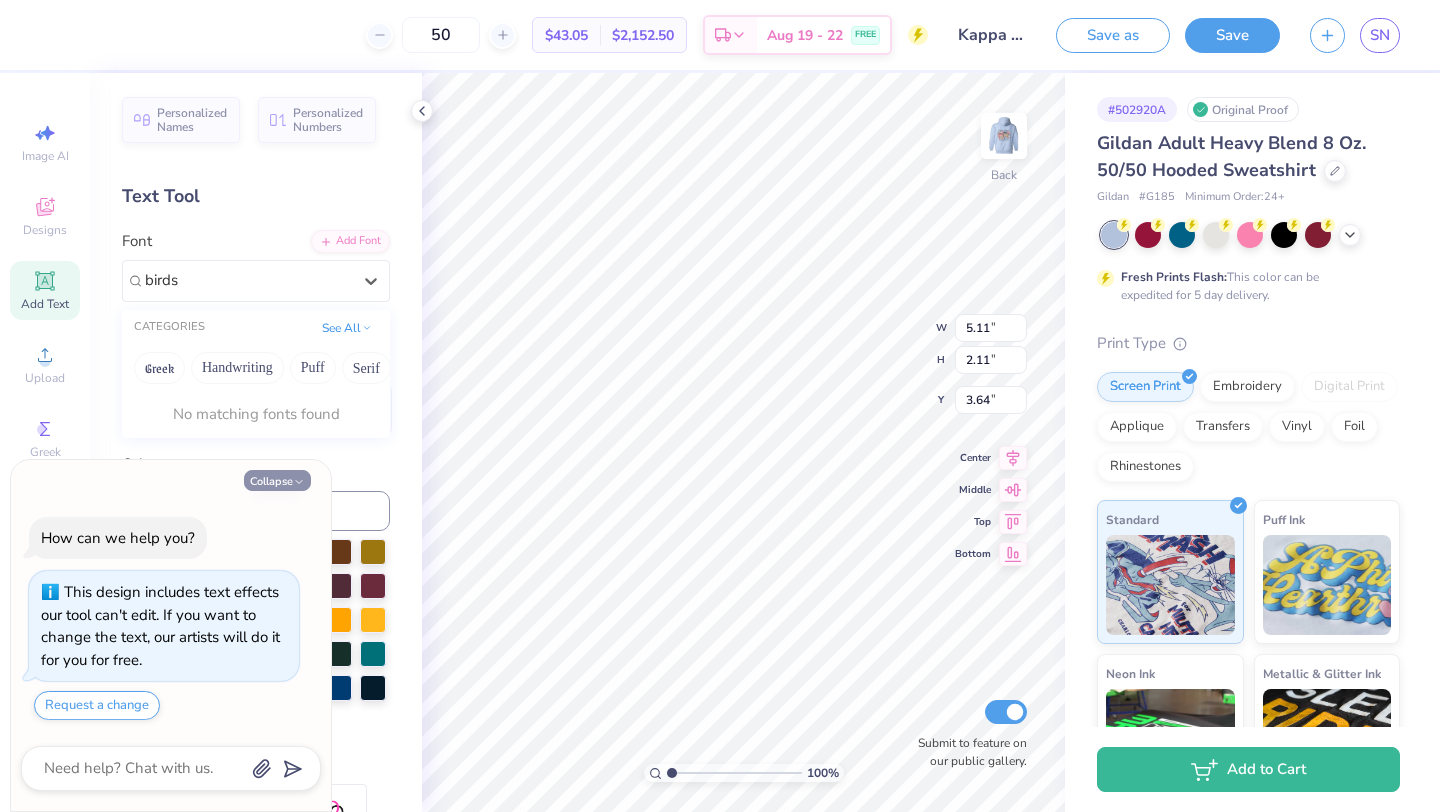 type on "birds" 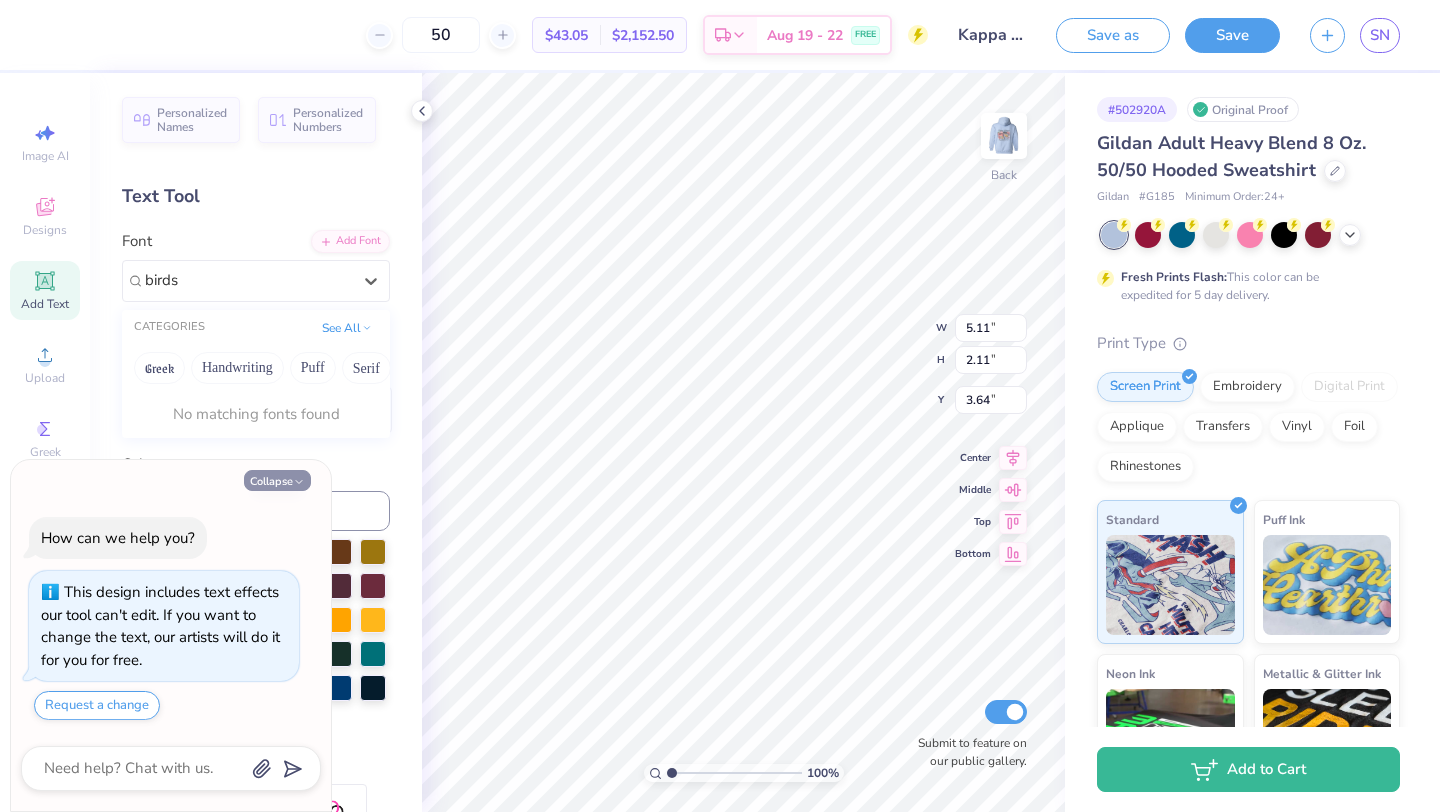 type on "x" 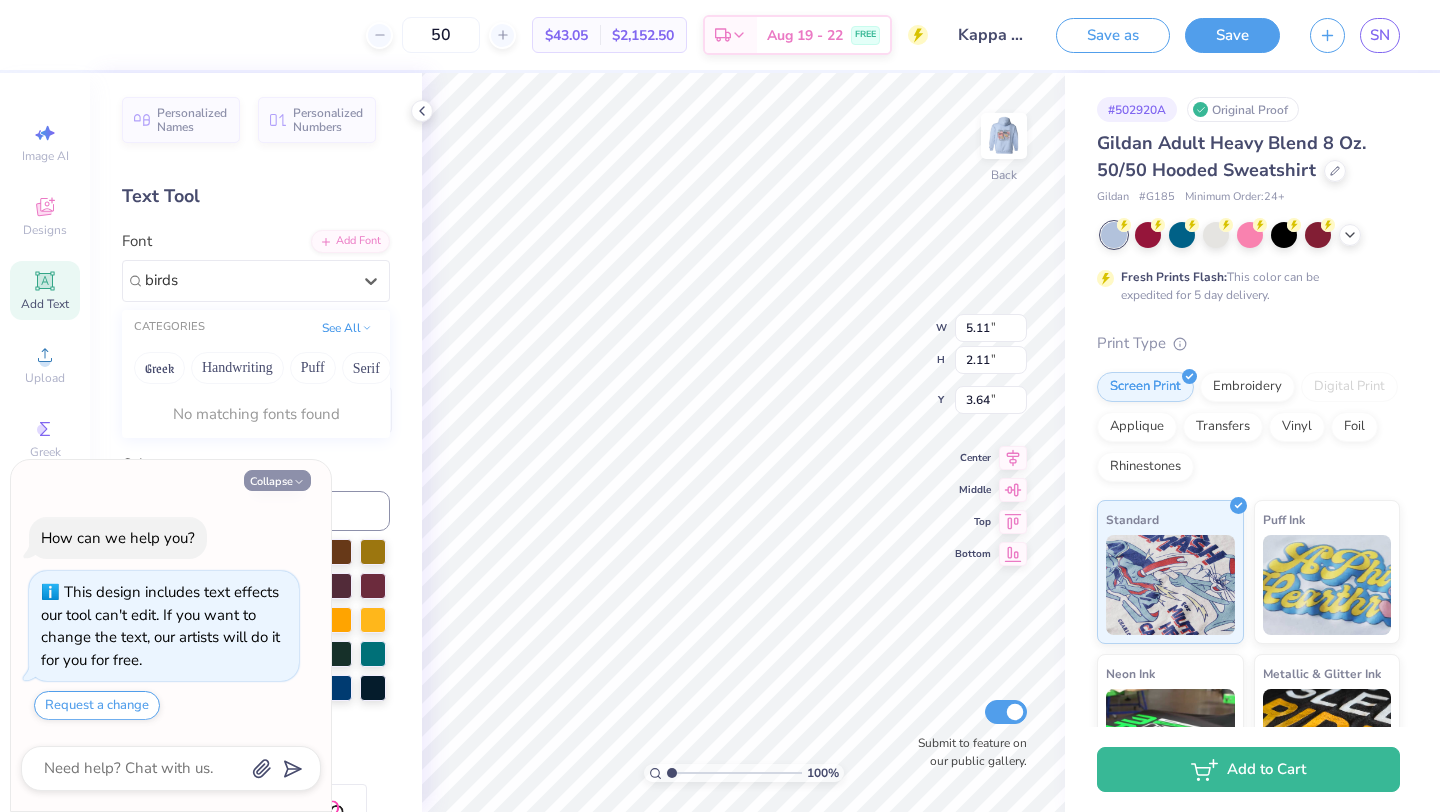 type 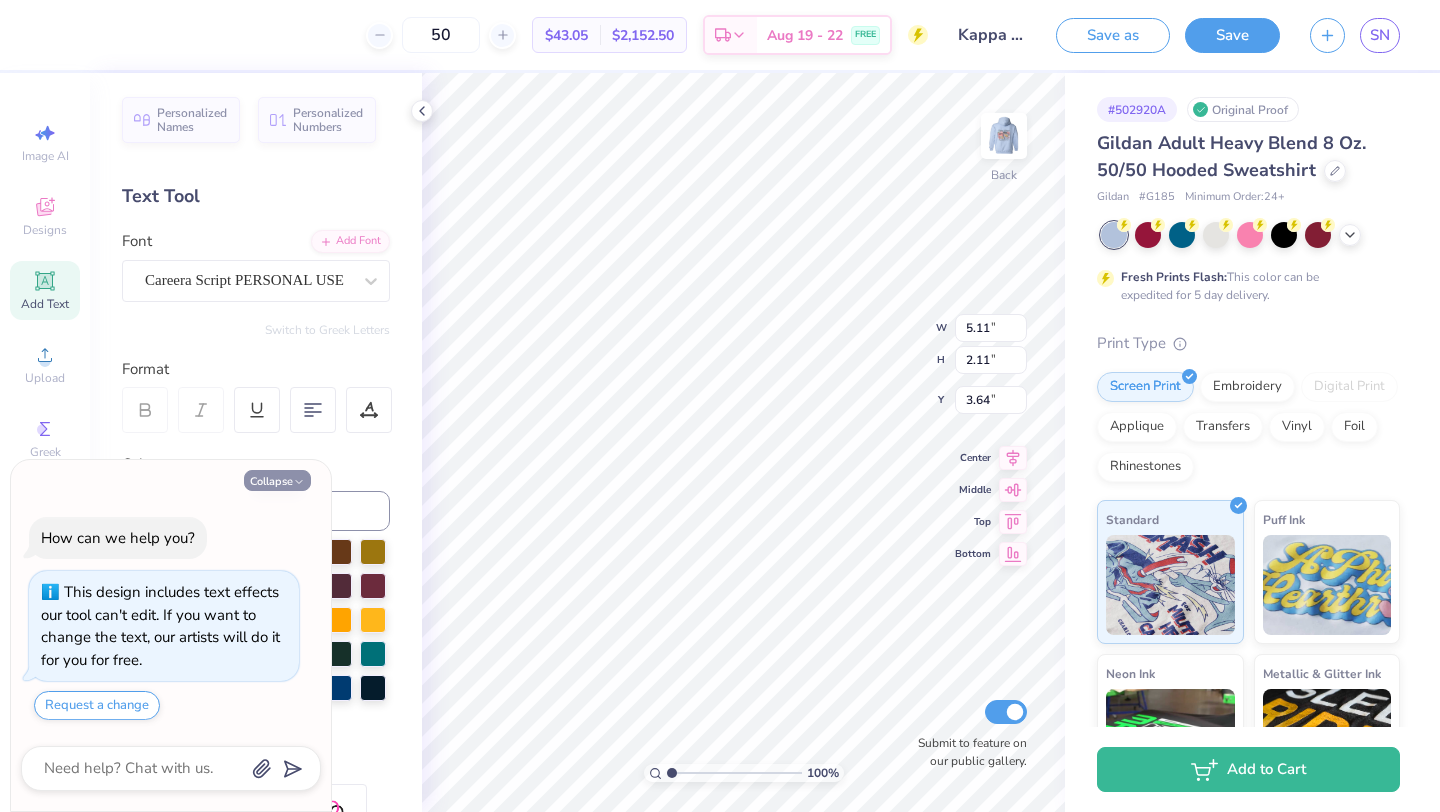 click on "Collapse" at bounding box center [277, 480] 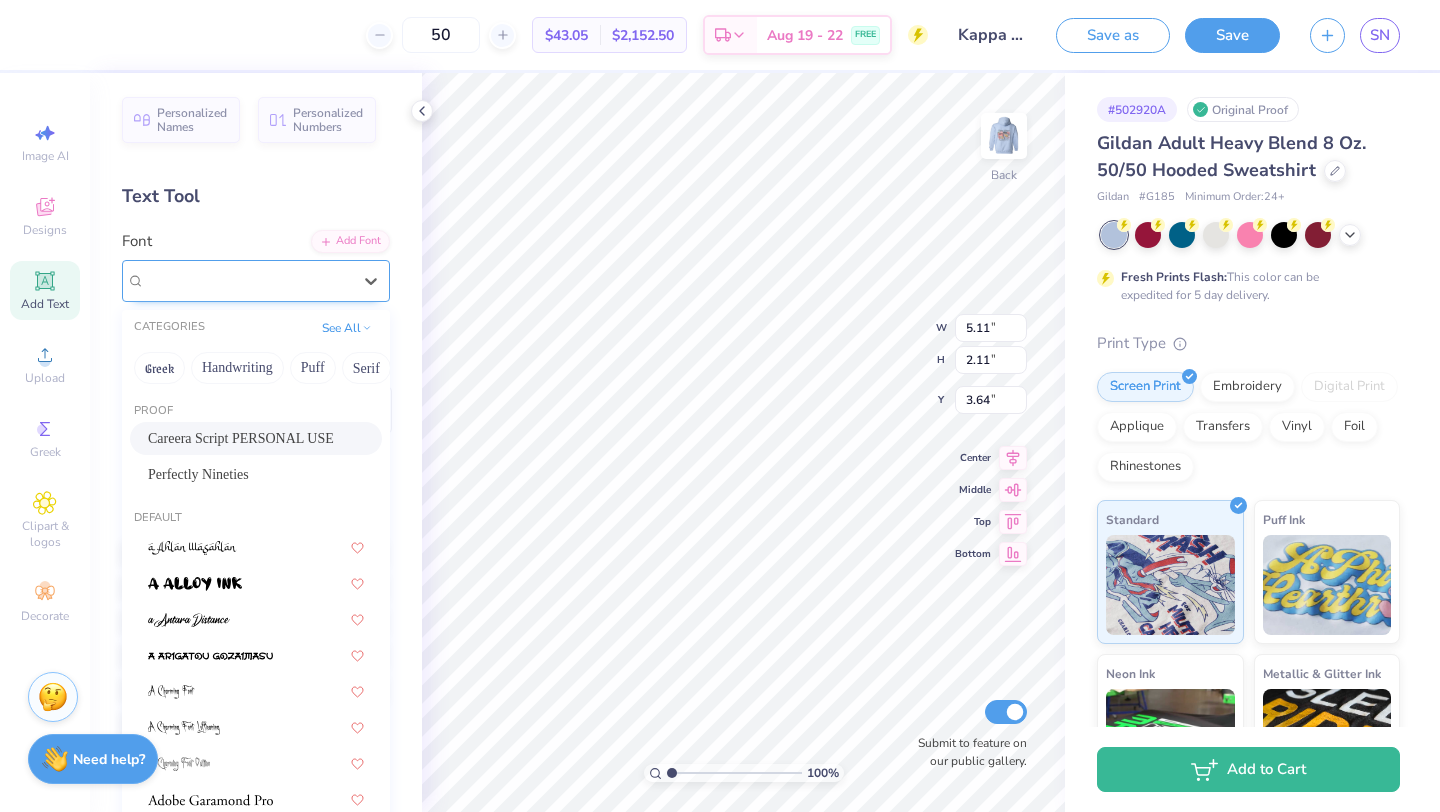 click on "Careera Script PERSONAL USE" at bounding box center (248, 280) 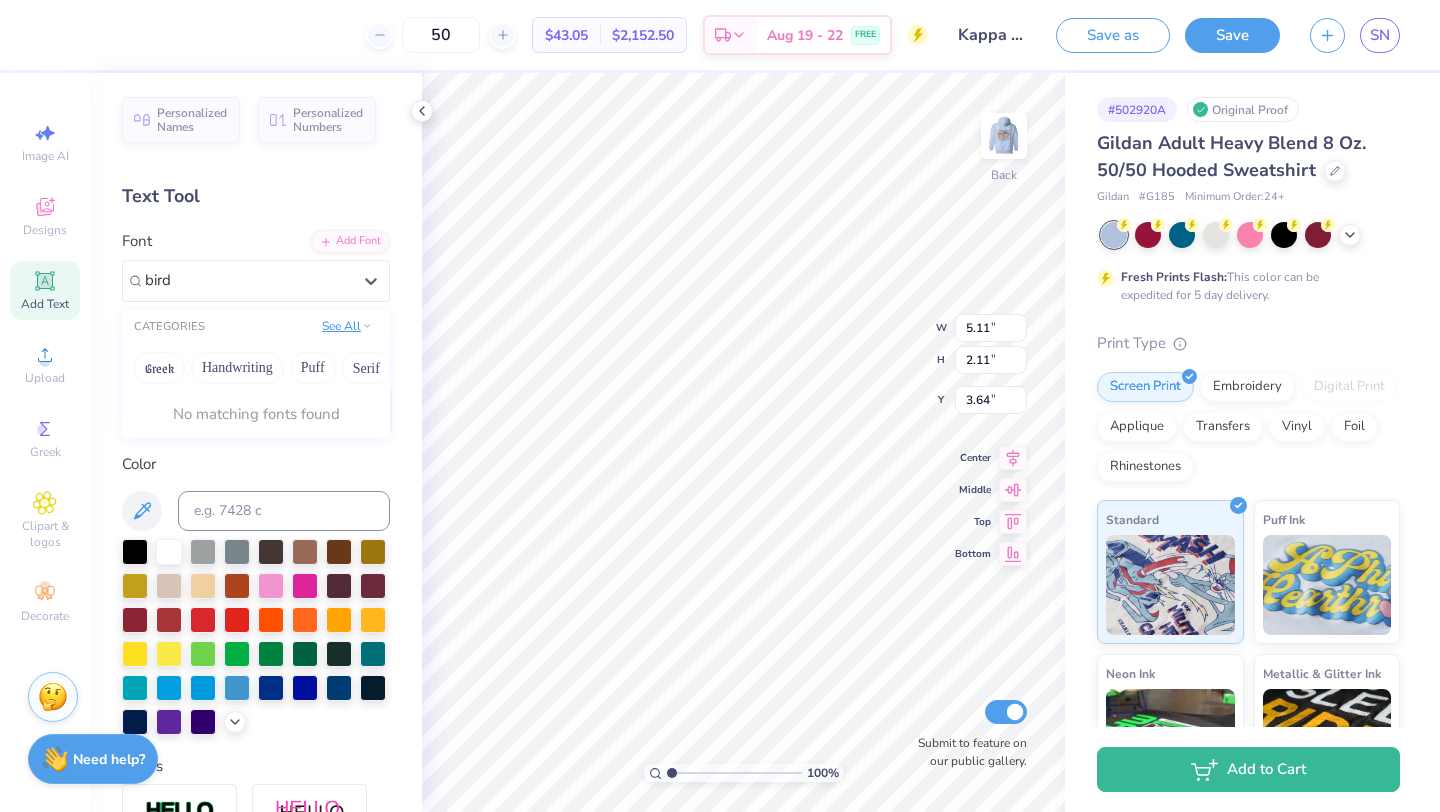 click on "See All" at bounding box center [347, 326] 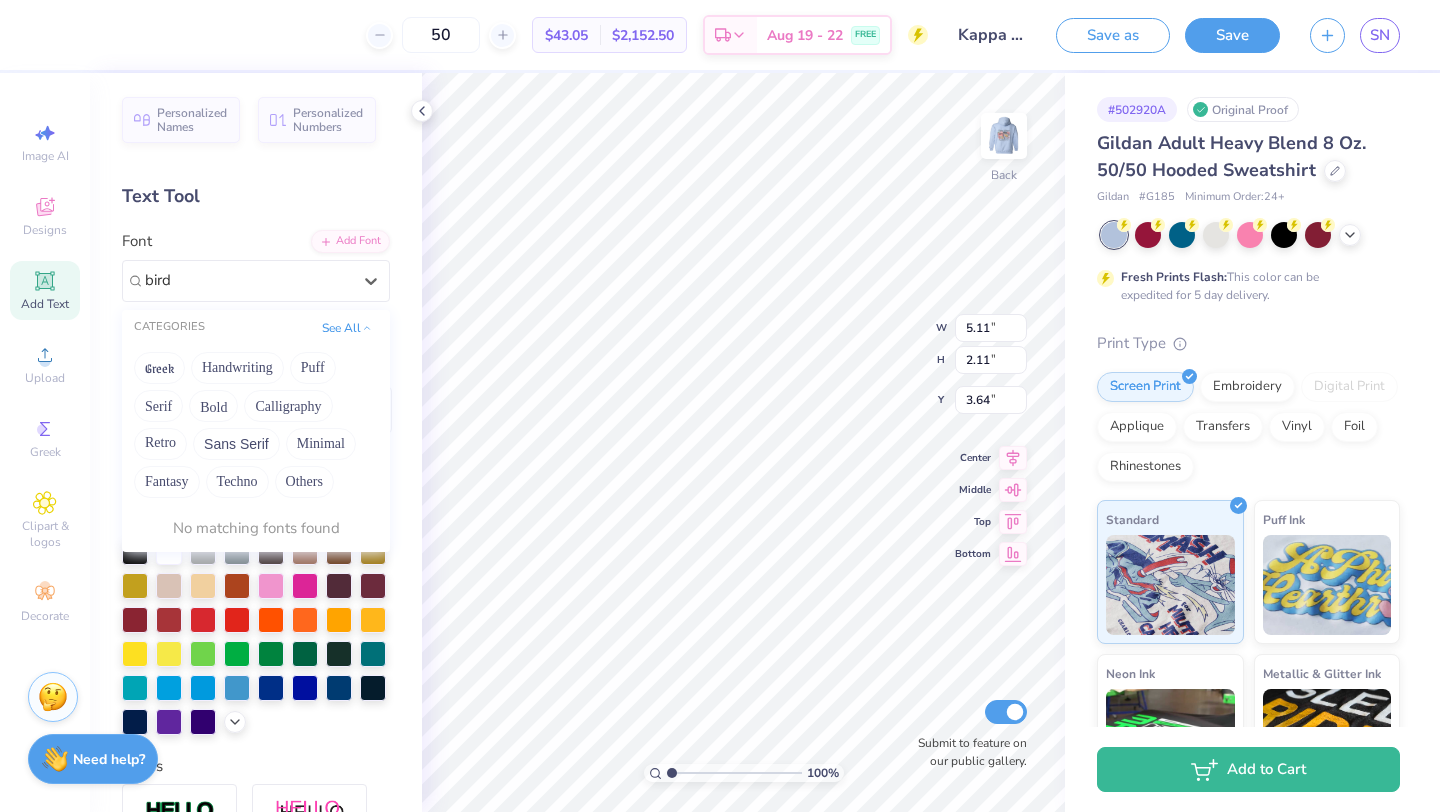type on "bird" 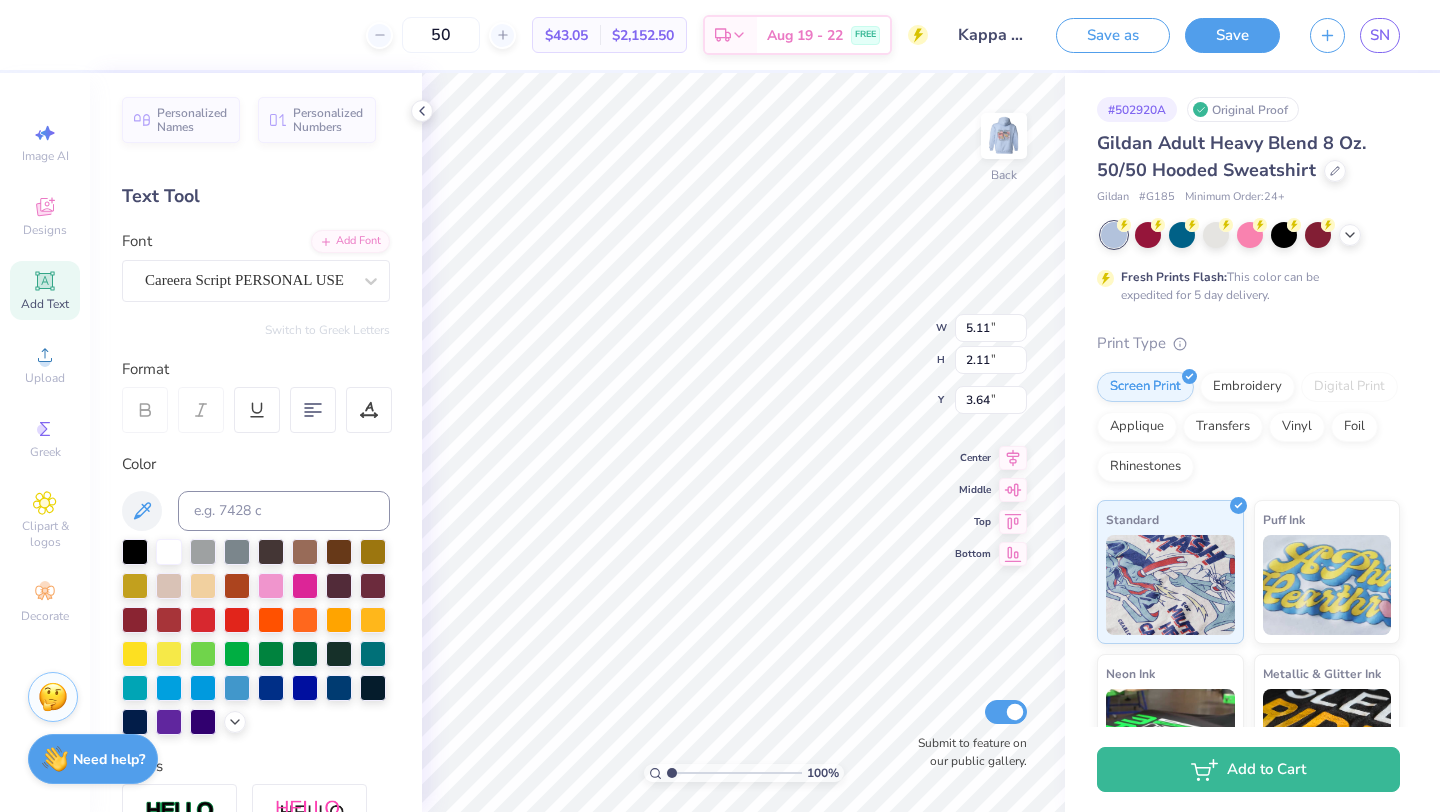 click on "Personalized Names Personalized Numbers Text Tool  Add Font Font Careera Script PERSONAL USE Switch to Greek Letters Format Color Styles Text Shape" at bounding box center [256, 442] 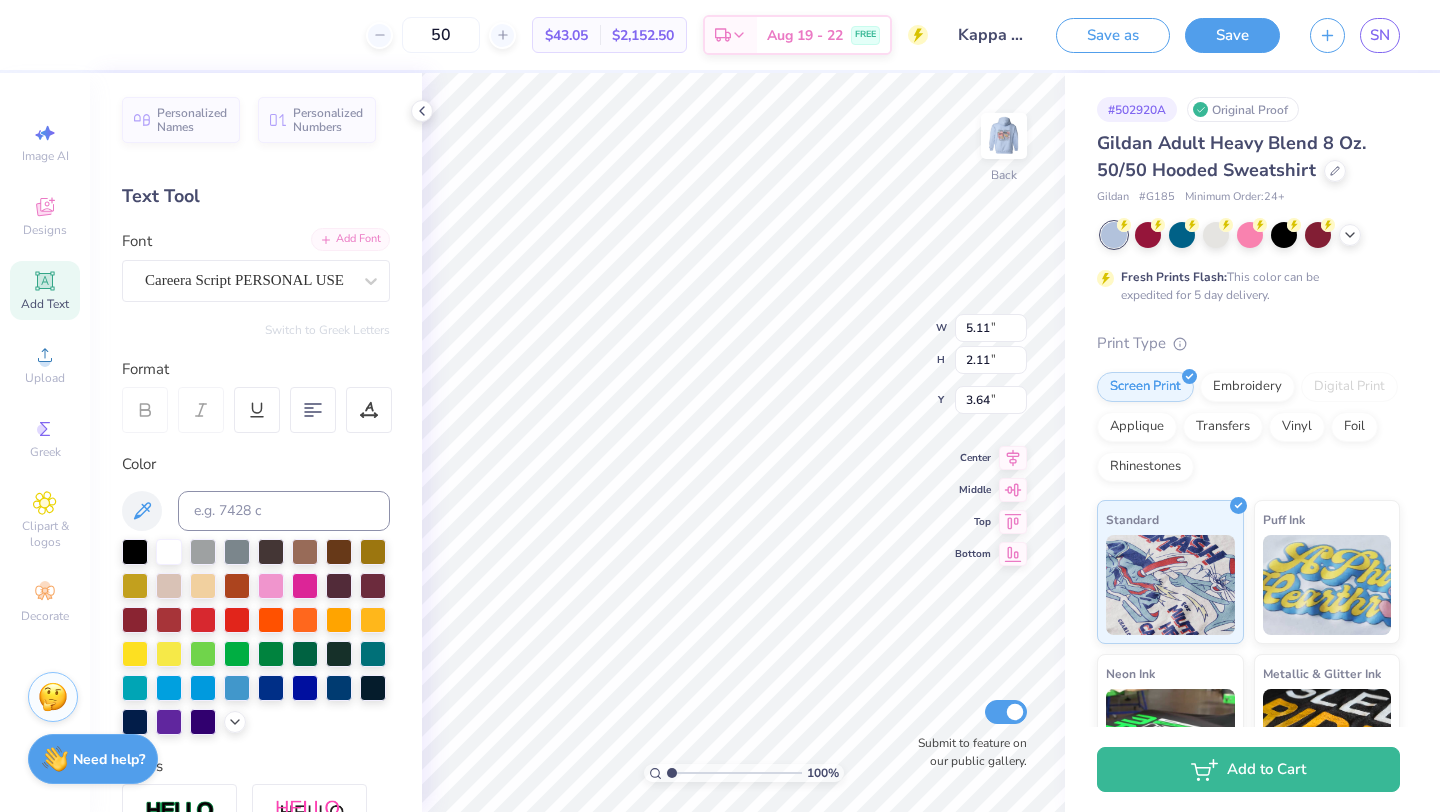 click on "Add Font" at bounding box center [350, 239] 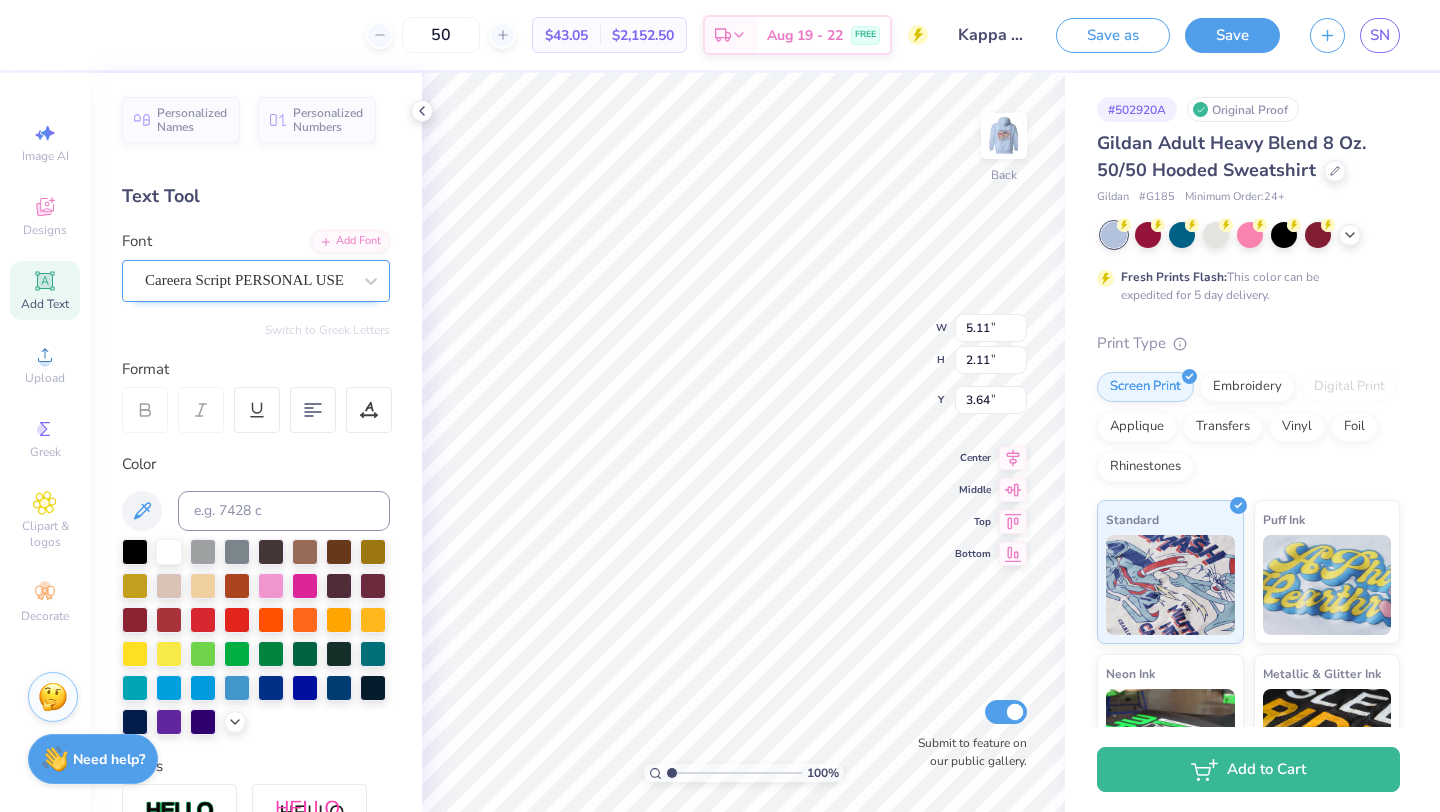 click on "Careera Script PERSONAL USE" at bounding box center [248, 280] 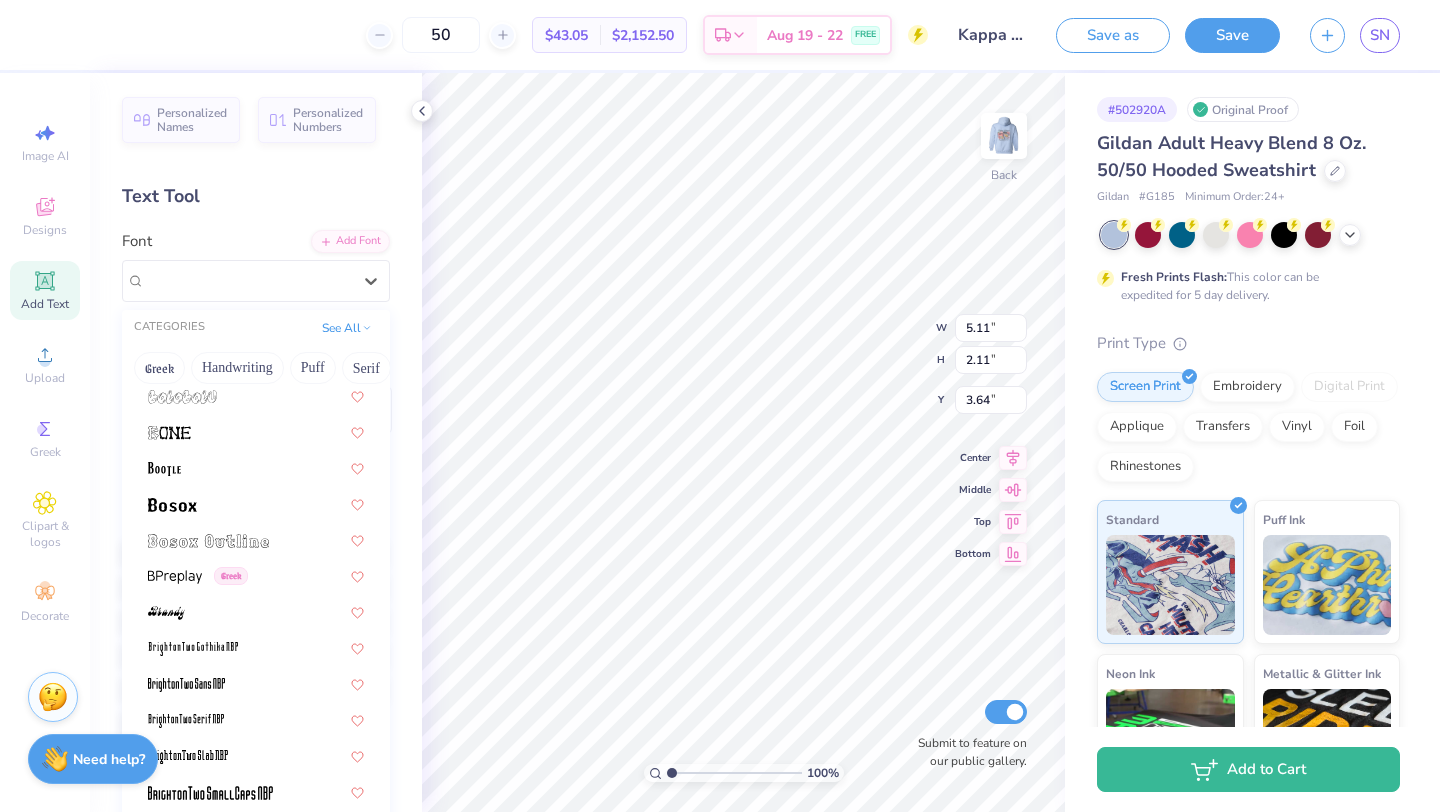 scroll, scrollTop: 1377, scrollLeft: 0, axis: vertical 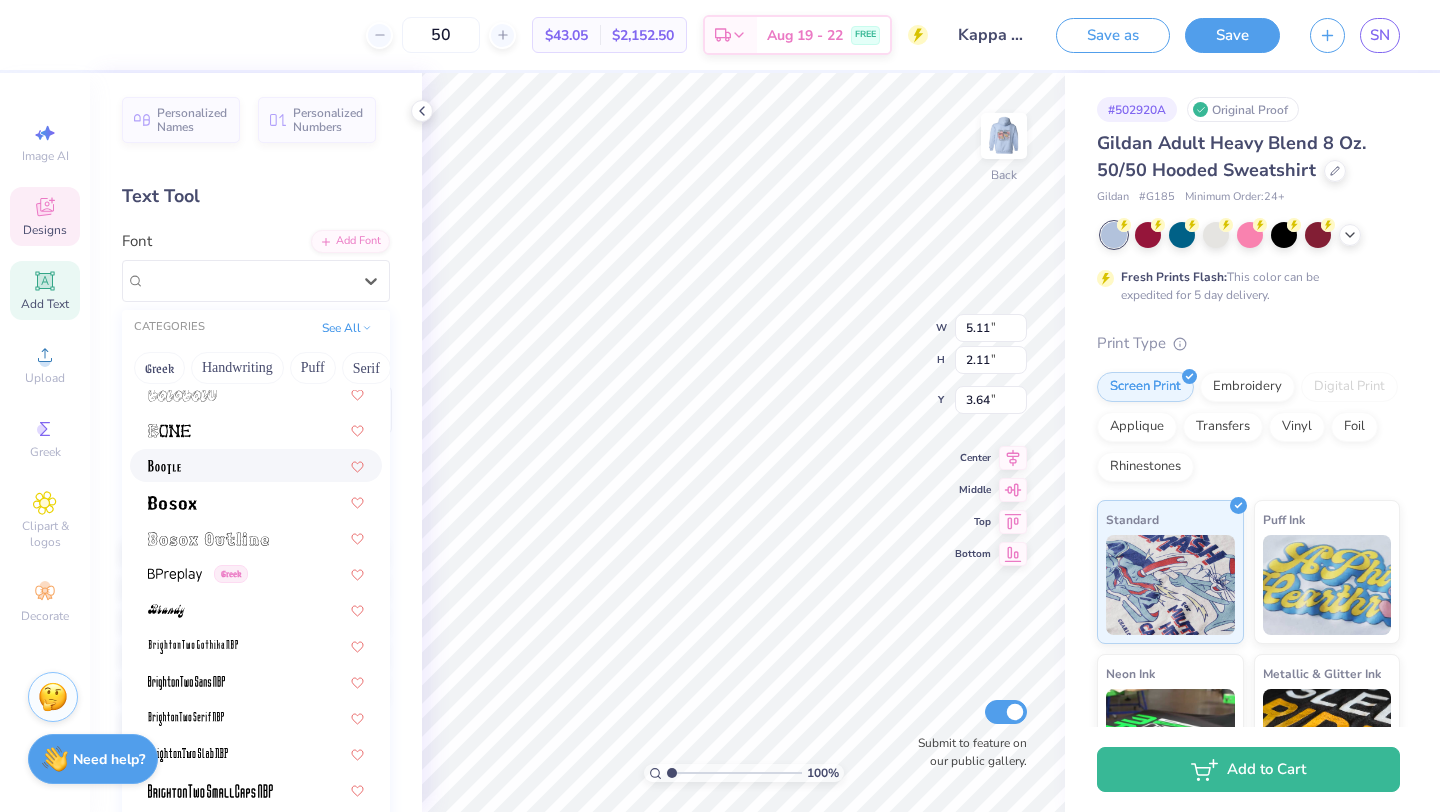 click on "Designs" at bounding box center (45, 216) 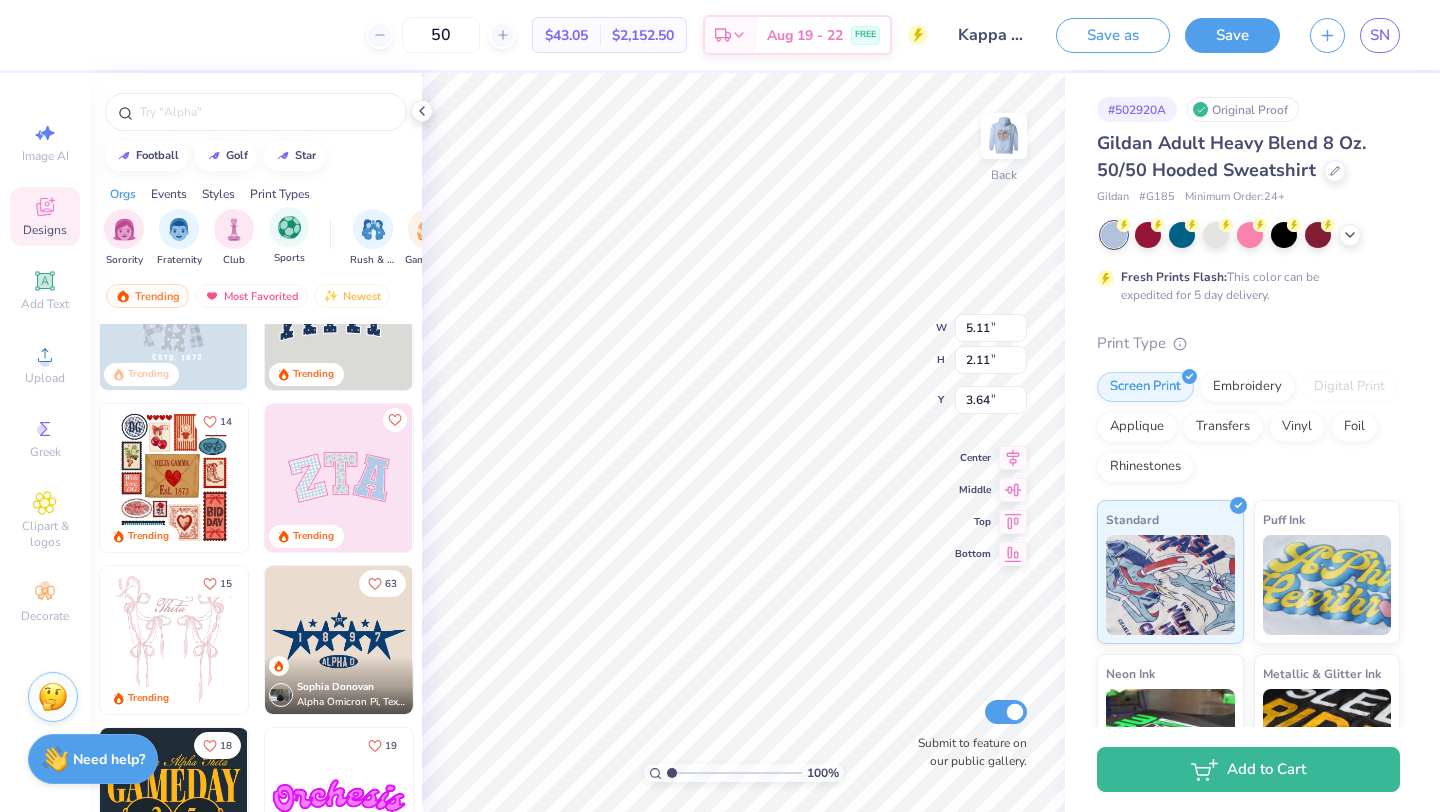 scroll, scrollTop: 98, scrollLeft: 0, axis: vertical 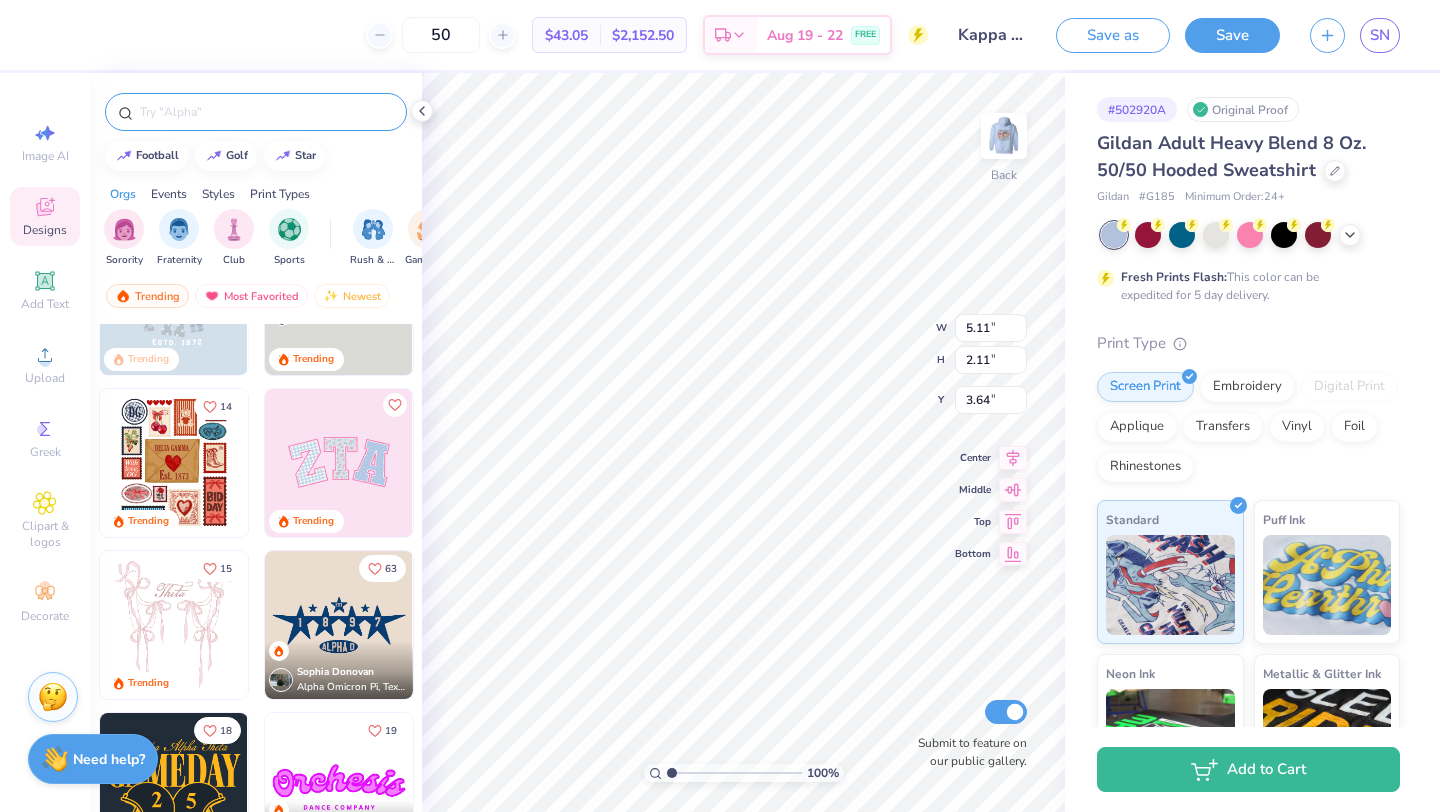 click at bounding box center (266, 112) 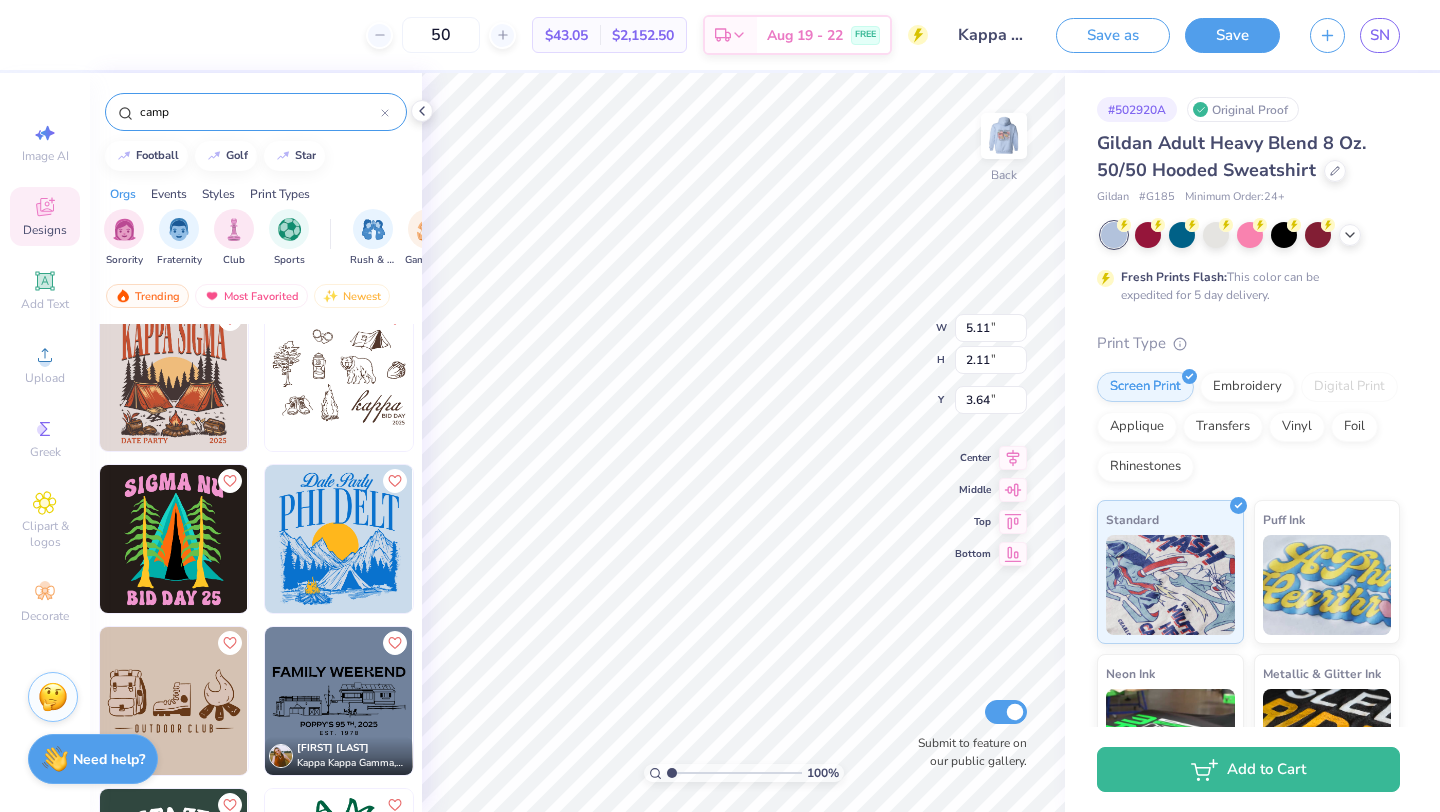 scroll, scrollTop: 2641, scrollLeft: 0, axis: vertical 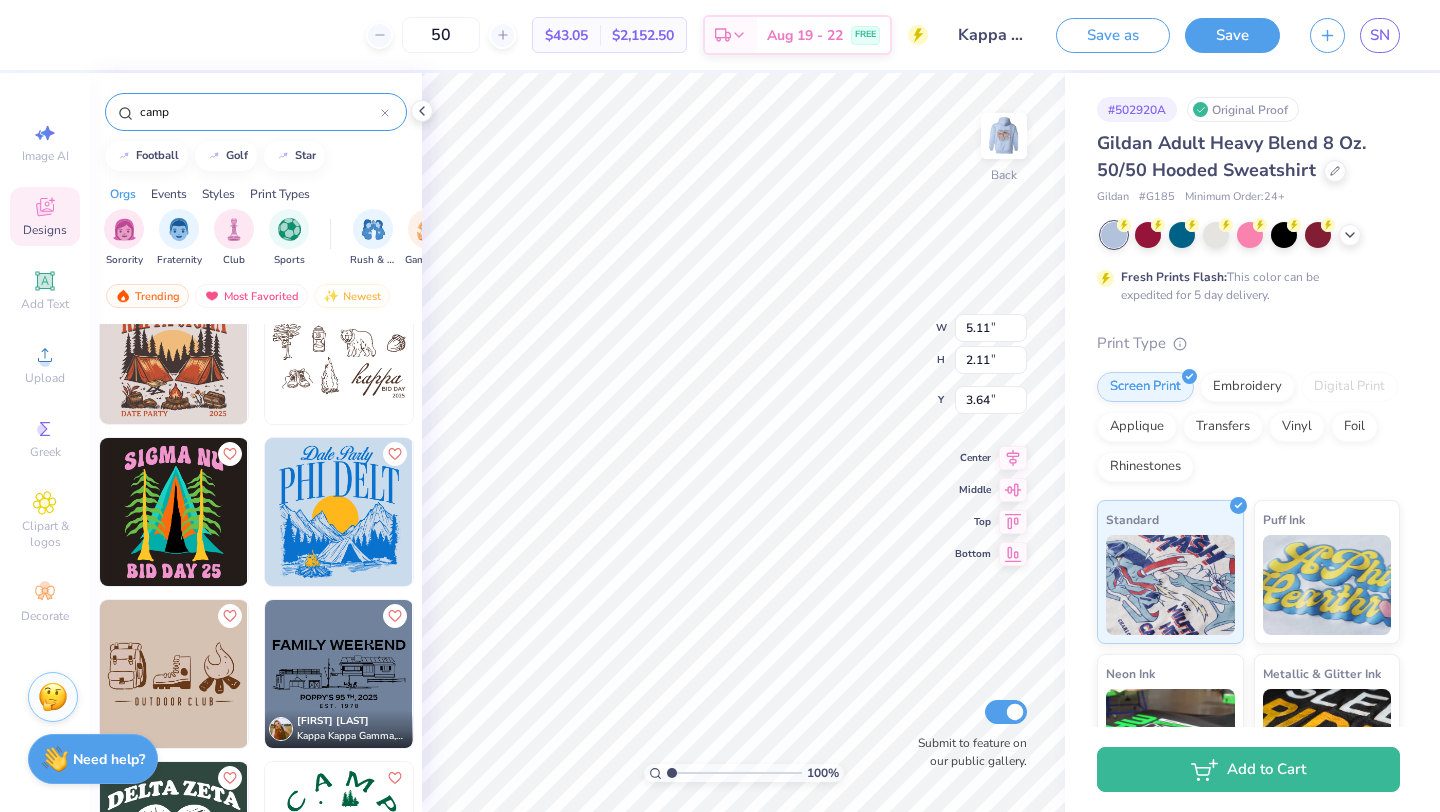 type on "camp" 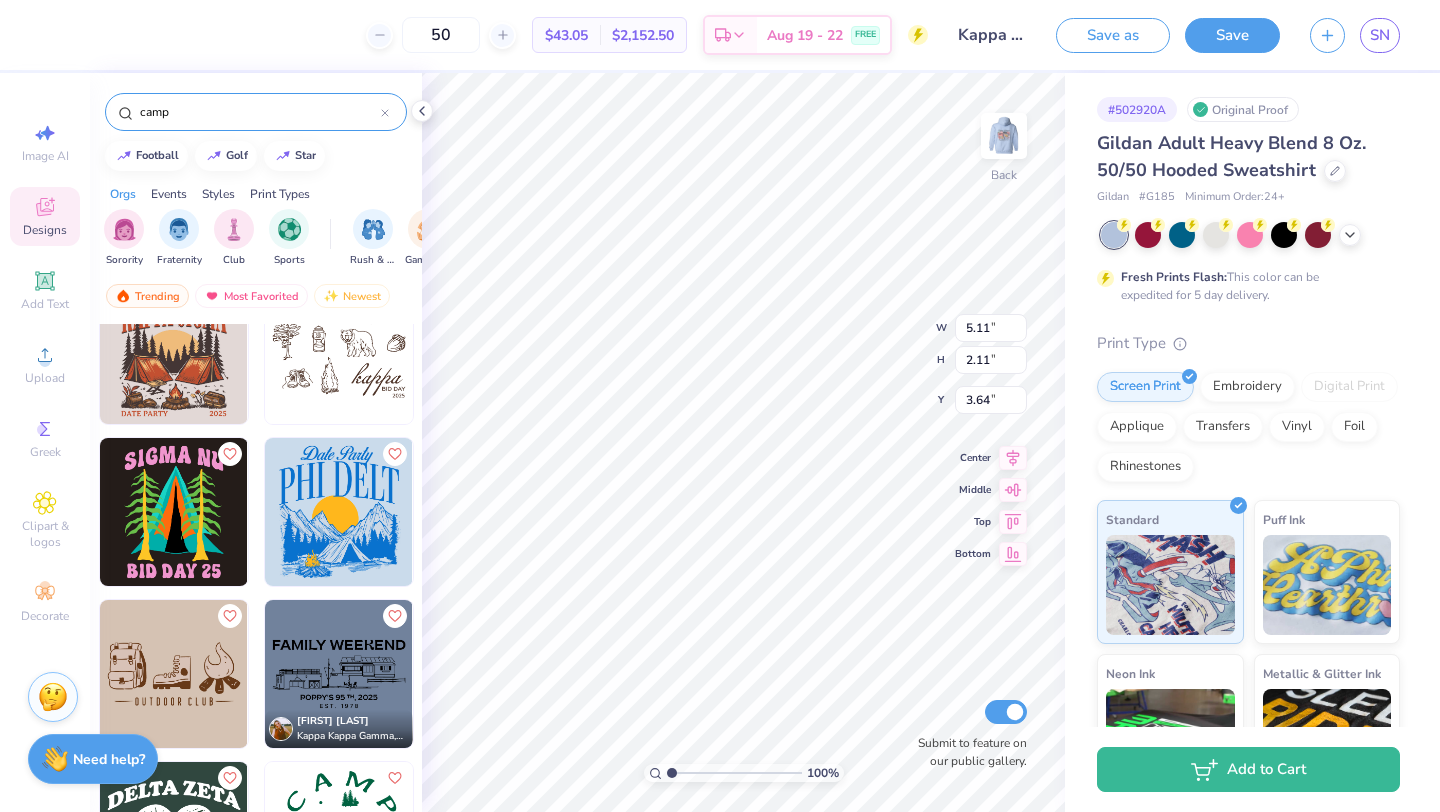 click at bounding box center [339, 512] 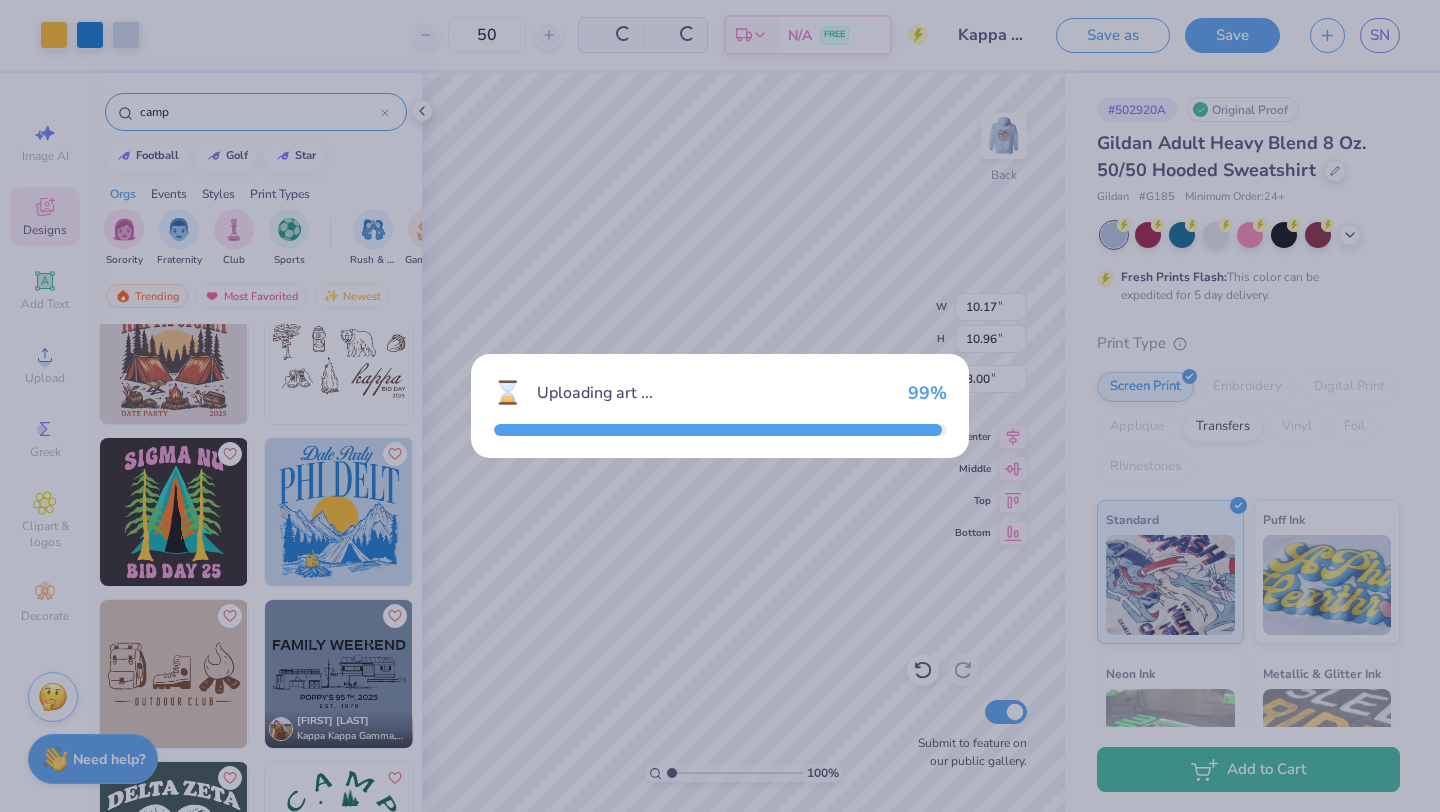 type on "10.17" 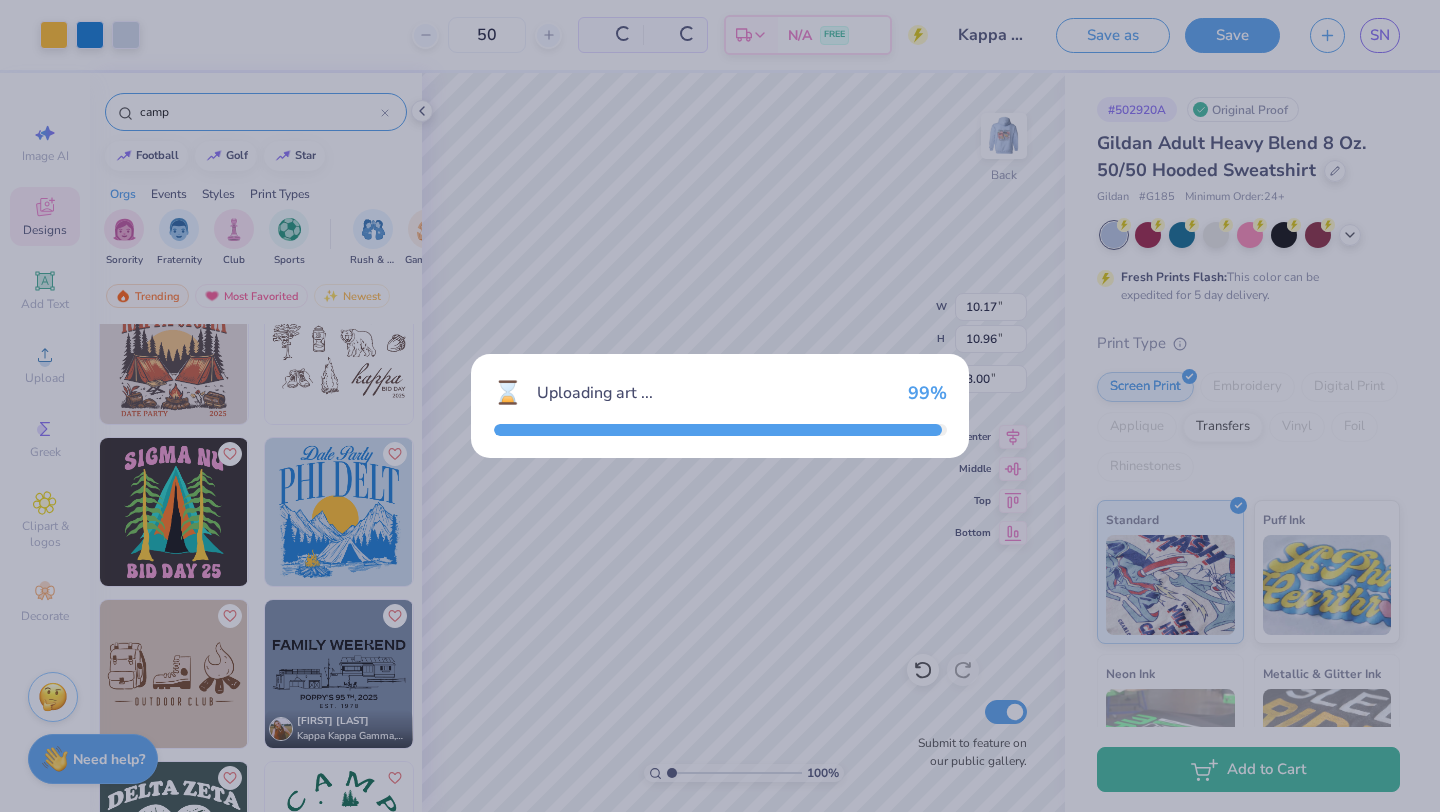 type on "10.96" 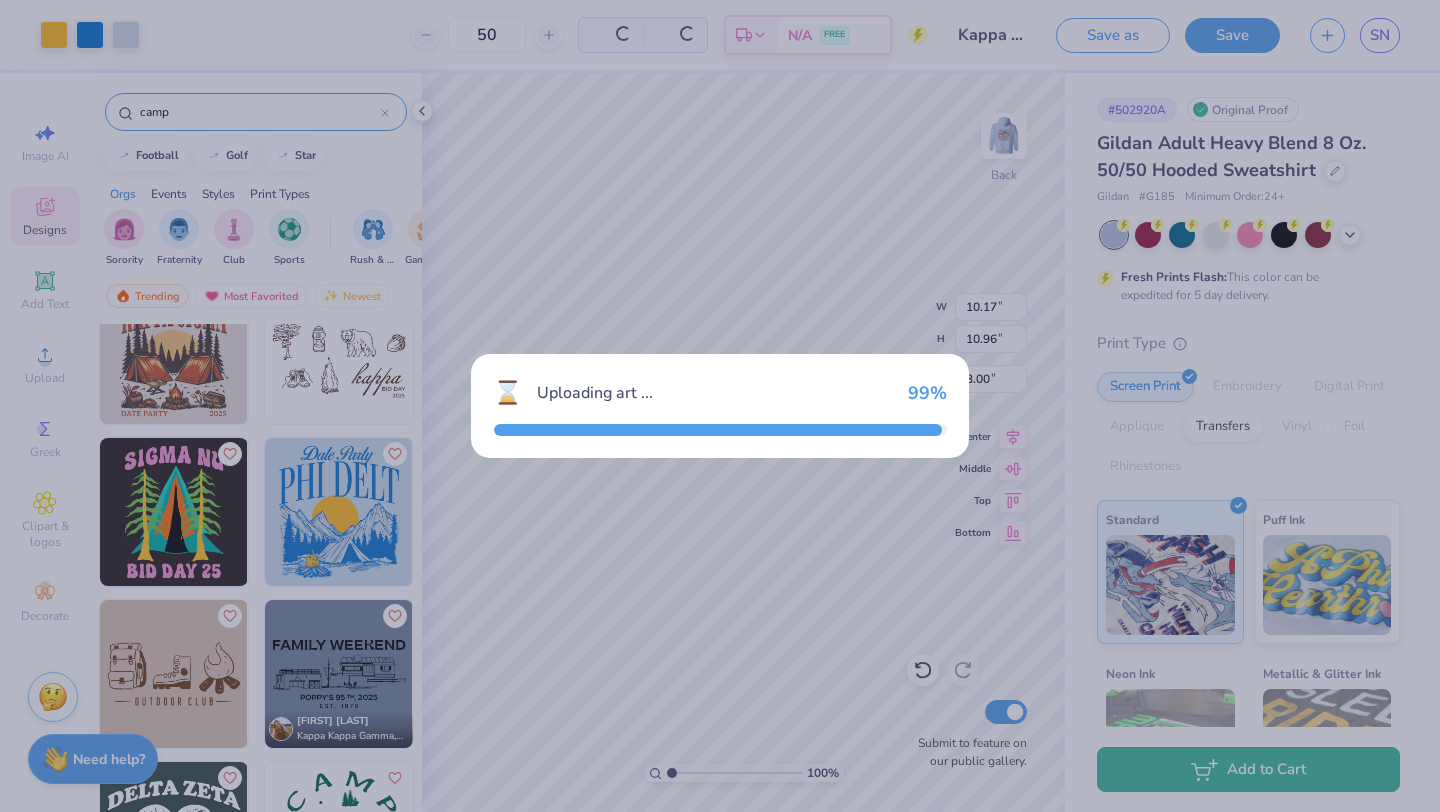 type on "3.00" 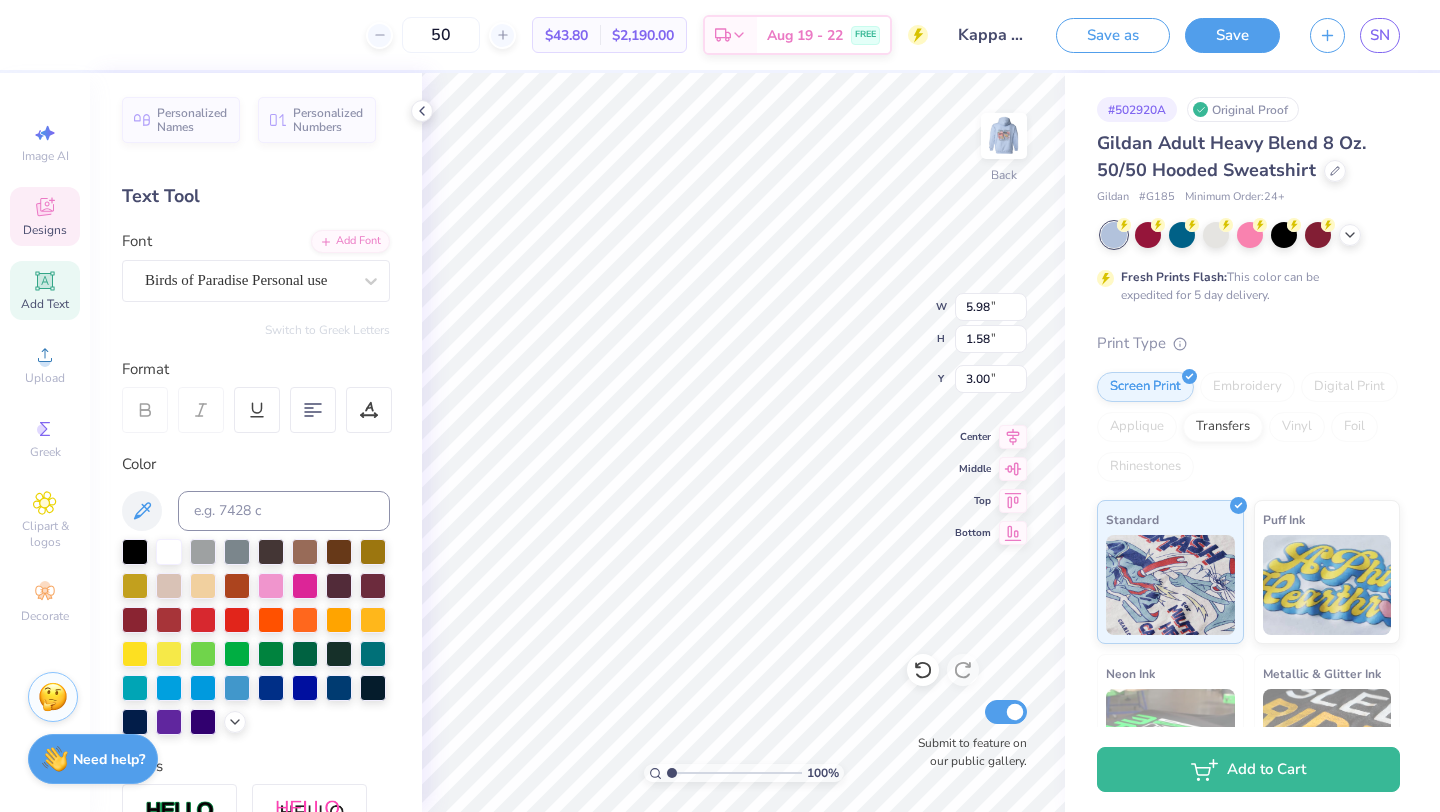 type on "10.12" 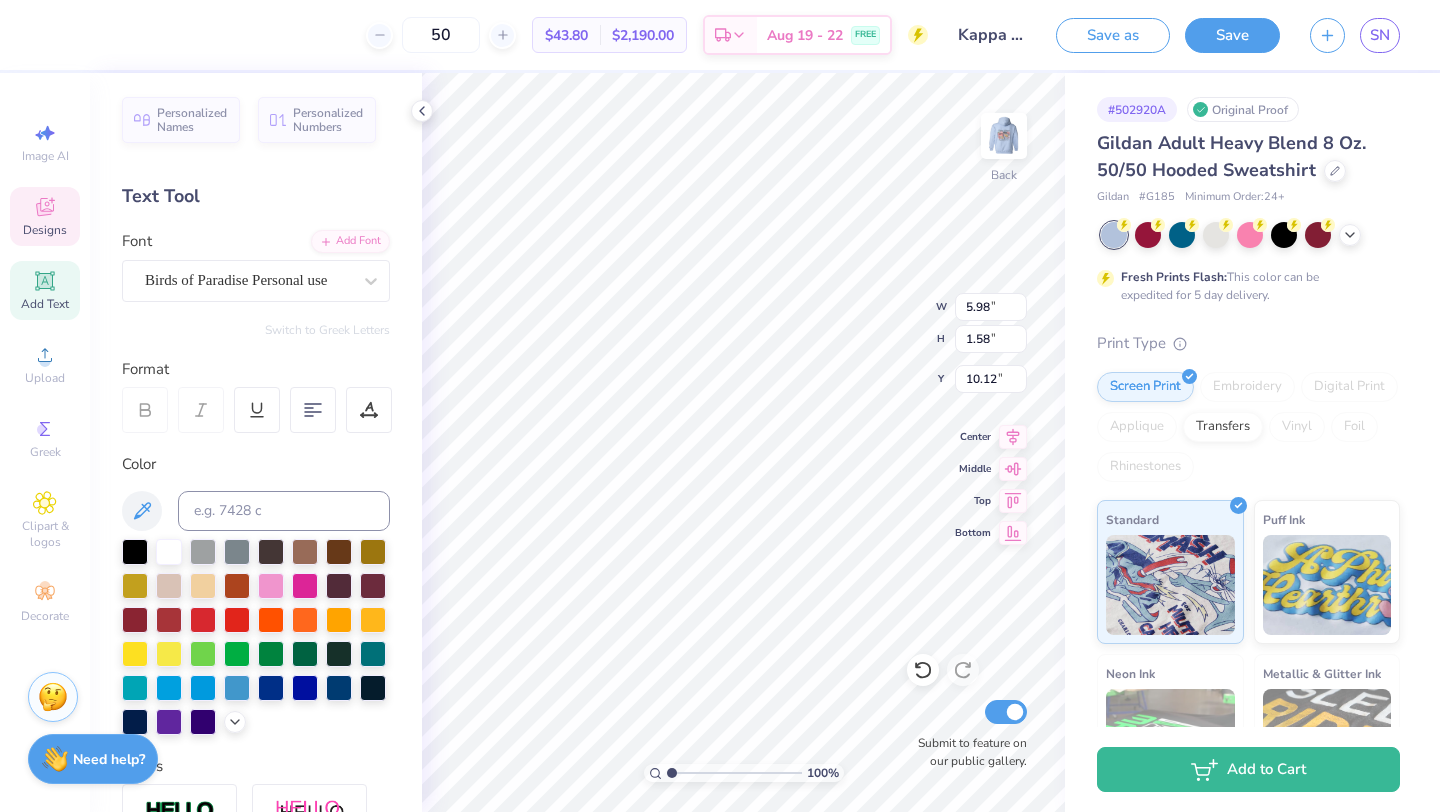 type on "Kappa" 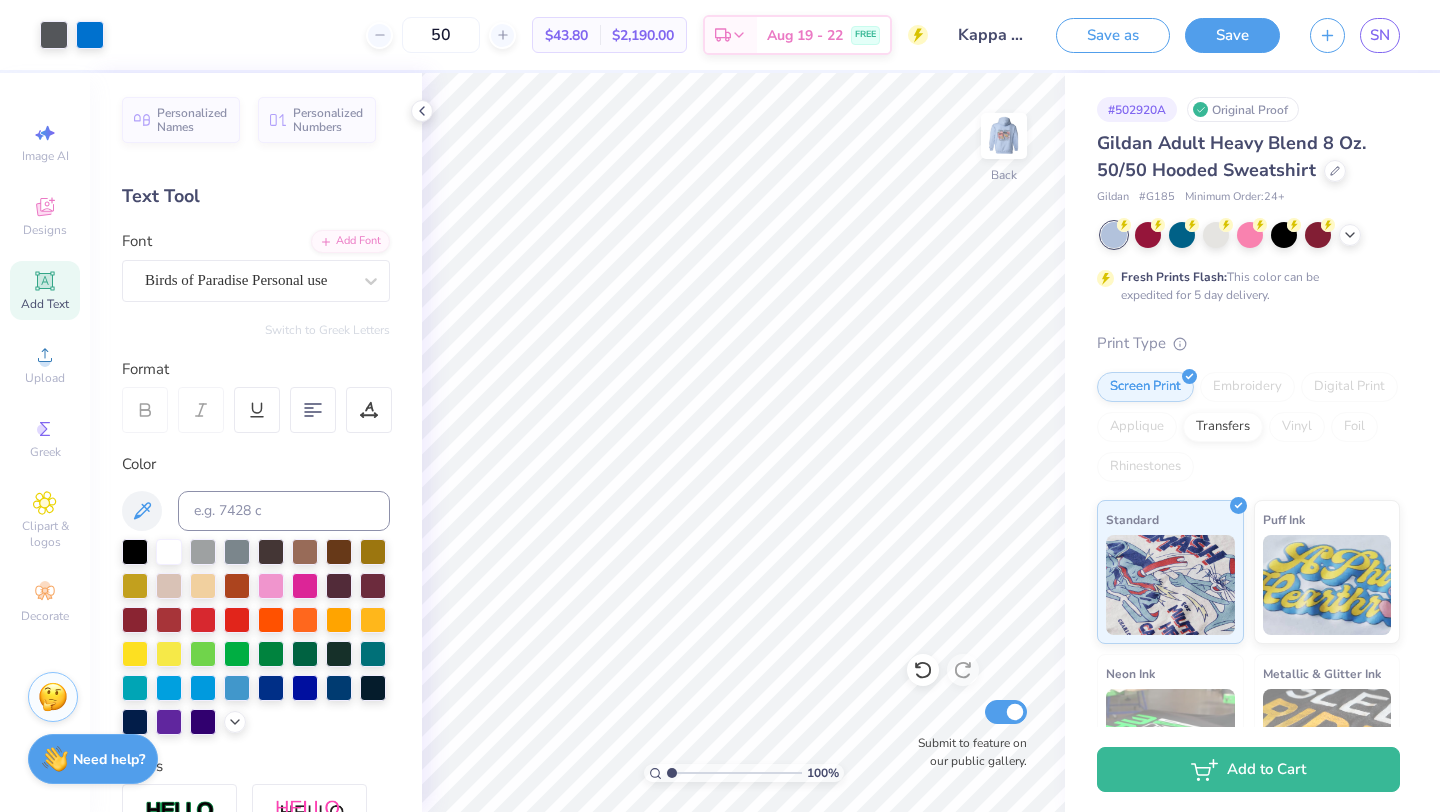 click on "Art colors 50 $43.80 Per Item $2,190.00 Total Est.  Delivery Aug 19 - 22 FREE Design Title Kappa fall retreat 2024 Save as Save SN" at bounding box center [720, 35] 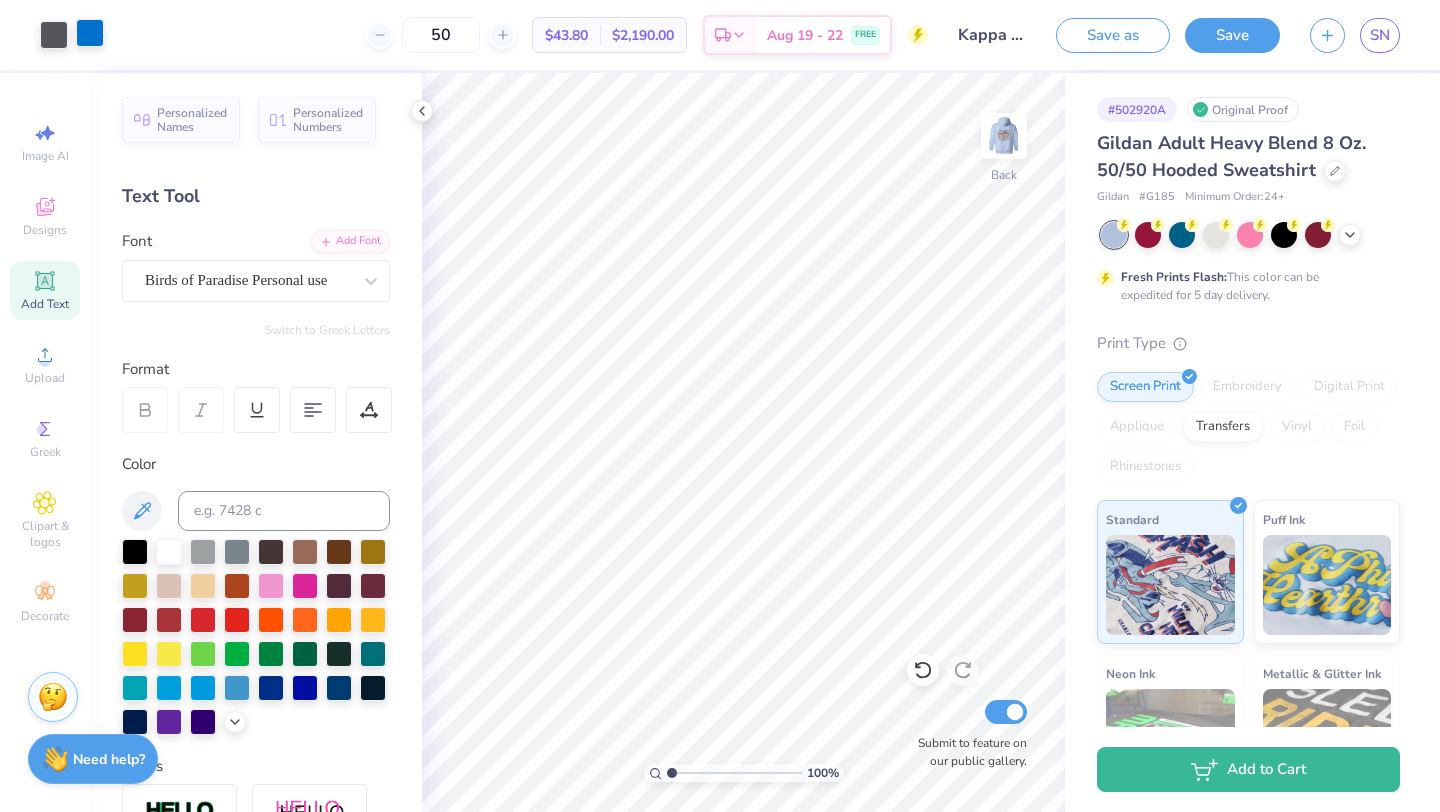 click at bounding box center [90, 33] 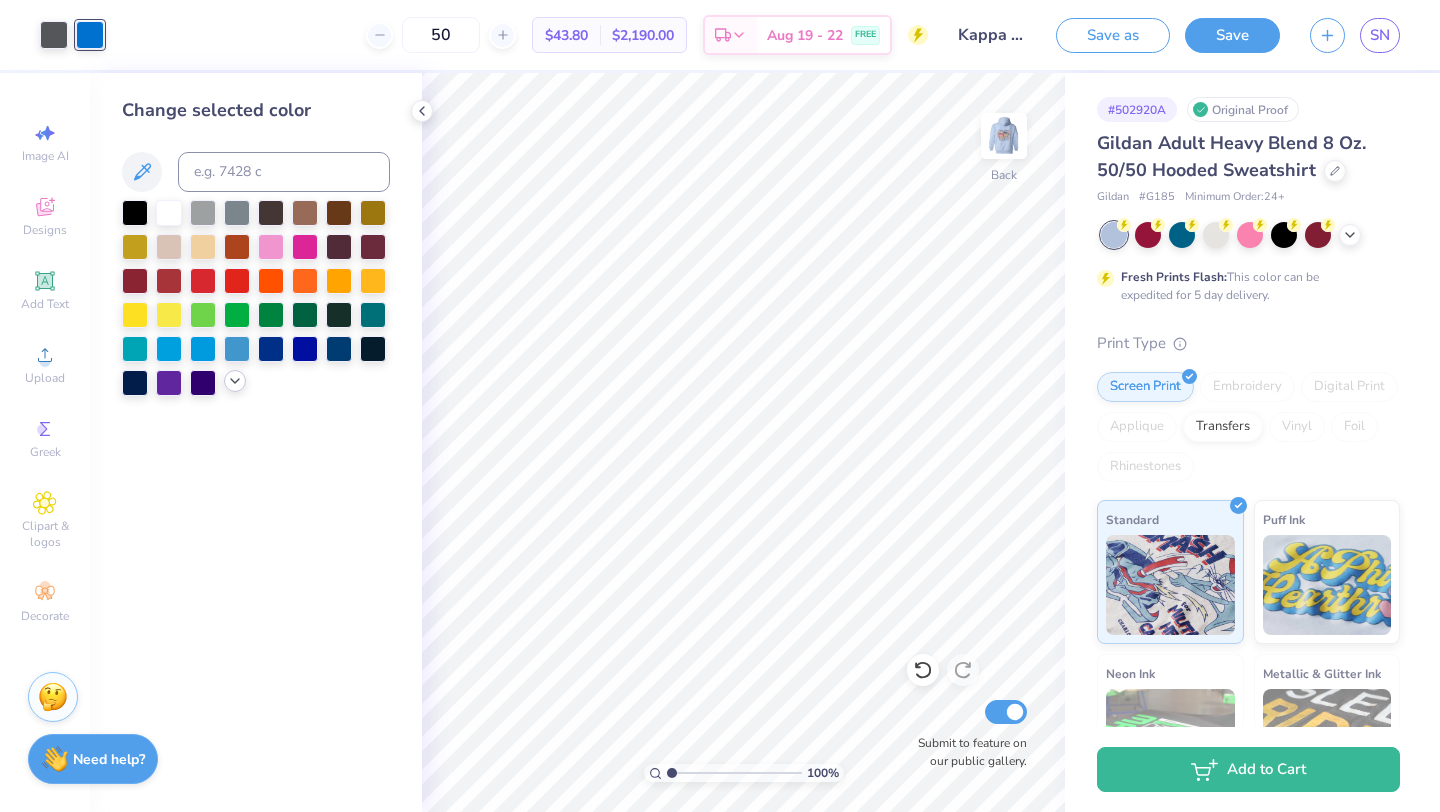 click 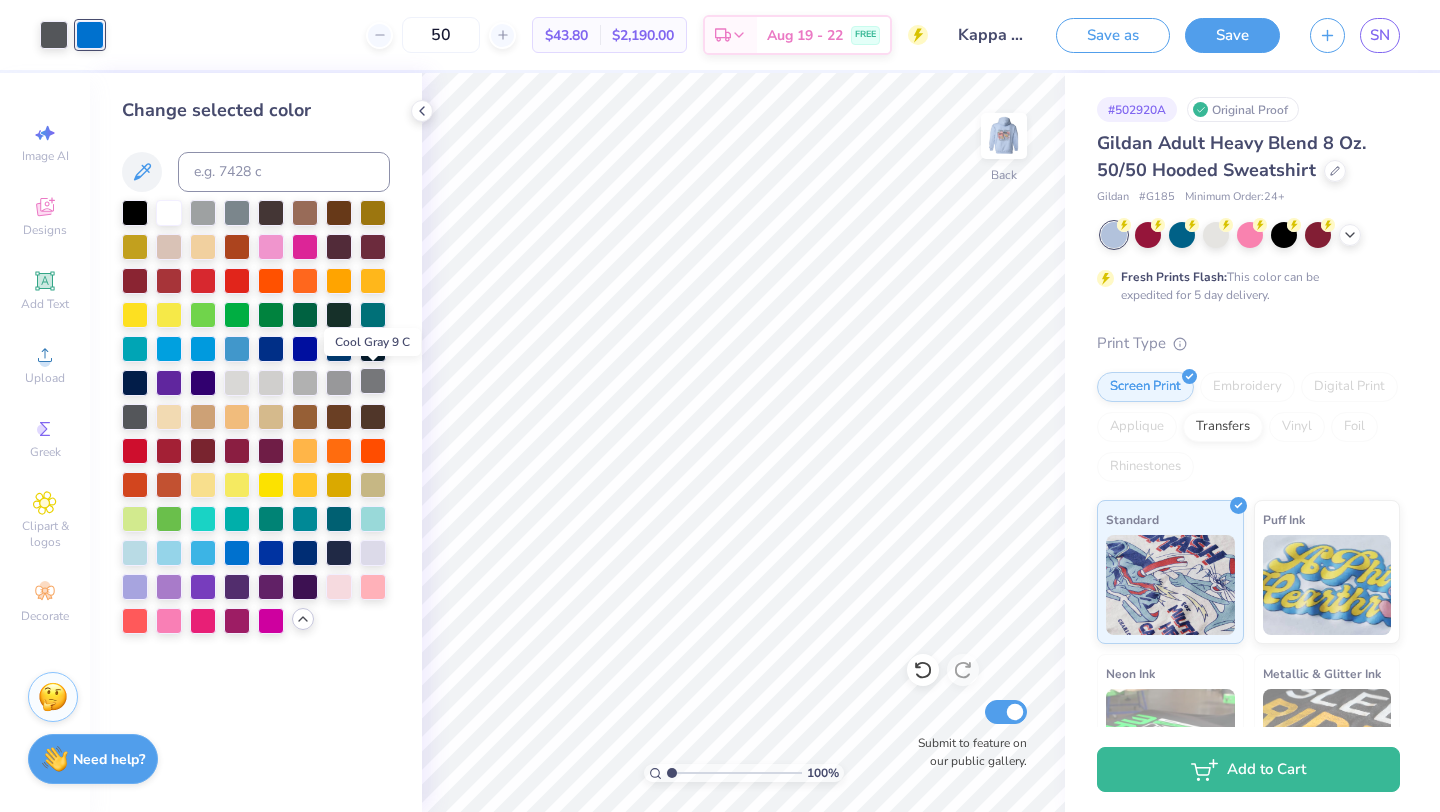 click at bounding box center (373, 381) 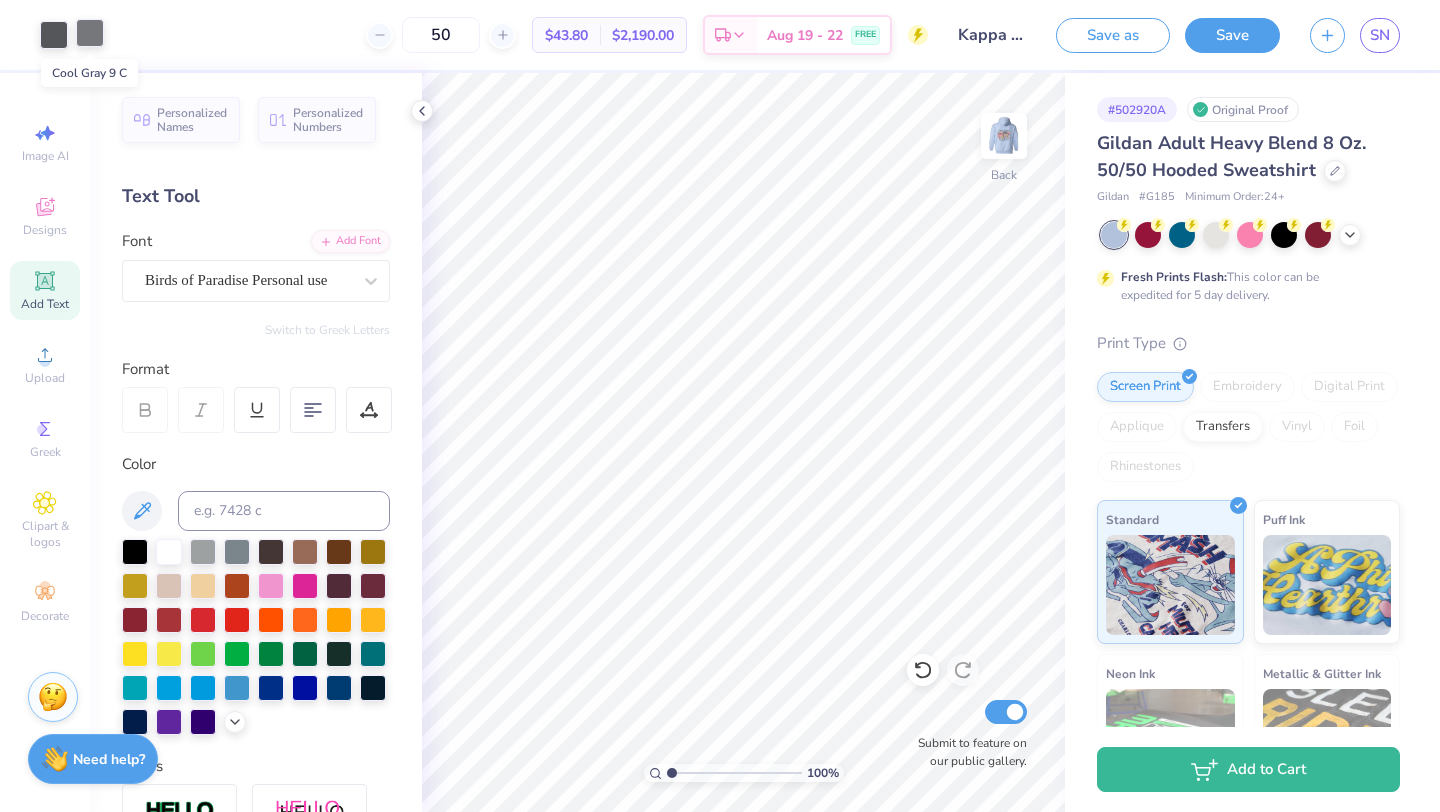 click at bounding box center [90, 33] 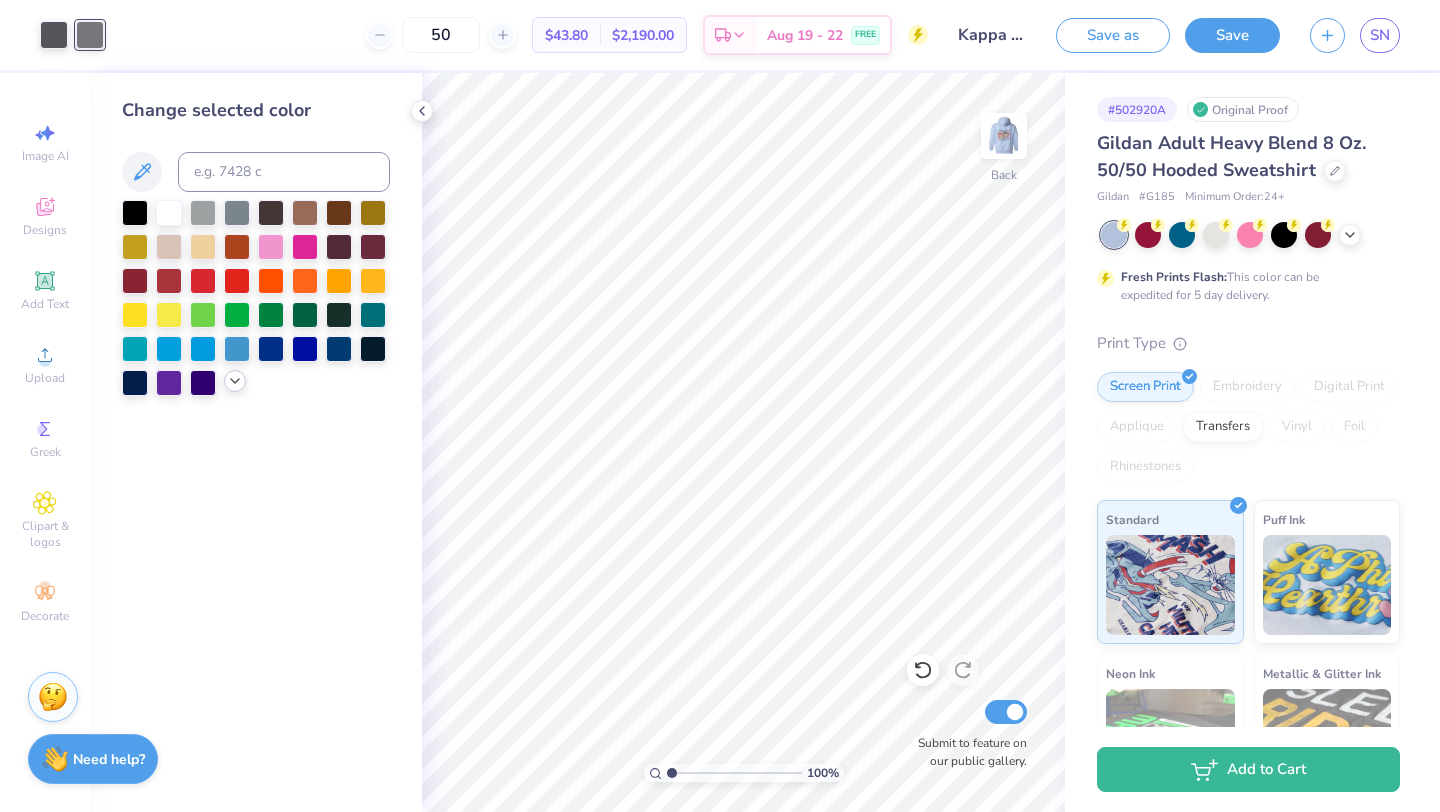 click 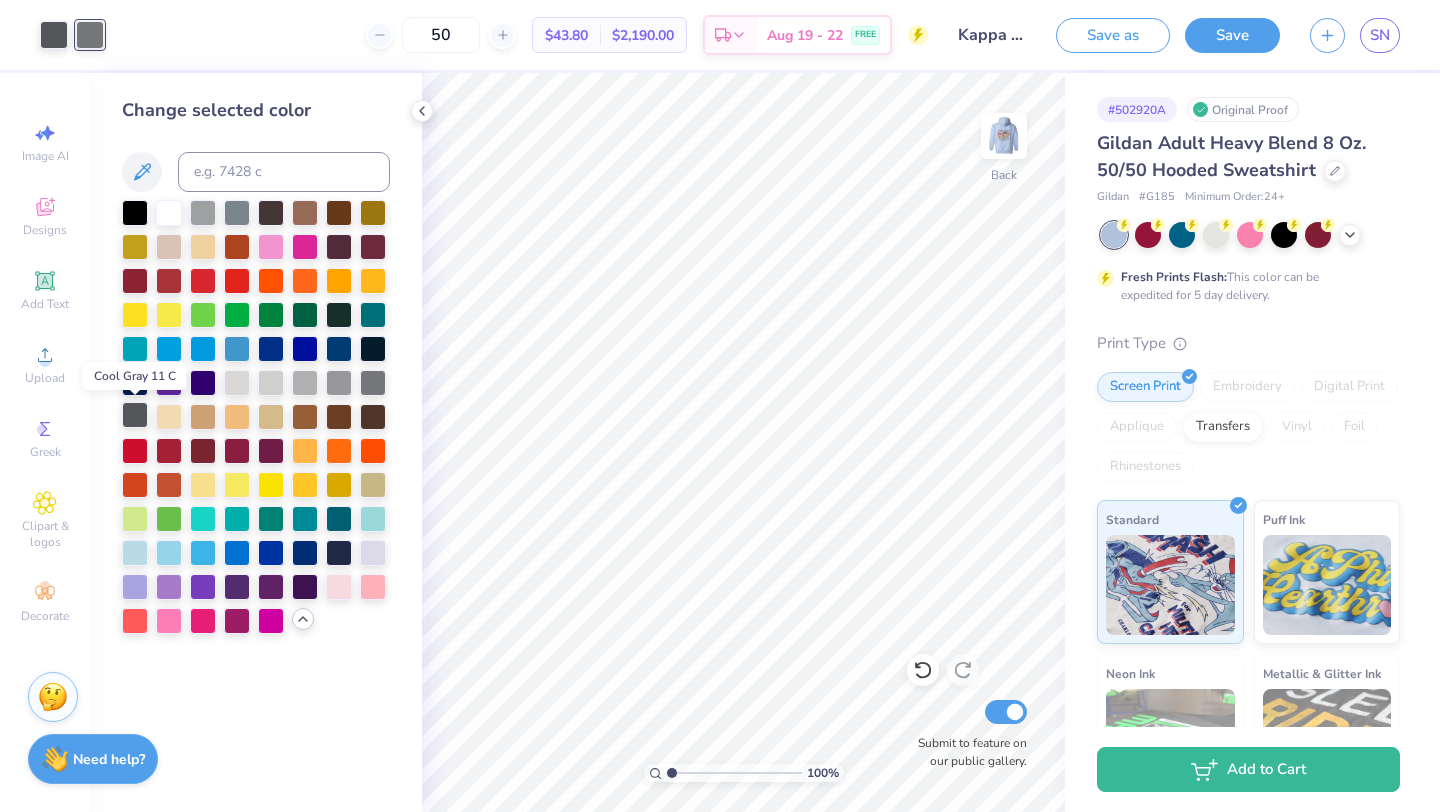 click at bounding box center [135, 415] 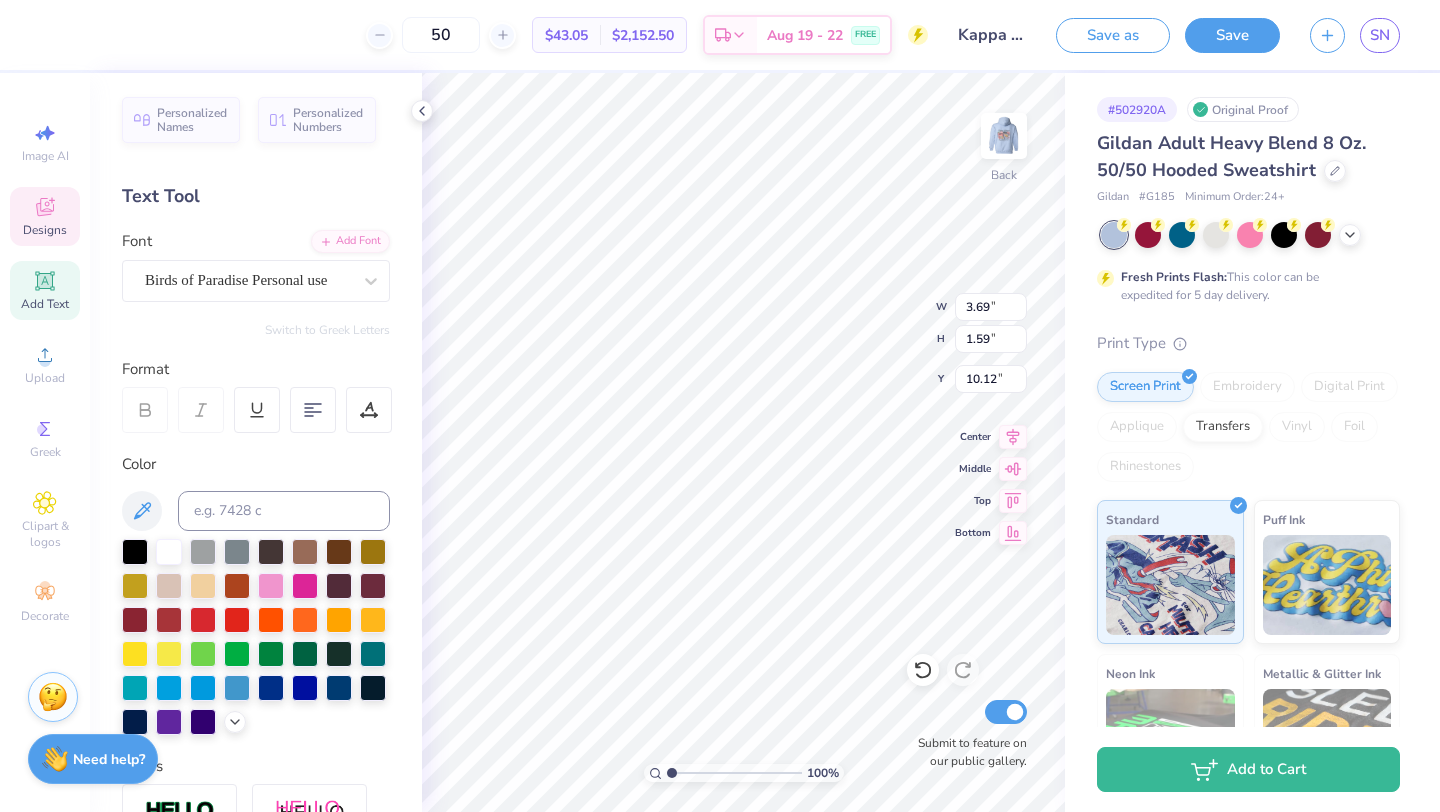 type on "4.70" 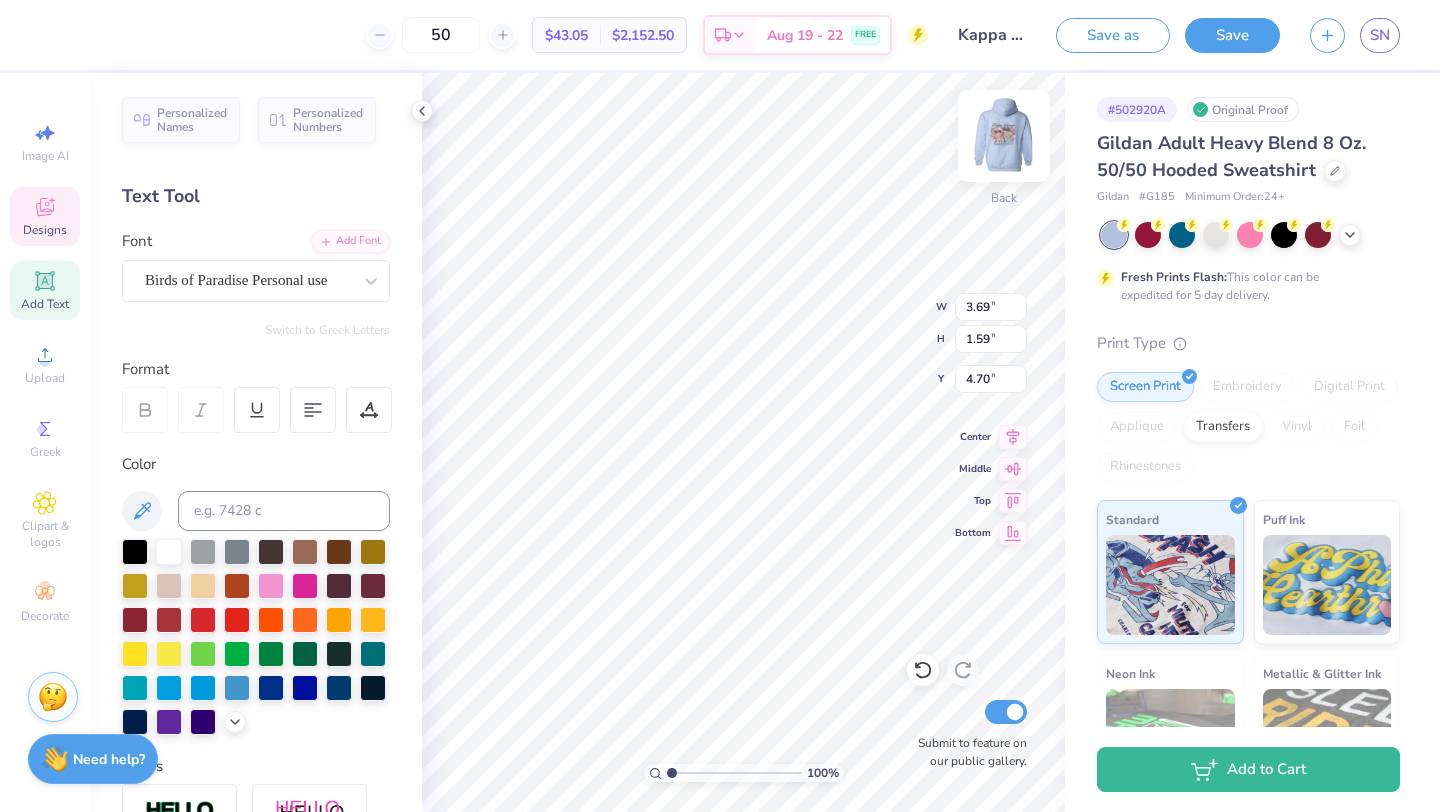 click at bounding box center [1004, 136] 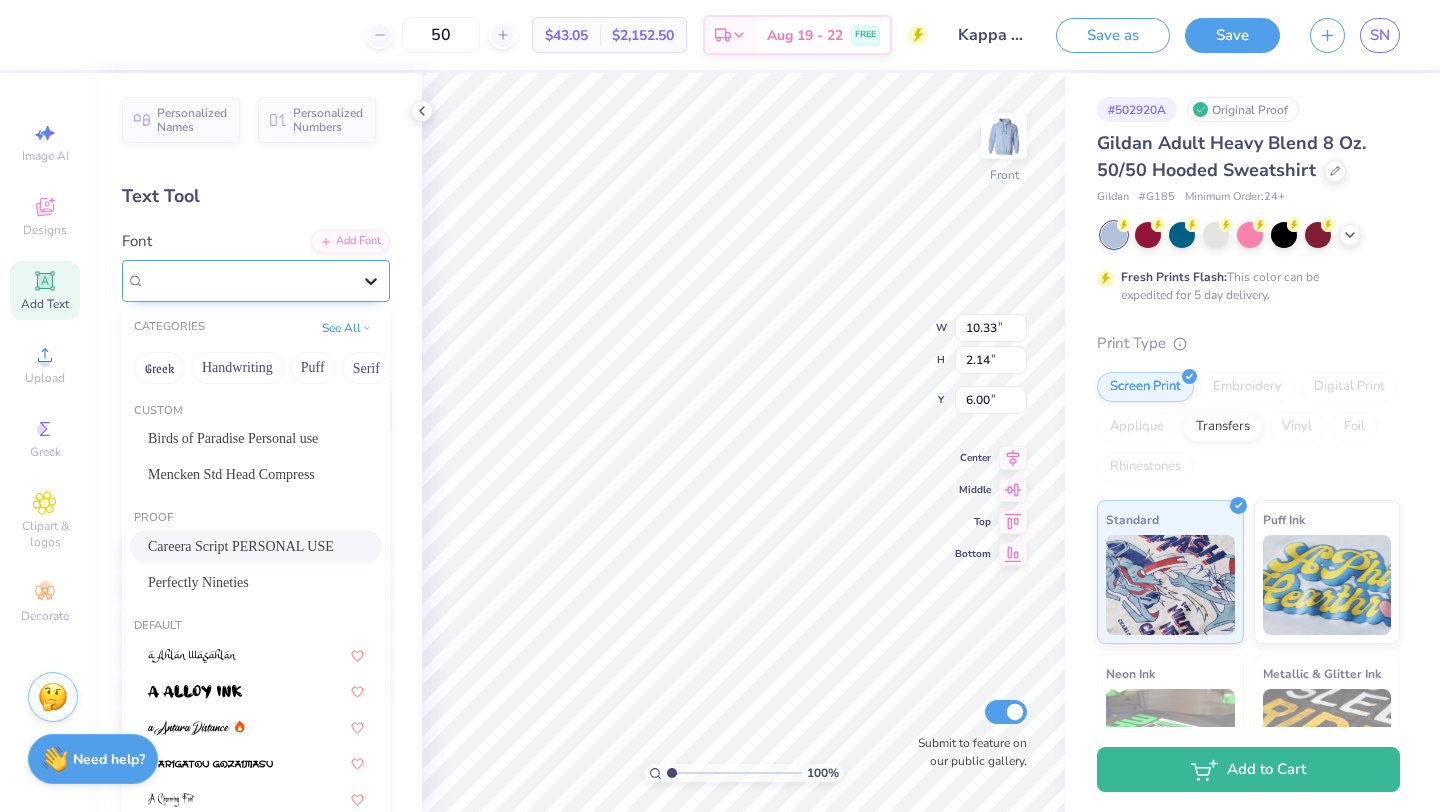 click at bounding box center (371, 281) 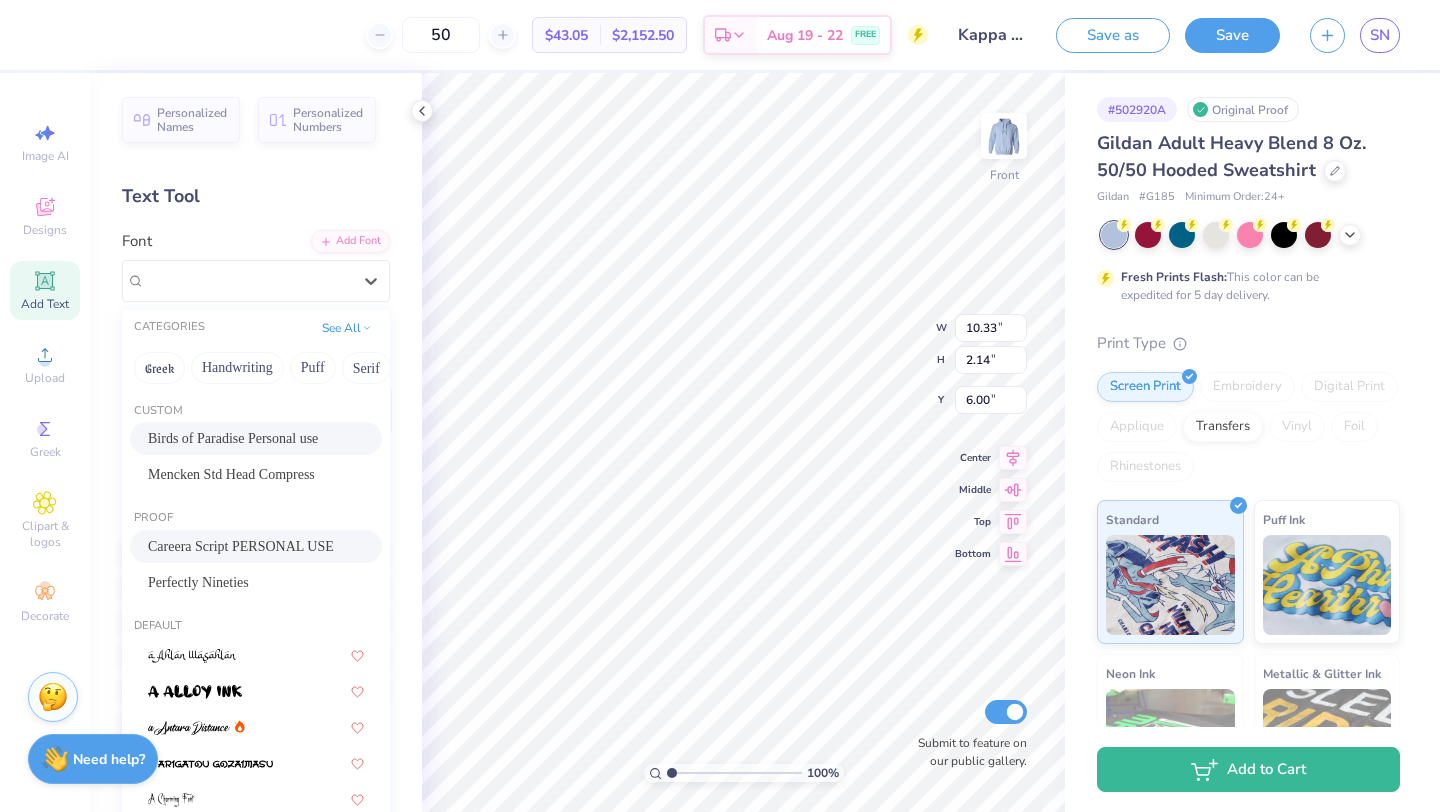 click on "Birds of Paradise Personal use" at bounding box center (233, 438) 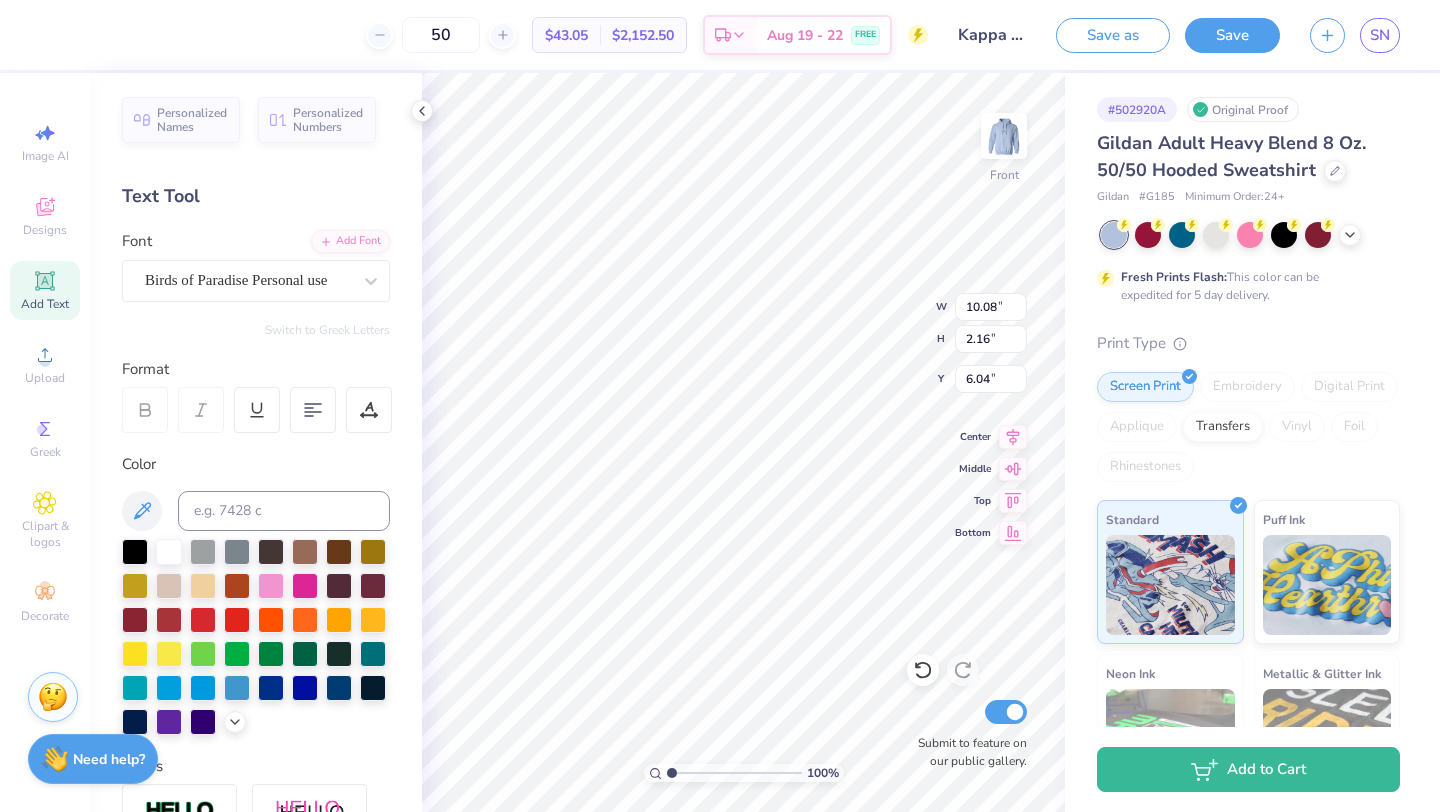 type on "10.08" 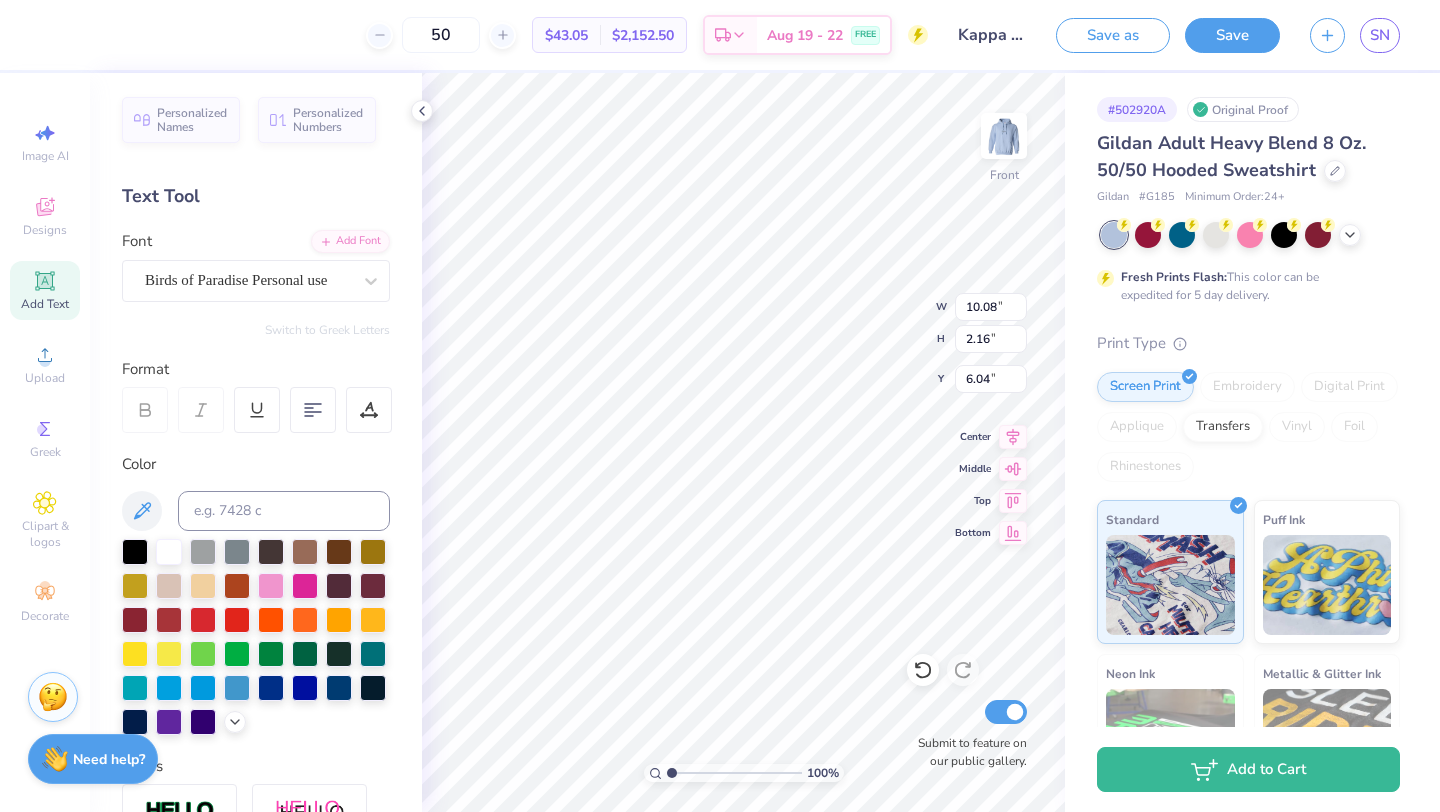 type on "6.00" 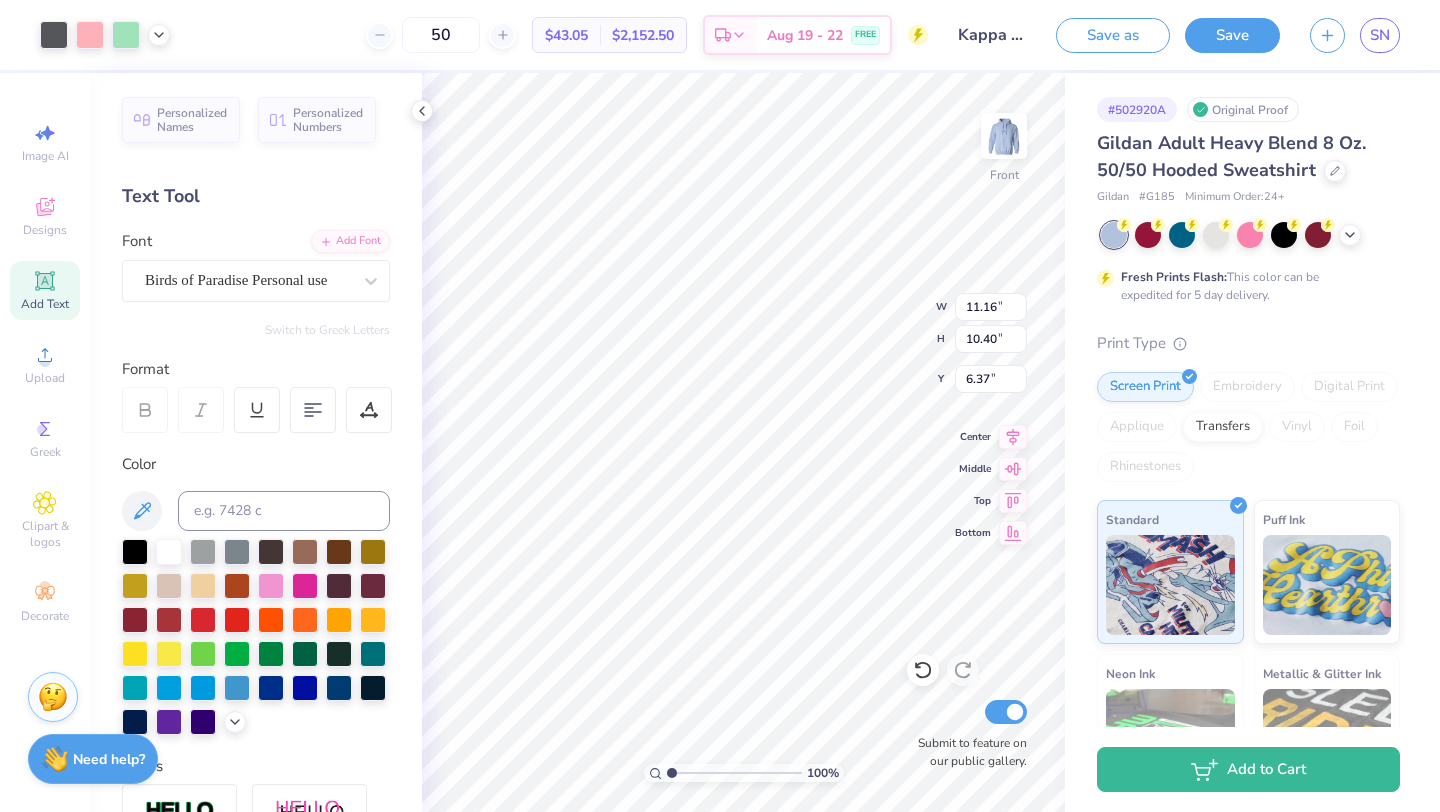 type on "6.60" 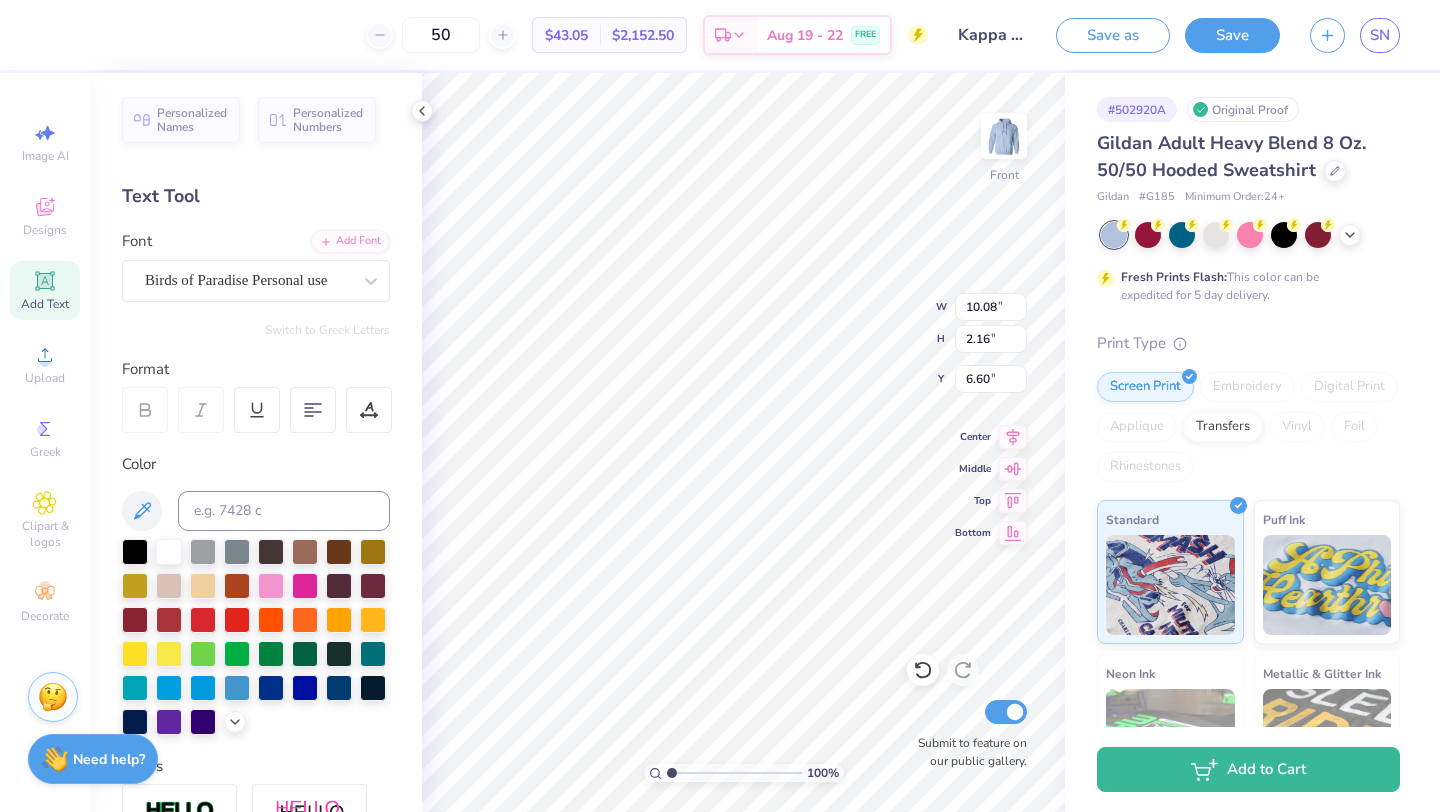 type on "6.35" 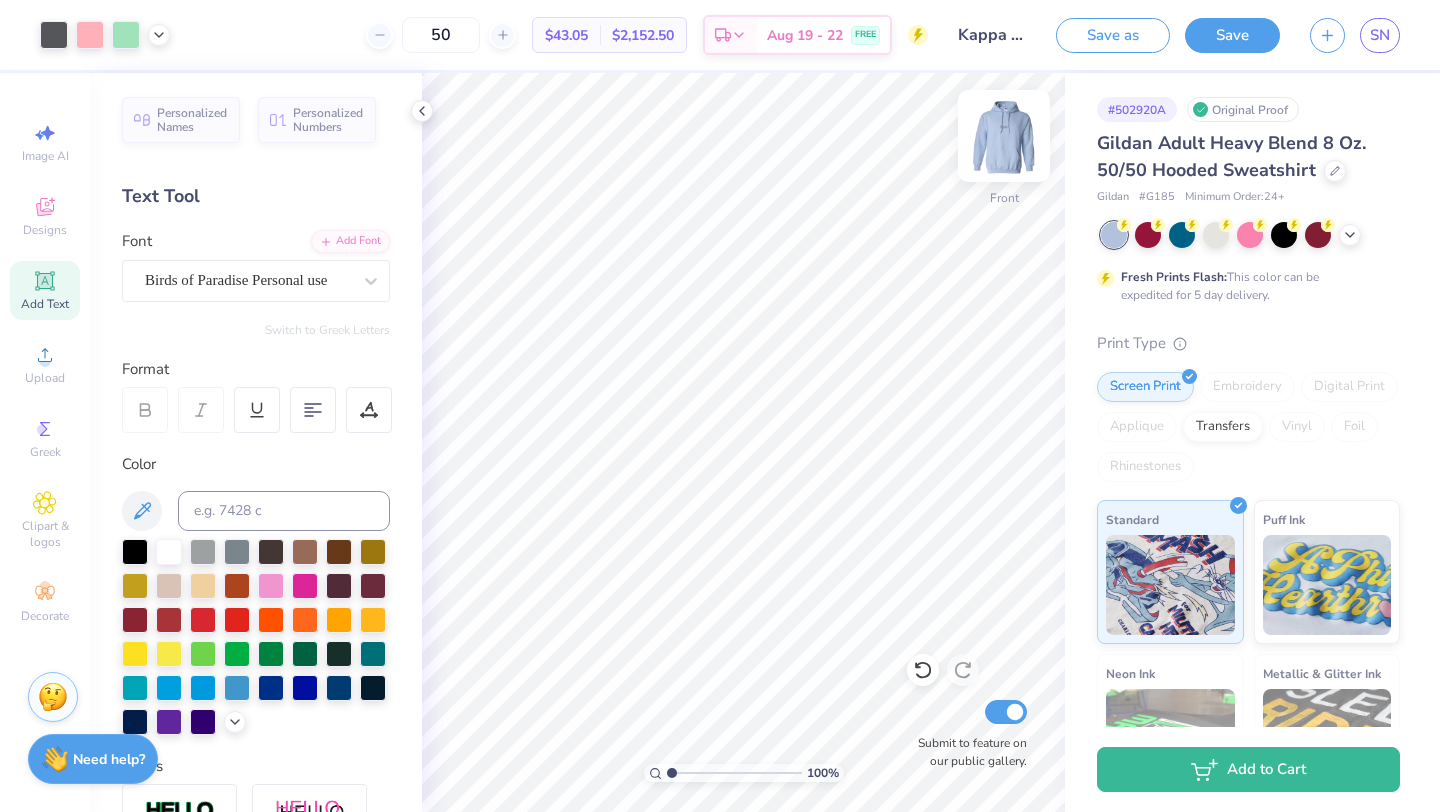 click at bounding box center (1004, 136) 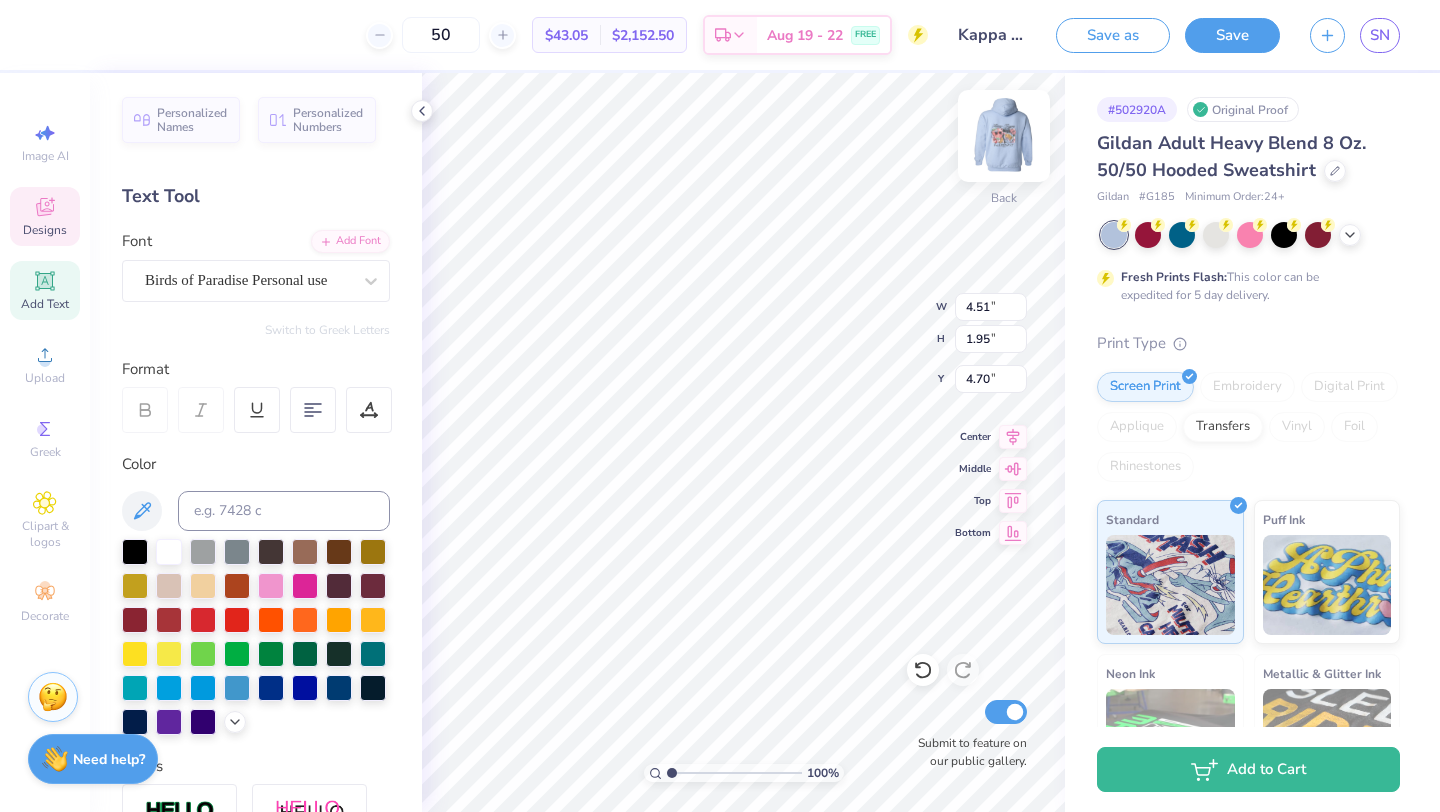 type on "4.51" 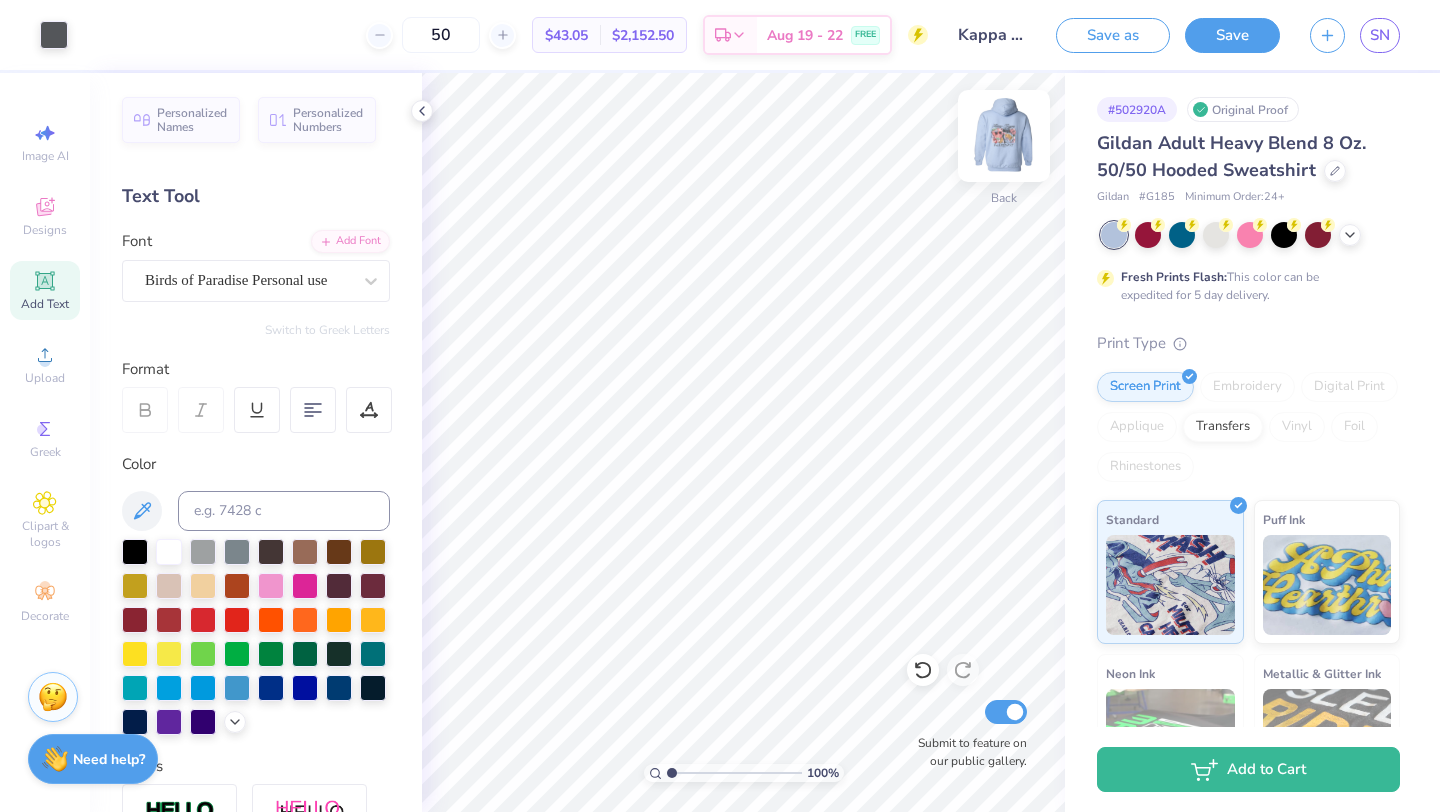 click at bounding box center [1004, 136] 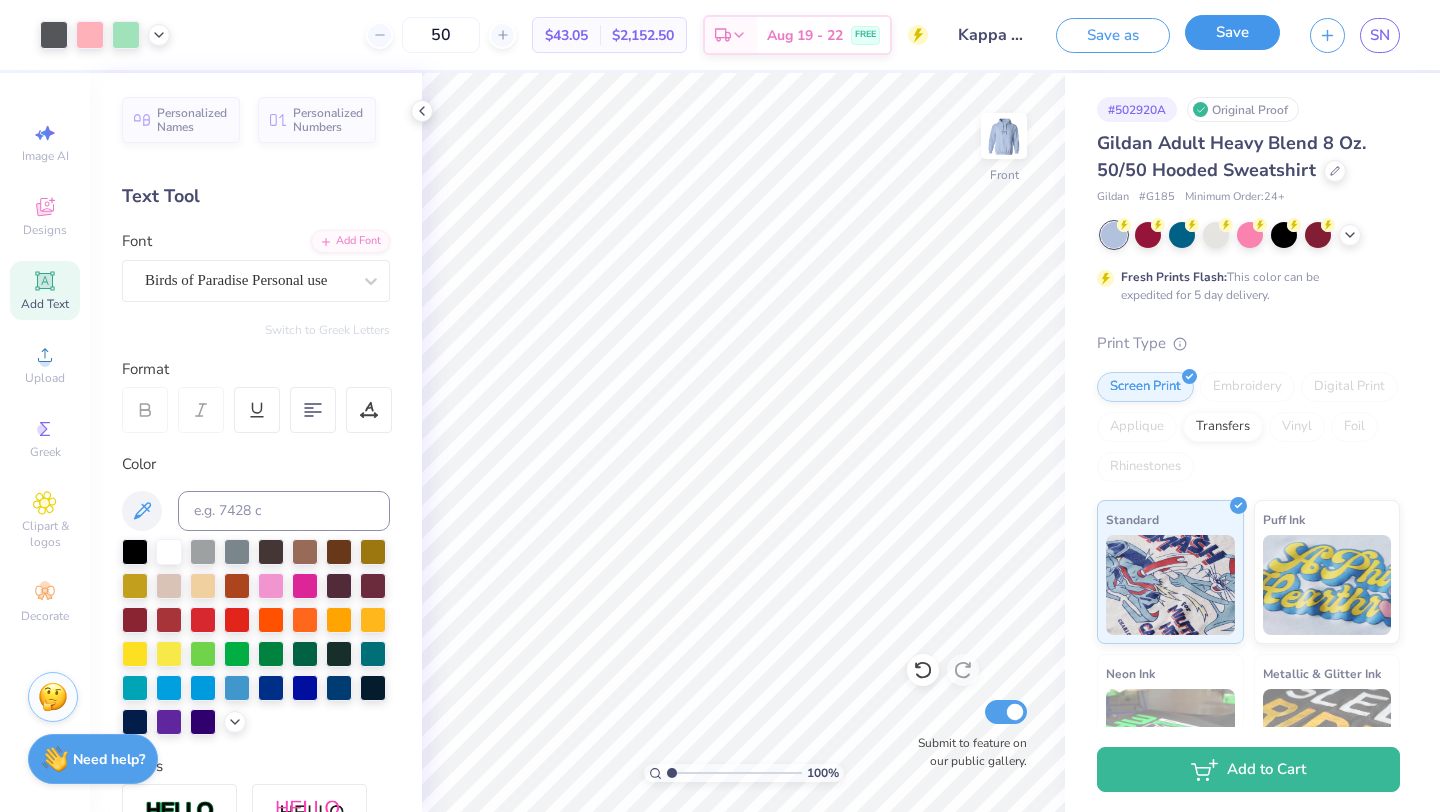 click on "Save" at bounding box center [1232, 32] 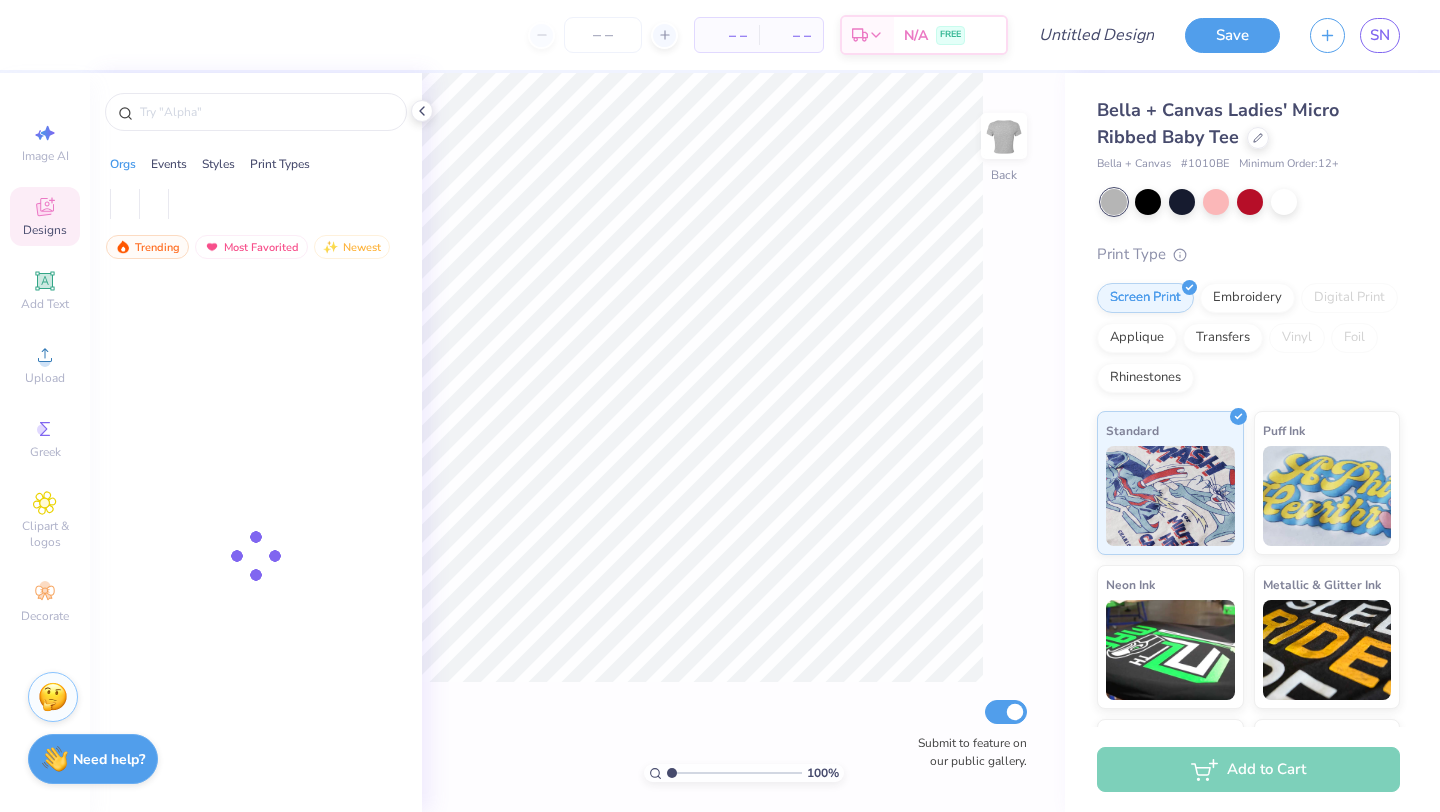 scroll, scrollTop: 0, scrollLeft: 0, axis: both 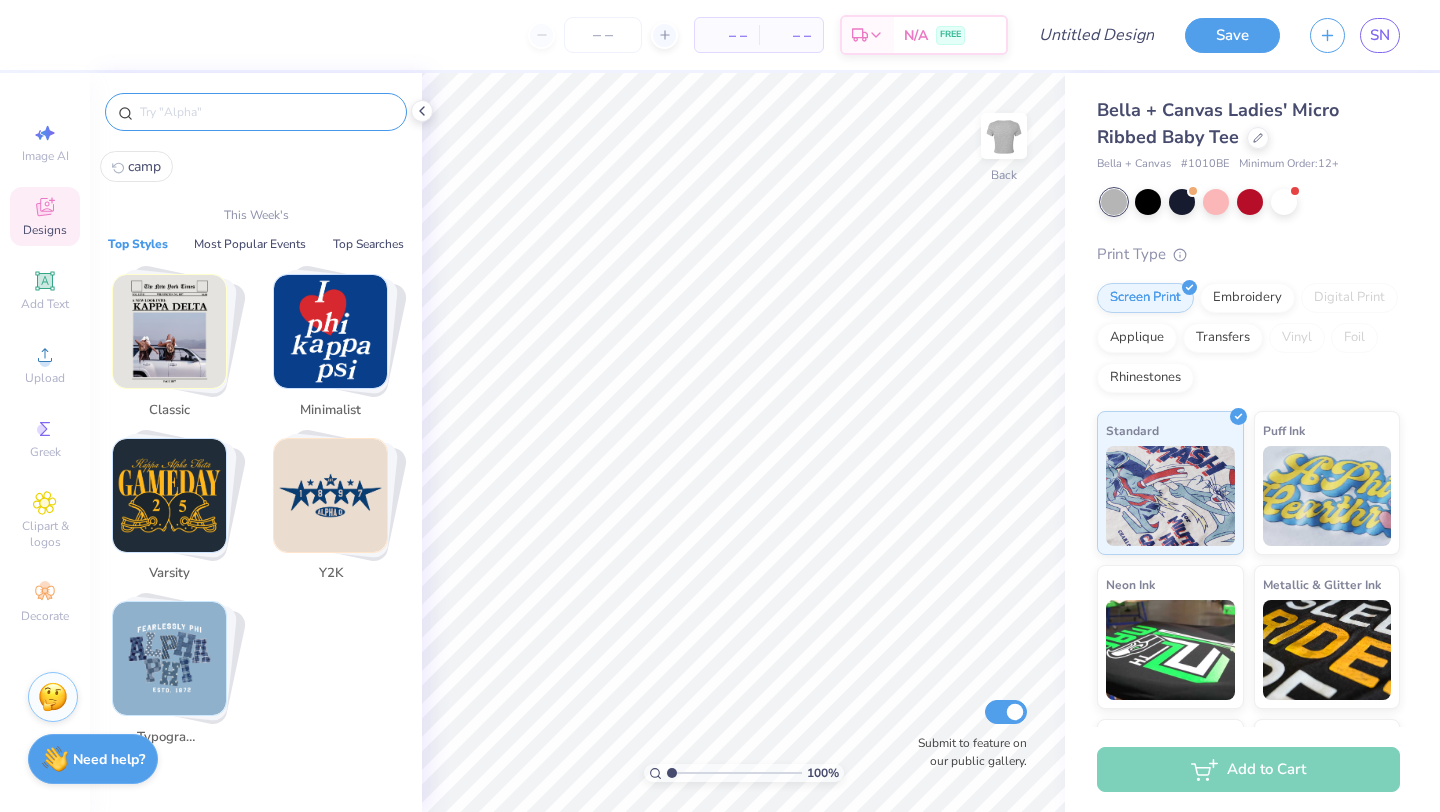 click at bounding box center (266, 112) 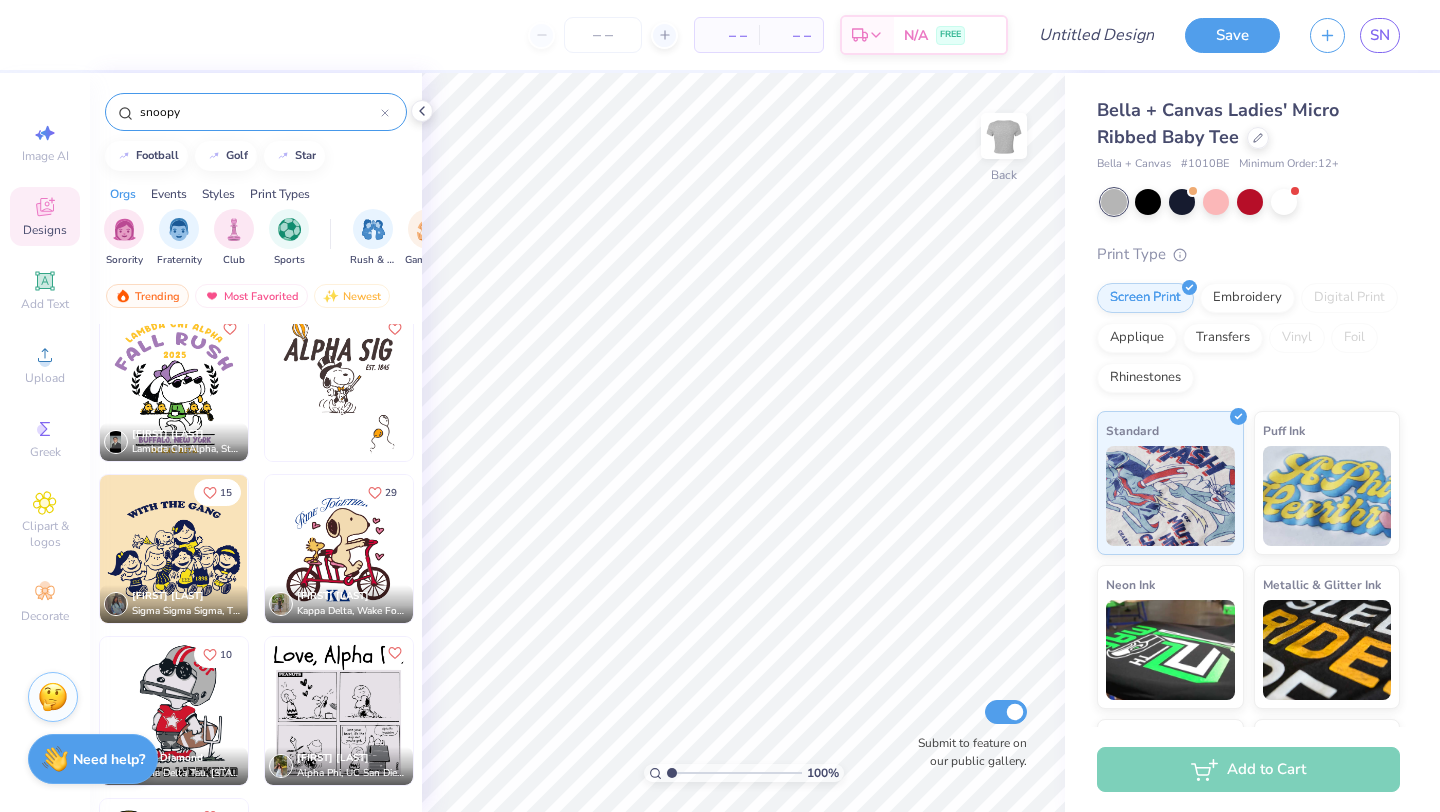 scroll, scrollTop: 186, scrollLeft: 0, axis: vertical 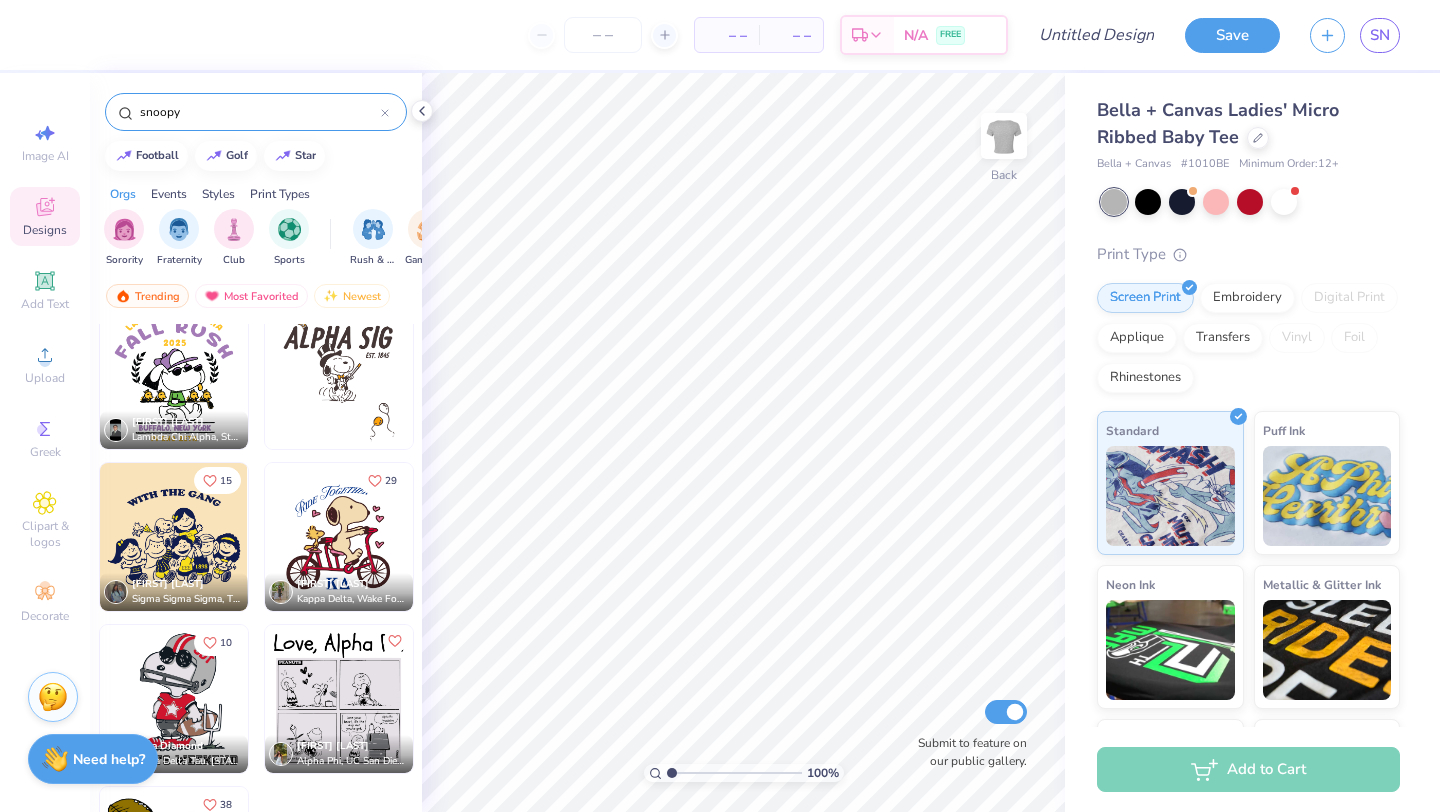 type on "snoopy" 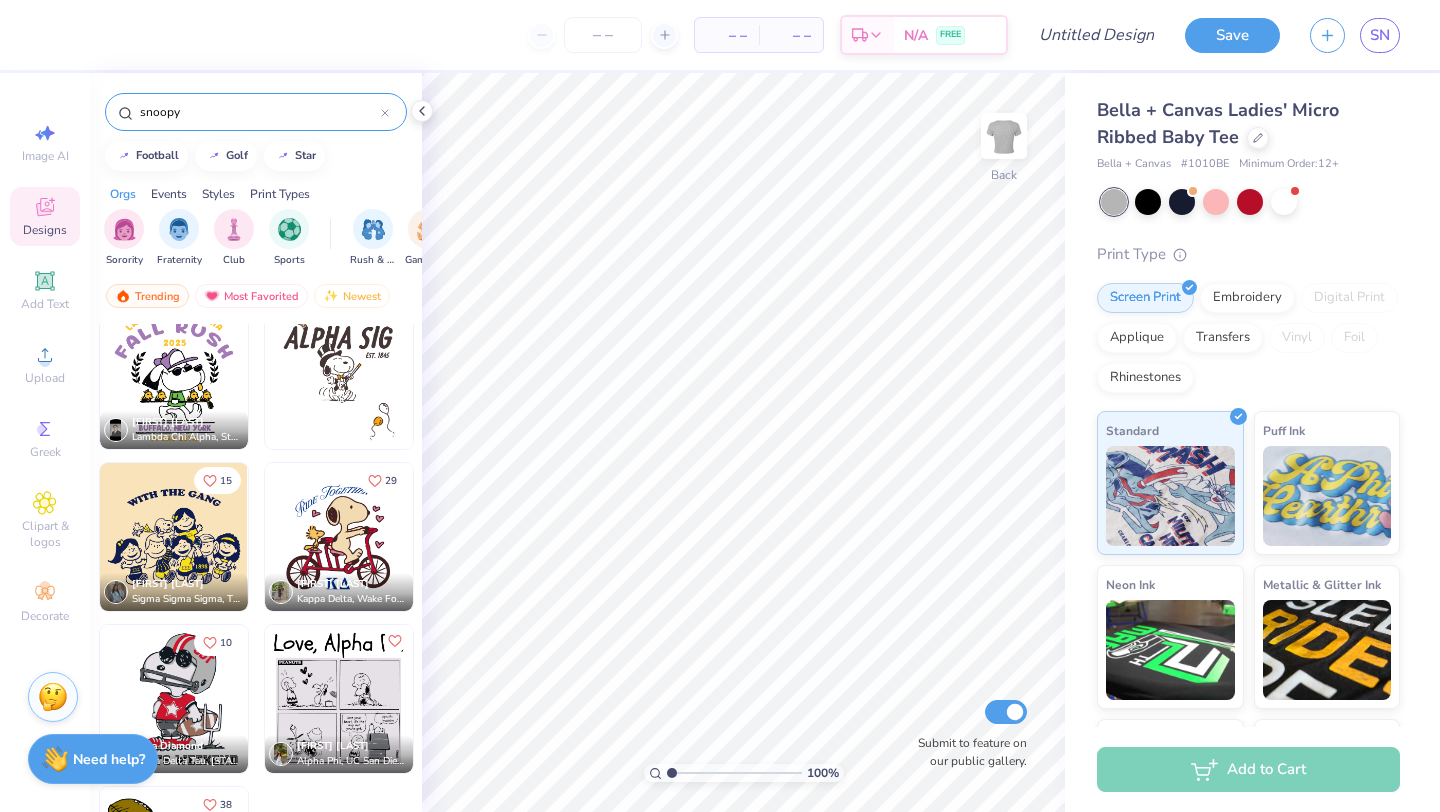 click at bounding box center (339, 537) 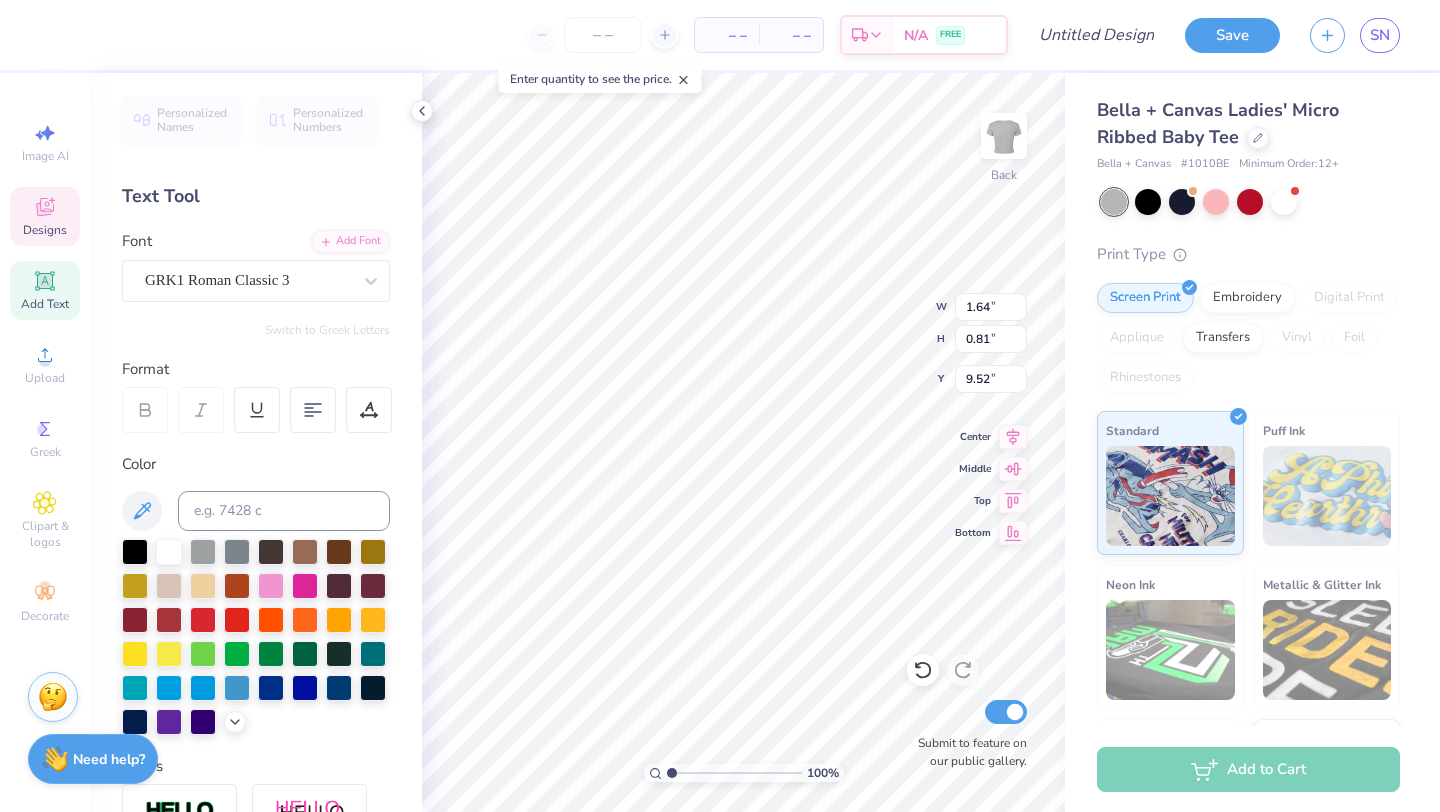 type on "Kkg" 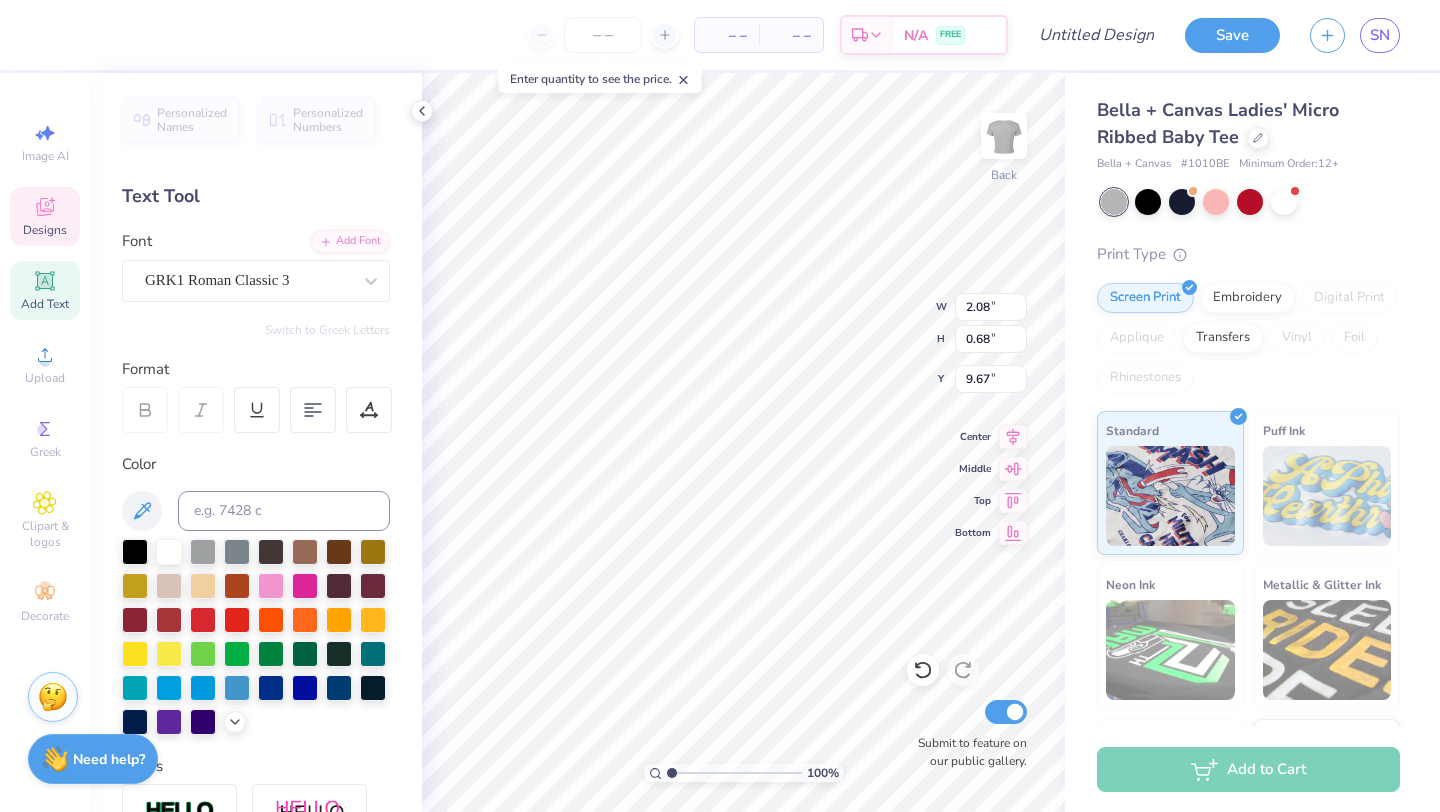 type on "2.08" 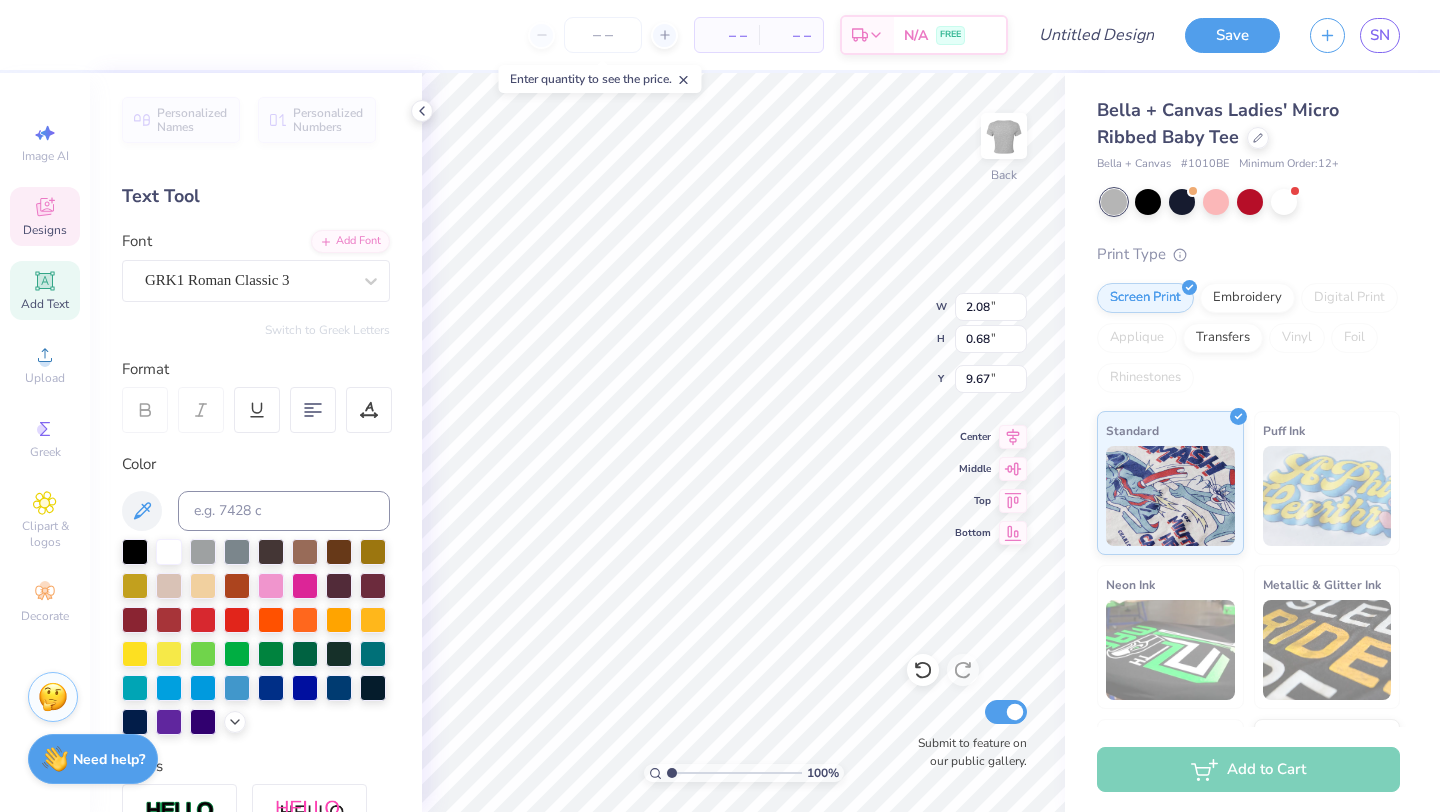 type on "9.65" 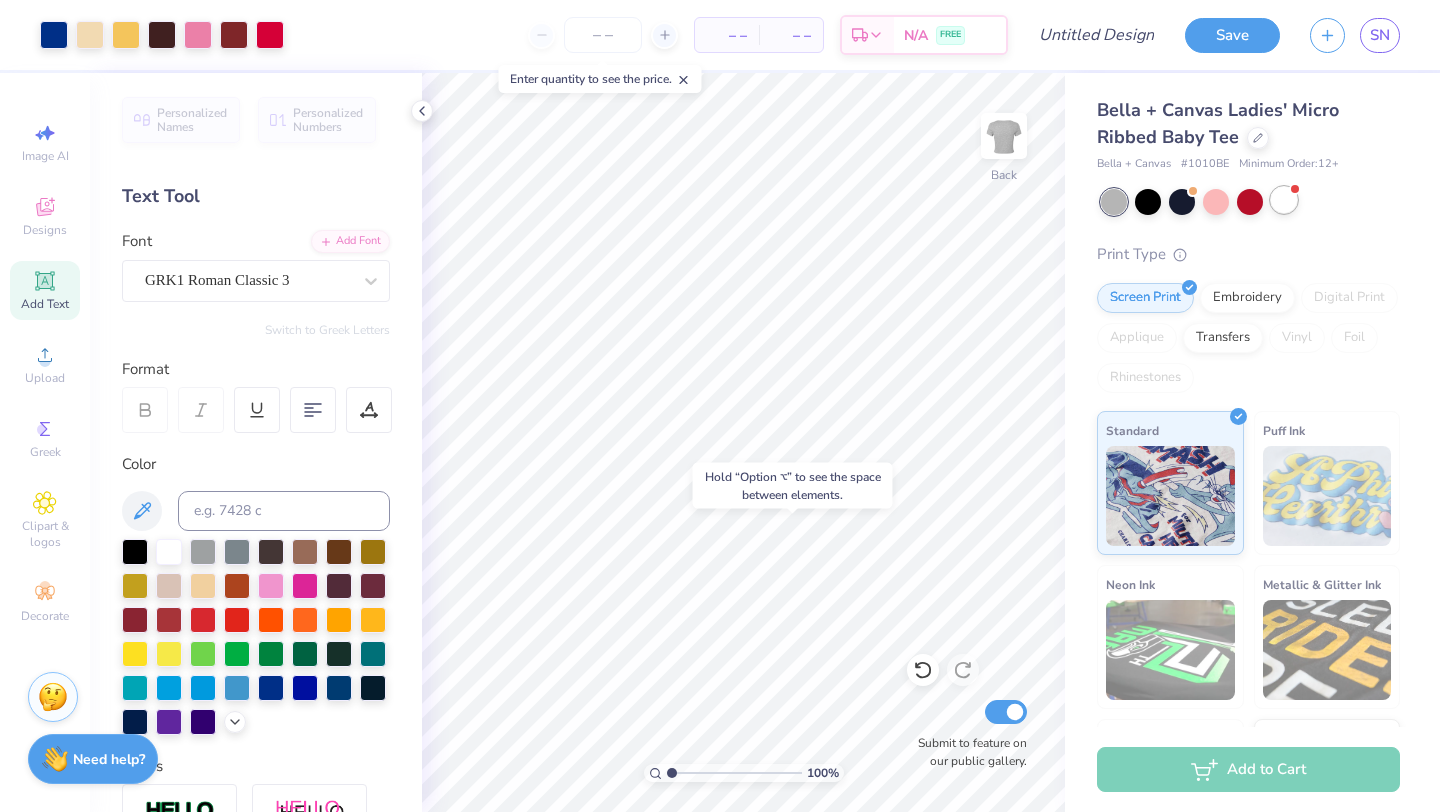 click at bounding box center [1284, 200] 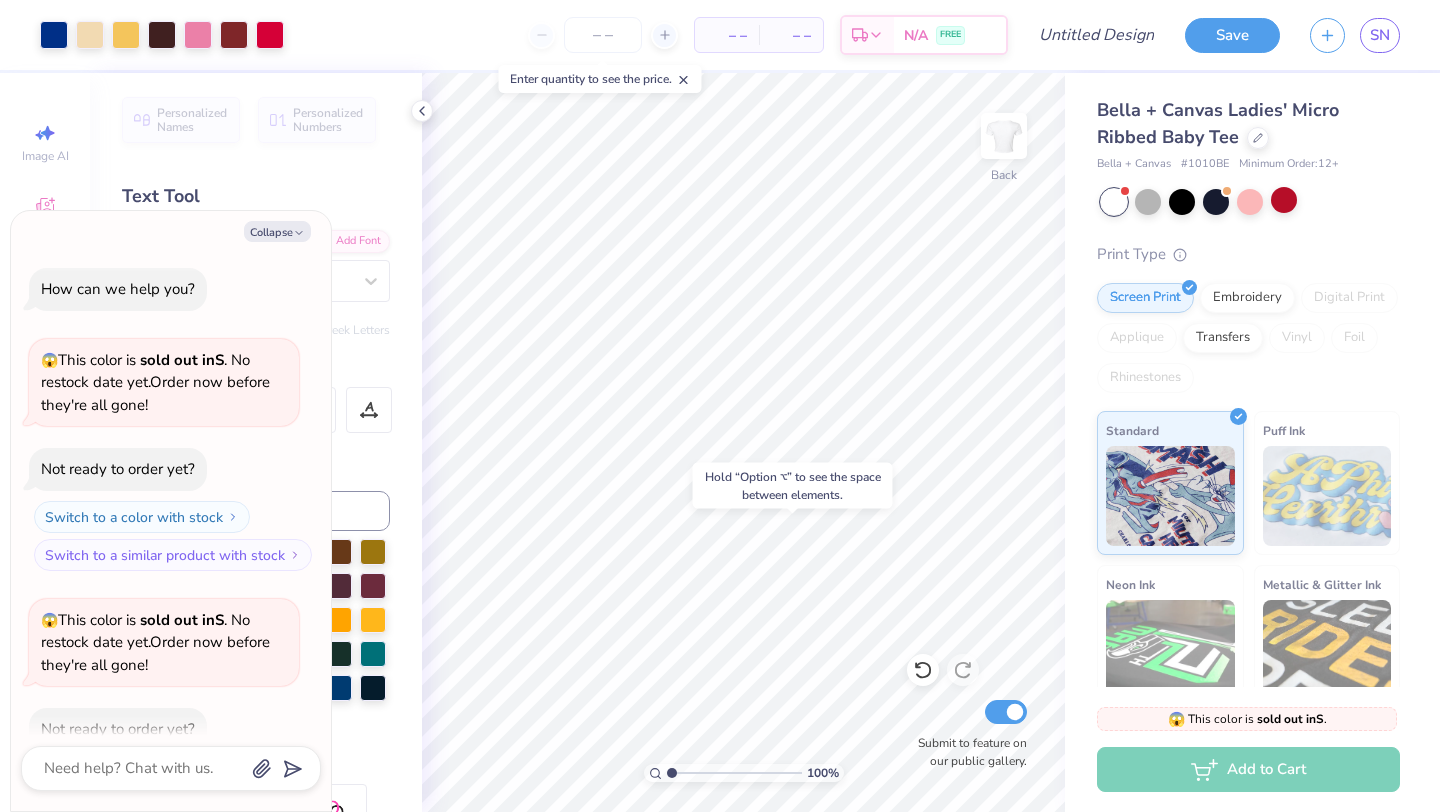 scroll, scrollTop: 110, scrollLeft: 0, axis: vertical 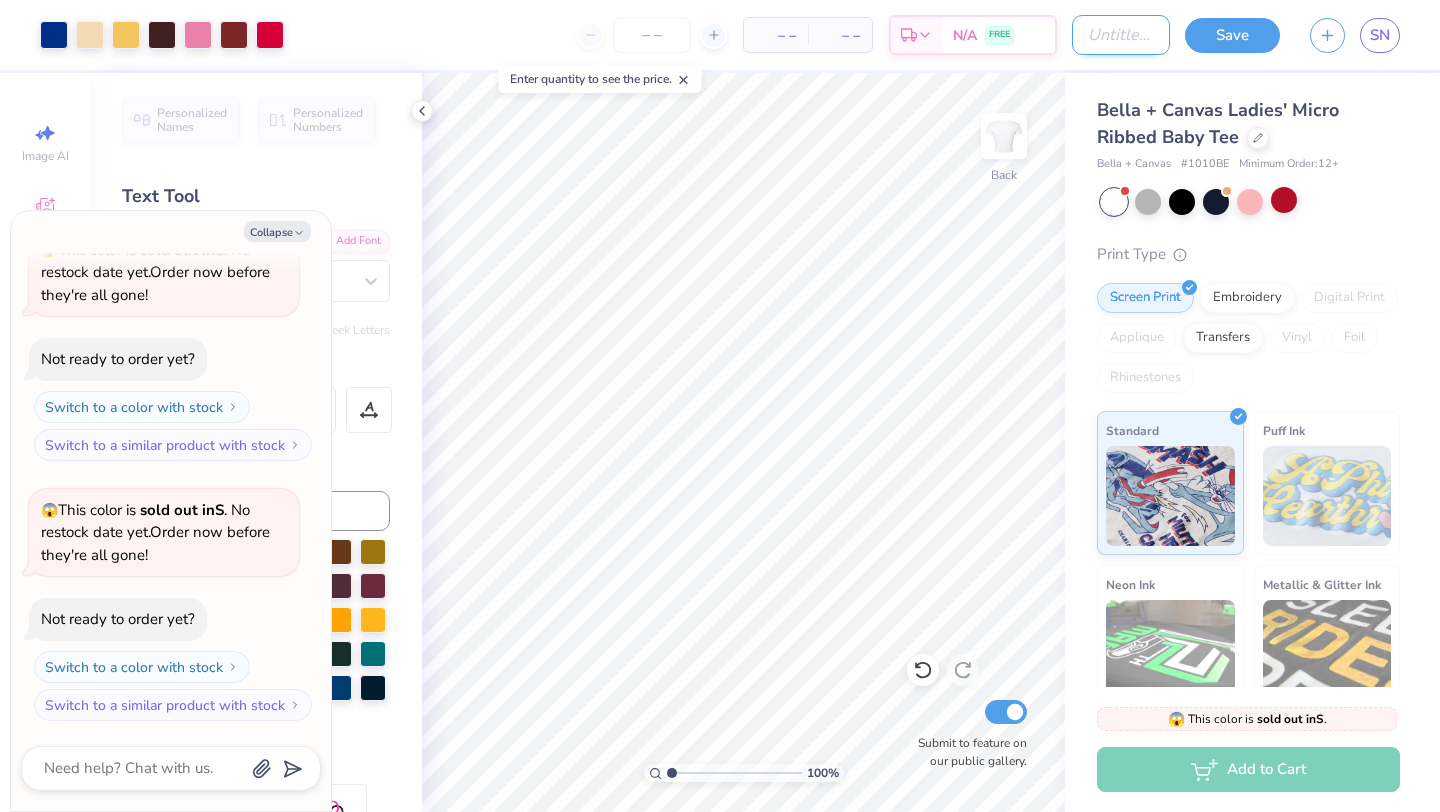 click on "Design Title" at bounding box center (1121, 35) 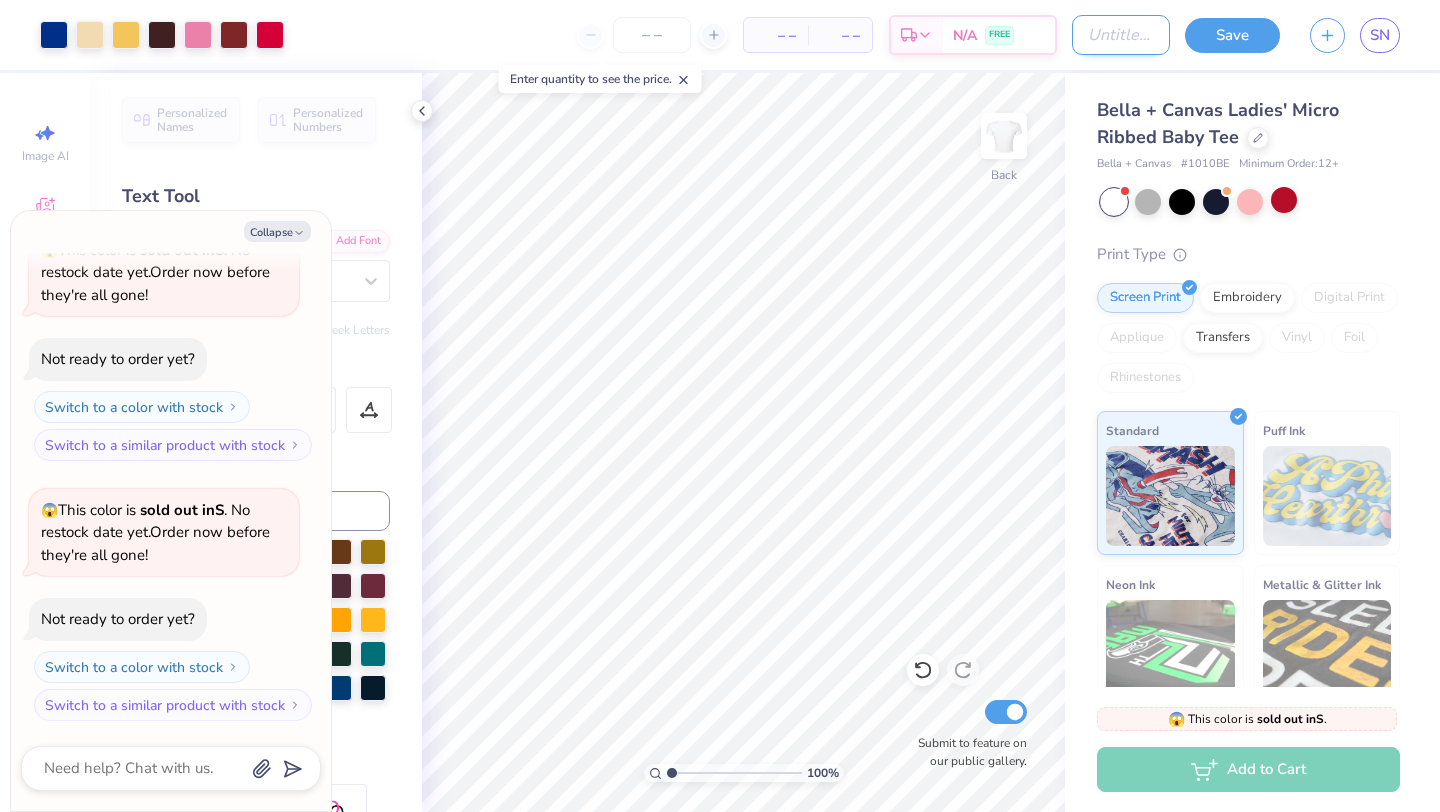 type on "b" 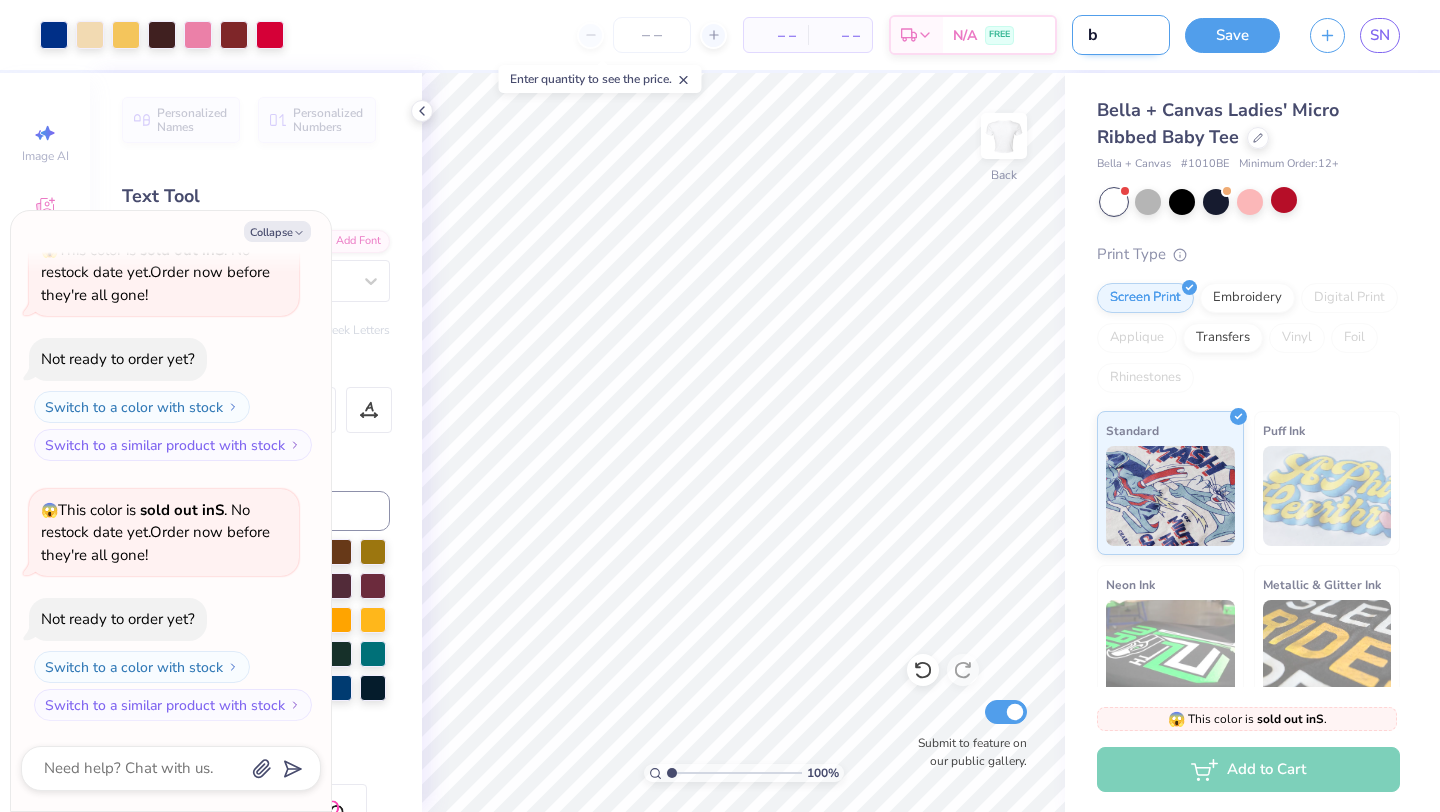 type on "ba" 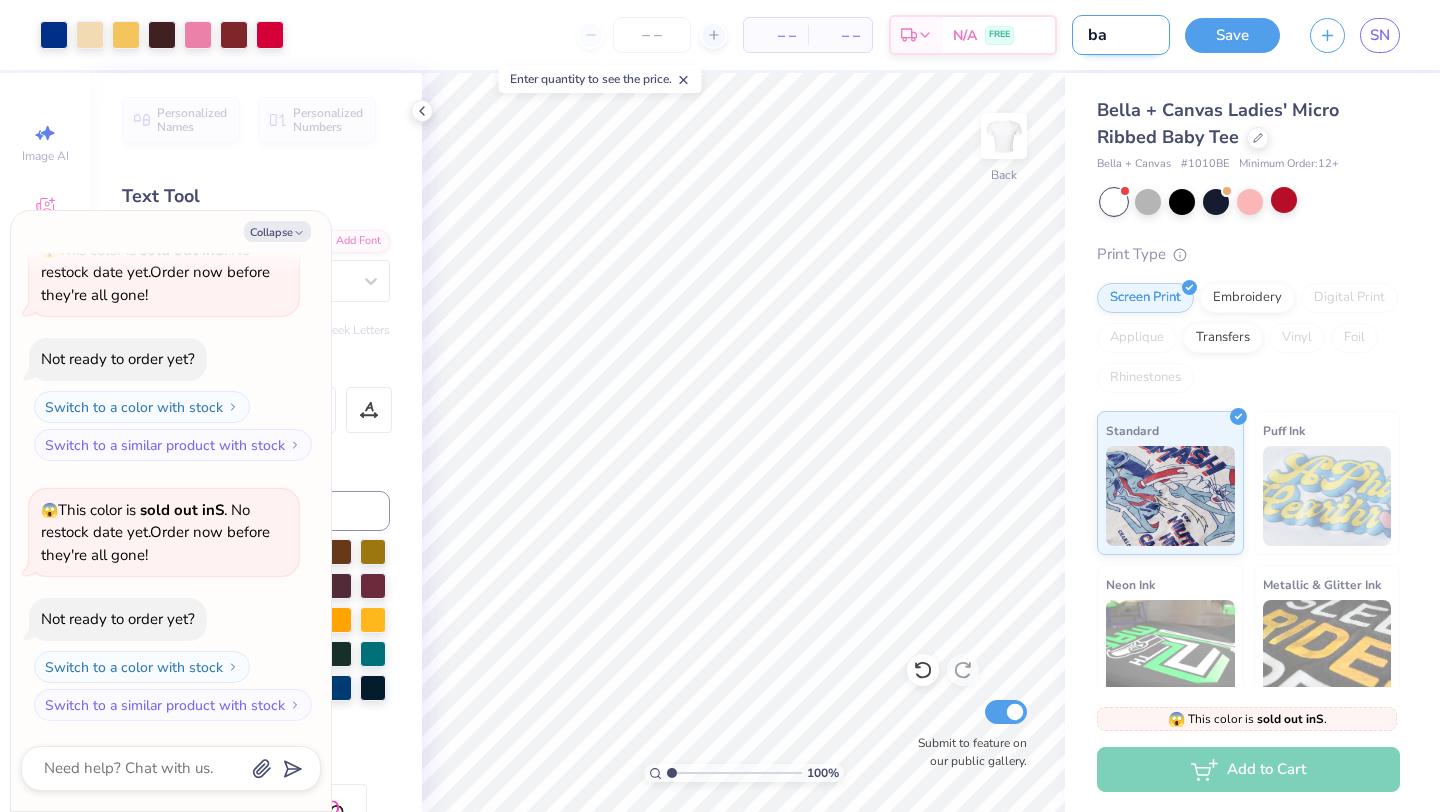 type on "bab" 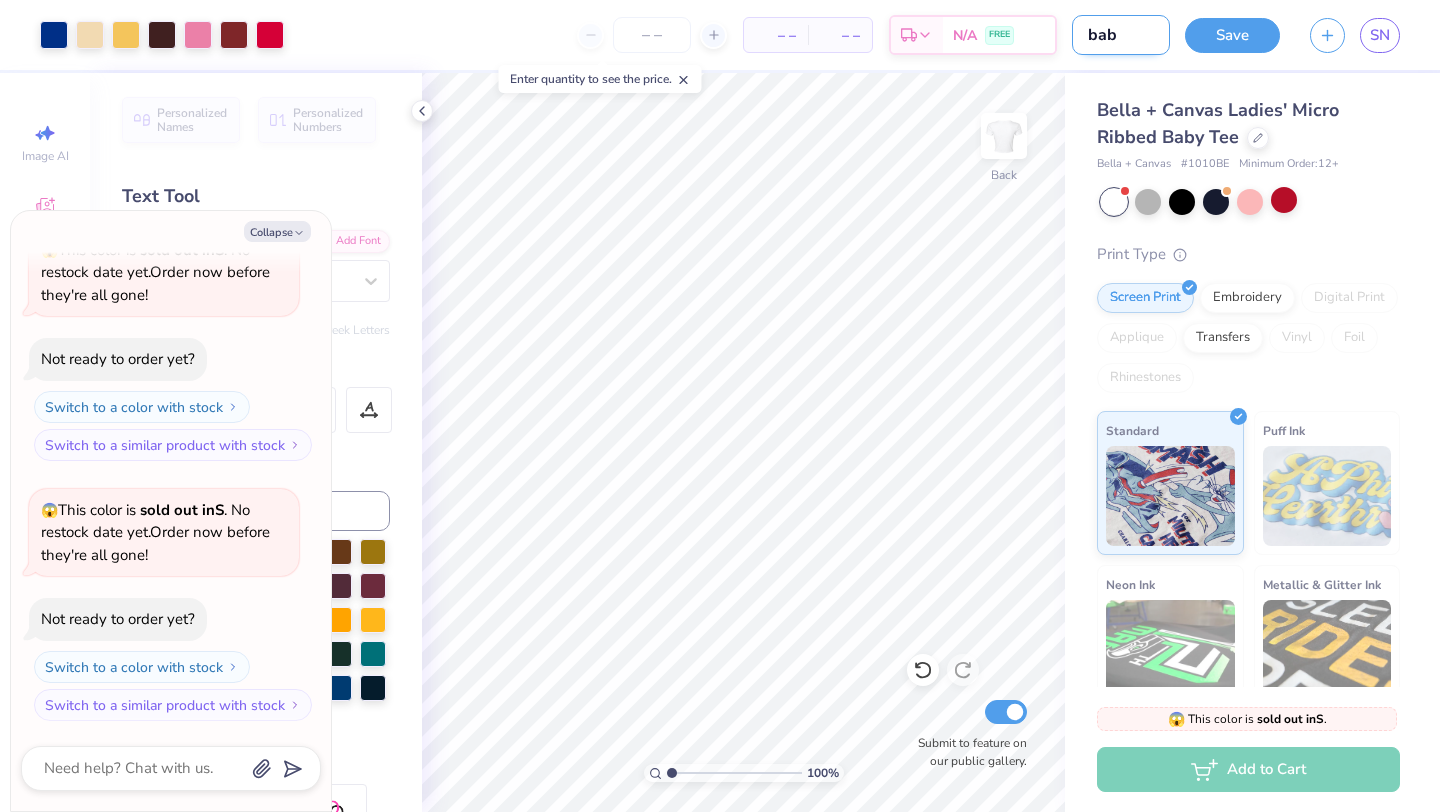 type on "x" 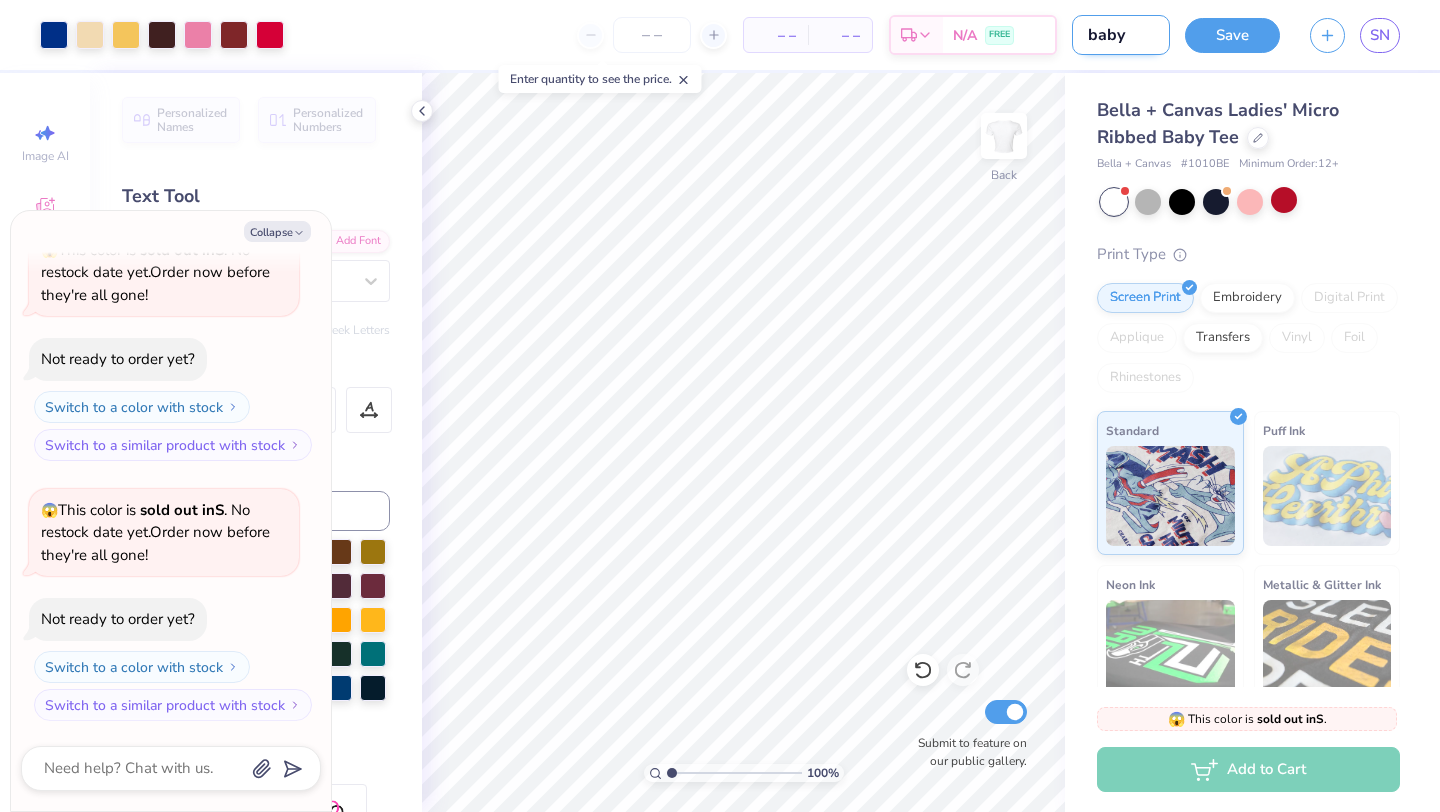 type on "baby" 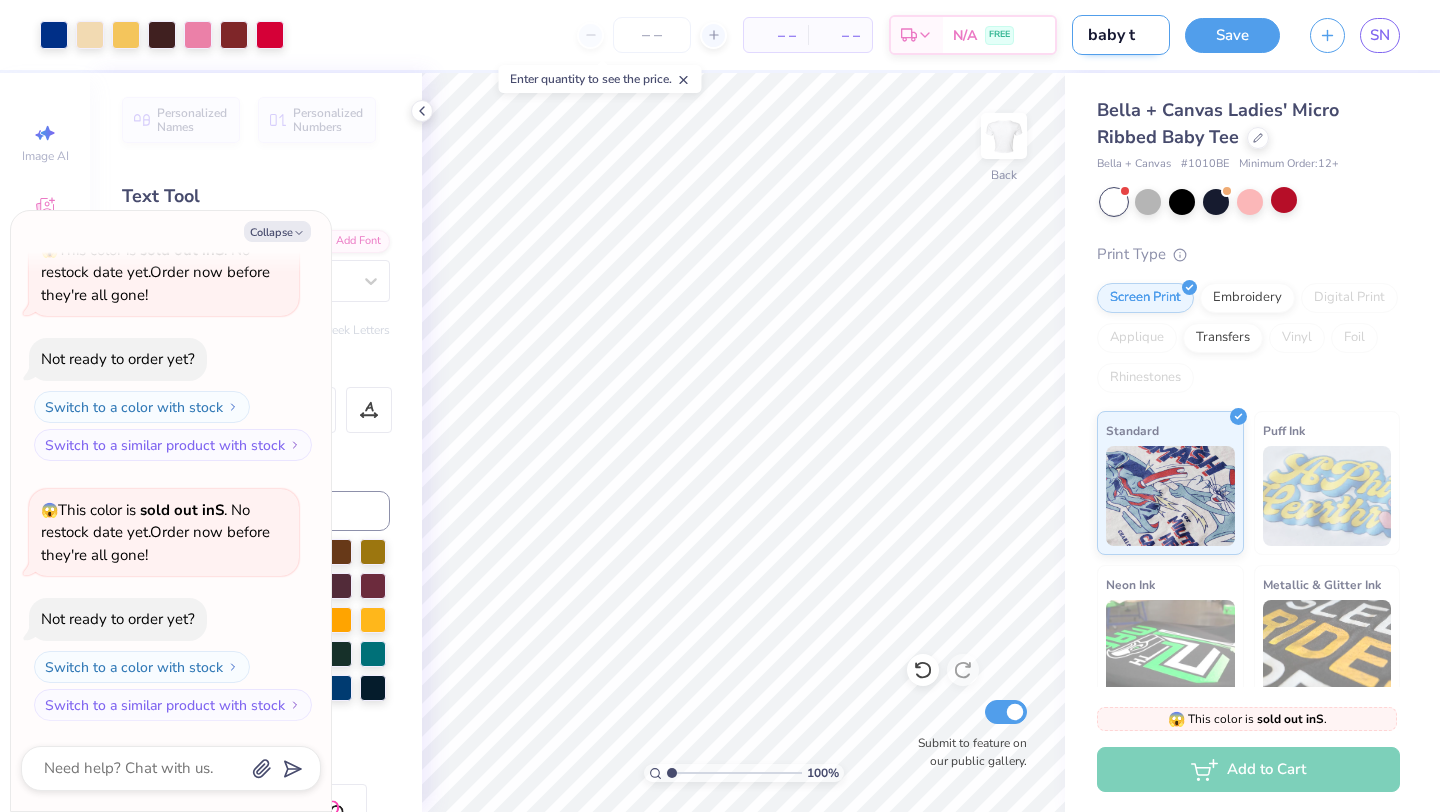 type on "baby te" 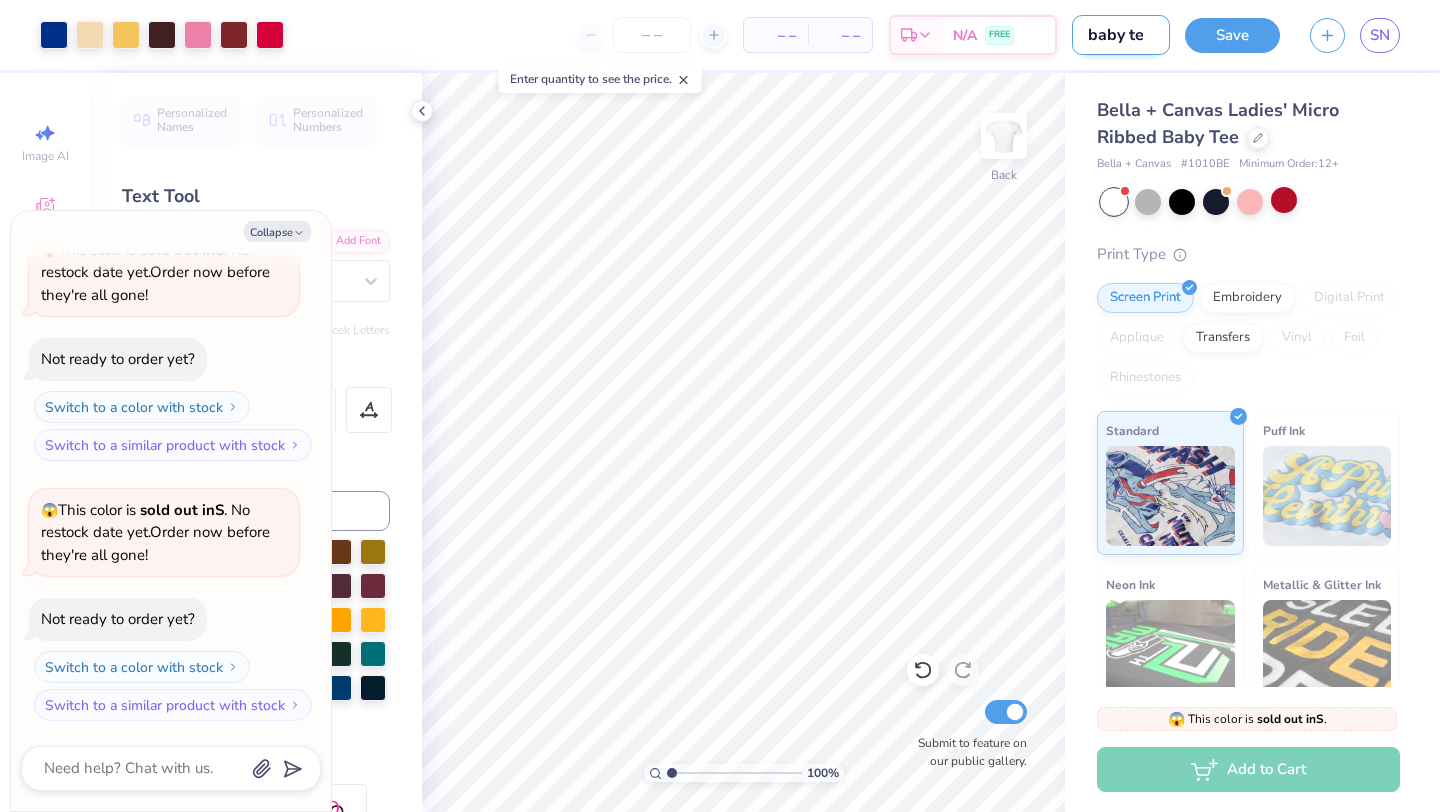 type on "baby tee" 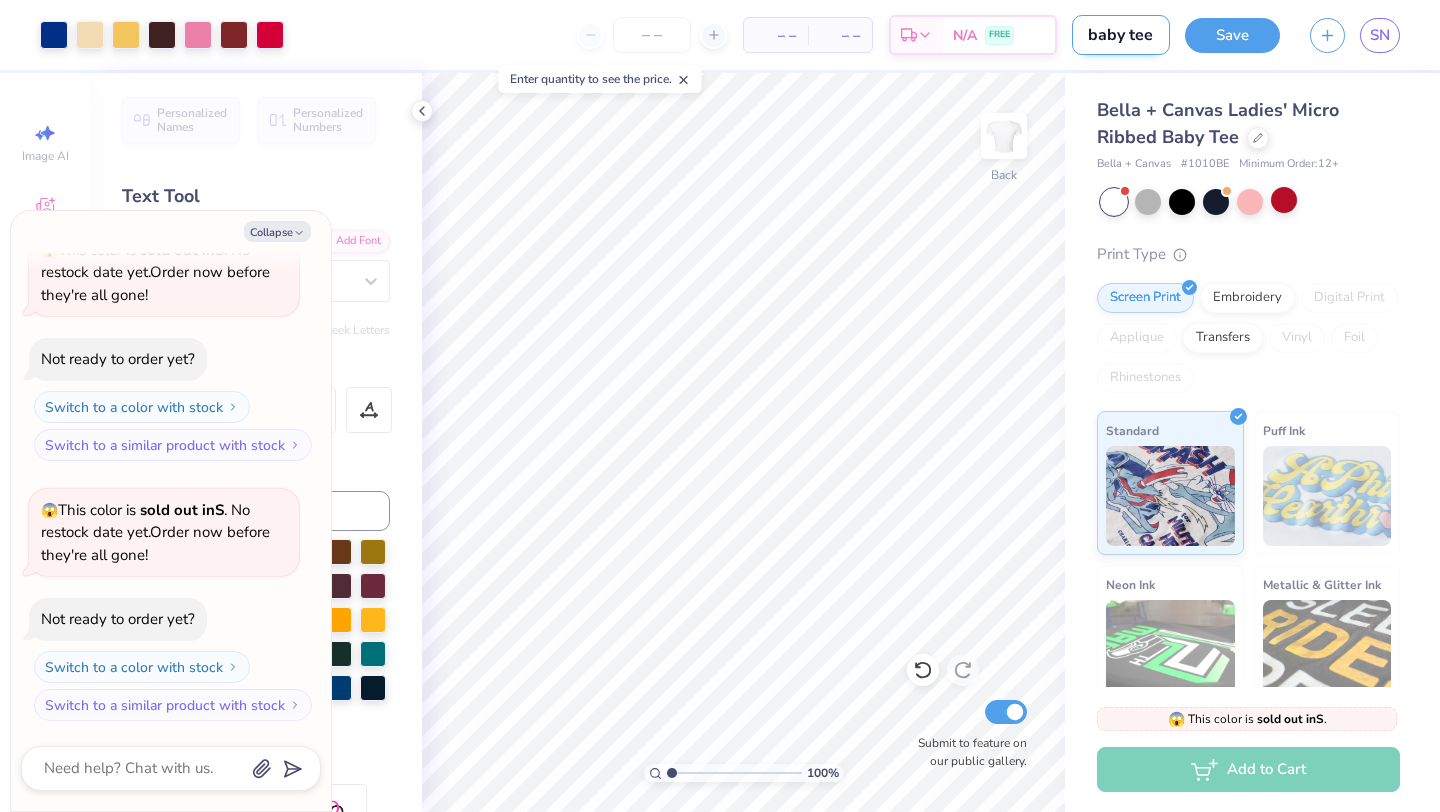 type on "baby tee" 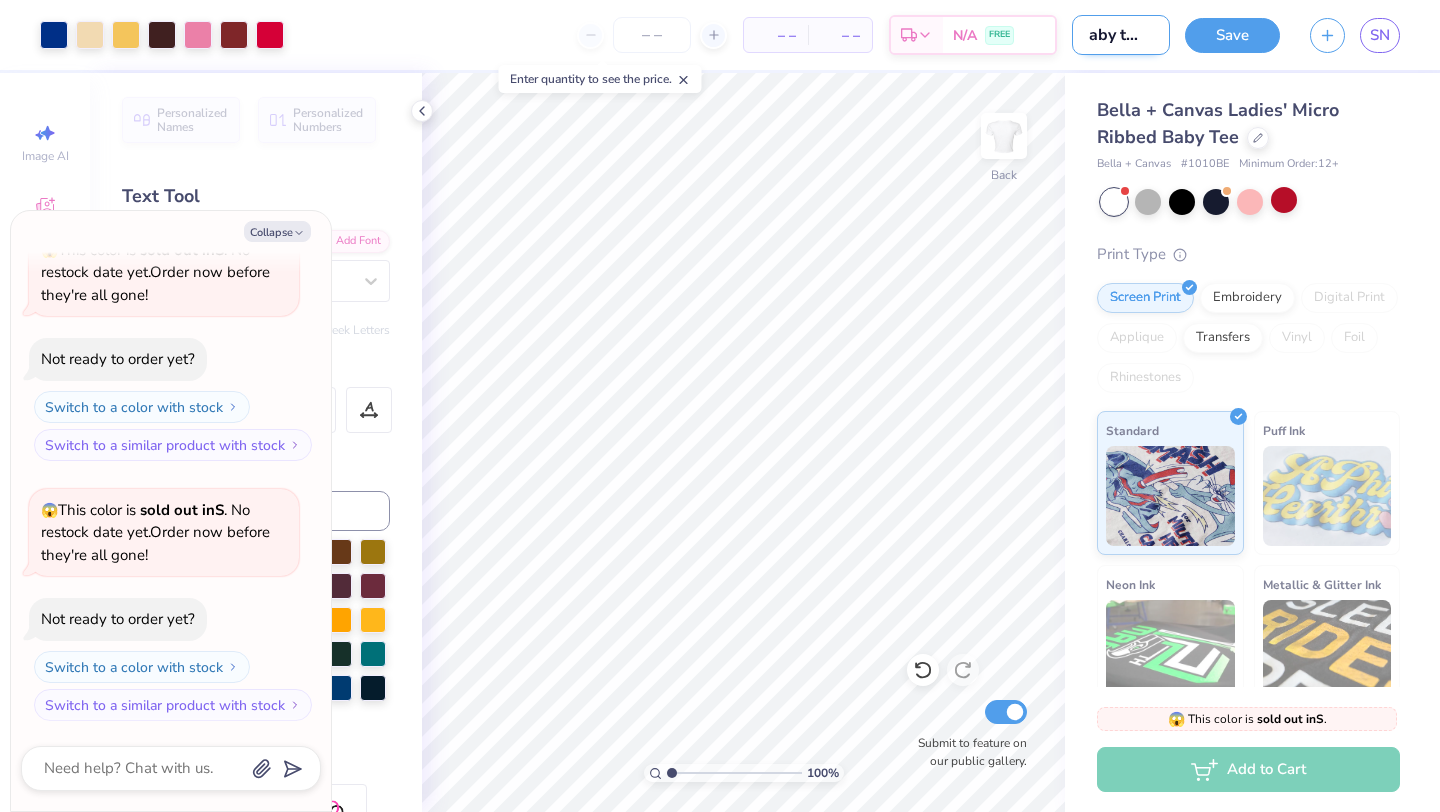 type on "baby tee fo" 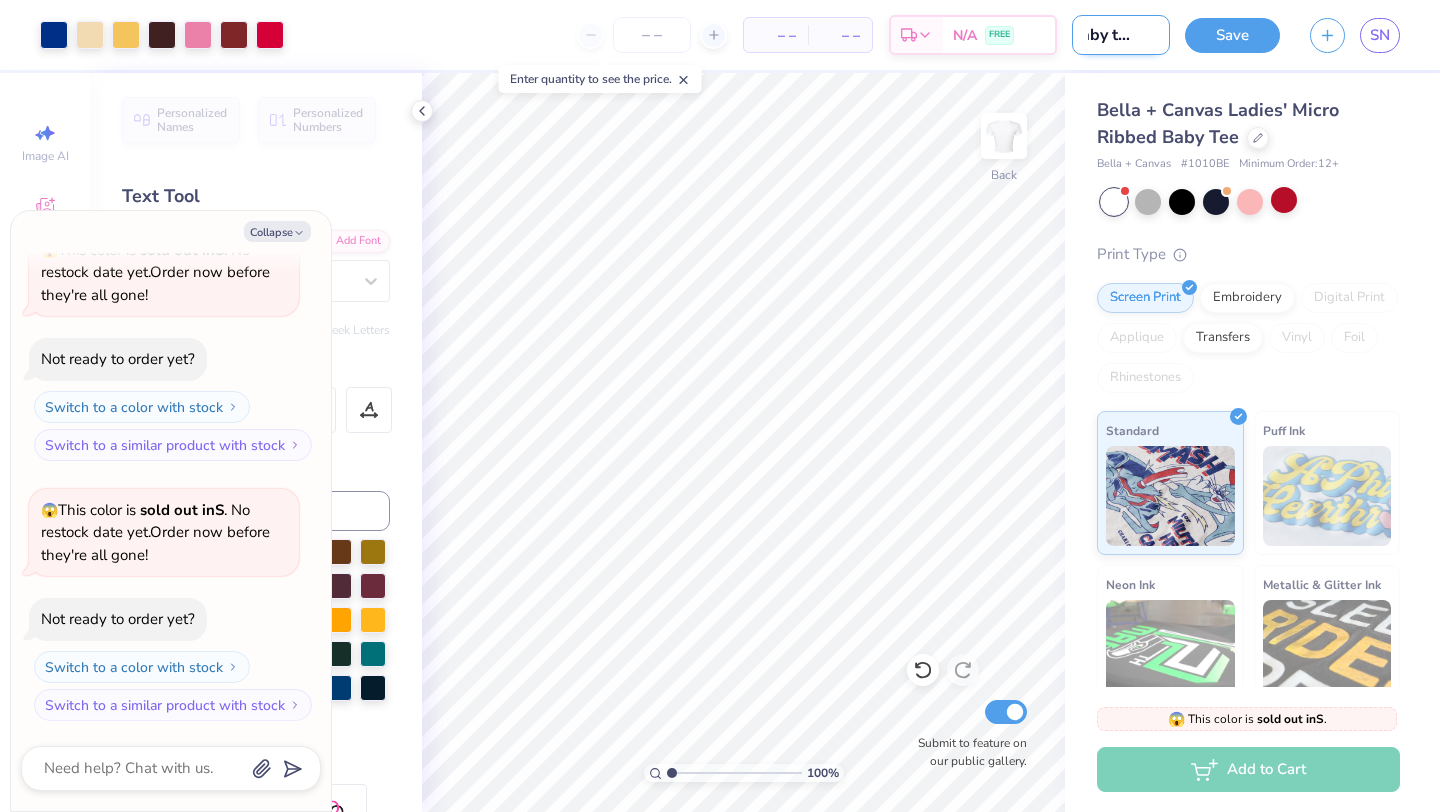 type on "baby tee for" 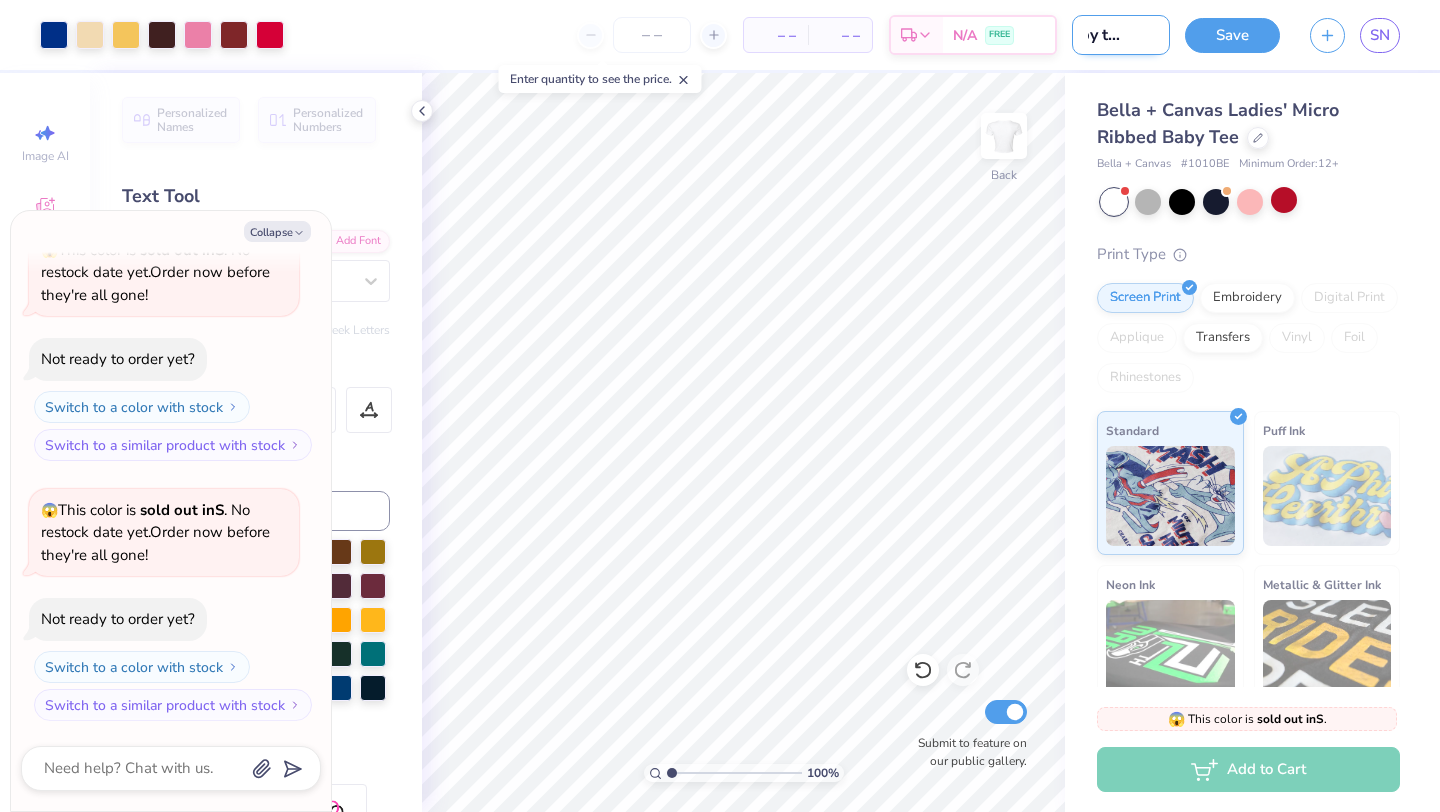 type on "baby tee for f" 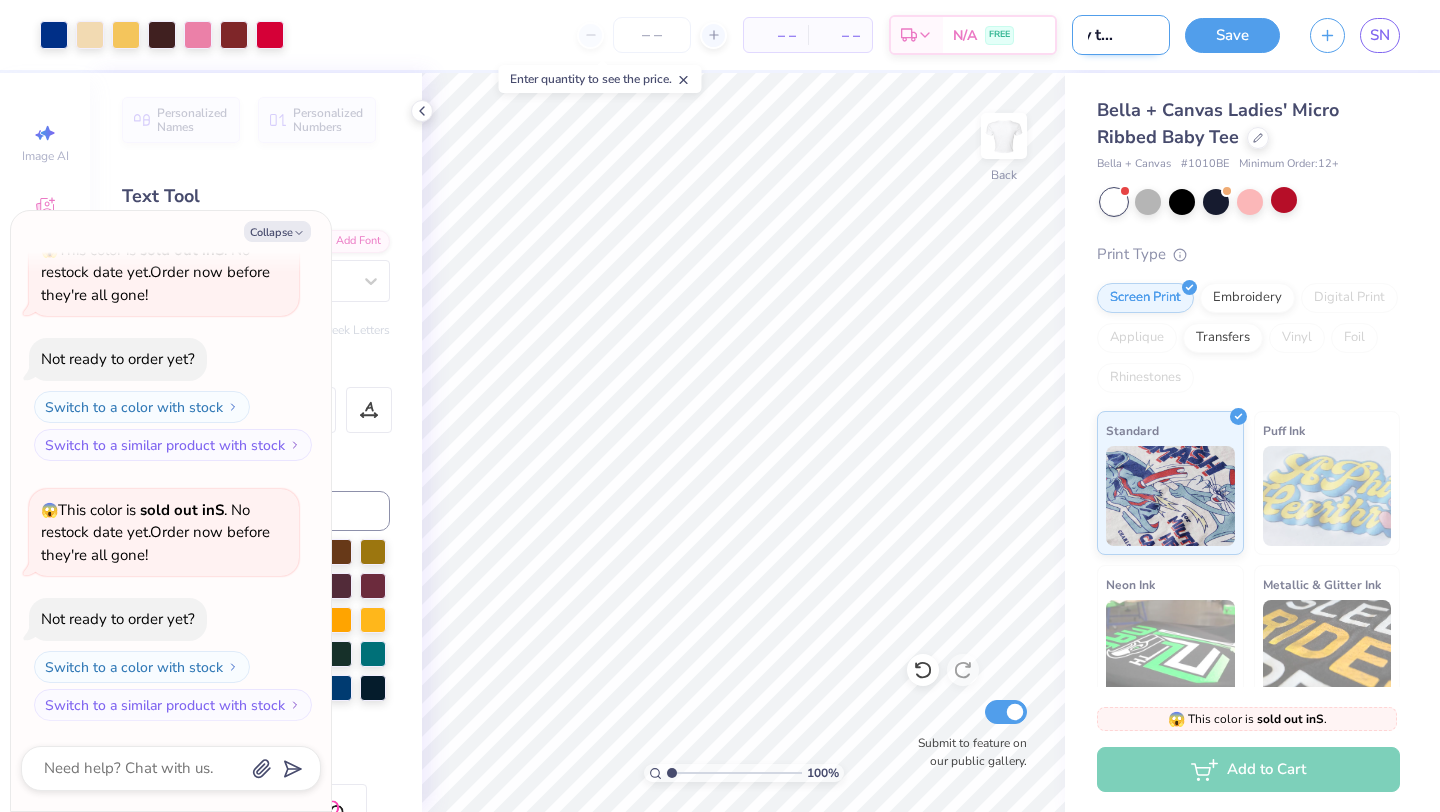 type on "baby tee for fu" 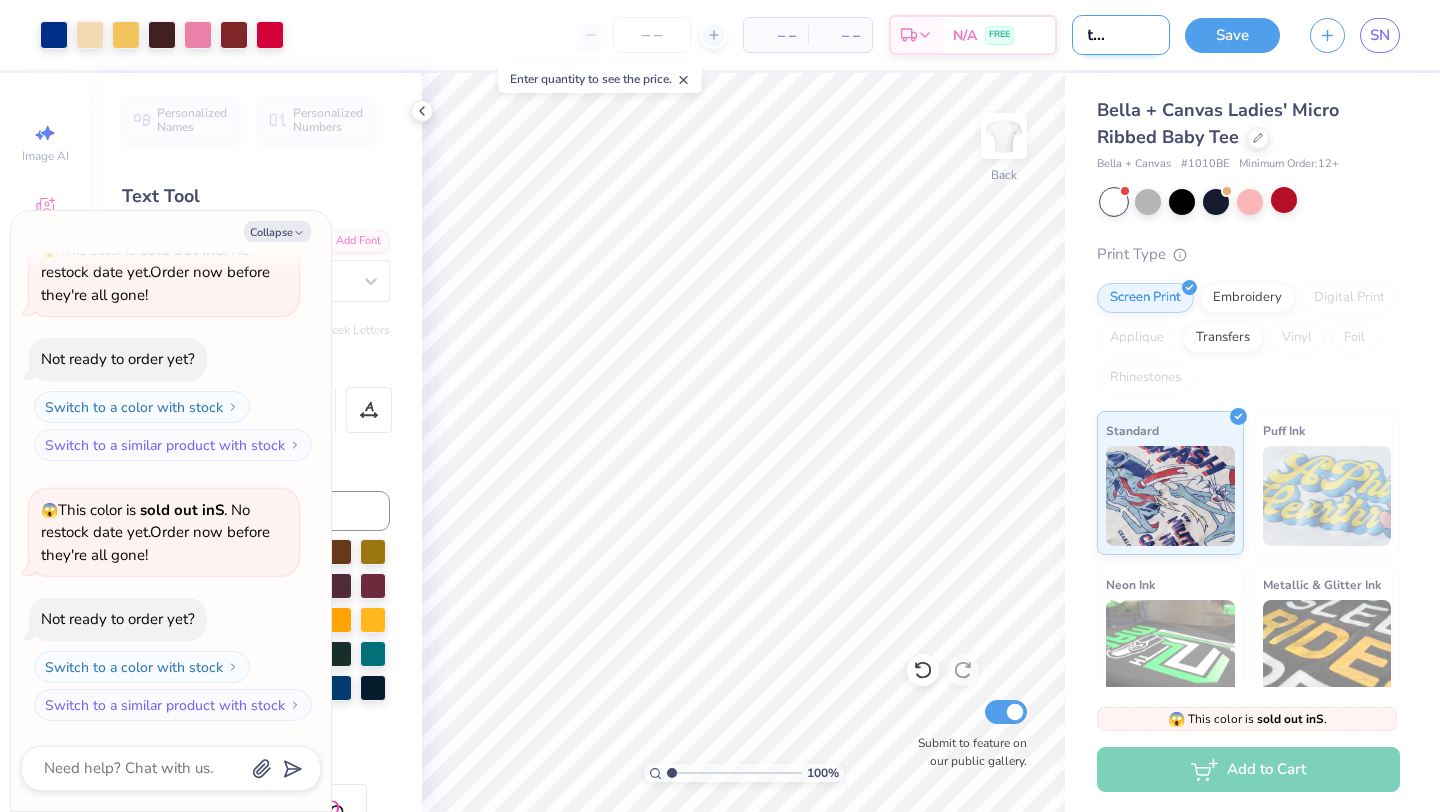 type on "baby tee for fun" 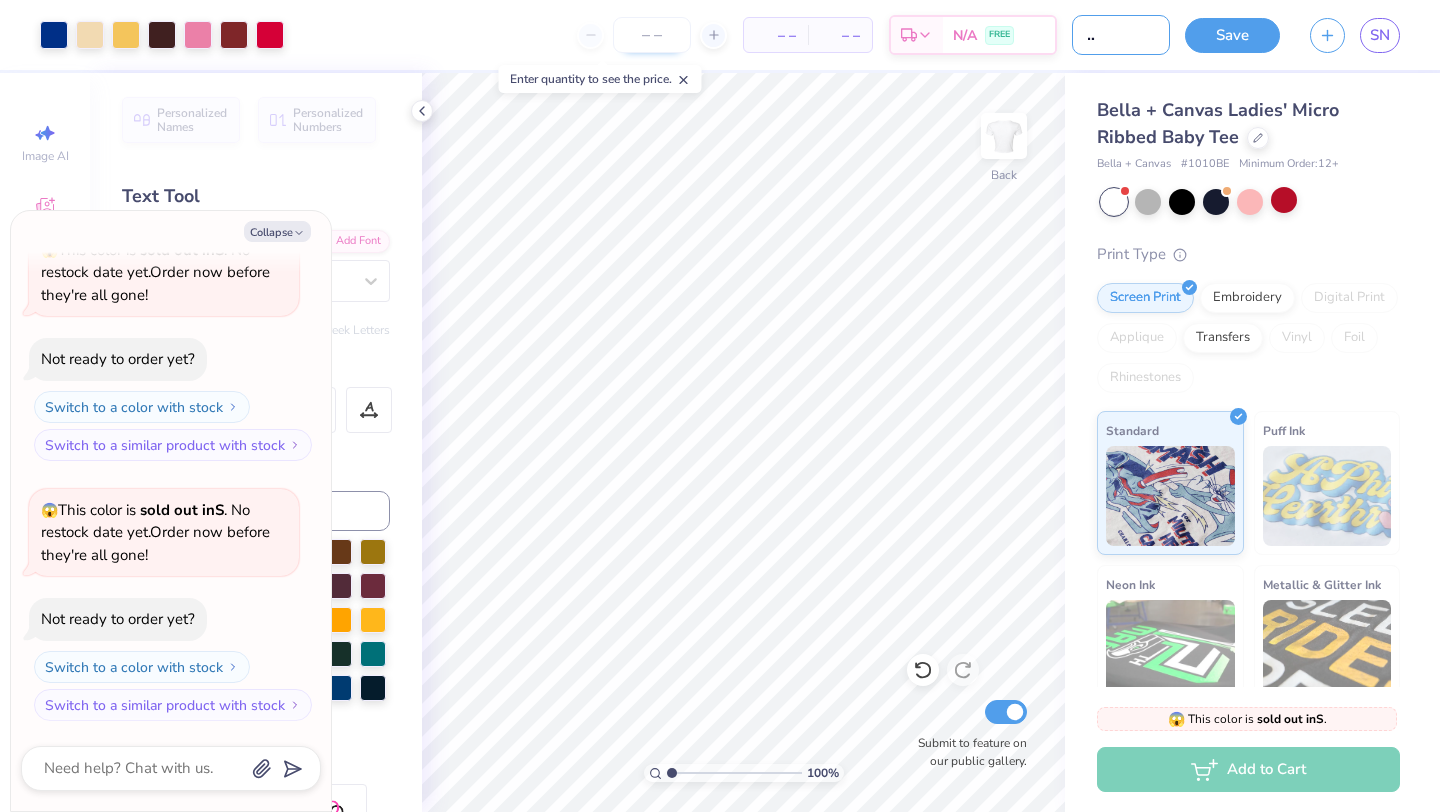 type on "baby tee for fun" 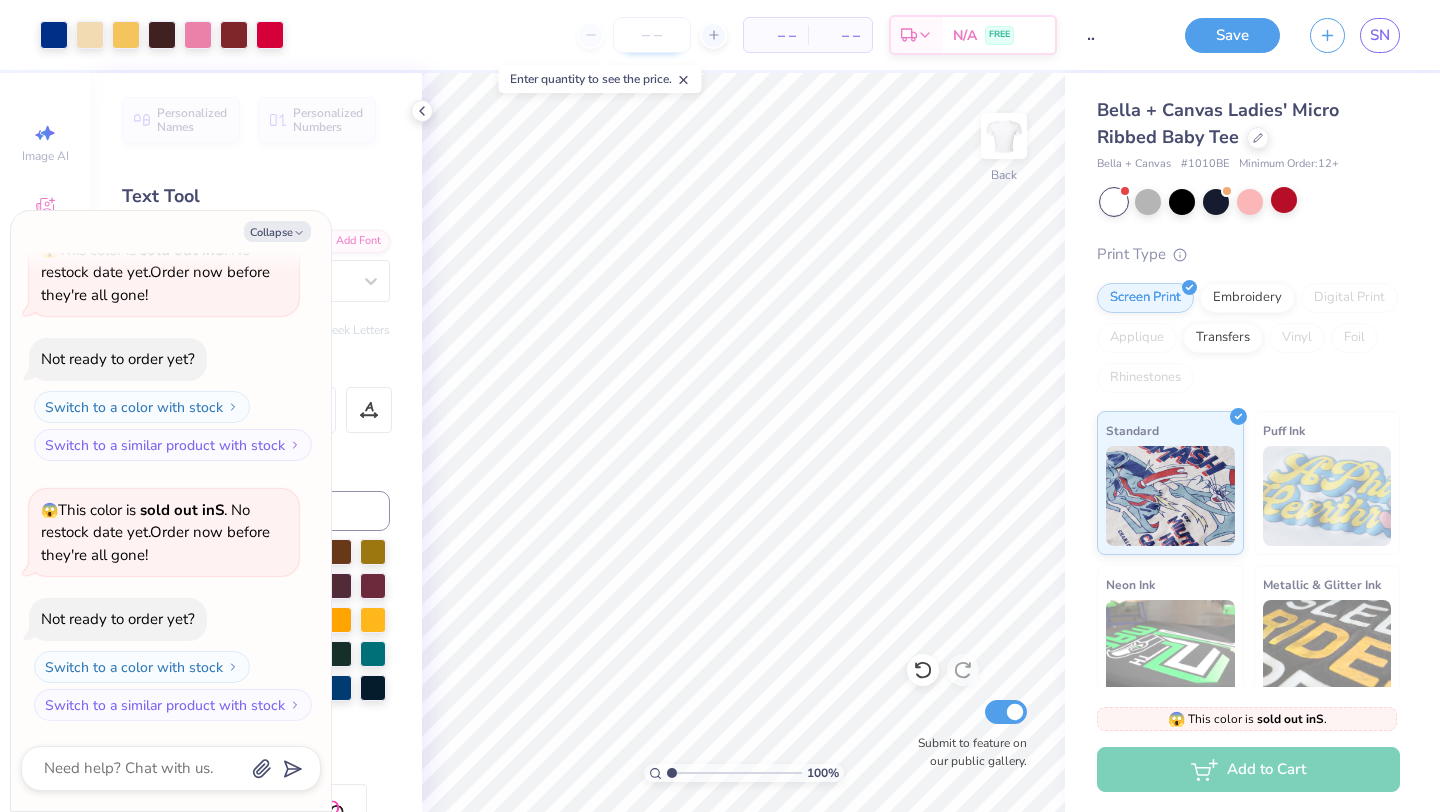 click at bounding box center [652, 35] 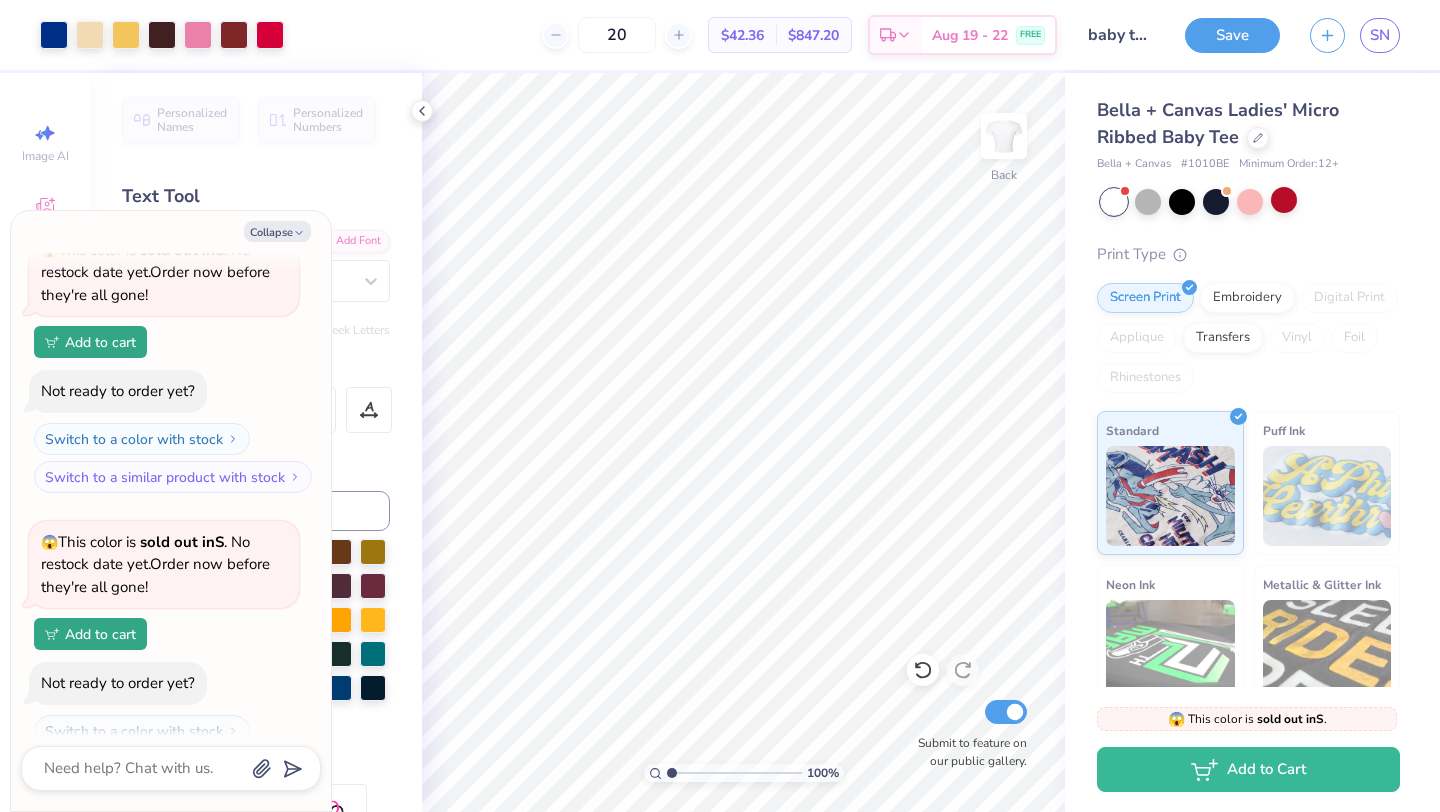 type on "20" 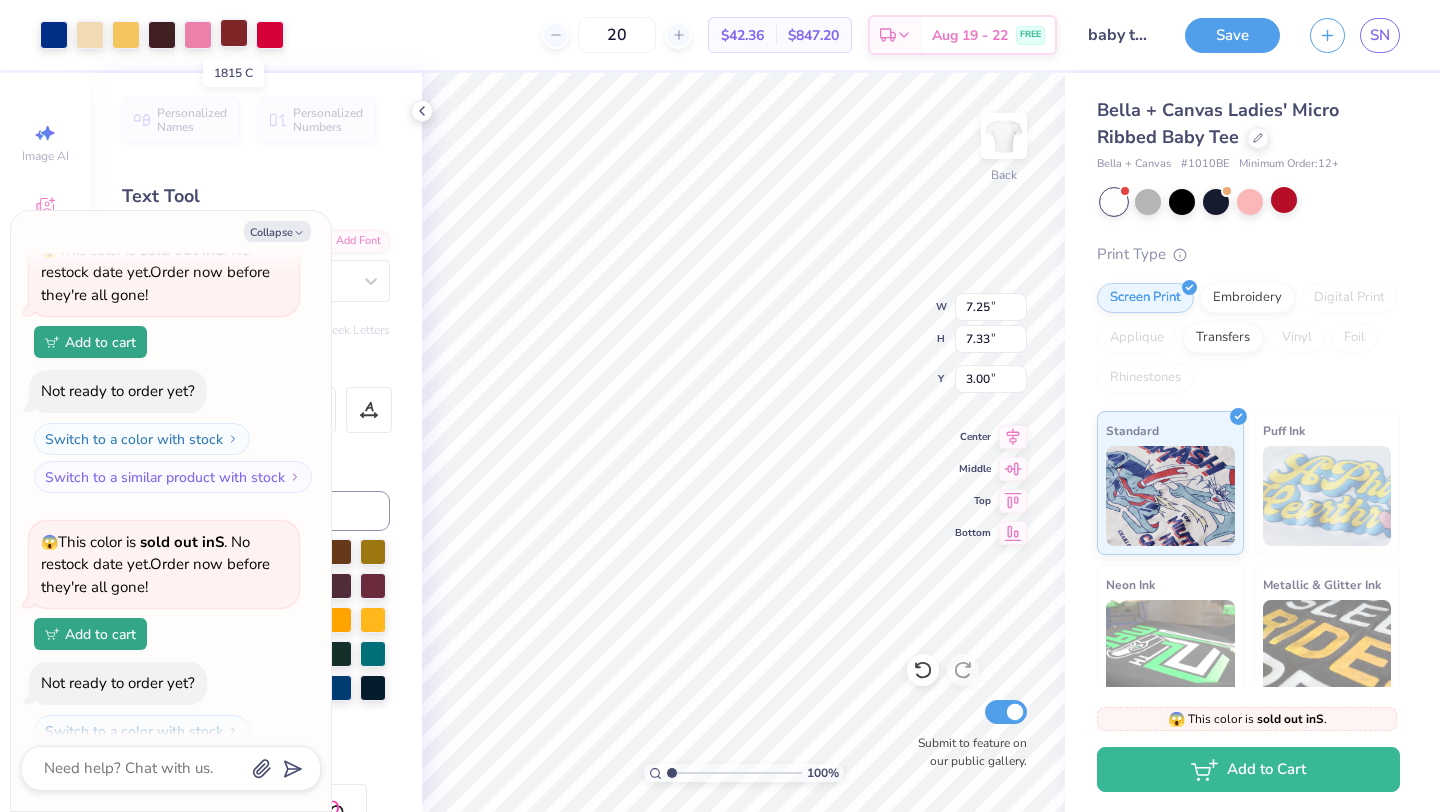 click at bounding box center [234, 33] 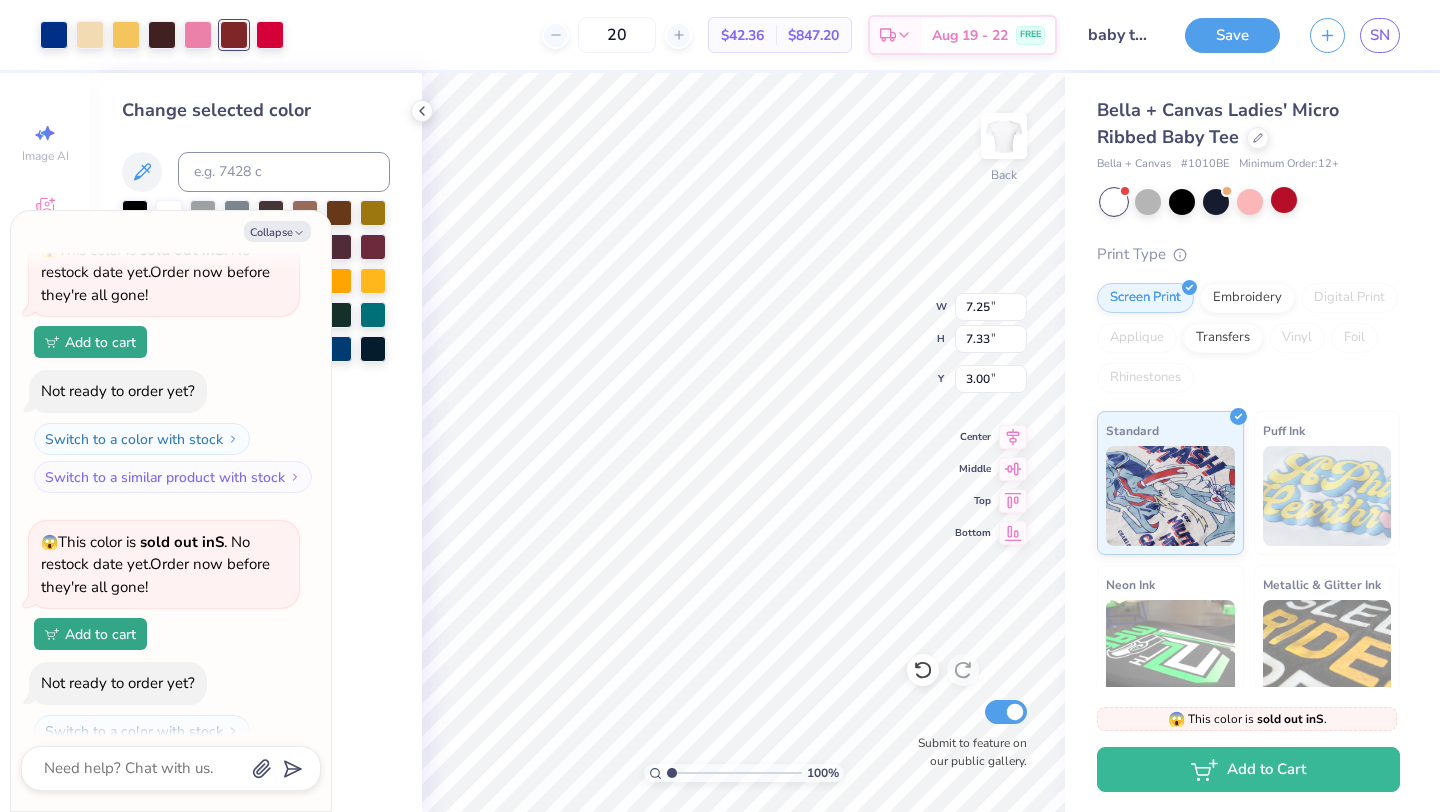 click on "Collapse How can we help you? 😱 This color is   sold out in  S . No restock date yet.  Order now before they're all gone! Add to cart Not ready to order yet? Switch to a color with stock Switch to a similar product with stock 😱 This color is   sold out in  S . No restock date yet.  Order now before they're all gone! Add to cart Not ready to order yet? Switch to a color with stock Switch to a similar product with stock" at bounding box center [171, 511] 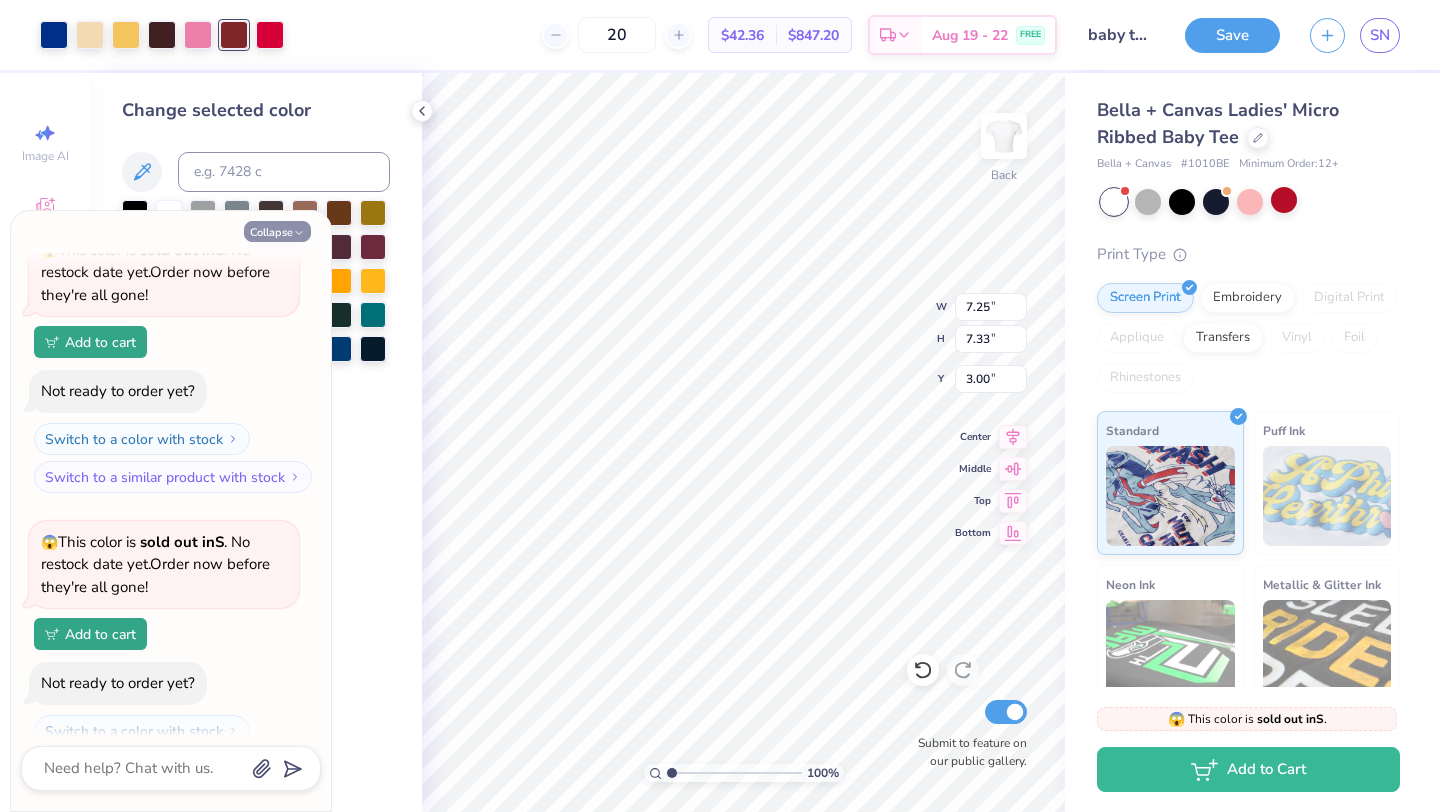 click on "Collapse" at bounding box center [277, 231] 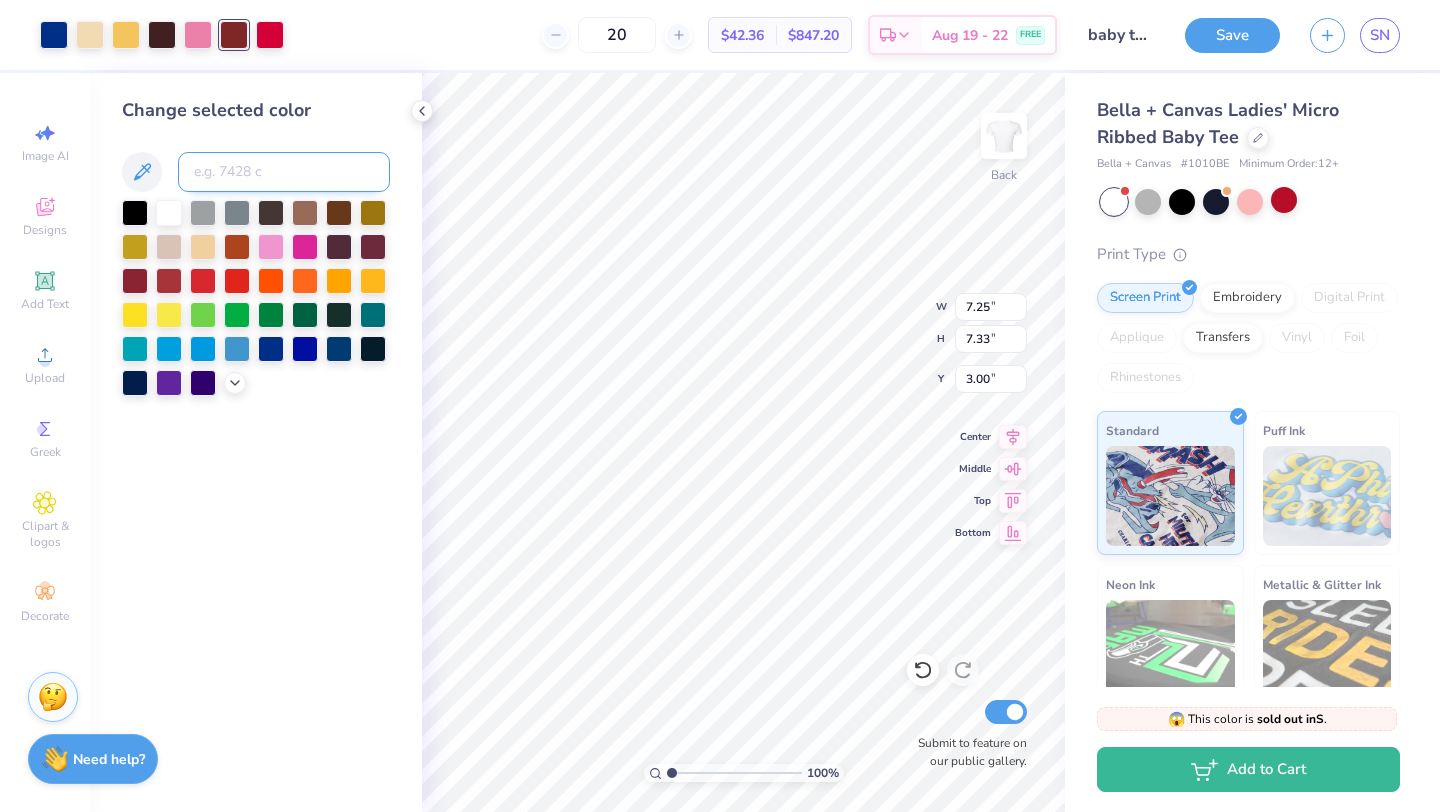 click at bounding box center (284, 172) 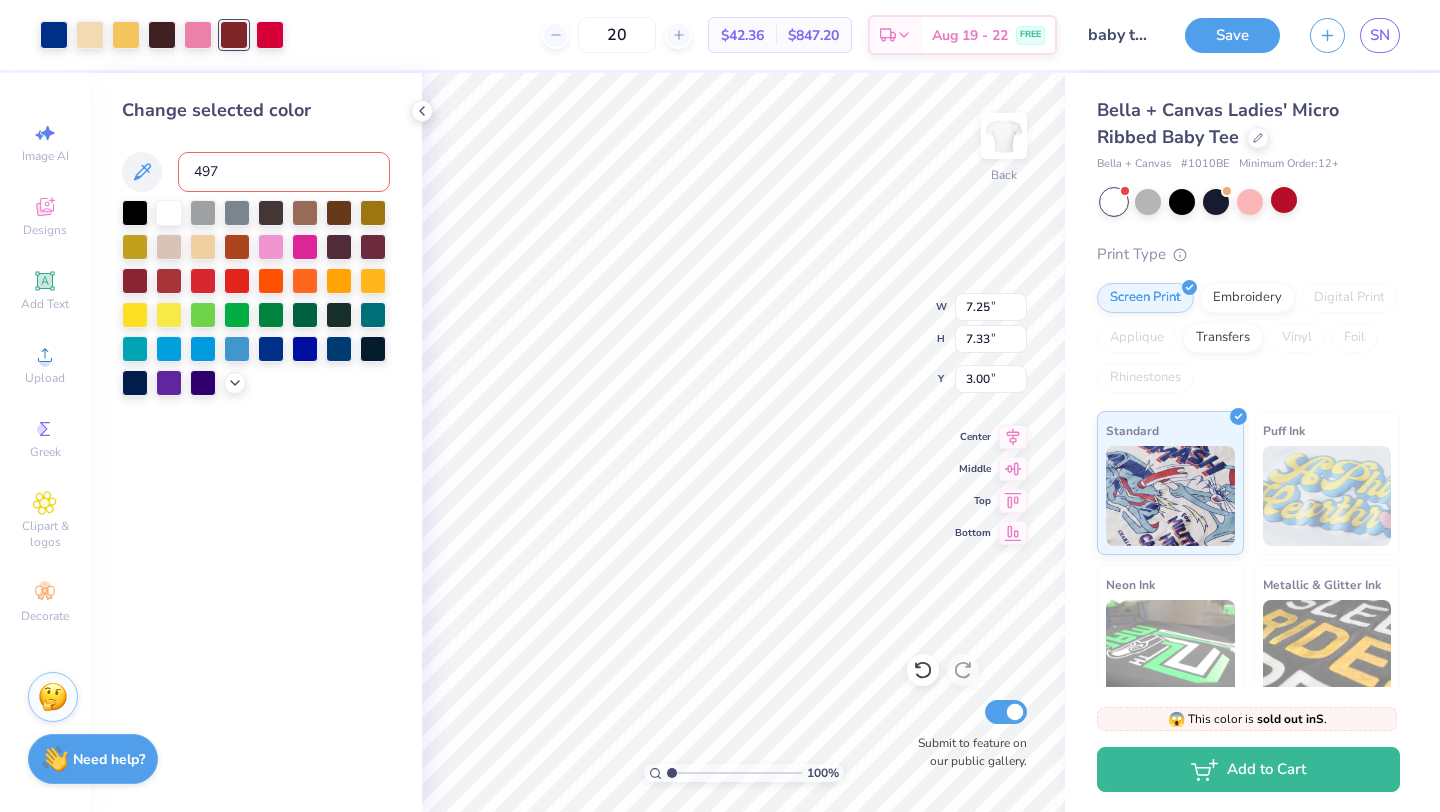 type on "4975" 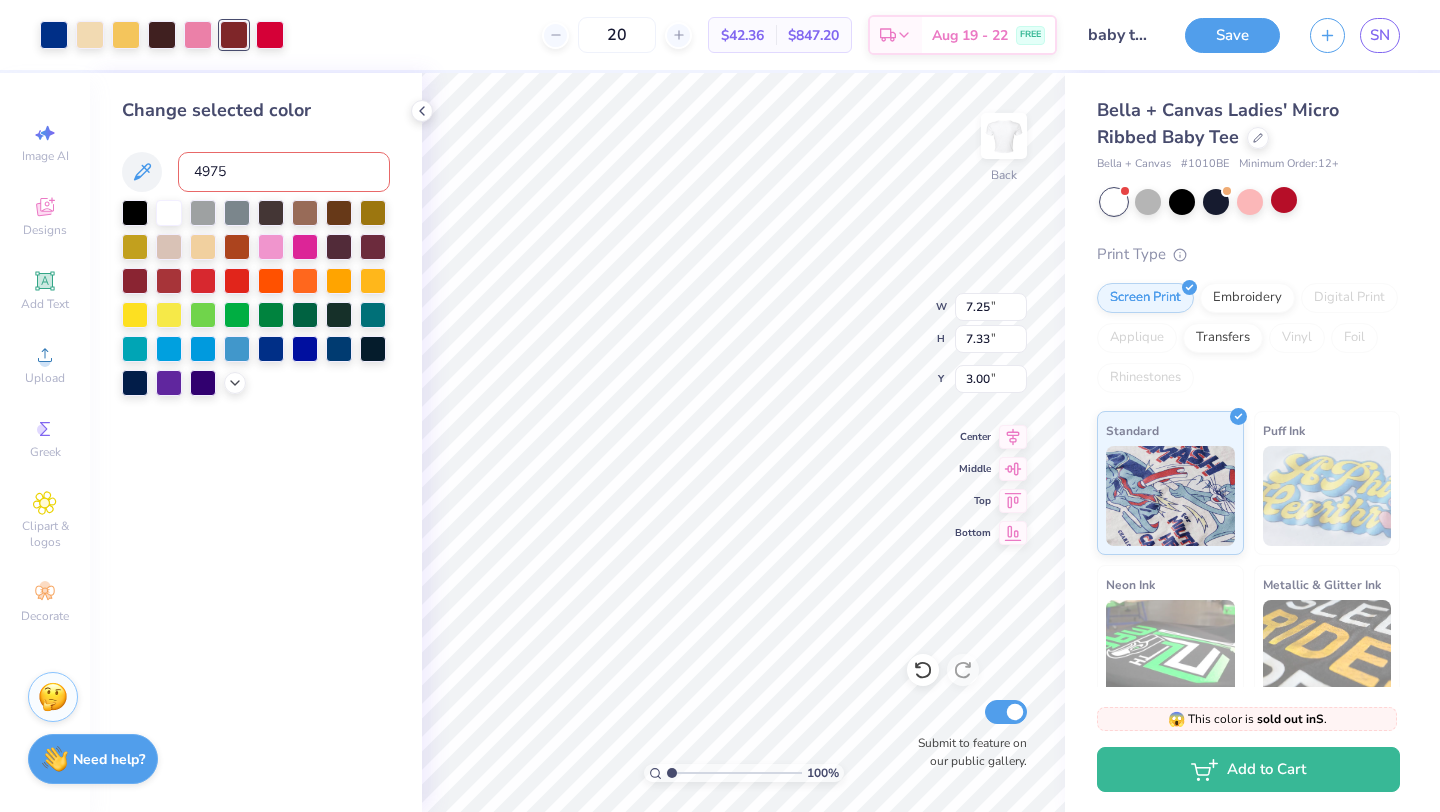 type 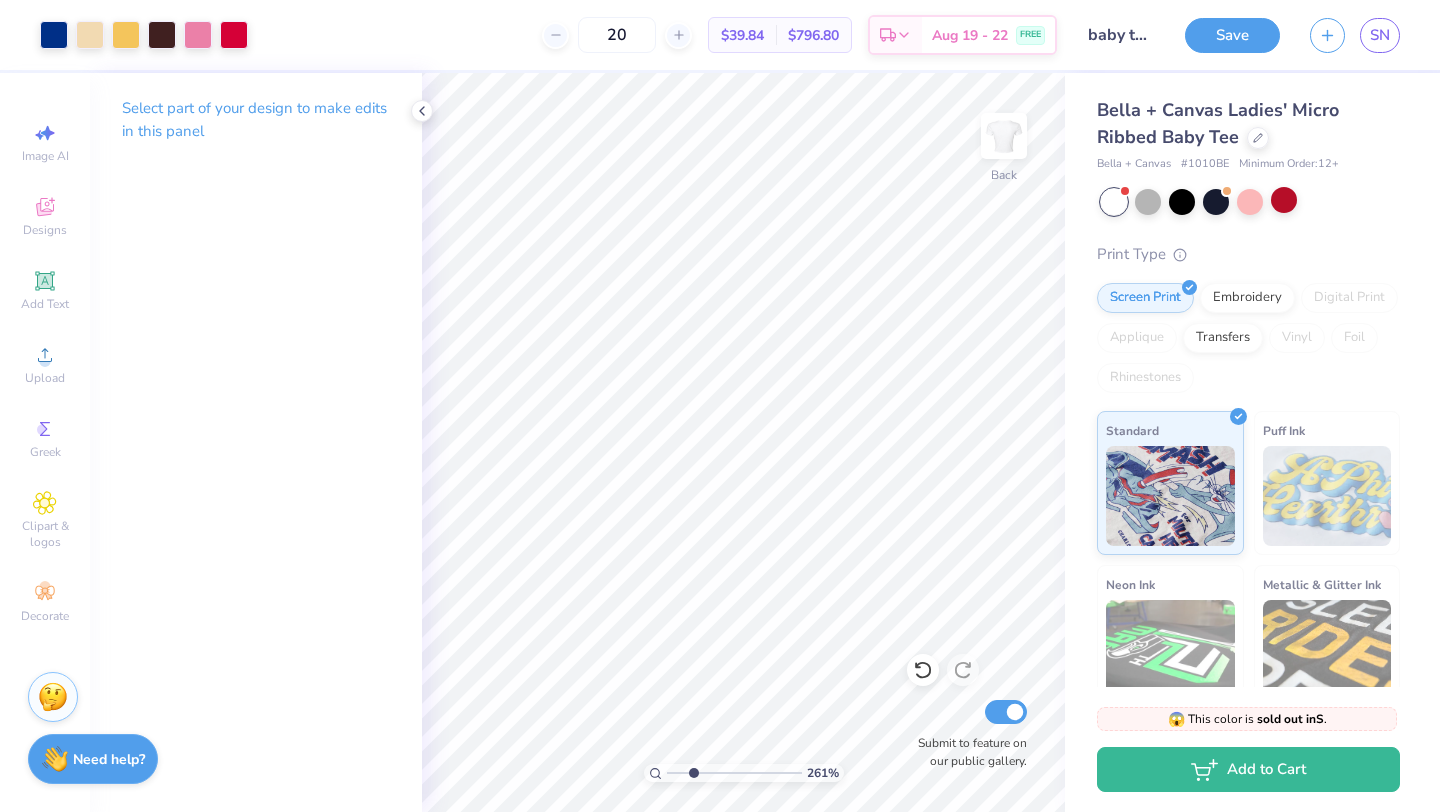 drag, startPoint x: 672, startPoint y: 773, endPoint x: 693, endPoint y: 774, distance: 21.023796 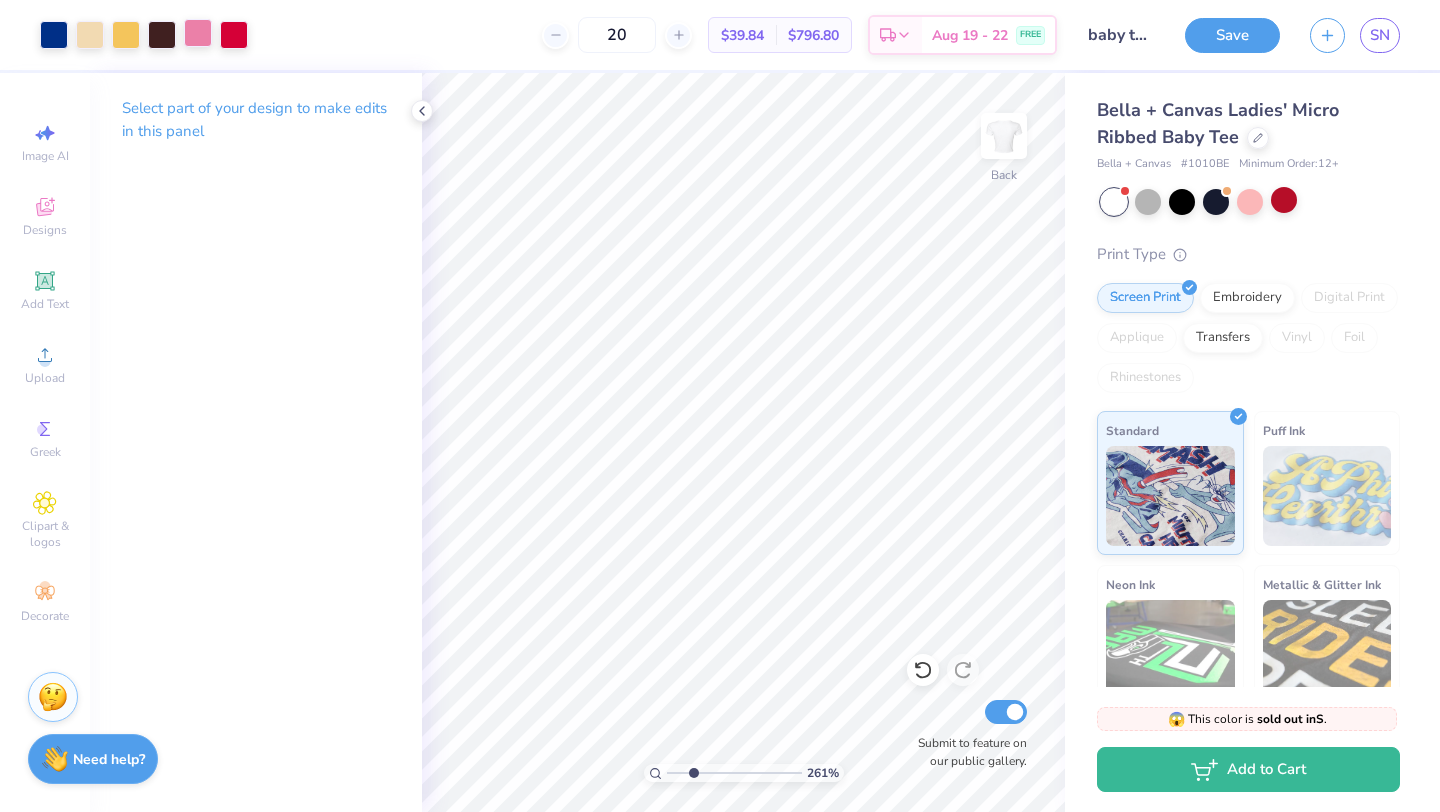 click at bounding box center (198, 33) 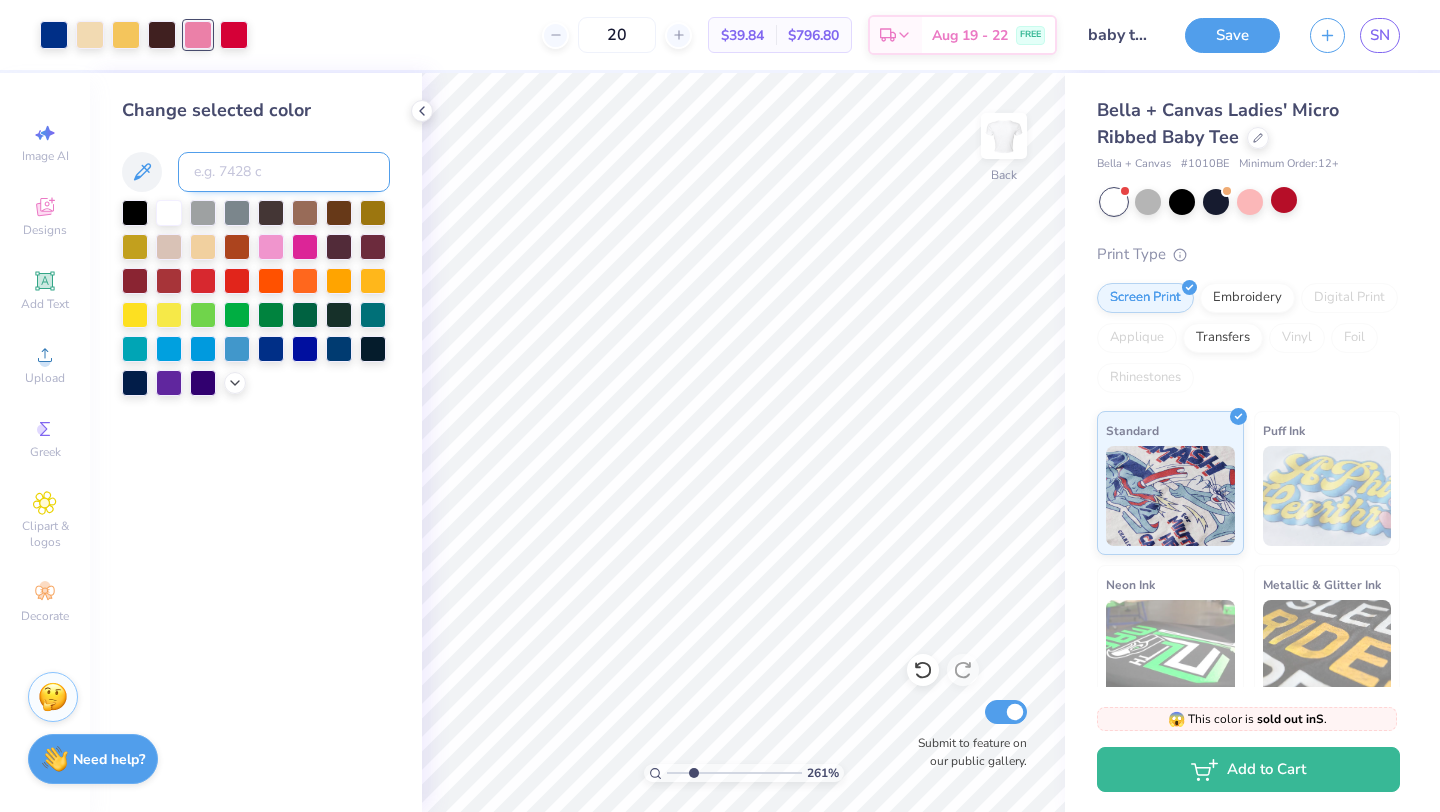 click at bounding box center [284, 172] 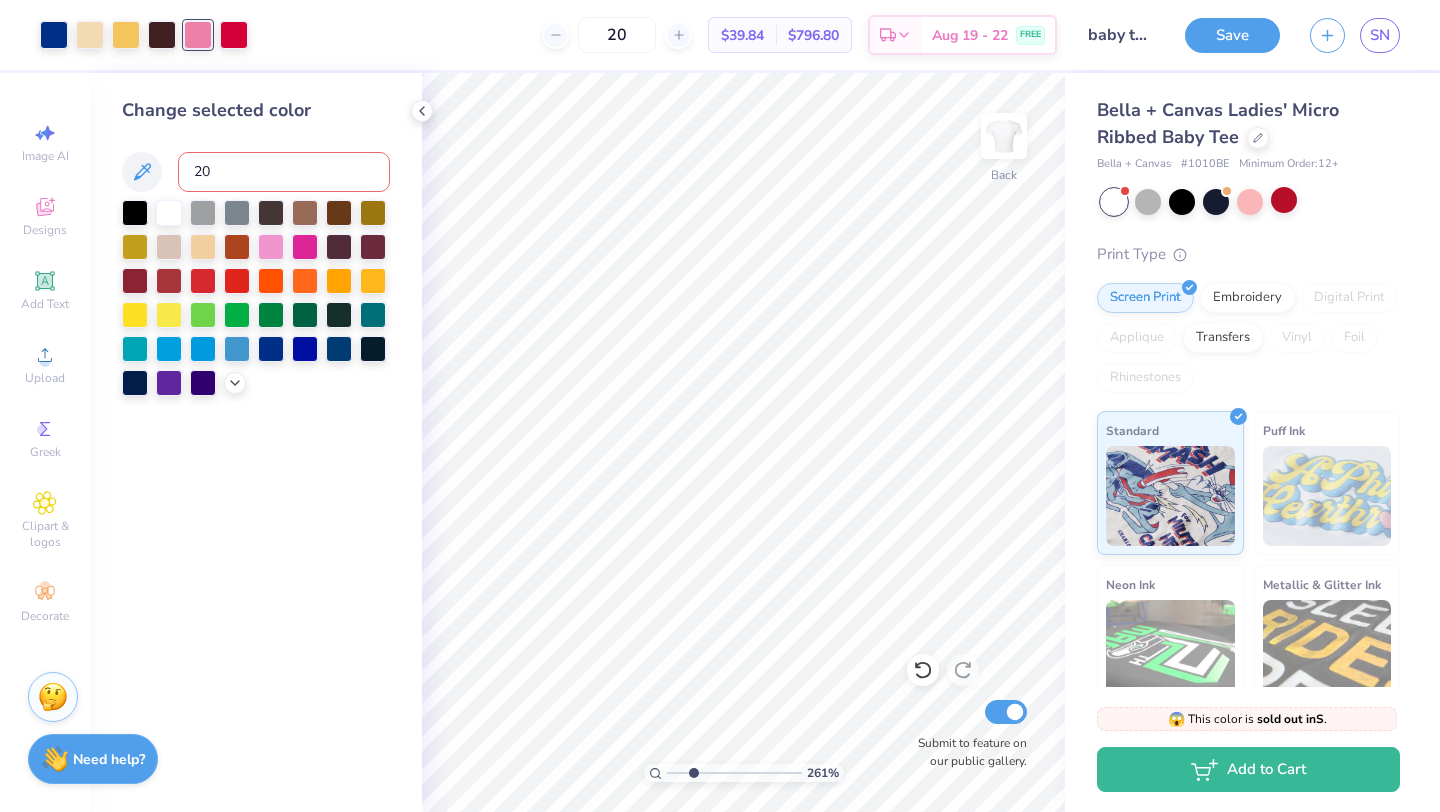 type on "206" 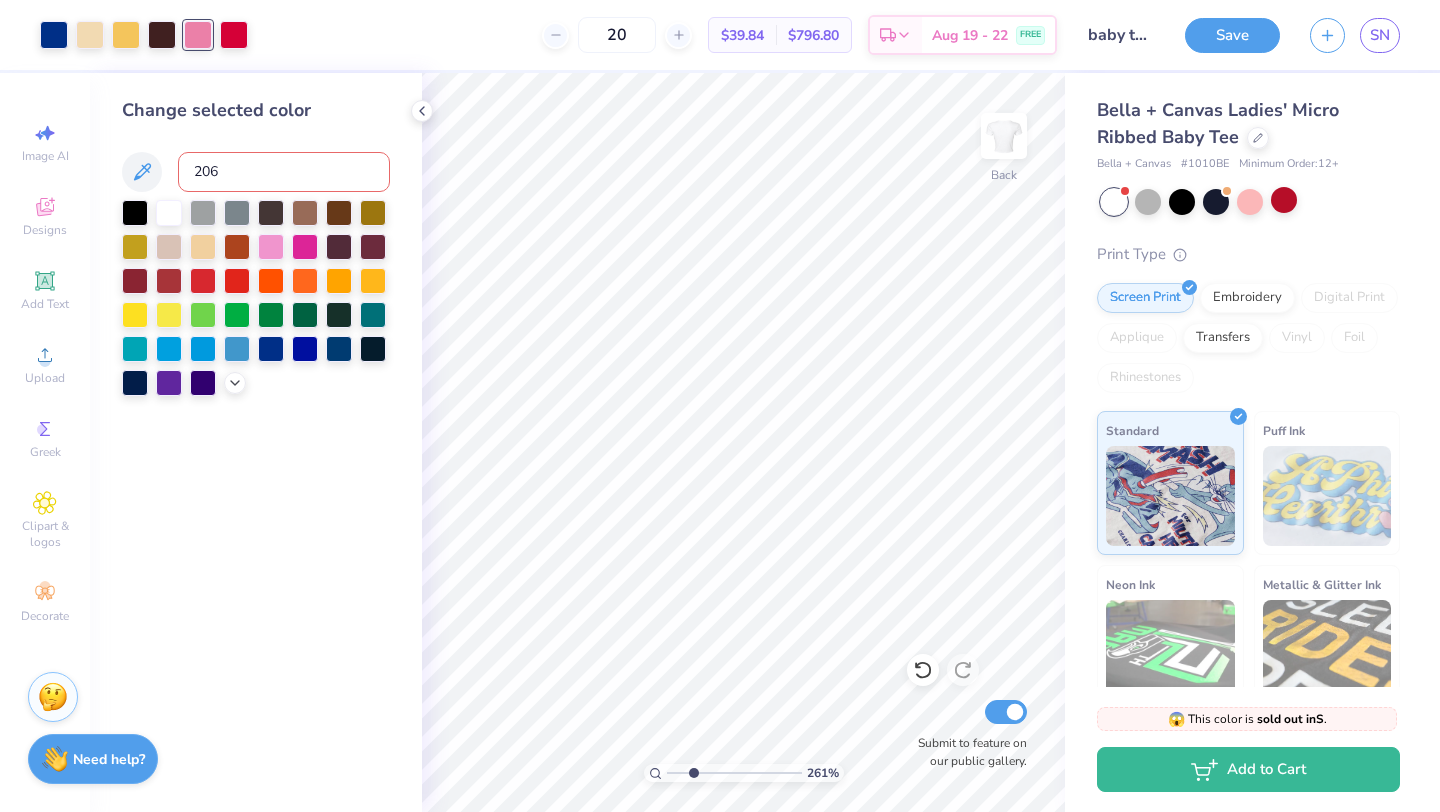type 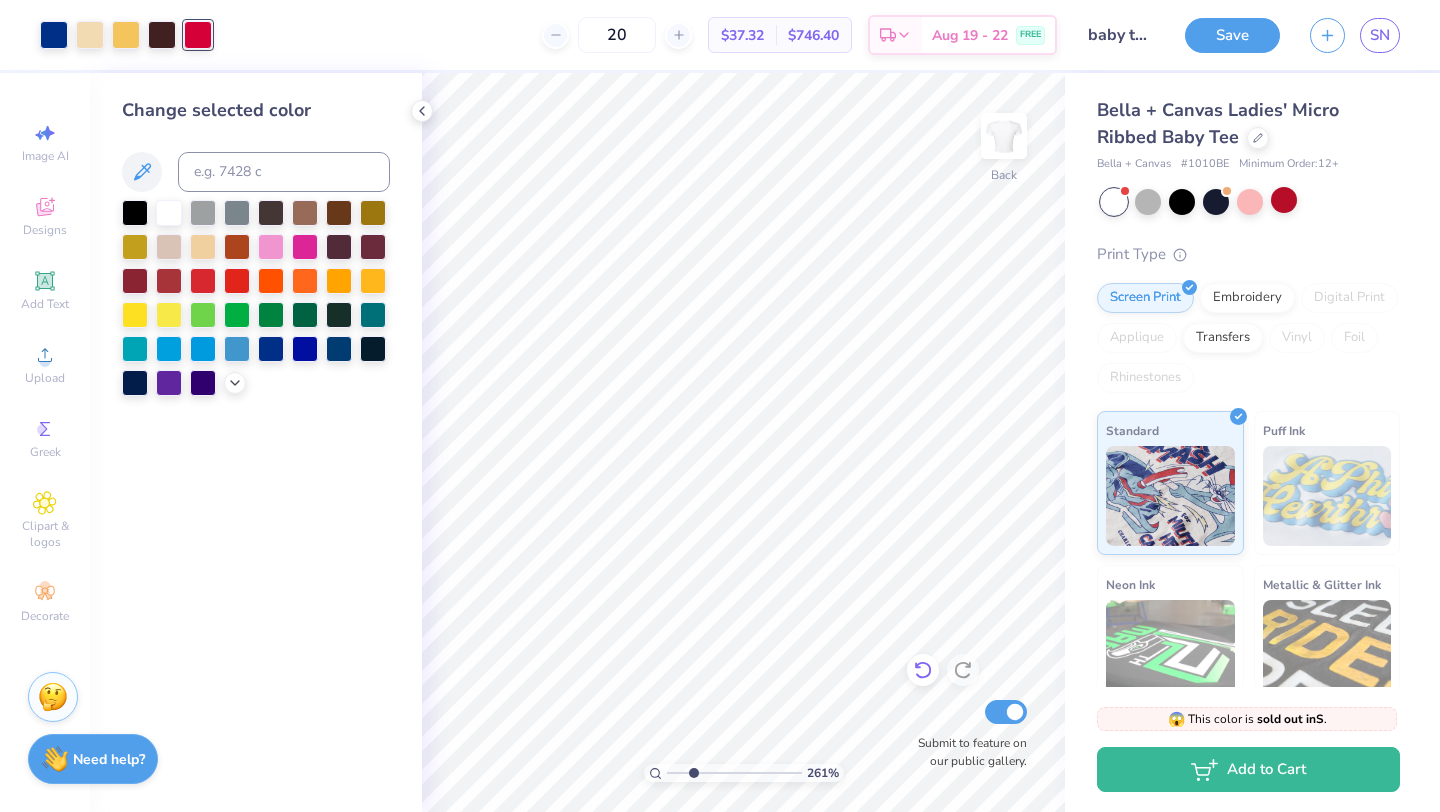 click 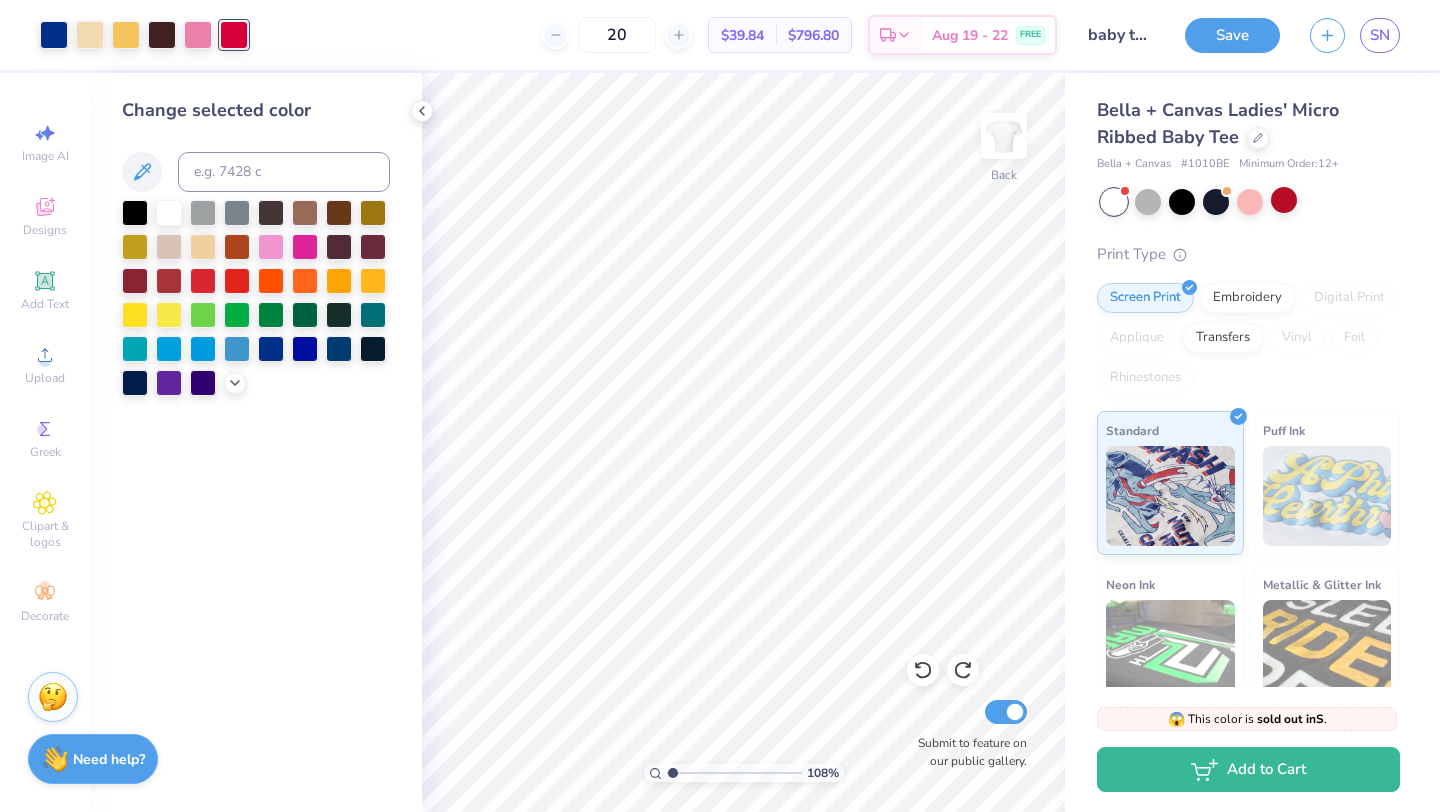 drag, startPoint x: 696, startPoint y: 775, endPoint x: 672, endPoint y: 773, distance: 24.083189 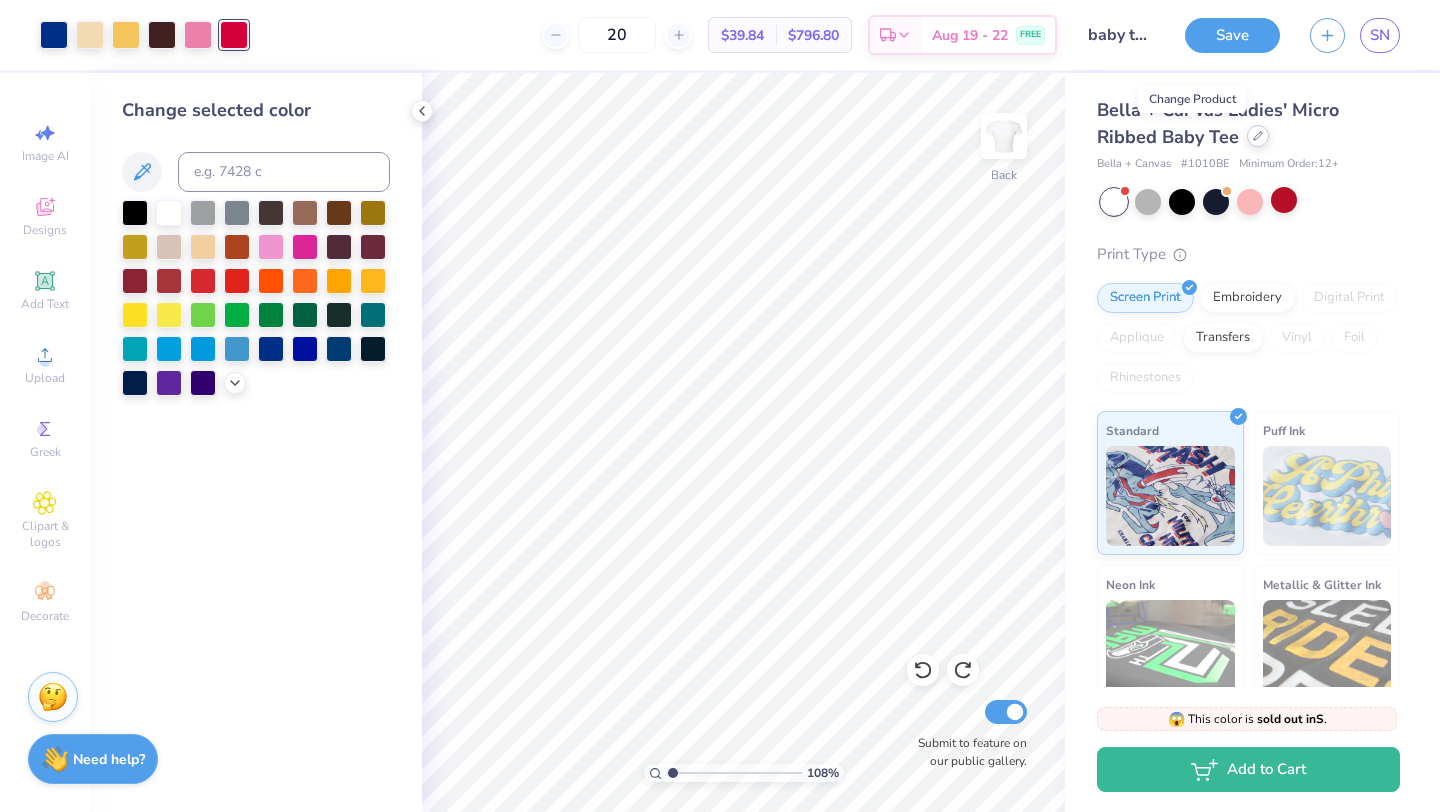 click at bounding box center (1258, 136) 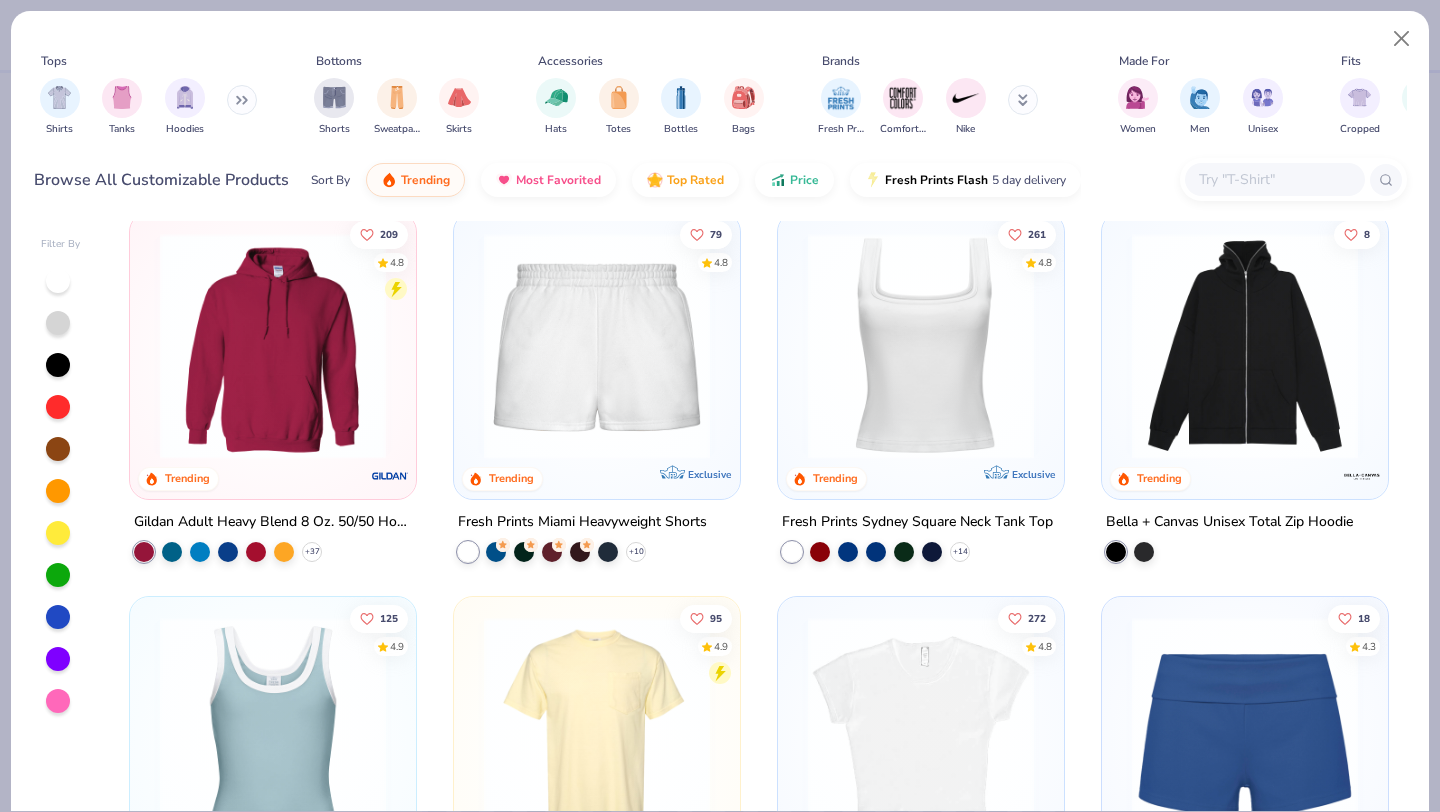 scroll, scrollTop: 798, scrollLeft: 0, axis: vertical 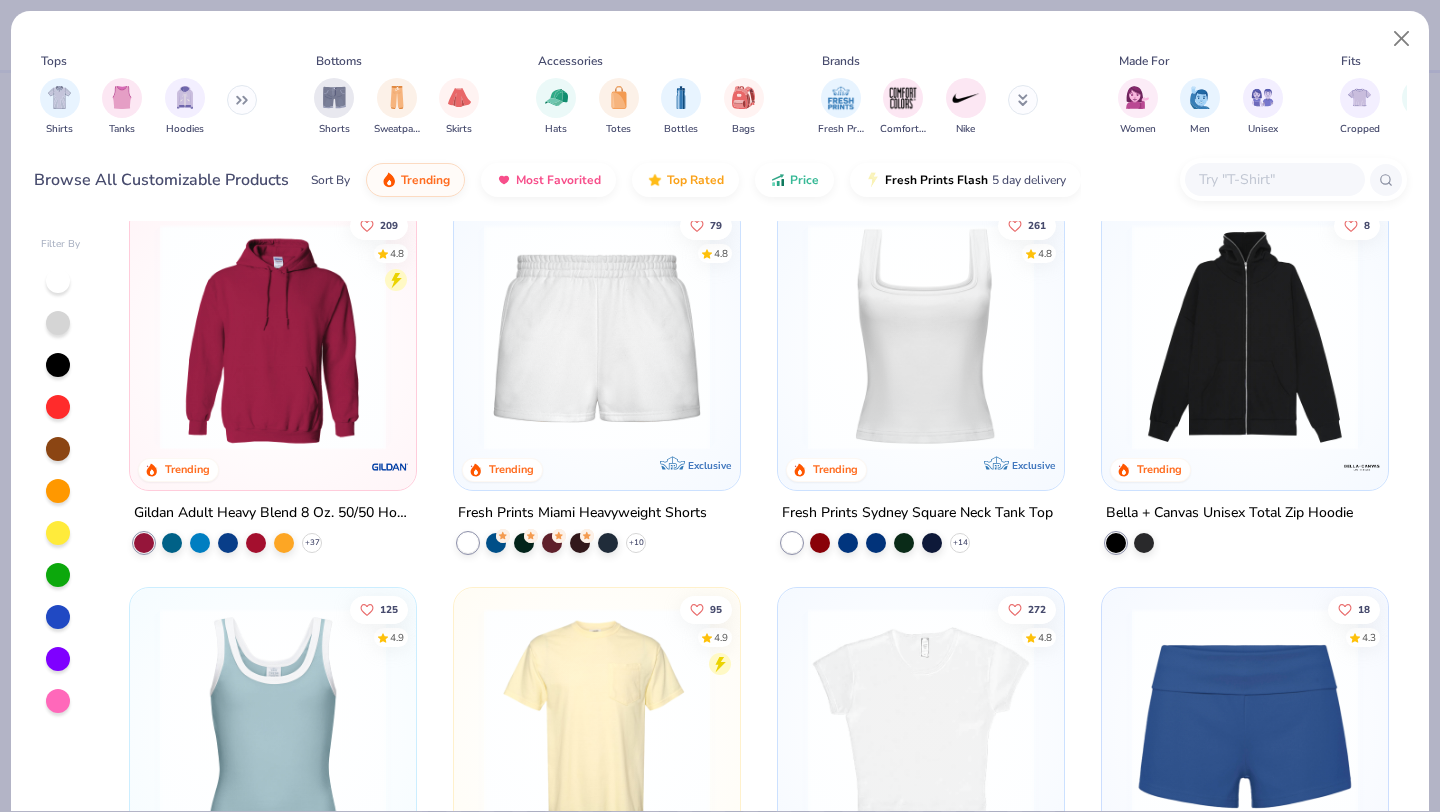 click at bounding box center (273, 336) 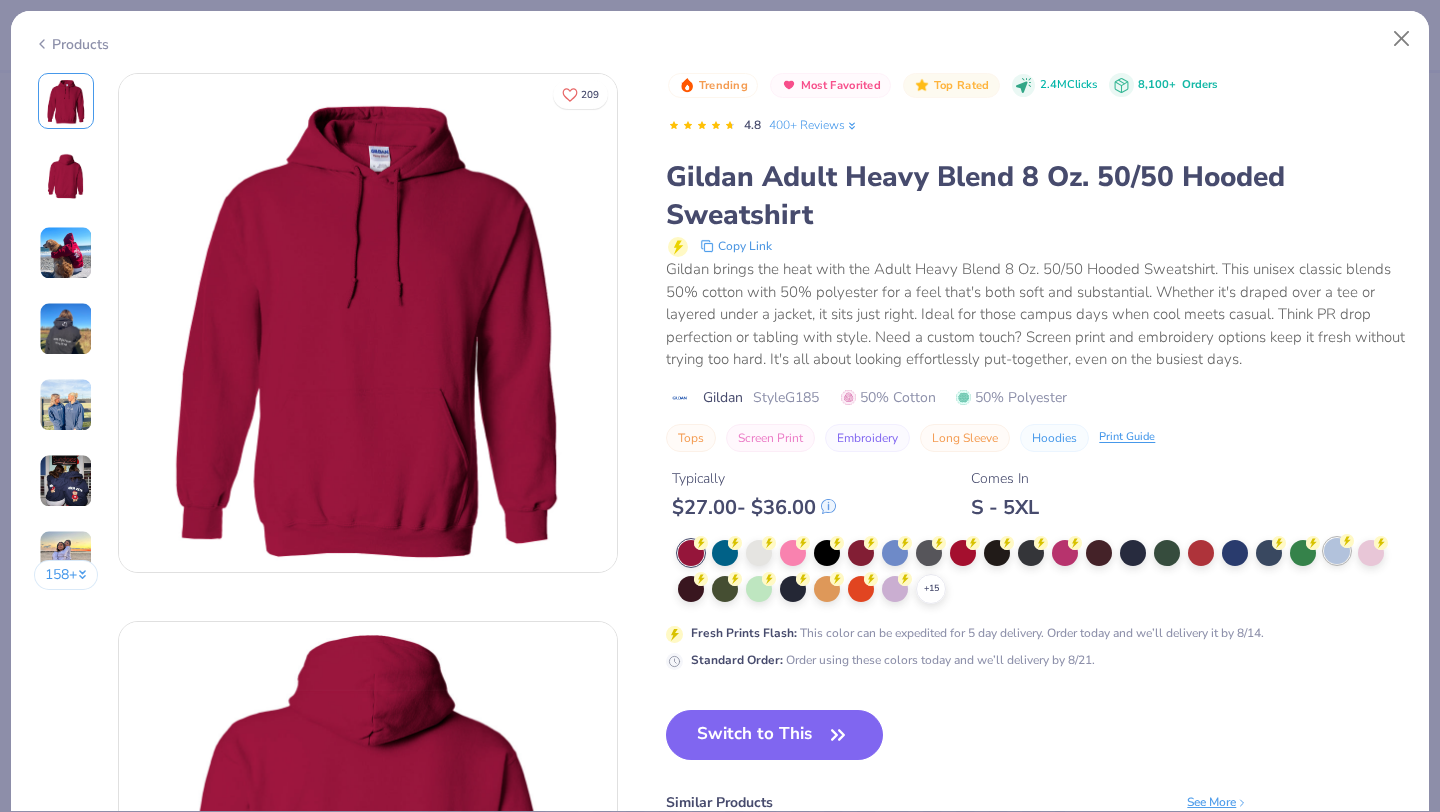 click at bounding box center (1337, 551) 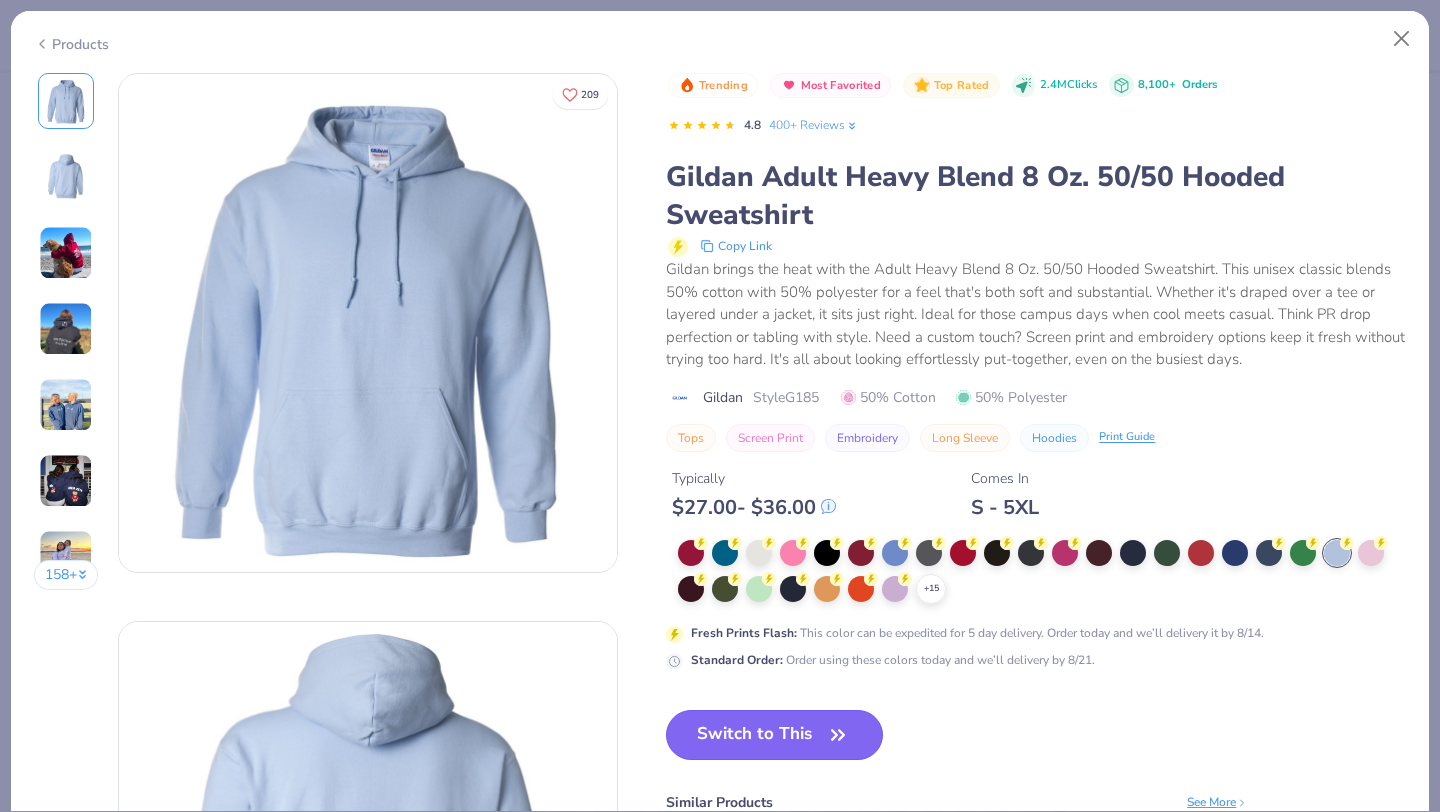 click on "Switch to This" at bounding box center [774, 735] 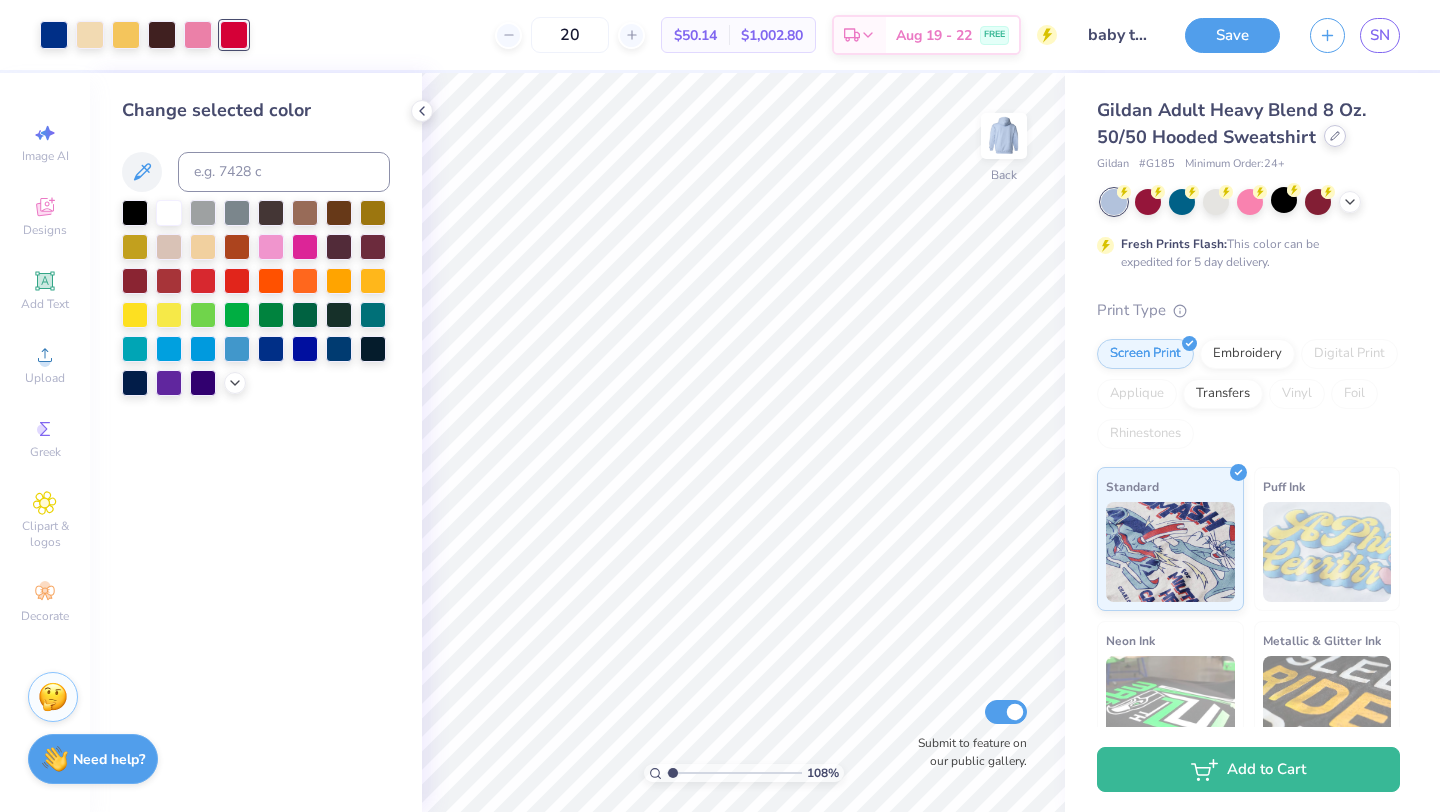 click at bounding box center (1335, 136) 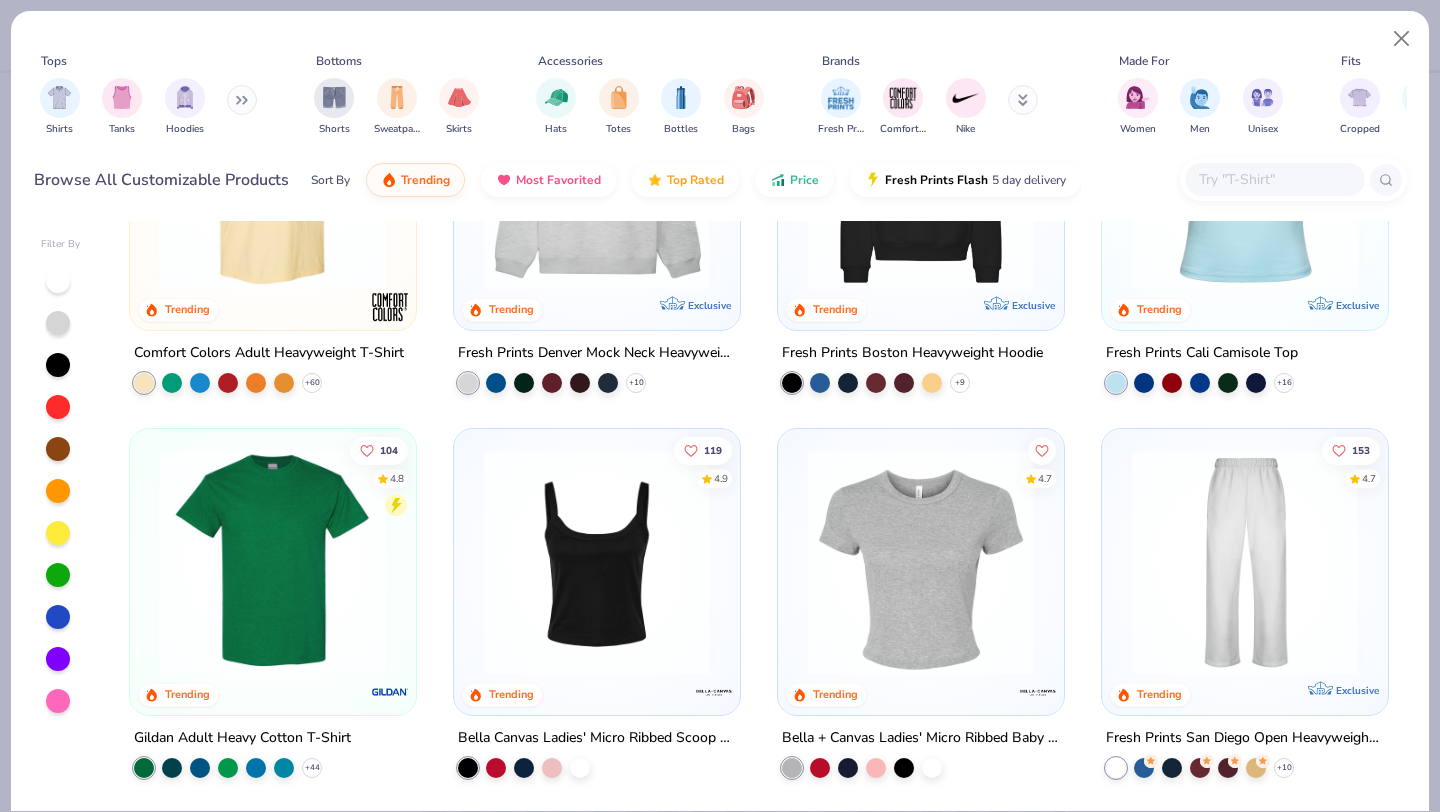 scroll, scrollTop: 213, scrollLeft: 0, axis: vertical 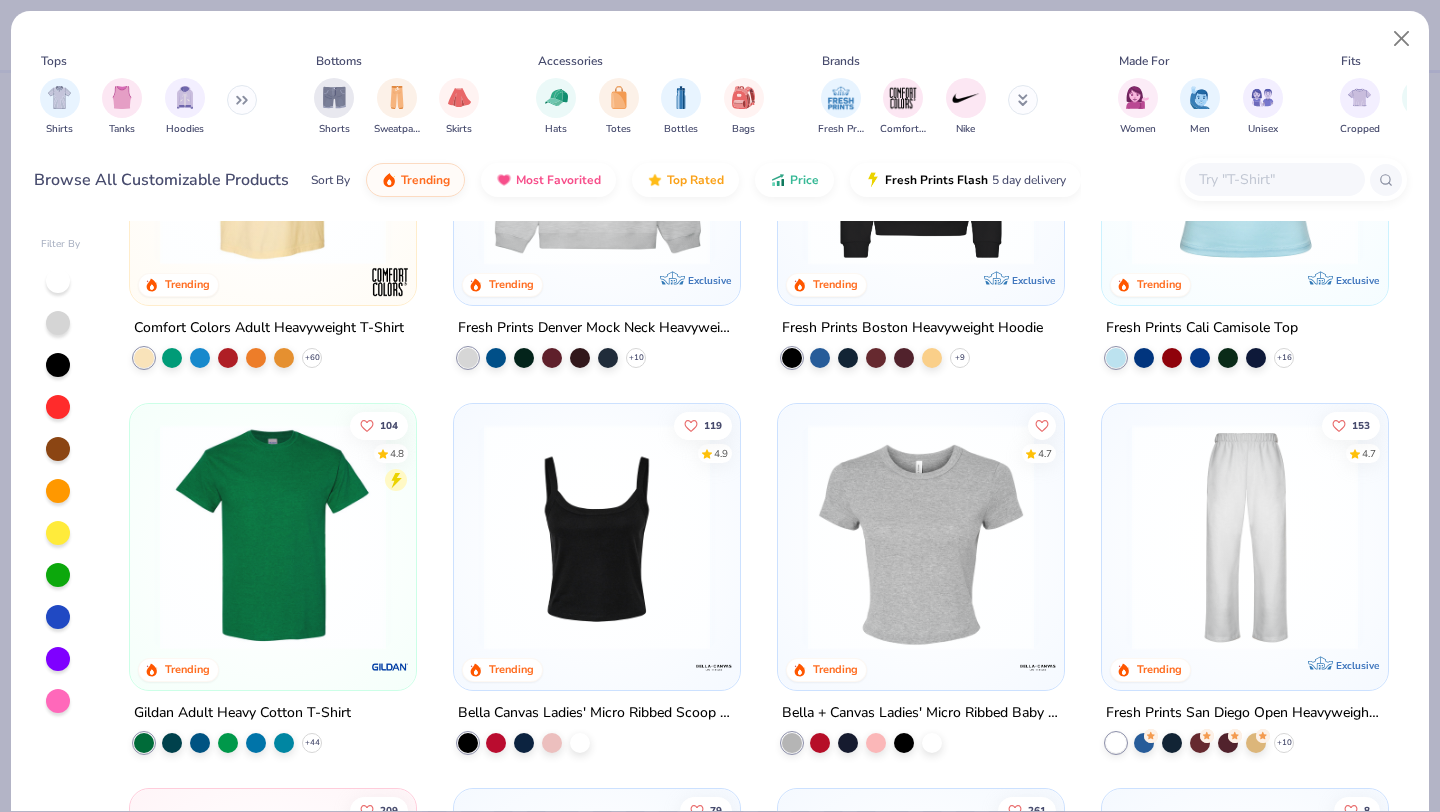 click at bounding box center (921, 537) 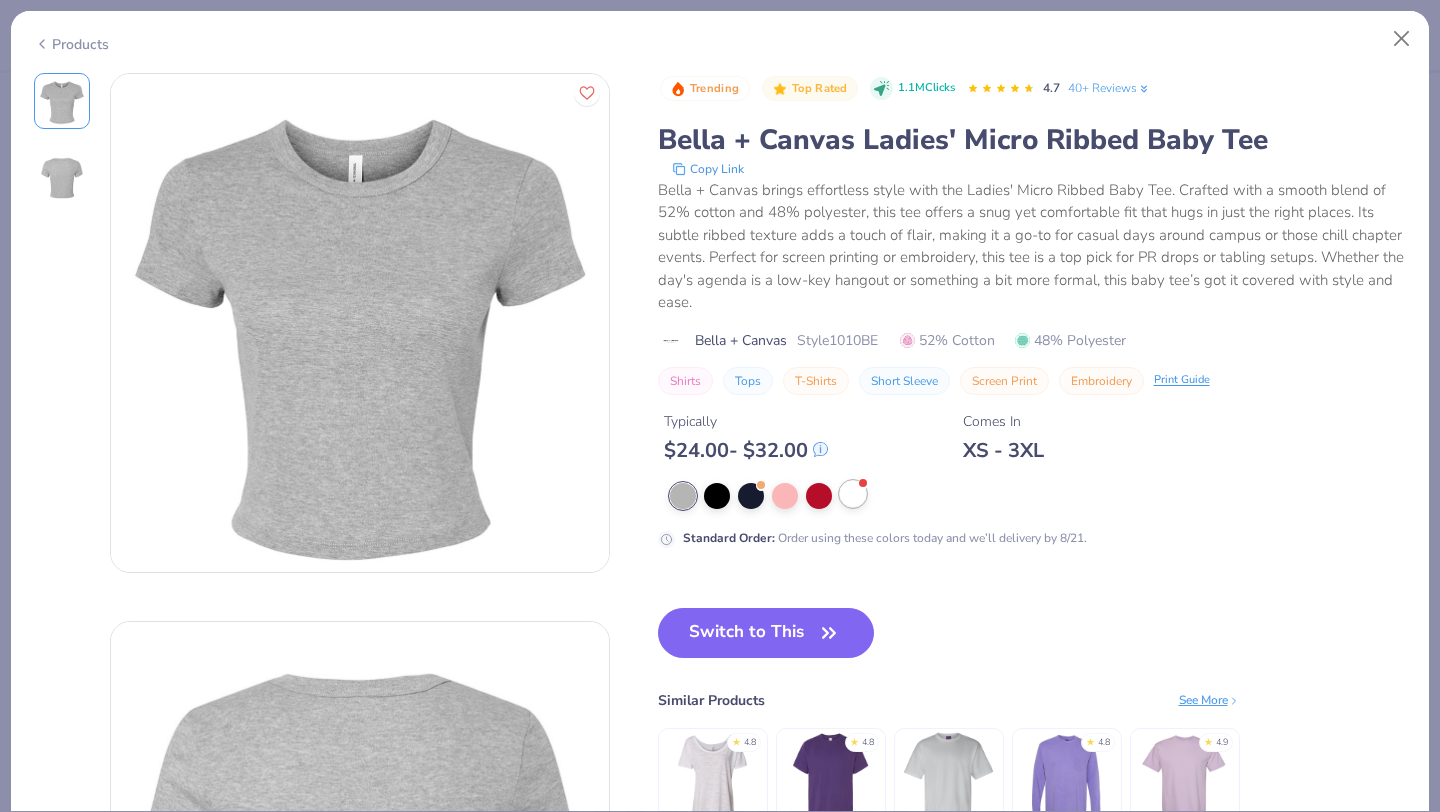 click at bounding box center [853, 494] 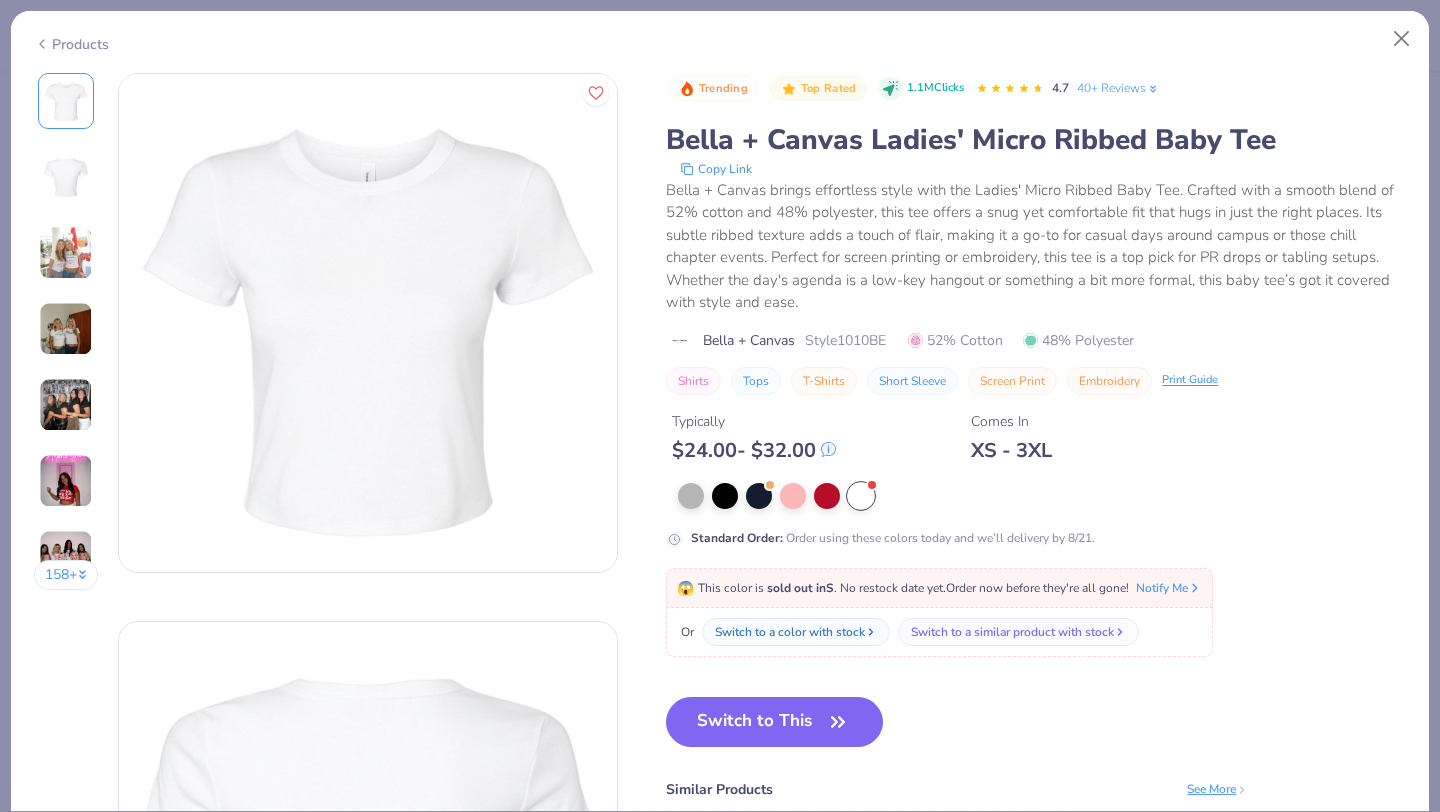 click on "Products" at bounding box center (71, 44) 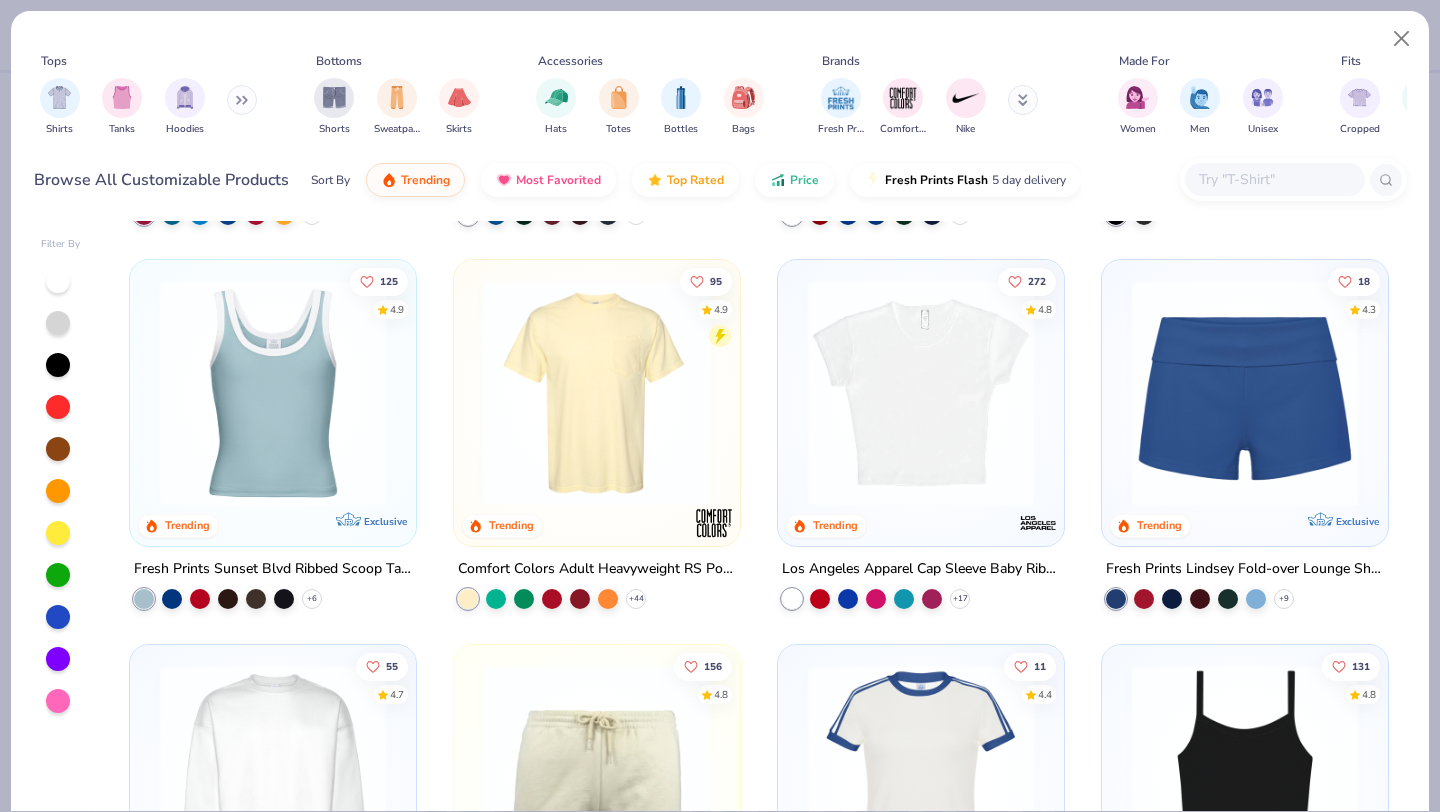 scroll, scrollTop: 1129, scrollLeft: 0, axis: vertical 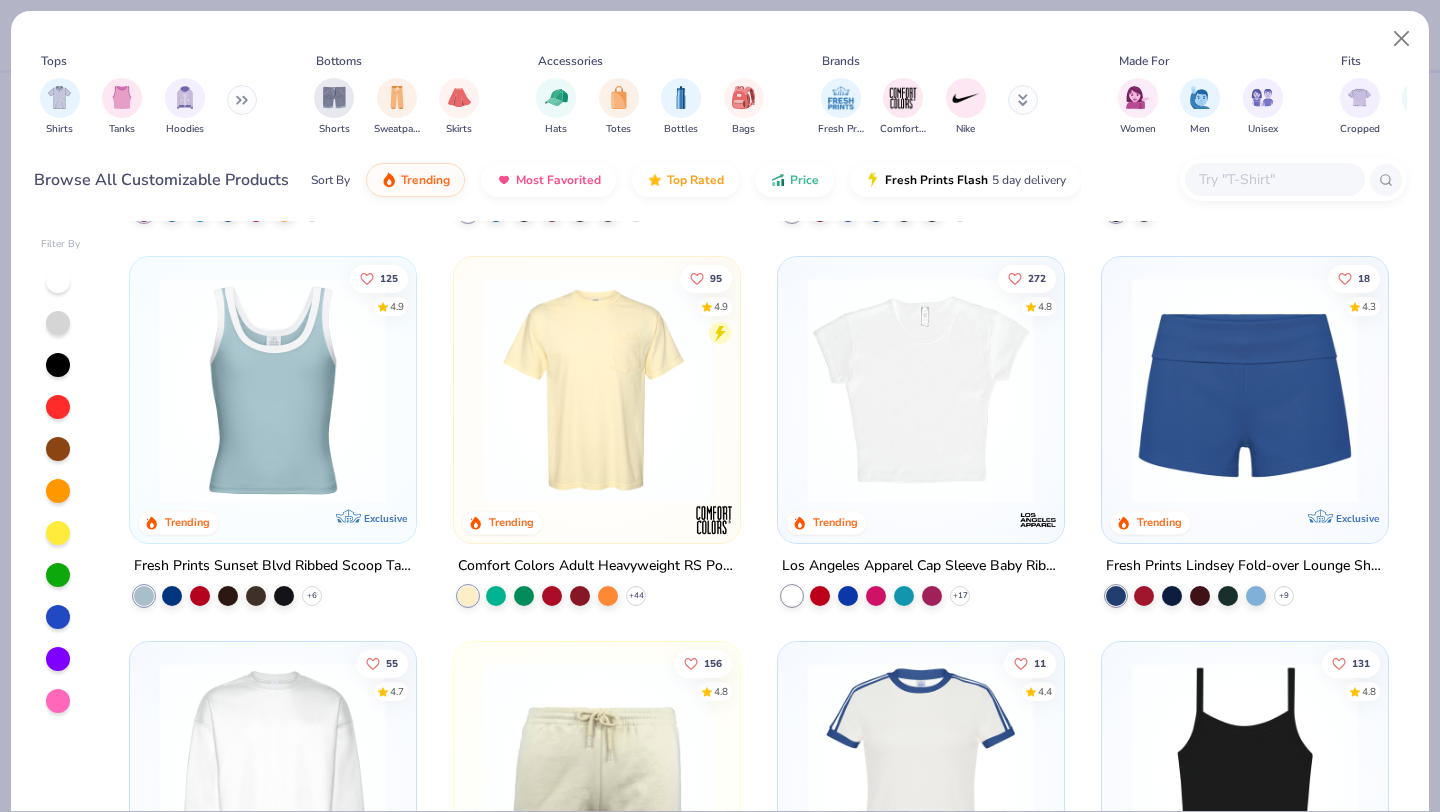 click at bounding box center [921, 390] 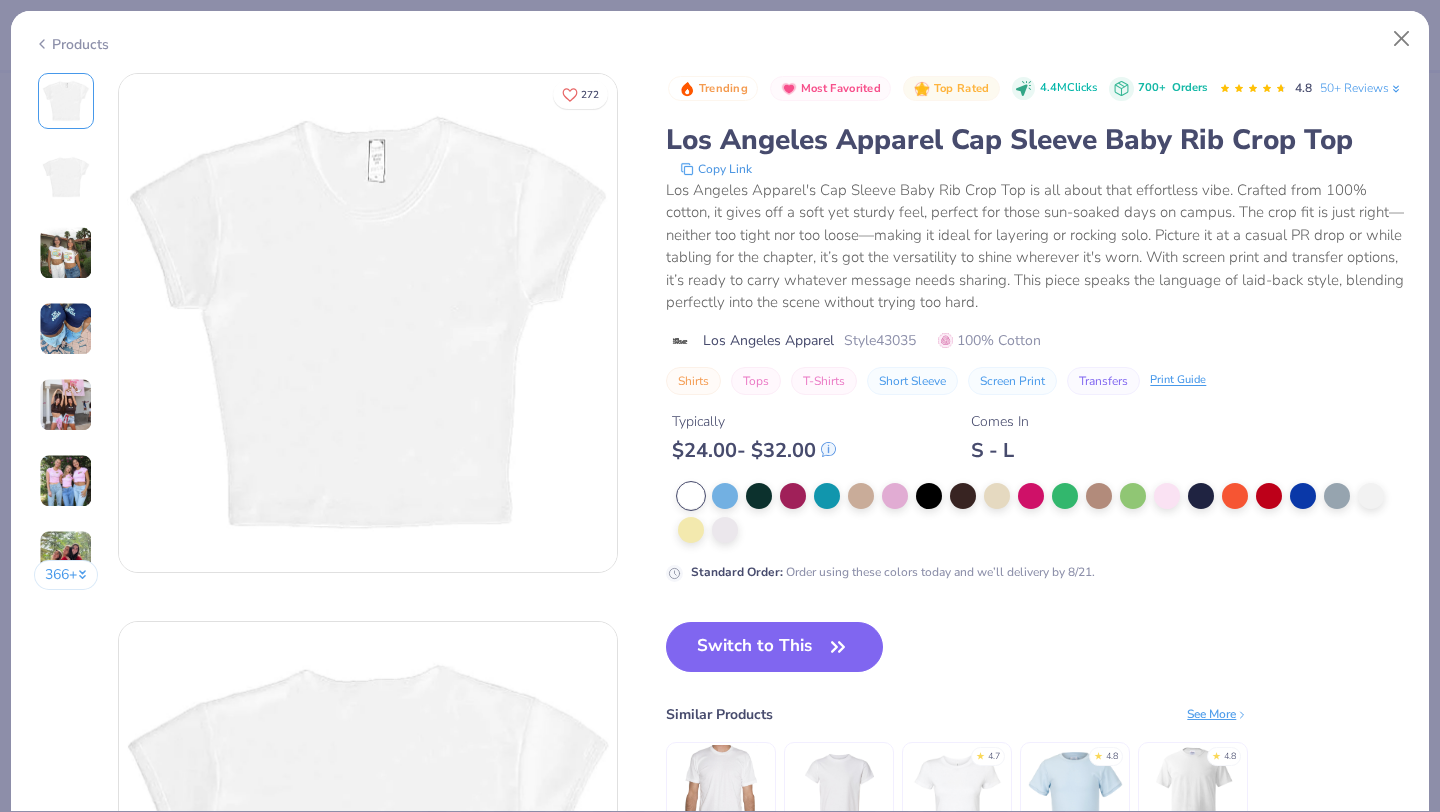 click at bounding box center [66, 253] 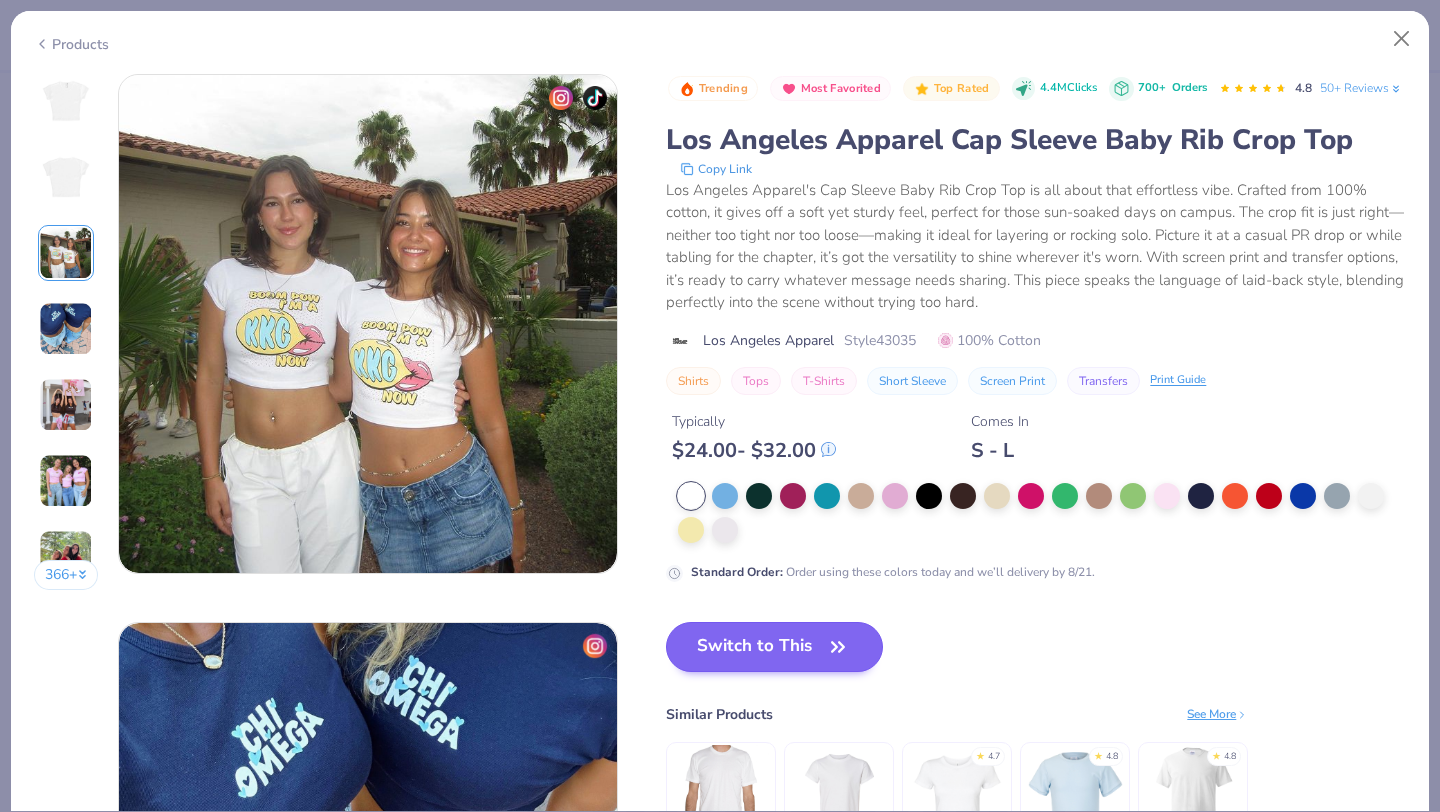 scroll, scrollTop: 1096, scrollLeft: 0, axis: vertical 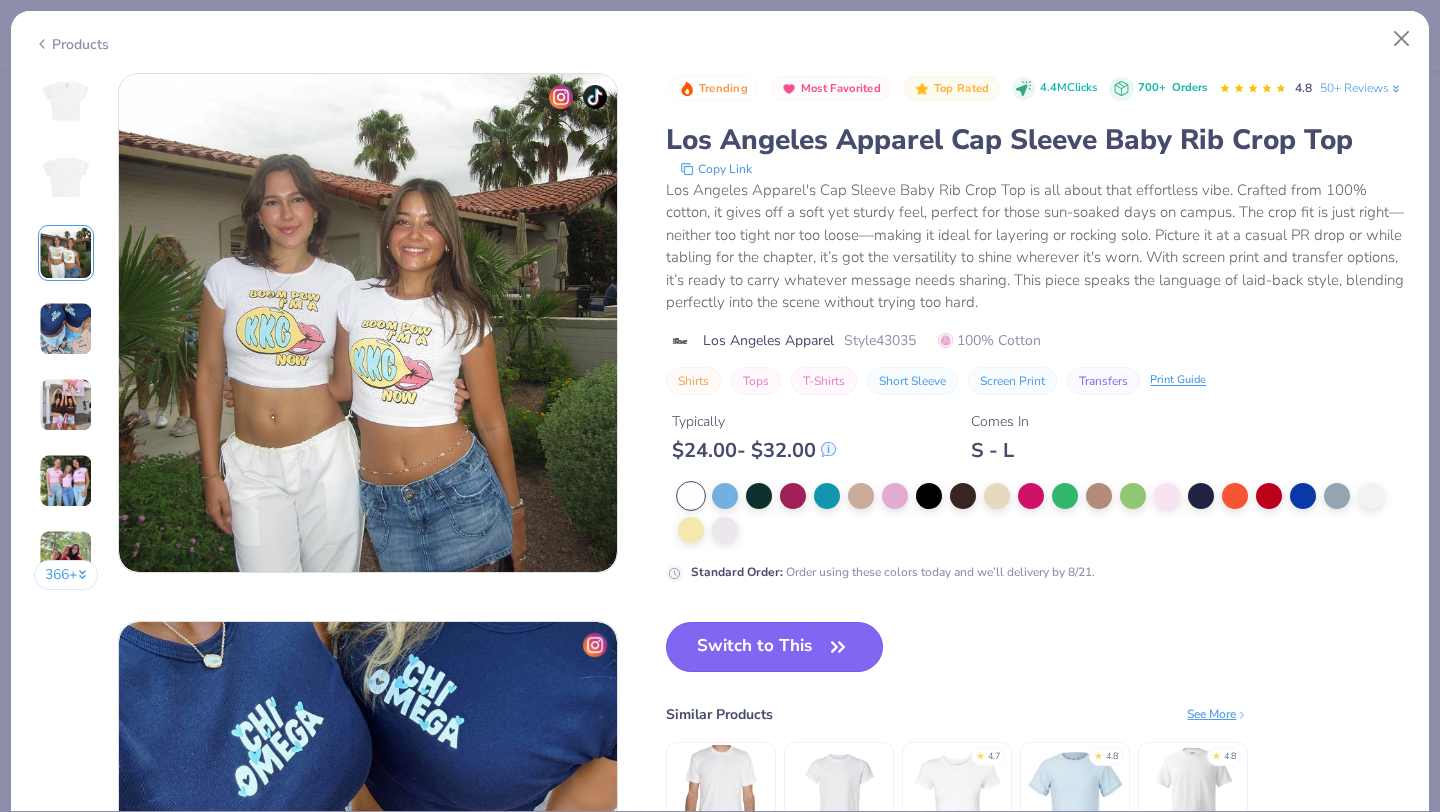 click on "Switch to This" at bounding box center (774, 647) 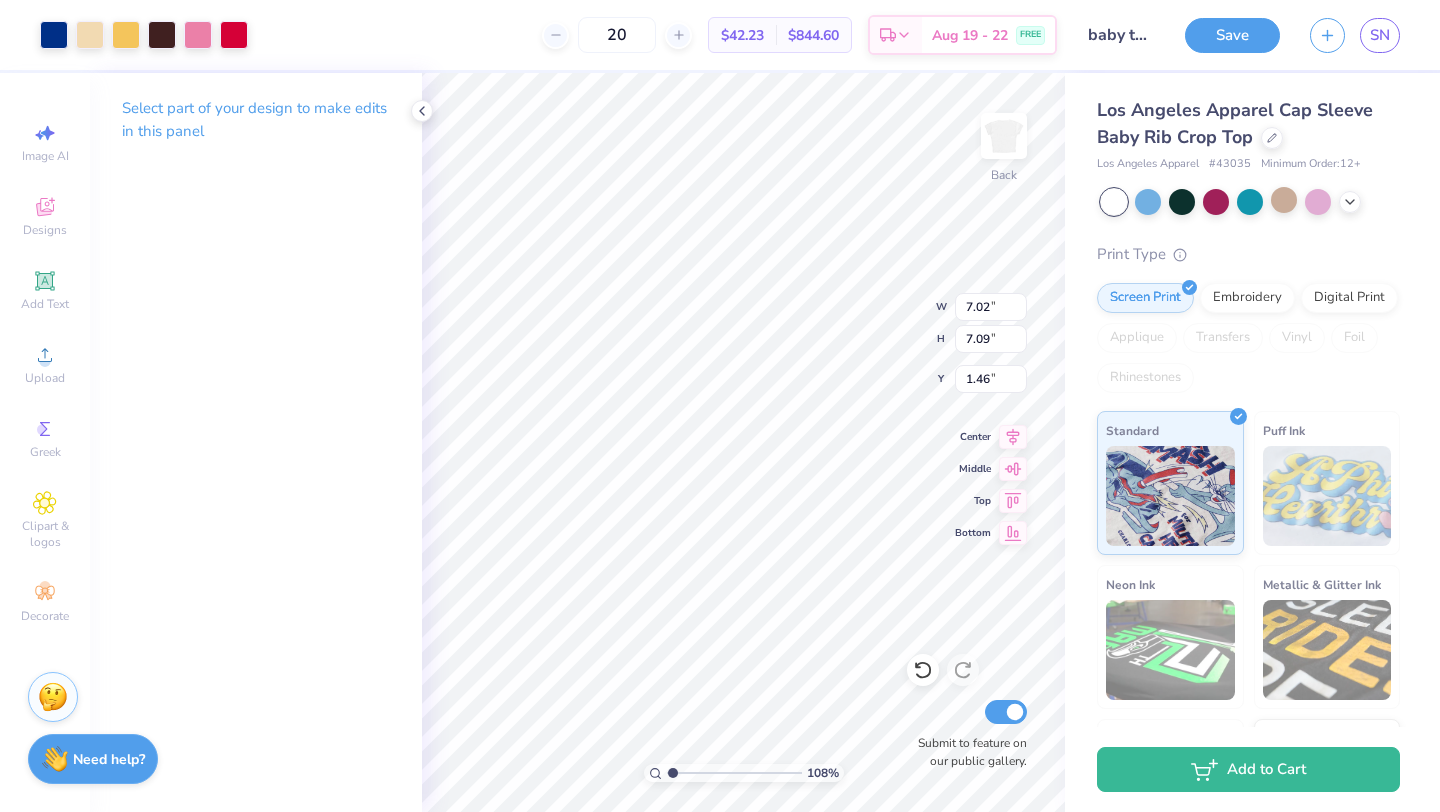 type on "1.53" 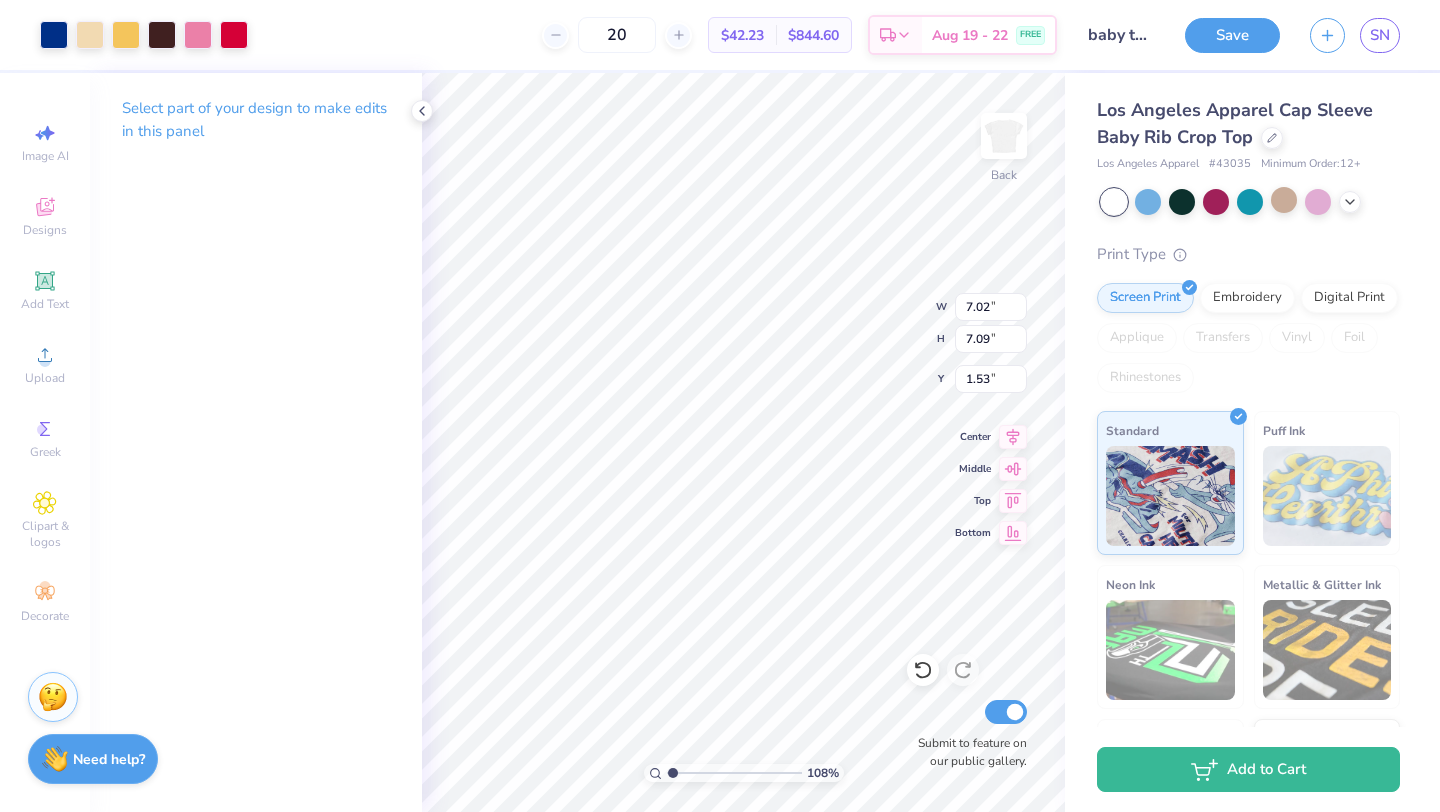 type on "6.24" 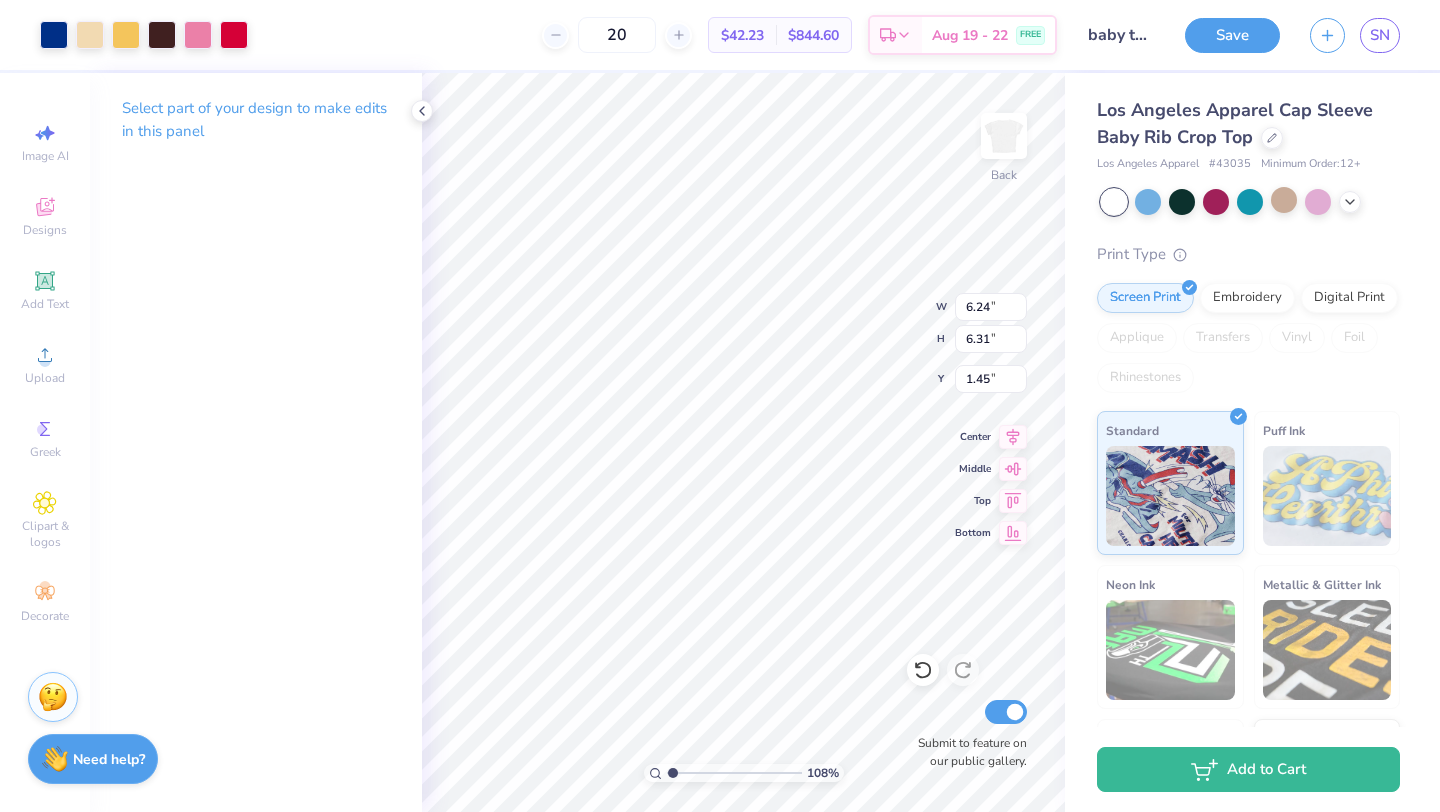 type on "1.45" 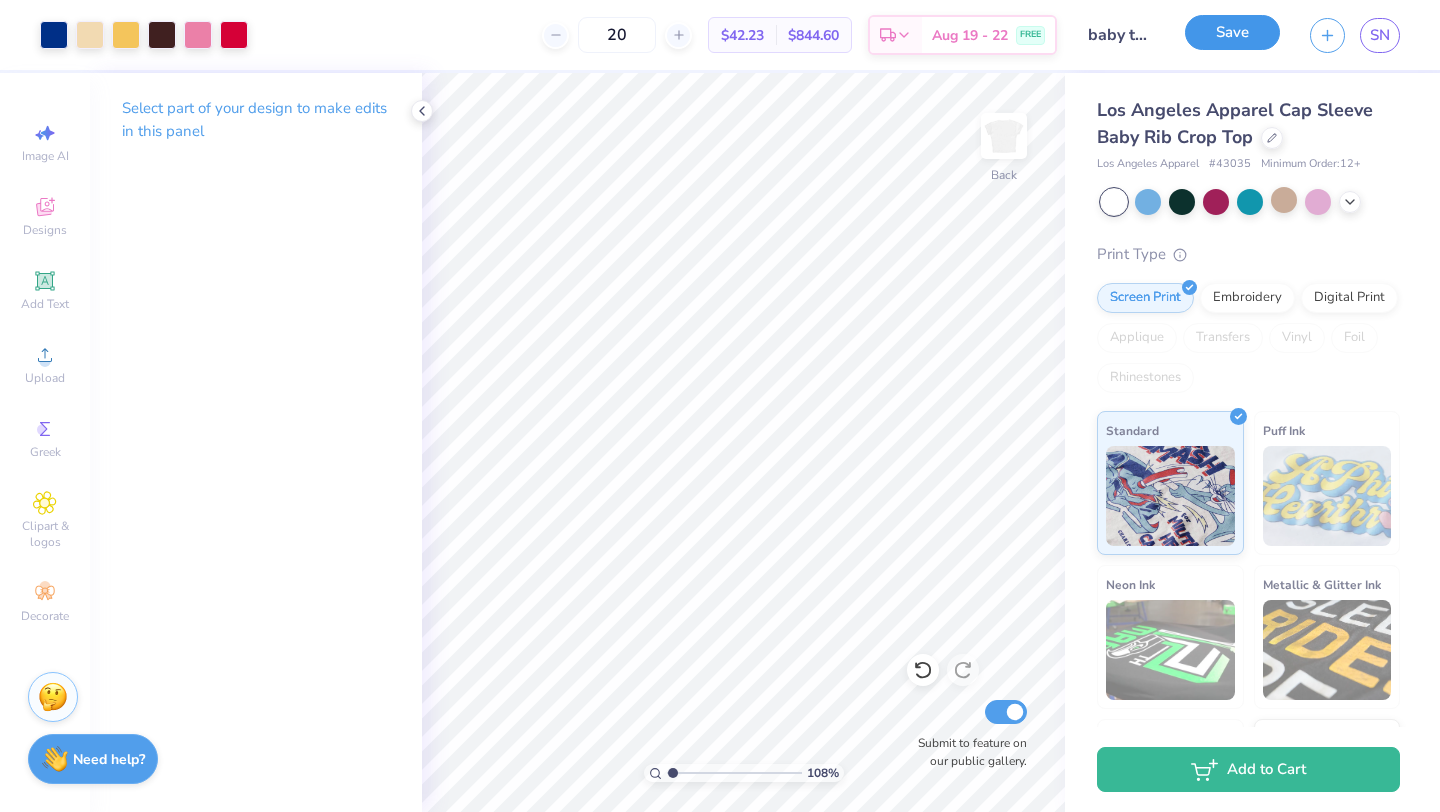 click on "Save" at bounding box center [1232, 32] 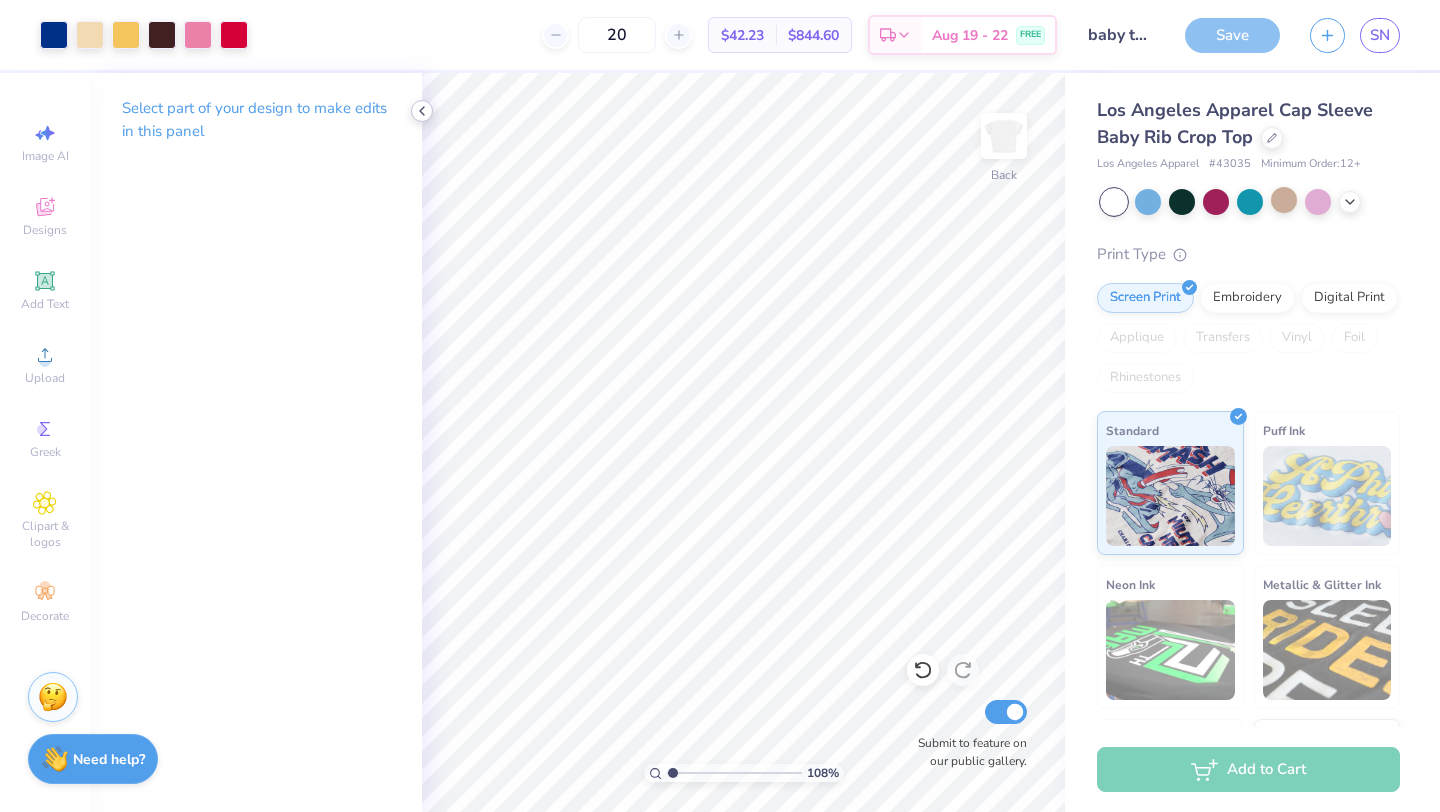 click at bounding box center [422, 111] 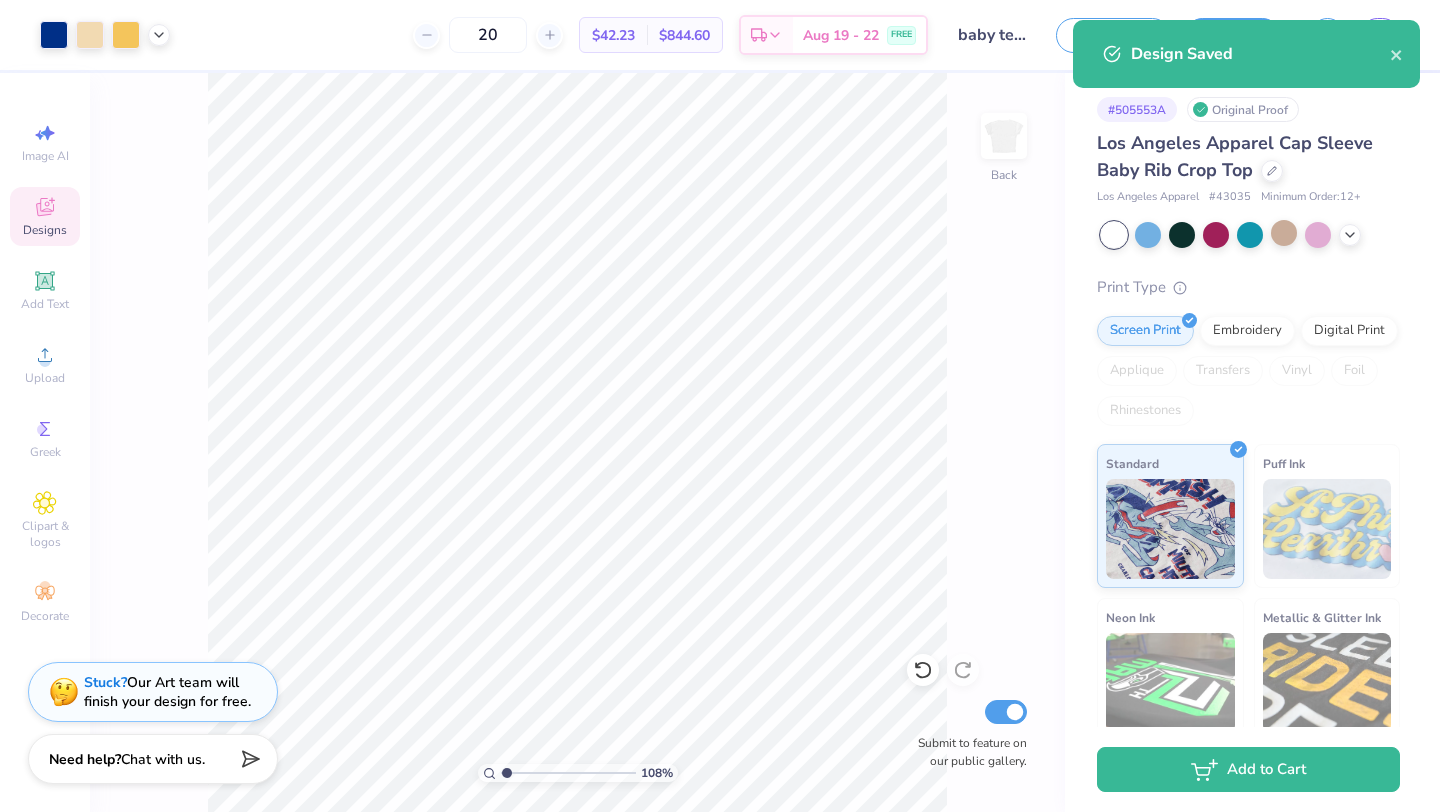 click 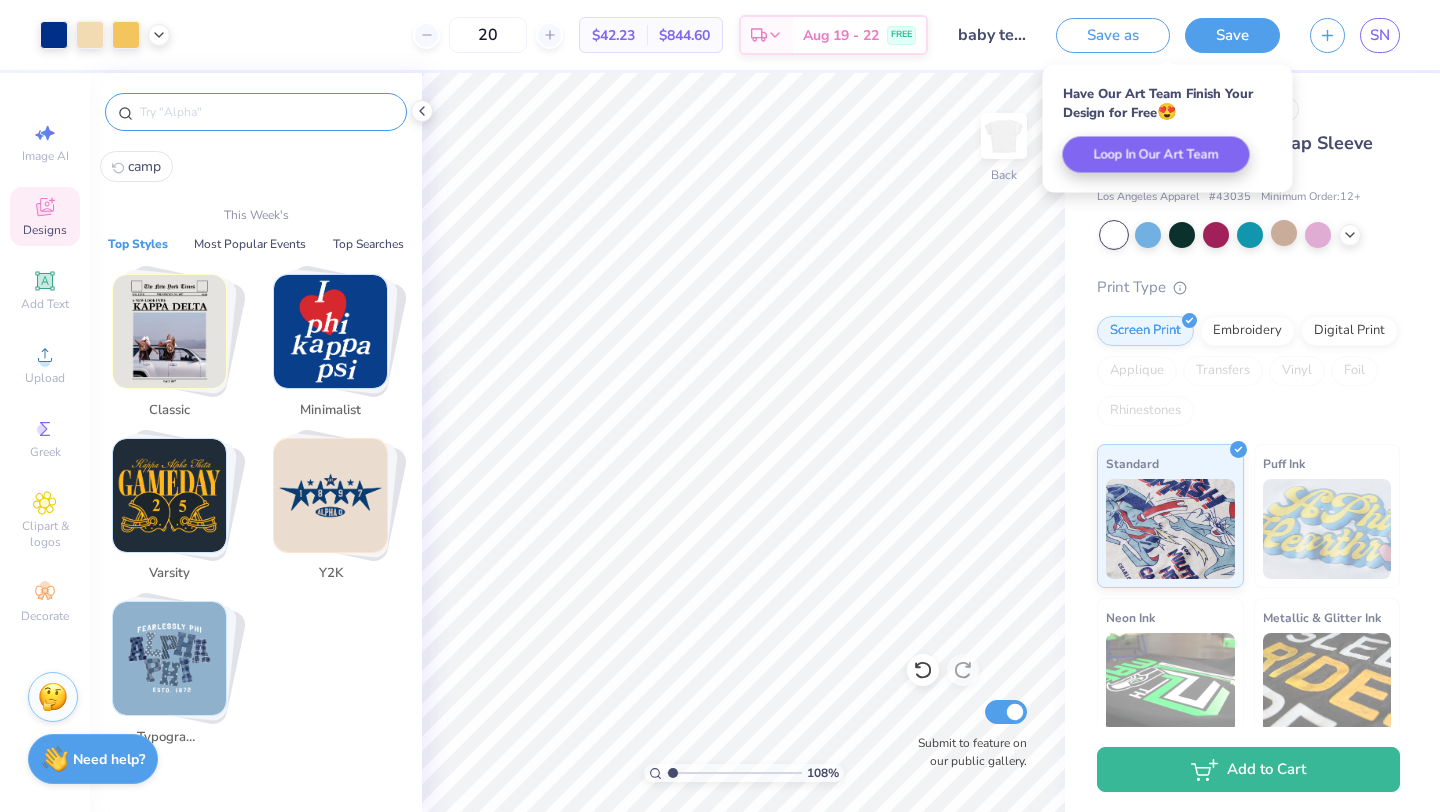 click at bounding box center (266, 112) 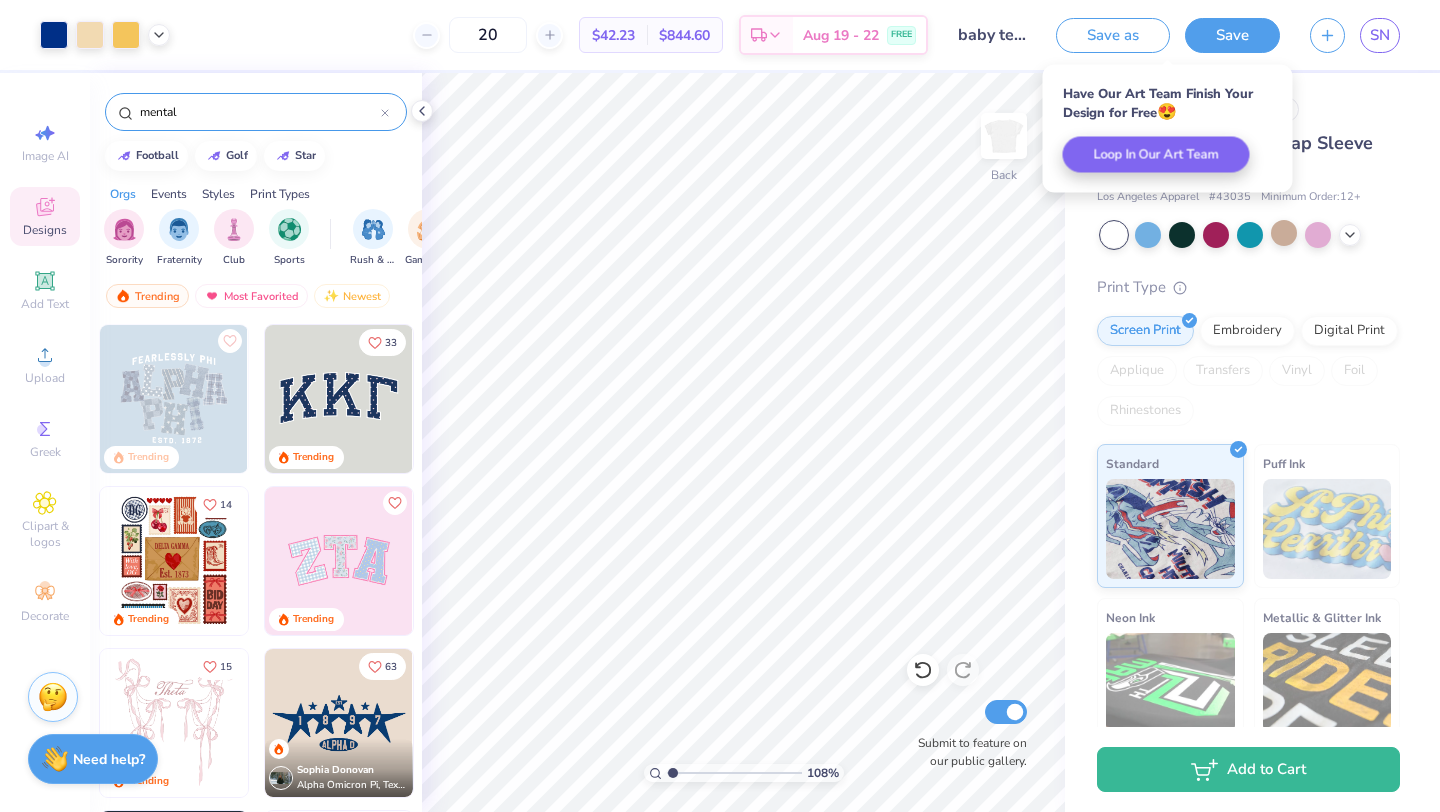 type on "mental" 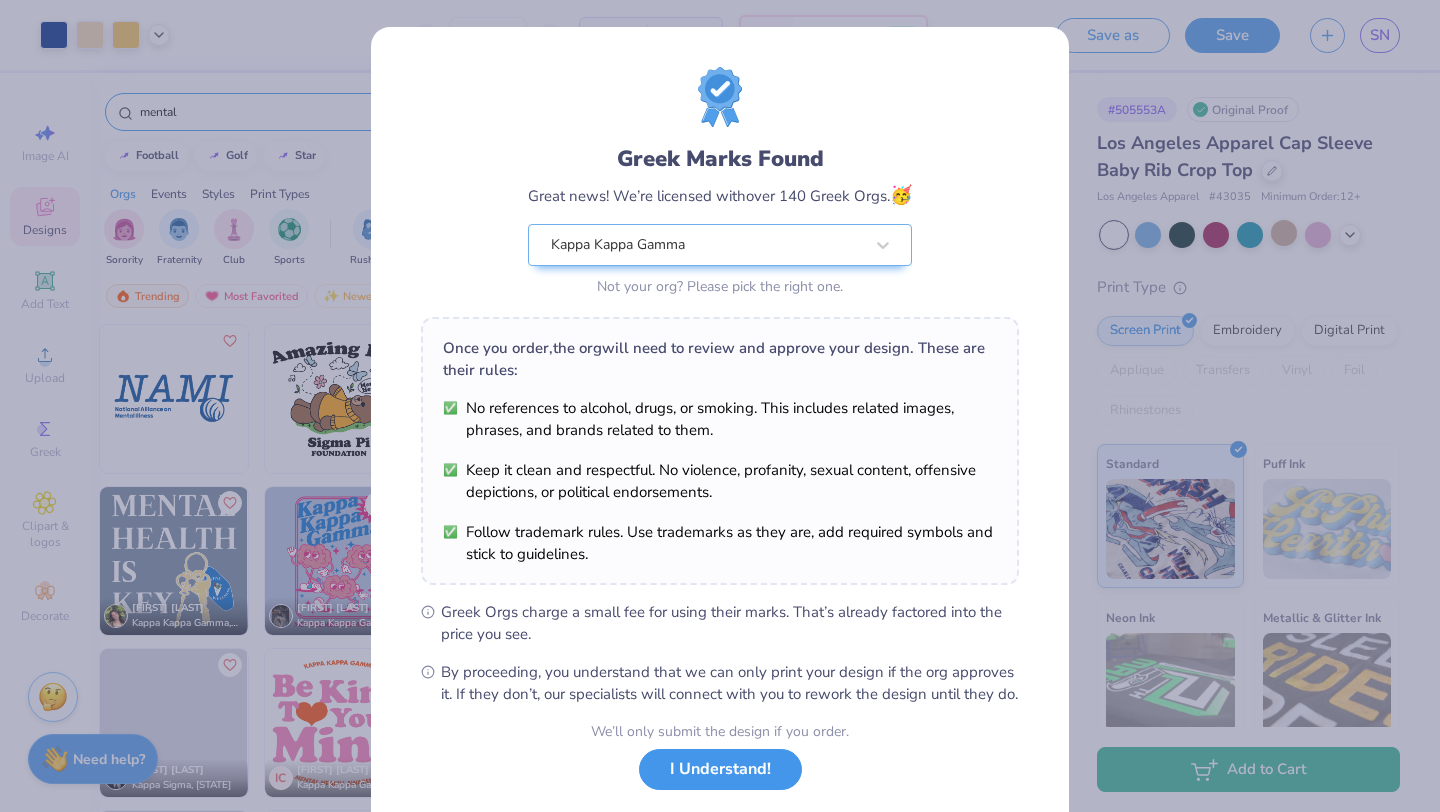 click on "I Understand!" at bounding box center [720, 769] 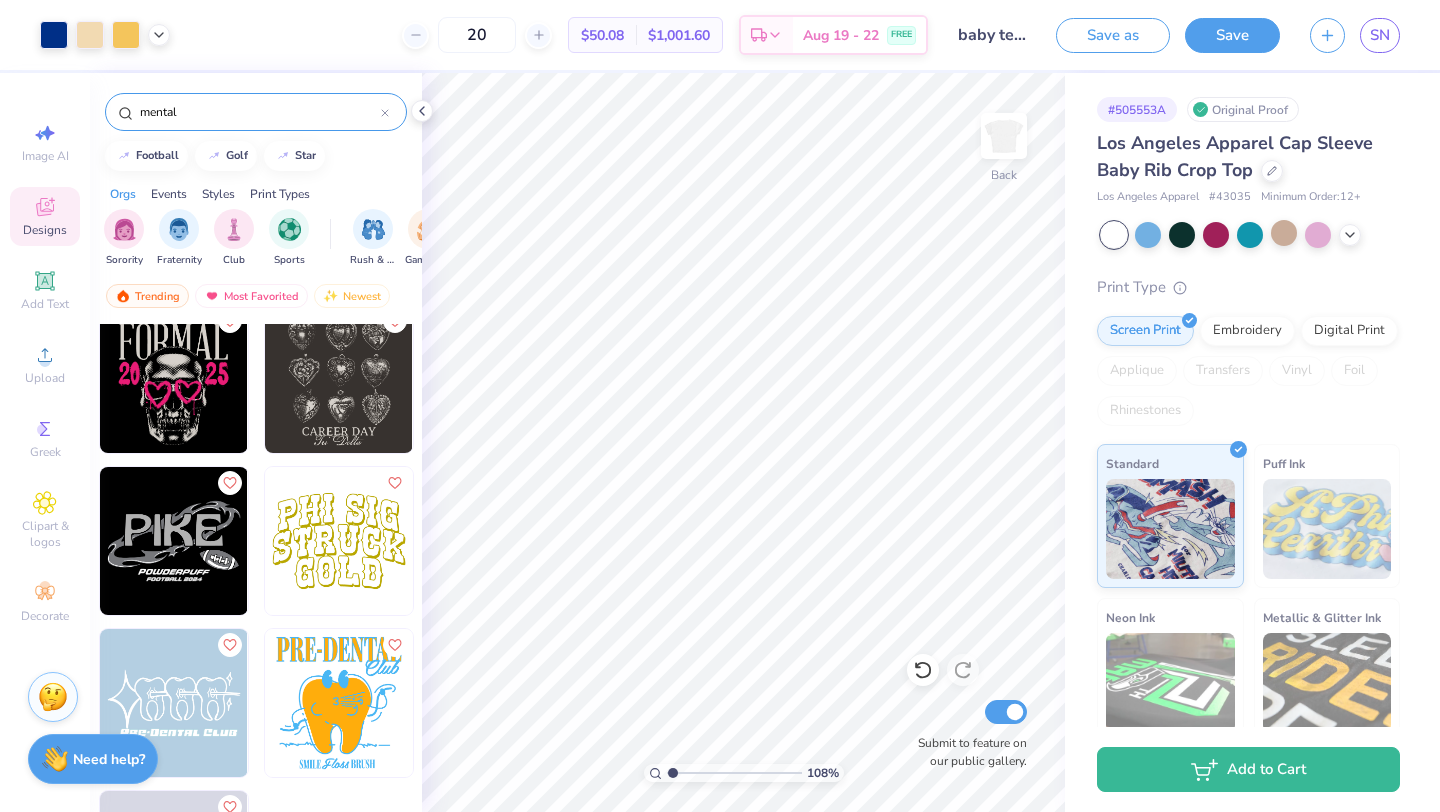scroll, scrollTop: 1543, scrollLeft: 0, axis: vertical 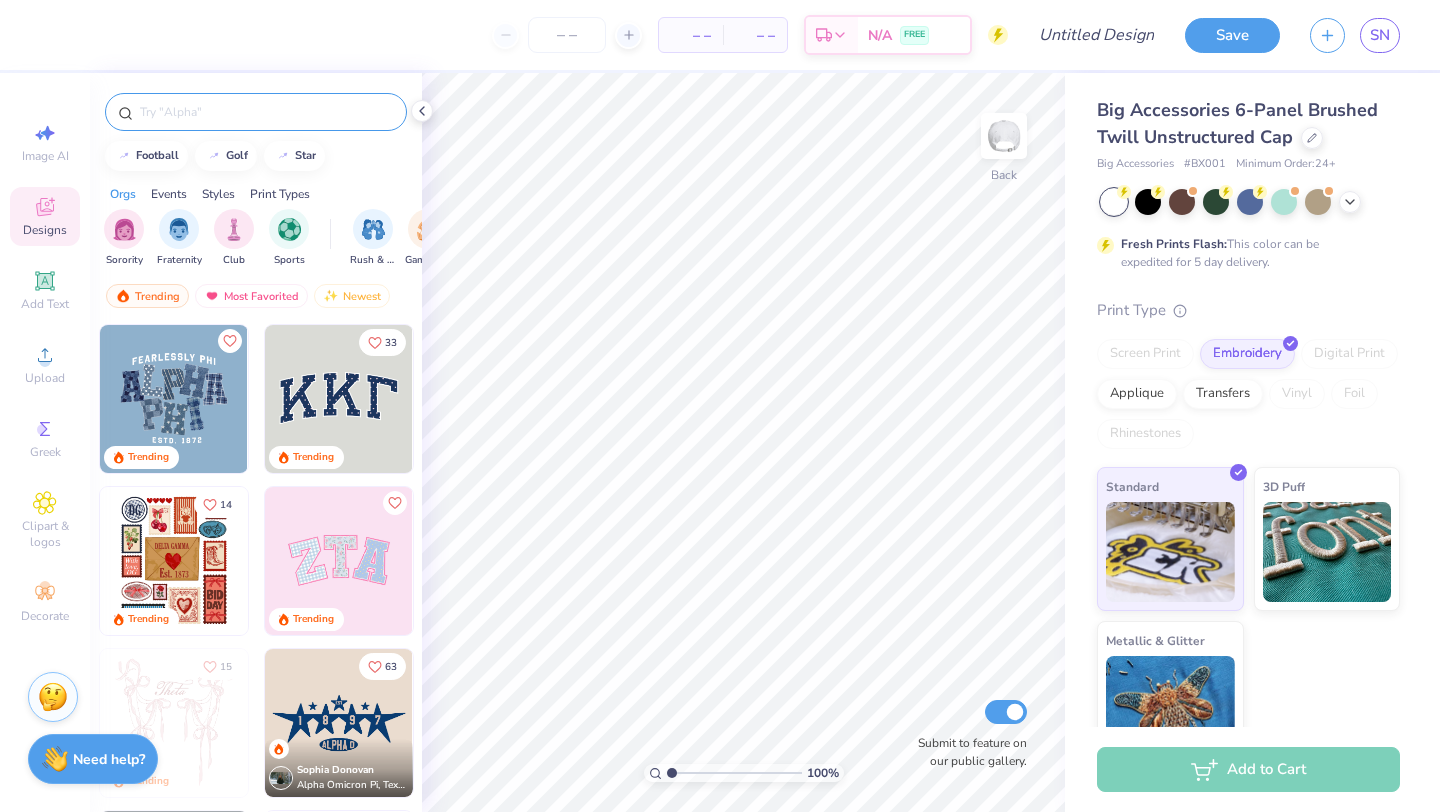 click at bounding box center (266, 112) 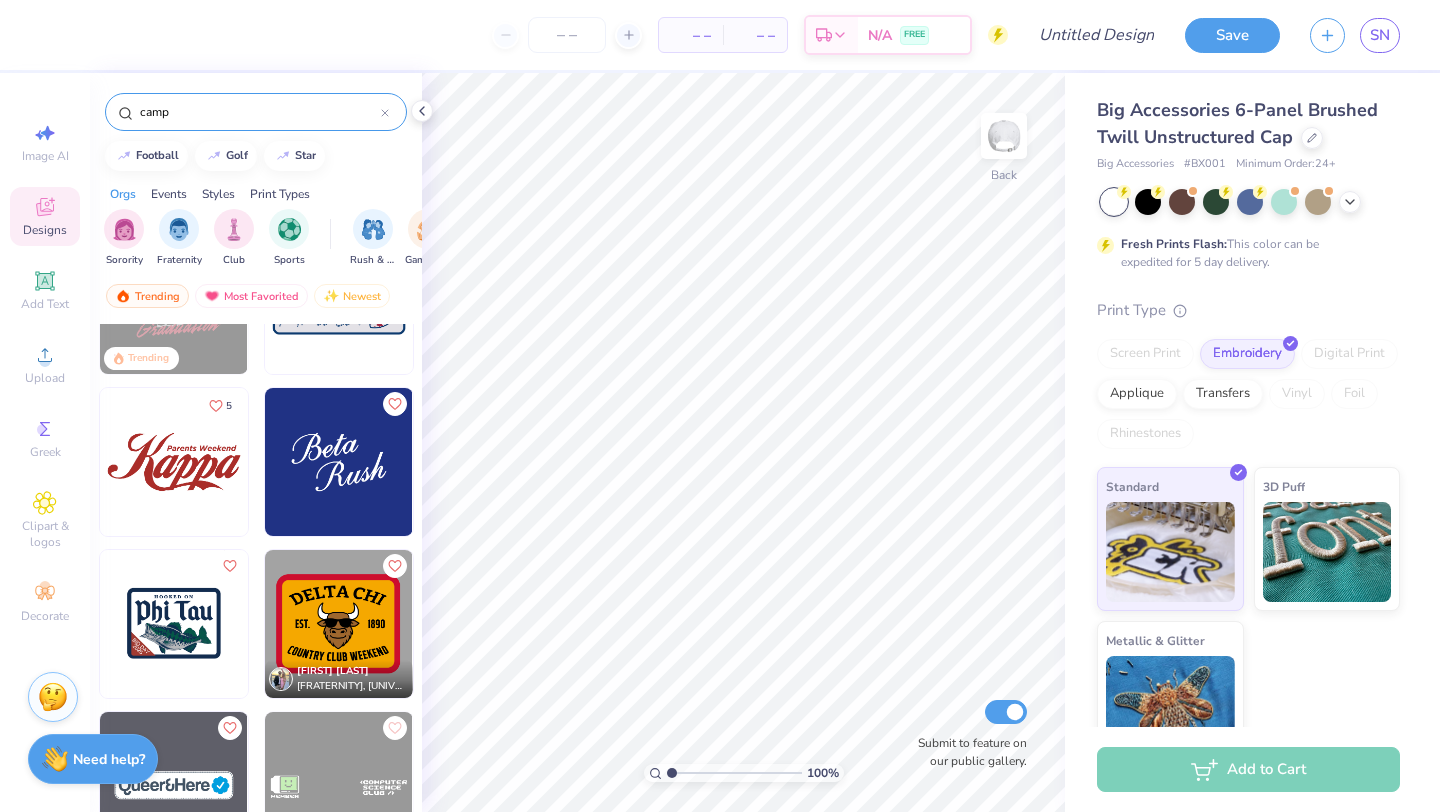 scroll, scrollTop: 5605, scrollLeft: 0, axis: vertical 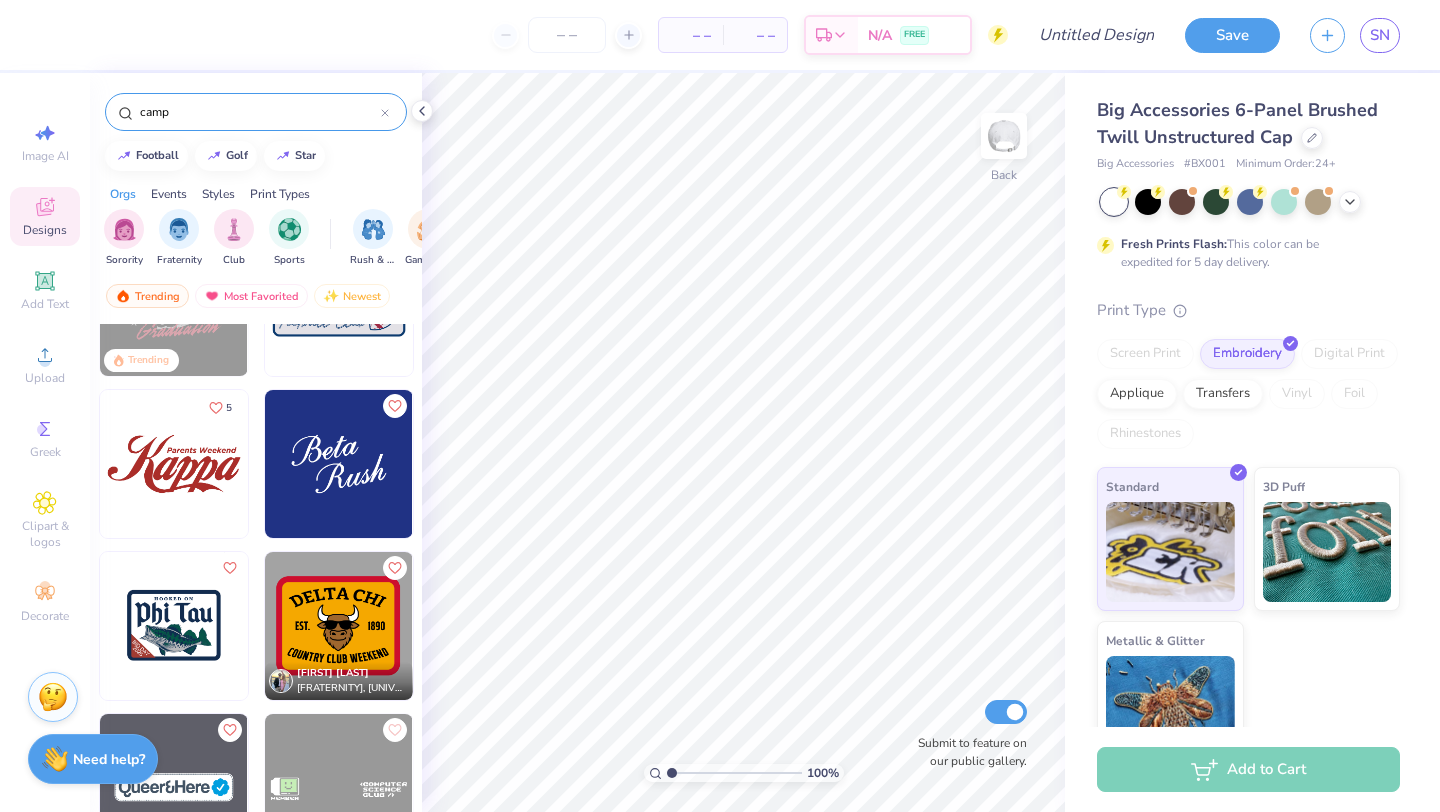 type on "camp" 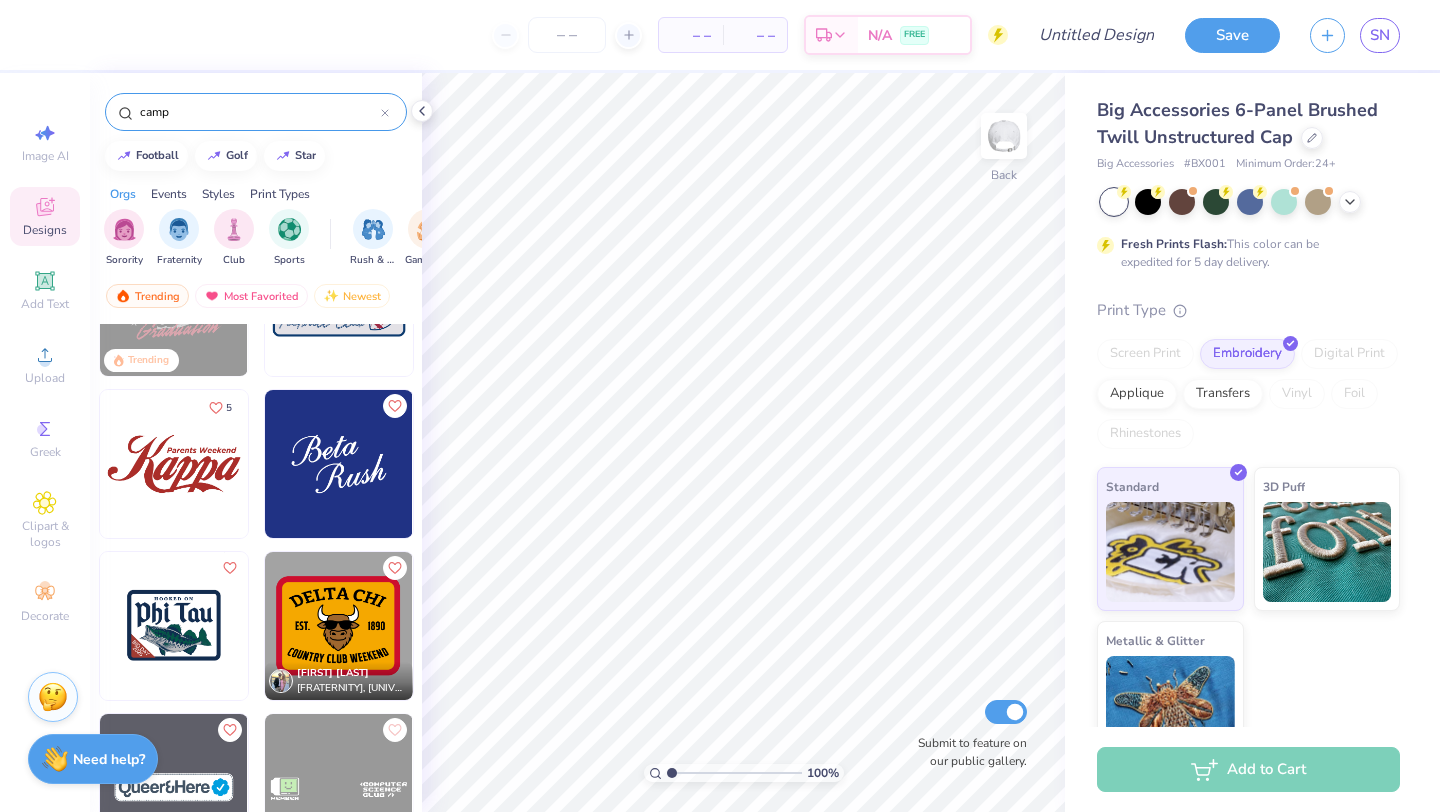 click at bounding box center [174, 464] 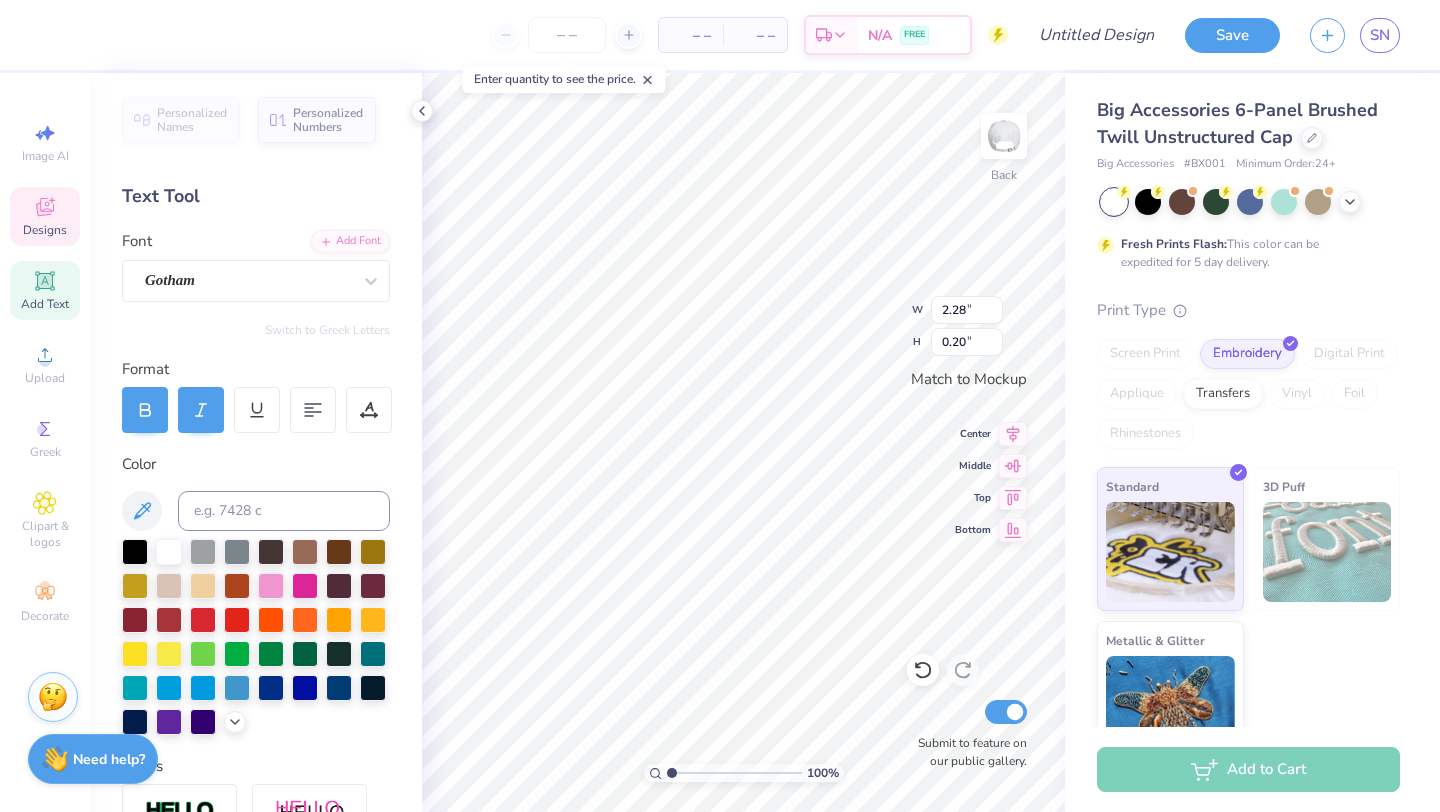 type on "P" 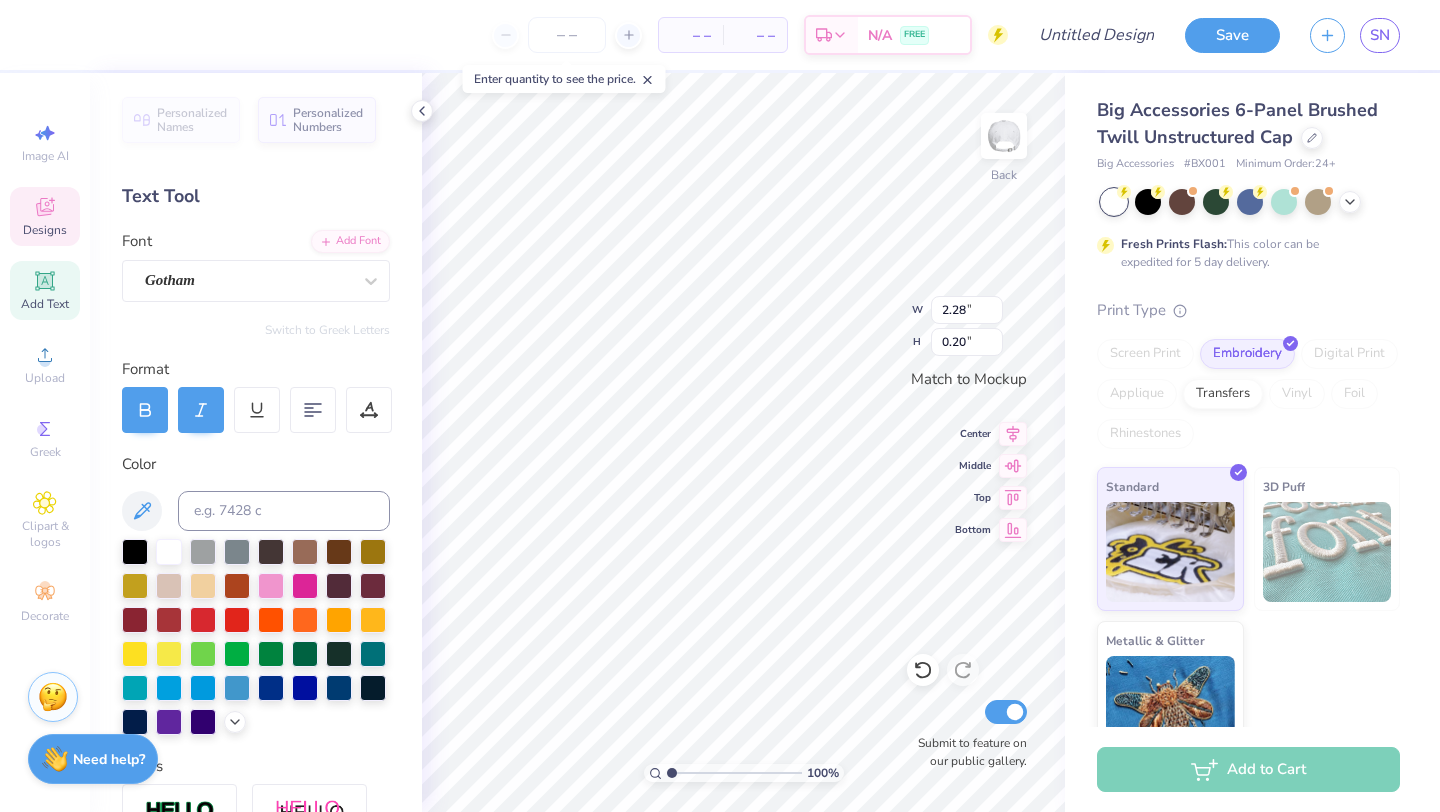 scroll, scrollTop: 0, scrollLeft: 0, axis: both 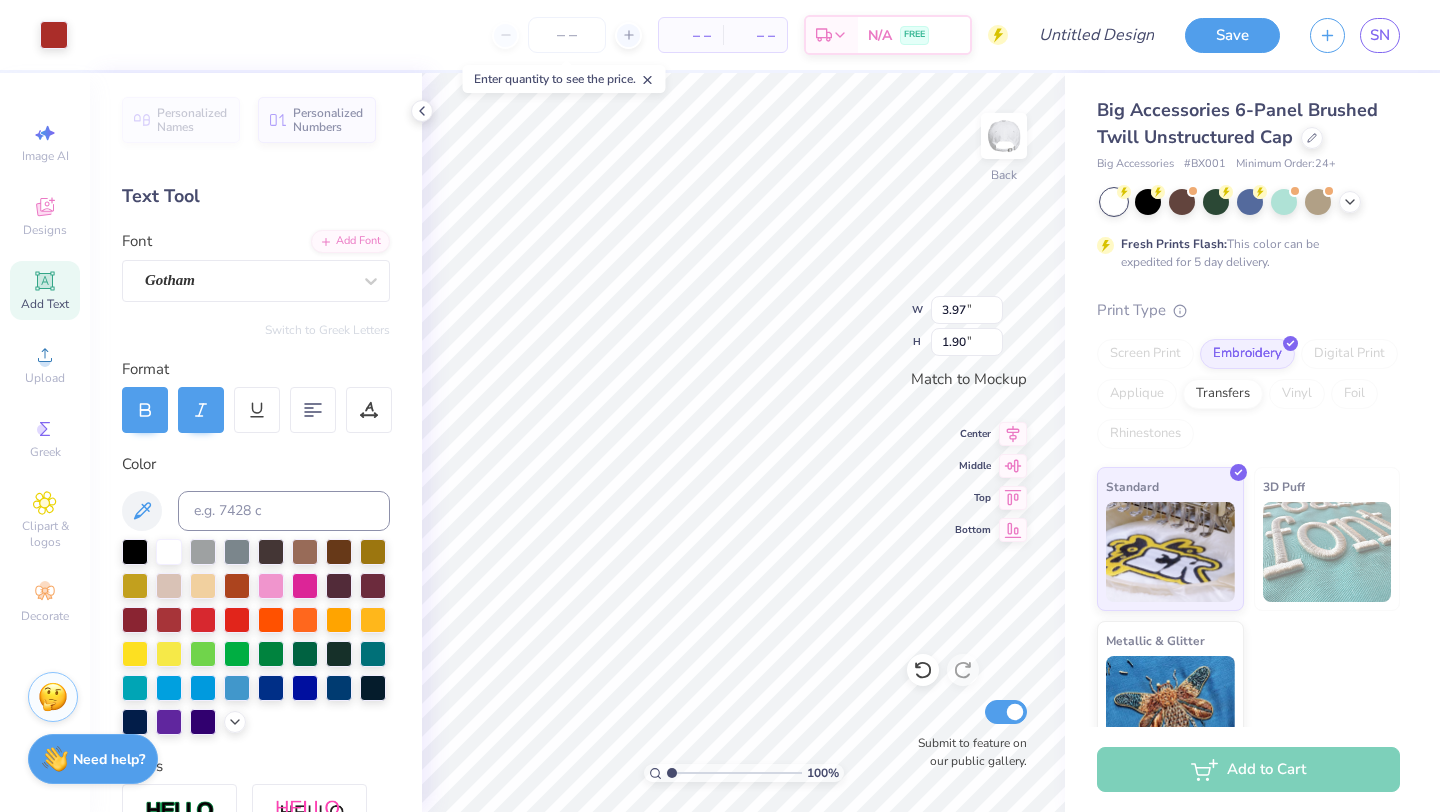 type on "3.21" 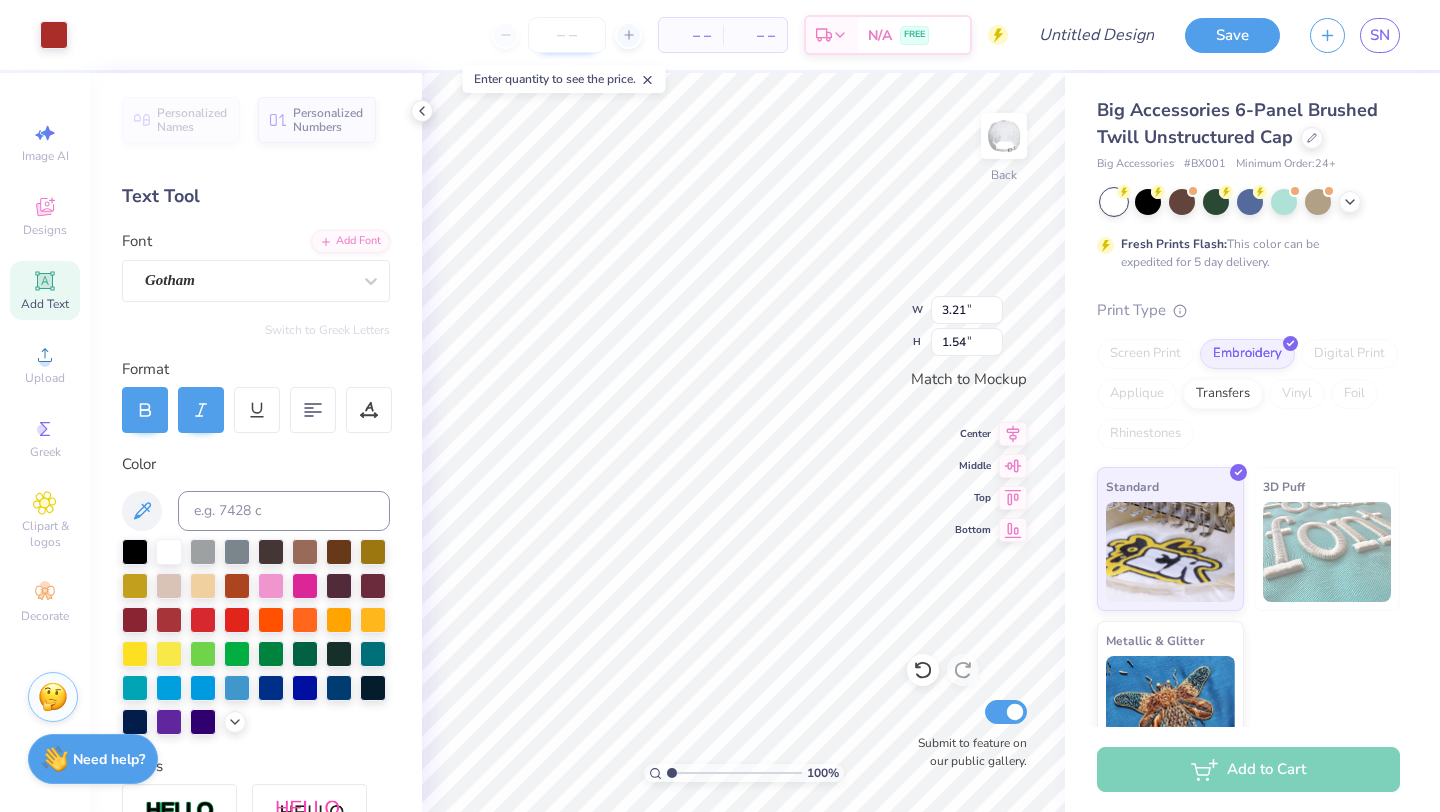 click at bounding box center [567, 35] 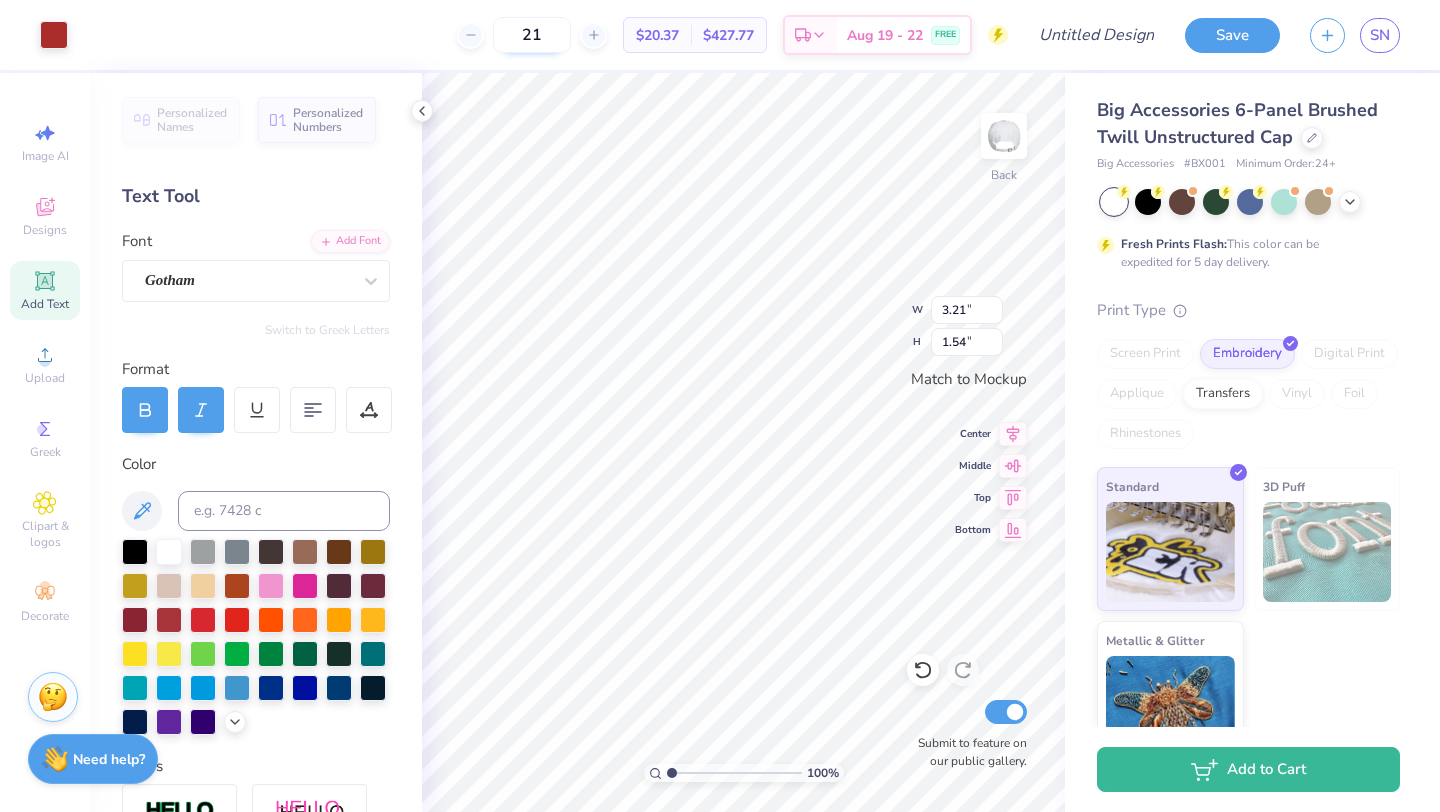 type on "2" 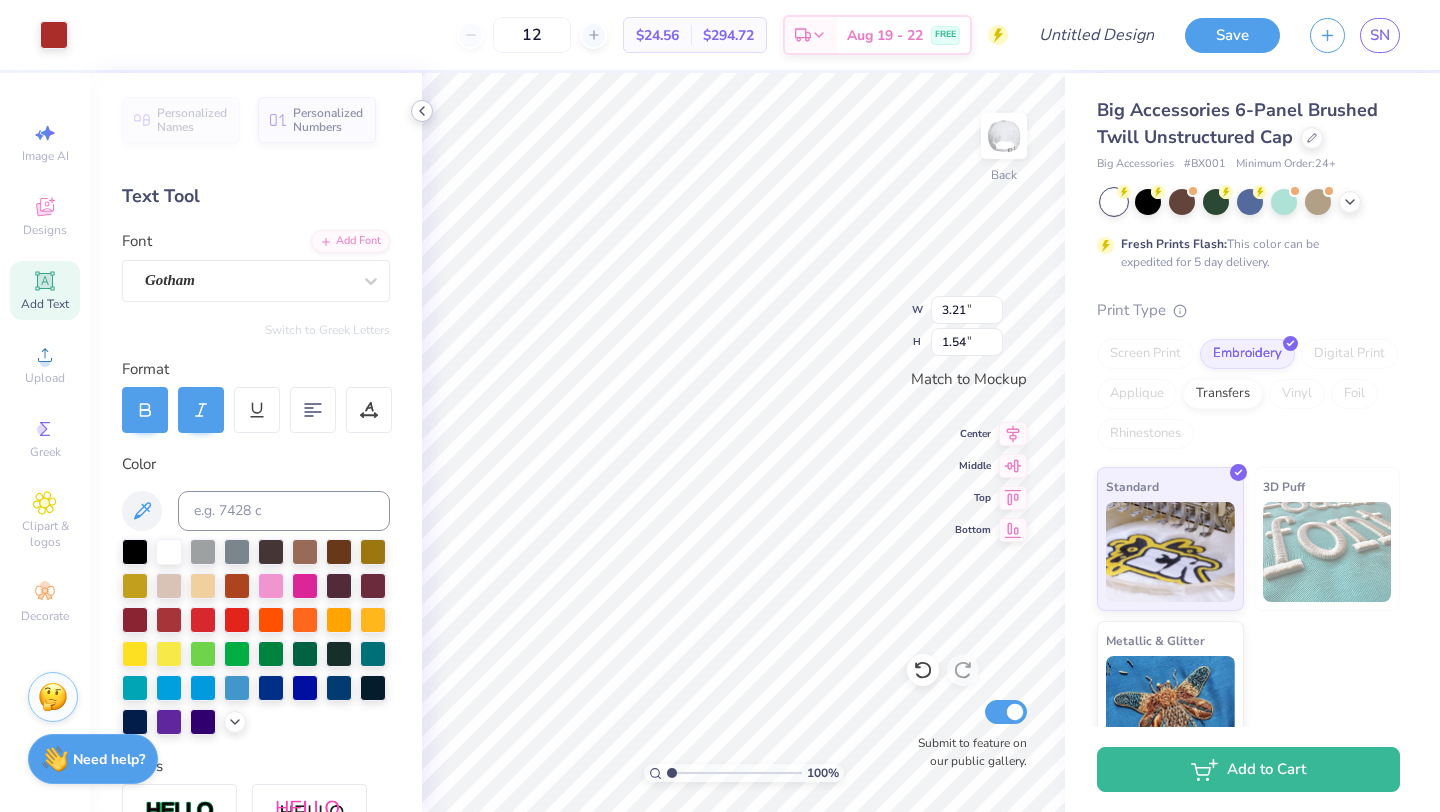 type on "12" 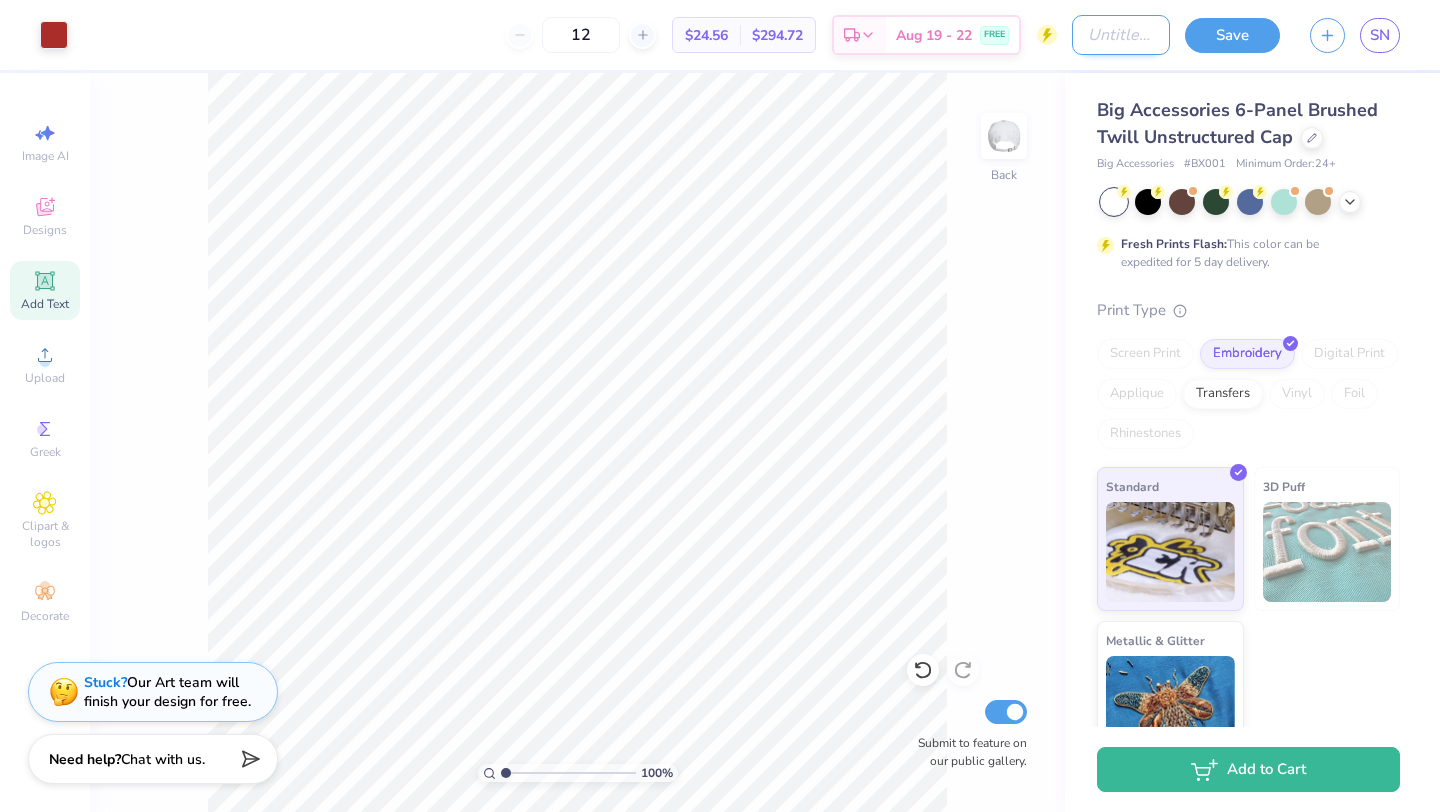 click on "Design Title" at bounding box center (1121, 35) 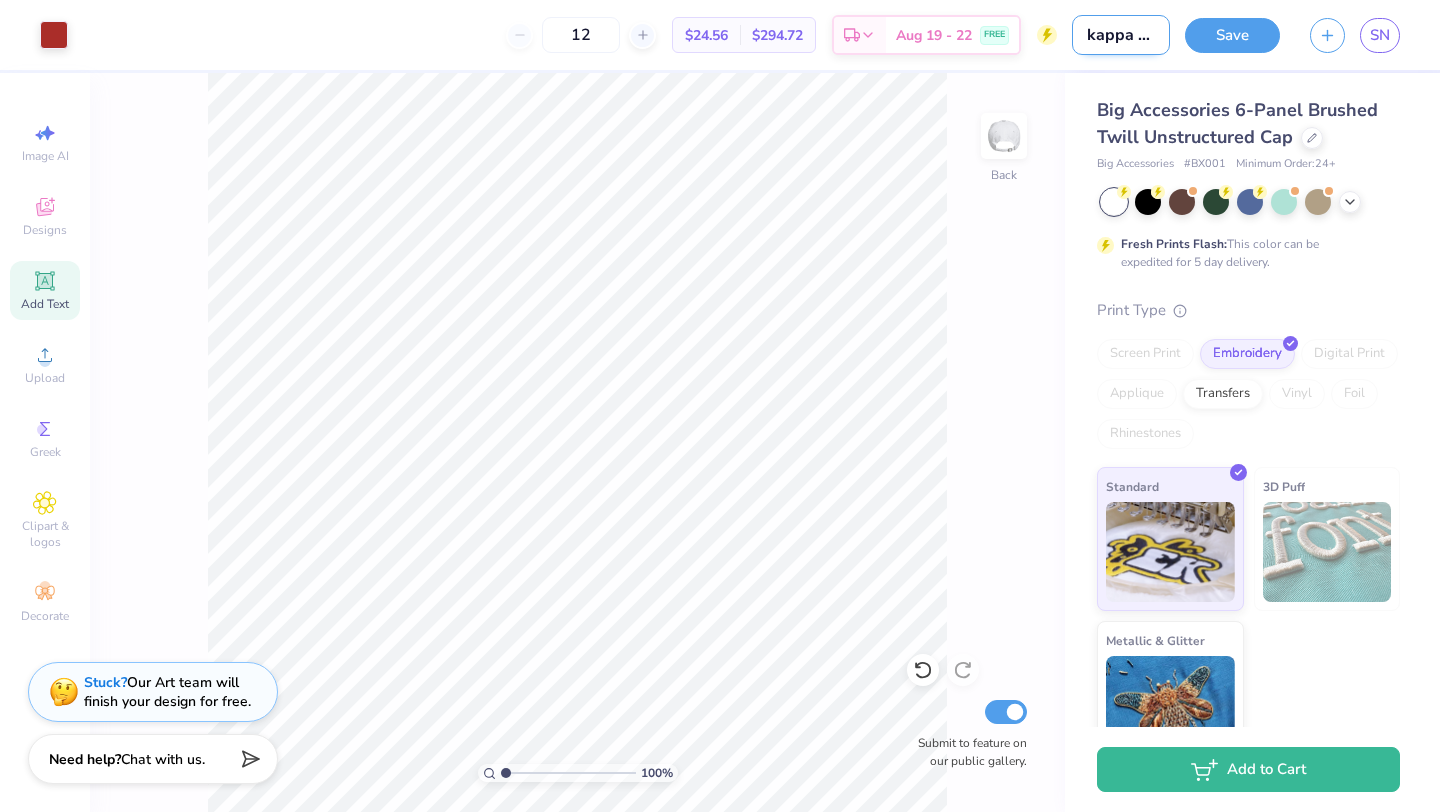 scroll, scrollTop: 0, scrollLeft: 7, axis: horizontal 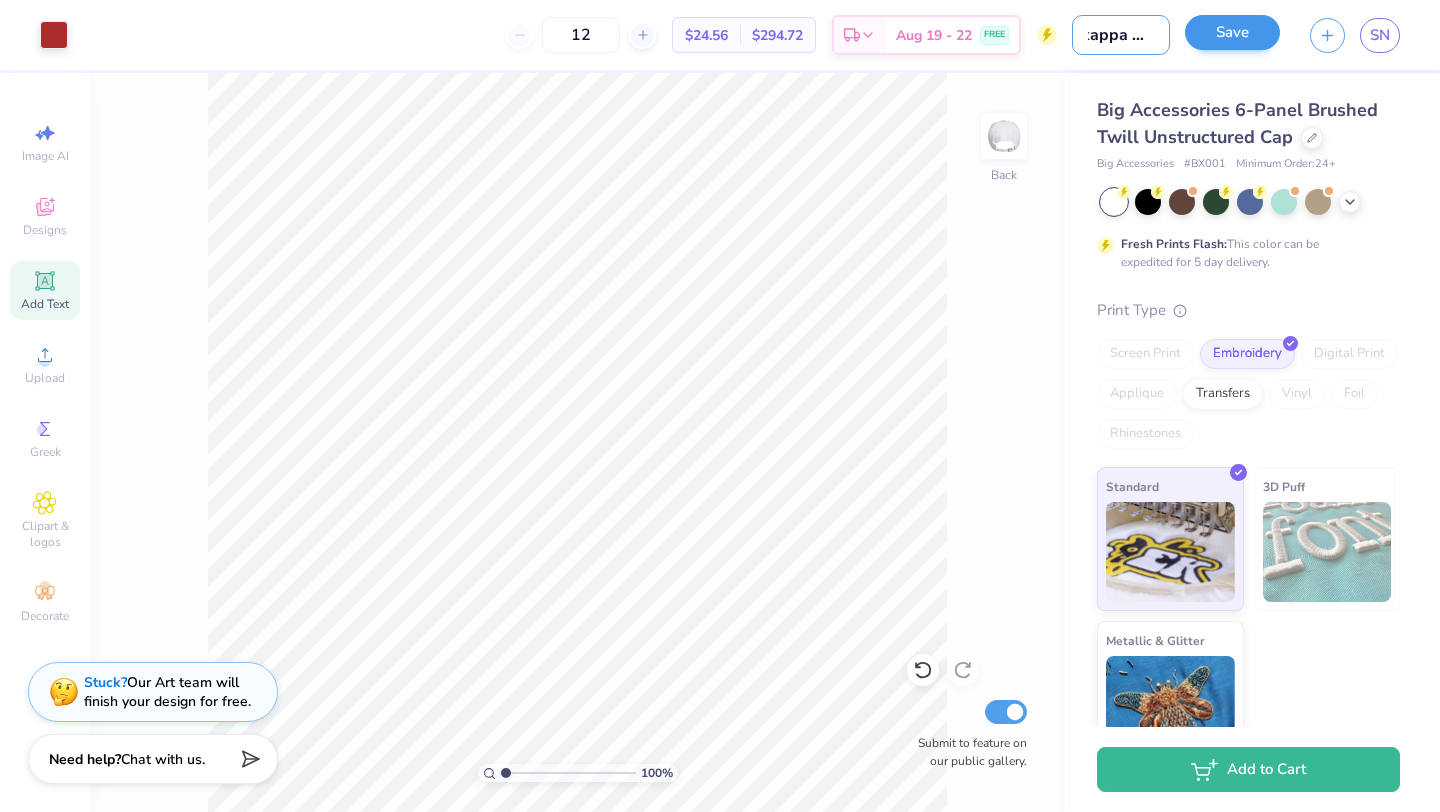 type on "kappa hat" 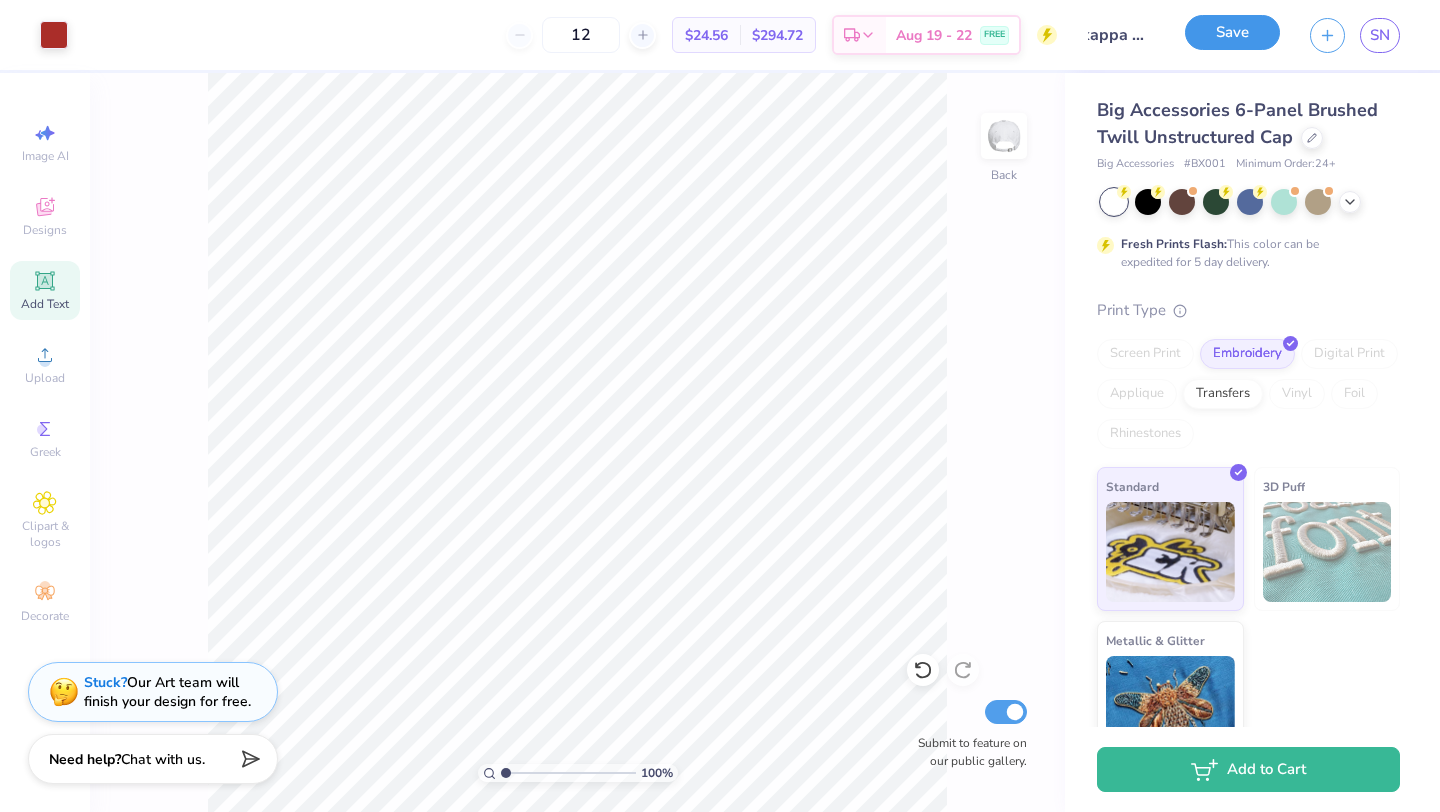 scroll, scrollTop: 0, scrollLeft: 0, axis: both 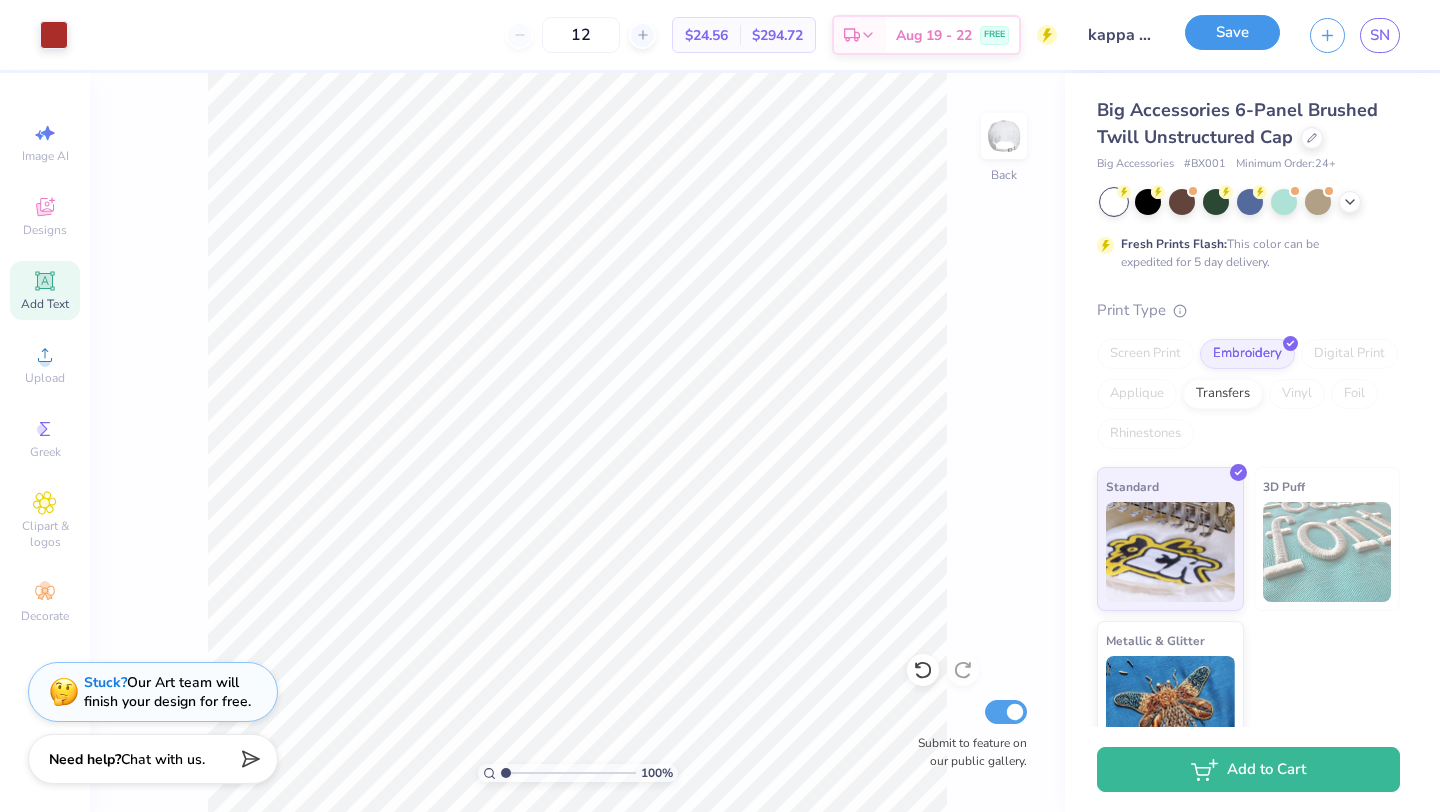 click on "Save" at bounding box center (1232, 32) 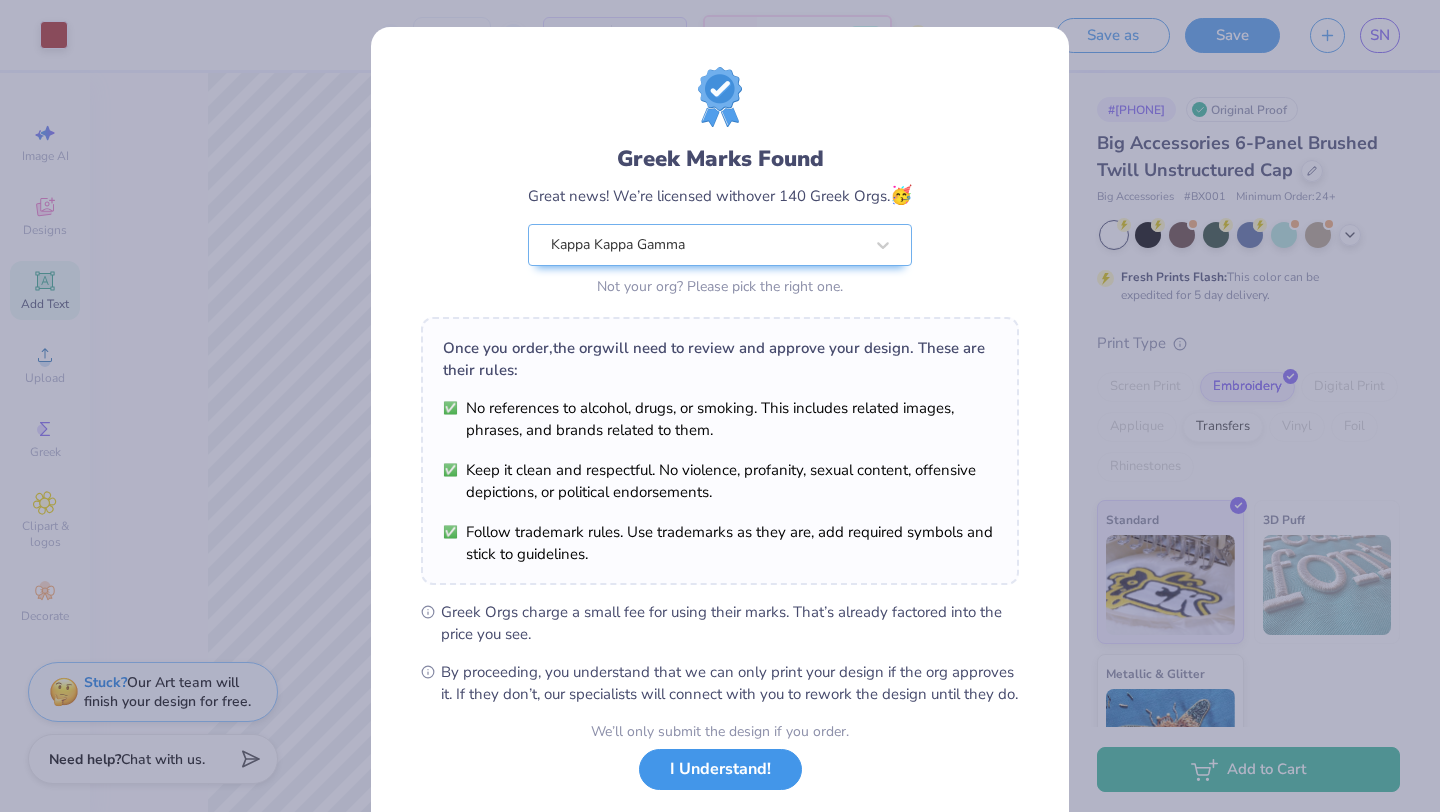 click on "I Understand!" at bounding box center (720, 769) 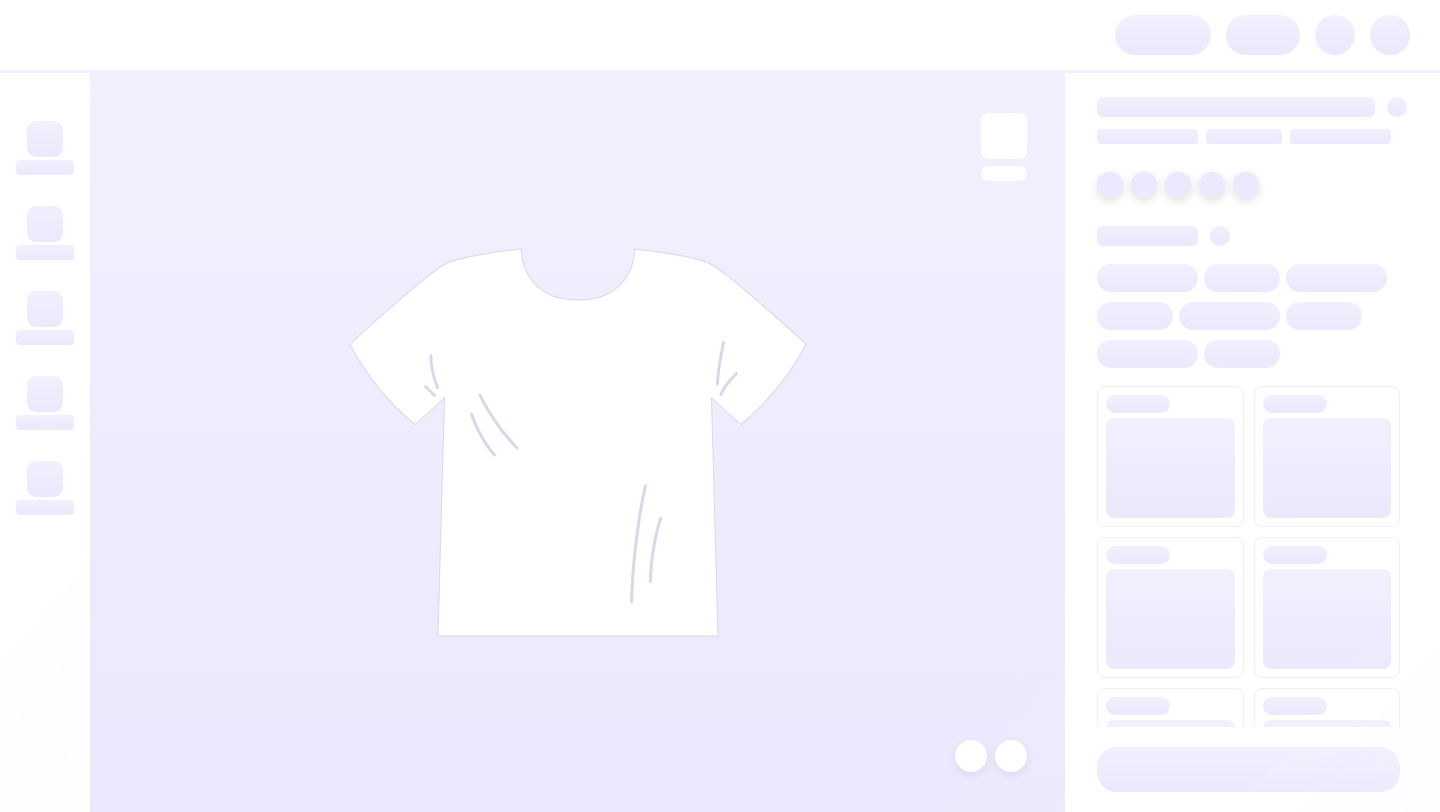 scroll, scrollTop: 0, scrollLeft: 0, axis: both 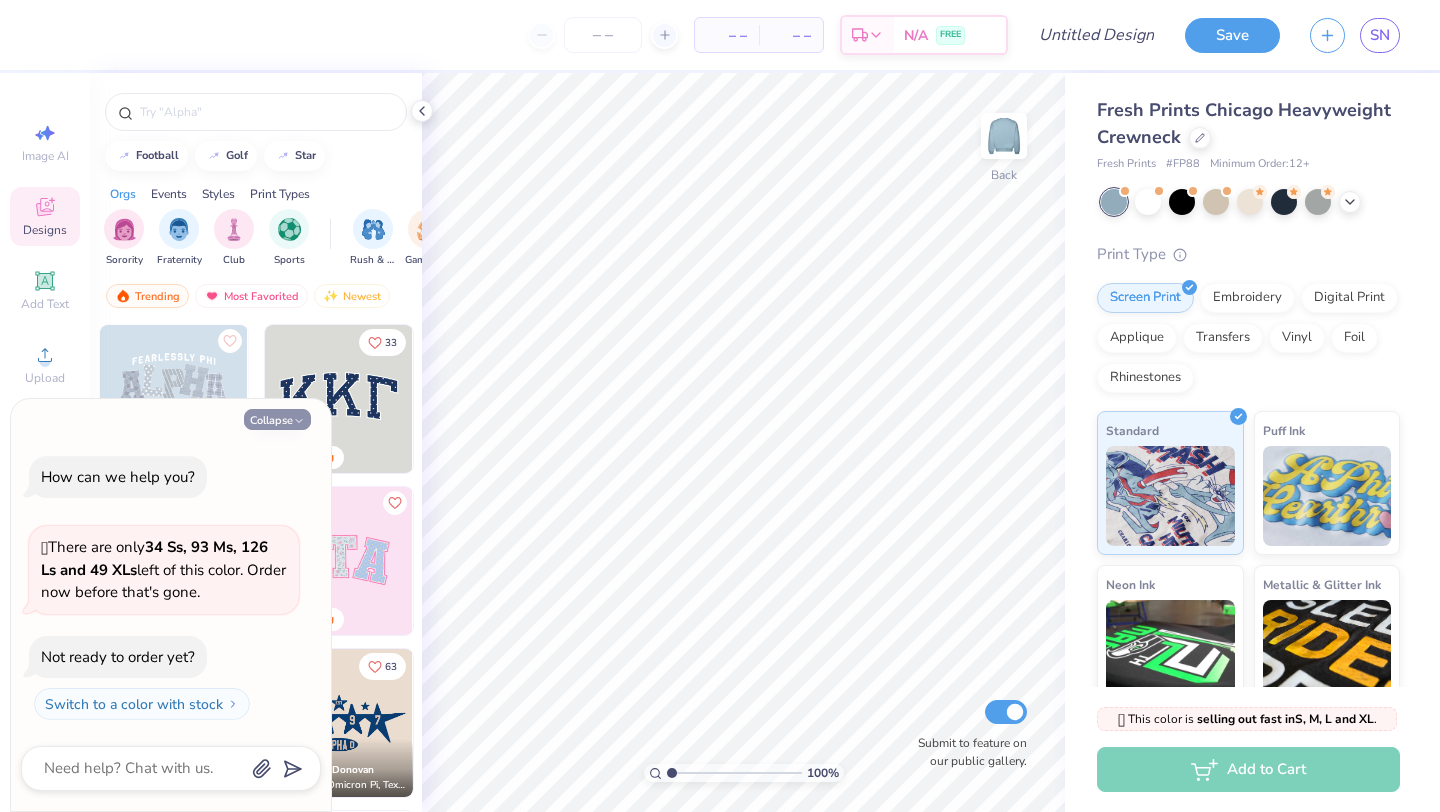click on "Collapse" at bounding box center [277, 419] 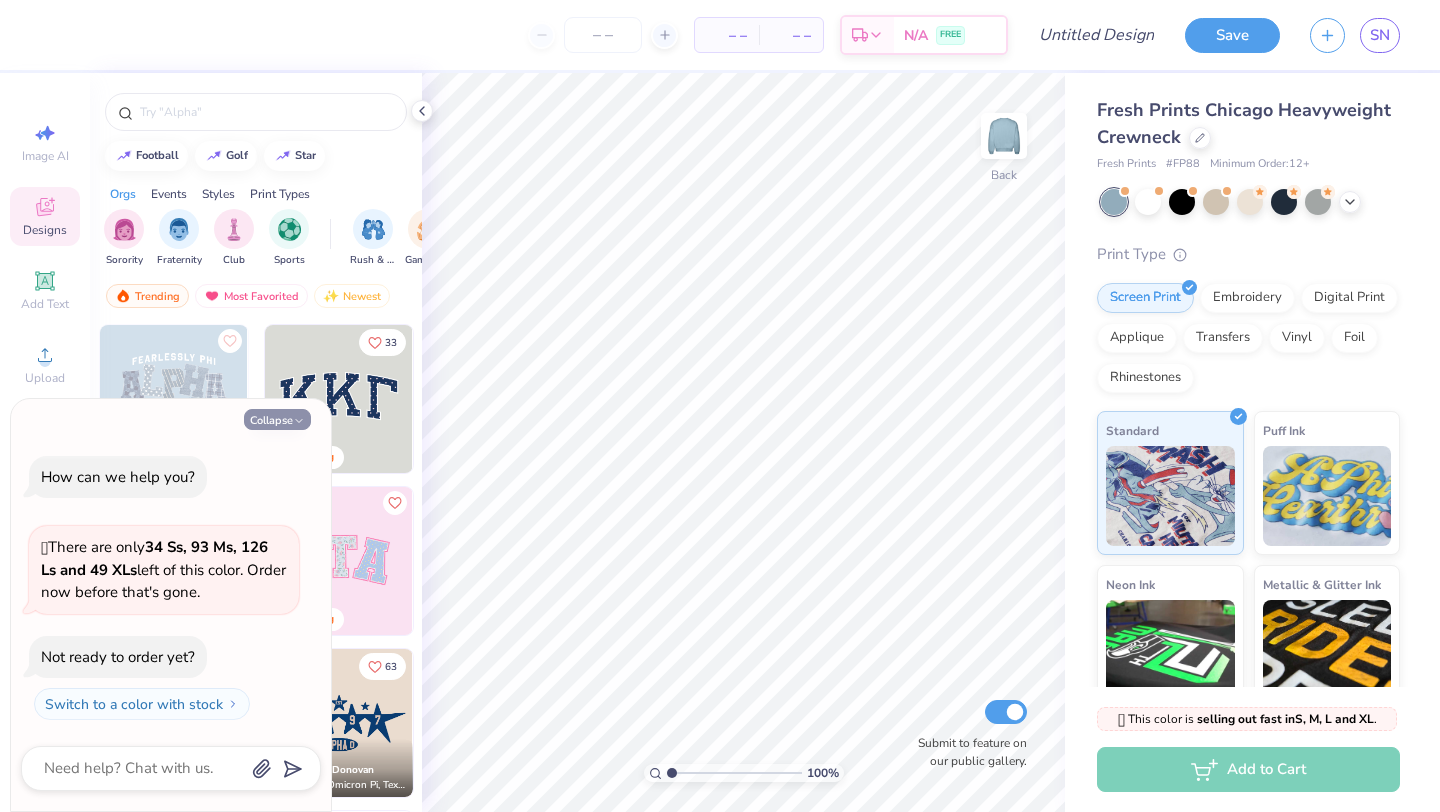type on "x" 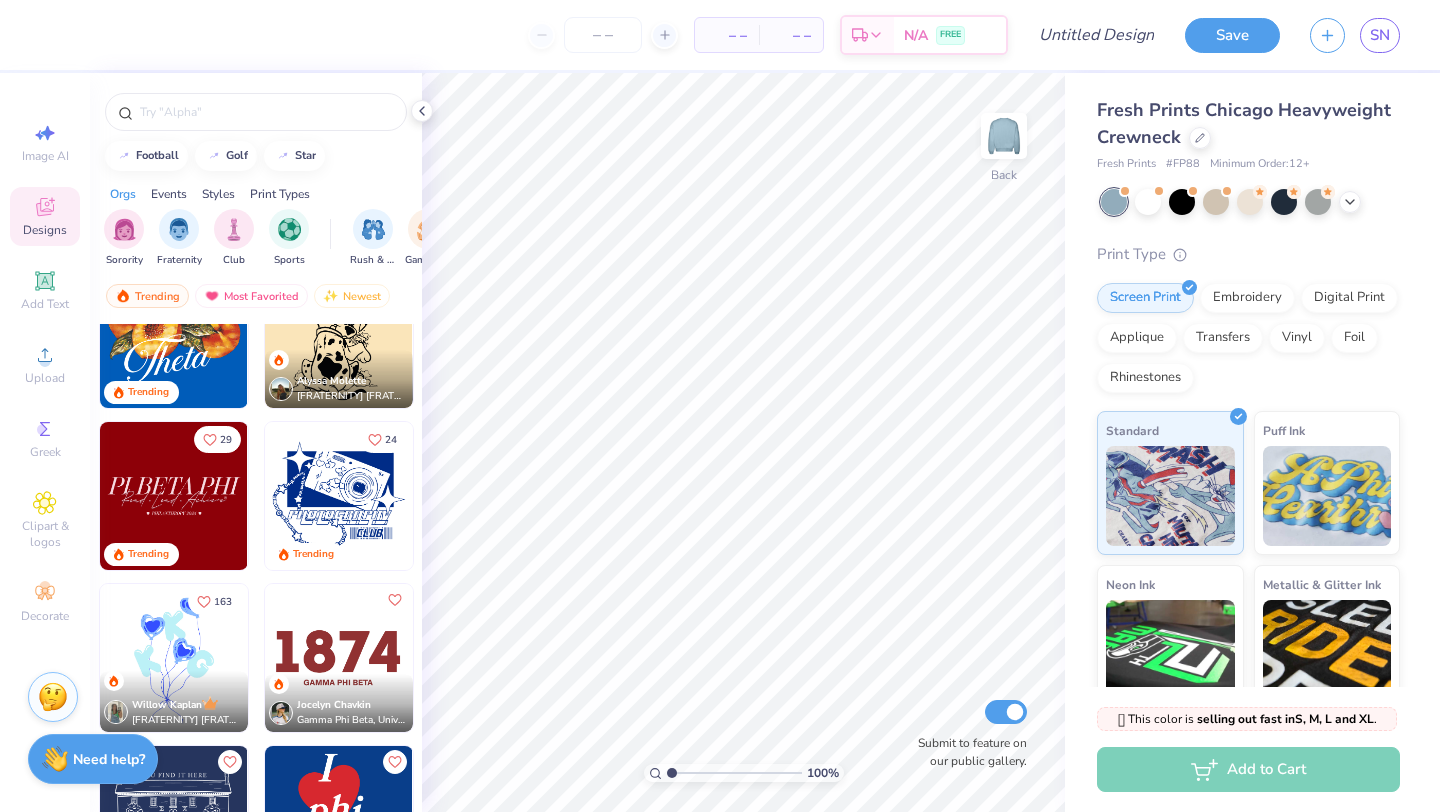 scroll, scrollTop: 2265, scrollLeft: 0, axis: vertical 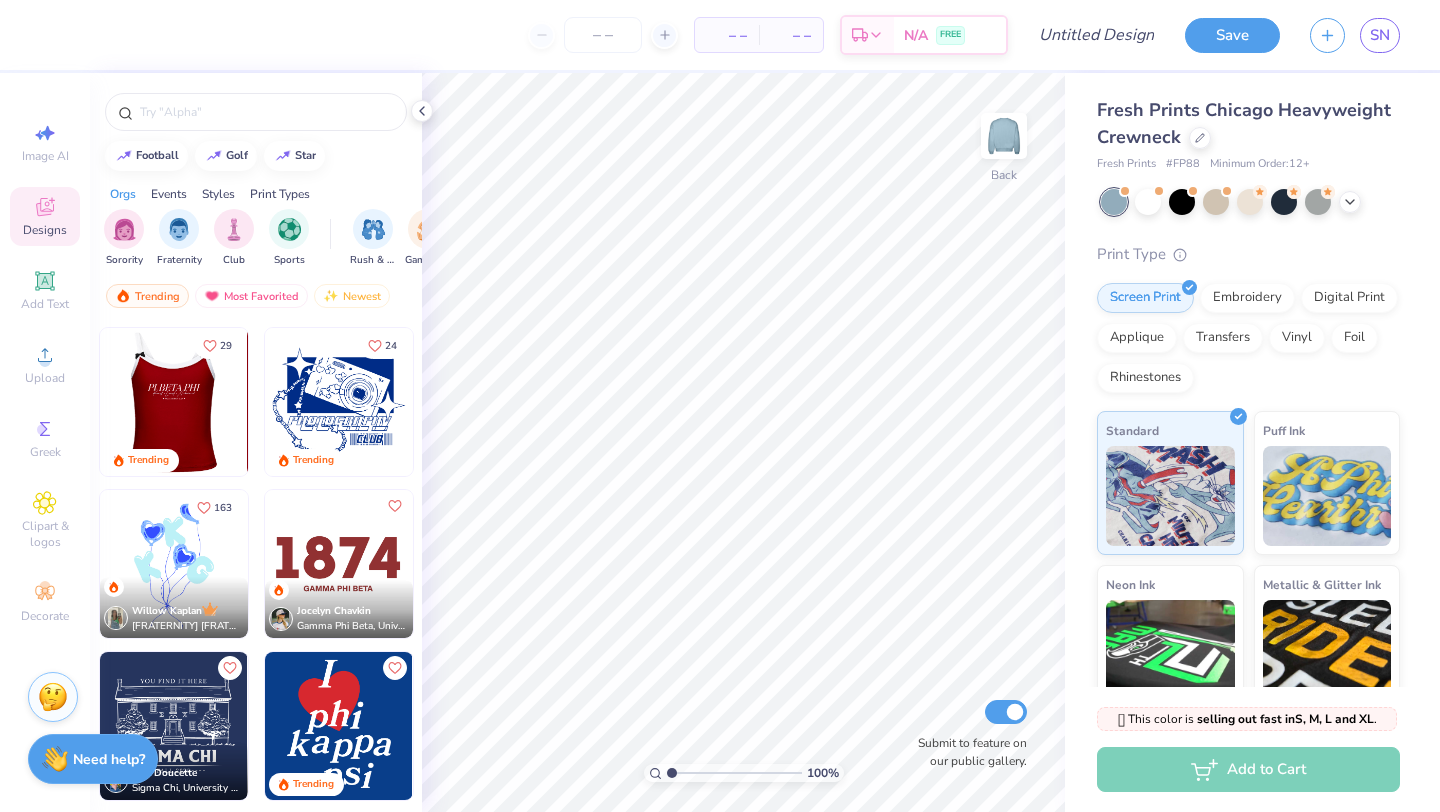 click at bounding box center (173, 402) 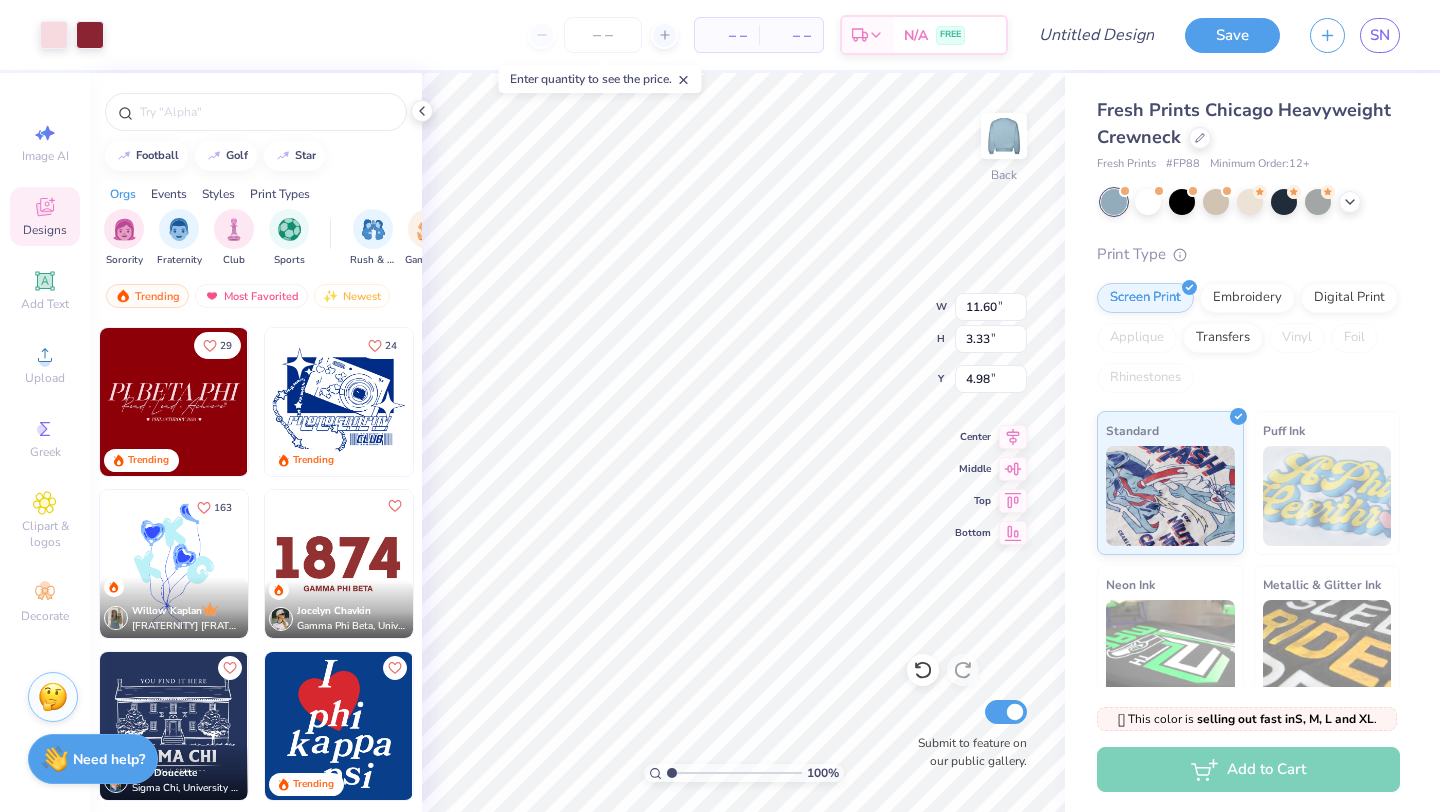 type on "4.98" 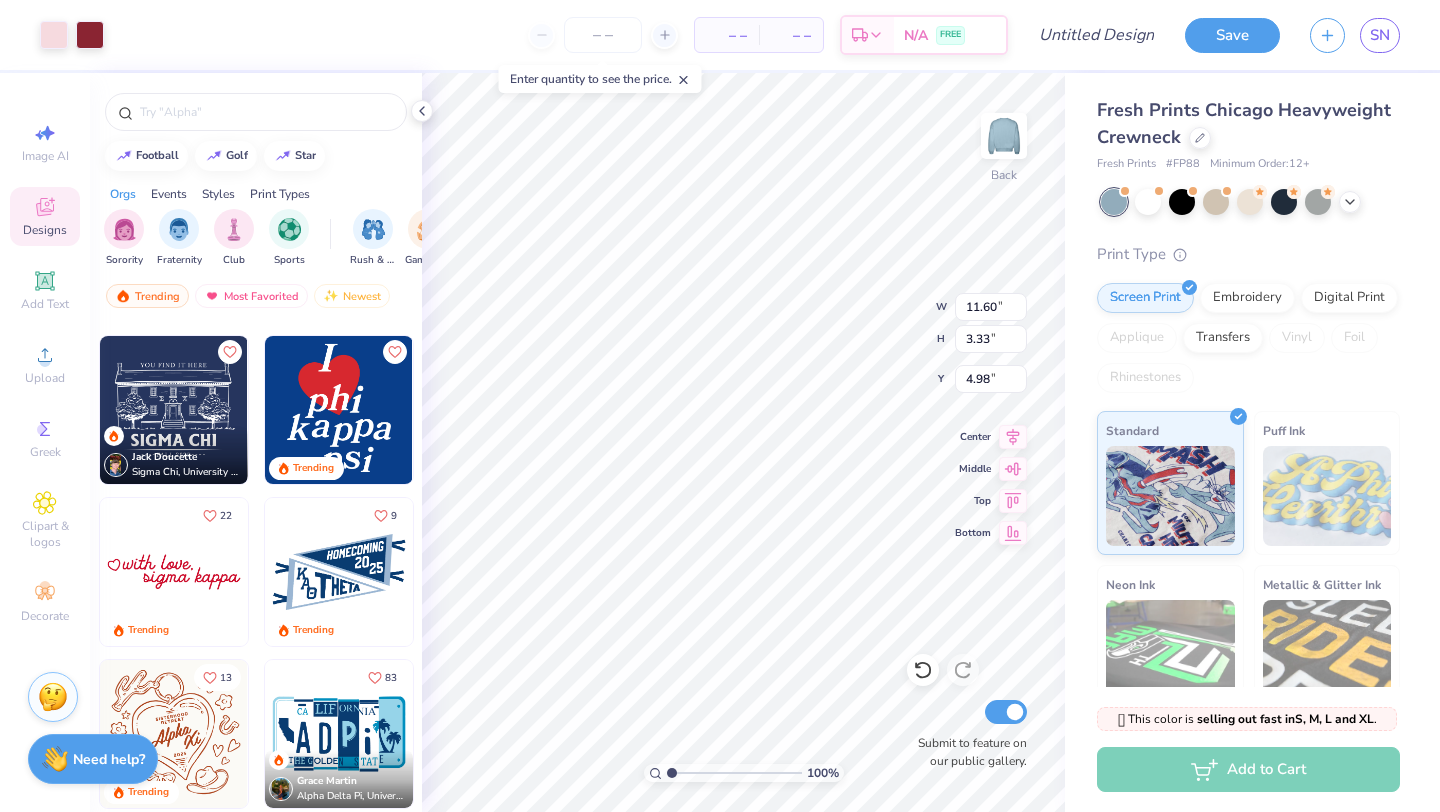 scroll, scrollTop: 2582, scrollLeft: 0, axis: vertical 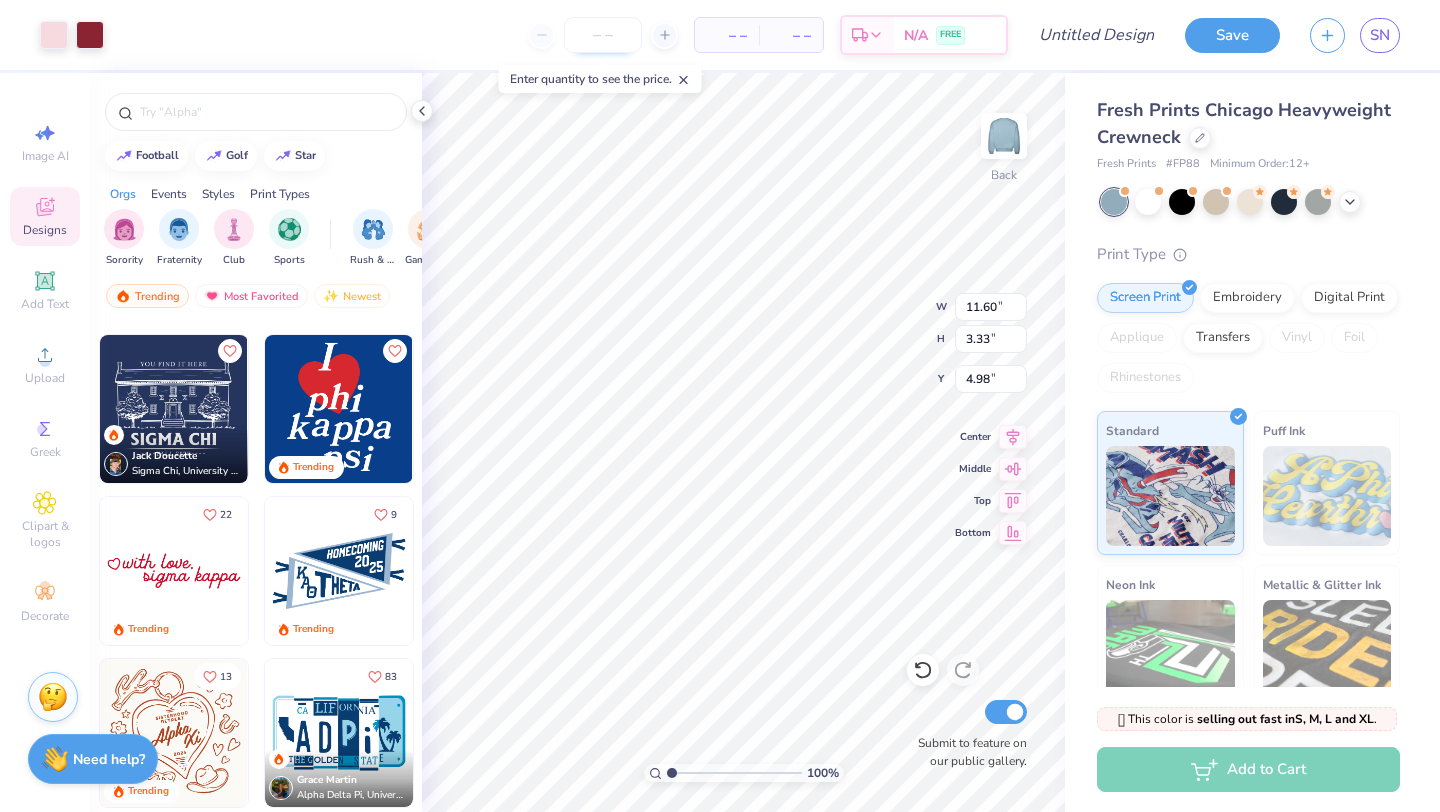 click at bounding box center [603, 35] 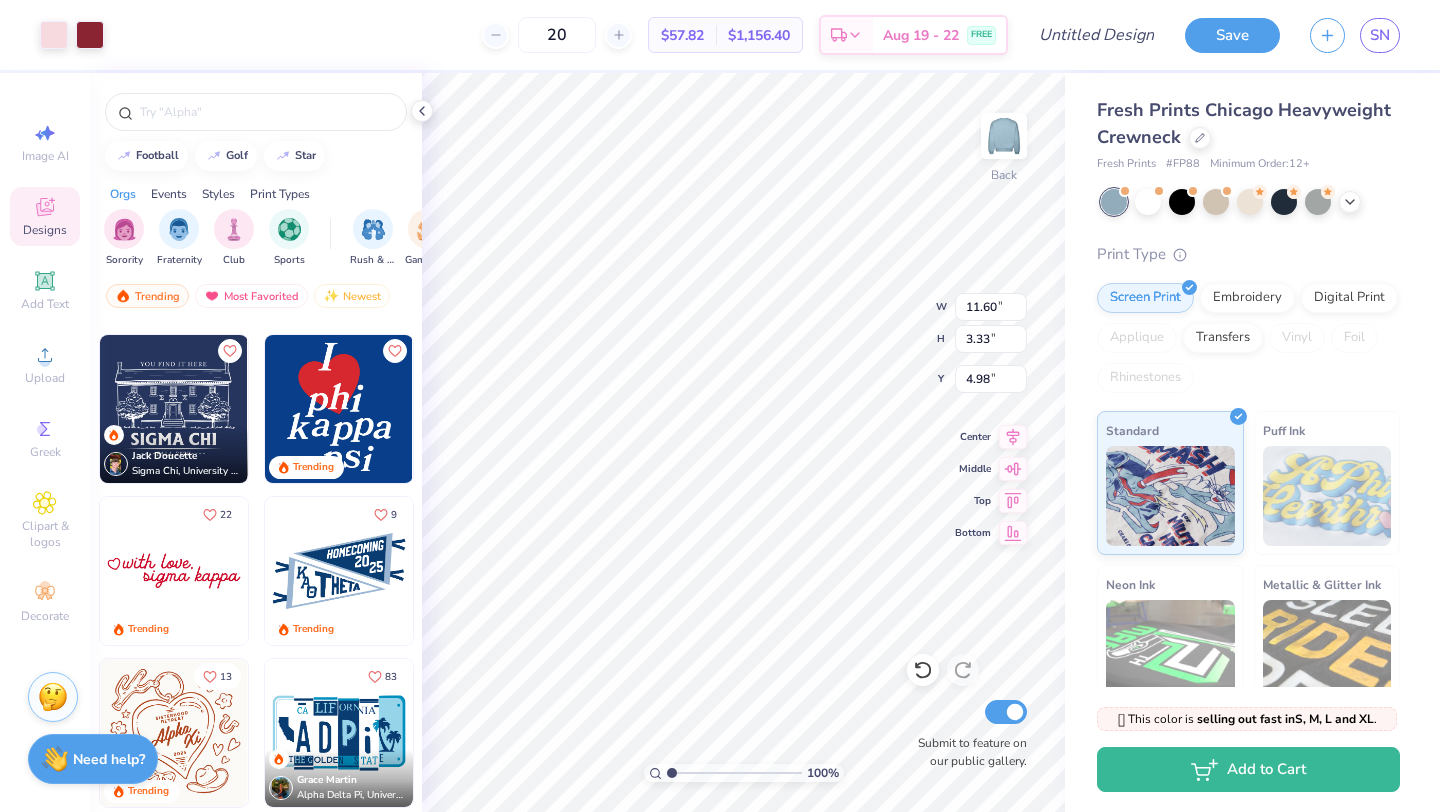 type on "20" 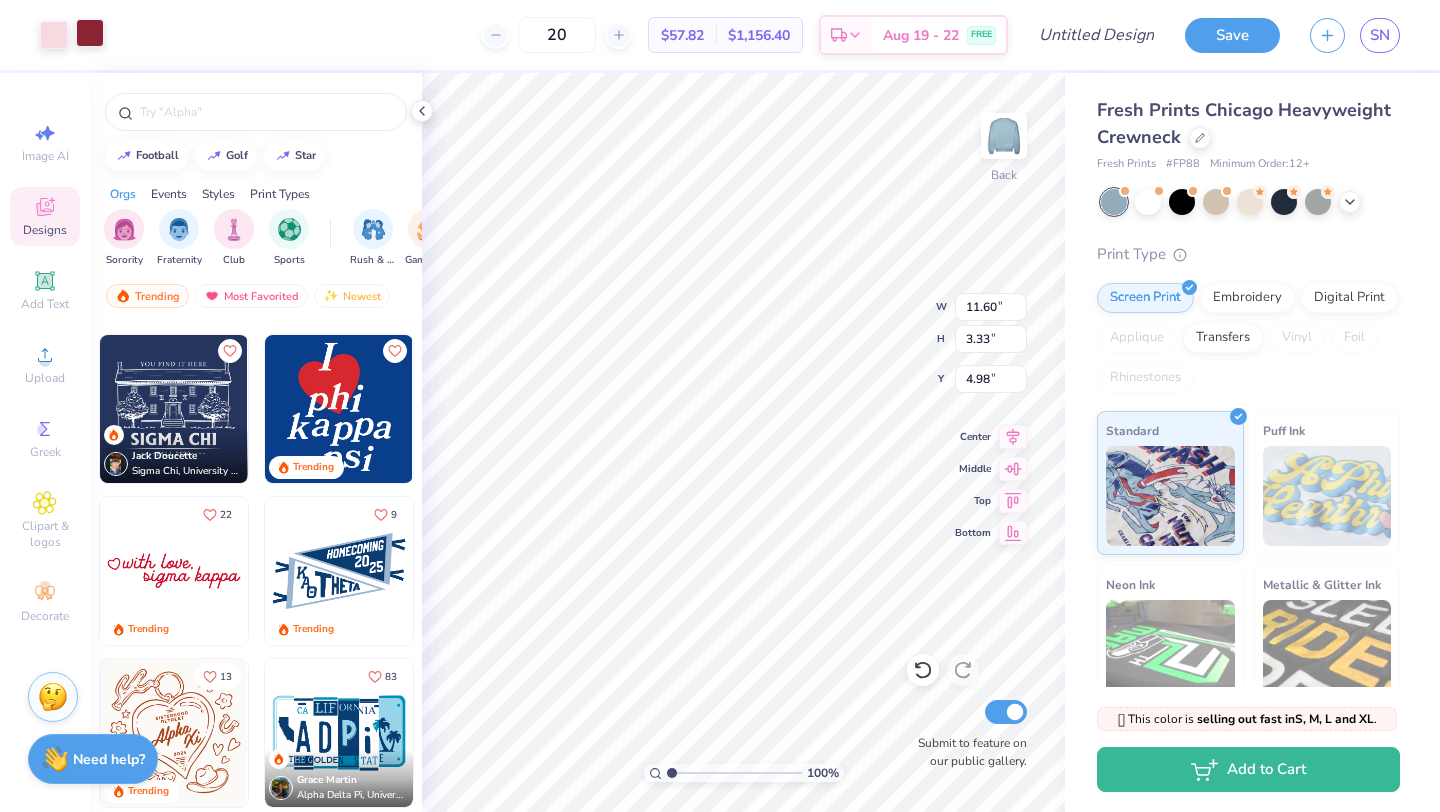 click at bounding box center [90, 33] 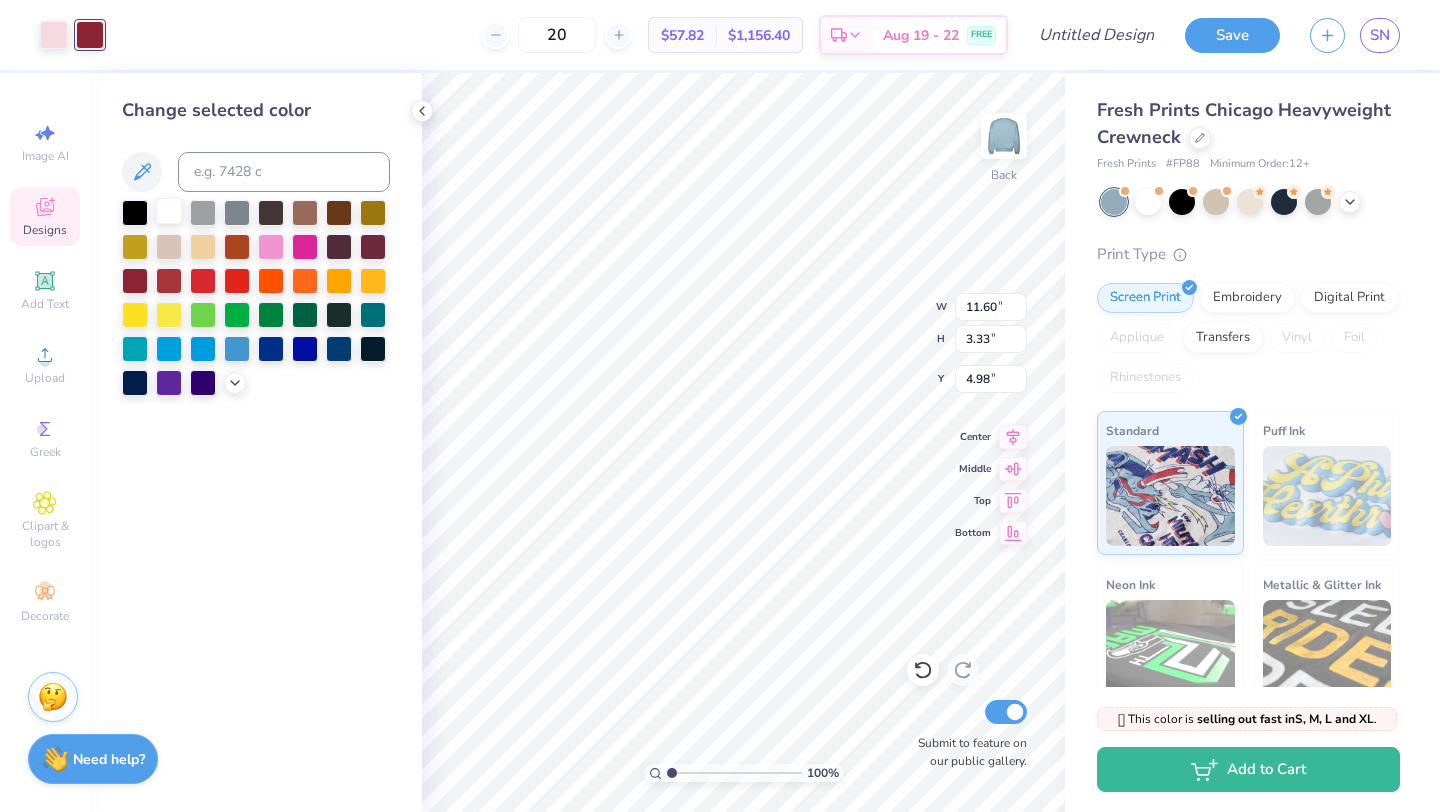 click at bounding box center (169, 211) 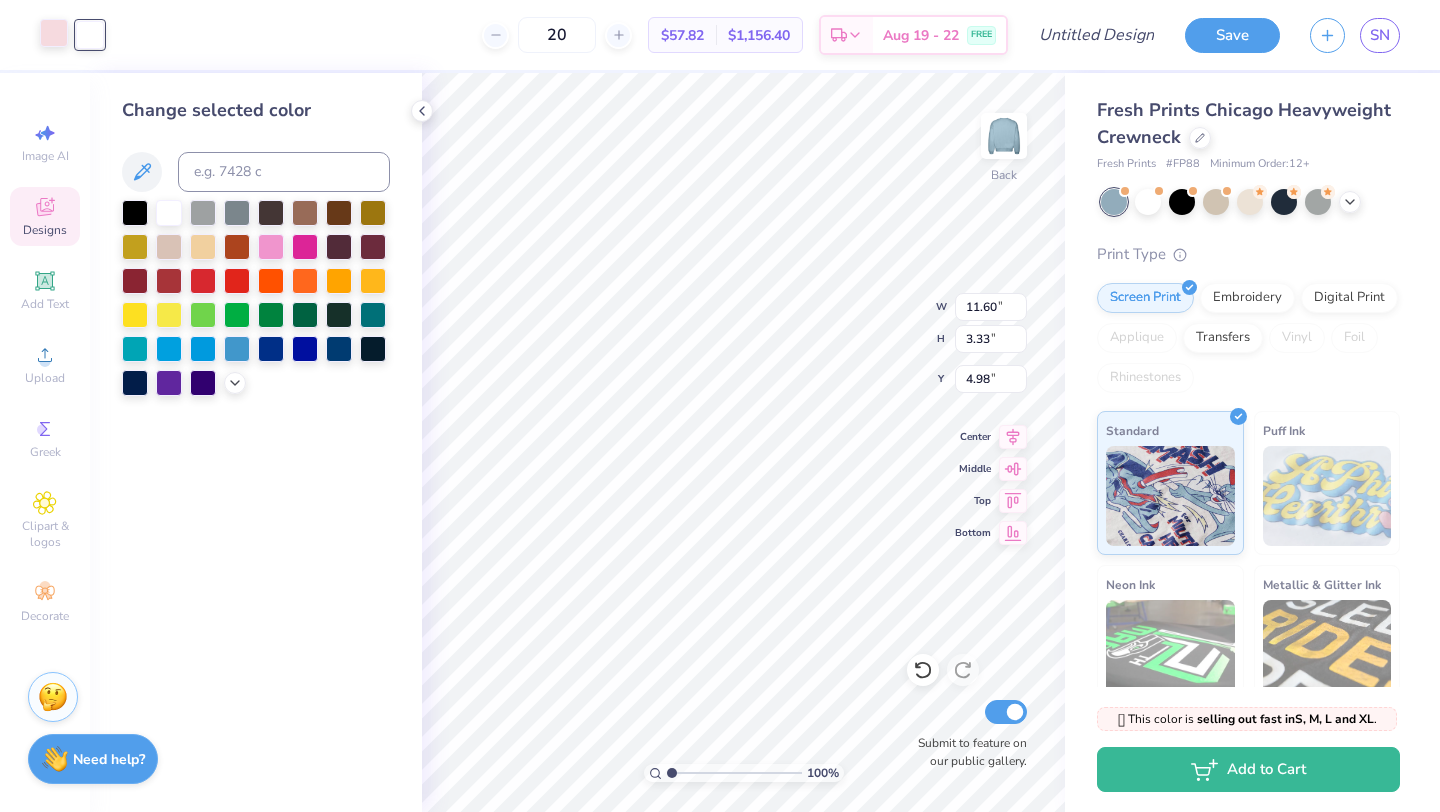click at bounding box center (54, 33) 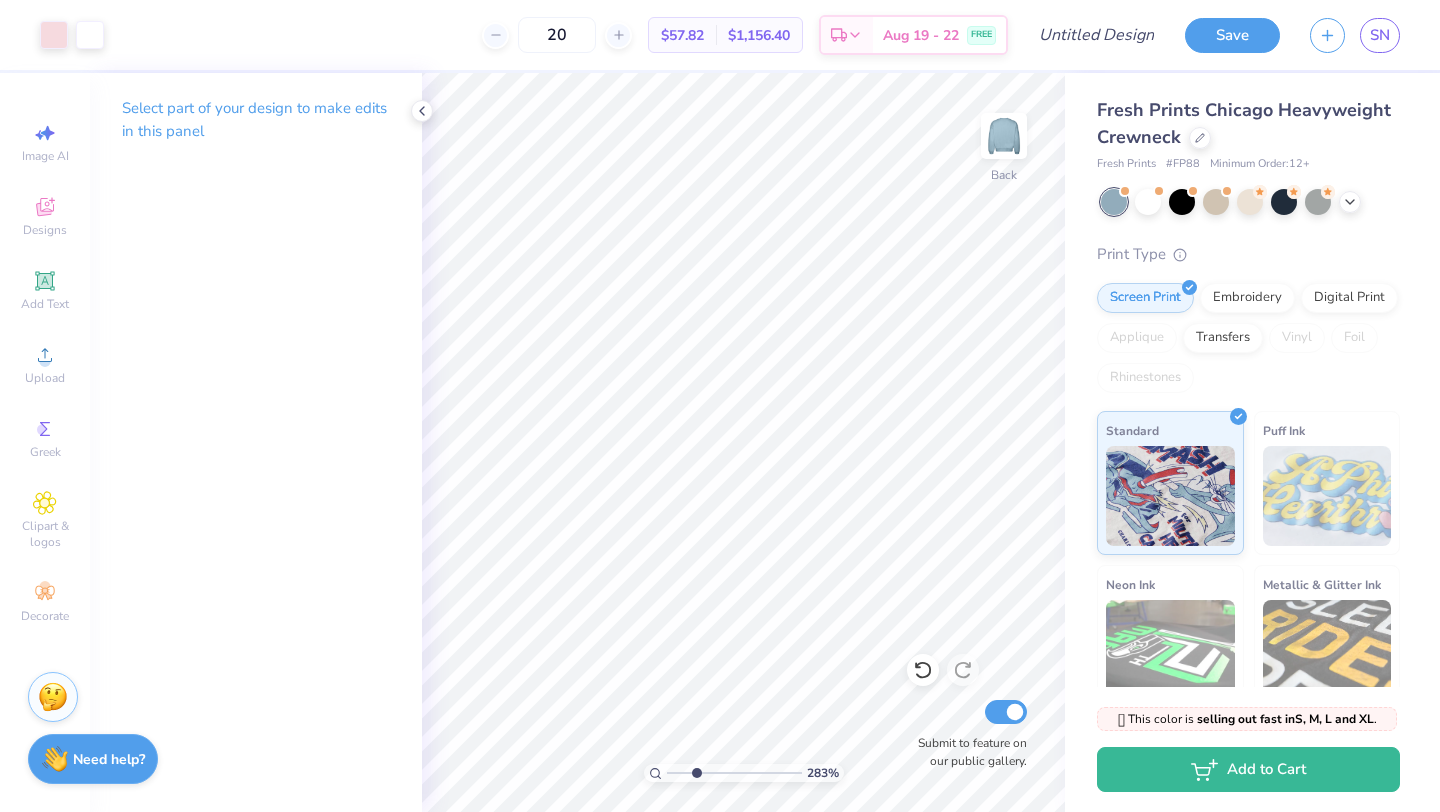 drag, startPoint x: 674, startPoint y: 773, endPoint x: 696, endPoint y: 769, distance: 22.36068 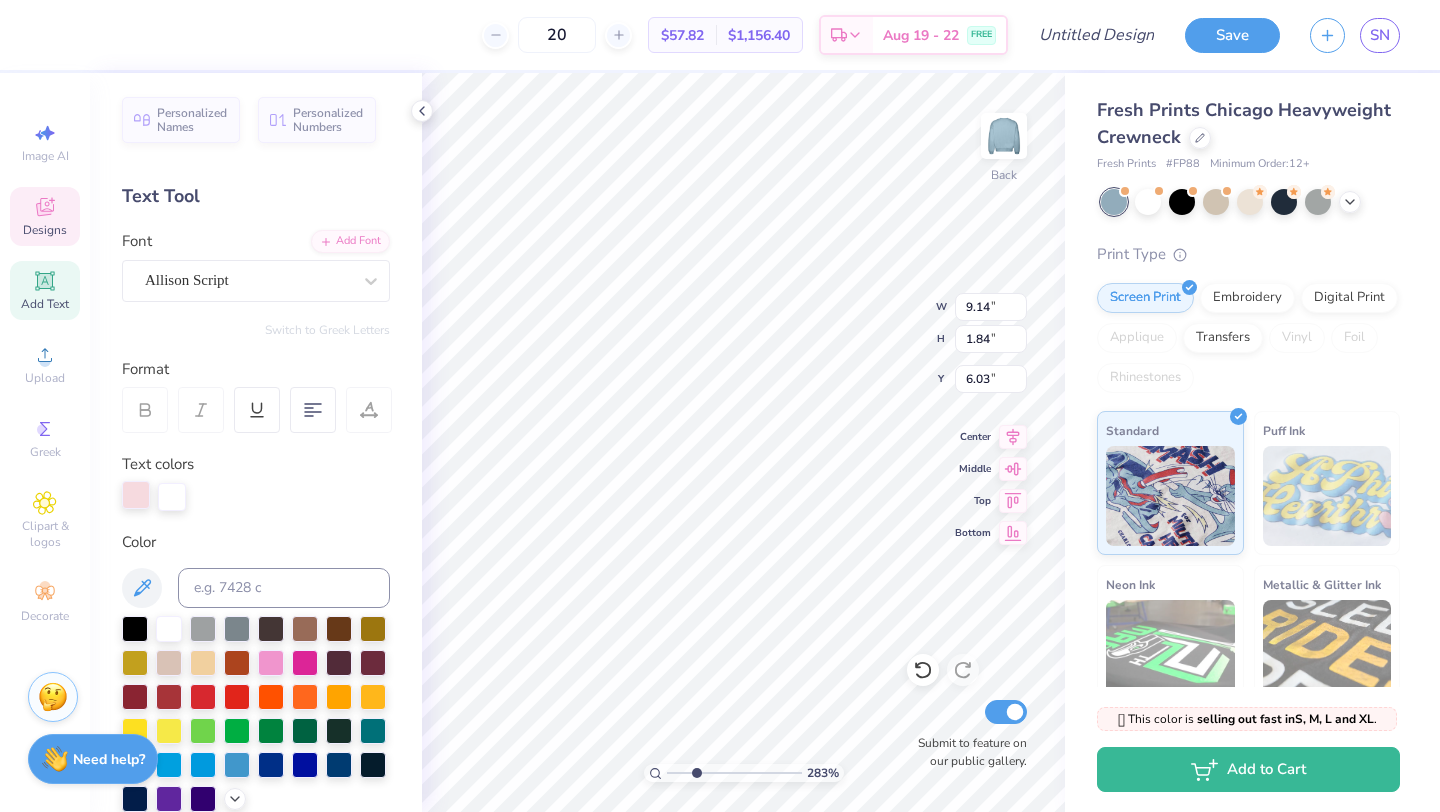 click at bounding box center (136, 495) 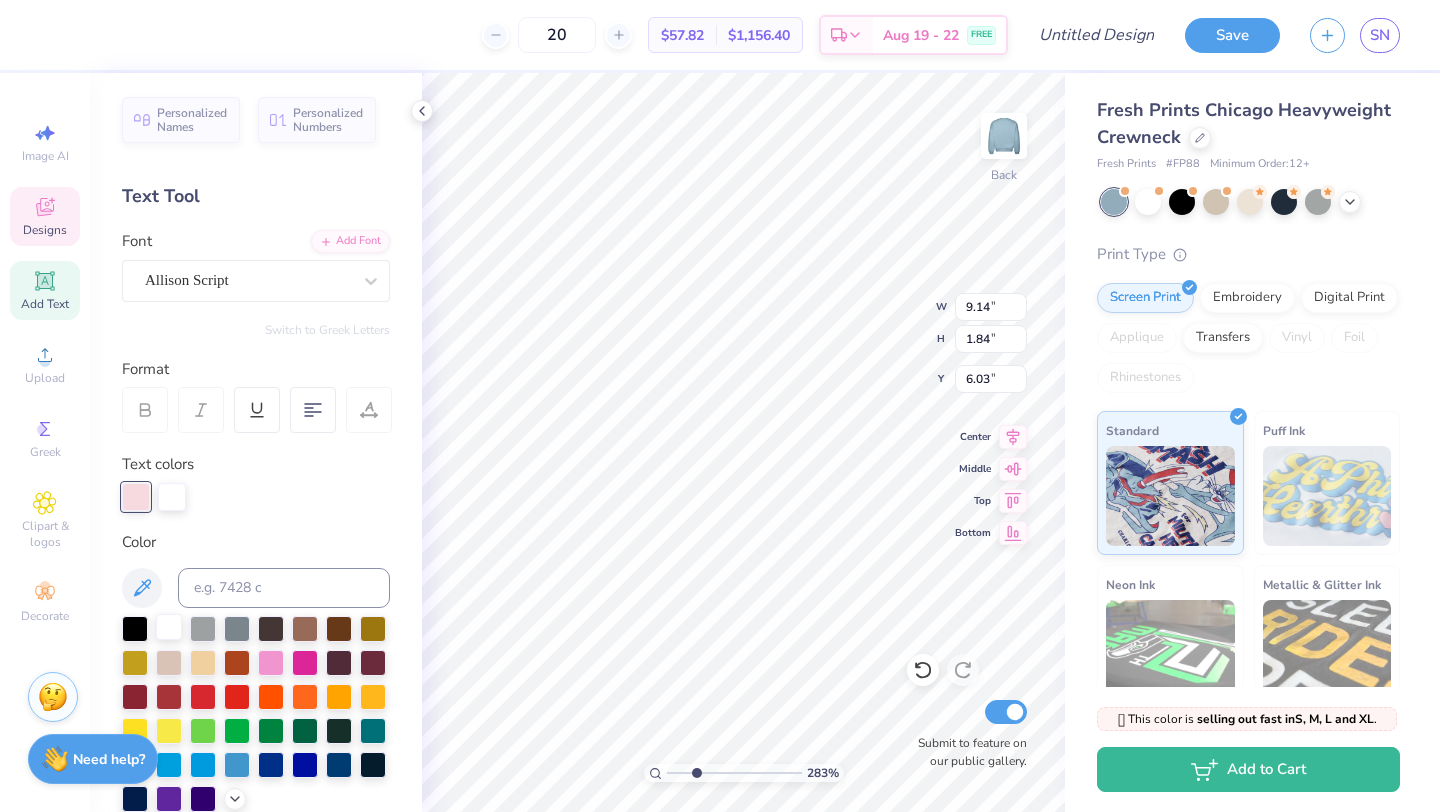 click at bounding box center (169, 627) 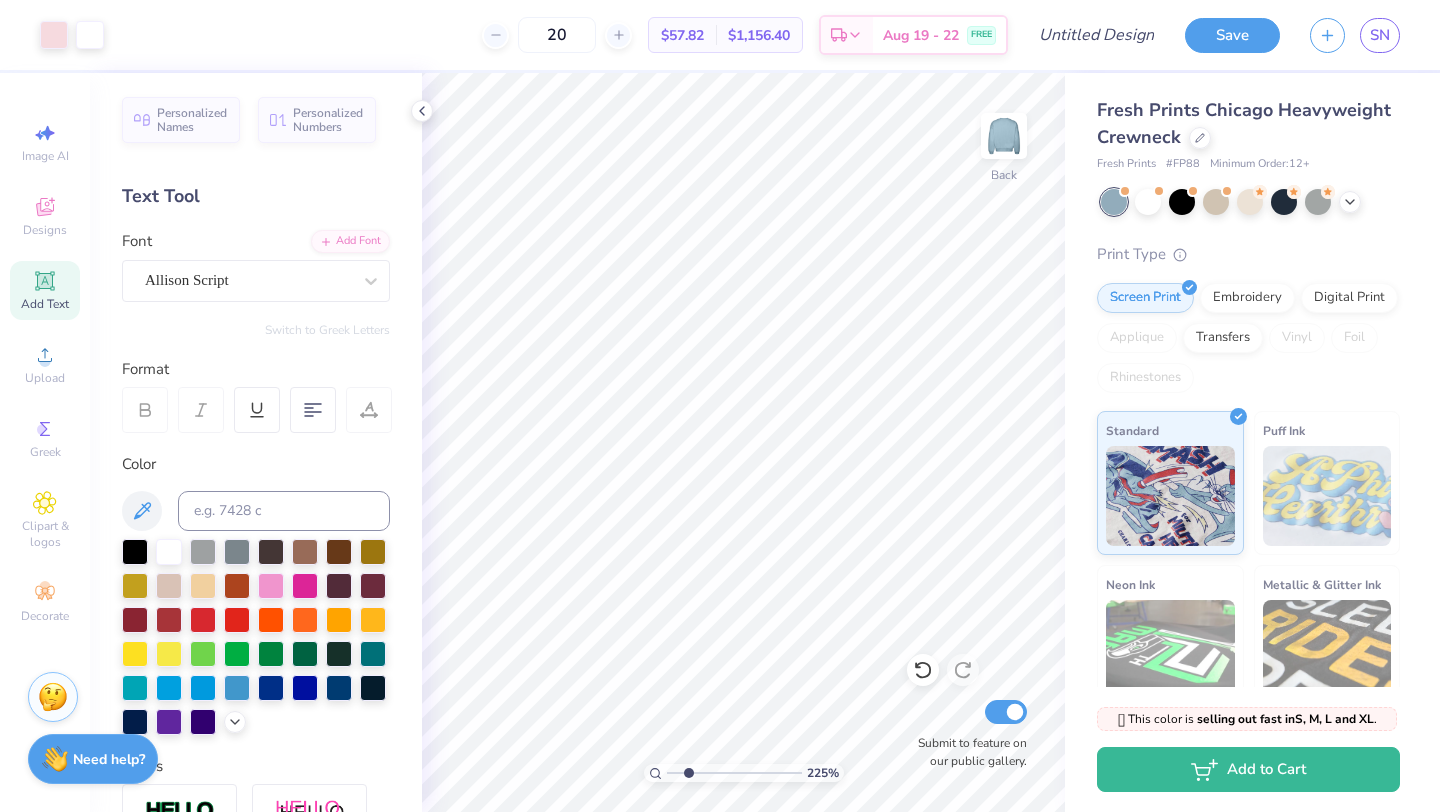 click at bounding box center (734, 773) 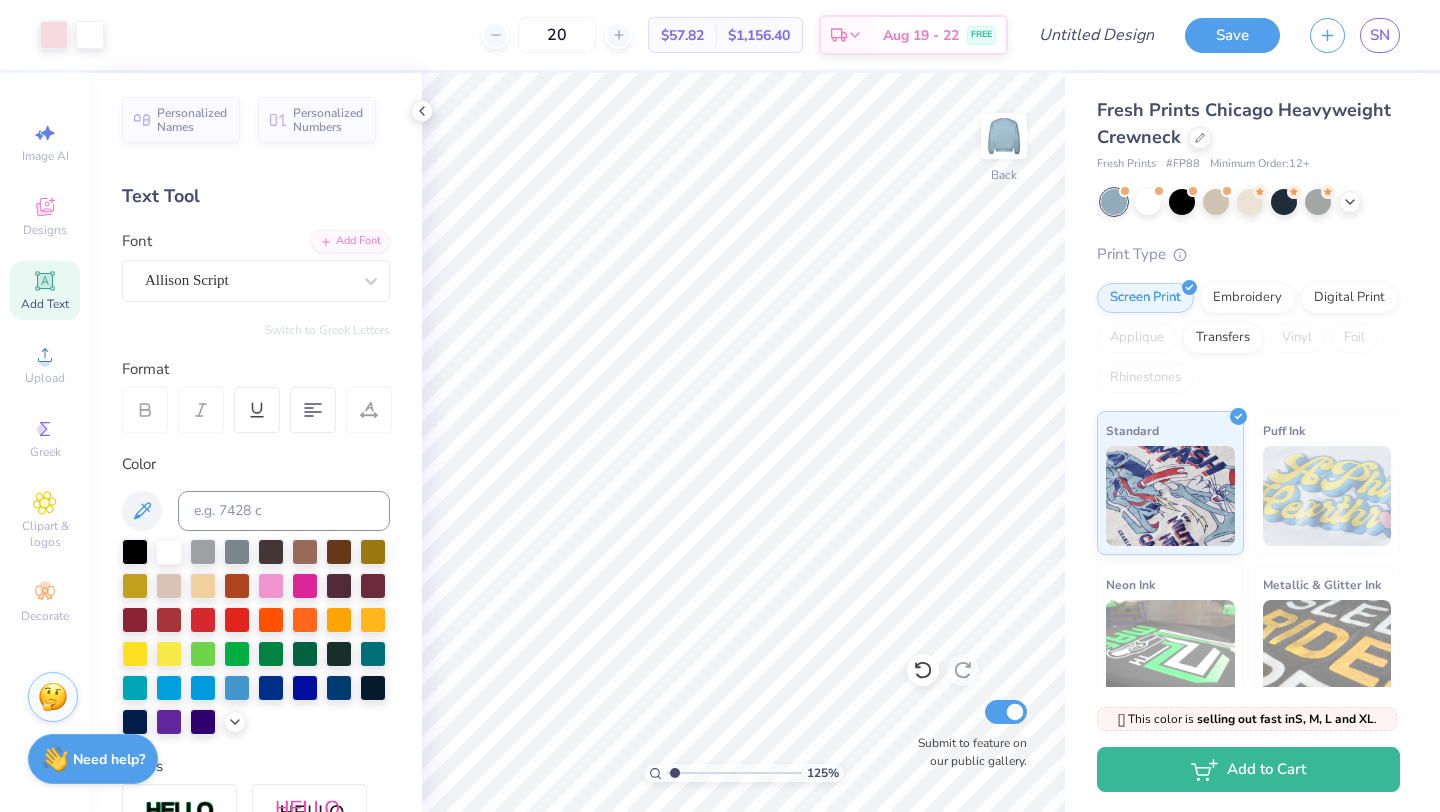 drag, startPoint x: 686, startPoint y: 770, endPoint x: 674, endPoint y: 774, distance: 12.649111 